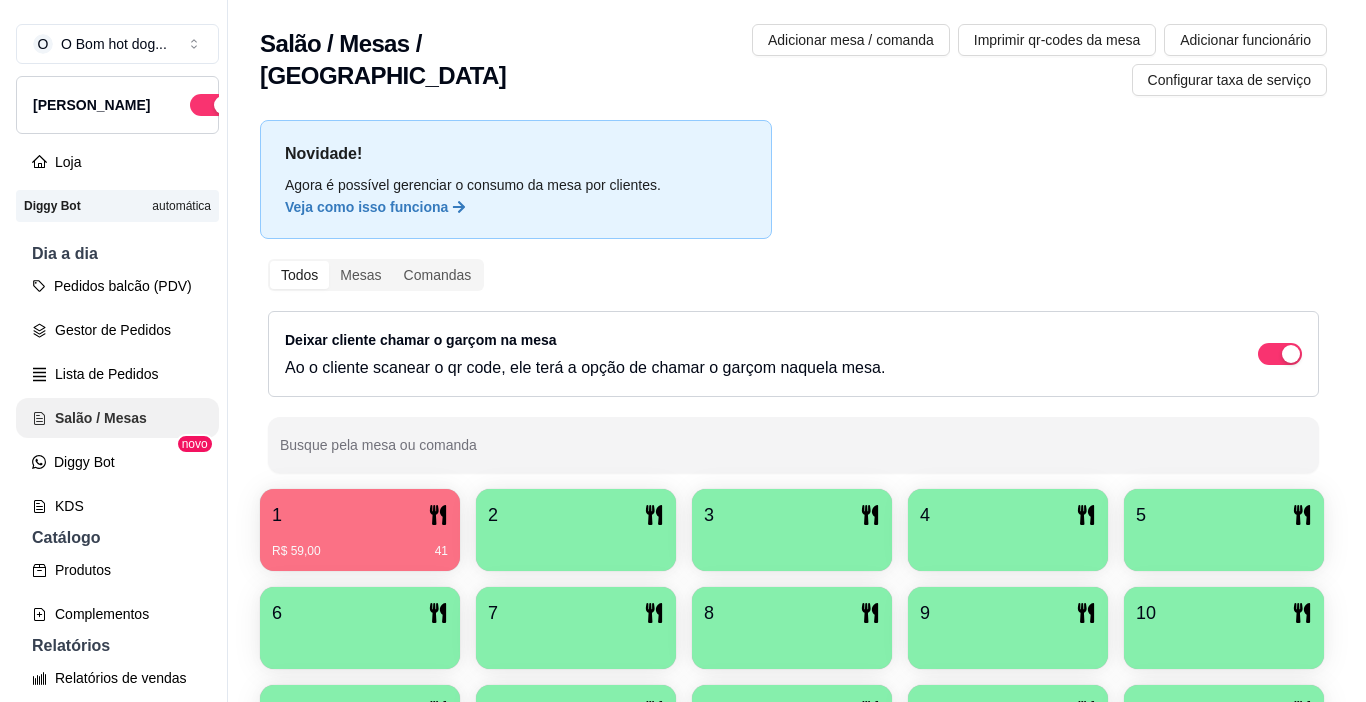 scroll, scrollTop: 0, scrollLeft: 0, axis: both 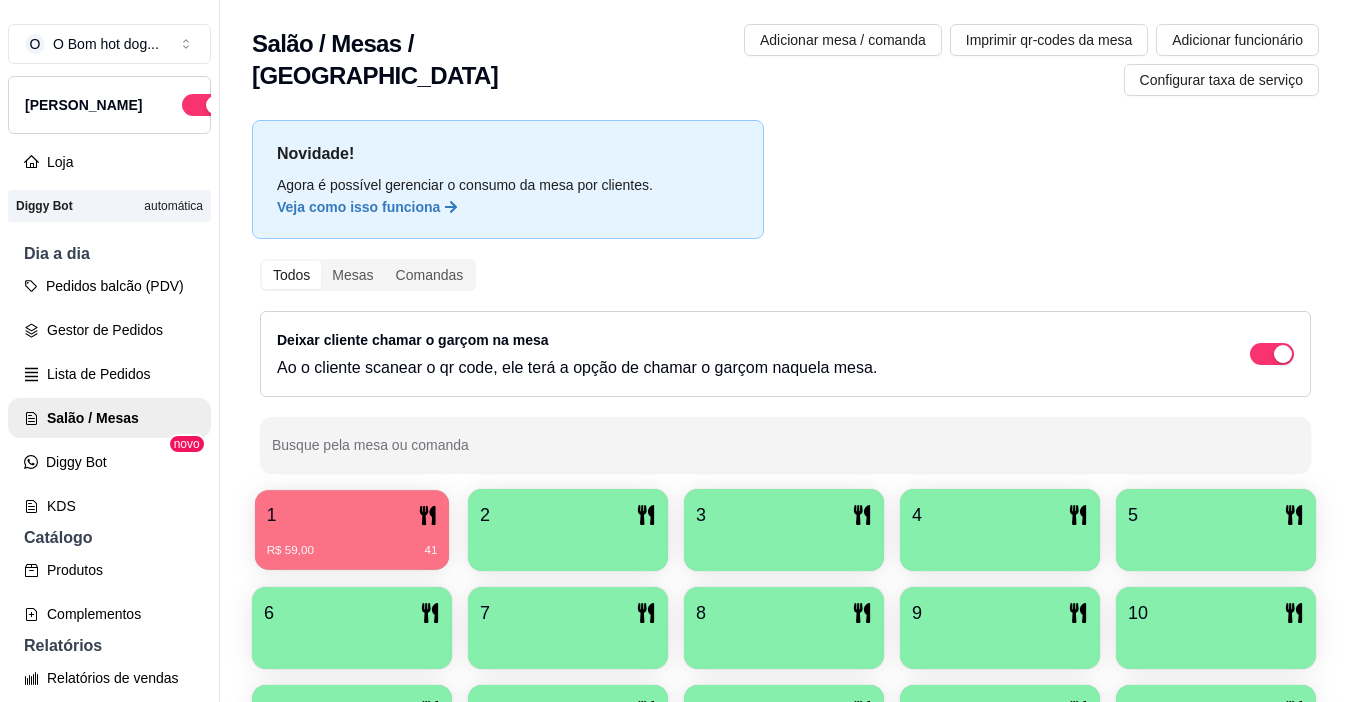 click on "R$ 59,00 41" at bounding box center (352, 543) 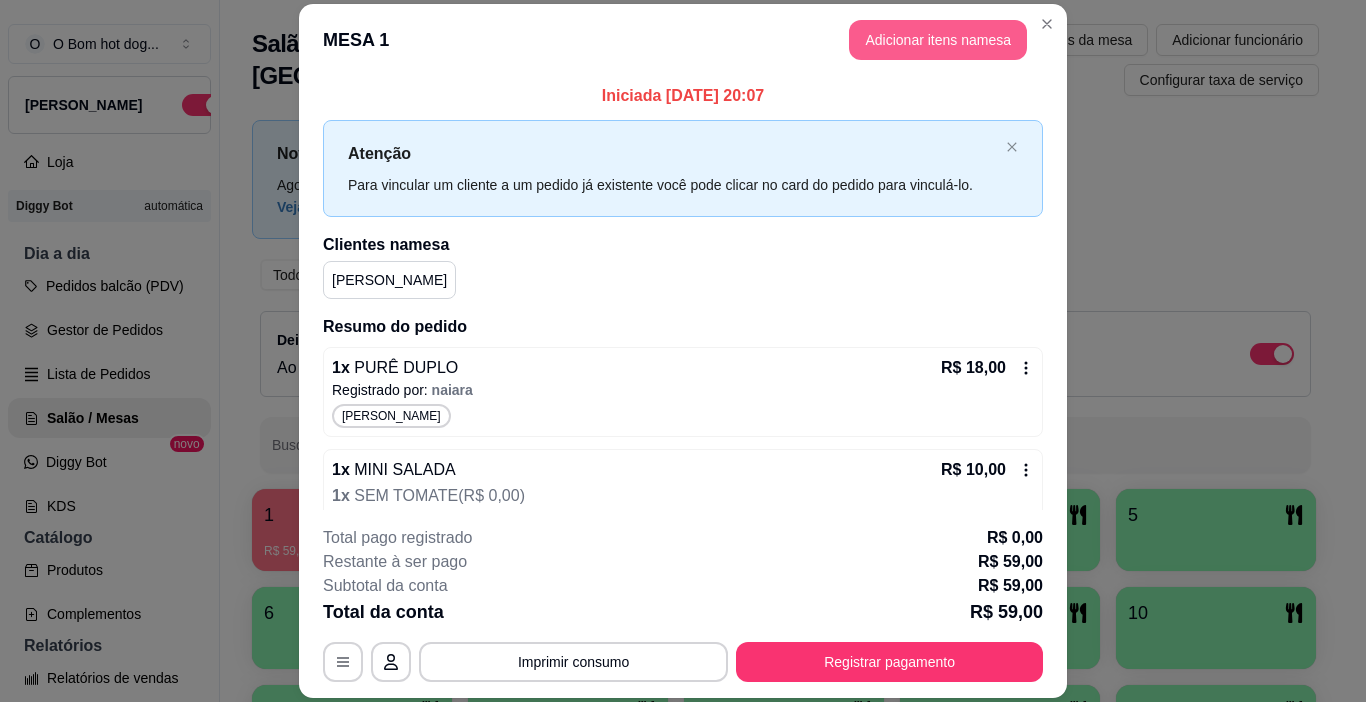 click on "Adicionar itens na  mesa" at bounding box center [938, 40] 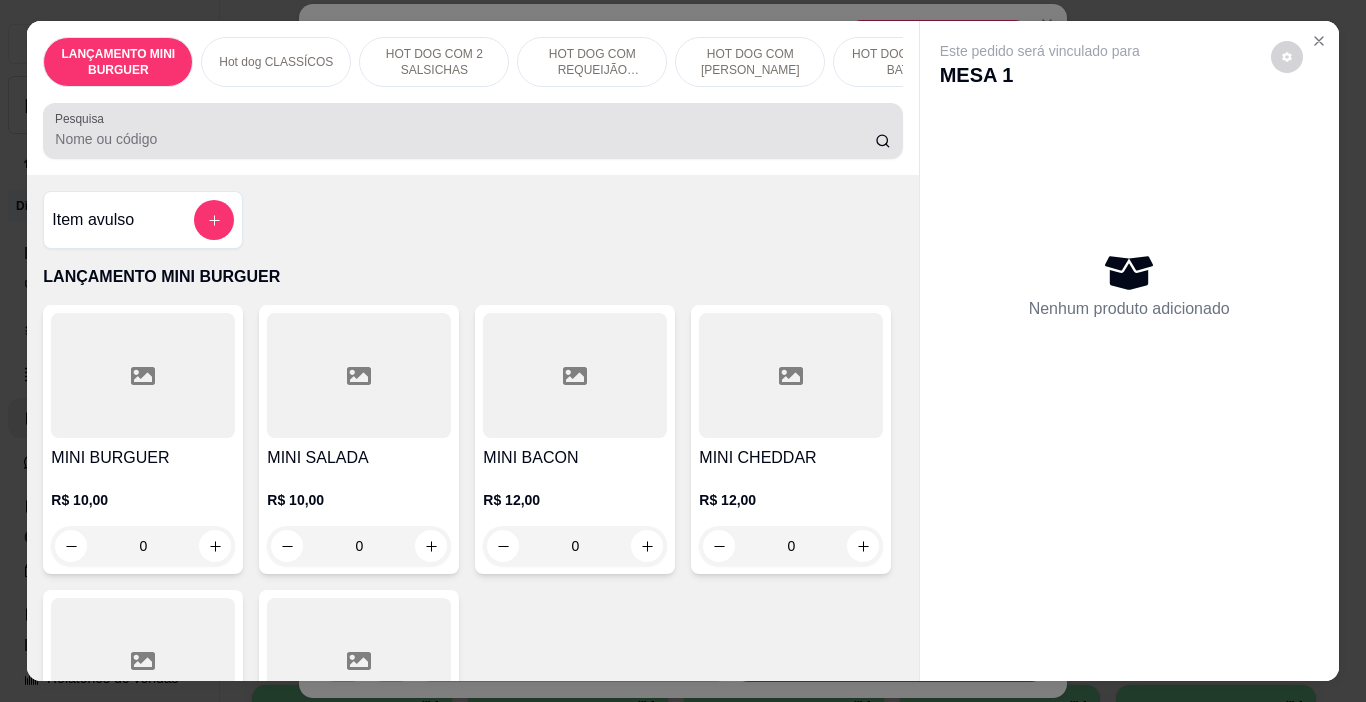 click on "Pesquisa" at bounding box center (465, 139) 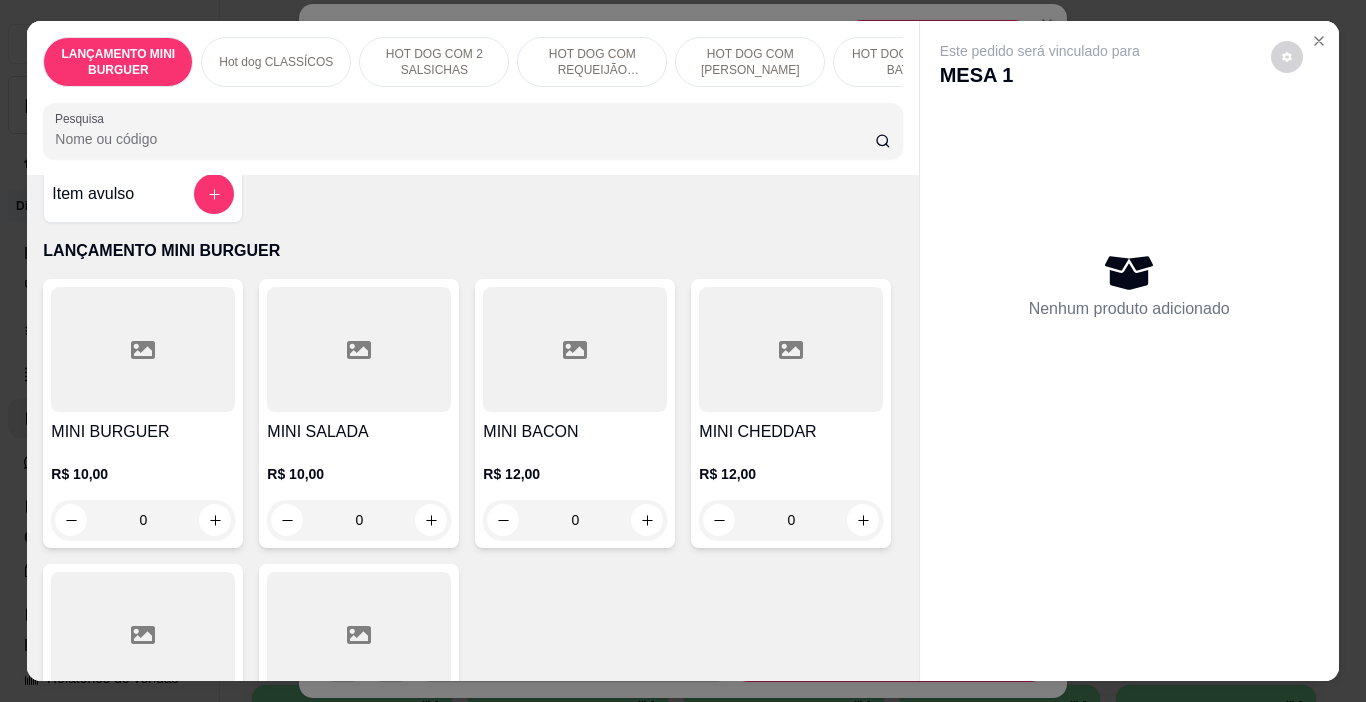 scroll, scrollTop: 0, scrollLeft: 0, axis: both 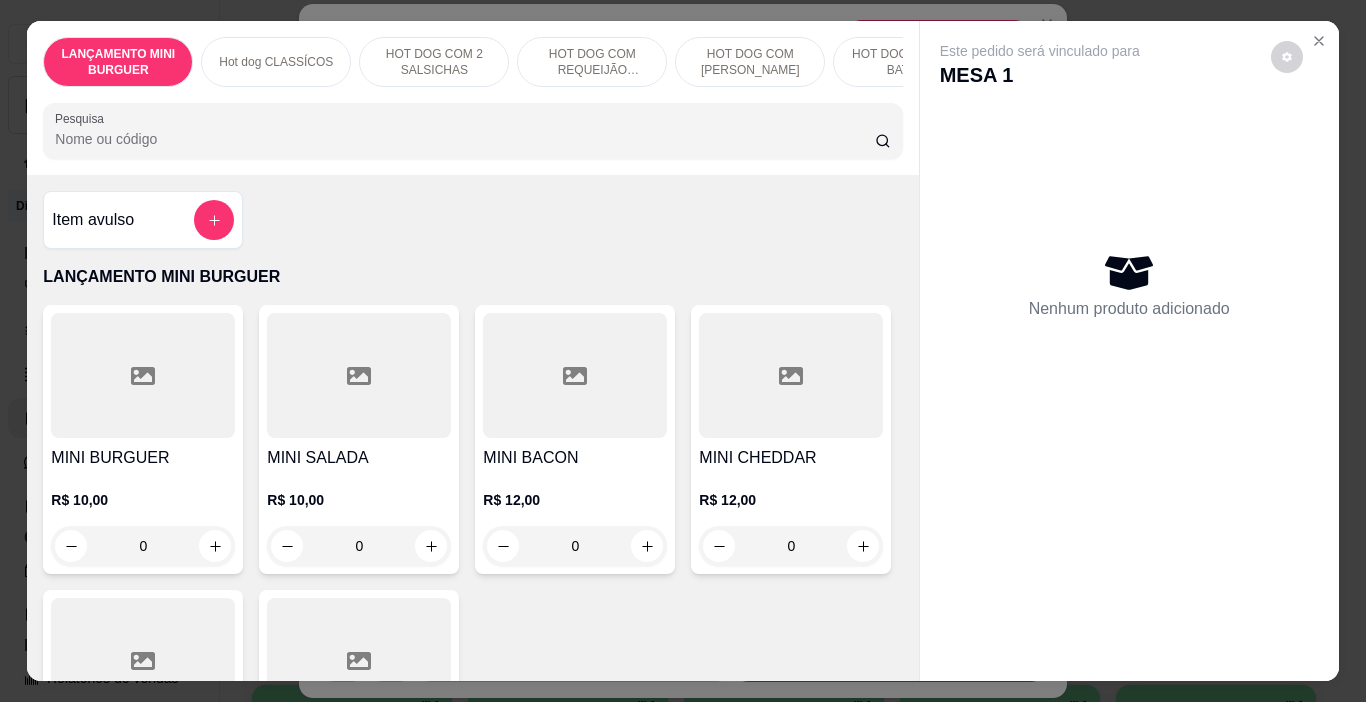 click on "Pesquisa" at bounding box center (465, 139) 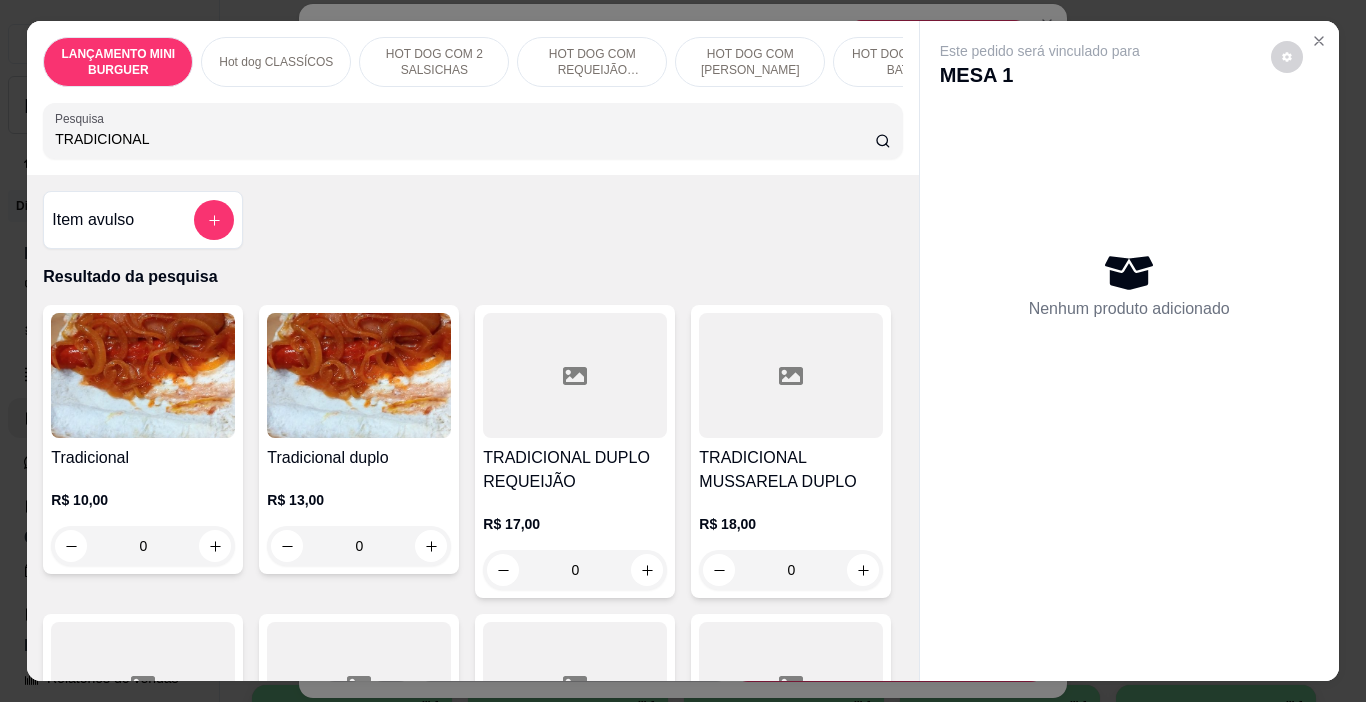 type on "TRADICIONAL" 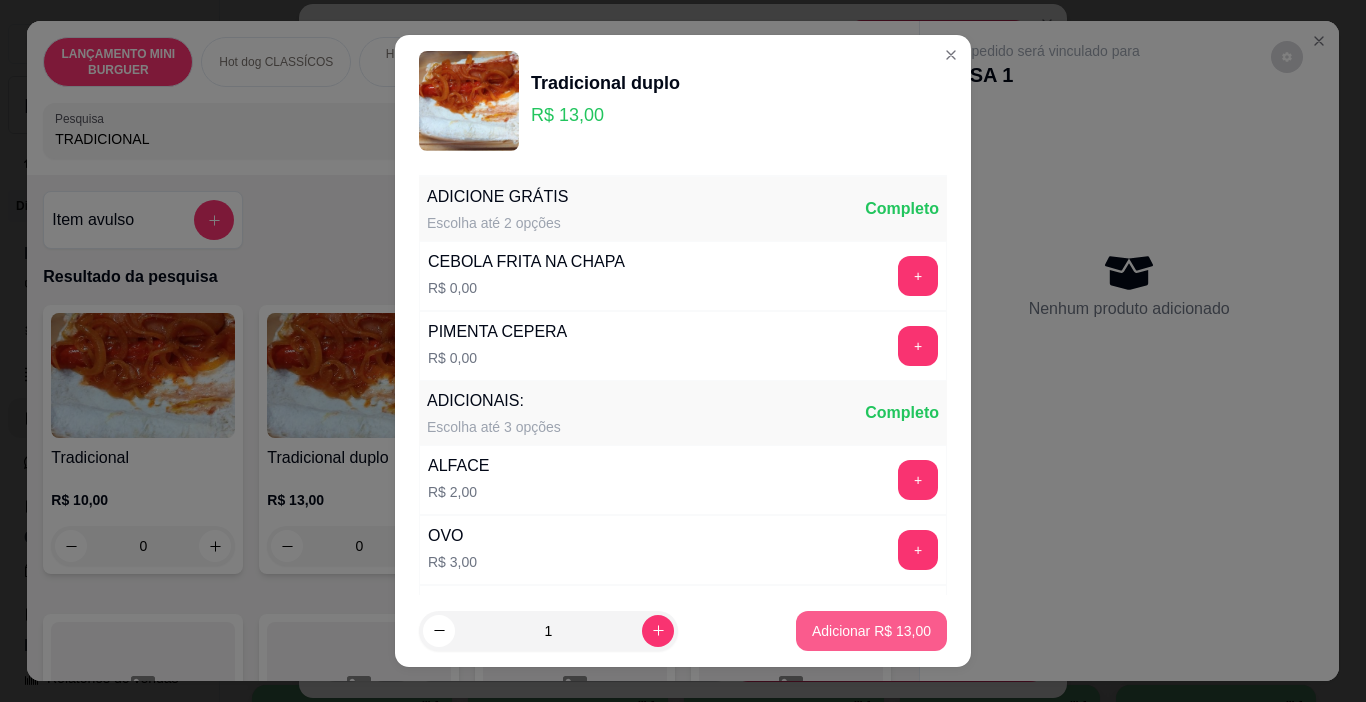 click on "Adicionar   R$ 13,00" at bounding box center [871, 631] 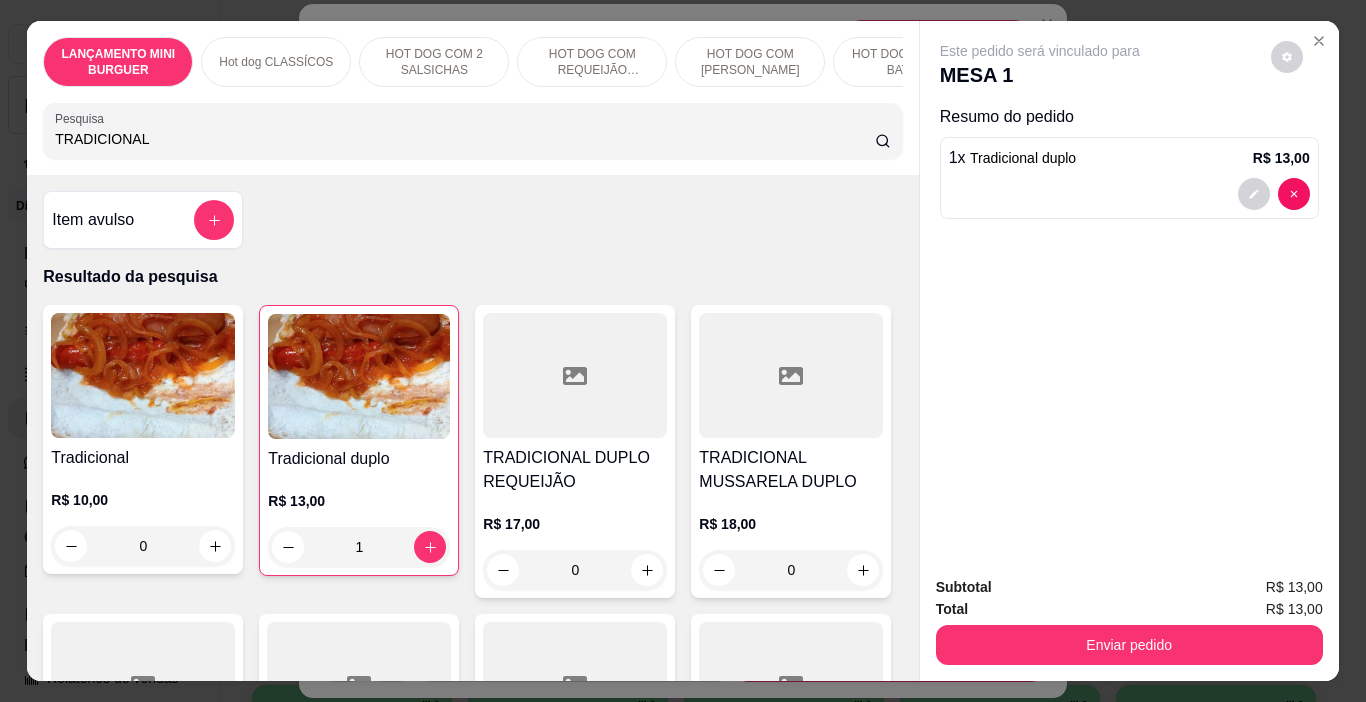drag, startPoint x: 181, startPoint y: 136, endPoint x: 190, endPoint y: 156, distance: 21.931713 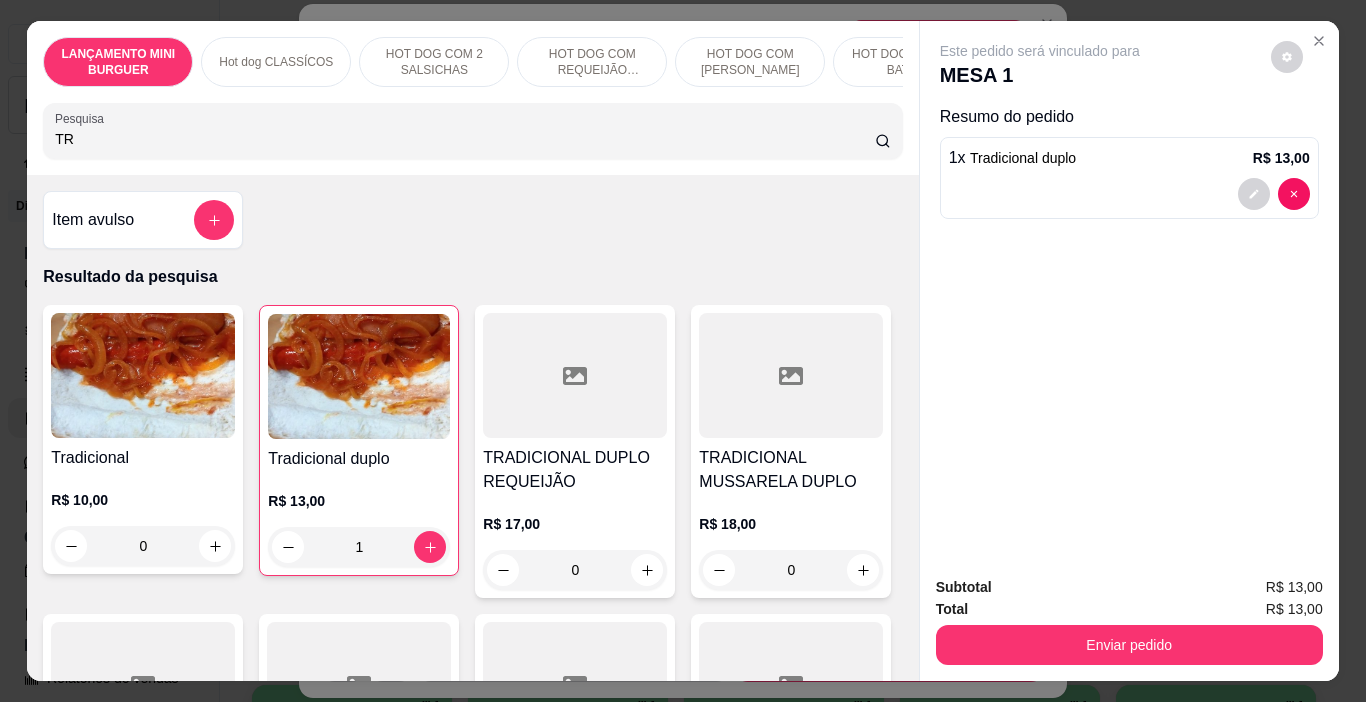 type on "T" 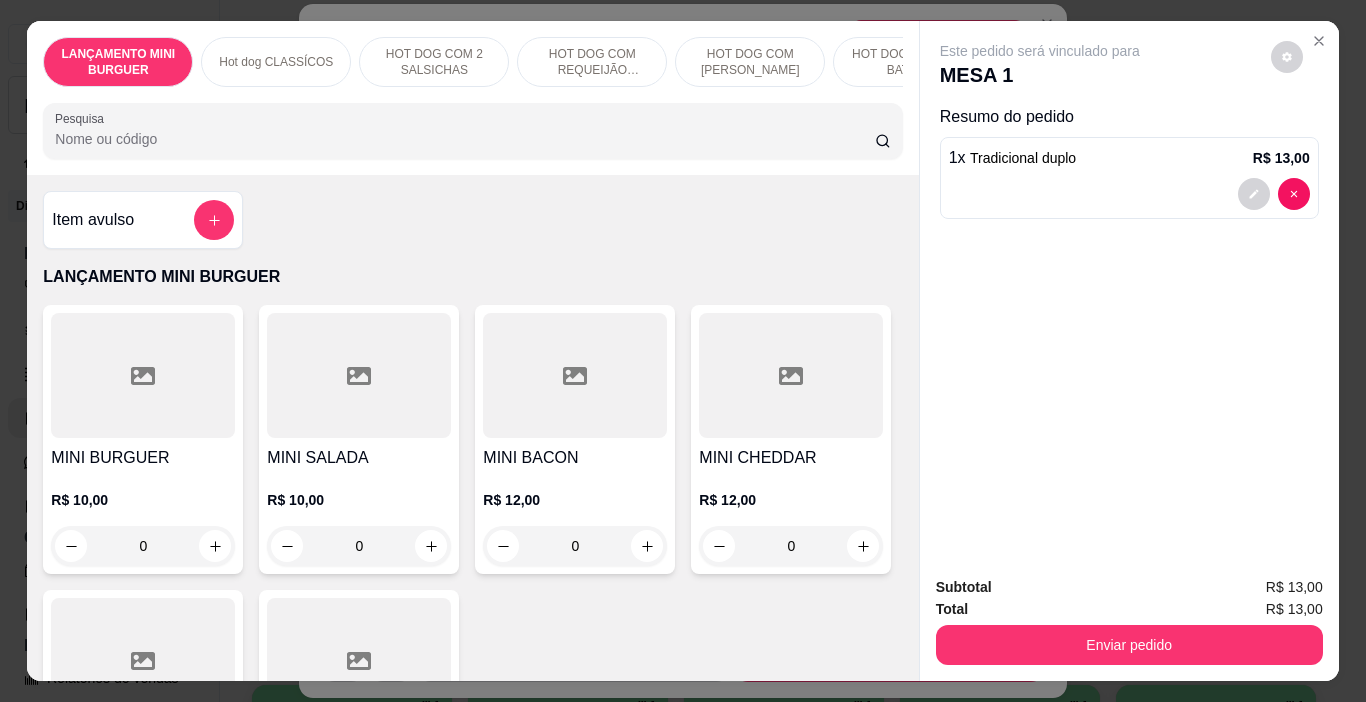 click on "Pesquisa" at bounding box center (465, 139) 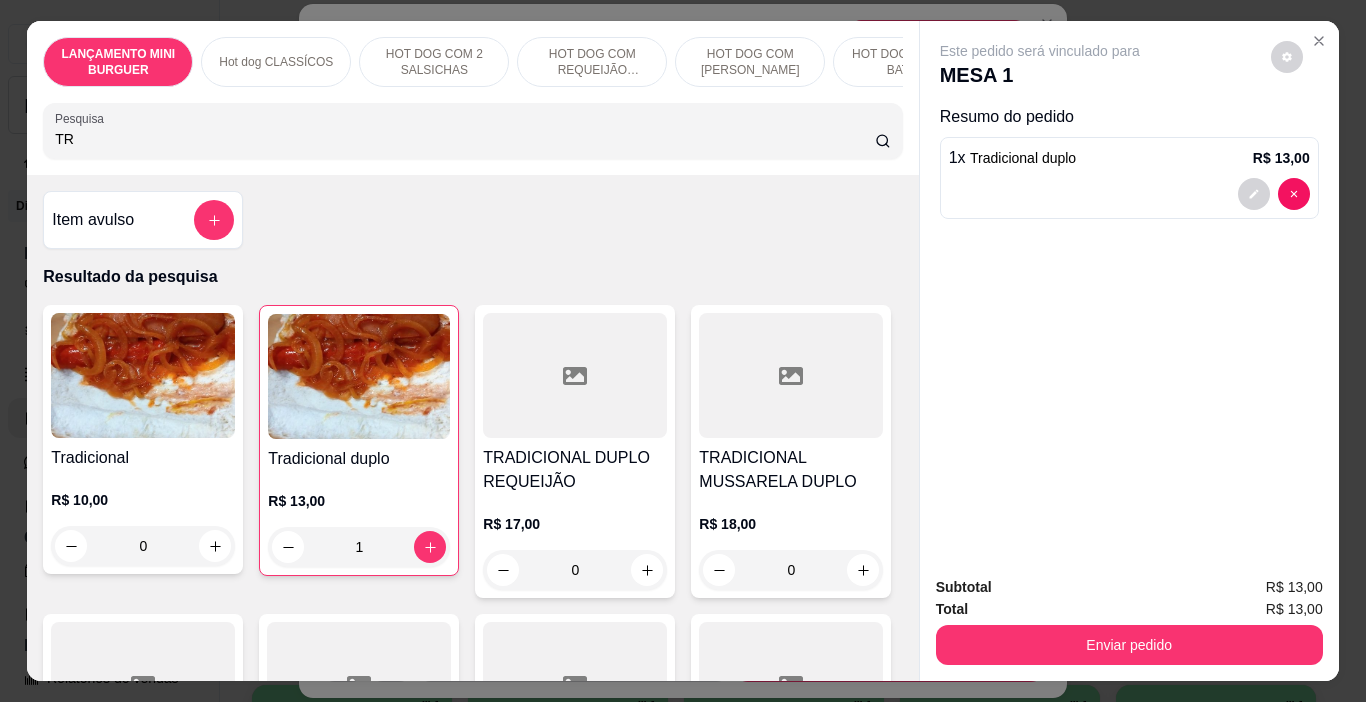 type on "T" 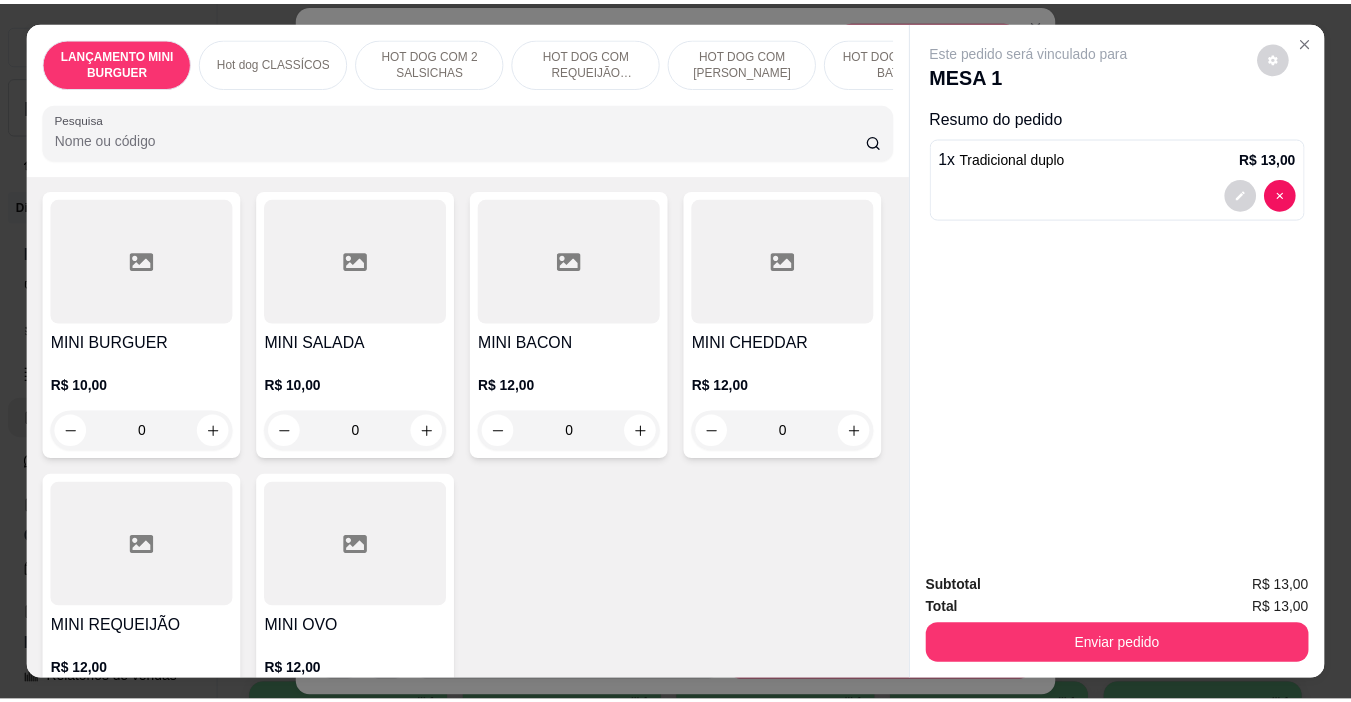 scroll, scrollTop: 300, scrollLeft: 0, axis: vertical 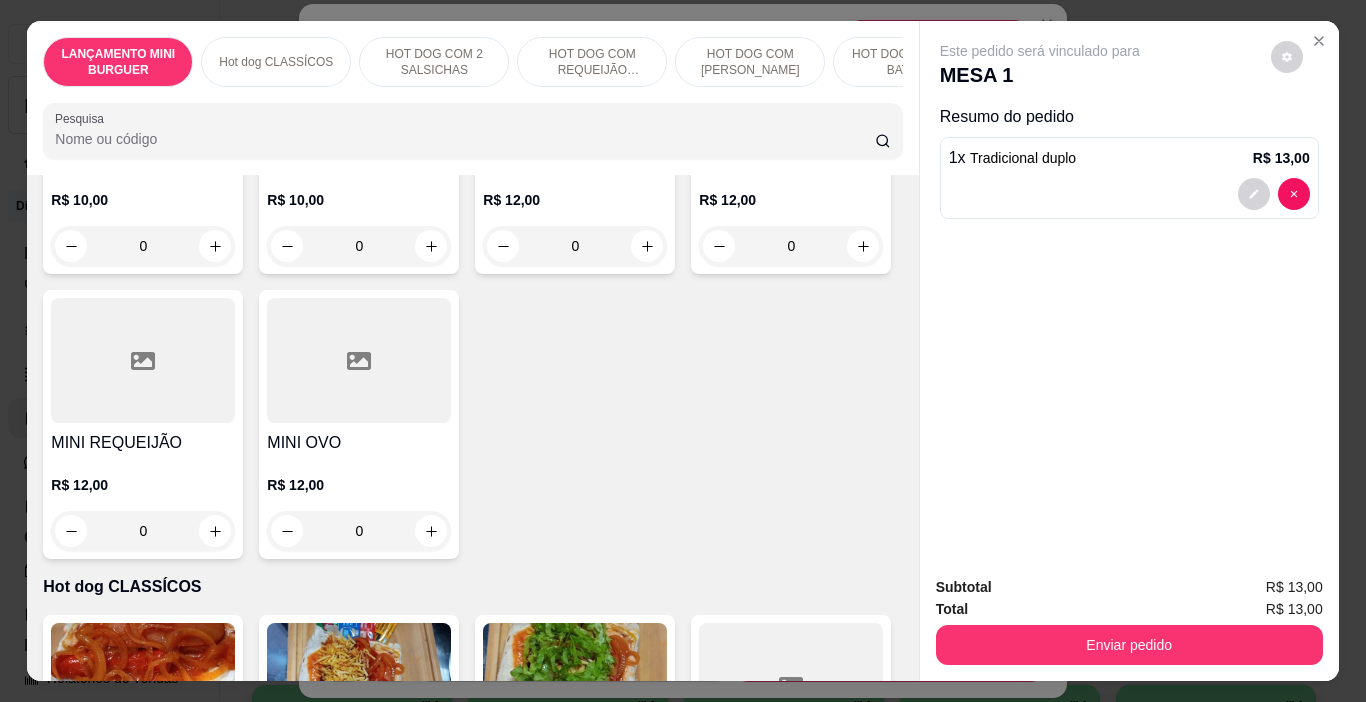 type 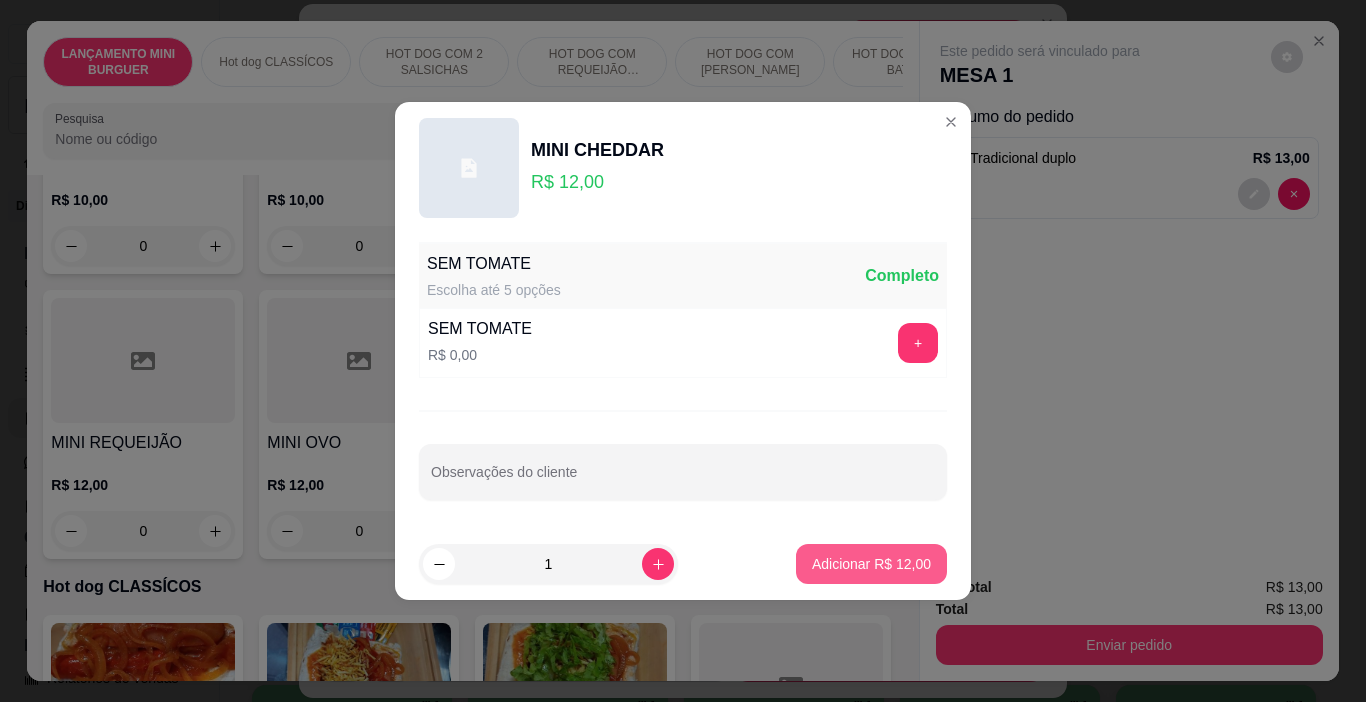 click on "Adicionar   R$ 12,00" at bounding box center (871, 564) 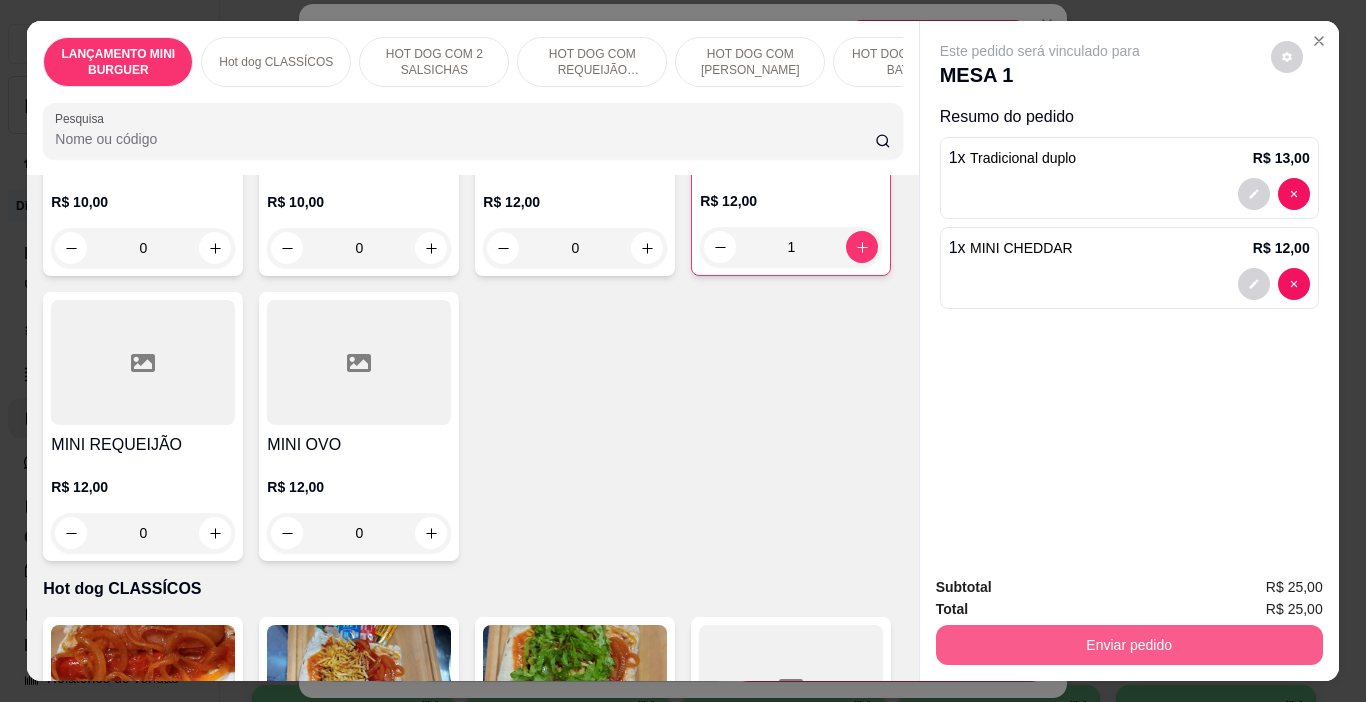 click on "Enviar pedido" at bounding box center [1129, 645] 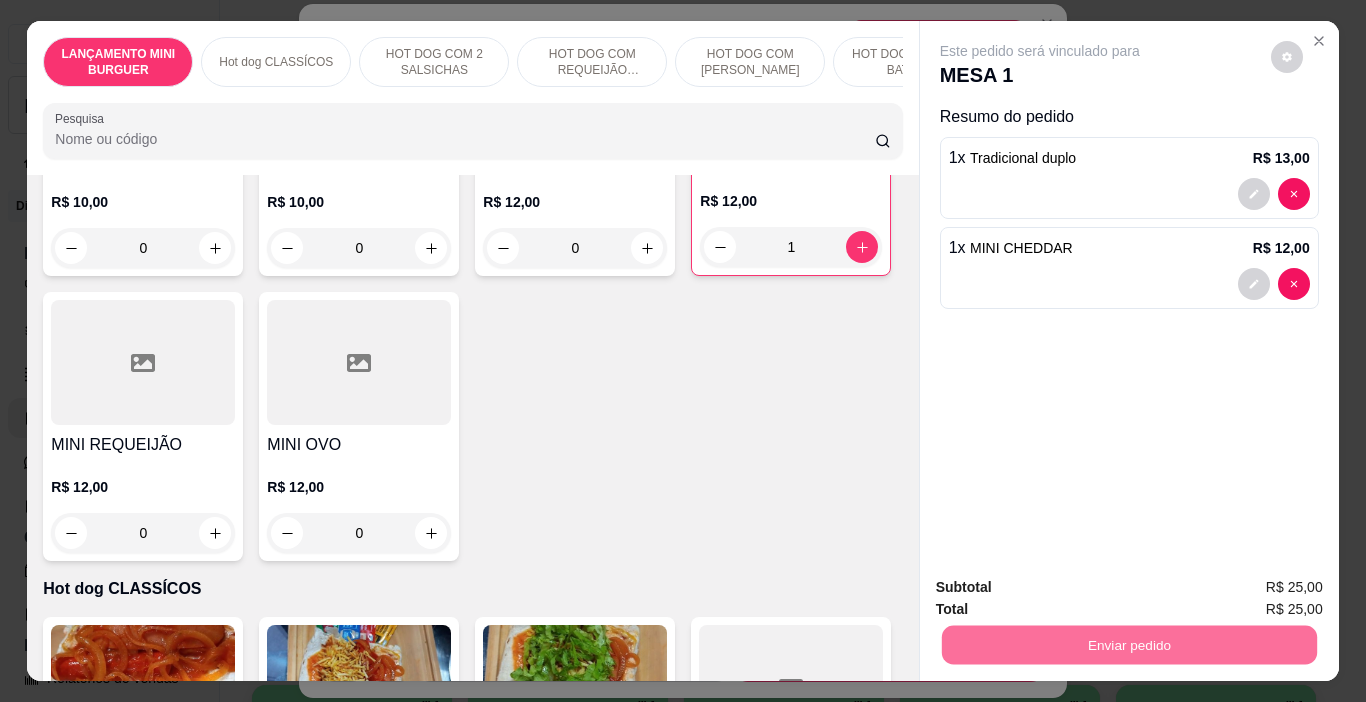 click on "Não registrar e enviar pedido" at bounding box center (1063, 587) 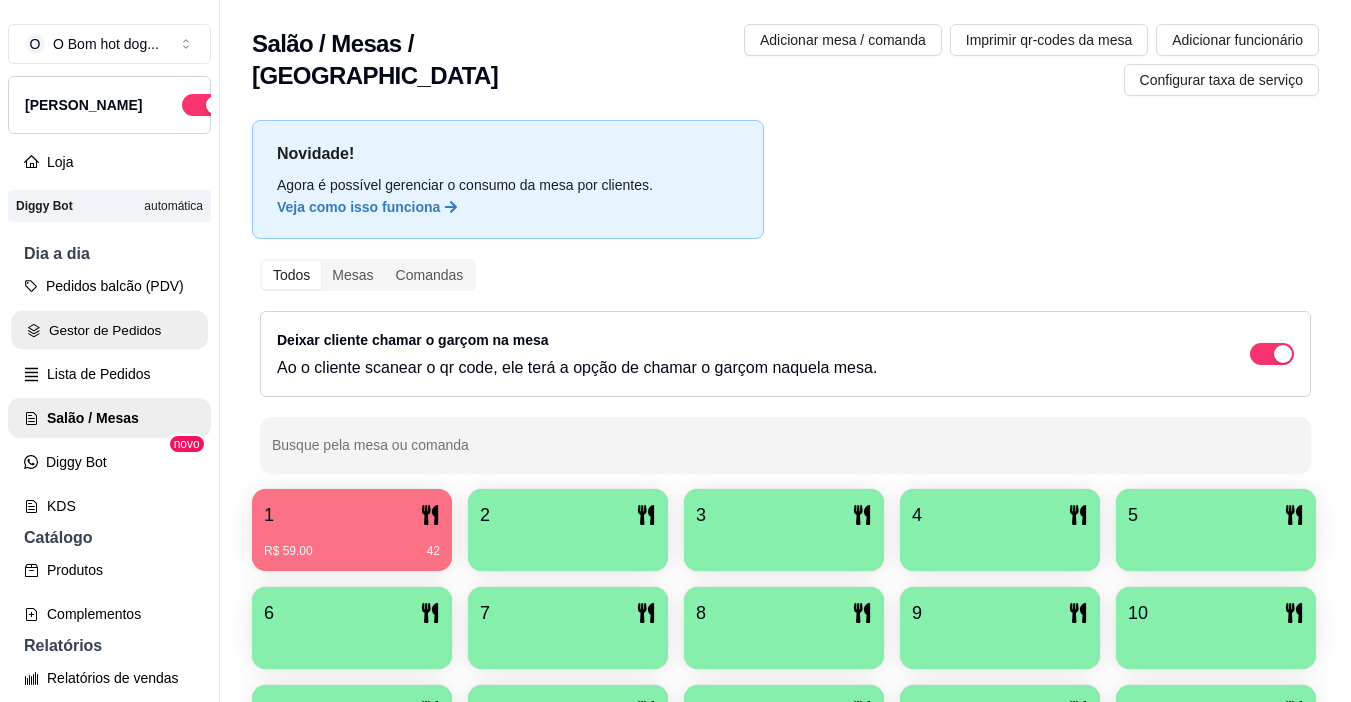 click on "Gestor de Pedidos" at bounding box center [109, 330] 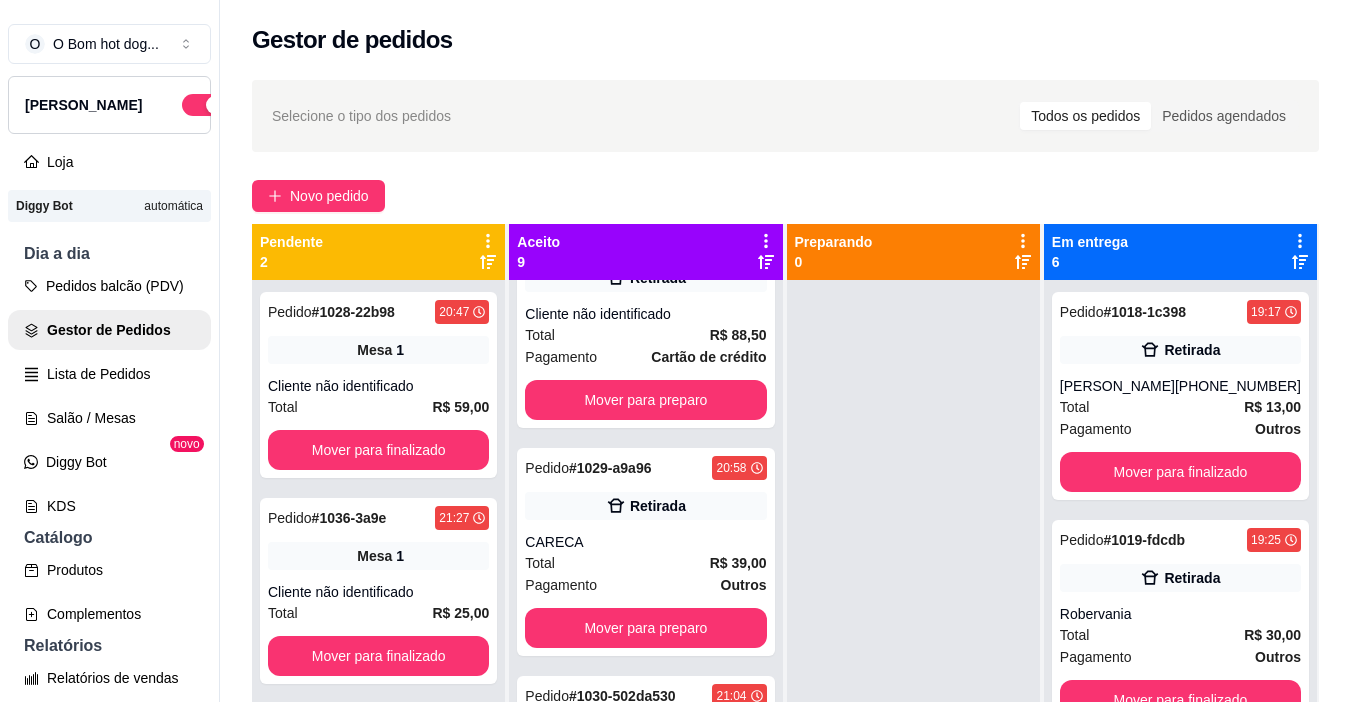 scroll, scrollTop: 500, scrollLeft: 0, axis: vertical 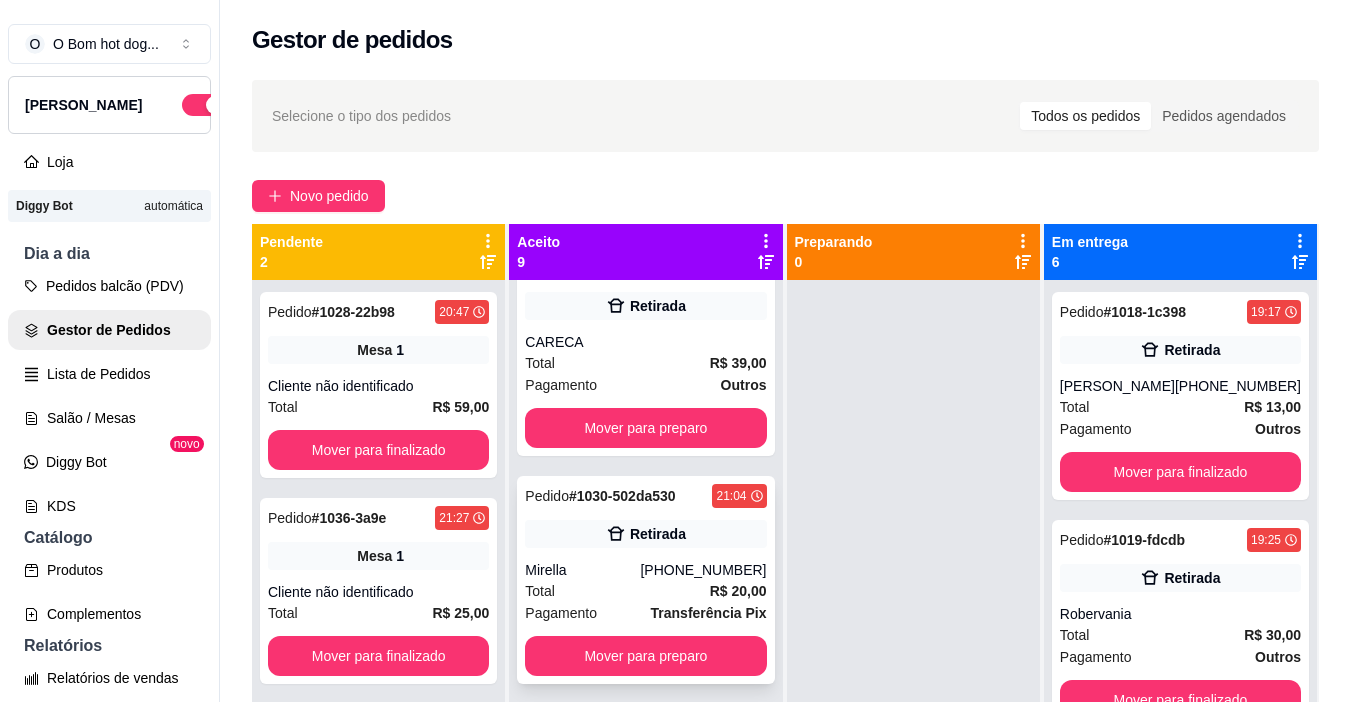 click on "Mirella" at bounding box center [582, 570] 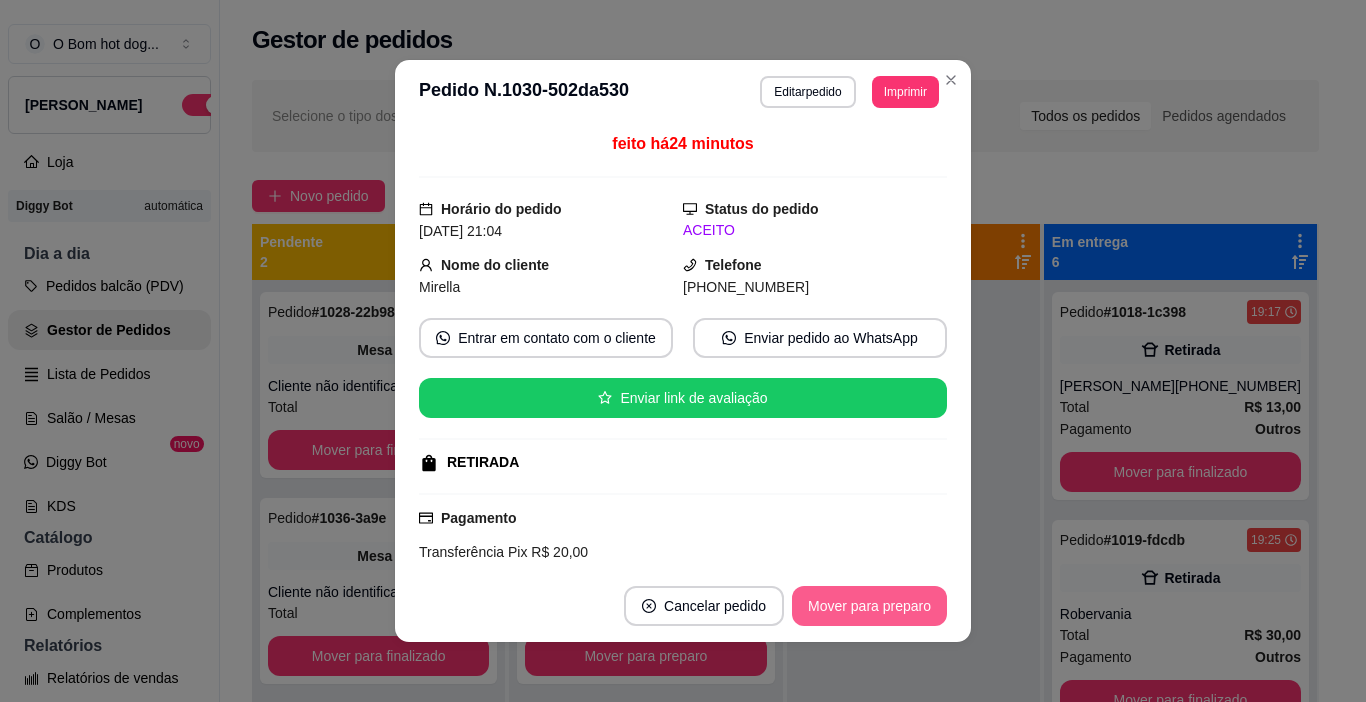 click on "Mover para preparo" at bounding box center (869, 606) 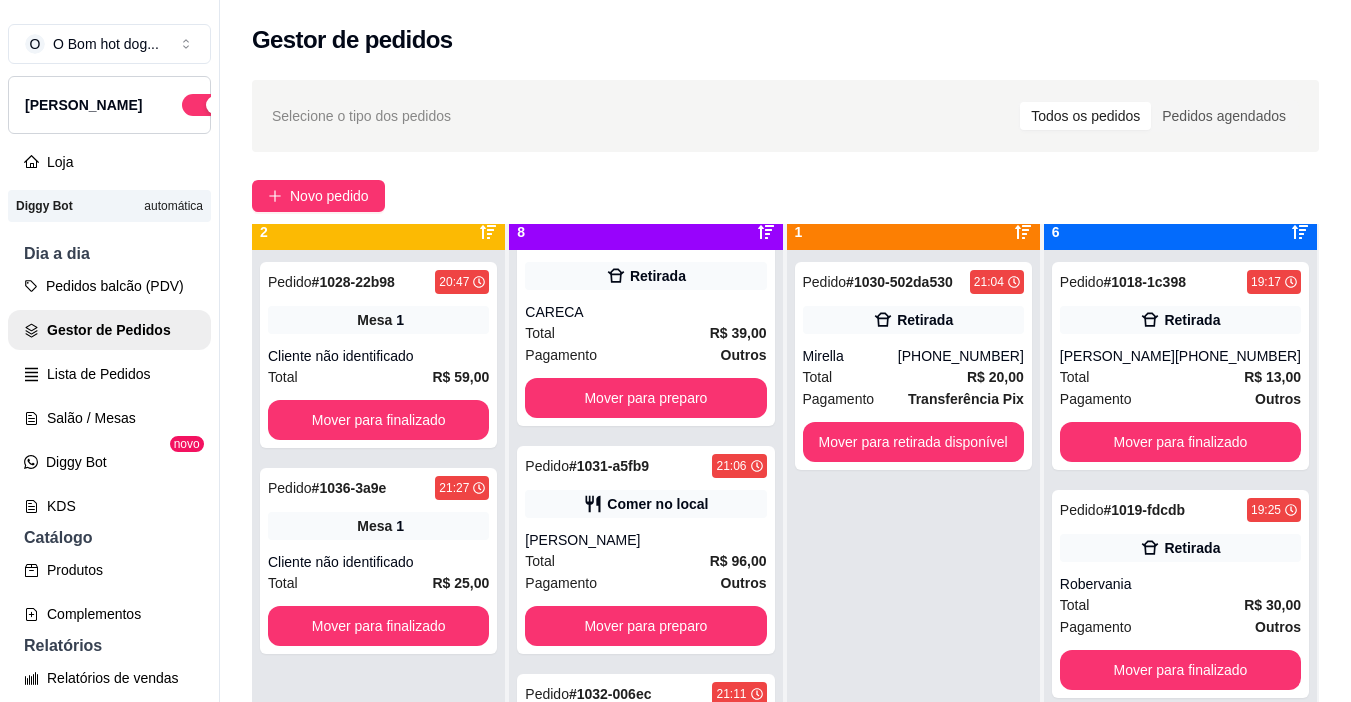 scroll, scrollTop: 56, scrollLeft: 0, axis: vertical 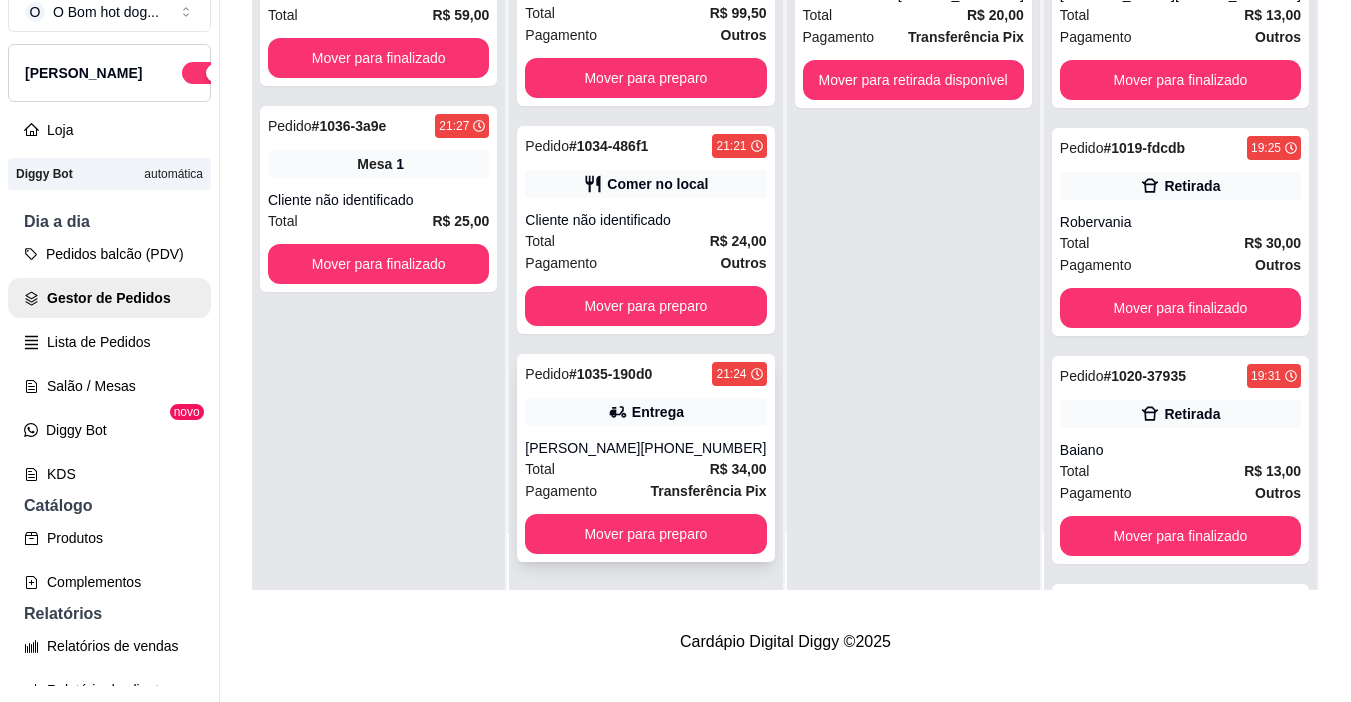 click on "[PERSON_NAME]" at bounding box center [582, 448] 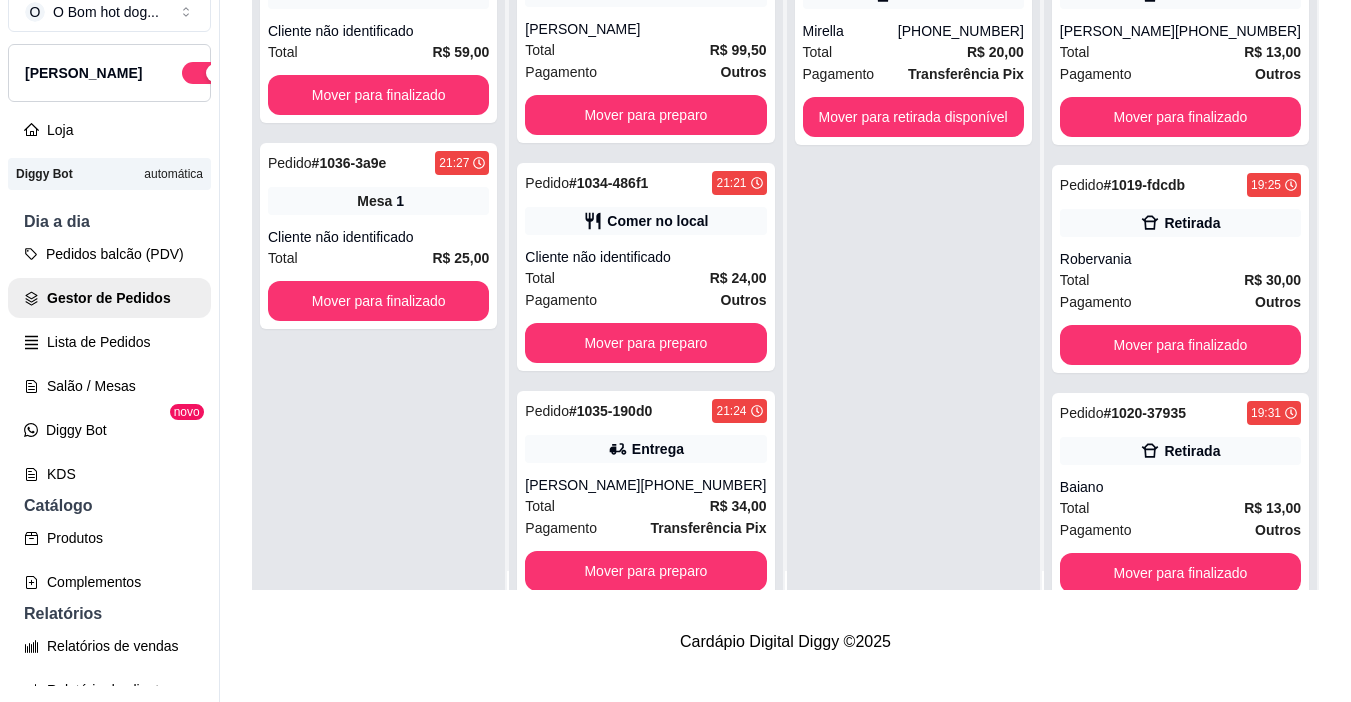 scroll, scrollTop: 0, scrollLeft: 0, axis: both 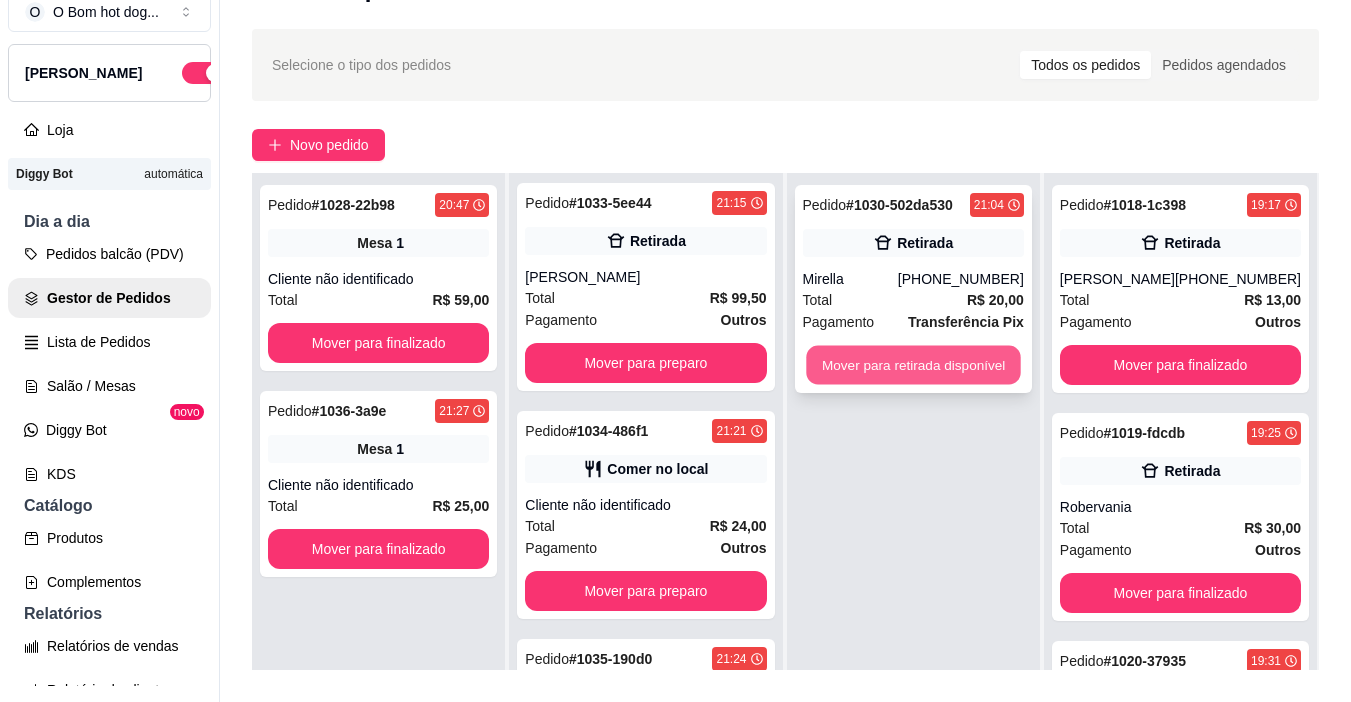 click on "Mover para retirada disponível" at bounding box center [913, 365] 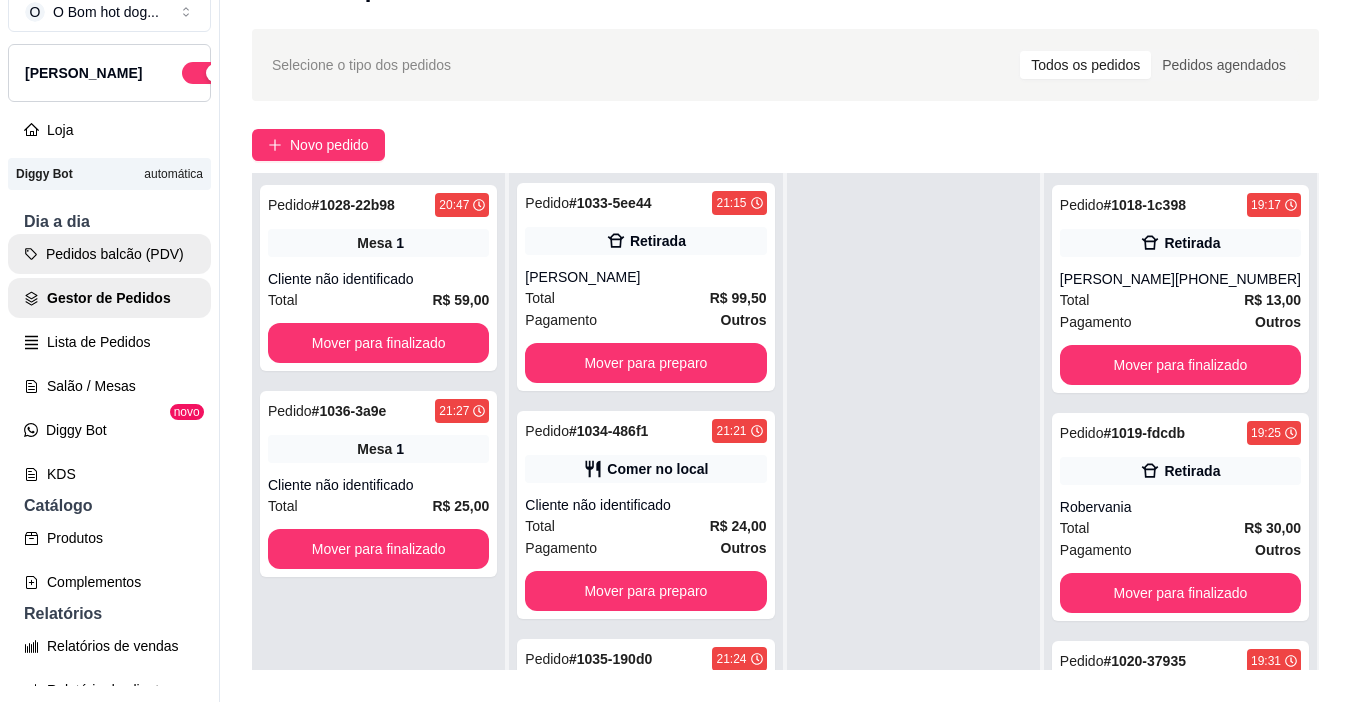 click on "Pedidos balcão (PDV)" at bounding box center (109, 254) 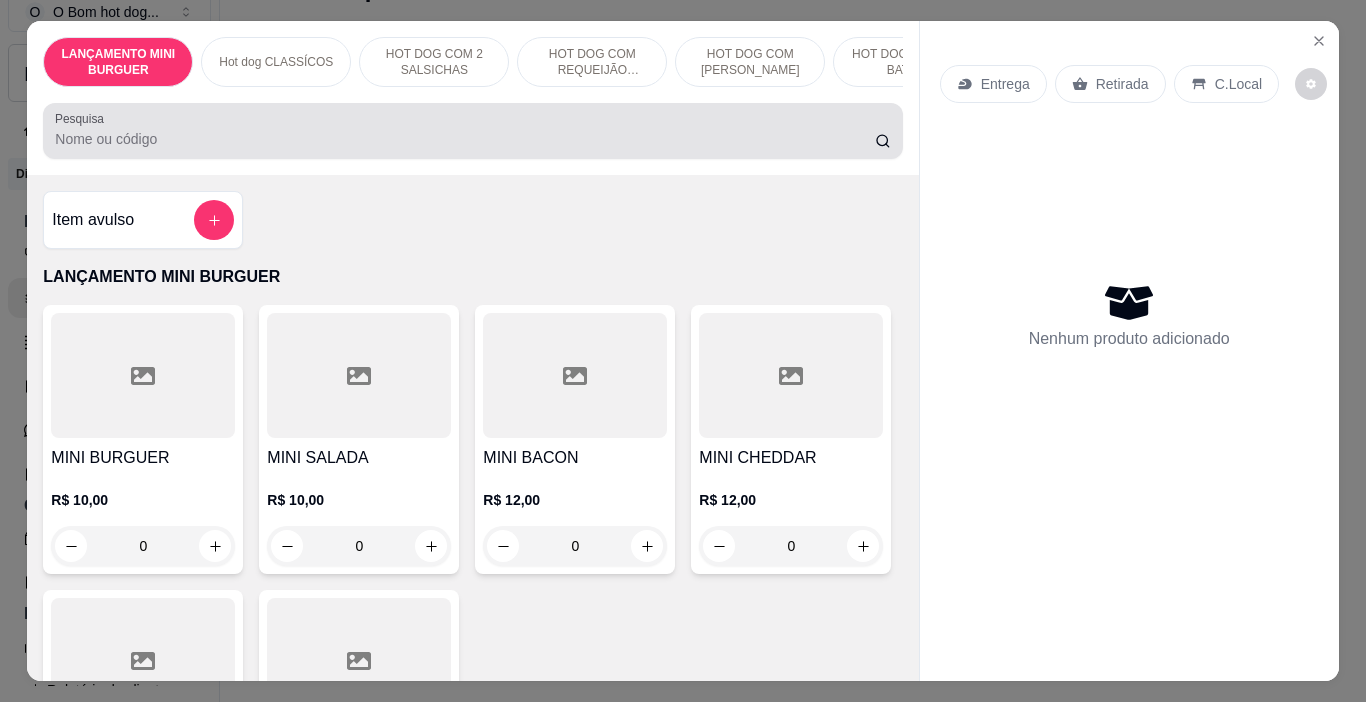click at bounding box center [472, 131] 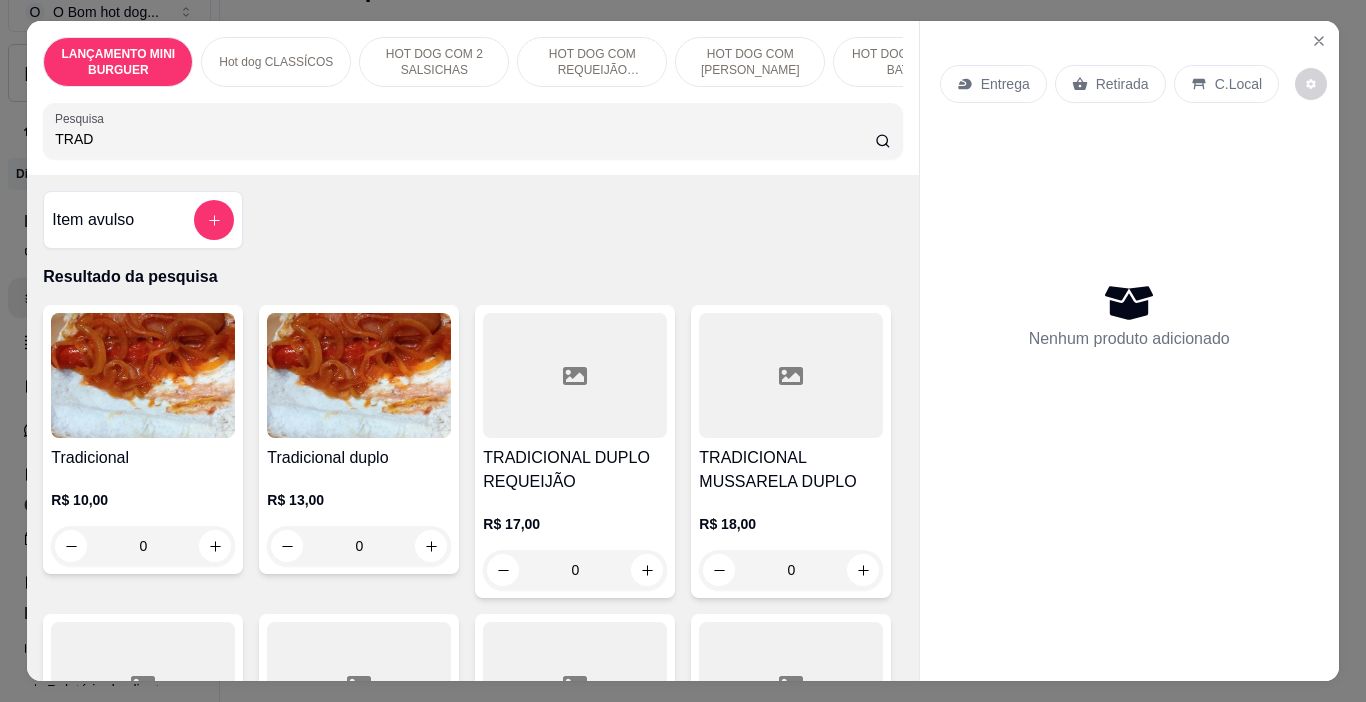 type on "TRAD" 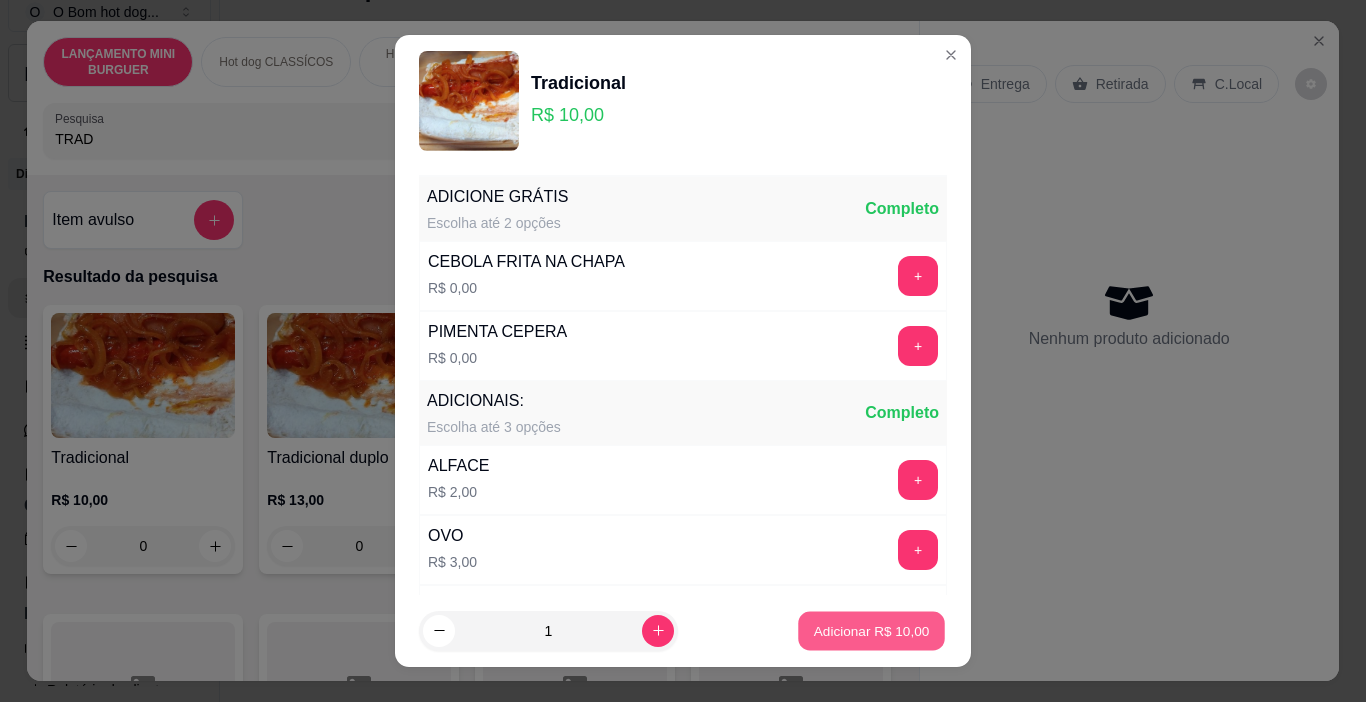 click on "Adicionar   R$ 10,00" at bounding box center [871, 631] 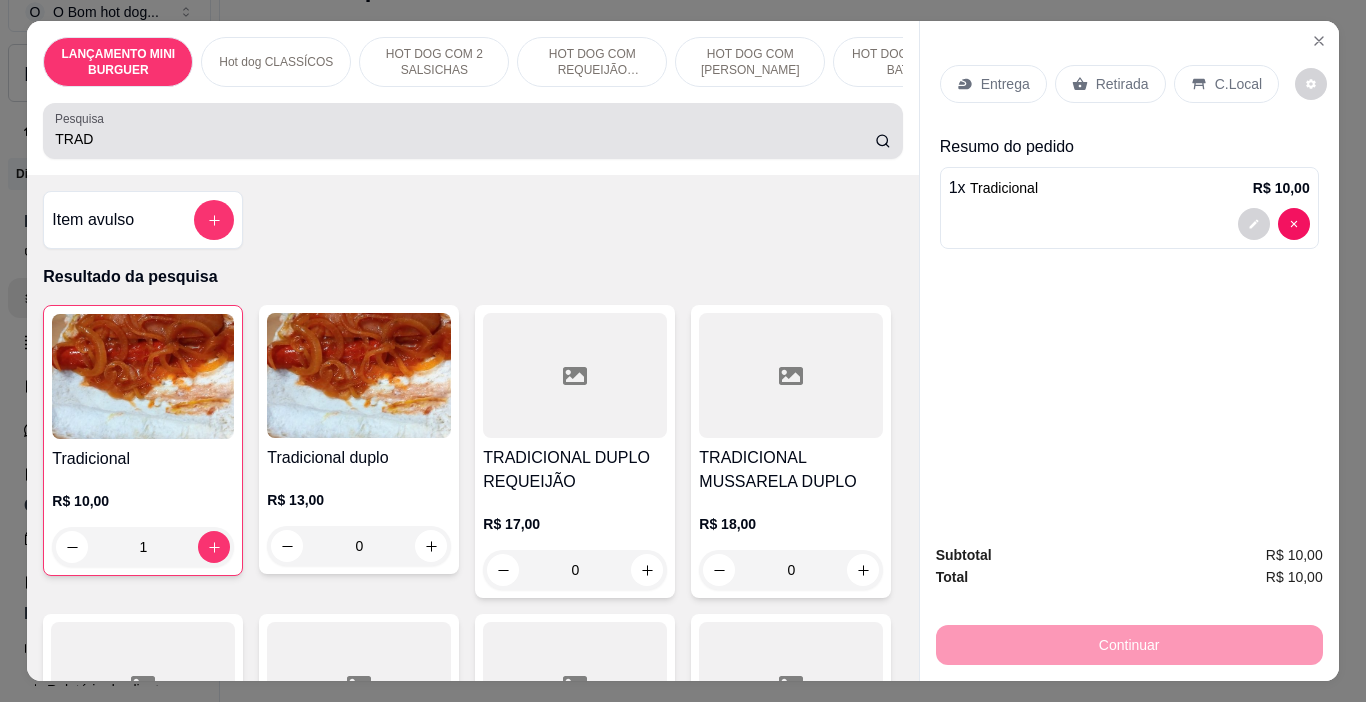 drag, startPoint x: 95, startPoint y: 141, endPoint x: 172, endPoint y: 164, distance: 80.36168 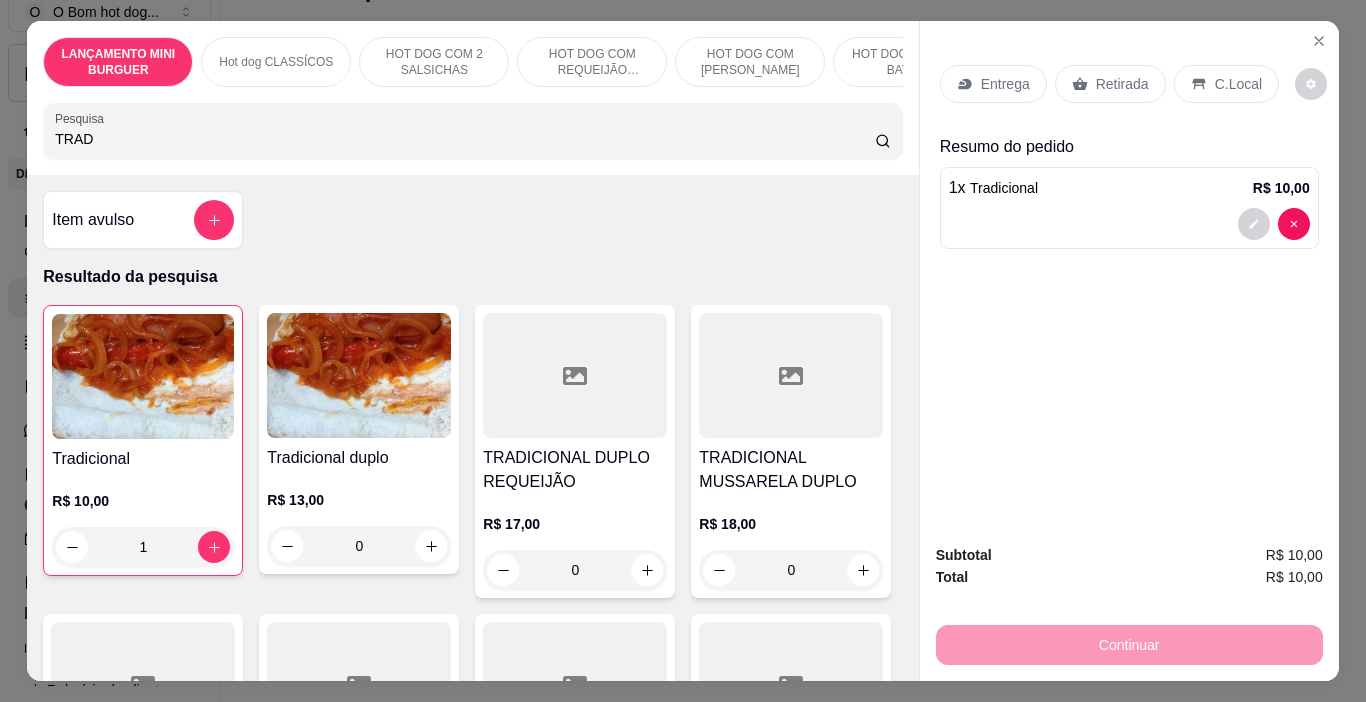 click at bounding box center (359, 375) 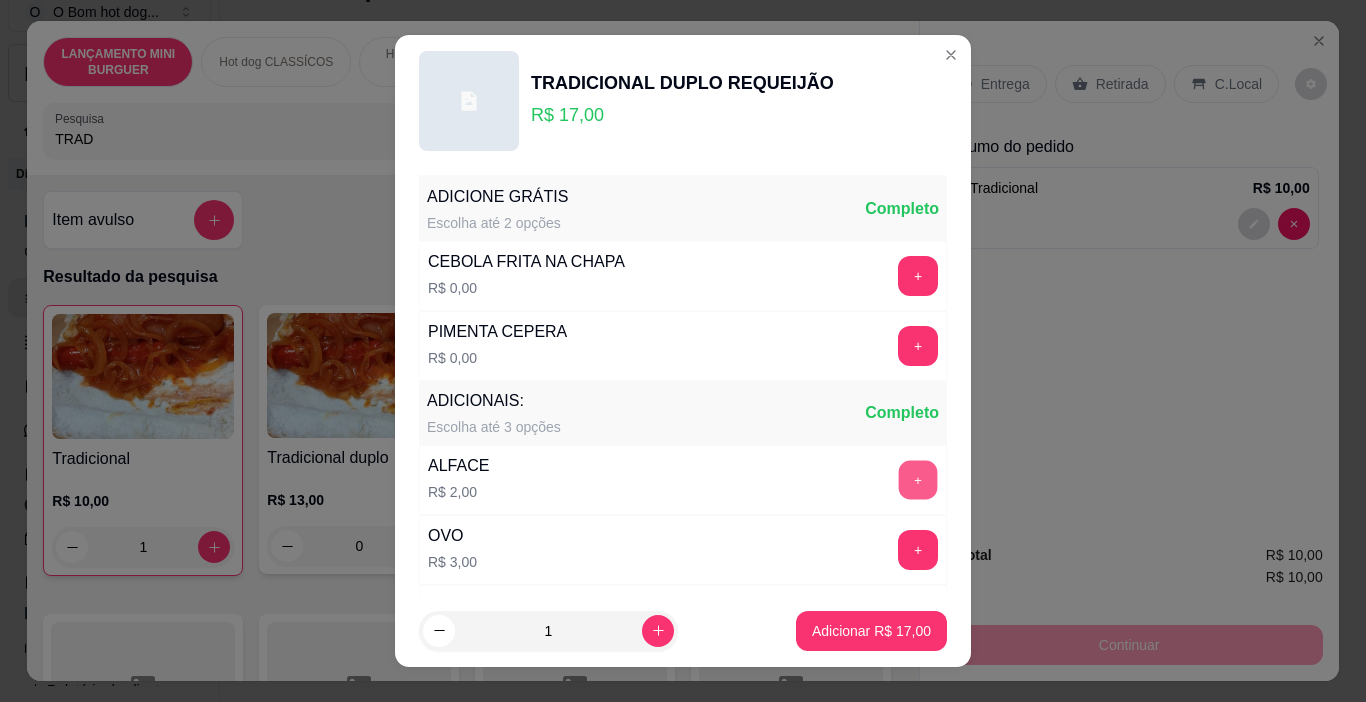 click on "+" at bounding box center (918, 480) 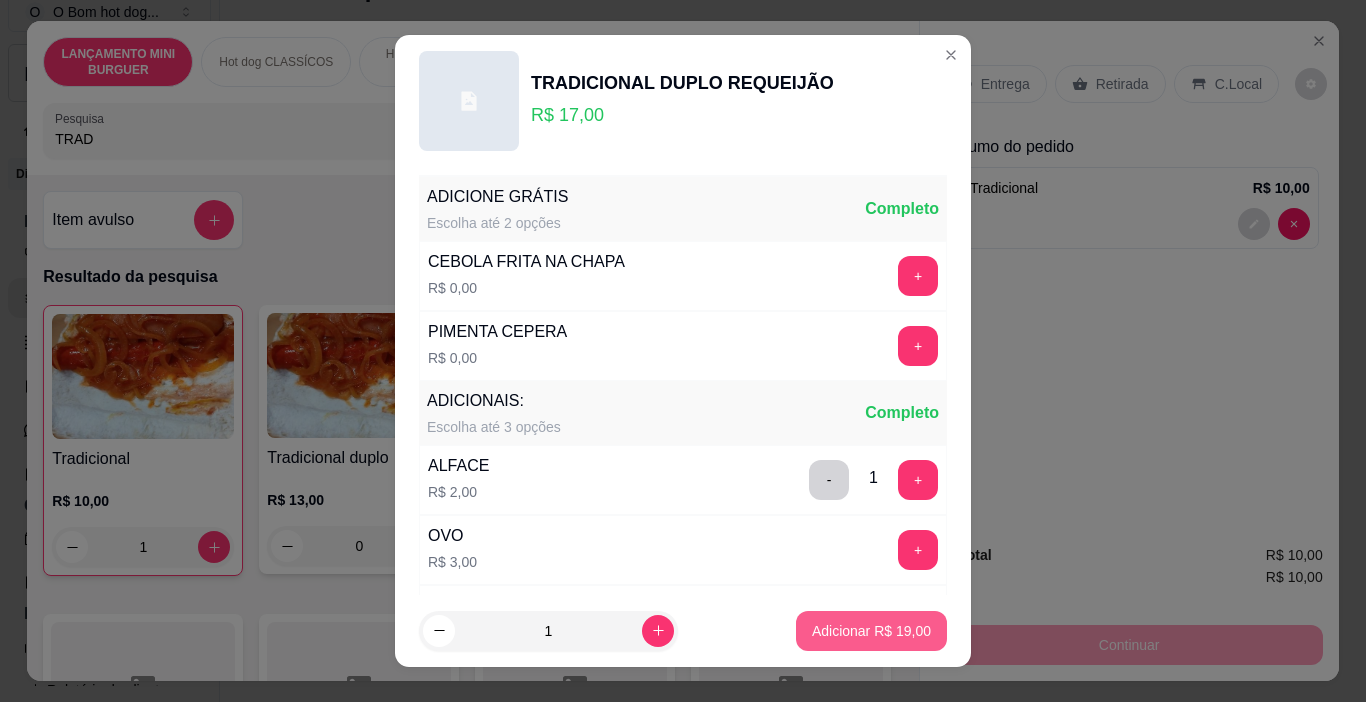 click on "Adicionar   R$ 19,00" at bounding box center [871, 631] 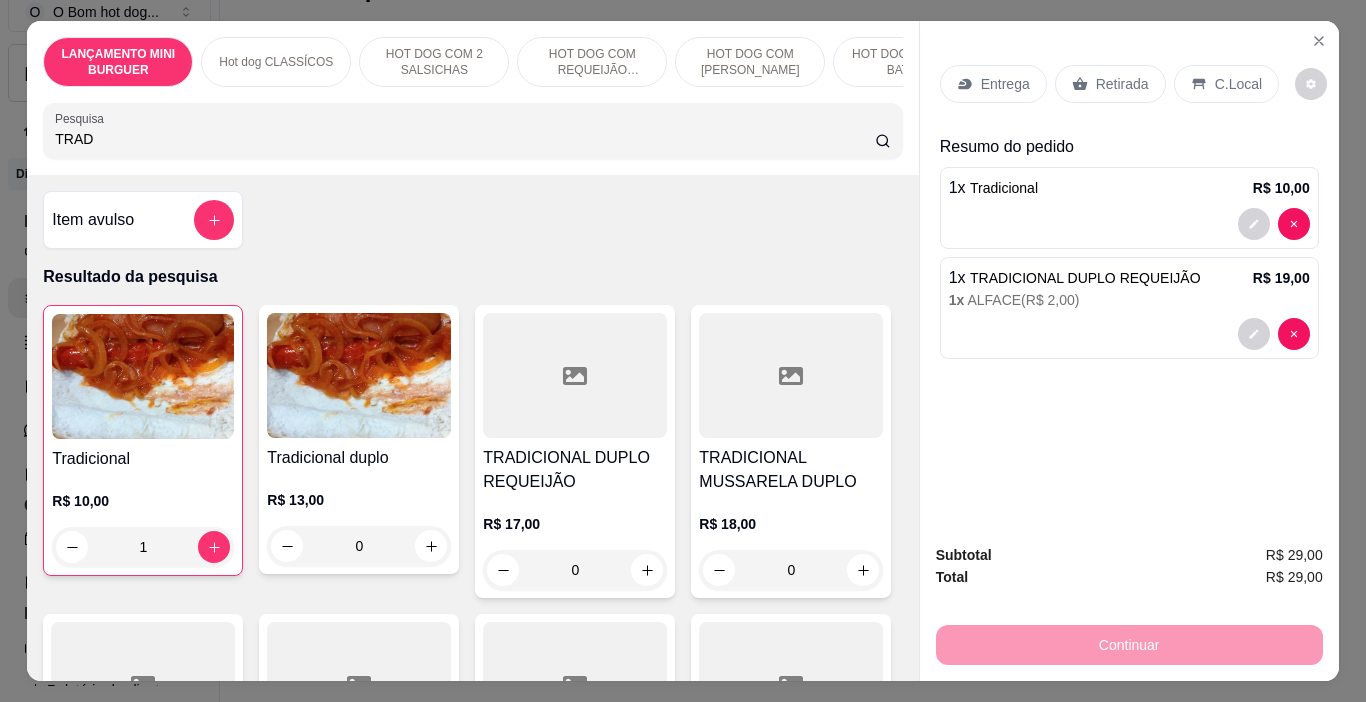 click on "Retirada" at bounding box center (1122, 84) 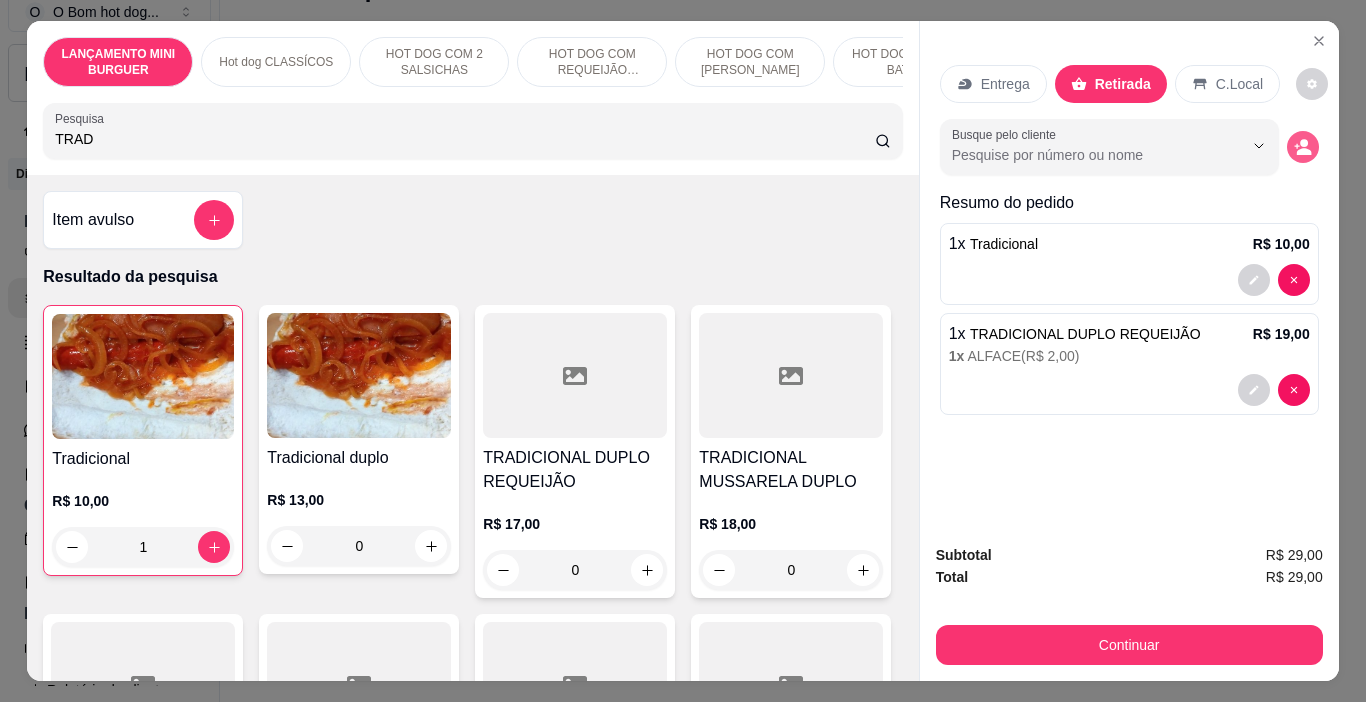 click 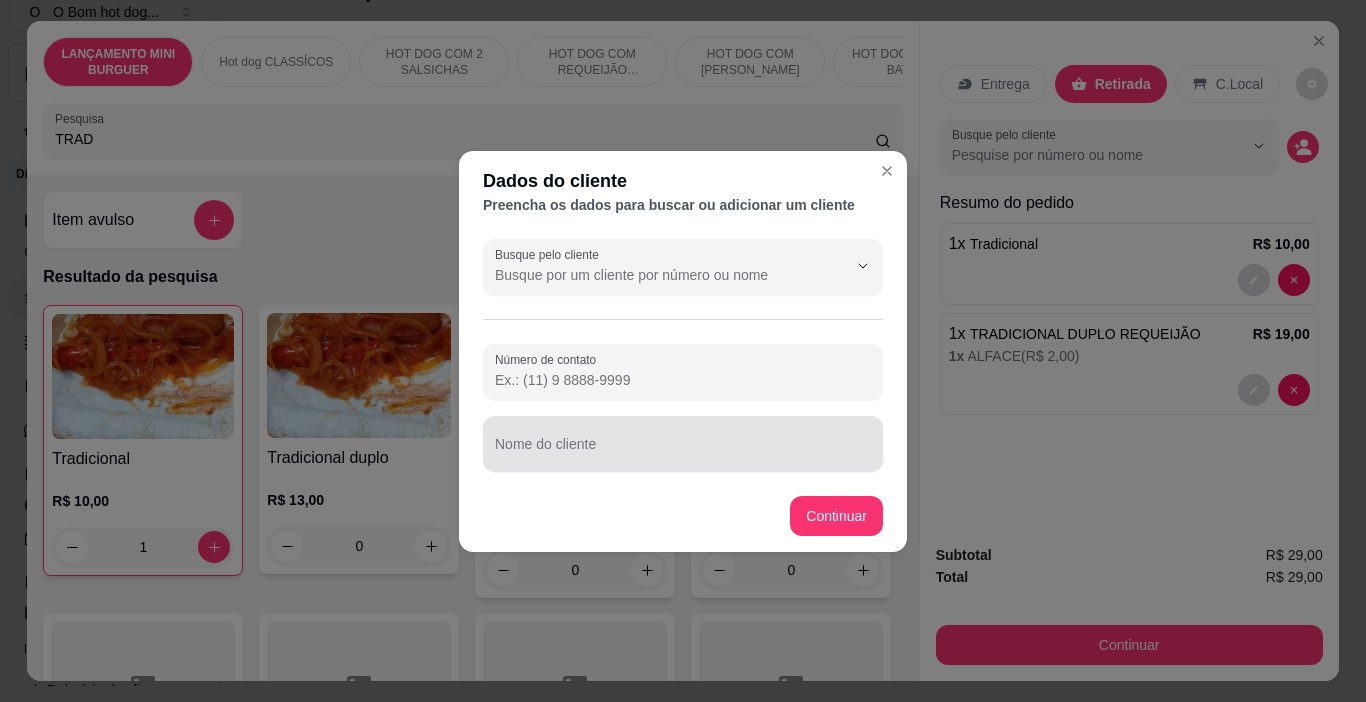 click at bounding box center [683, 444] 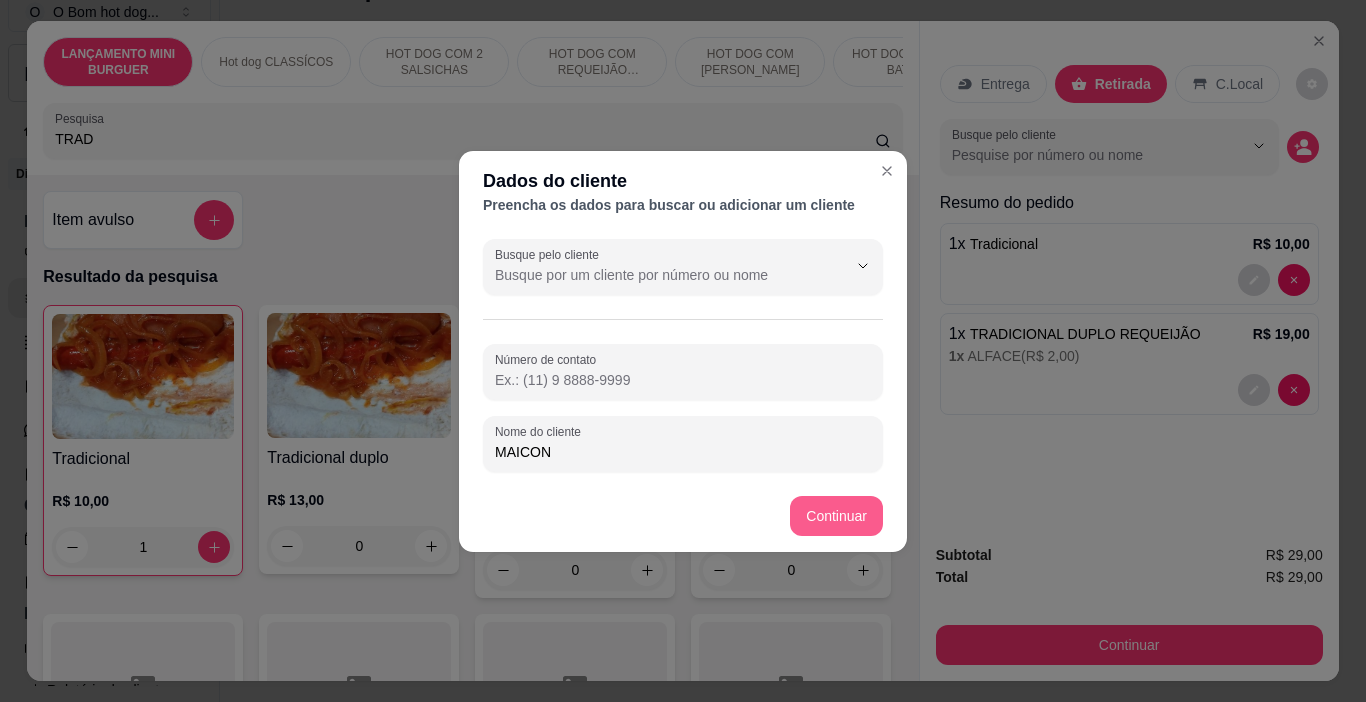 type on "MAICON" 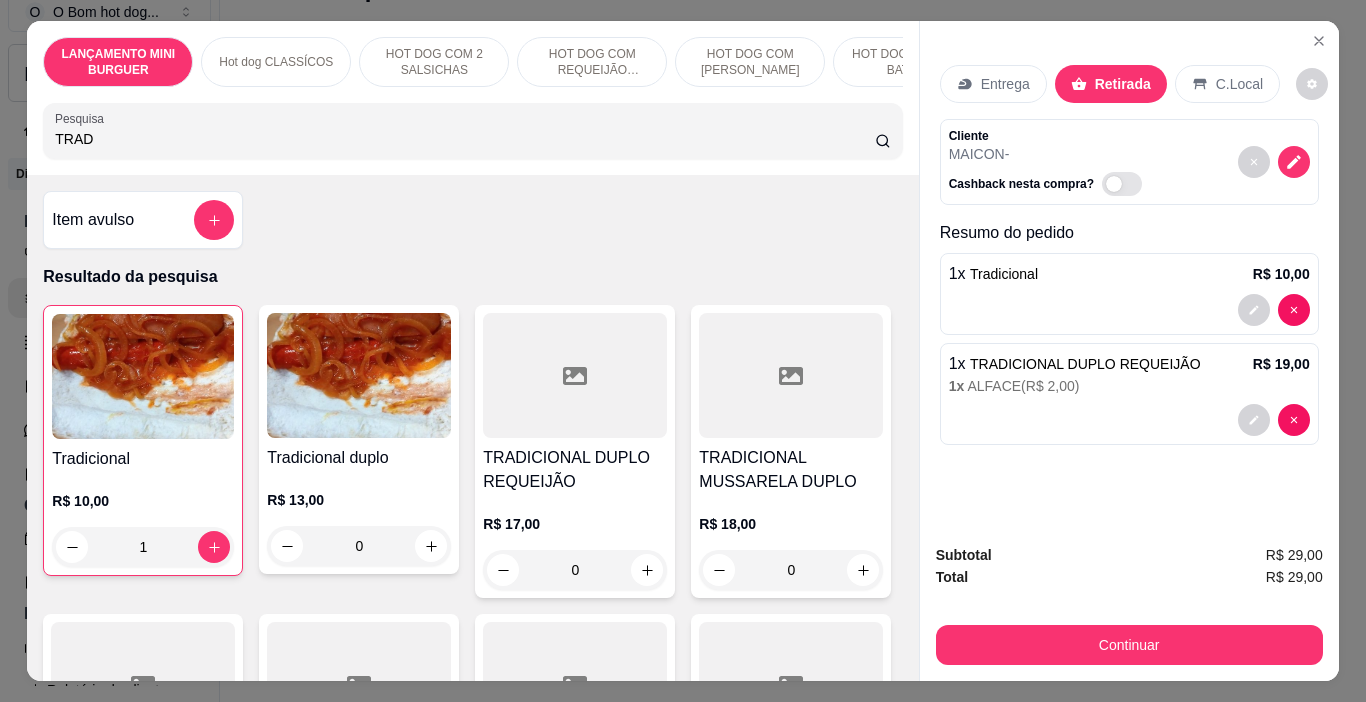 click on "1 x   ALFACE   ( R$ 2,00 )" at bounding box center [1129, 386] 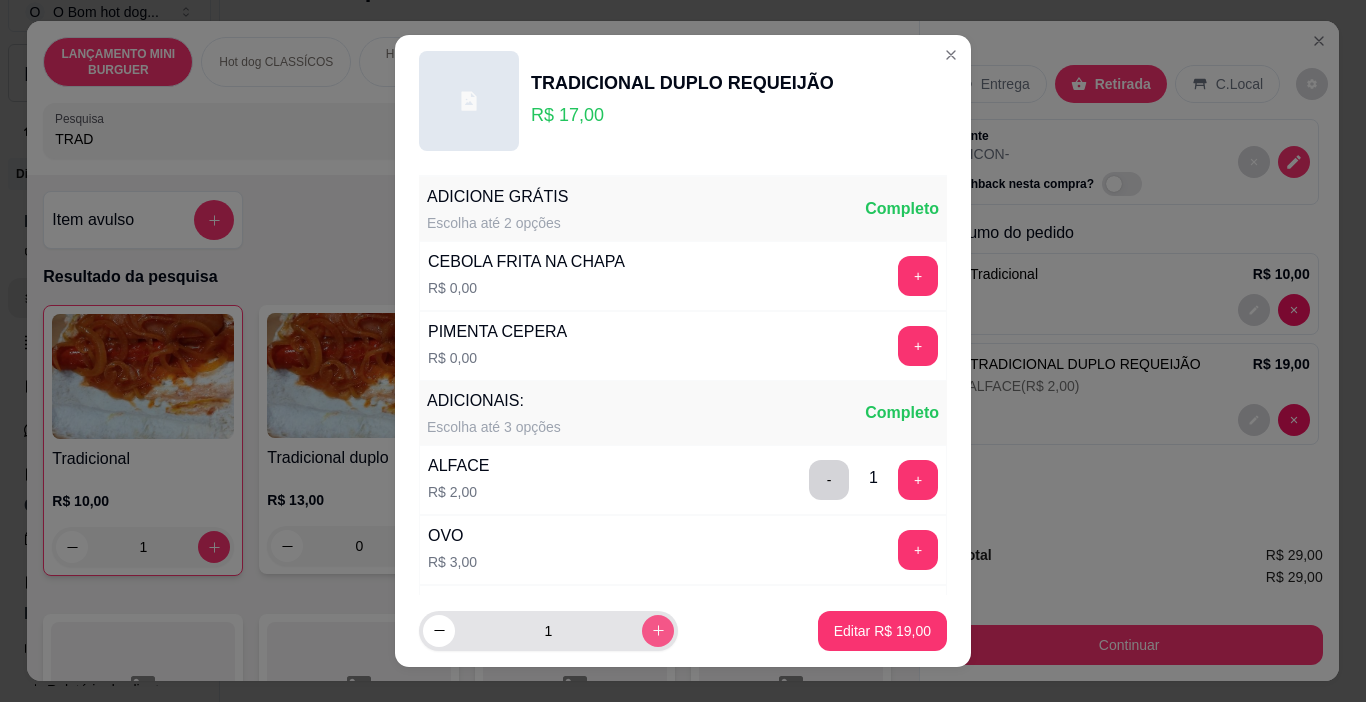 click 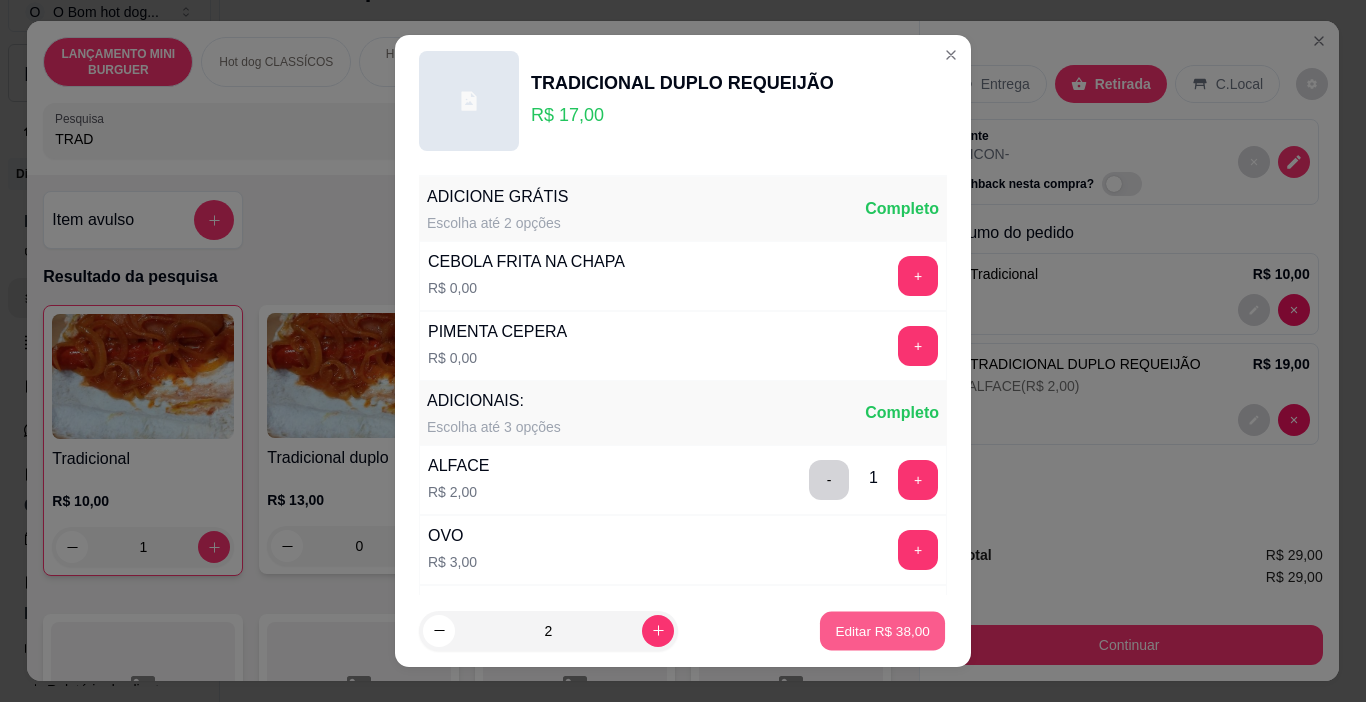 click on "Editar   R$ 38,00" at bounding box center [882, 630] 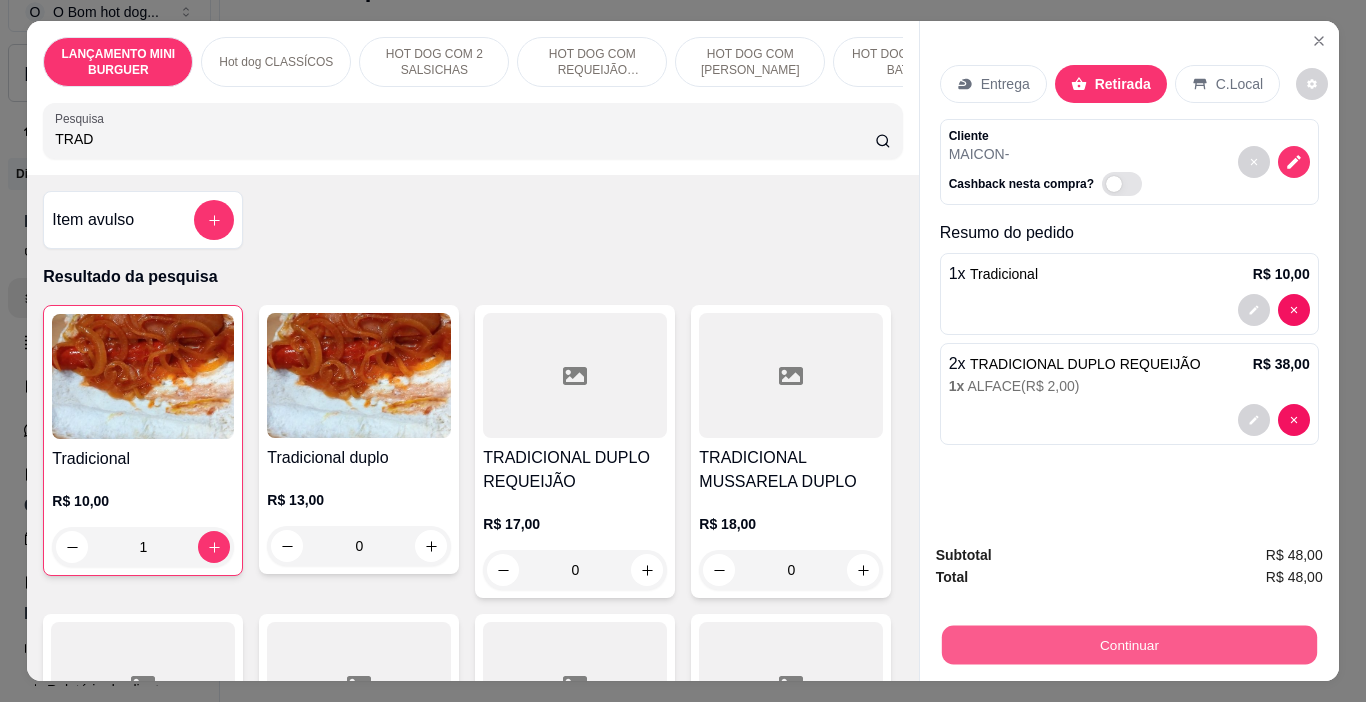 click on "Continuar" at bounding box center [1128, 645] 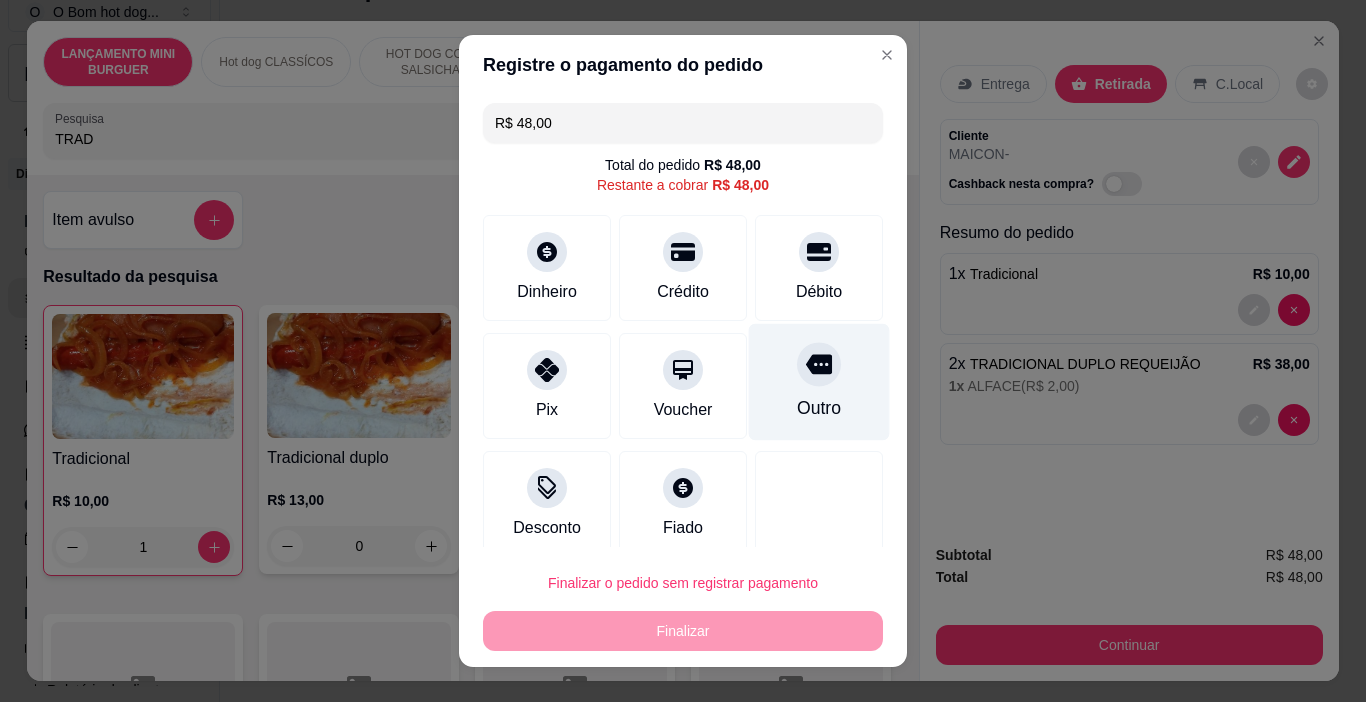 click on "Outro" at bounding box center (819, 408) 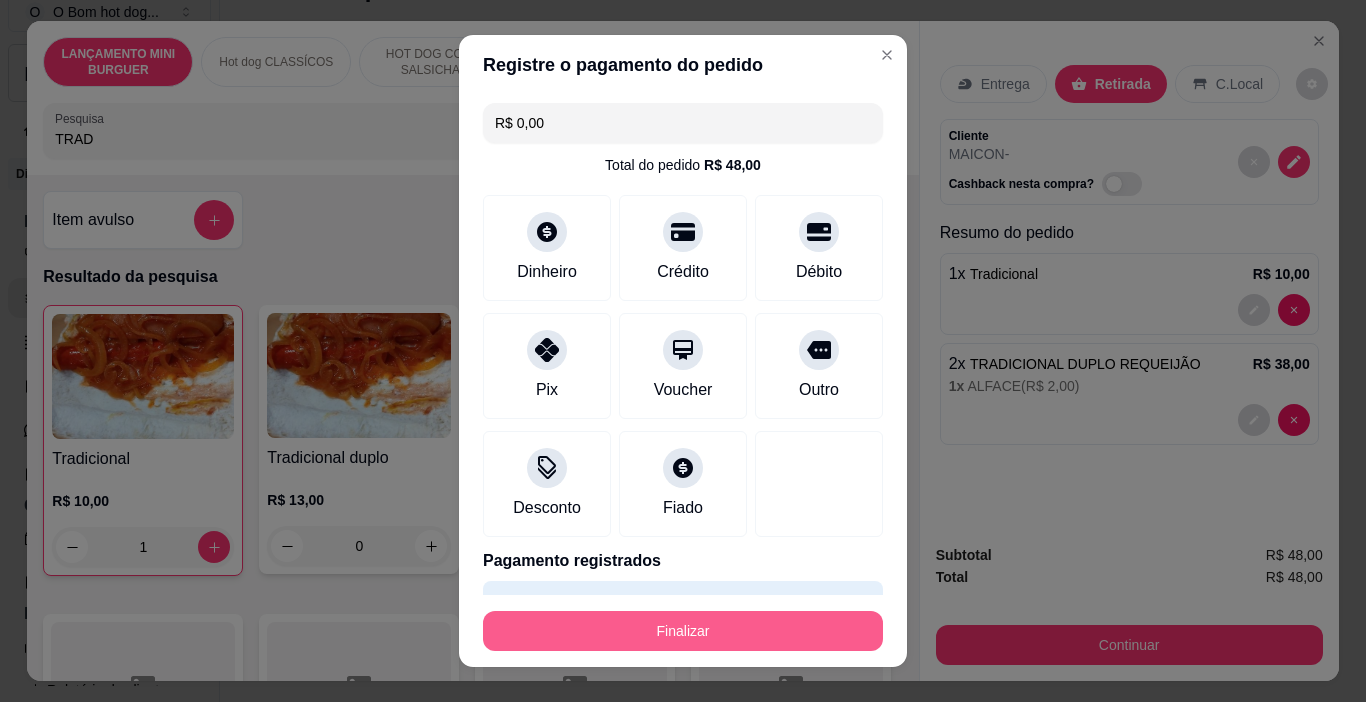 click on "Finalizar" at bounding box center [683, 631] 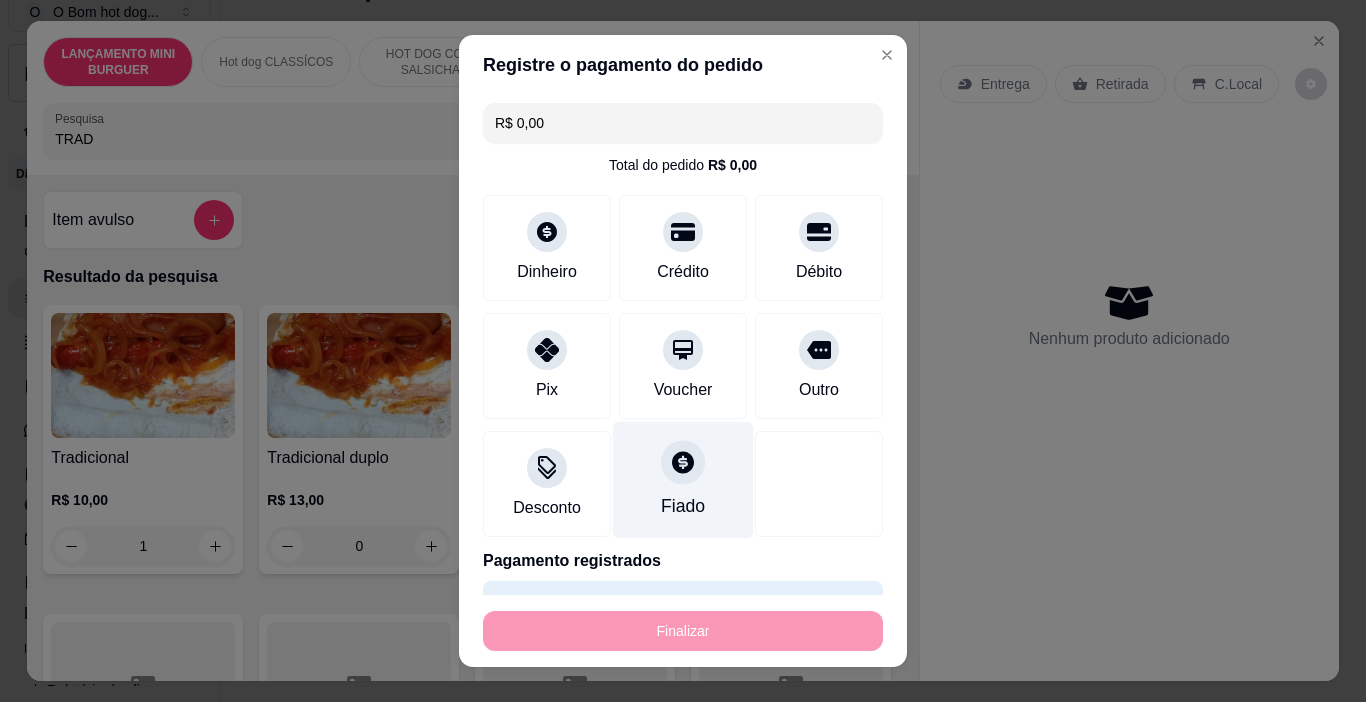 type on "0" 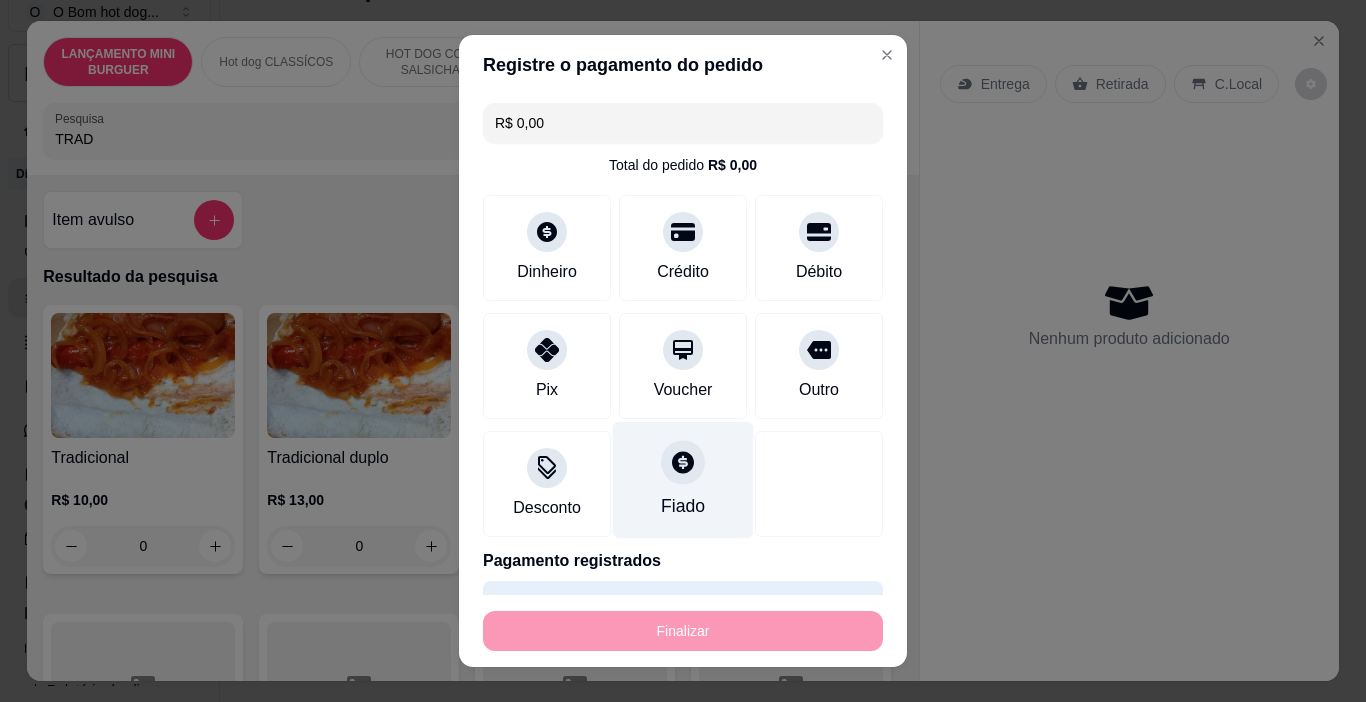 type on "-R$ 48,00" 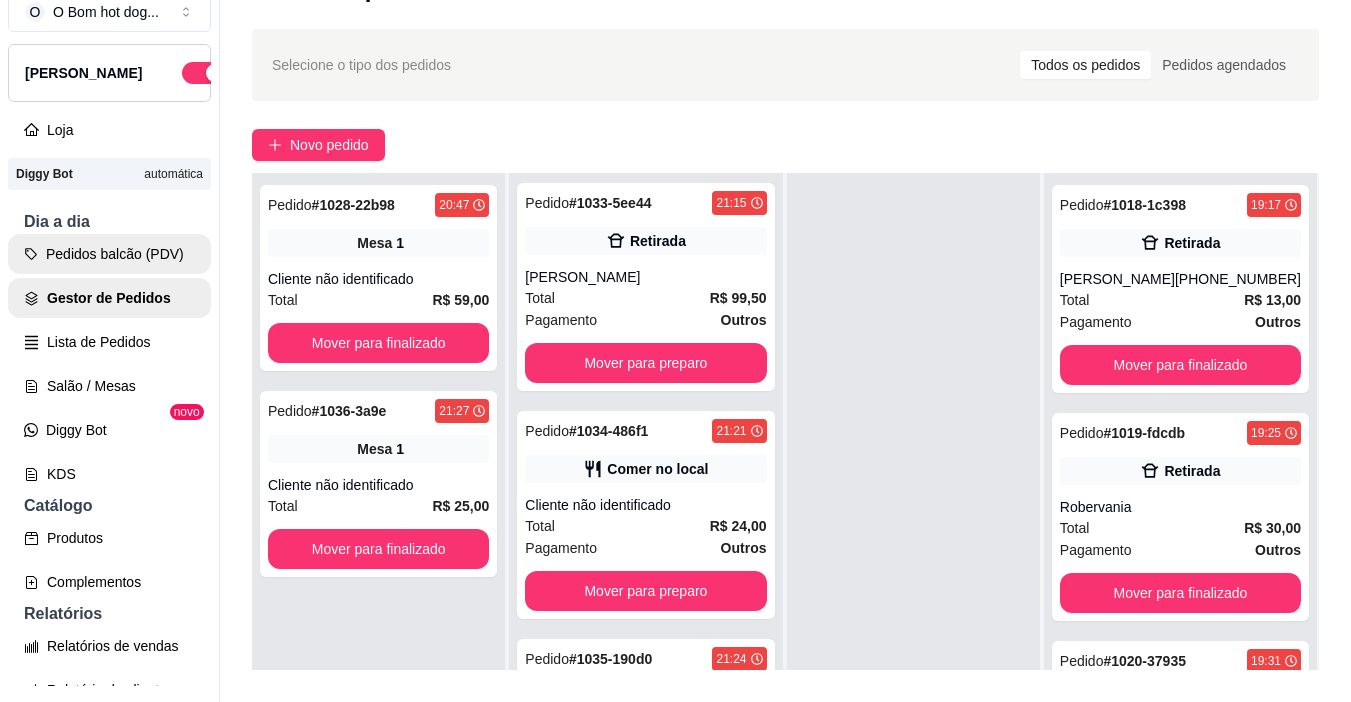 click on "Pedidos balcão (PDV)" at bounding box center (109, 254) 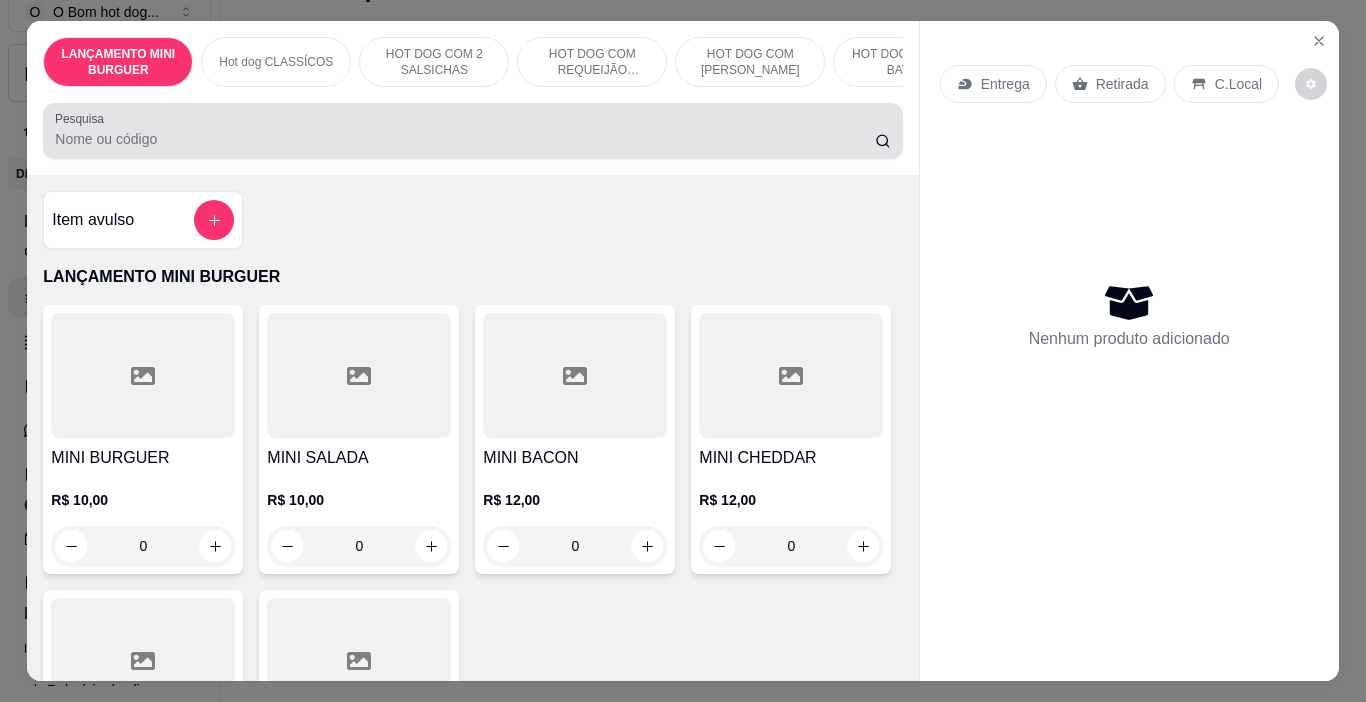 click at bounding box center [472, 131] 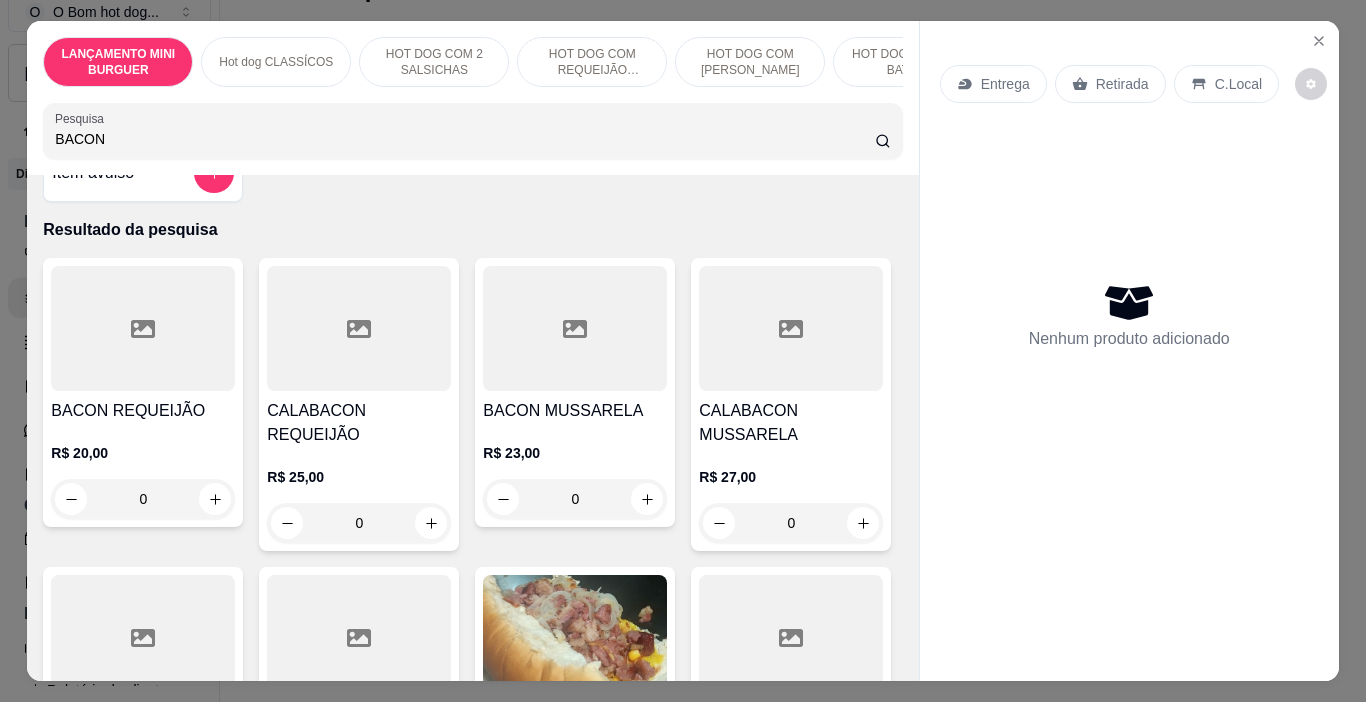 scroll, scrollTop: 0, scrollLeft: 0, axis: both 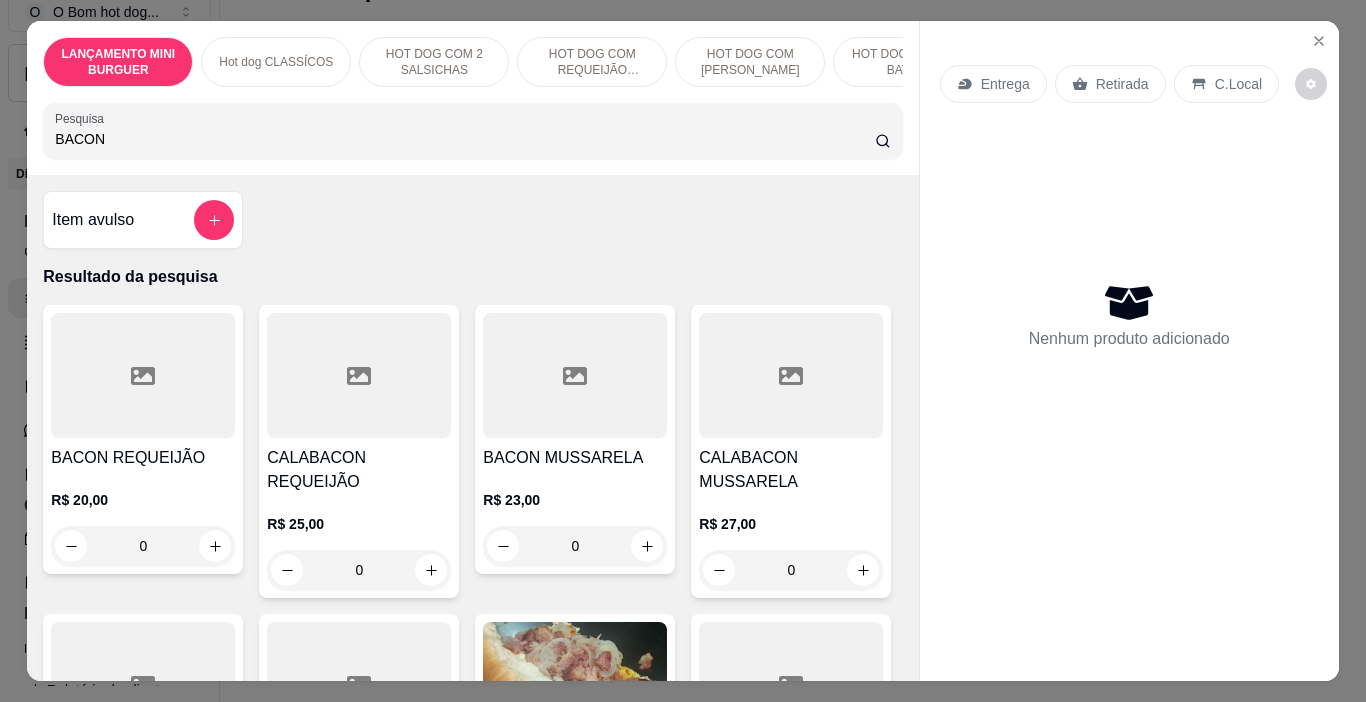 type on "BACON" 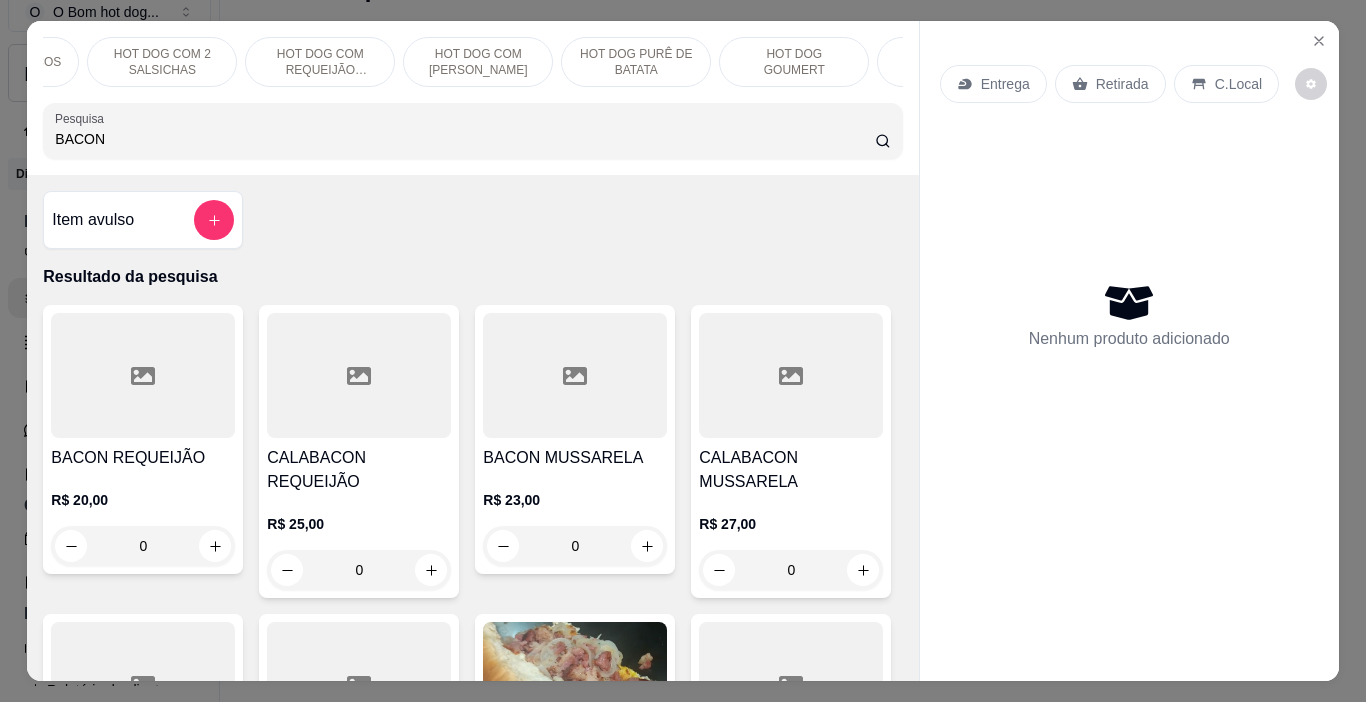 scroll, scrollTop: 0, scrollLeft: 280, axis: horizontal 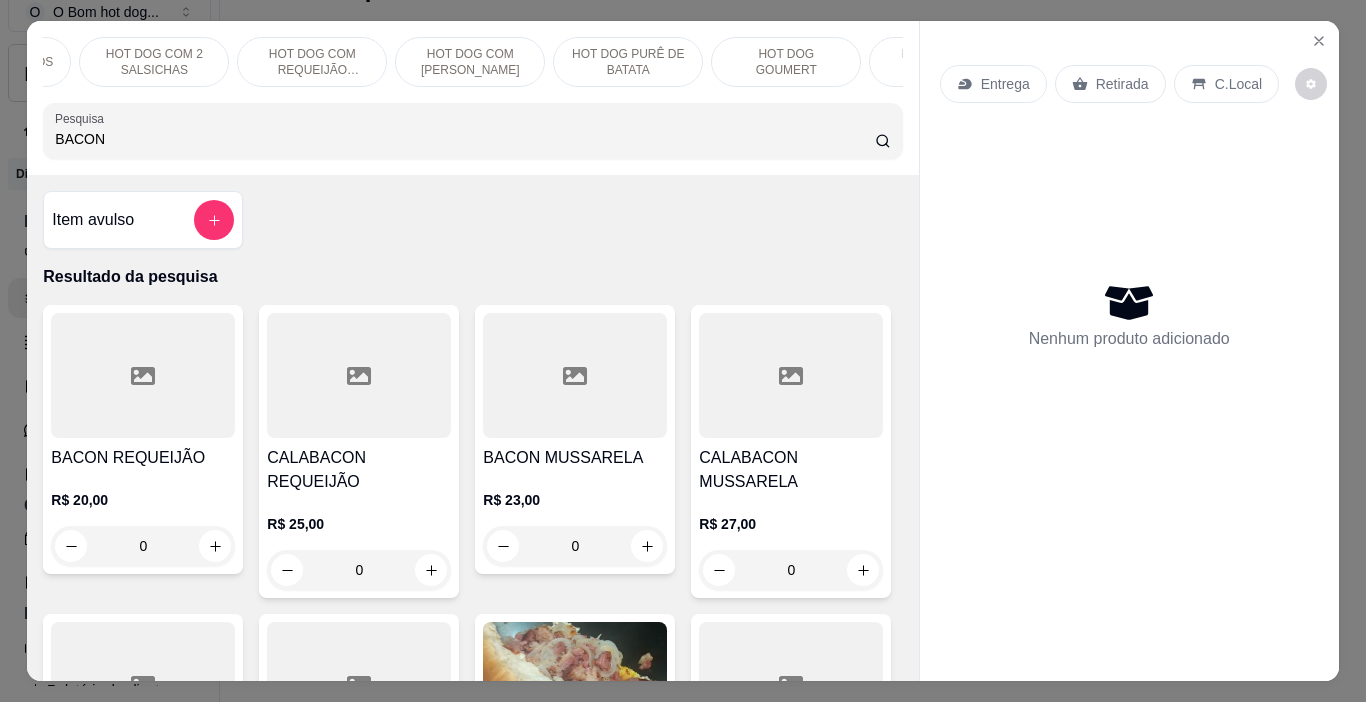 drag, startPoint x: 785, startPoint y: 45, endPoint x: 791, endPoint y: 59, distance: 15.231546 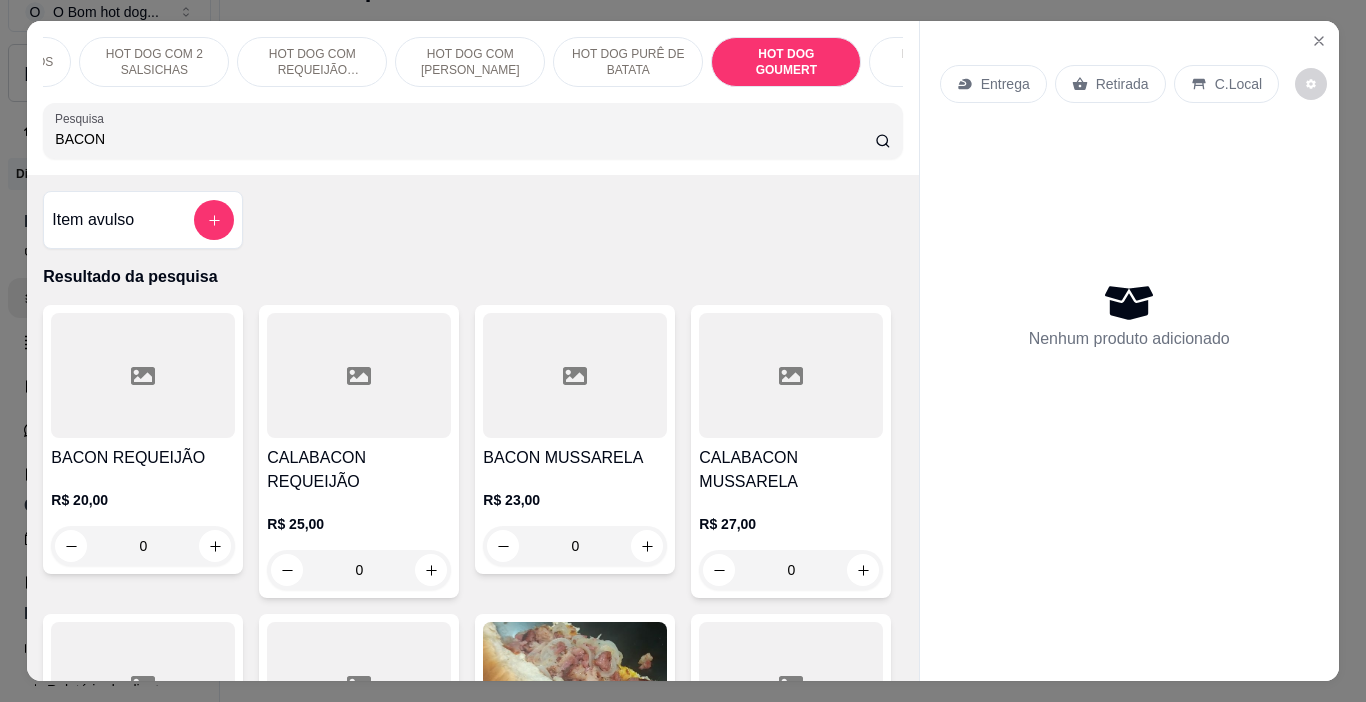 scroll, scrollTop: 7141, scrollLeft: 0, axis: vertical 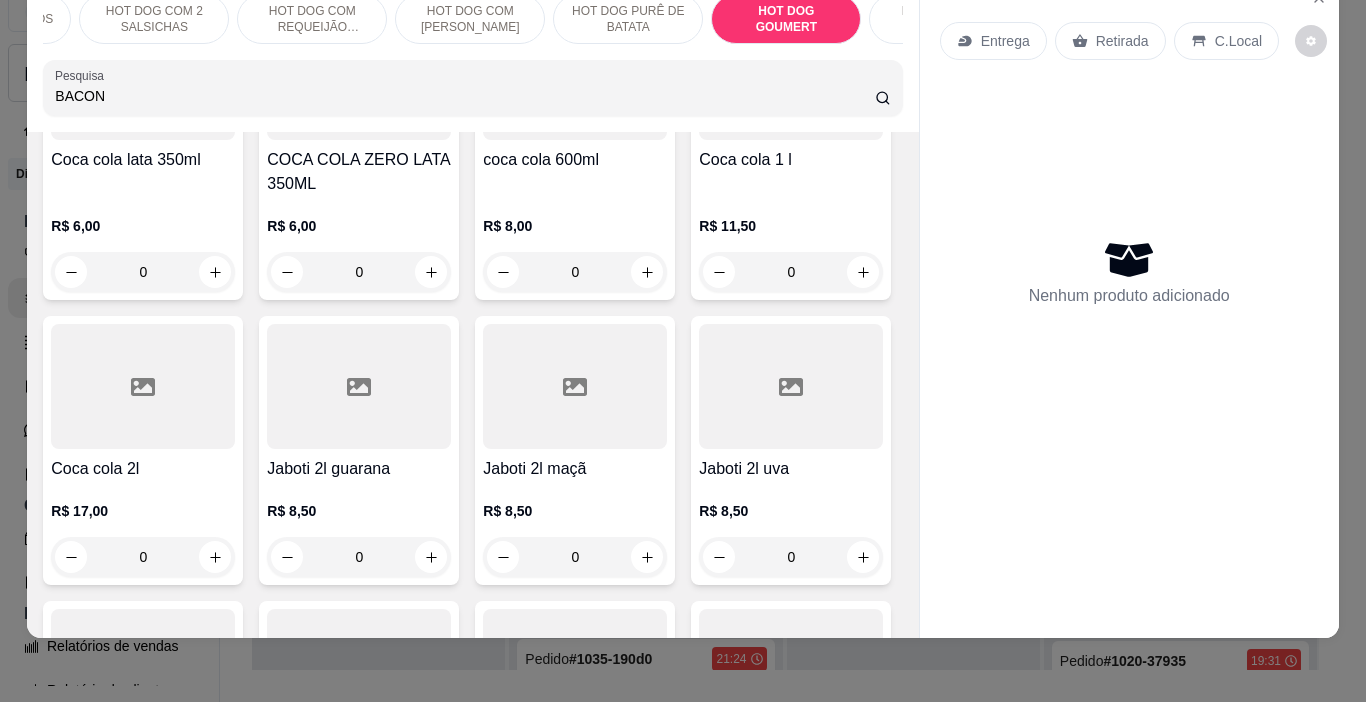 click on "Bacon" at bounding box center (575, -1409) 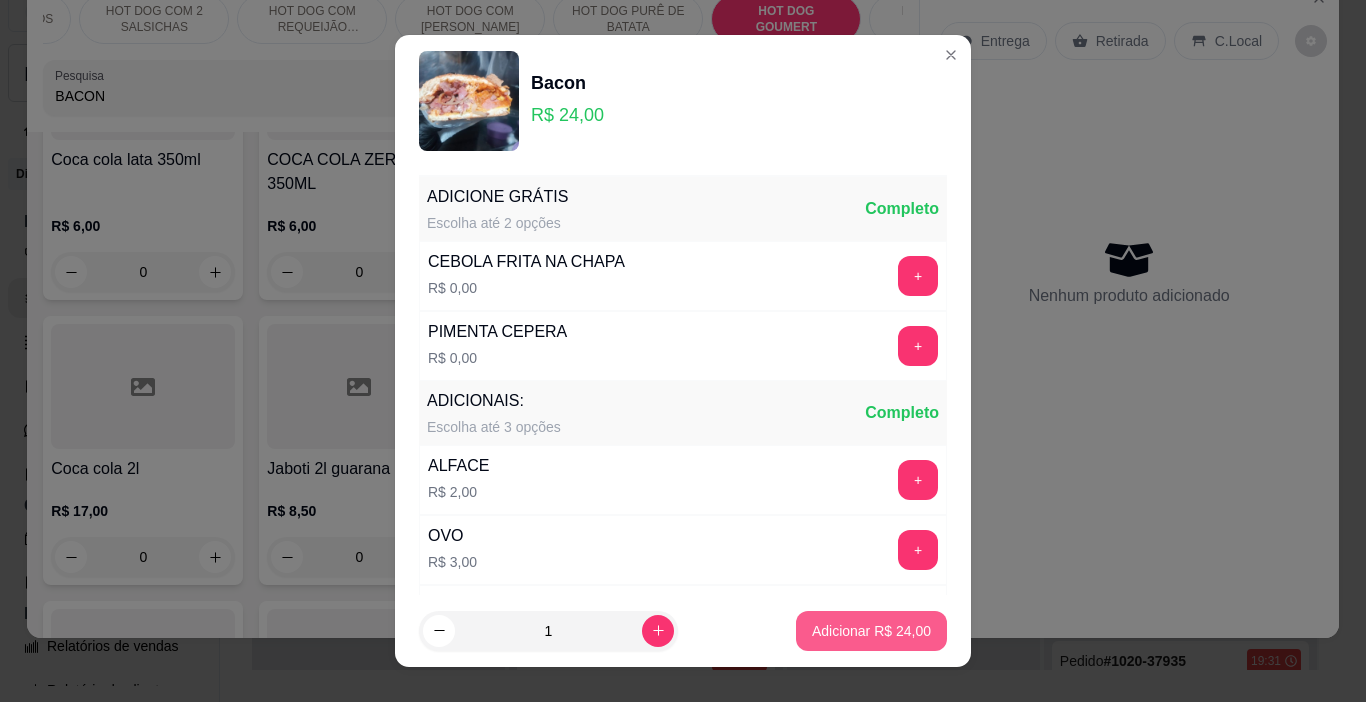click on "Adicionar   R$ 24,00" at bounding box center [871, 631] 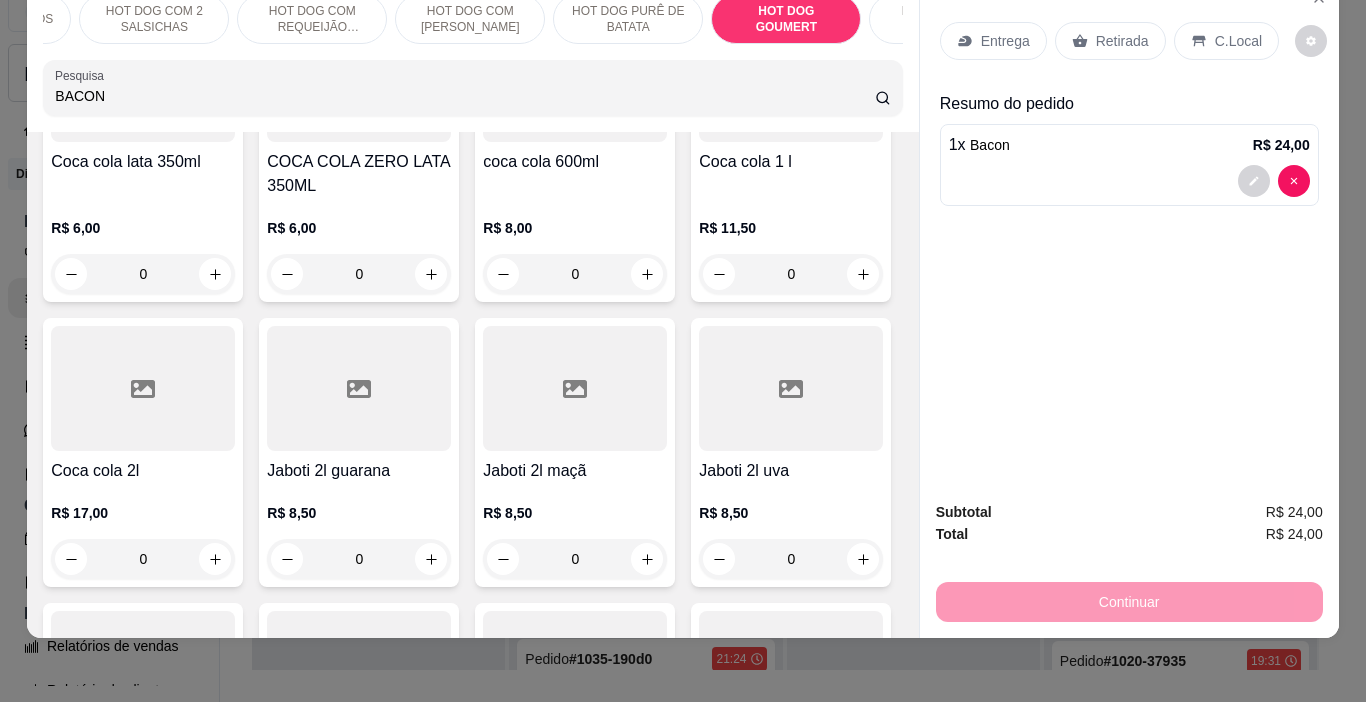 type on "1" 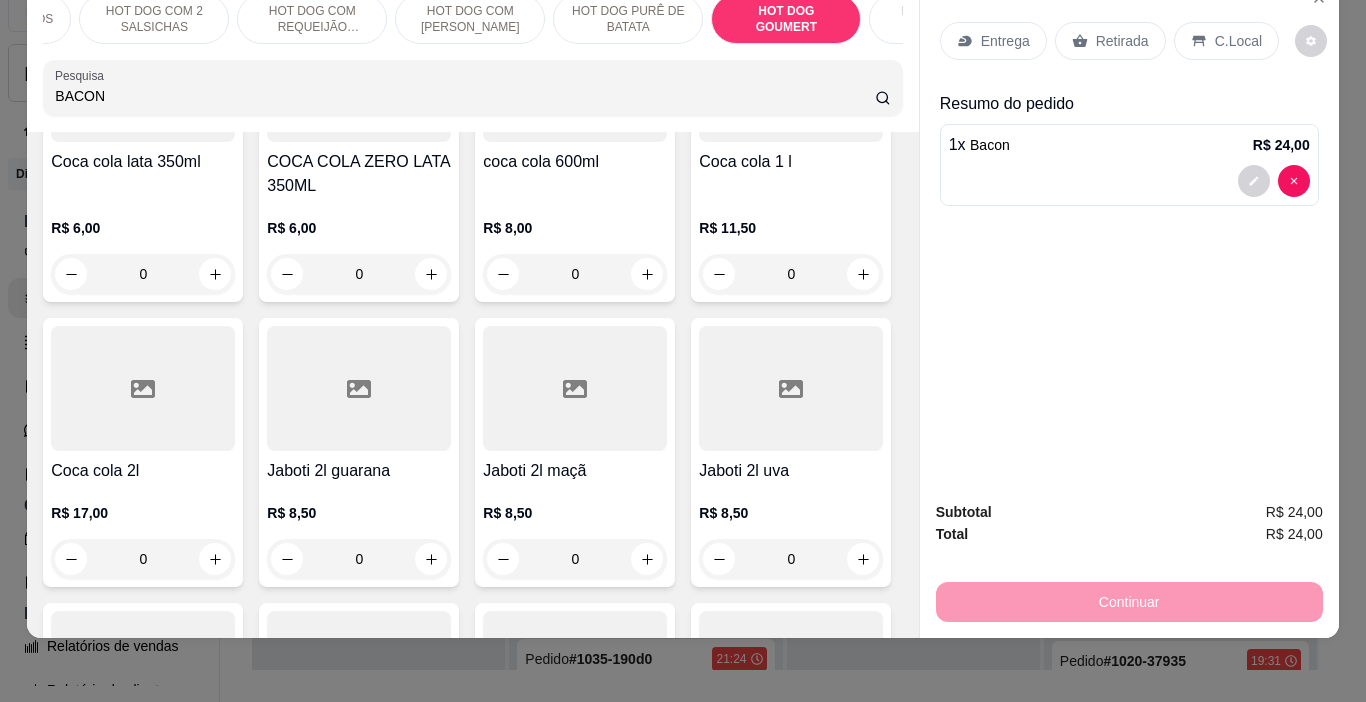 click on "BACON" at bounding box center (465, 96) 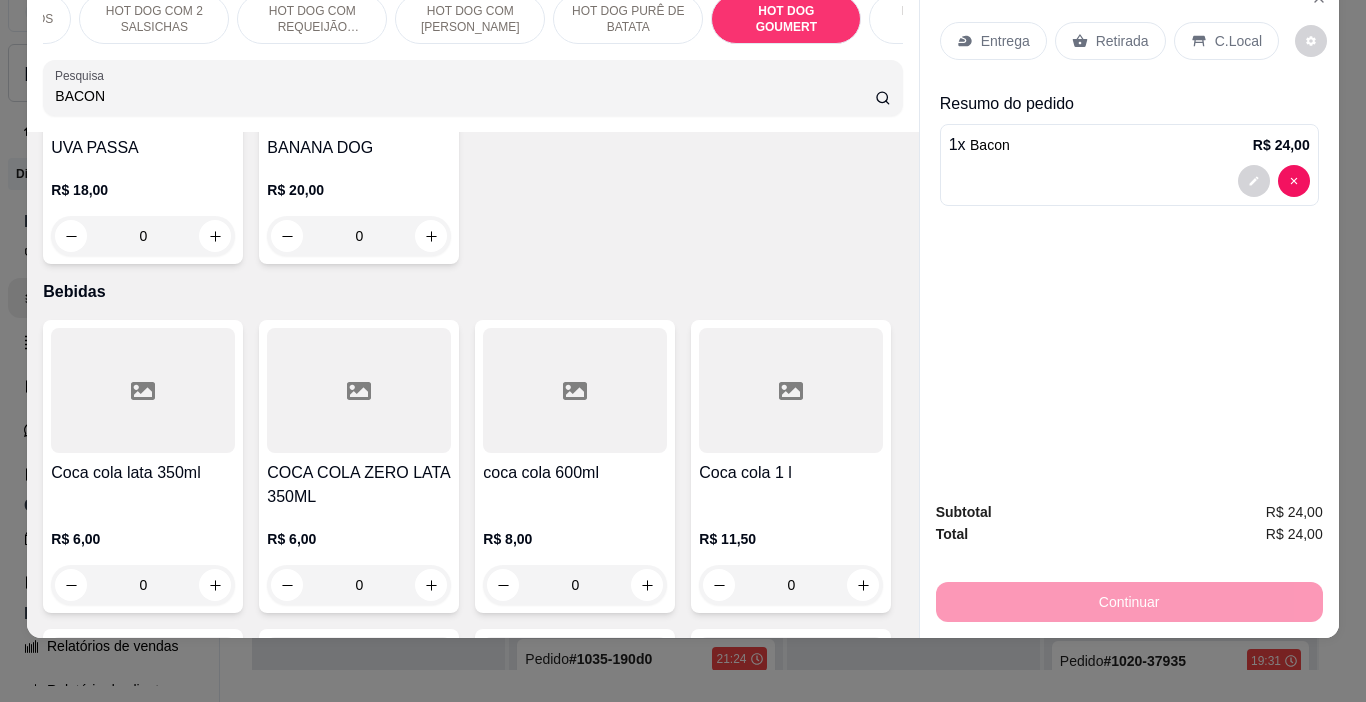 scroll, scrollTop: 7428, scrollLeft: 0, axis: vertical 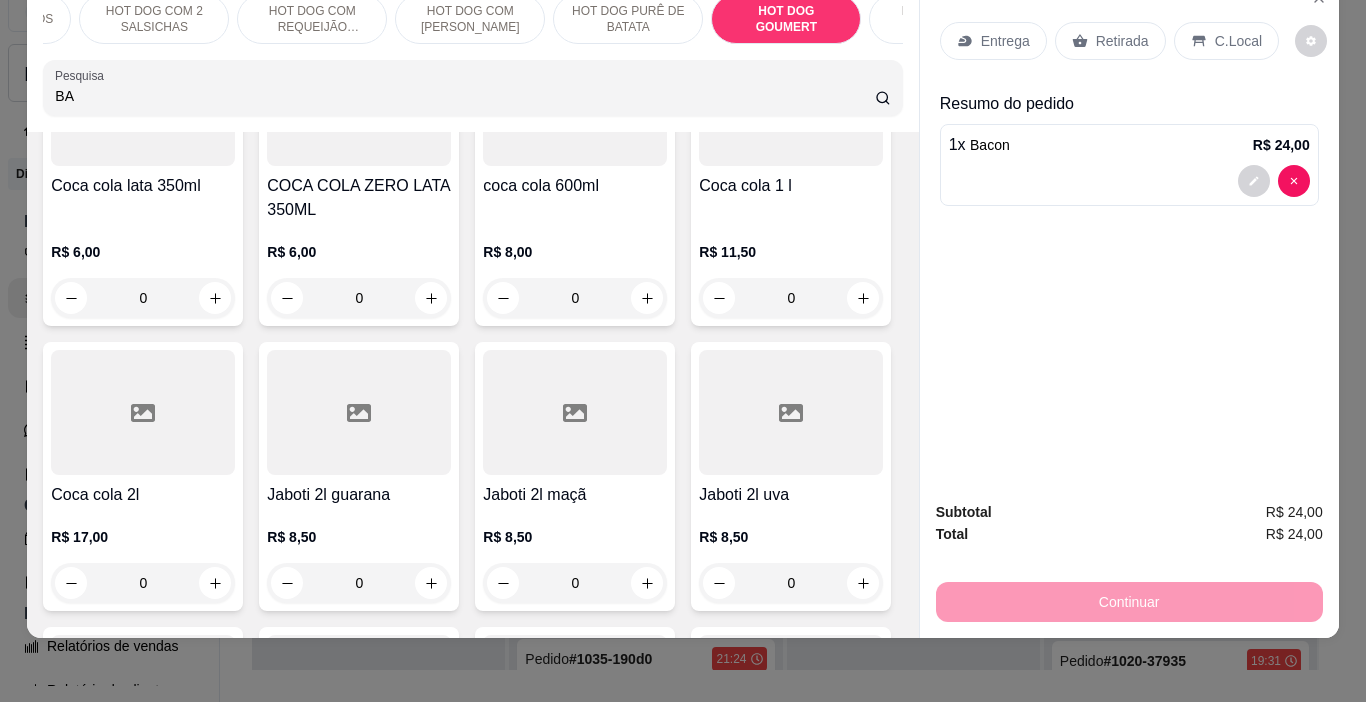 type on "B" 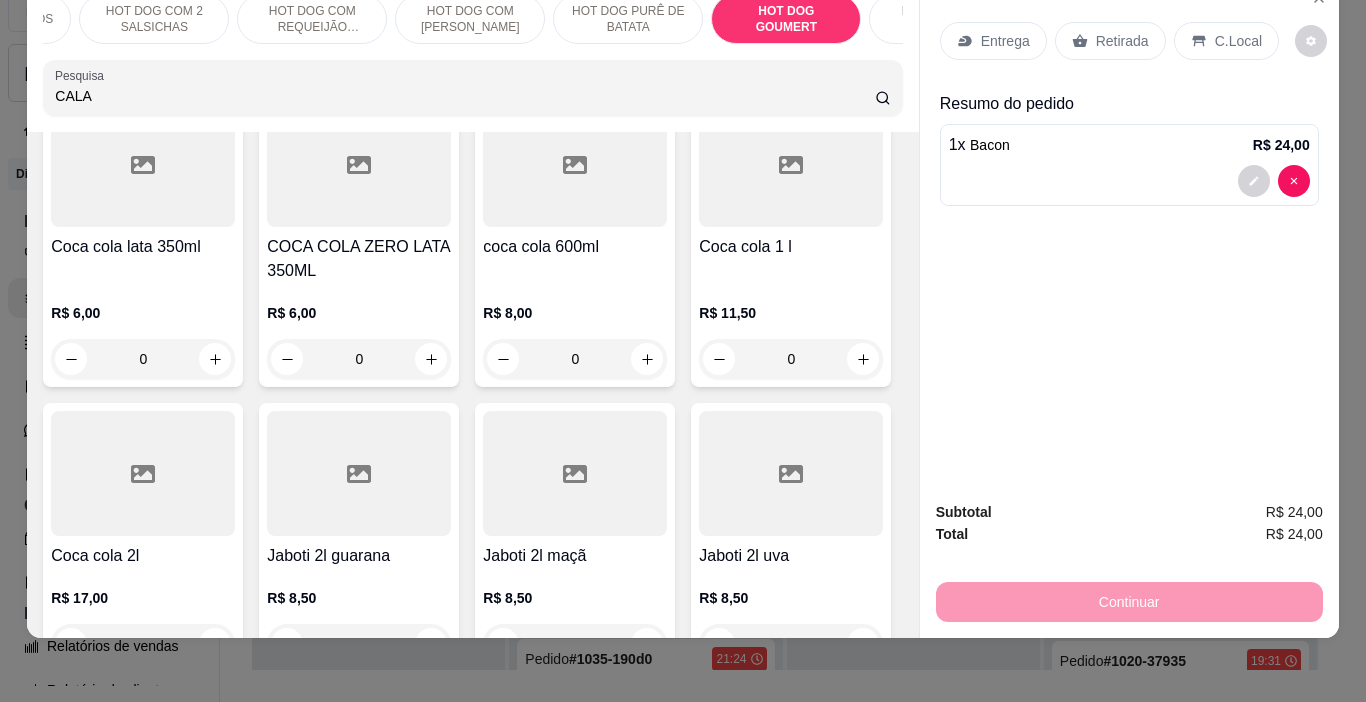 scroll, scrollTop: 7465, scrollLeft: 0, axis: vertical 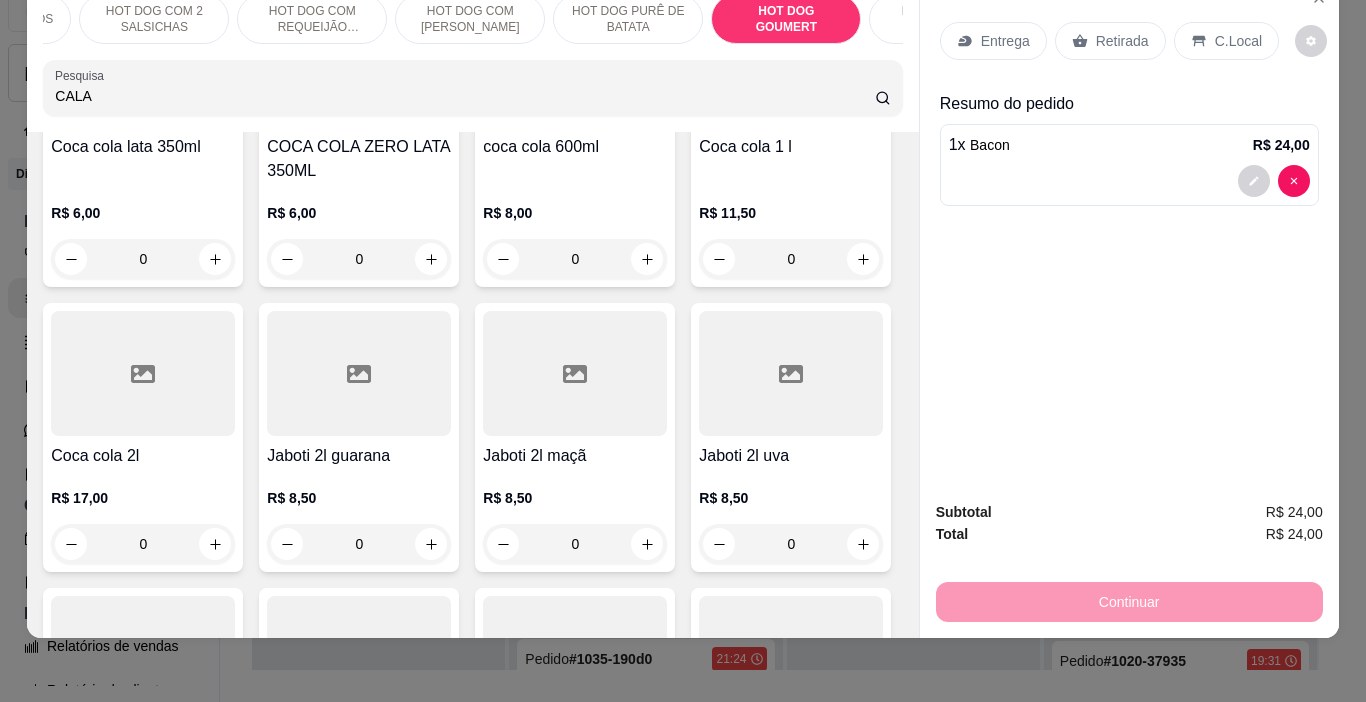 type on "CALA" 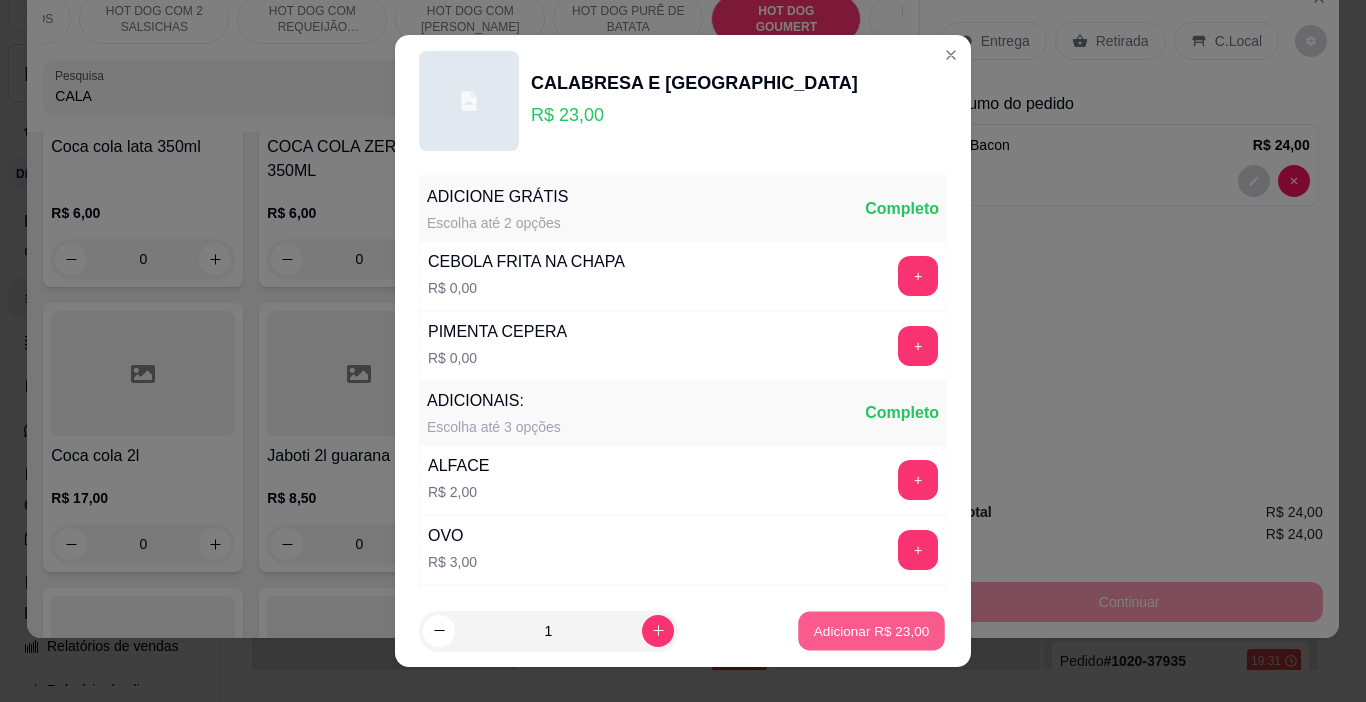click on "Adicionar   R$ 23,00" at bounding box center [872, 630] 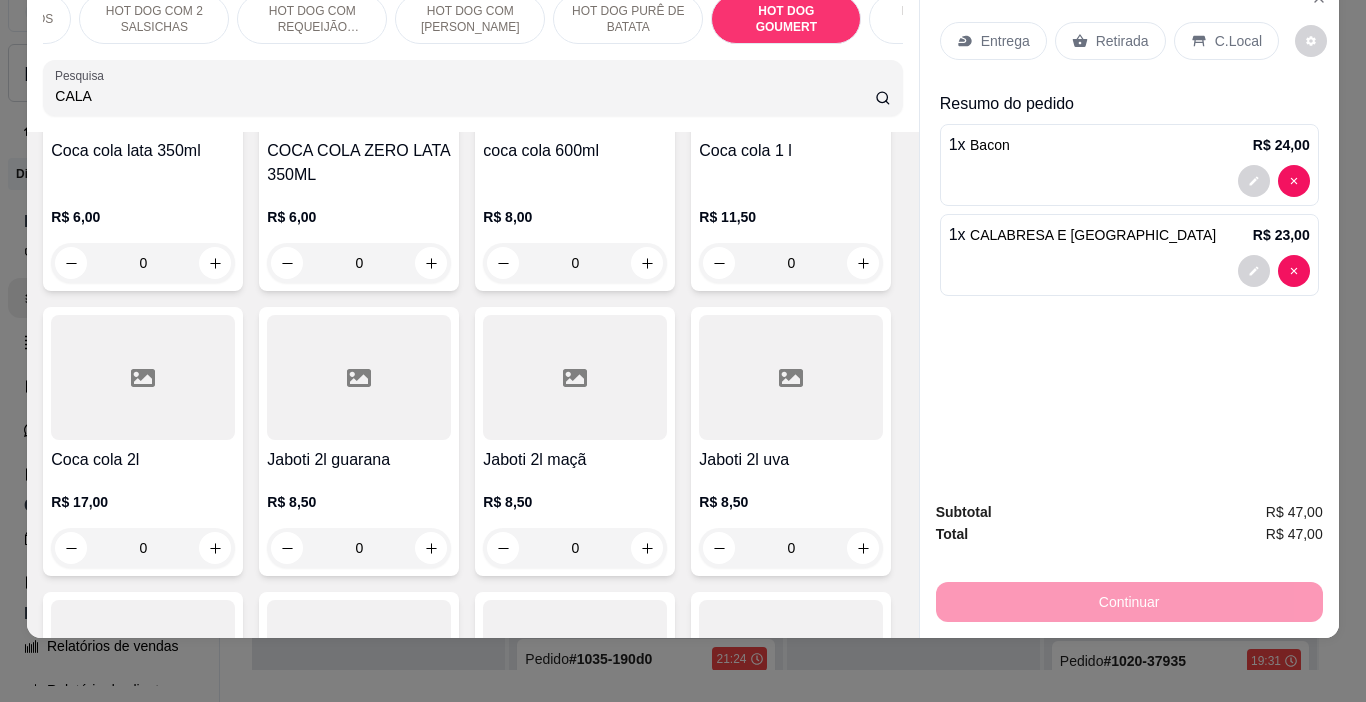 scroll, scrollTop: 7467, scrollLeft: 0, axis: vertical 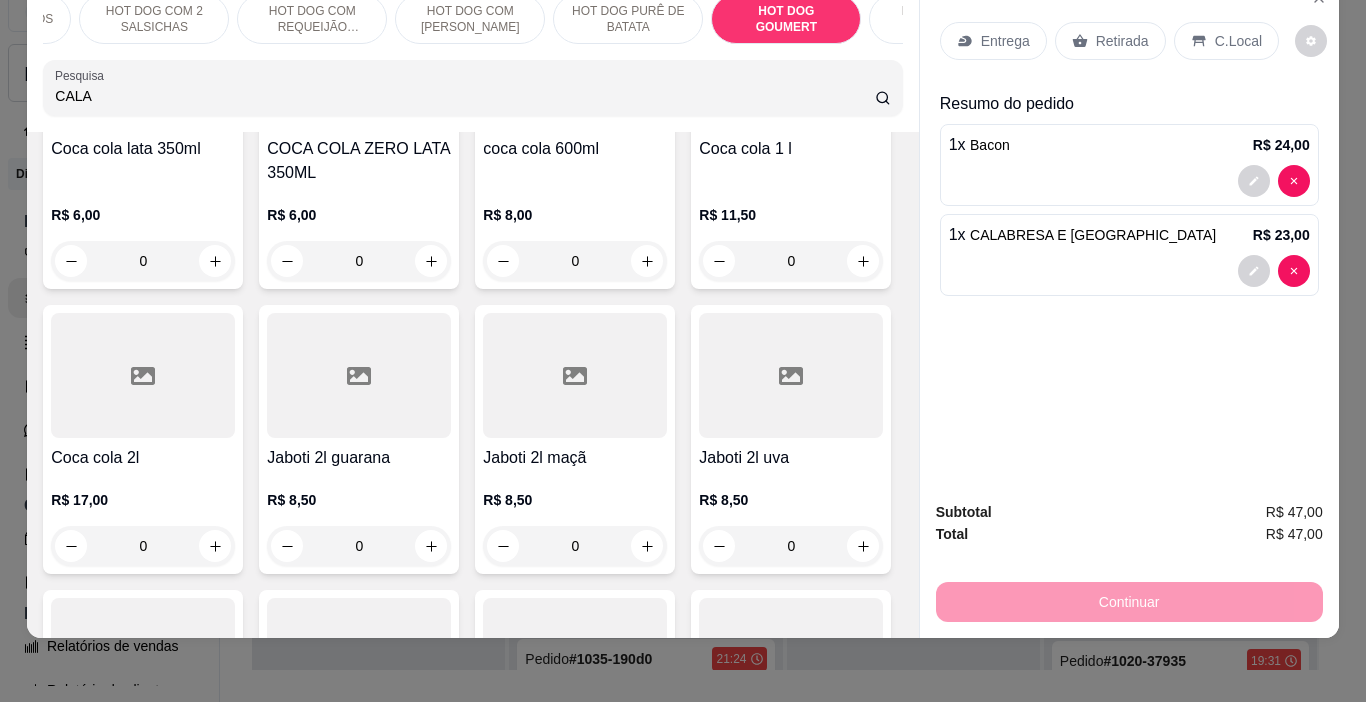 click on "Retirada" at bounding box center [1122, 41] 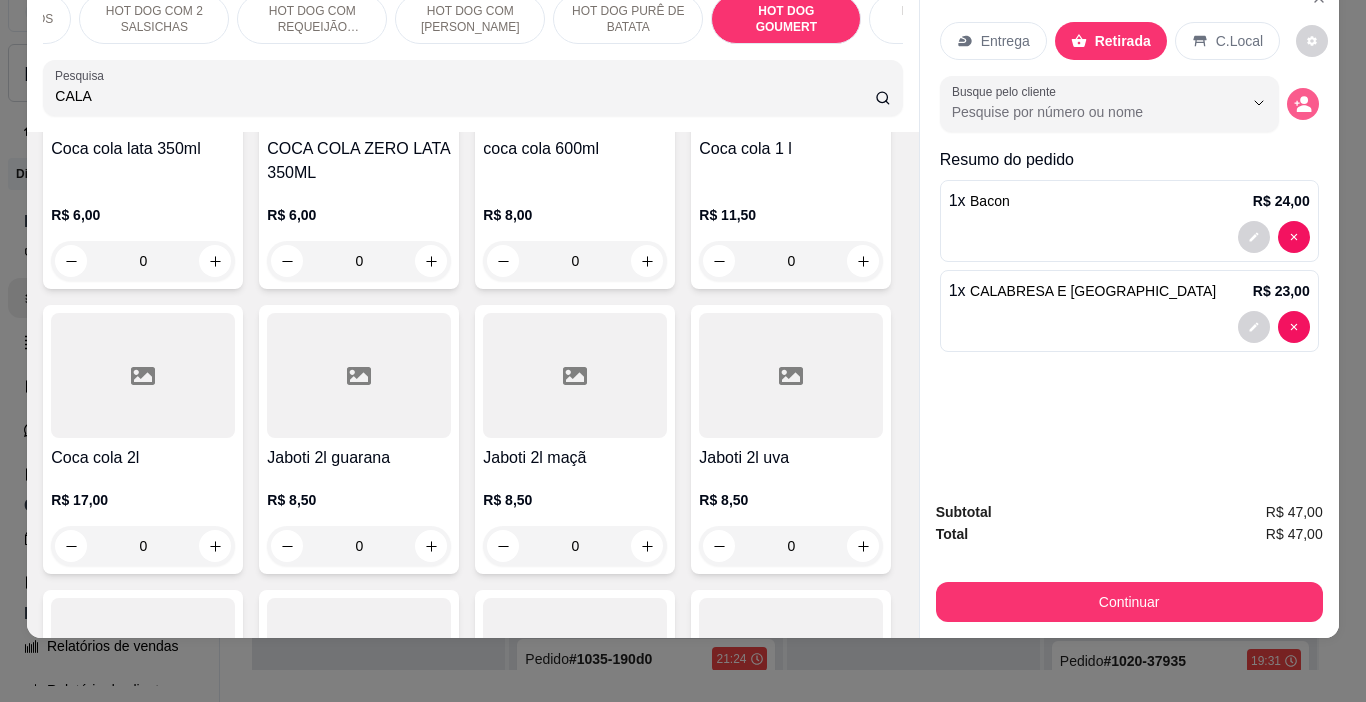 click at bounding box center [1303, 104] 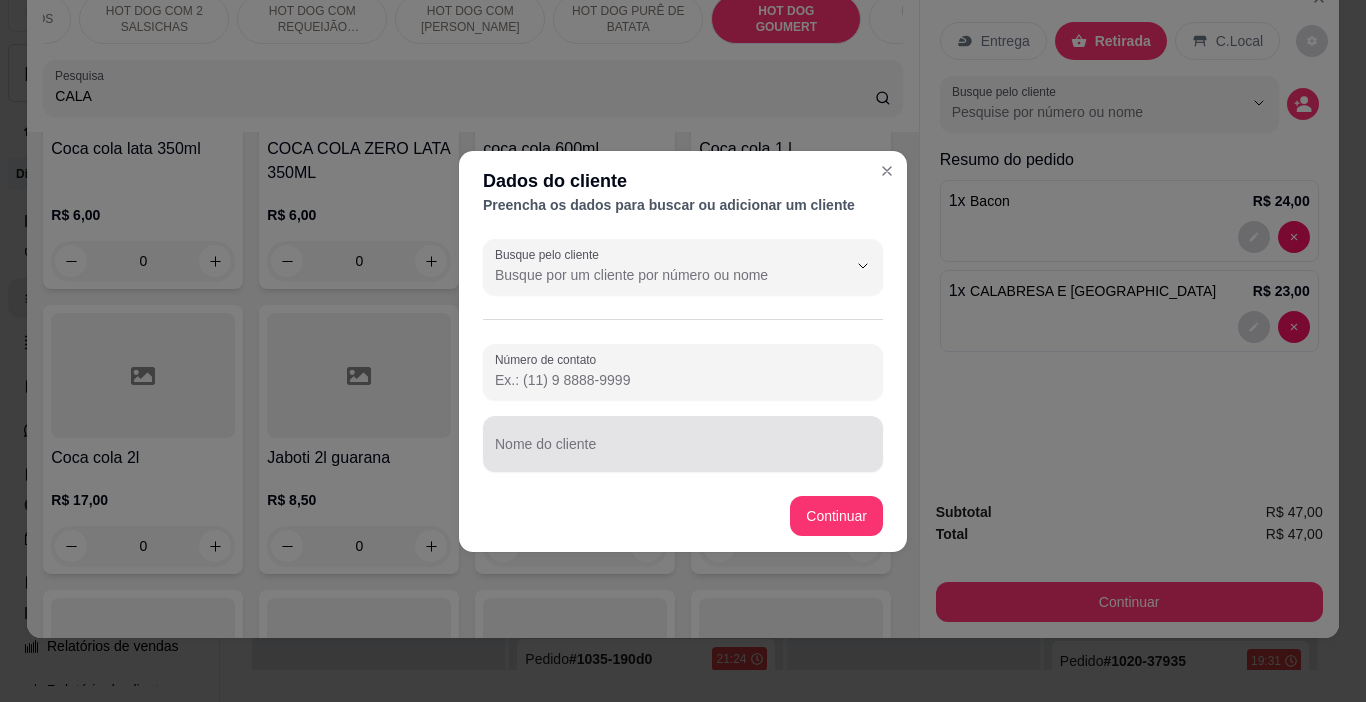 click at bounding box center (683, 444) 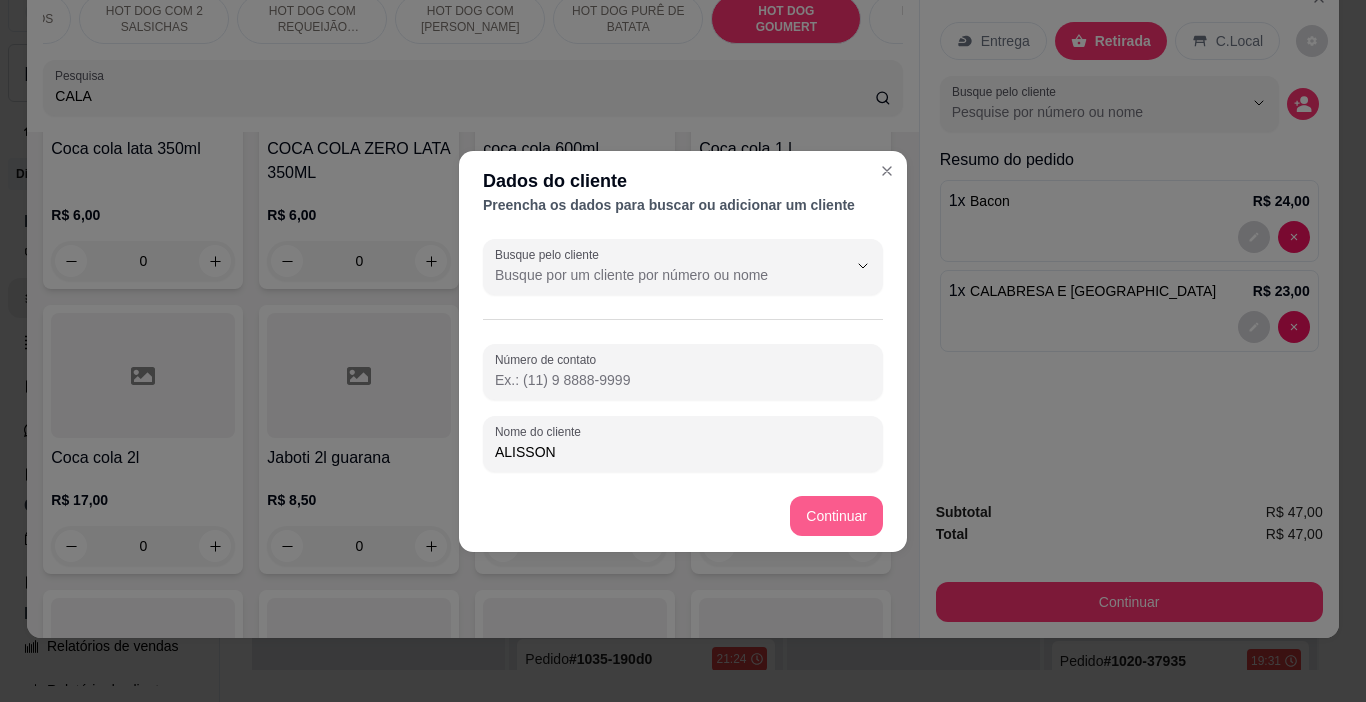 type on "ALISSON" 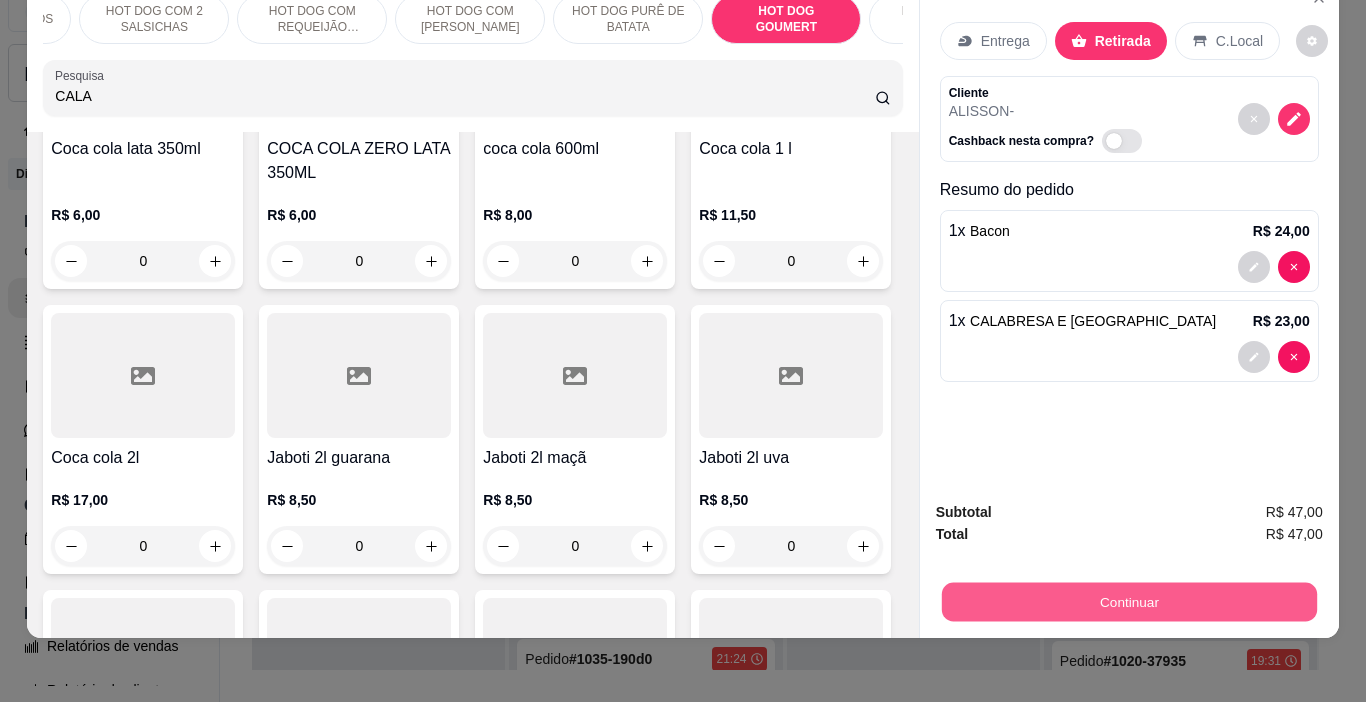 click on "Continuar" at bounding box center (1128, 602) 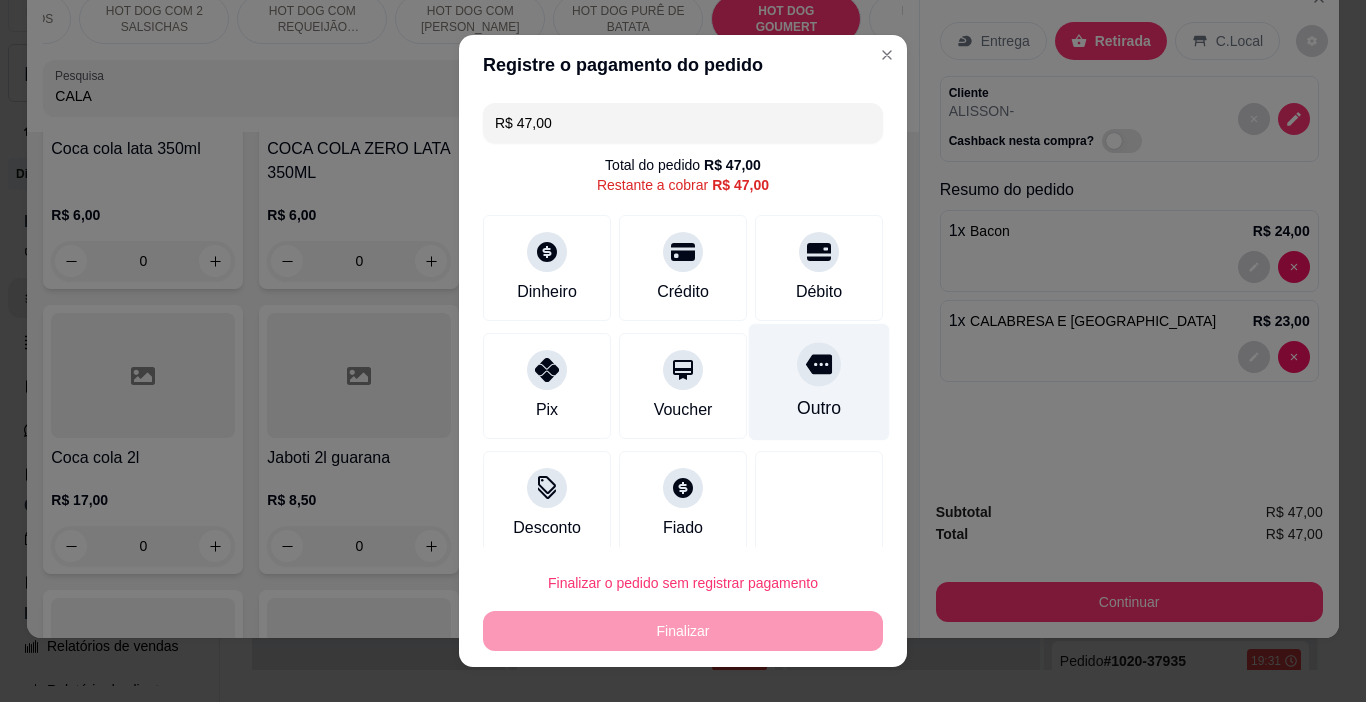 click on "Outro" at bounding box center [819, 382] 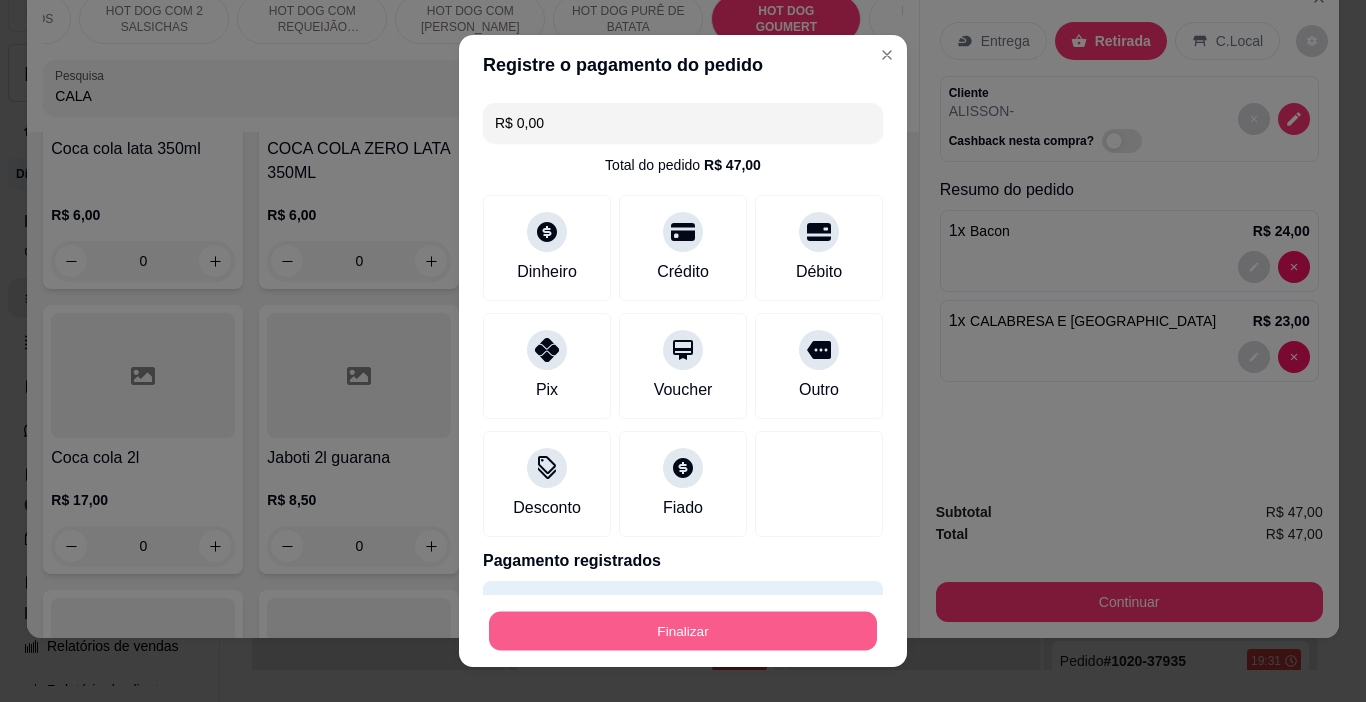 click on "Finalizar" at bounding box center [683, 631] 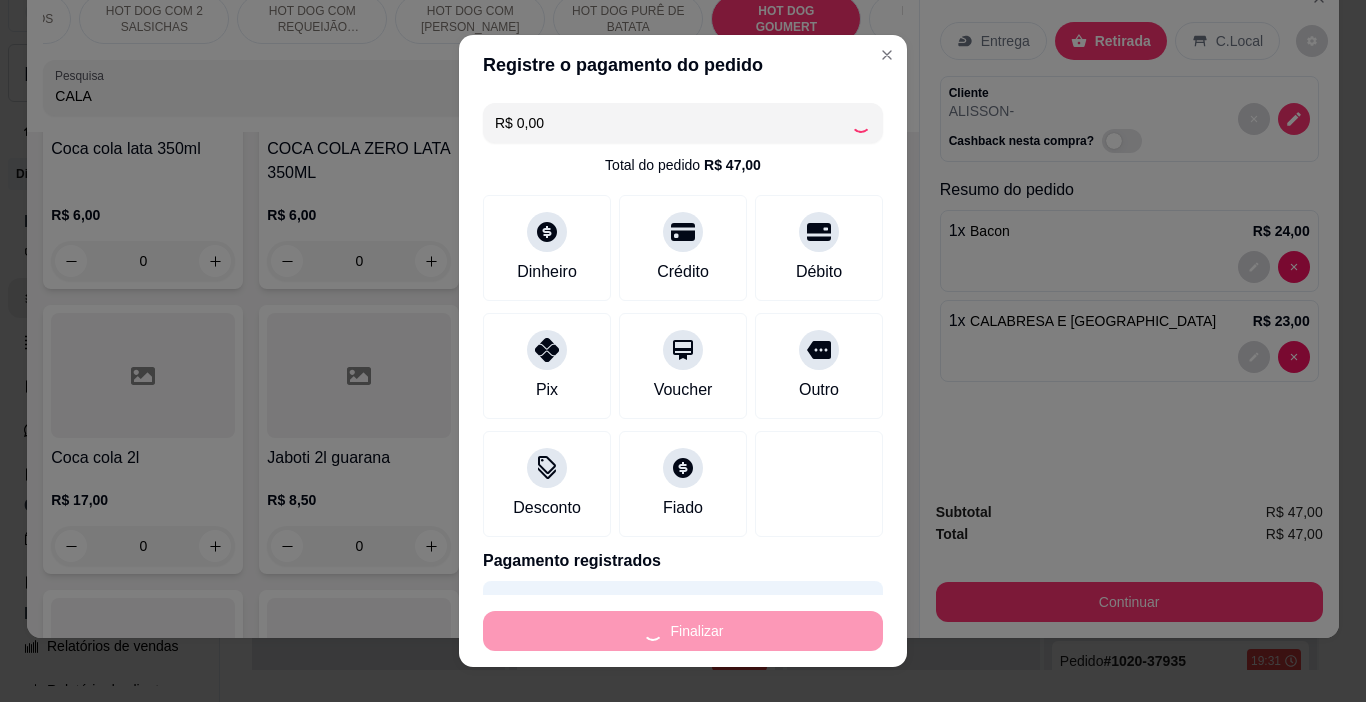 type on "0" 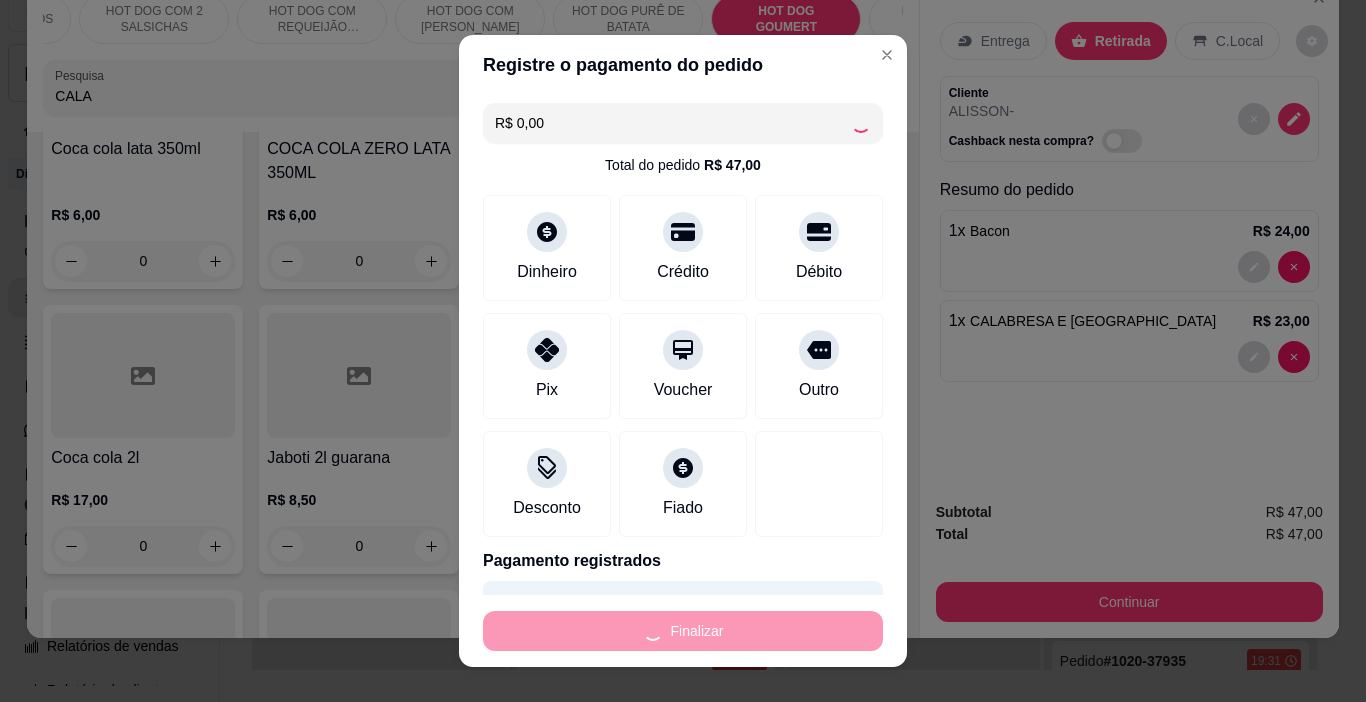 type on "0" 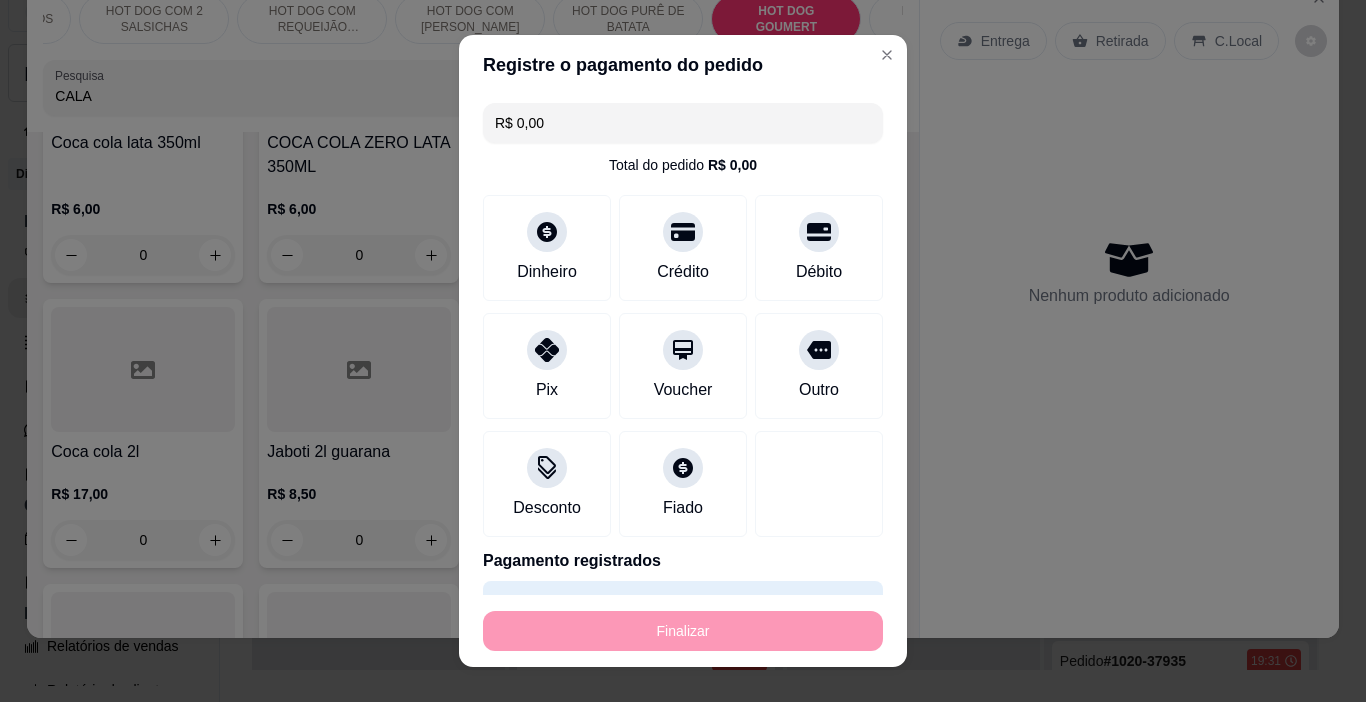 type on "-R$ 47,00" 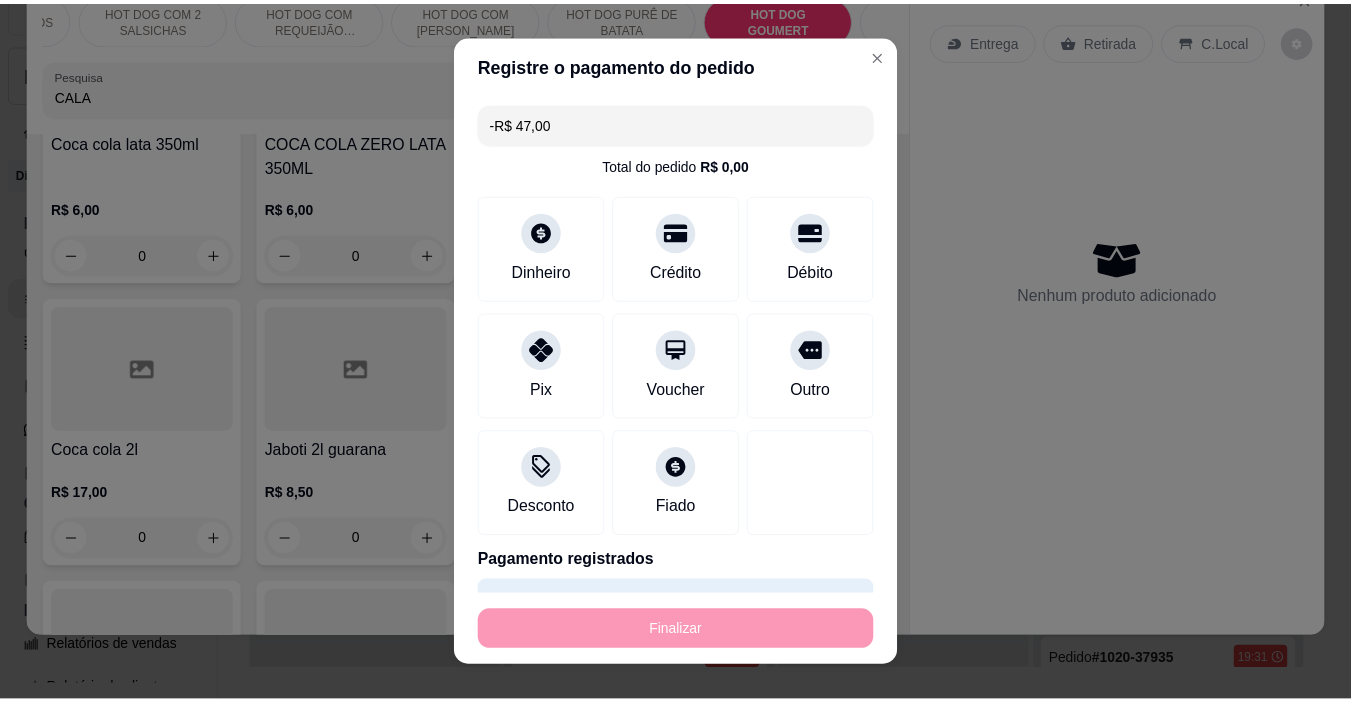 scroll, scrollTop: 7463, scrollLeft: 0, axis: vertical 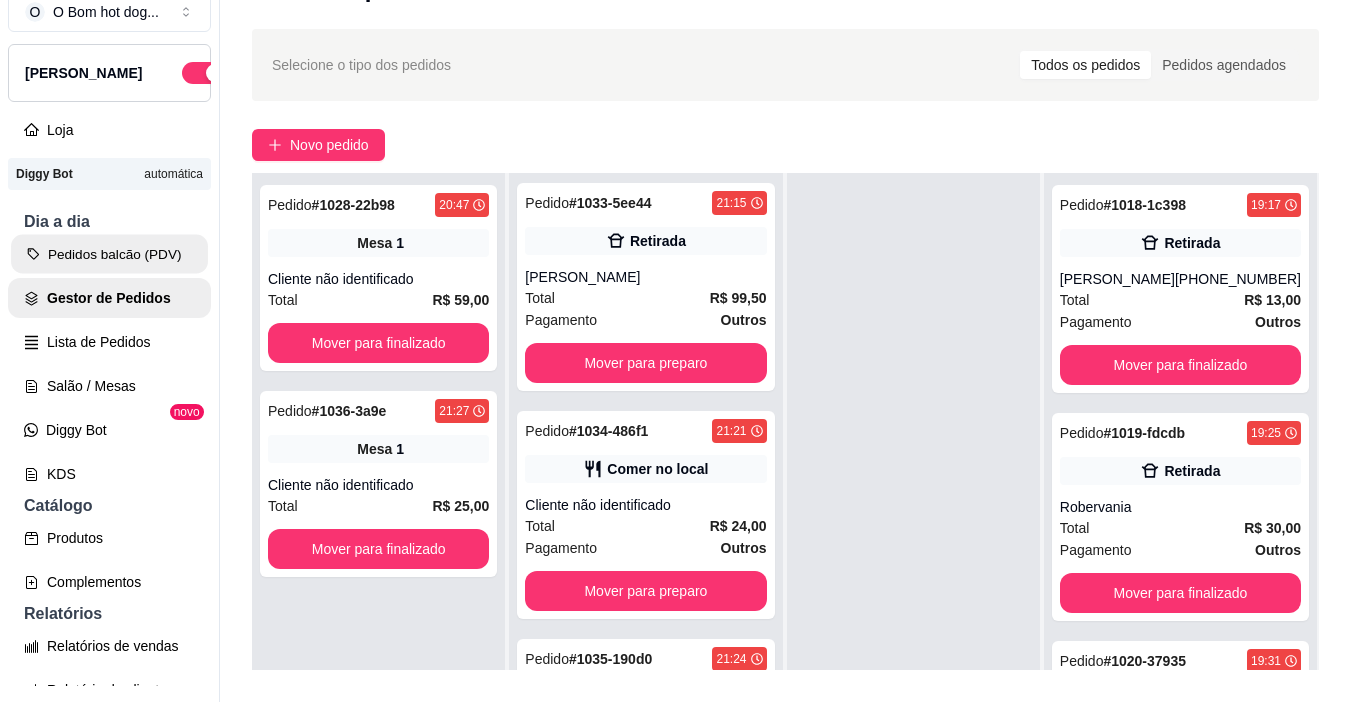 click on "Pedidos balcão (PDV)" at bounding box center (109, 254) 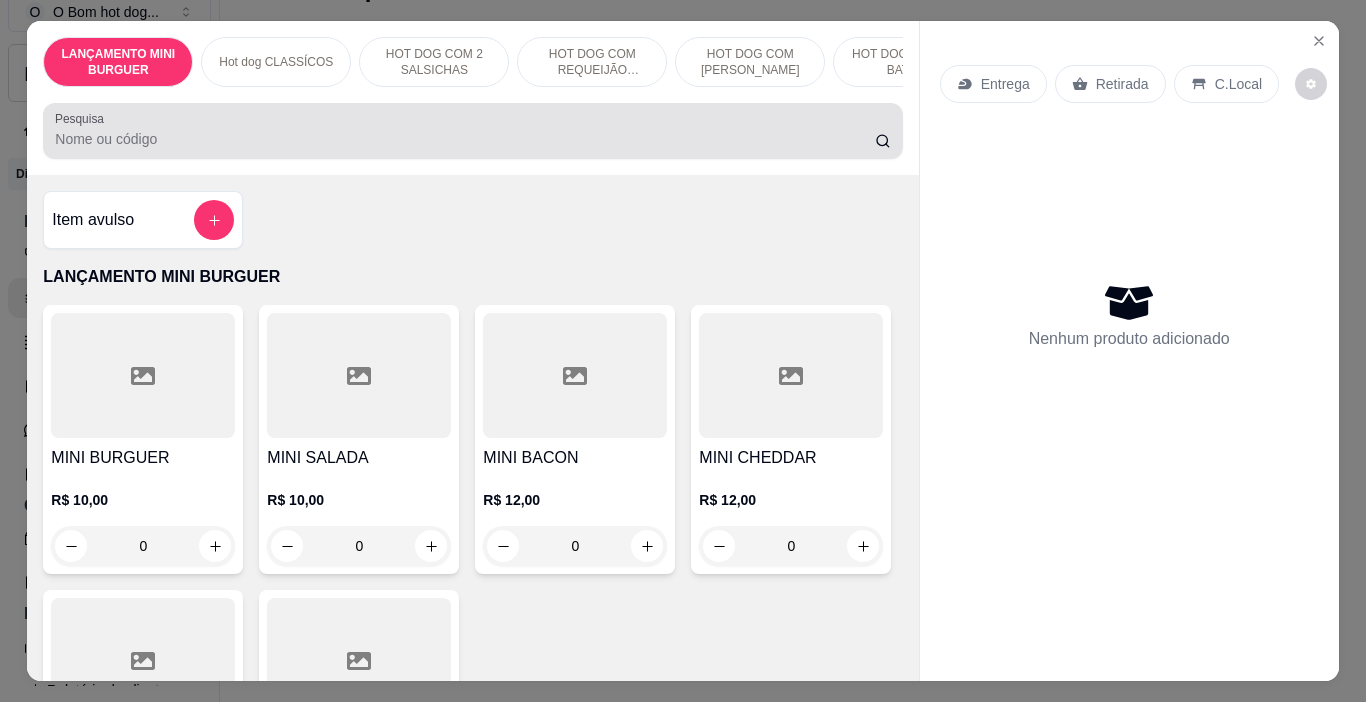 click on "Pesquisa" at bounding box center (465, 139) 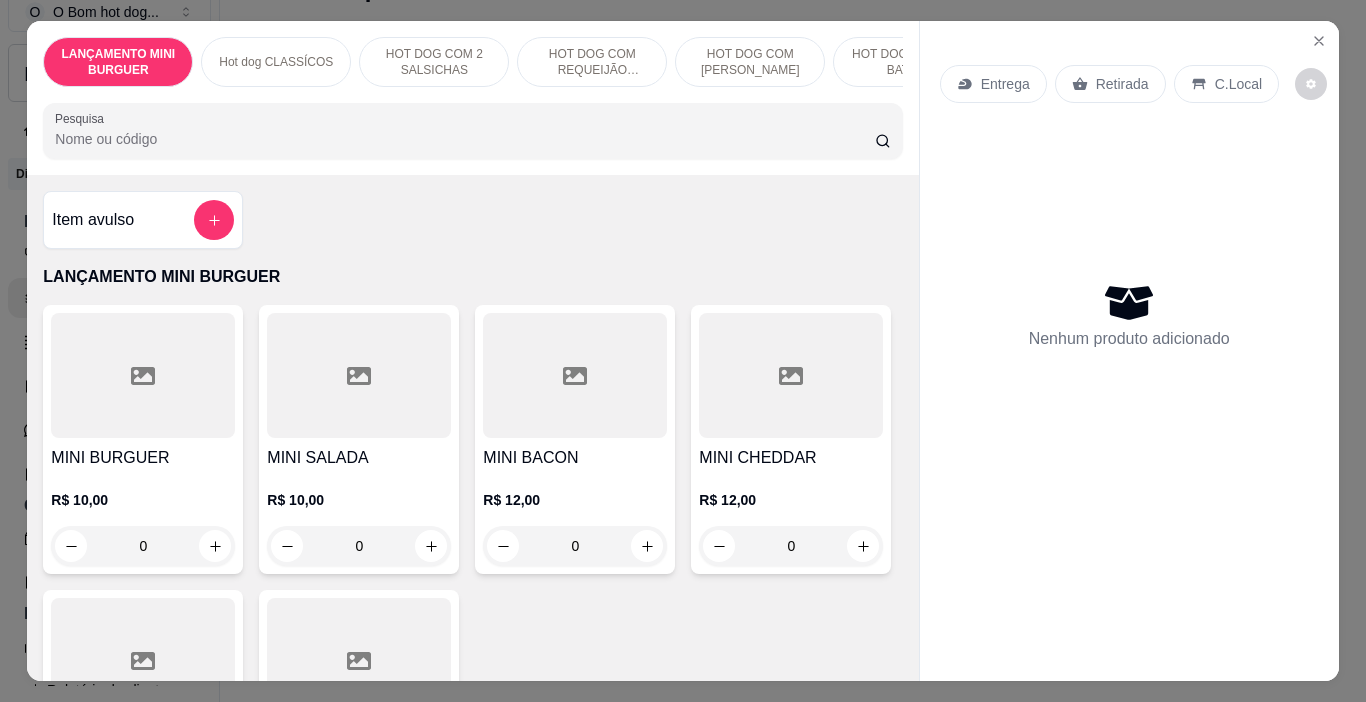click at bounding box center (472, 131) 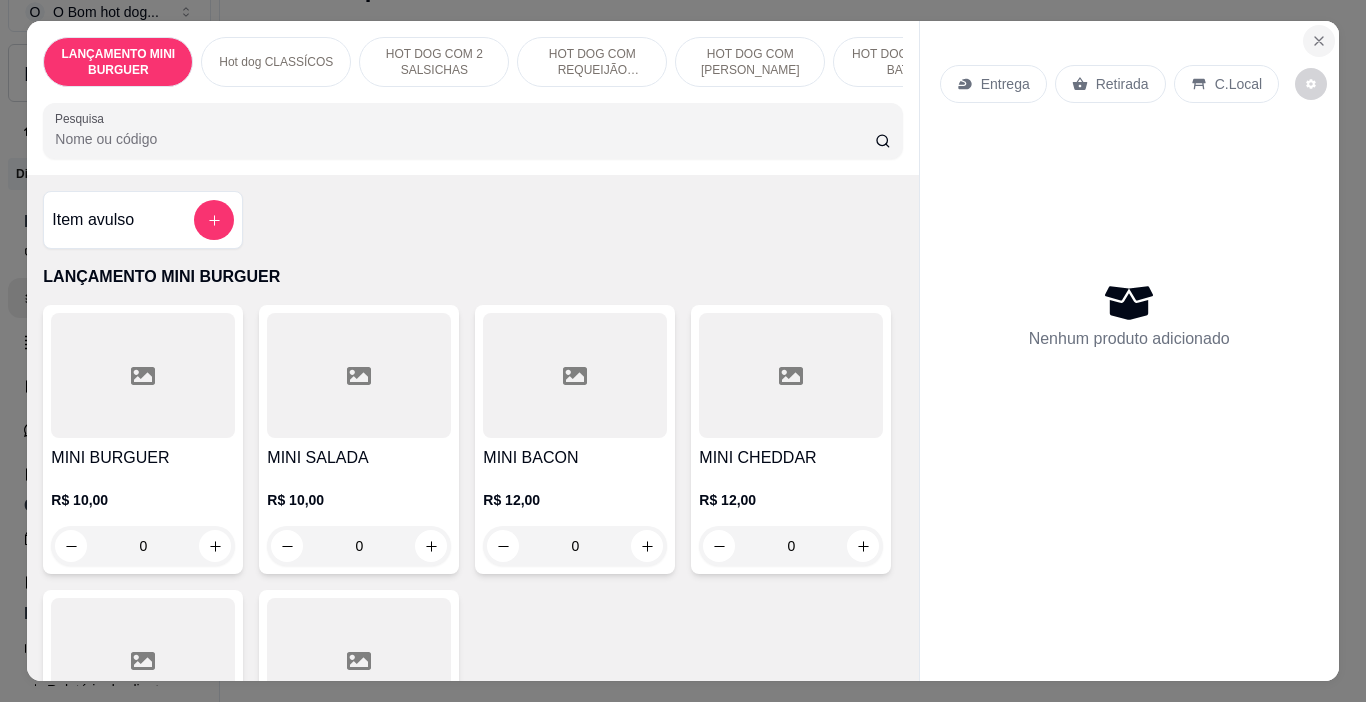 click 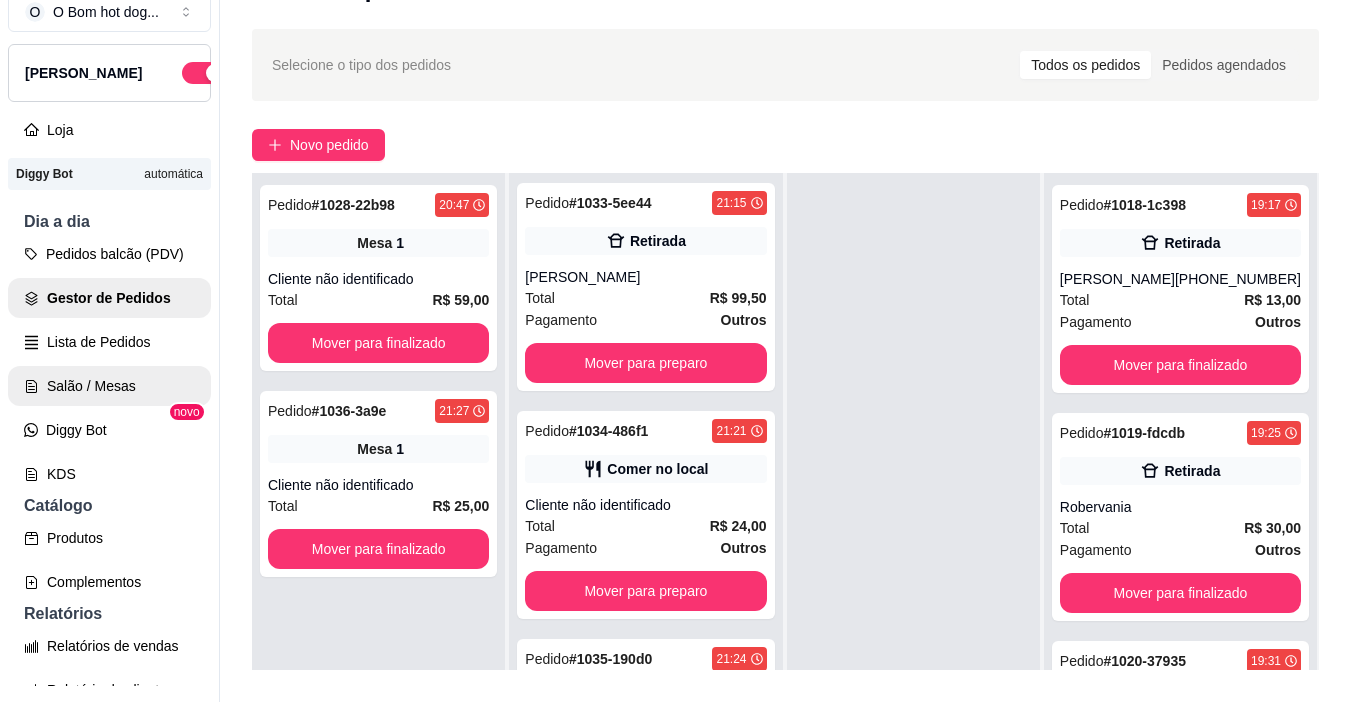 click on "Salão / Mesas" at bounding box center (109, 386) 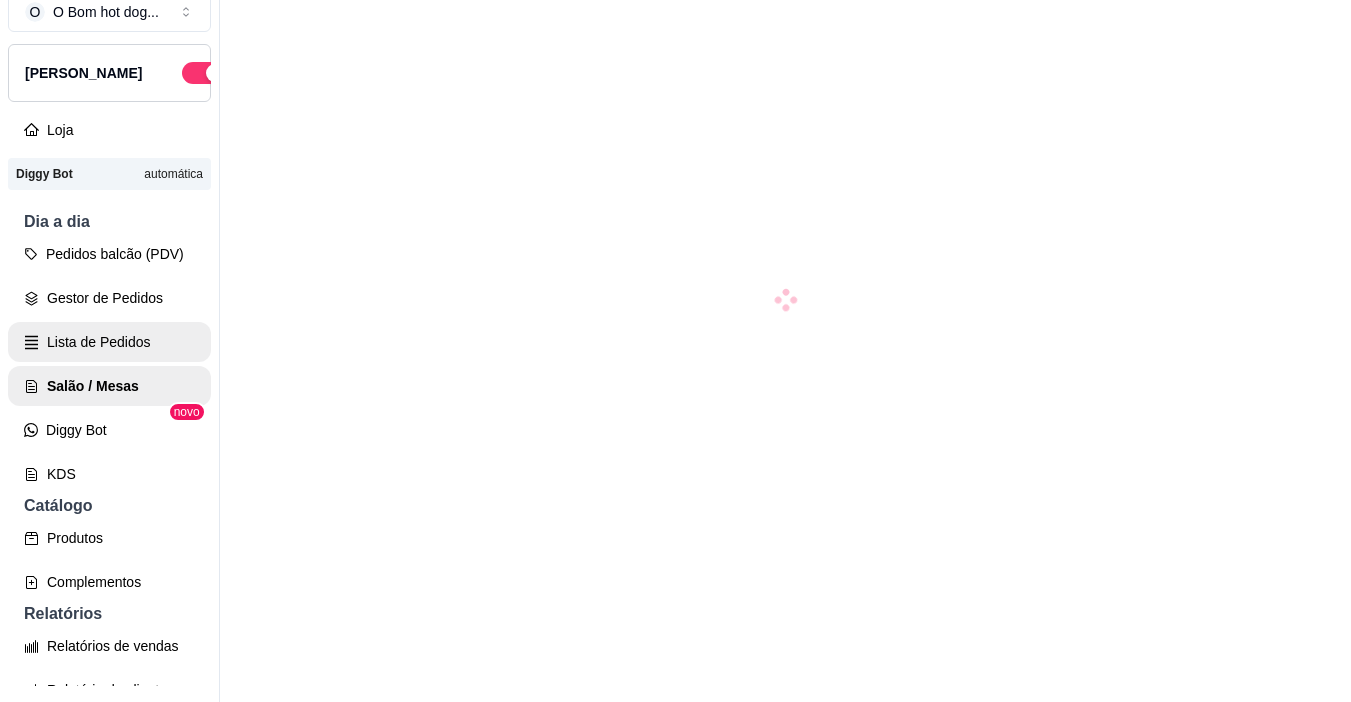 scroll, scrollTop: 0, scrollLeft: 0, axis: both 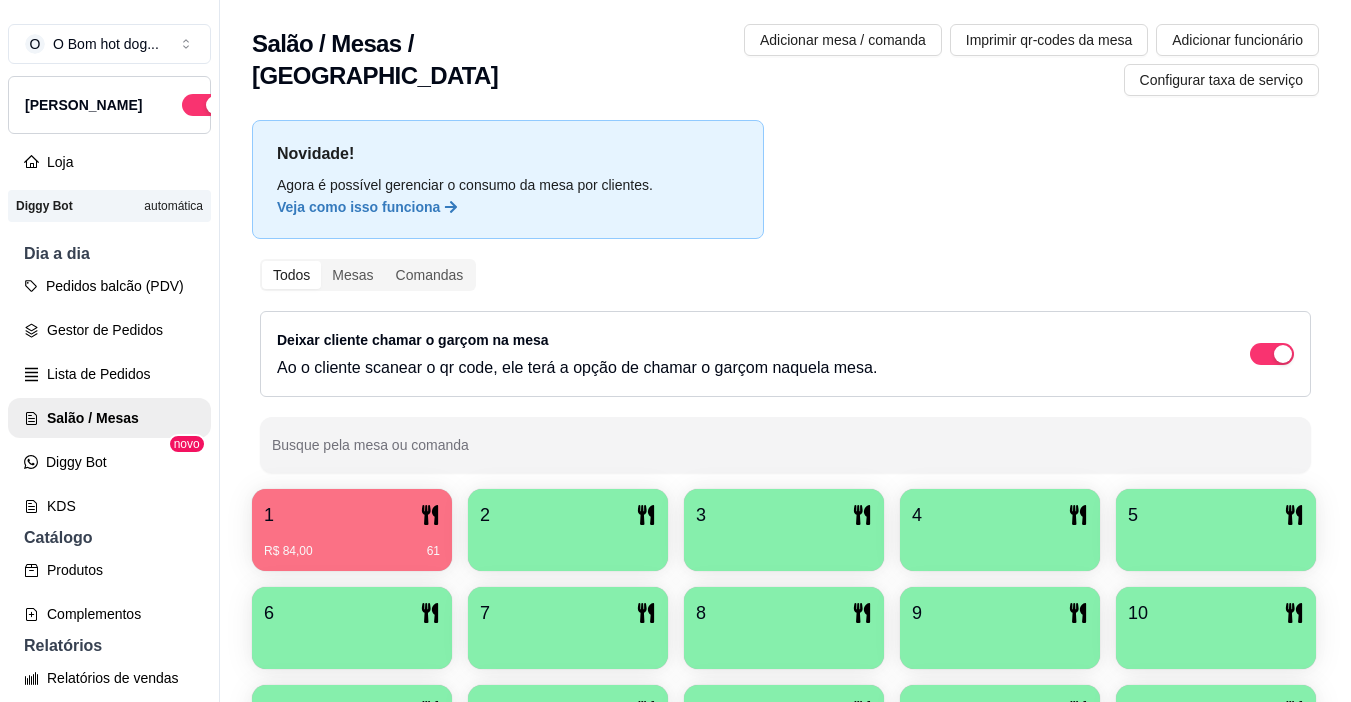 click on "1" at bounding box center (352, 515) 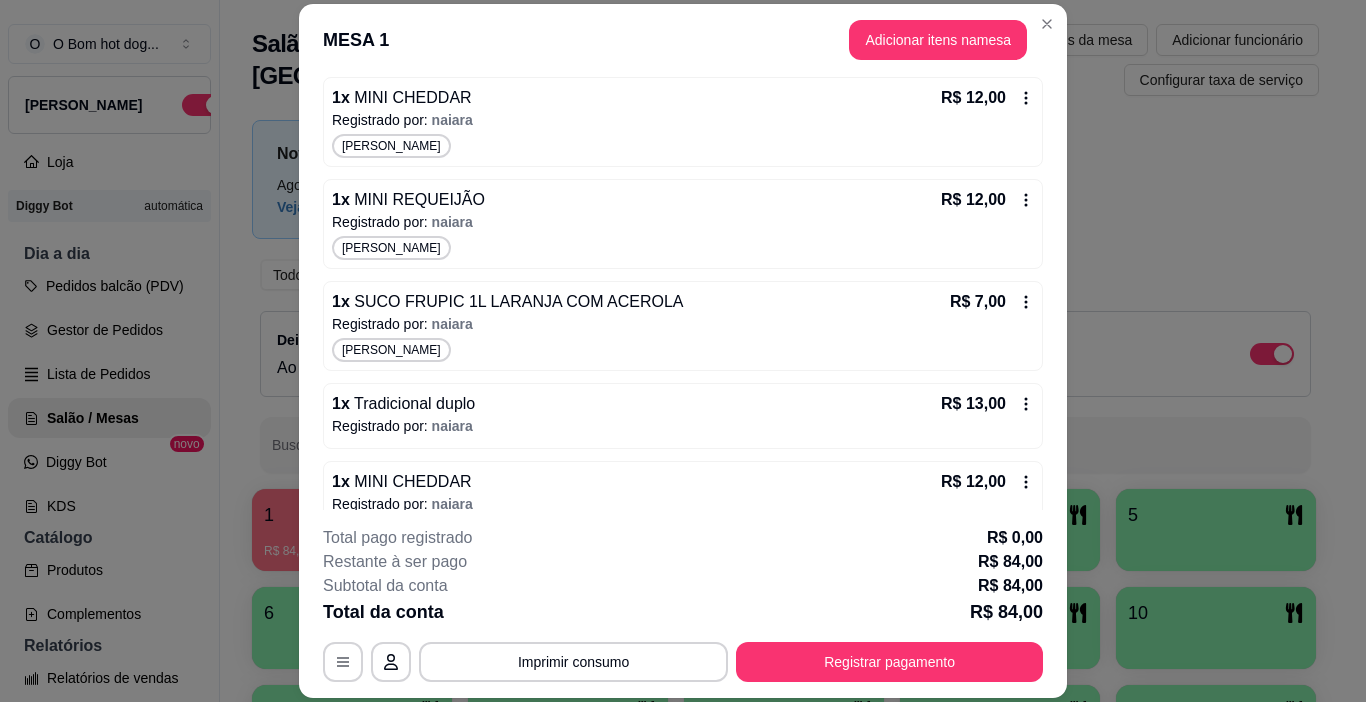 scroll, scrollTop: 524, scrollLeft: 0, axis: vertical 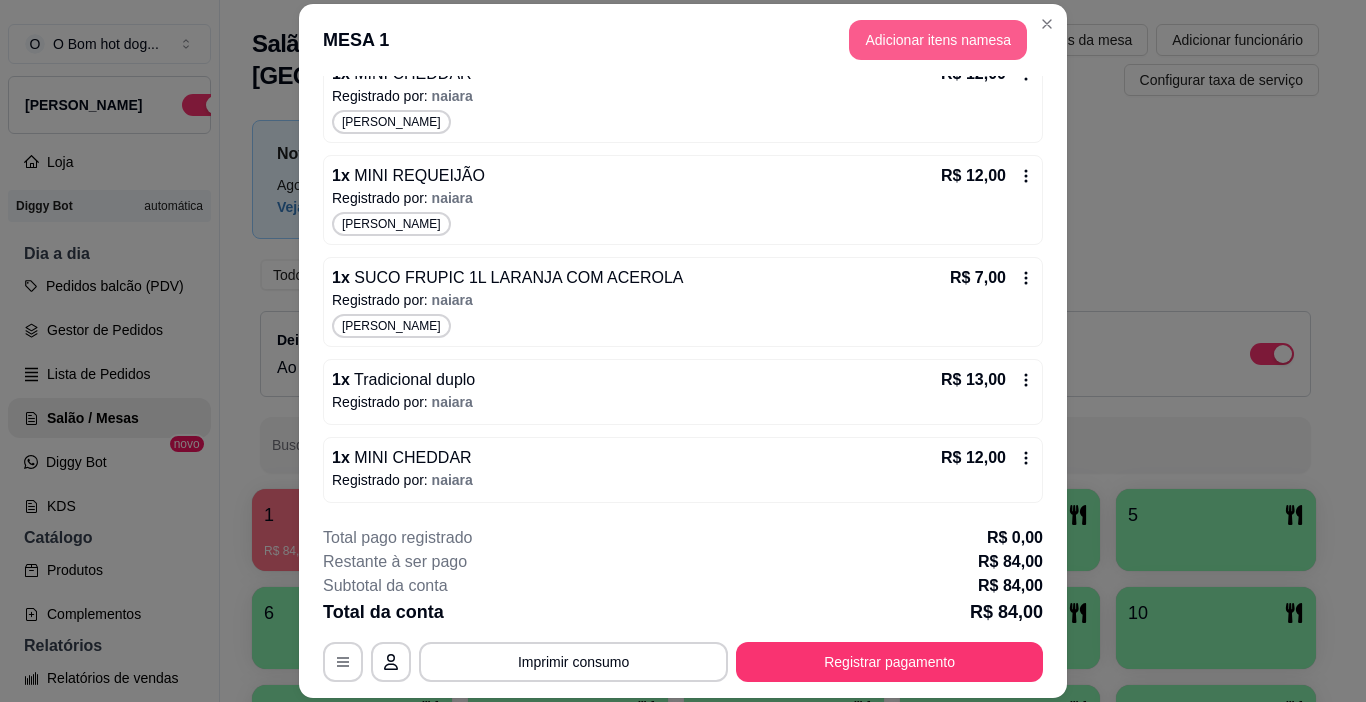 click on "Adicionar itens na  mesa" at bounding box center [938, 40] 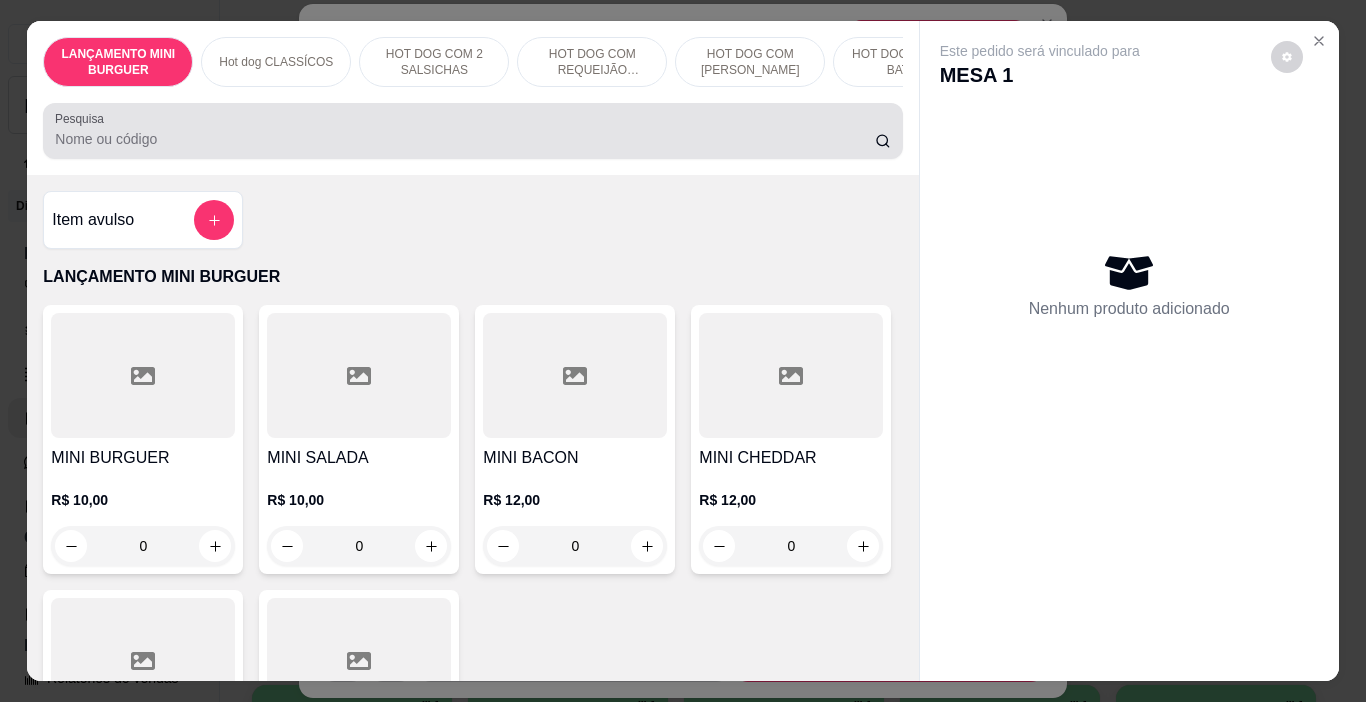 click on "Pesquisa" at bounding box center [465, 139] 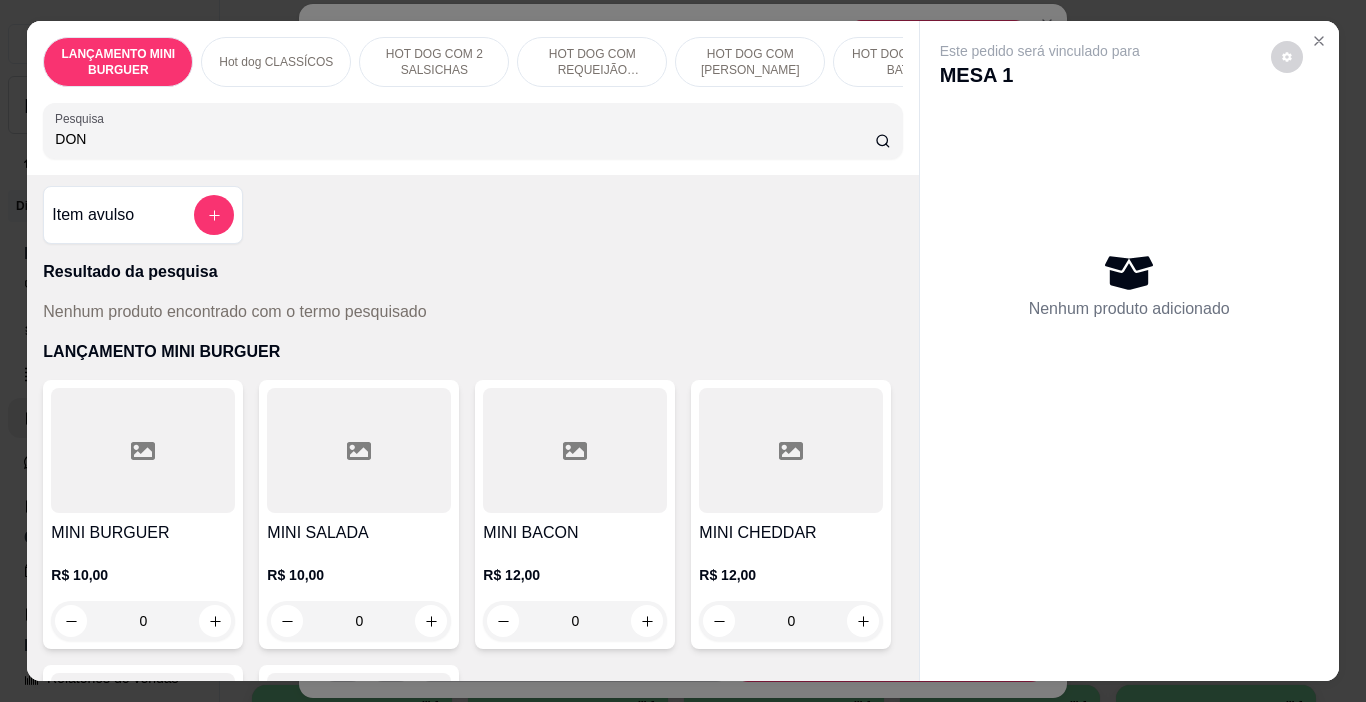 scroll, scrollTop: 0, scrollLeft: 0, axis: both 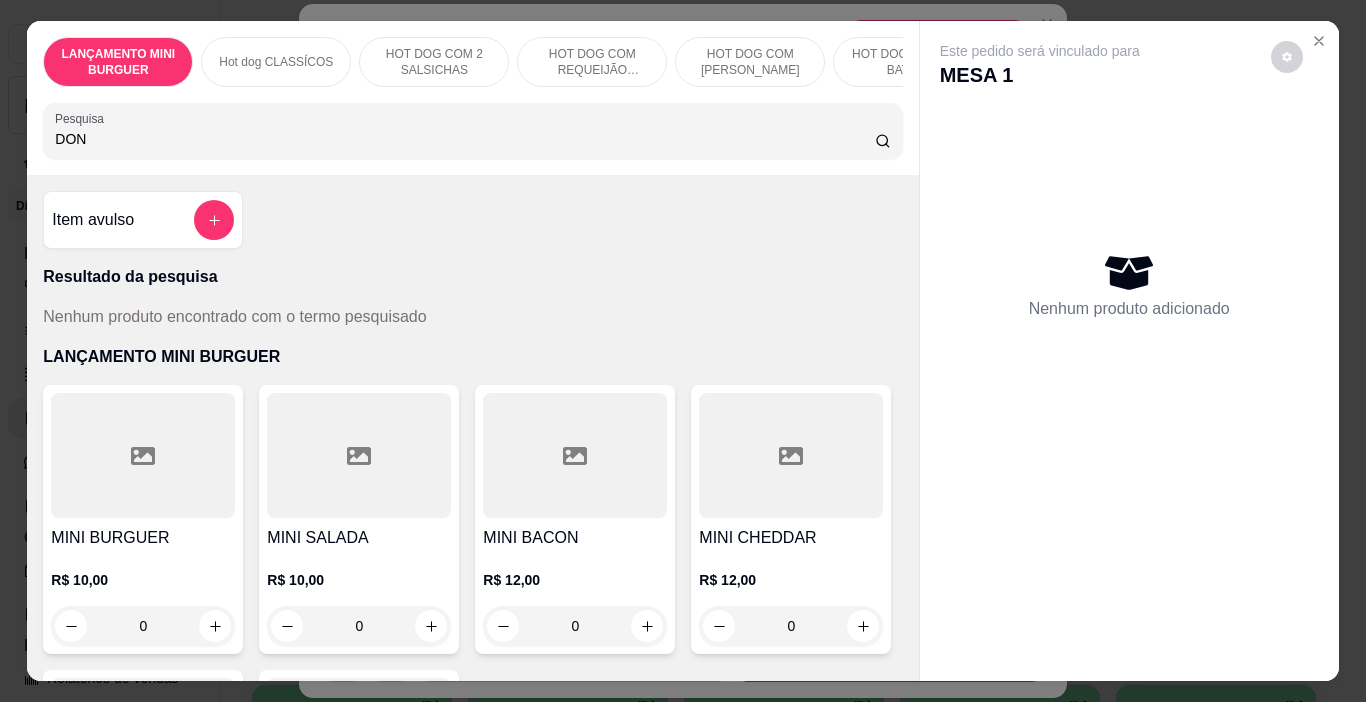 type on "DON" 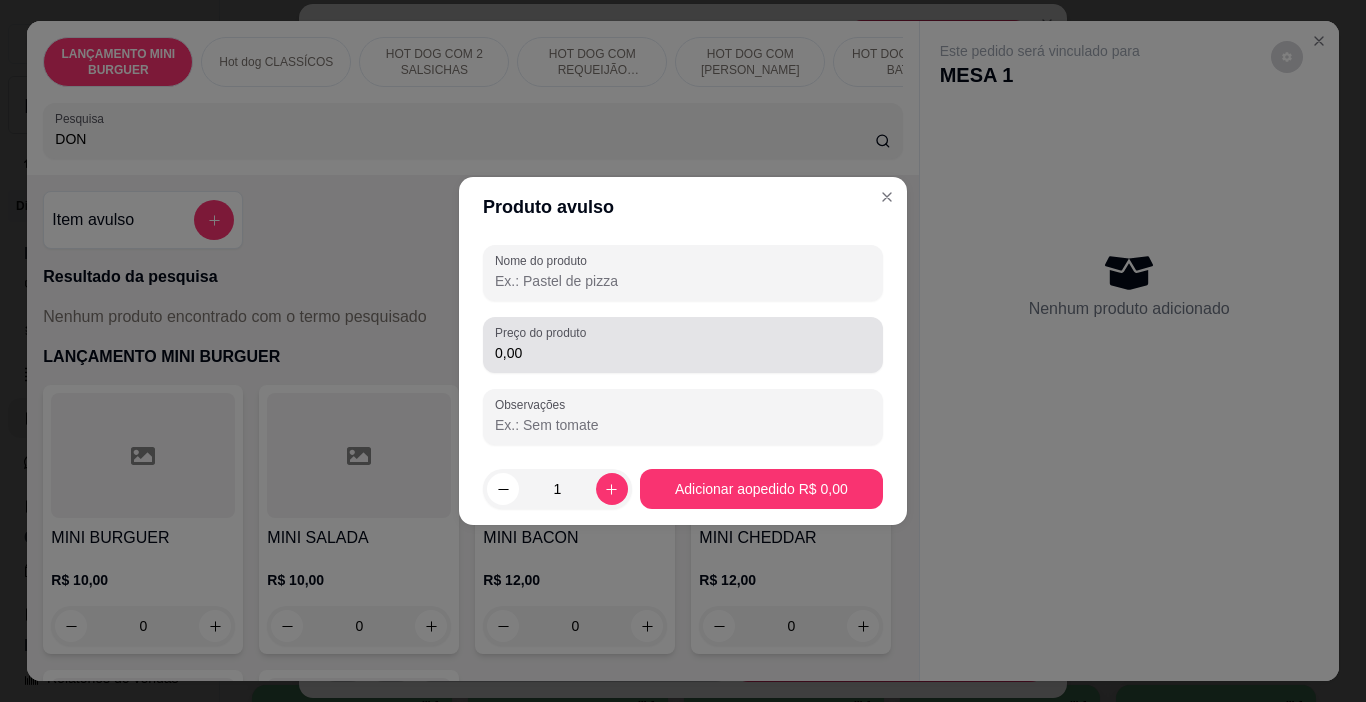 click on "0,00" at bounding box center [683, 353] 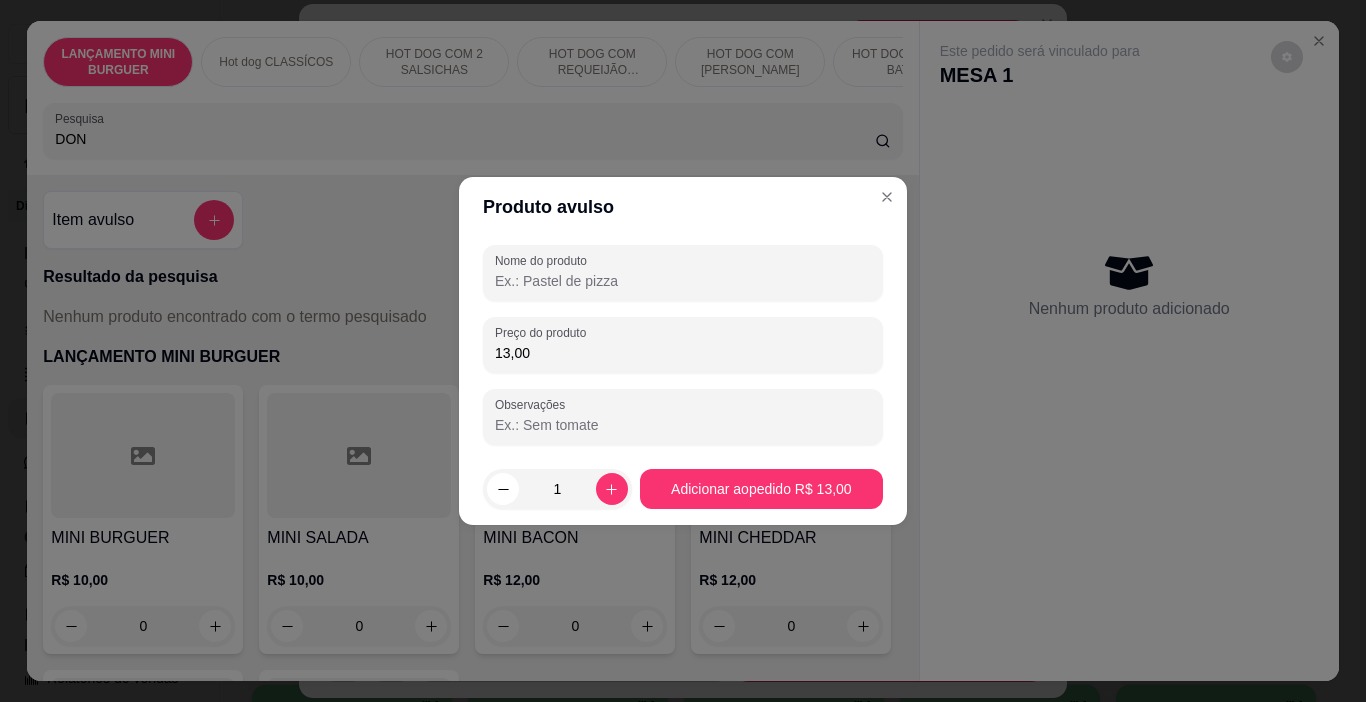 type on "13,00" 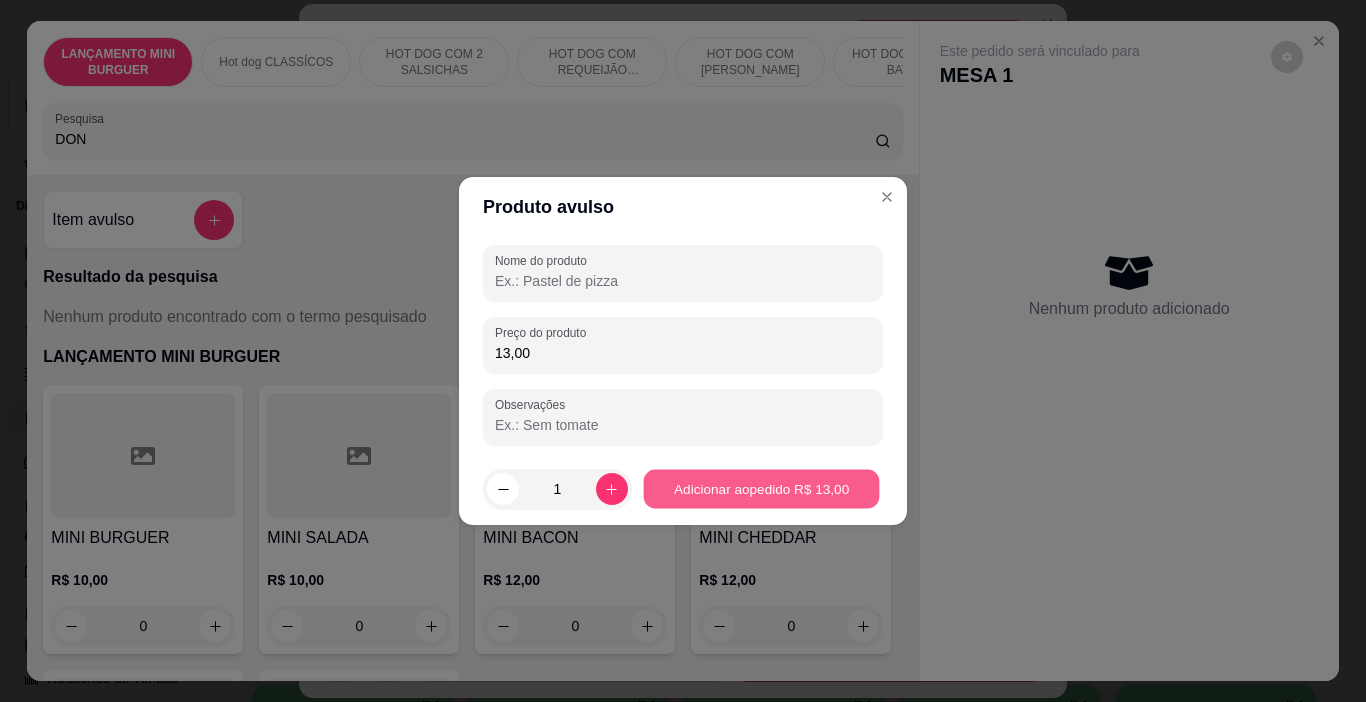 click on "Adicionar ao   pedido   R$ 13,00" at bounding box center [761, 489] 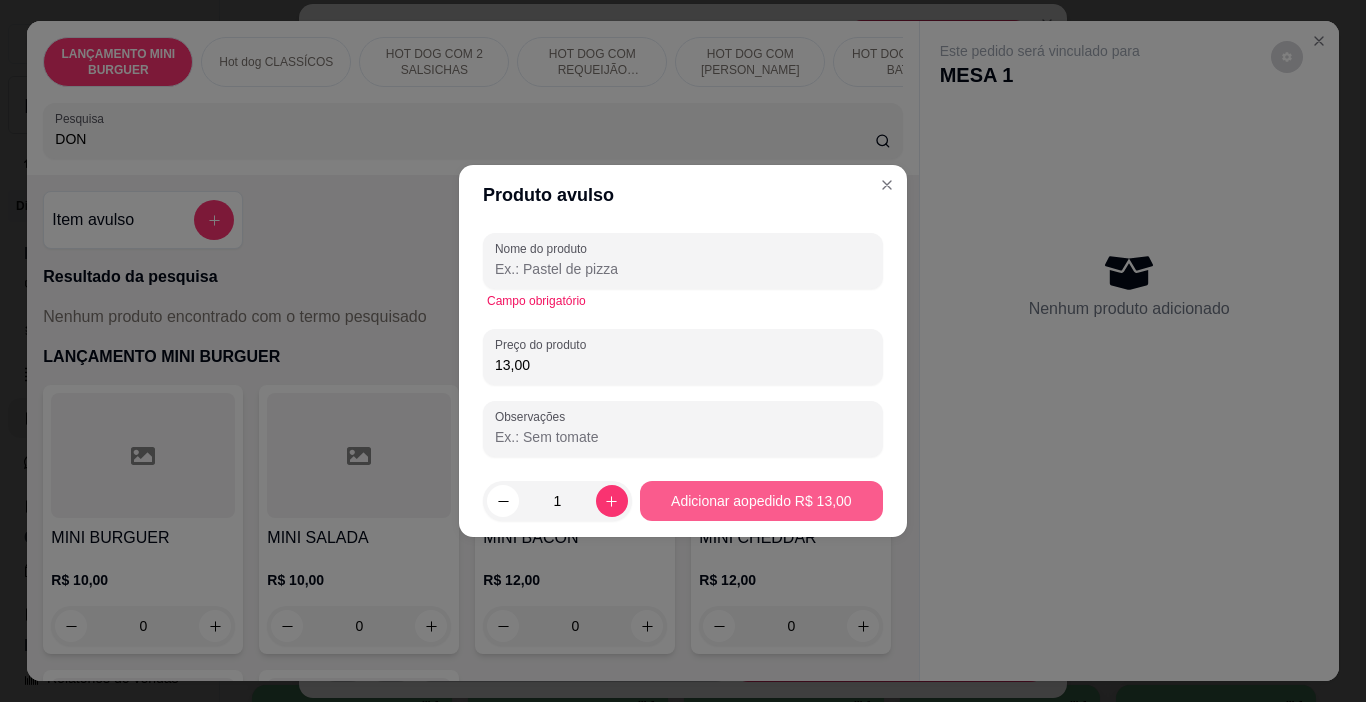 click on "Adicionar ao   pedido   R$ 13,00" at bounding box center (761, 501) 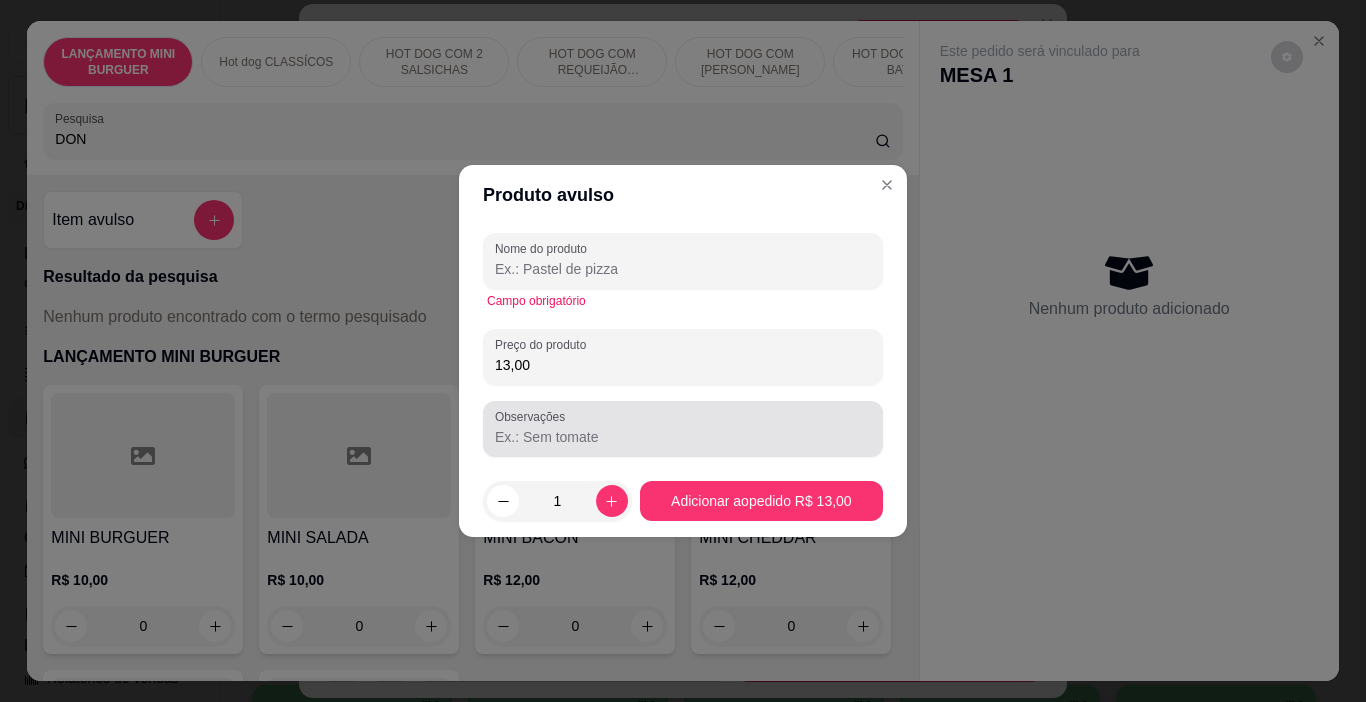 click on "Observações" at bounding box center (683, 437) 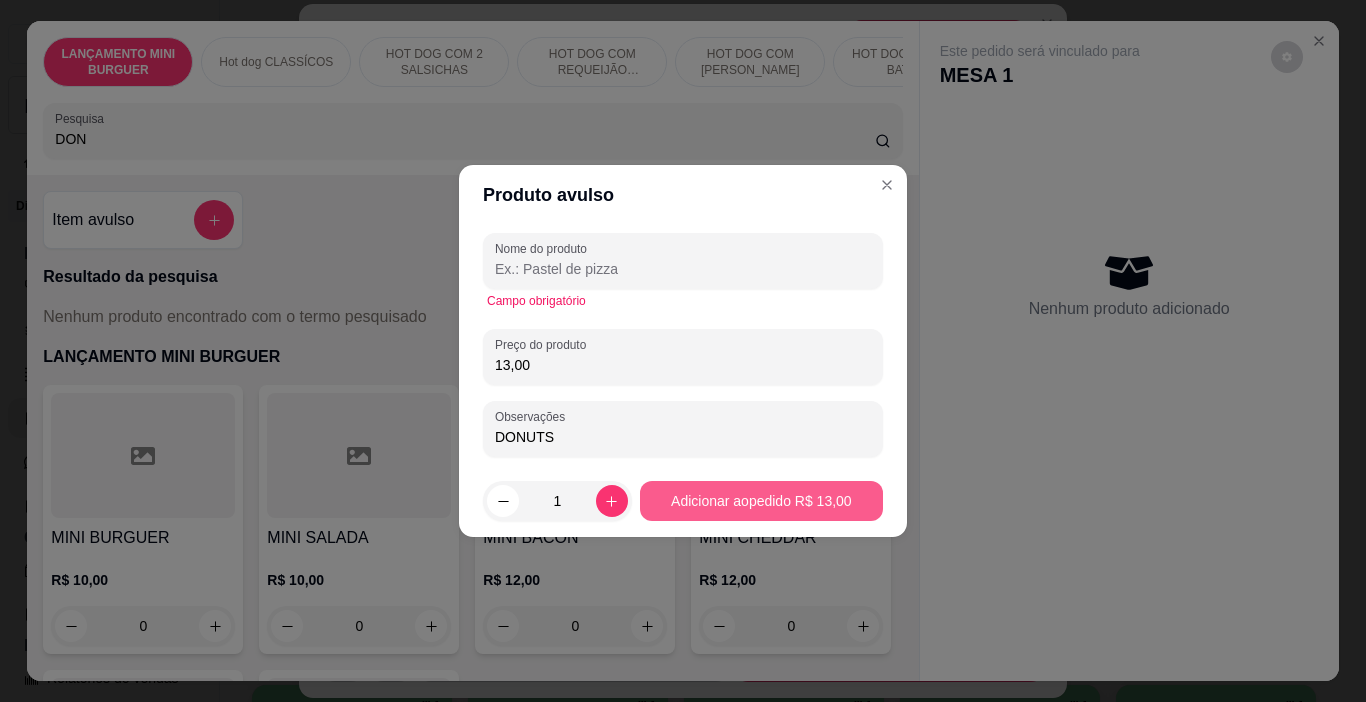 type on "DONUTS" 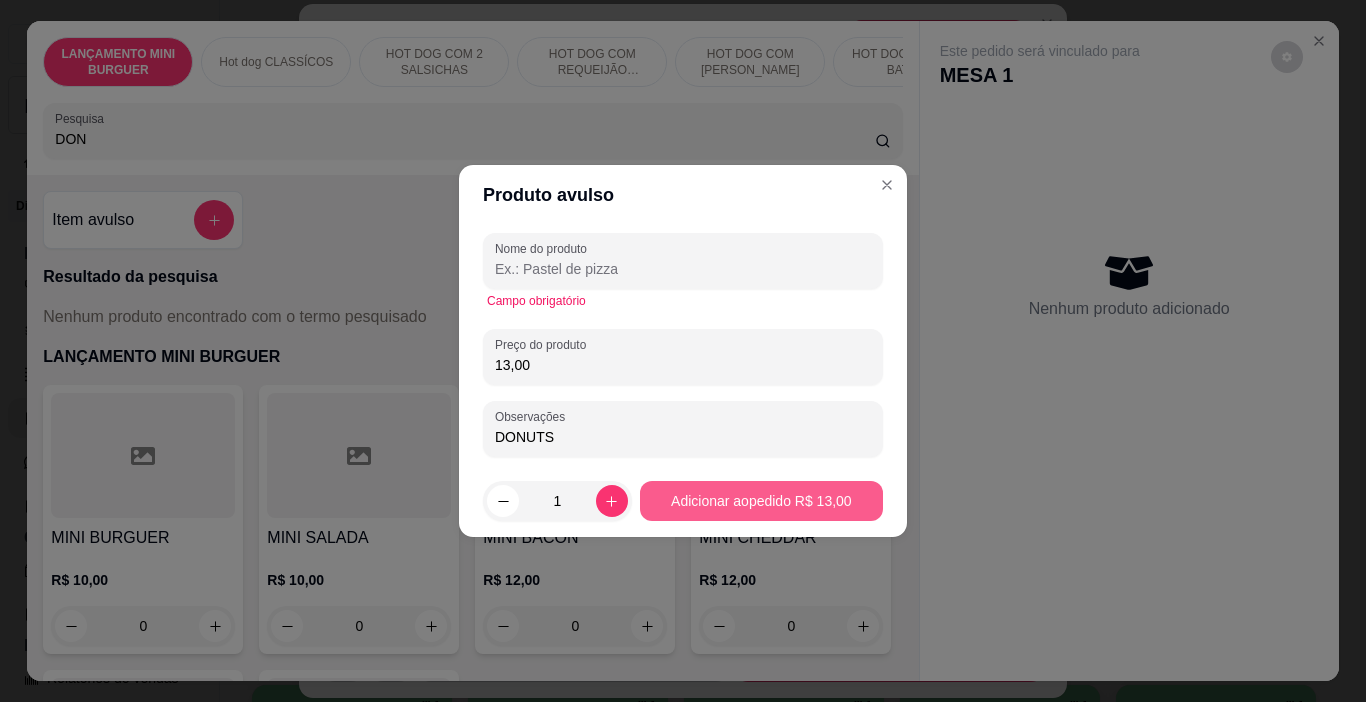 click on "Adicionar ao   pedido   R$ 13,00" at bounding box center [761, 501] 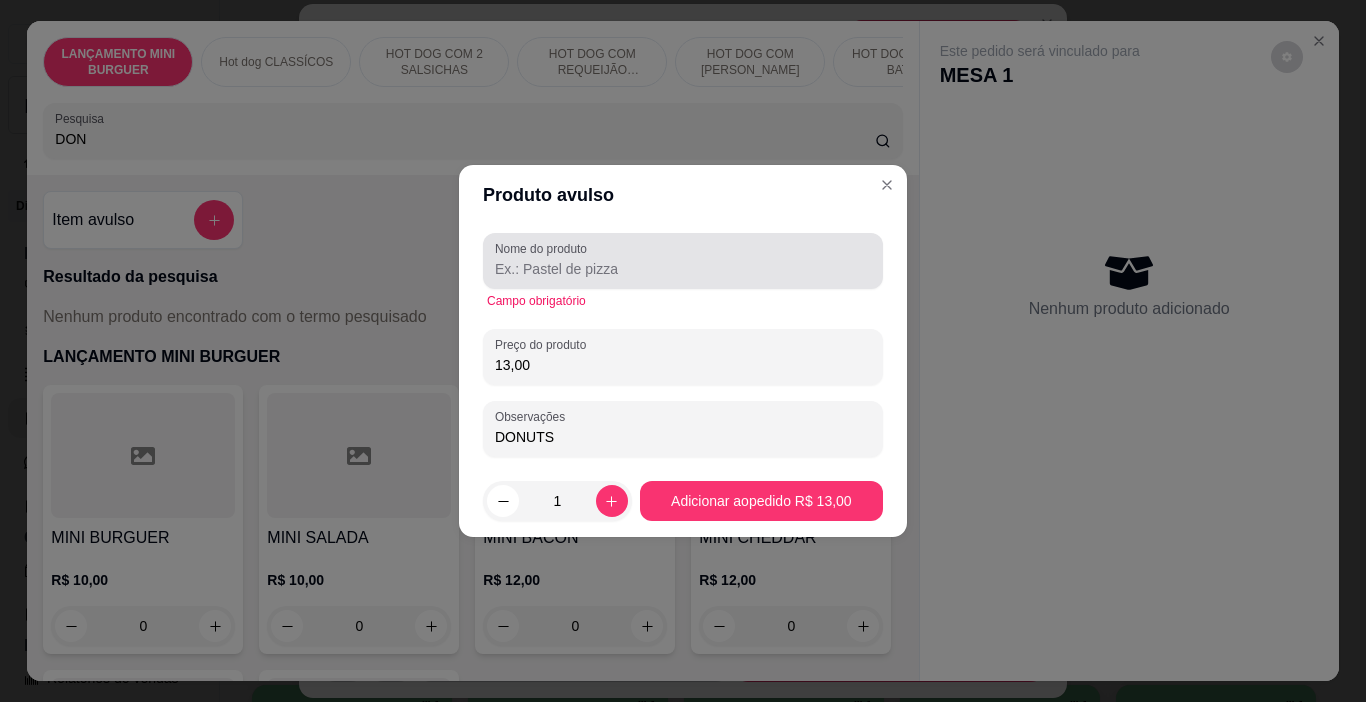 click on "Nome do produto" at bounding box center (683, 269) 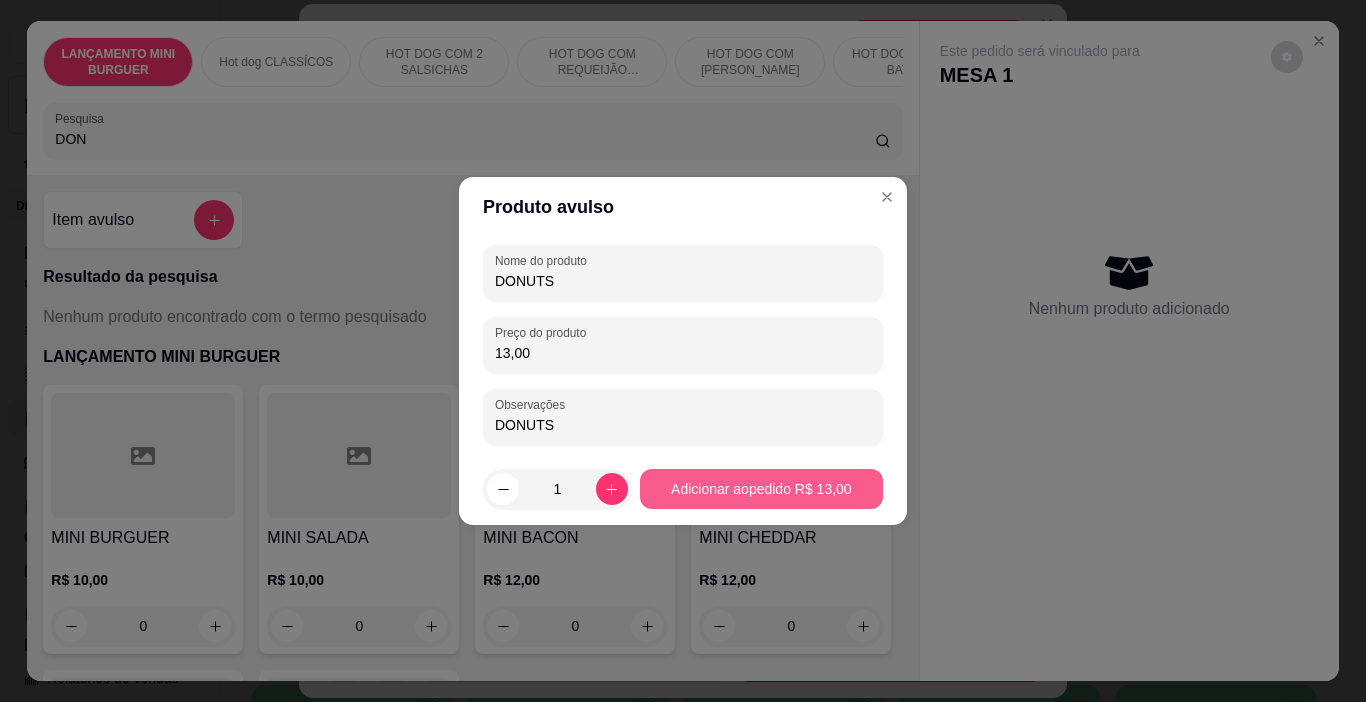 type on "DONUTS" 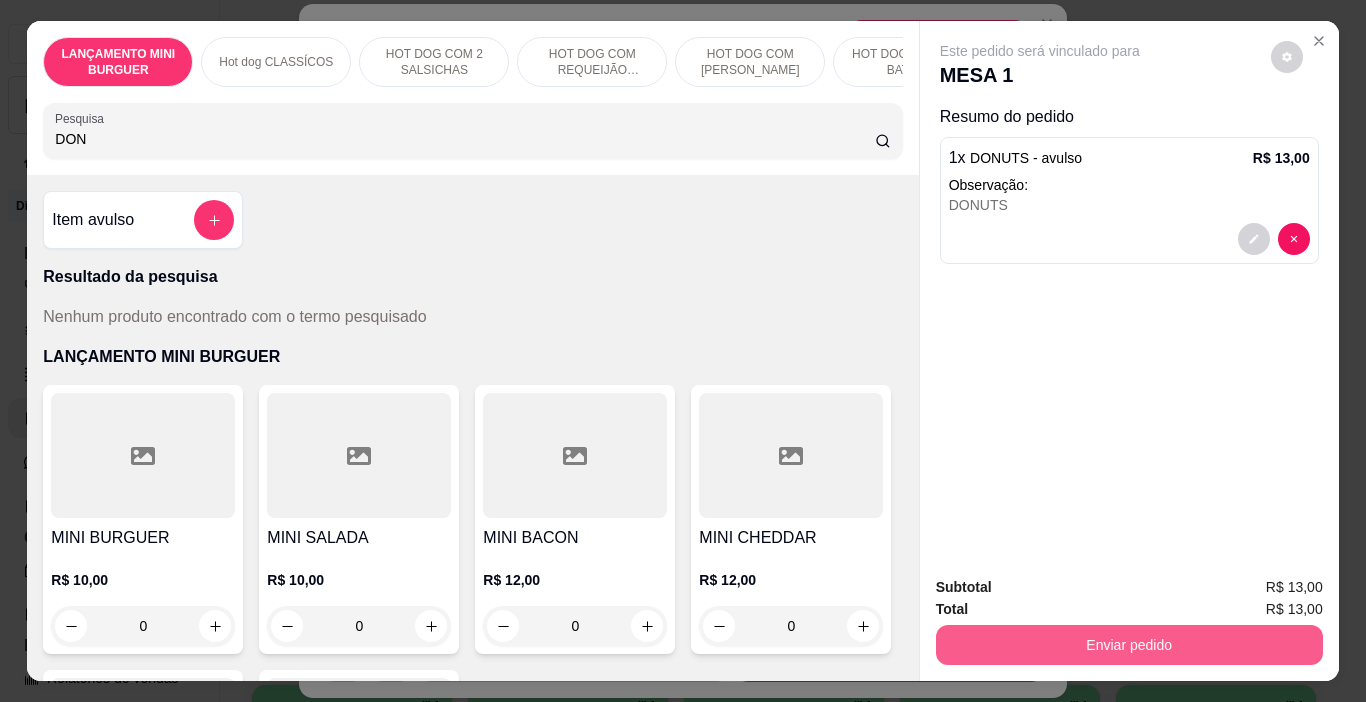 click on "Enviar pedido" at bounding box center [1129, 645] 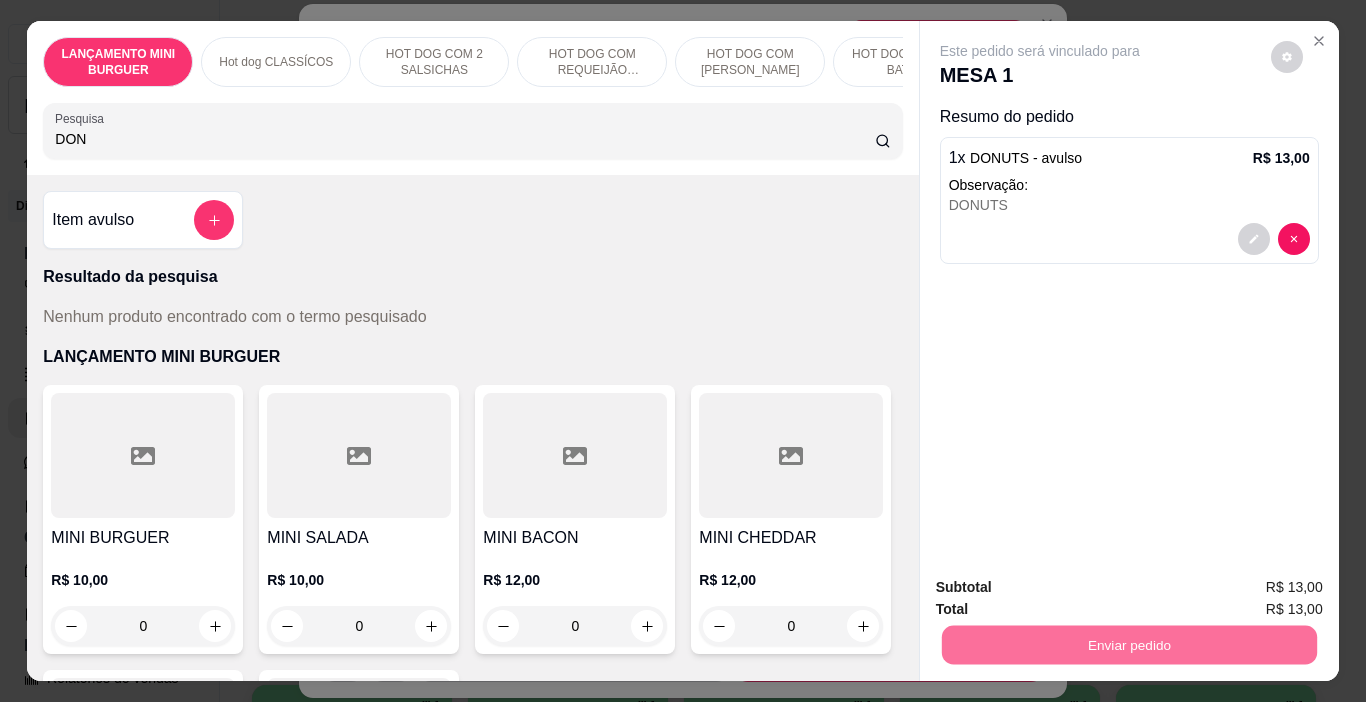 click on "Não registrar e enviar pedido" at bounding box center [1063, 588] 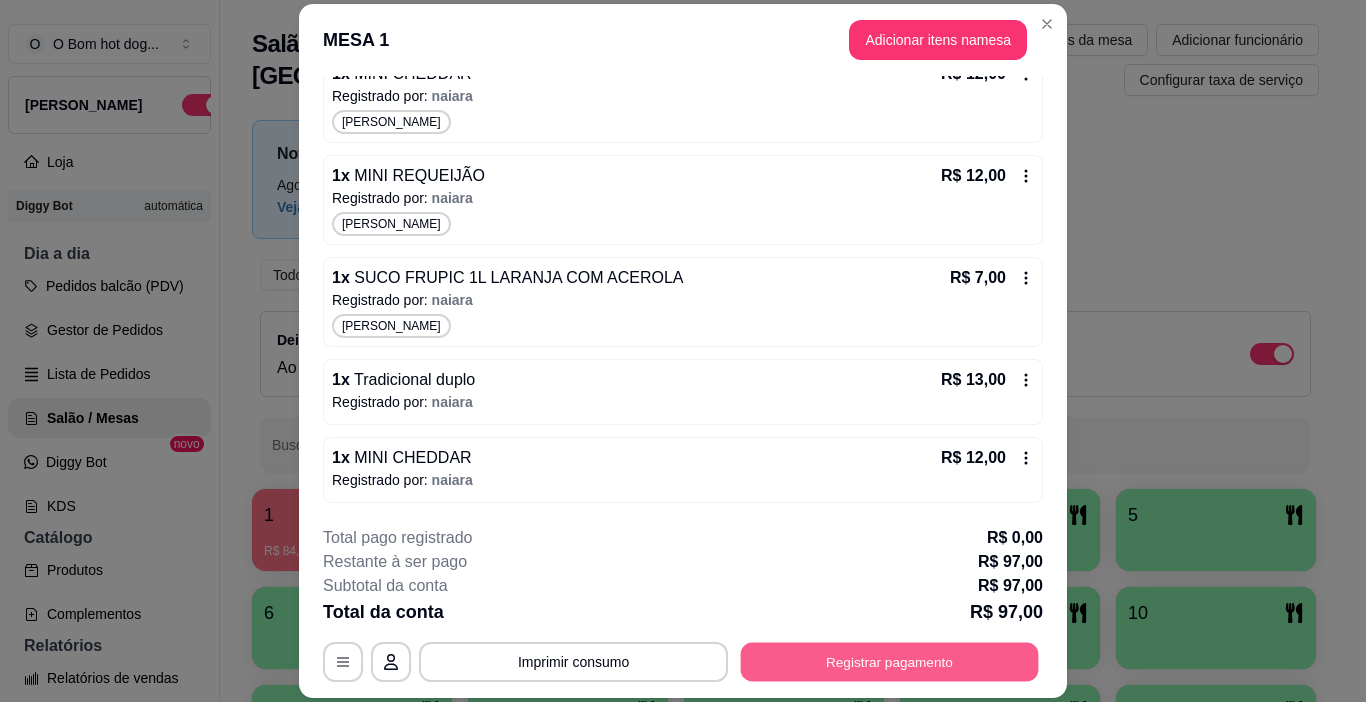 click on "Registrar pagamento" at bounding box center [890, 662] 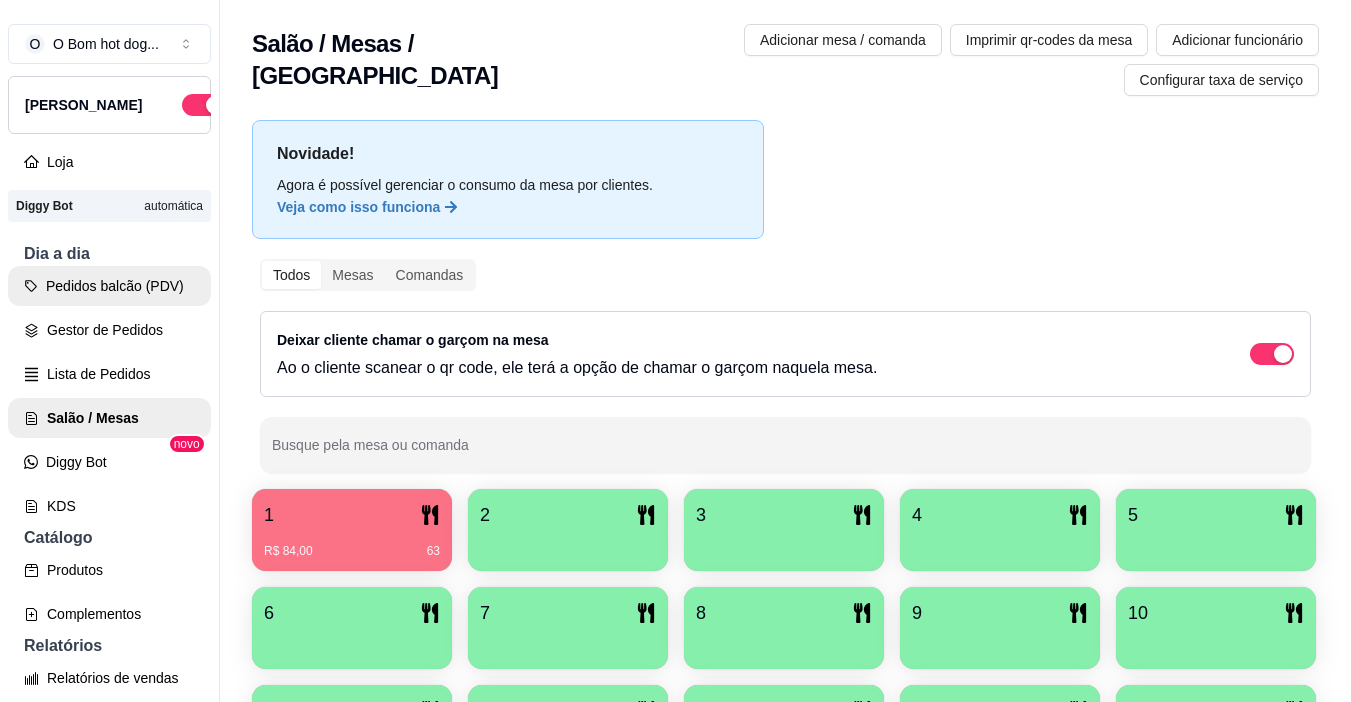 click on "Pedidos balcão (PDV)" at bounding box center (109, 286) 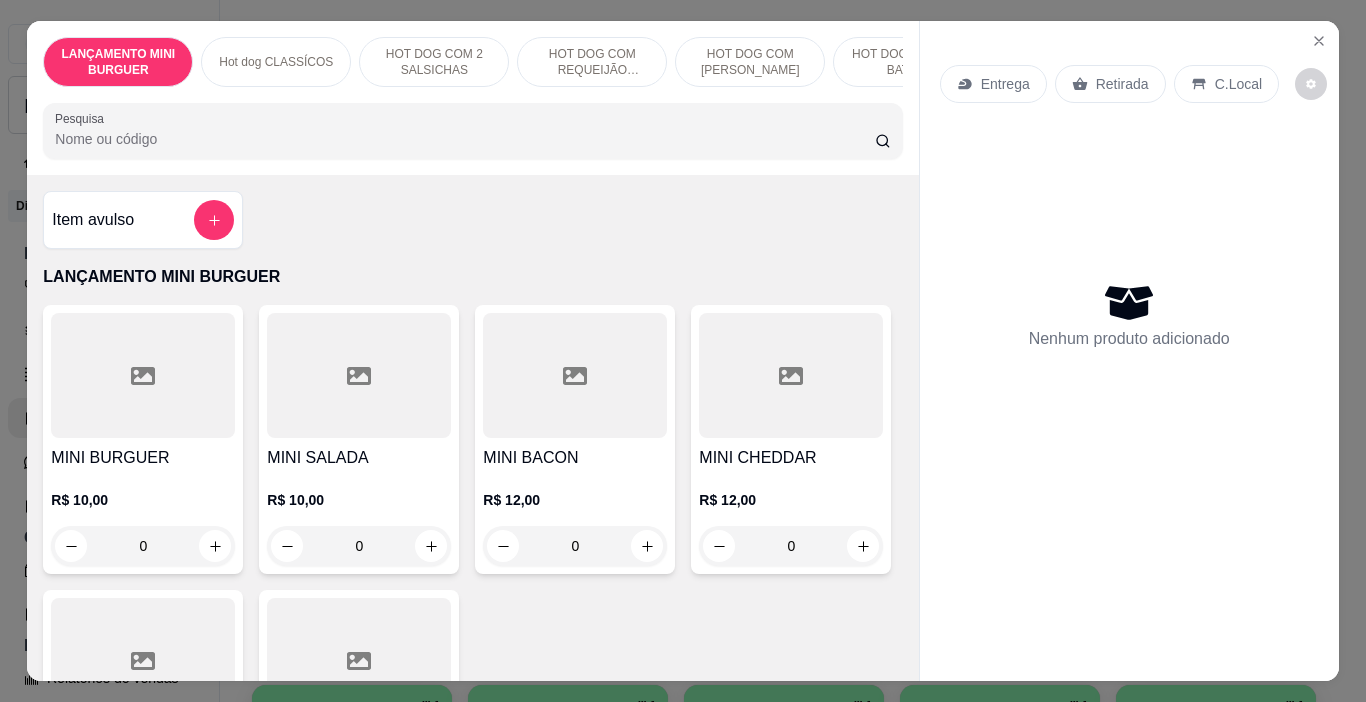 drag, startPoint x: 167, startPoint y: 154, endPoint x: 184, endPoint y: 149, distance: 17.720045 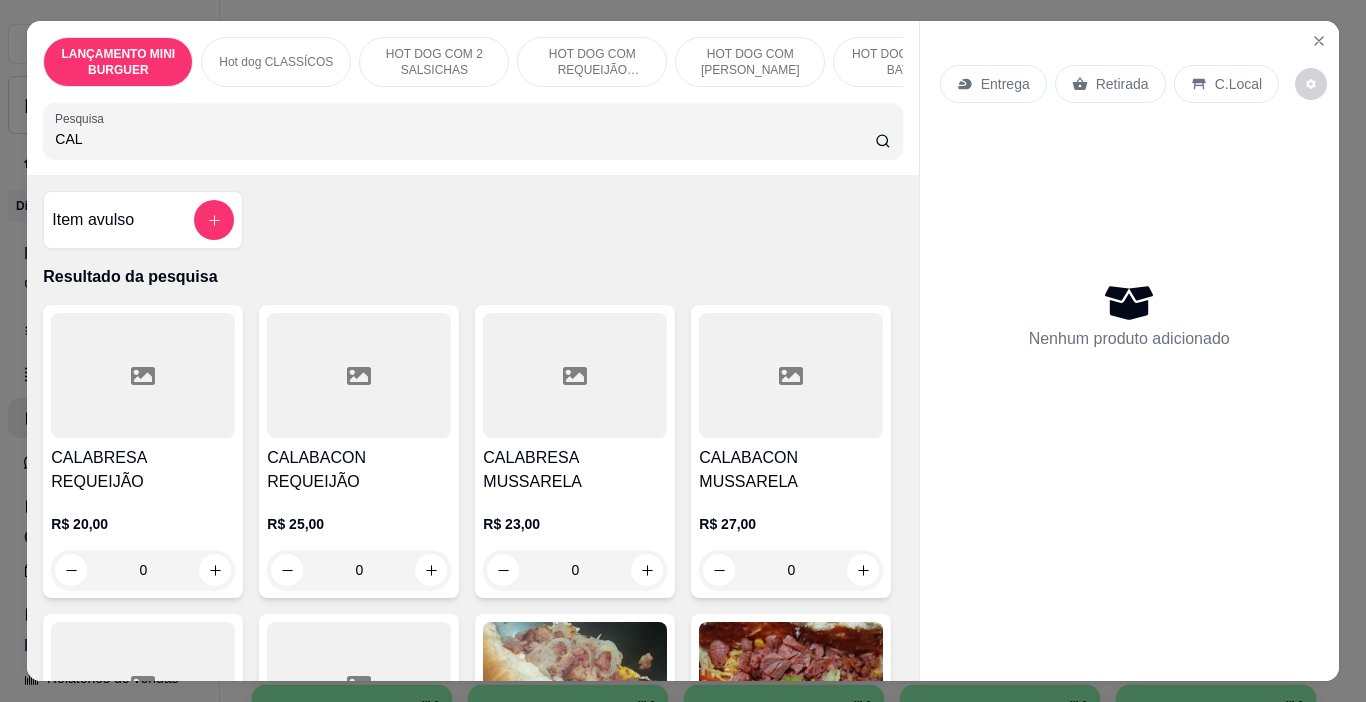 type on "CAL" 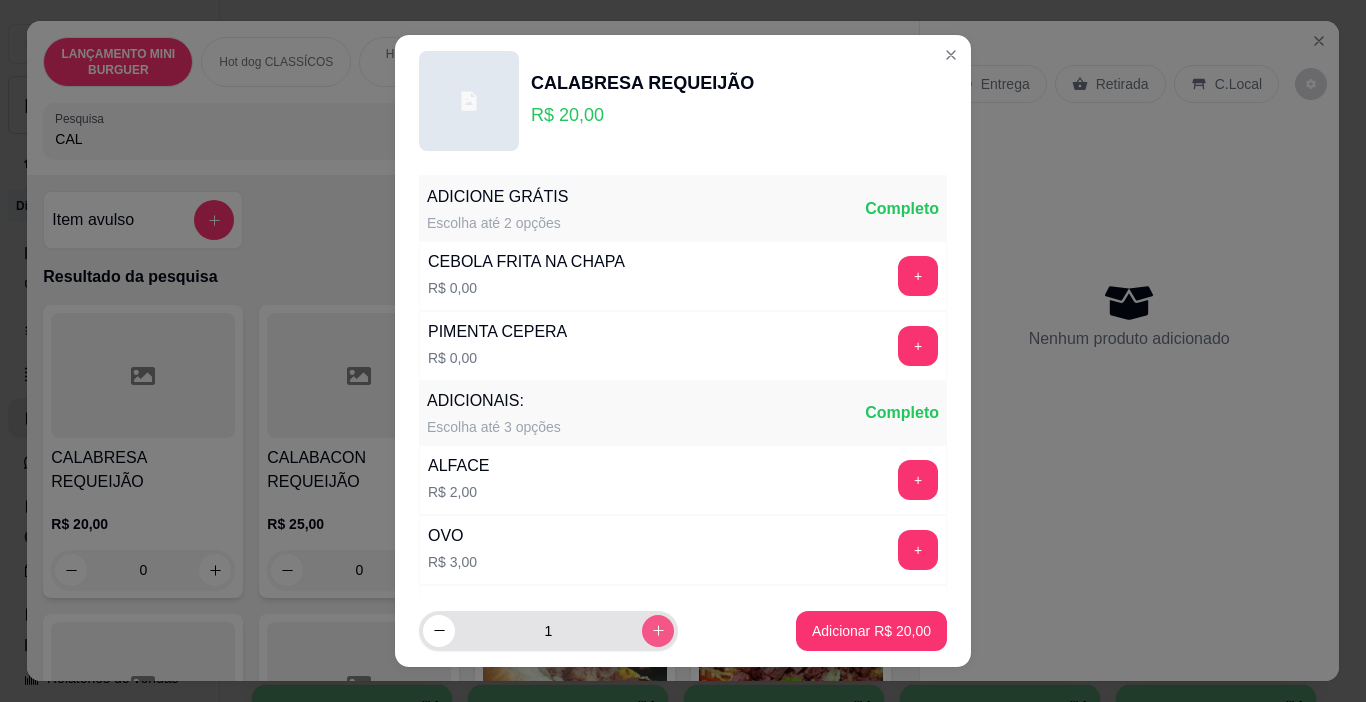 click 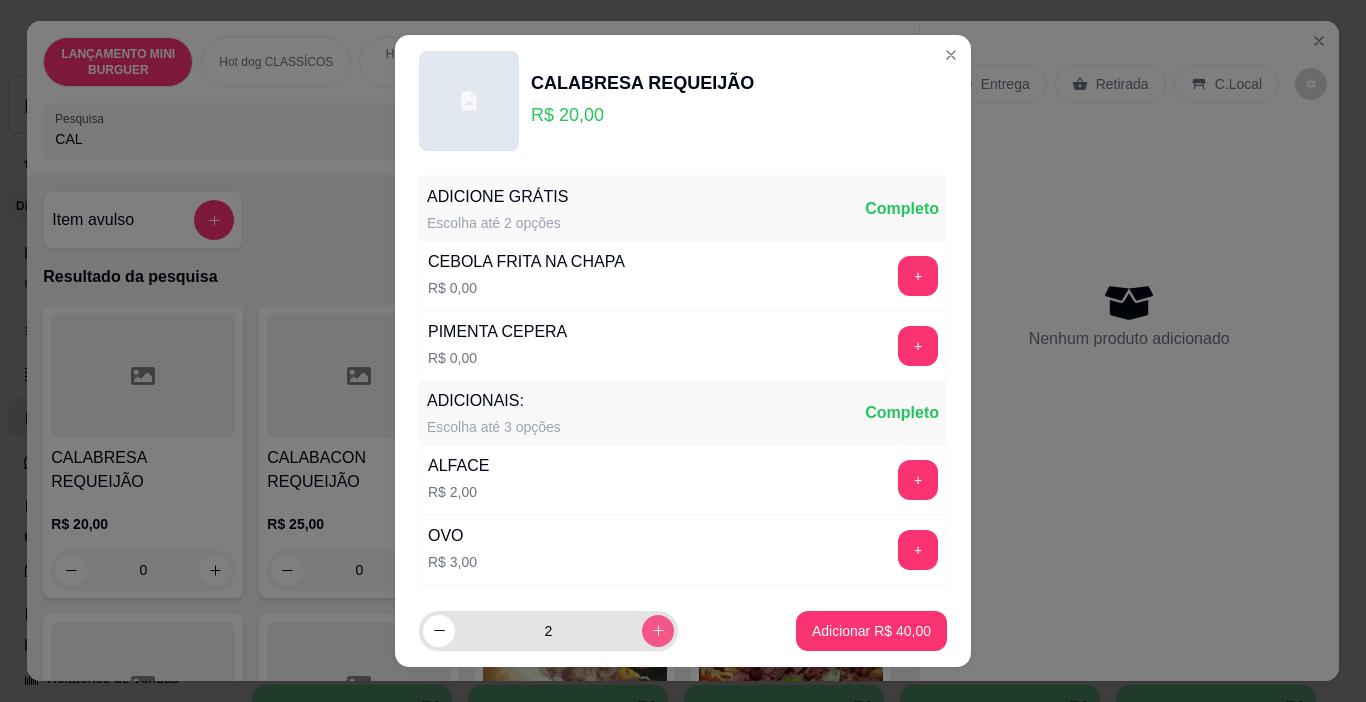 click 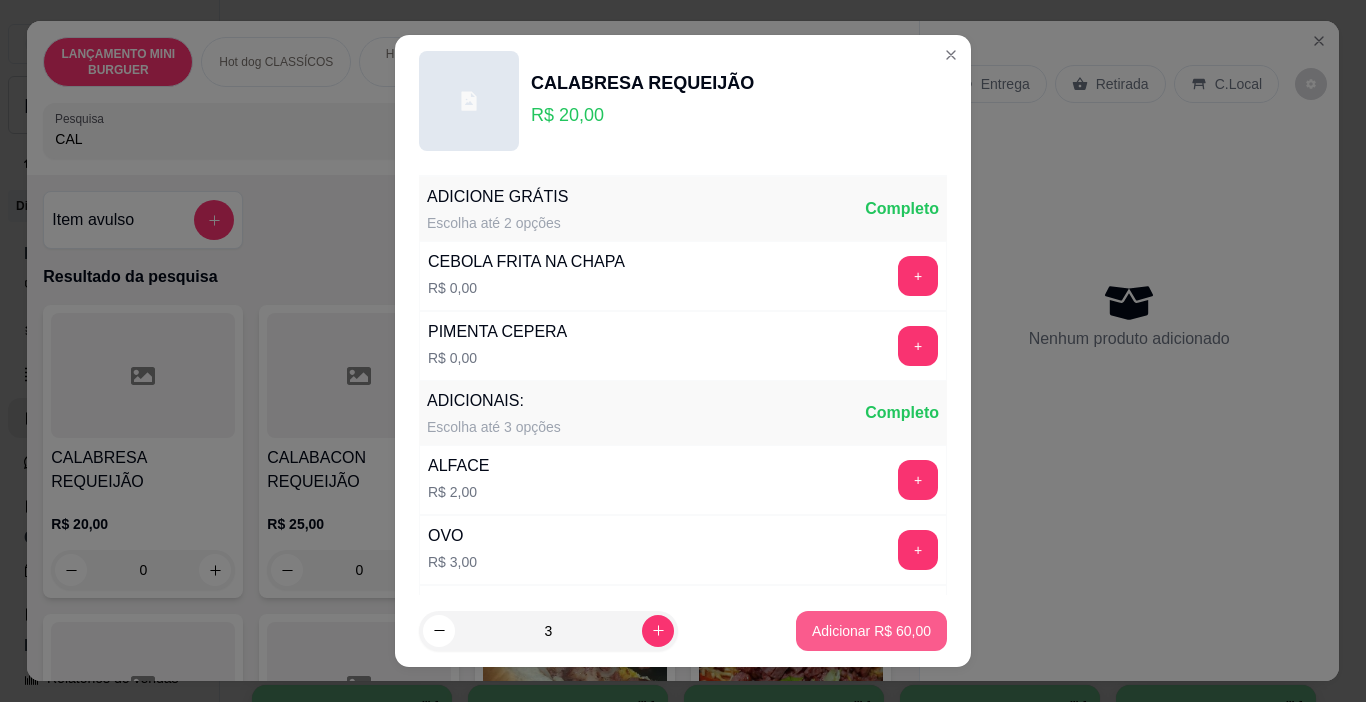 click on "Adicionar   R$ 60,00" at bounding box center (871, 631) 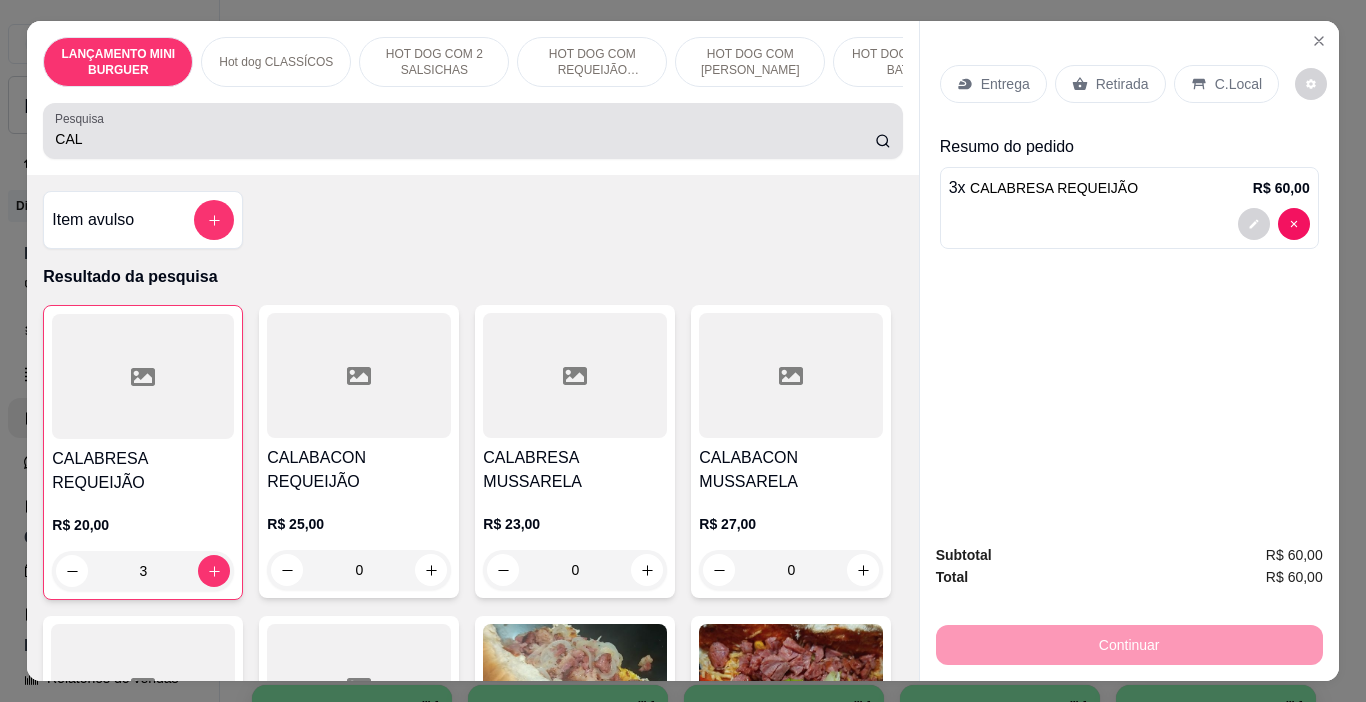 click on "CAL" at bounding box center [465, 139] 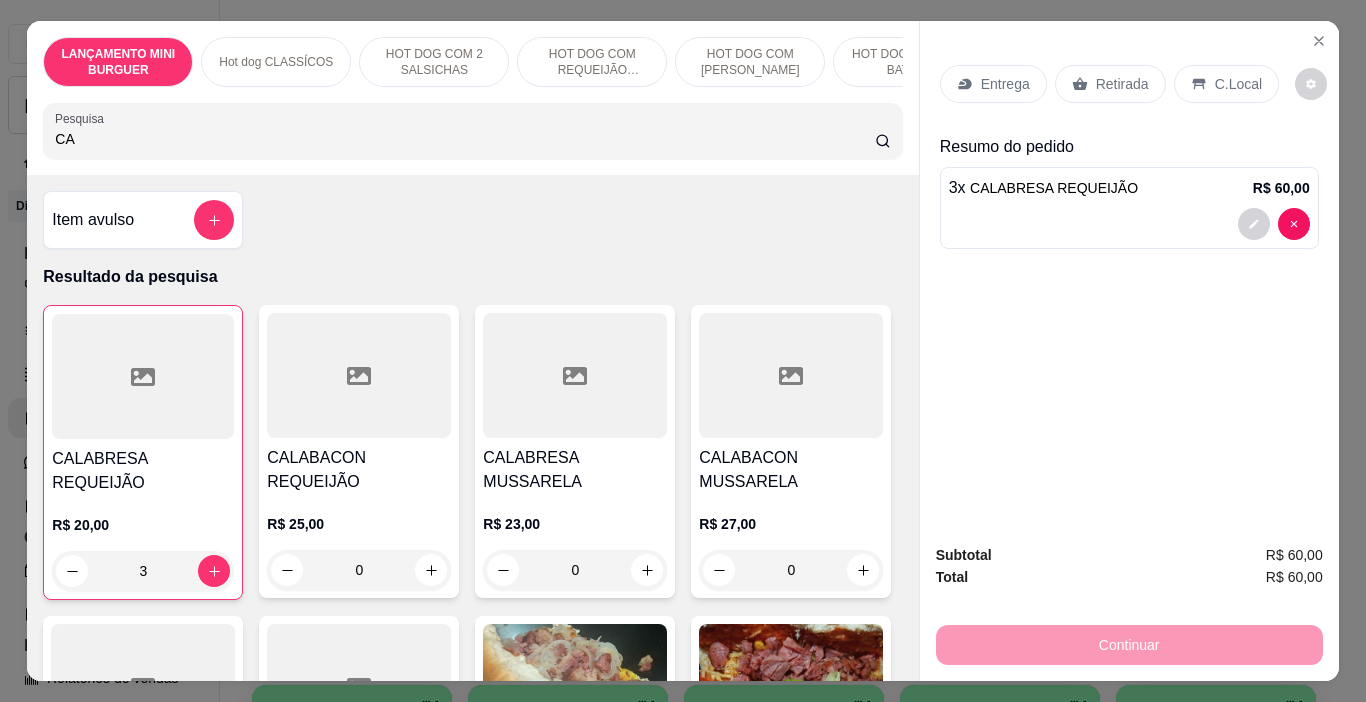 type on "C" 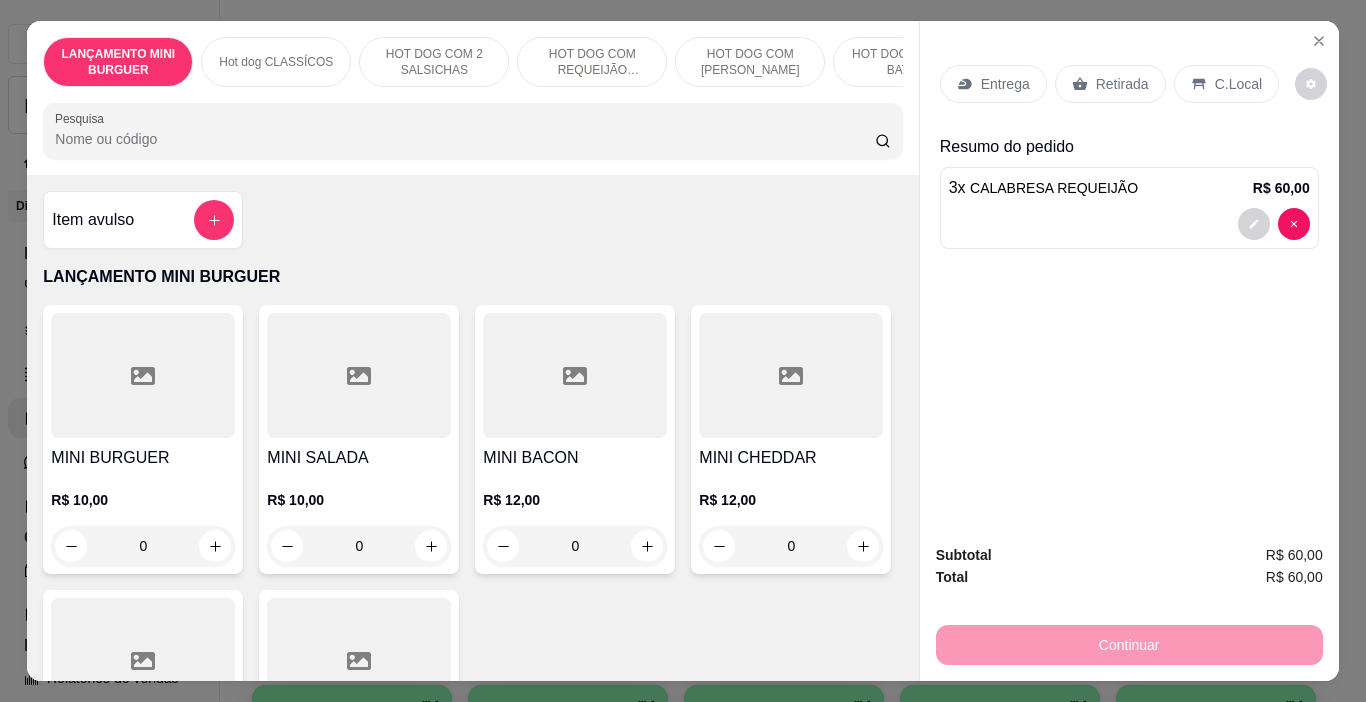 type 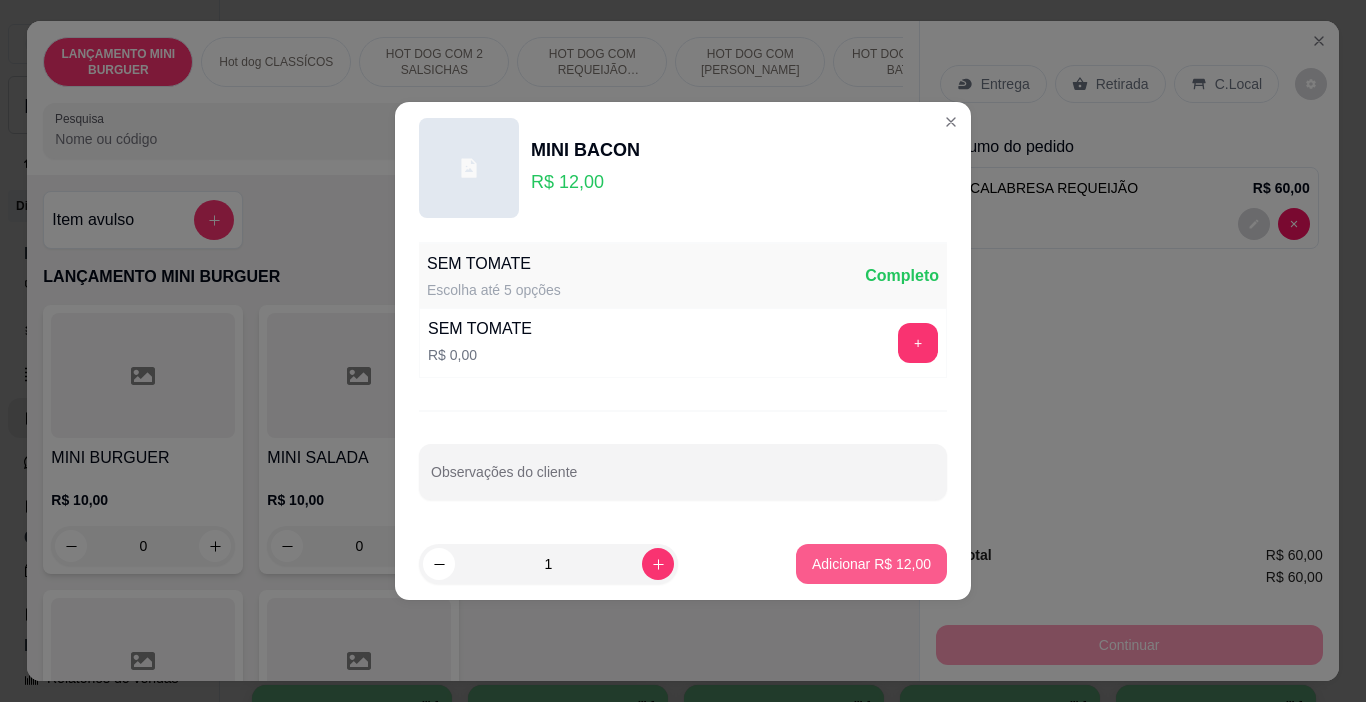 click on "Adicionar   R$ 12,00" at bounding box center (871, 564) 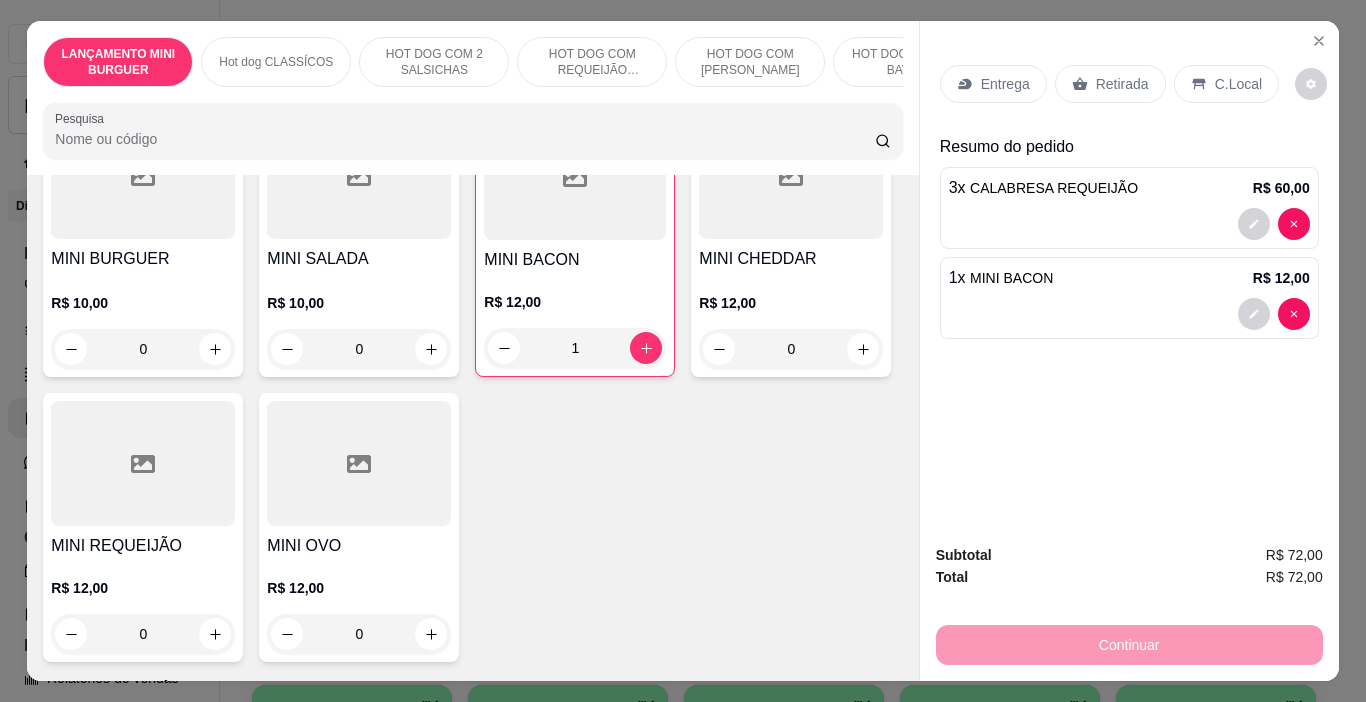 scroll, scrollTop: 200, scrollLeft: 0, axis: vertical 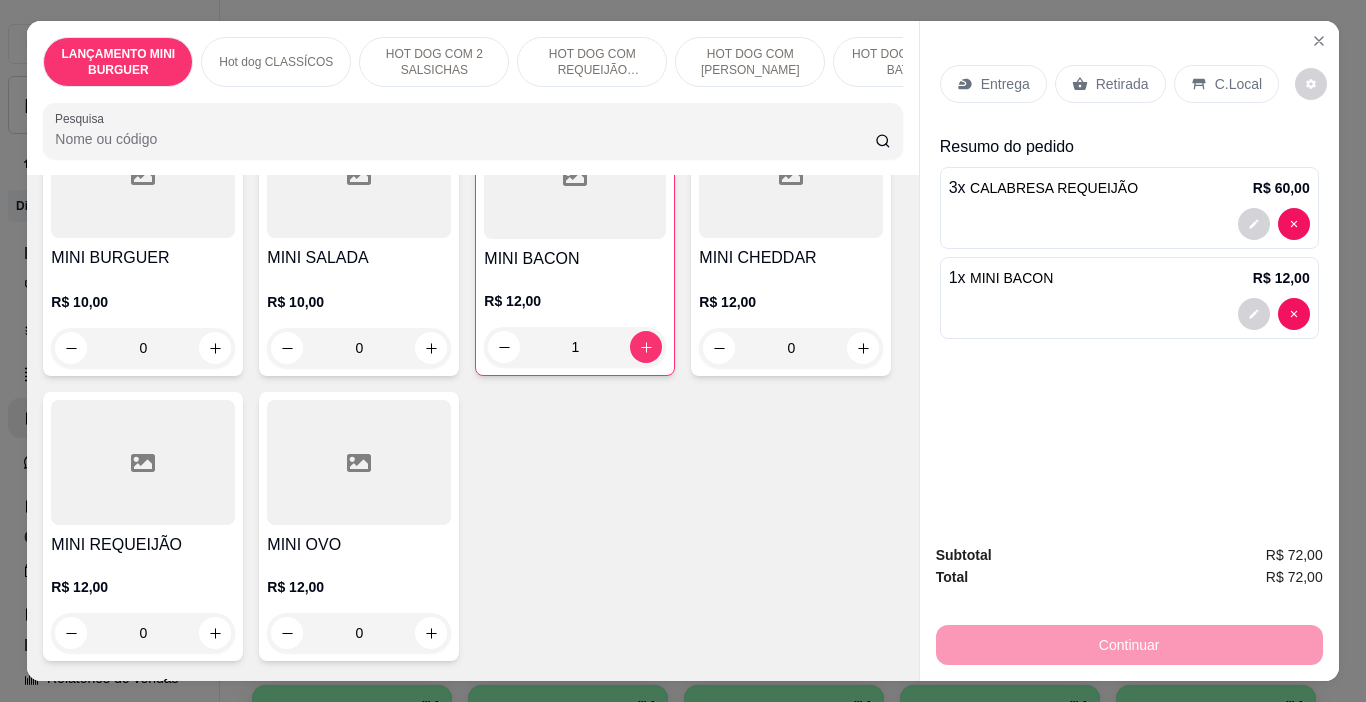 click at bounding box center [143, 462] 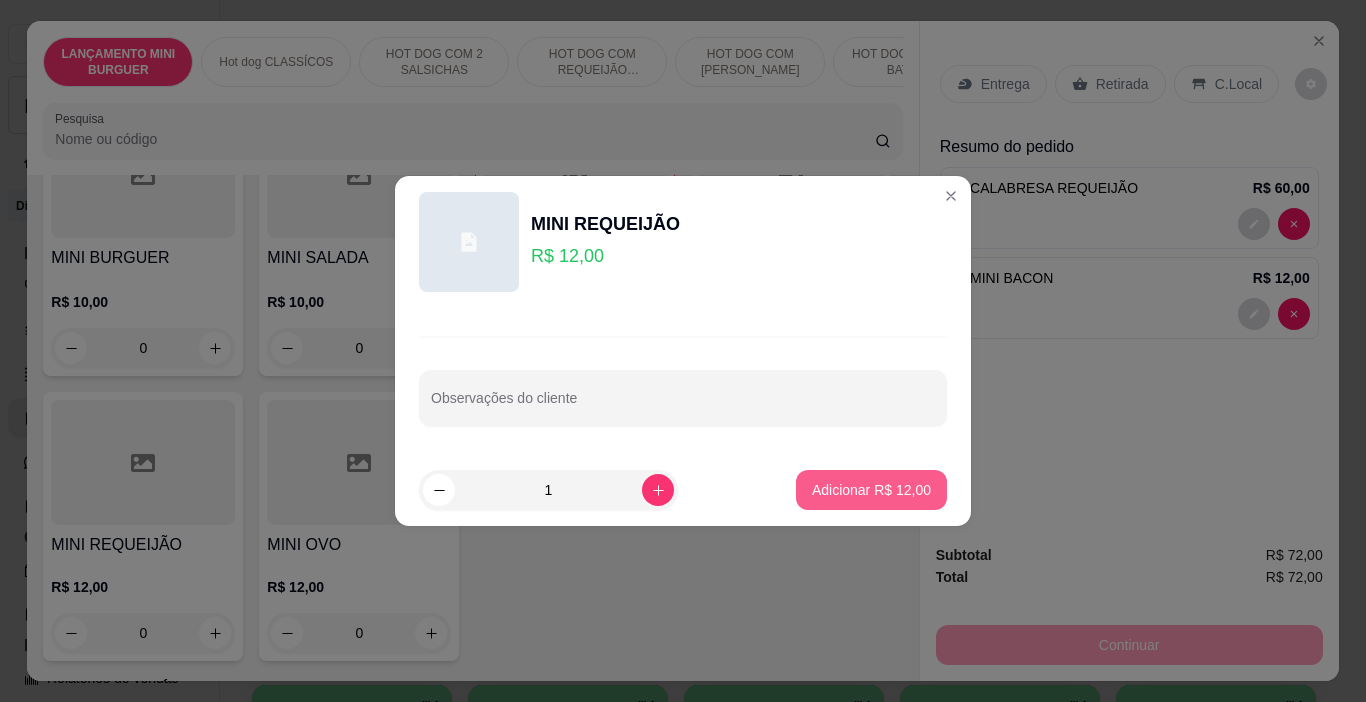 click on "Adicionar   R$ 12,00" at bounding box center [871, 490] 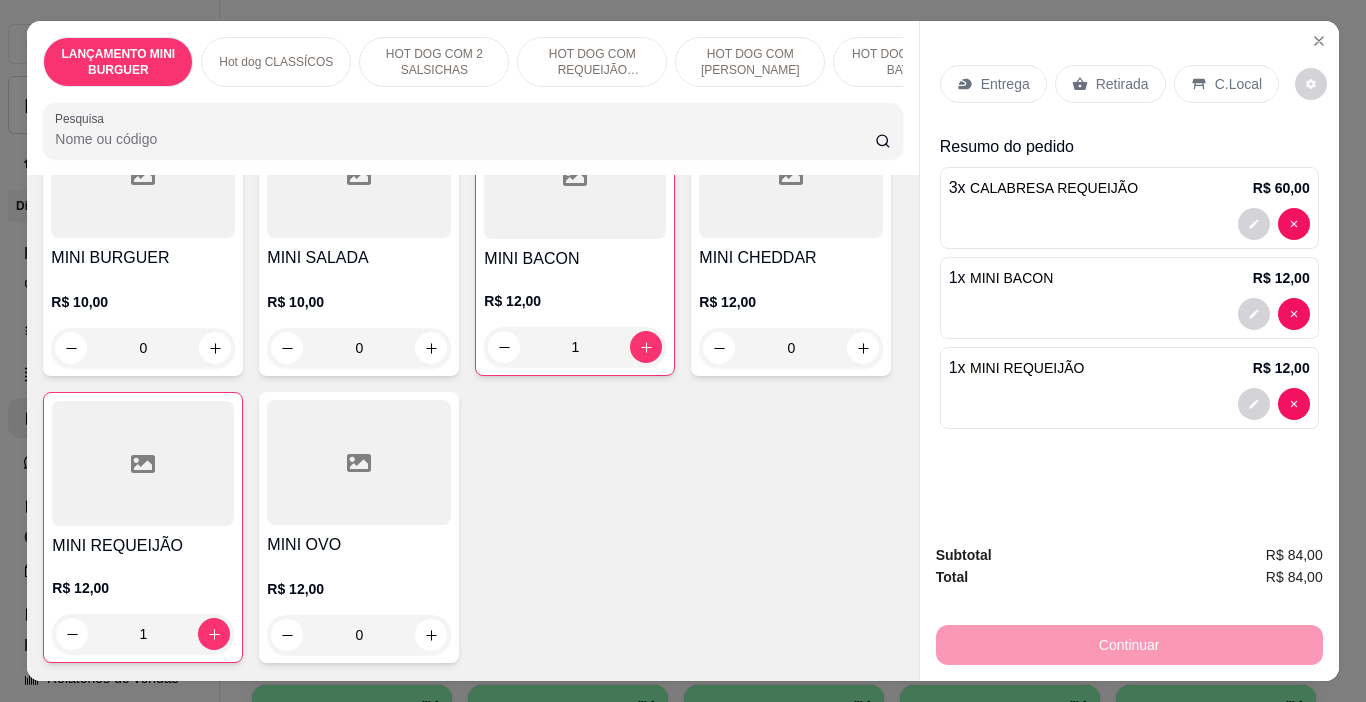click on "Pesquisa" at bounding box center (465, 139) 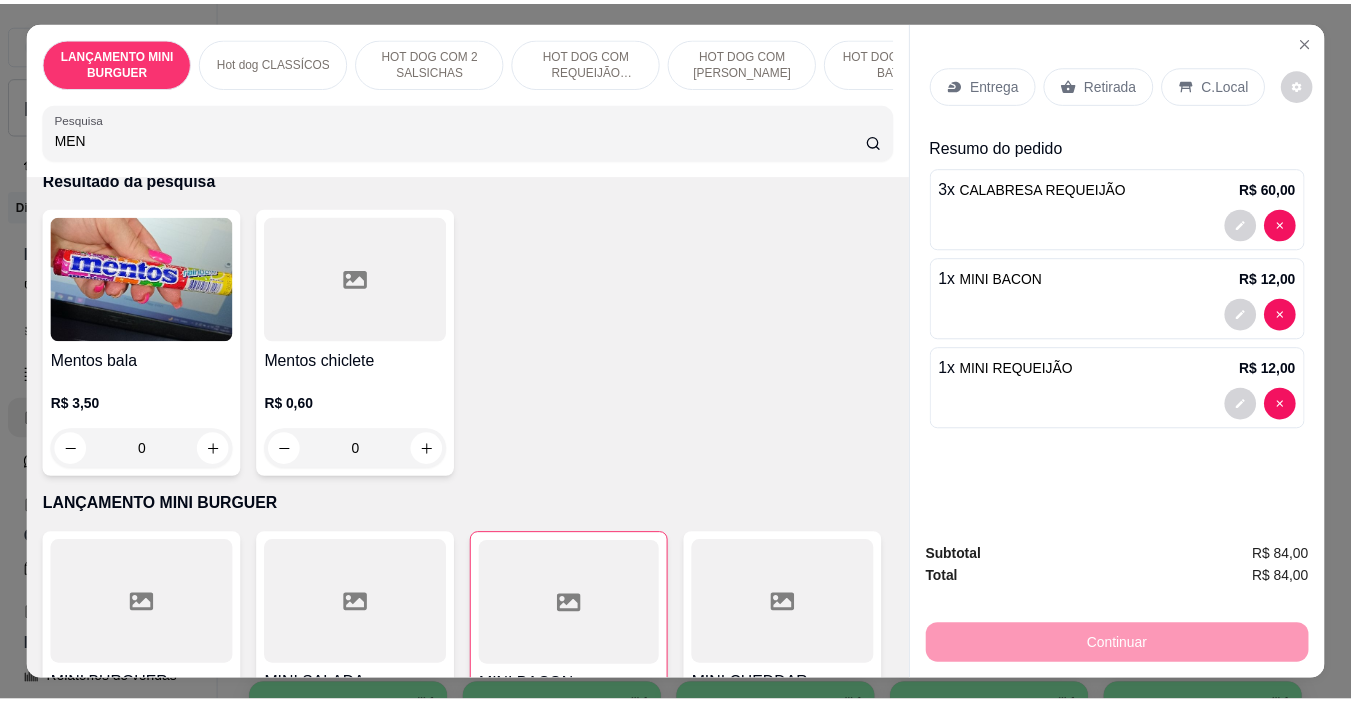 scroll, scrollTop: 0, scrollLeft: 0, axis: both 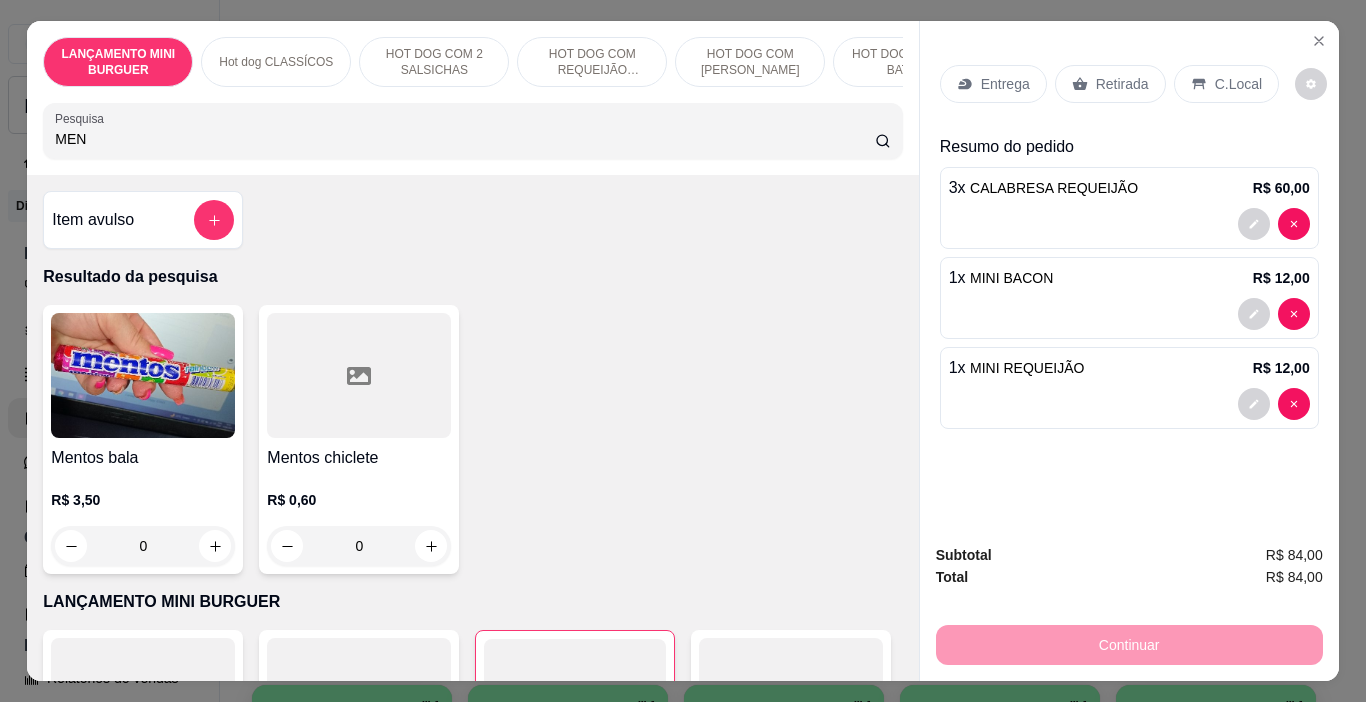 type on "MEN" 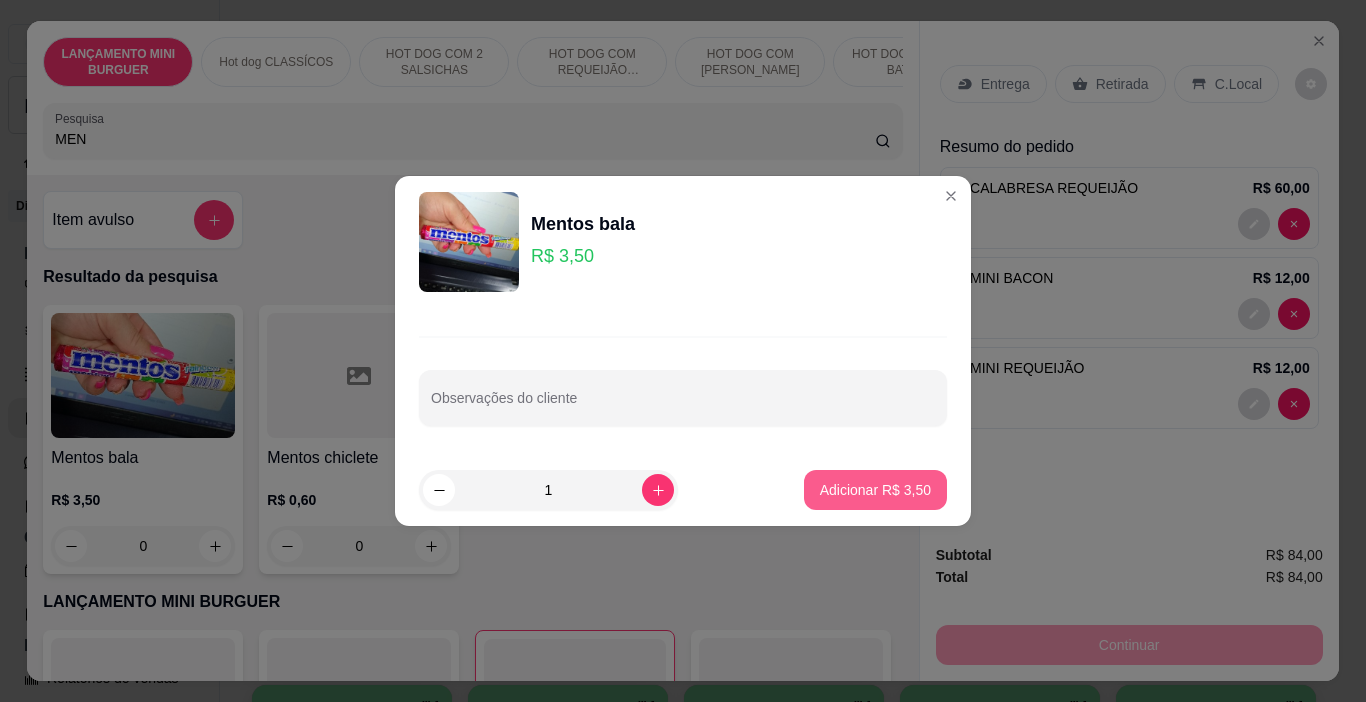 click on "Adicionar   R$ 3,50" at bounding box center (875, 490) 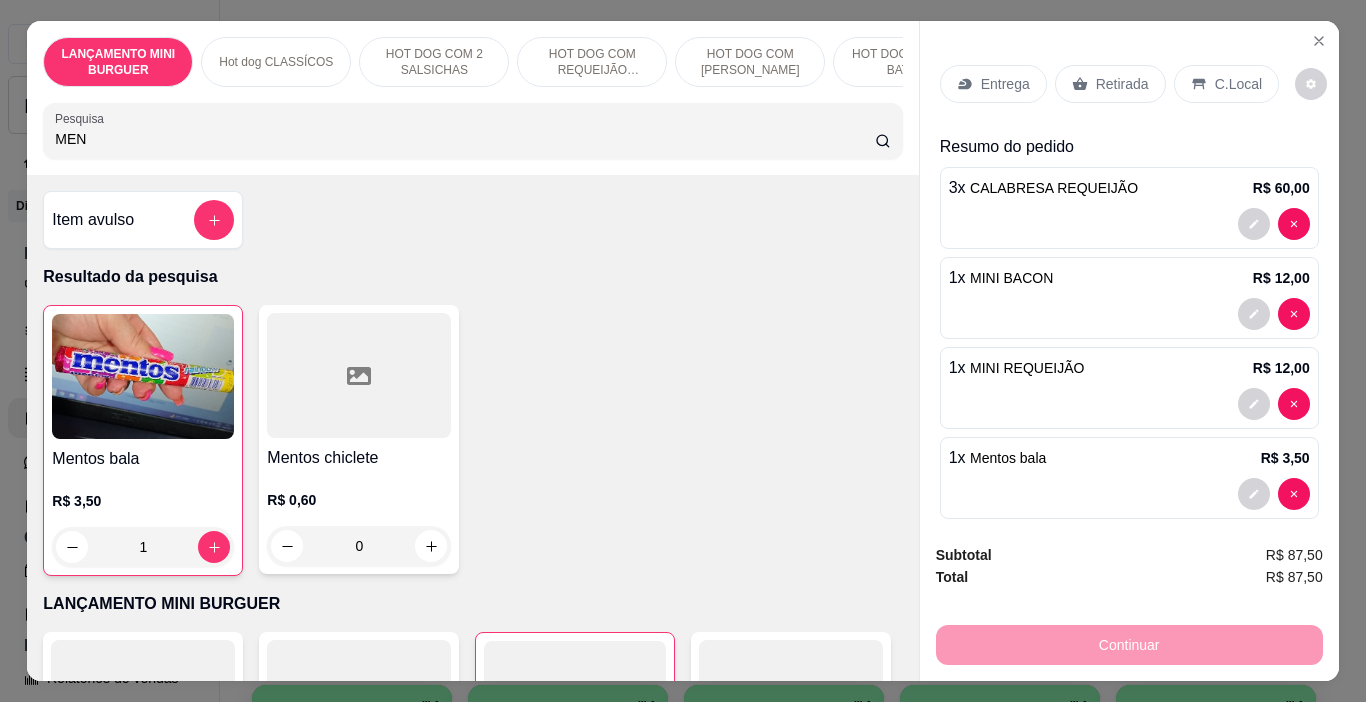 click on "Retirada" at bounding box center [1122, 84] 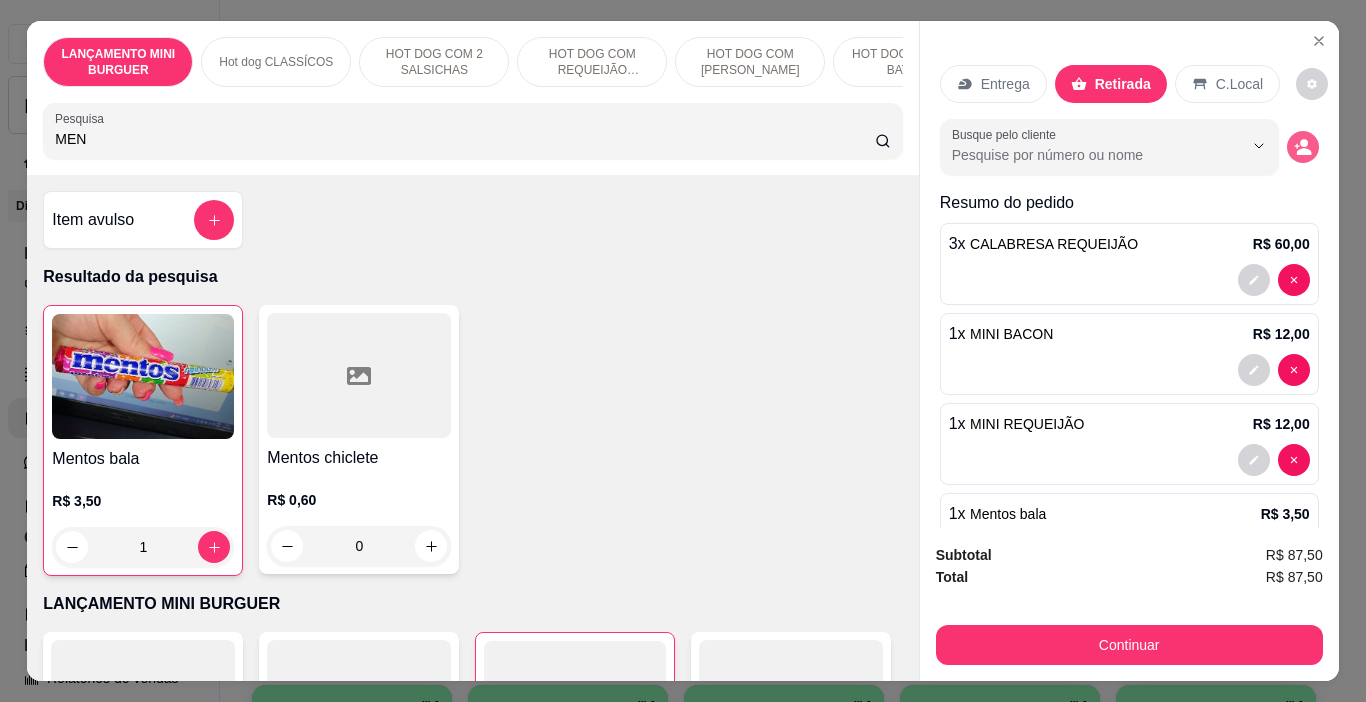 click 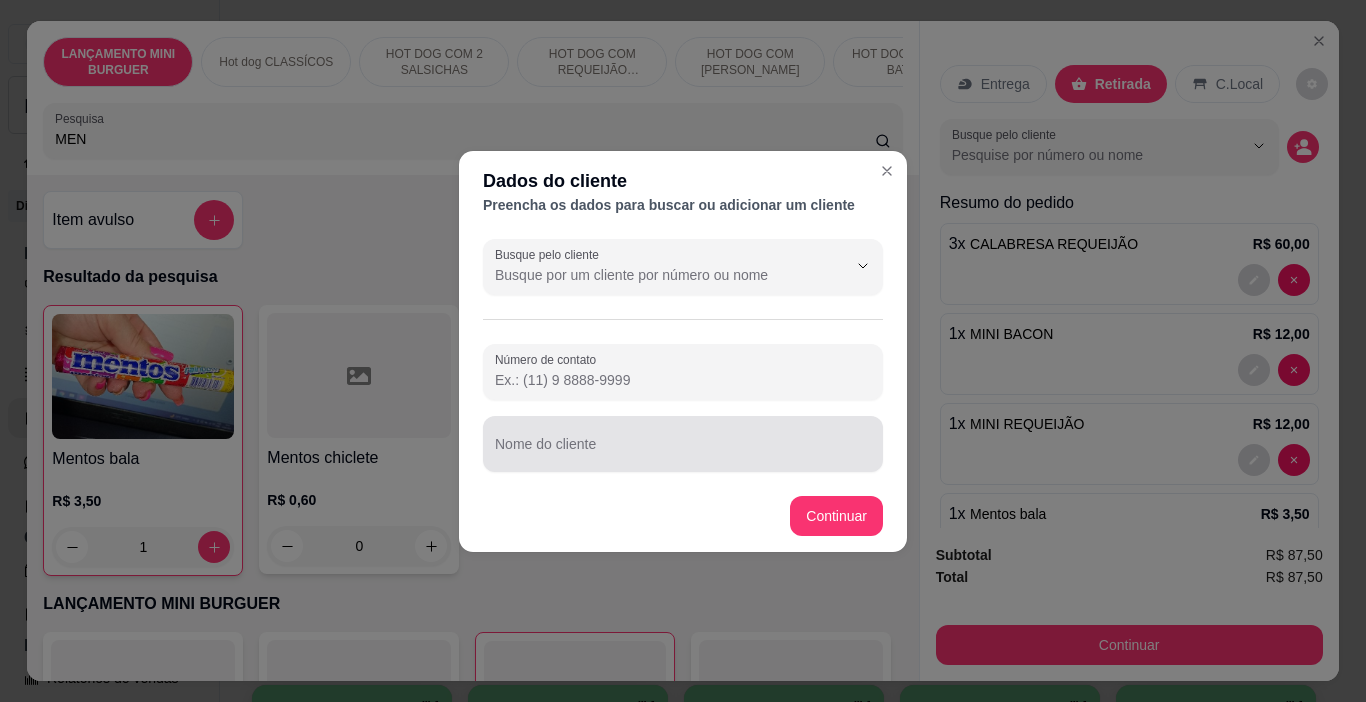 click on "Nome do cliente" at bounding box center (683, 452) 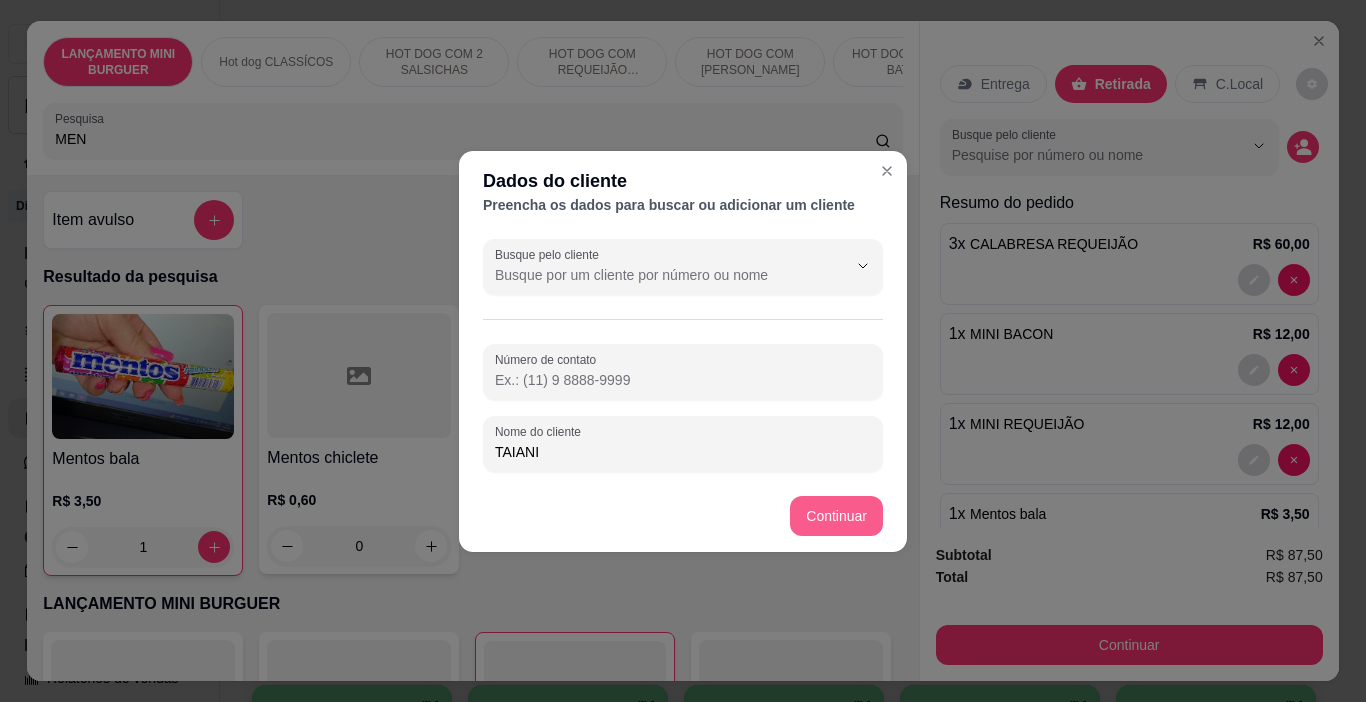 type on "TAIANI" 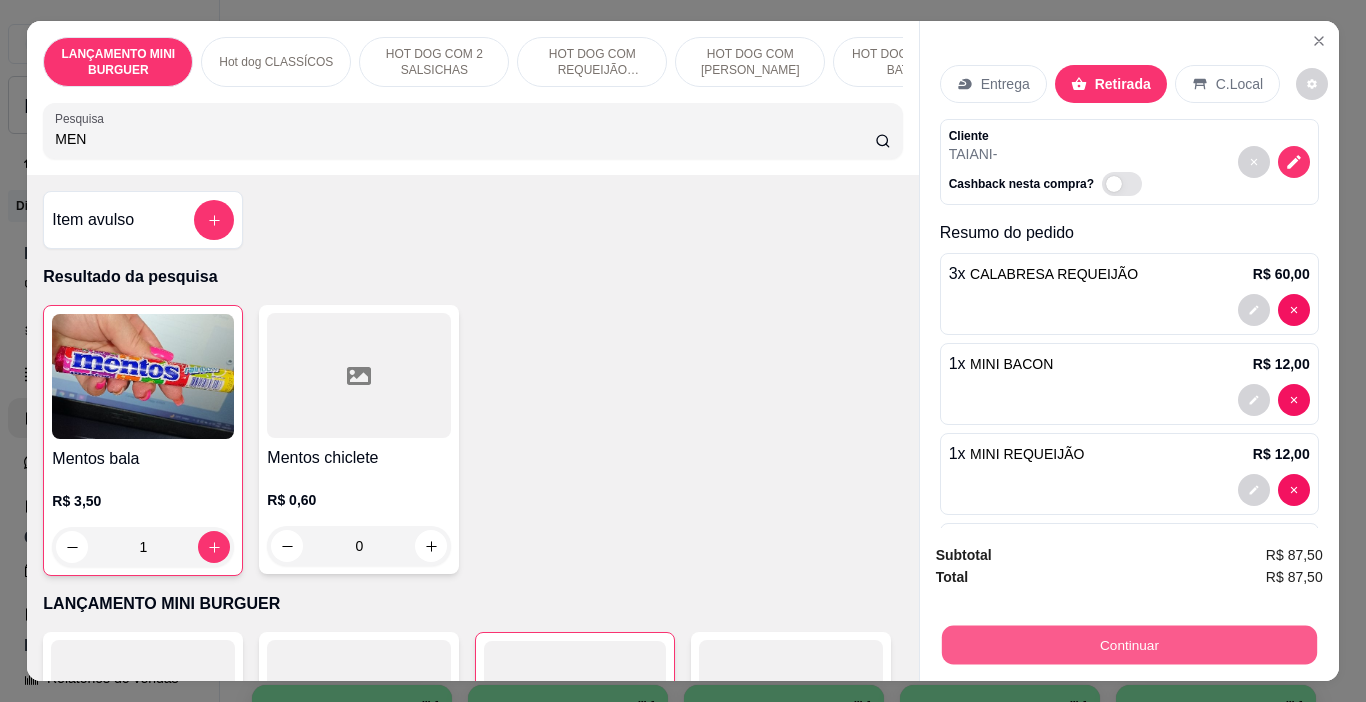click on "Continuar" at bounding box center (1128, 645) 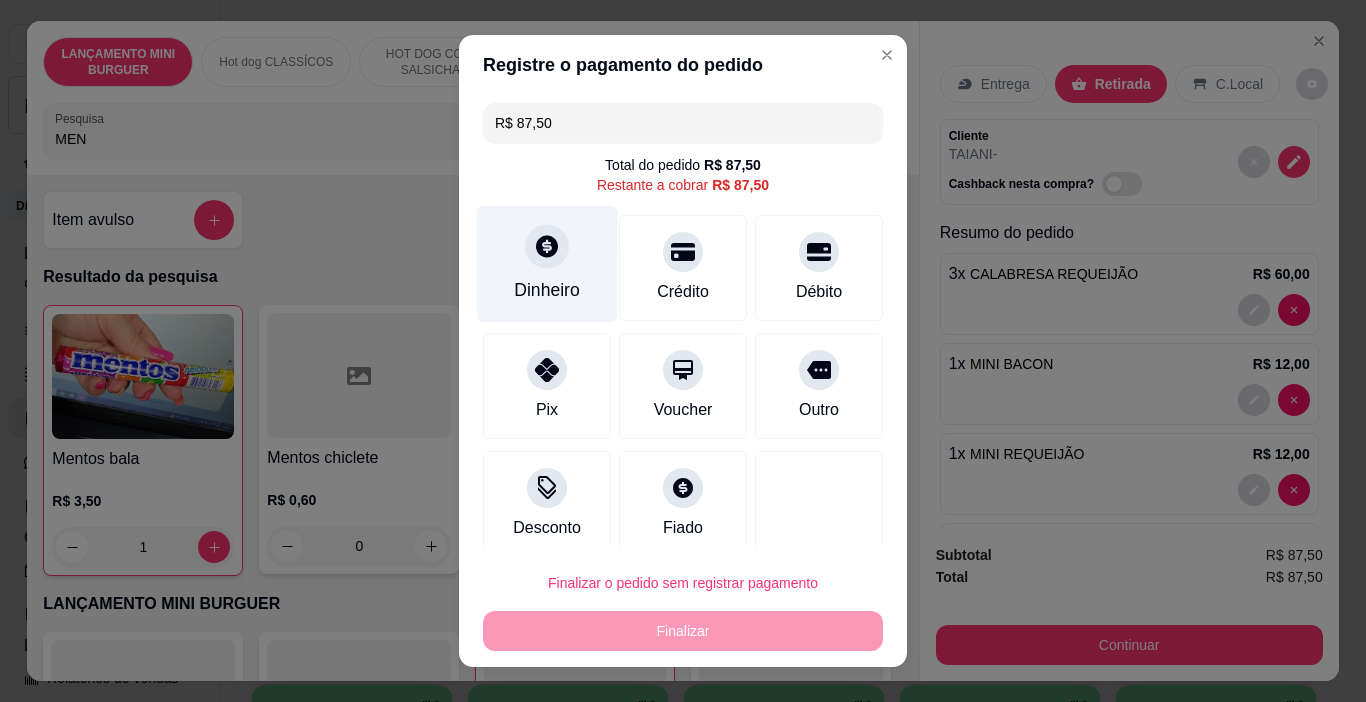 click on "Dinheiro" at bounding box center (547, 264) 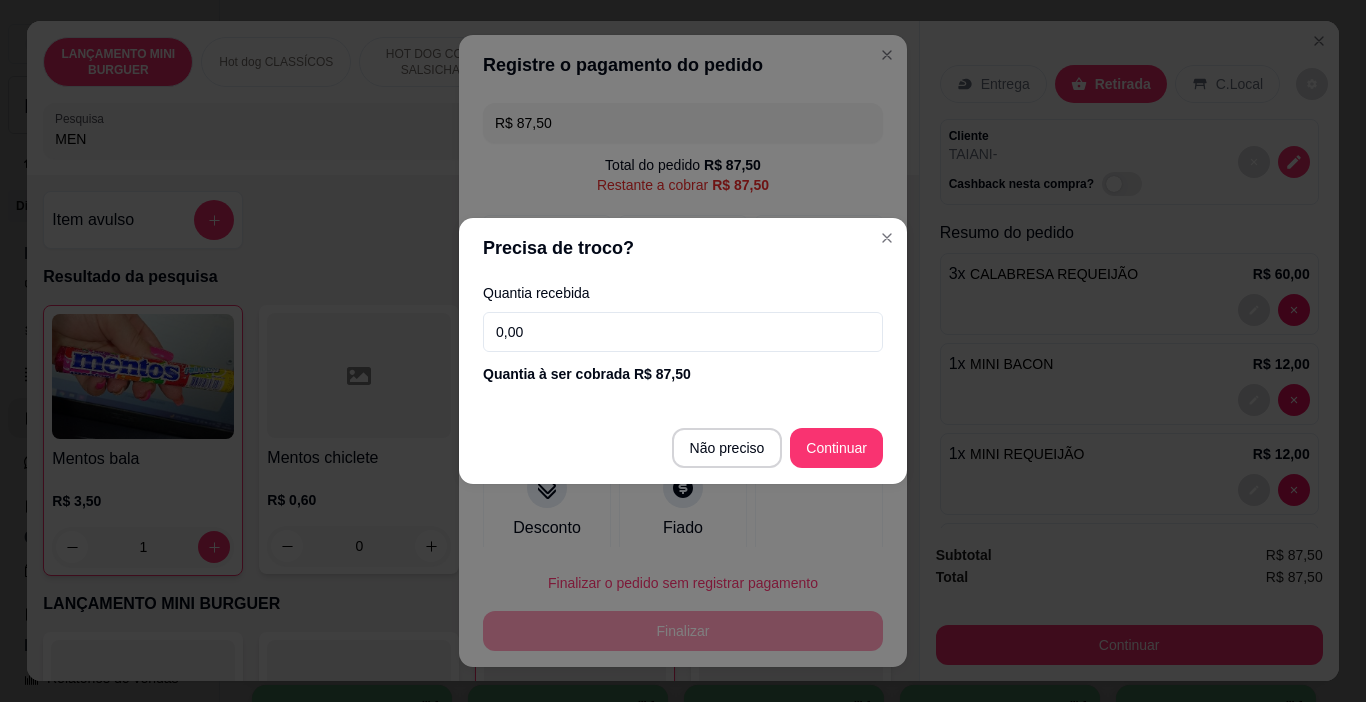 click on "0,00" at bounding box center [683, 332] 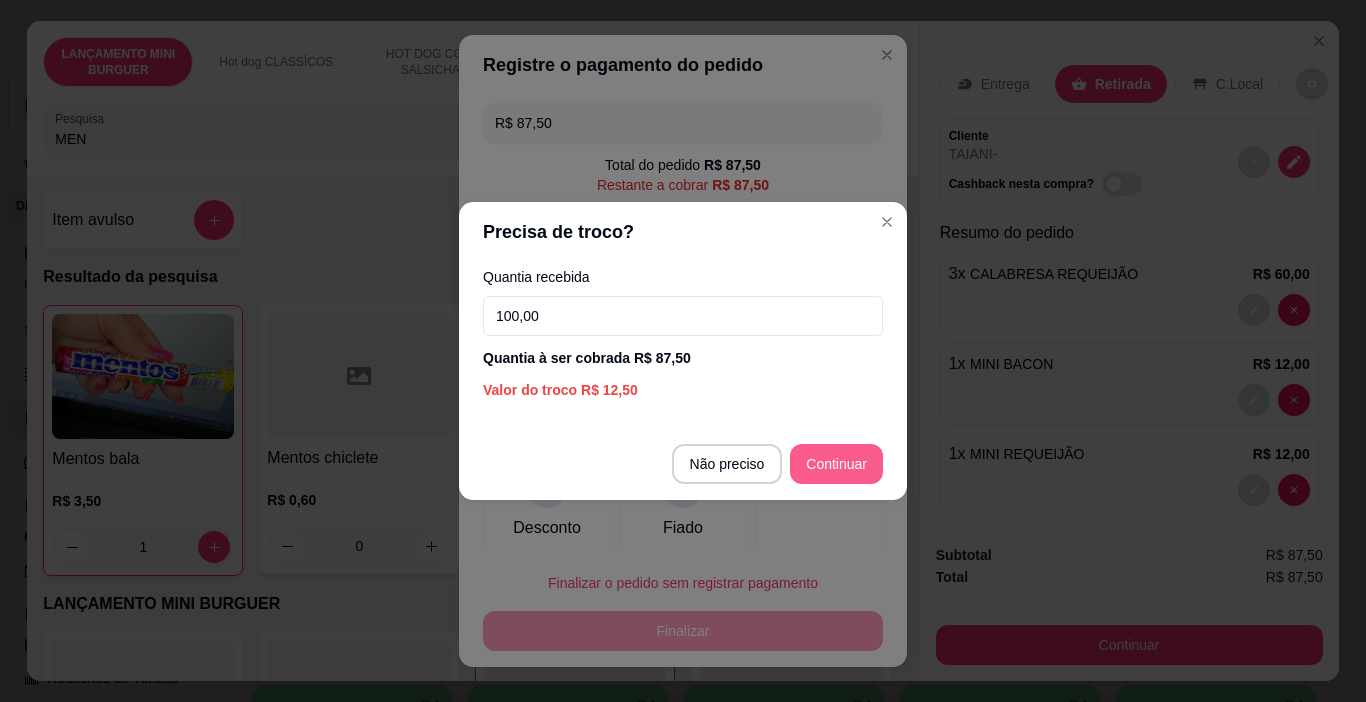 type on "100,00" 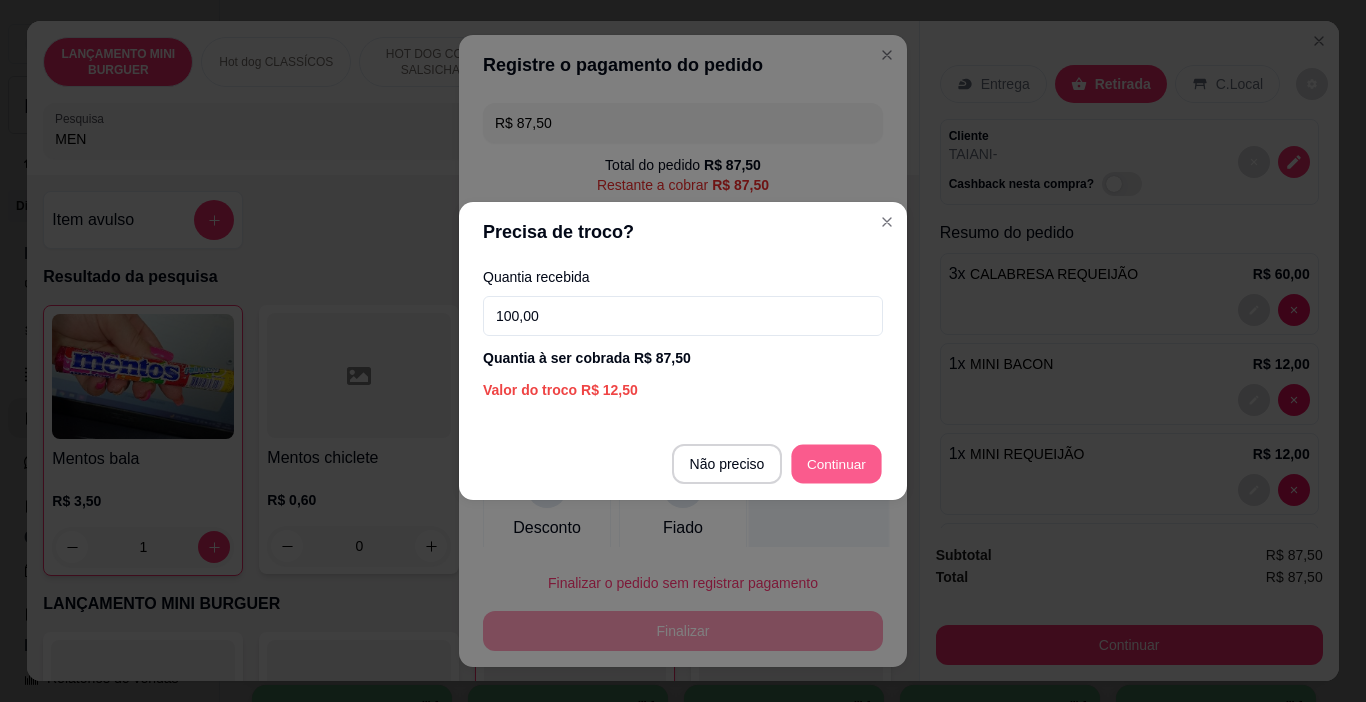 type on "R$ 0,00" 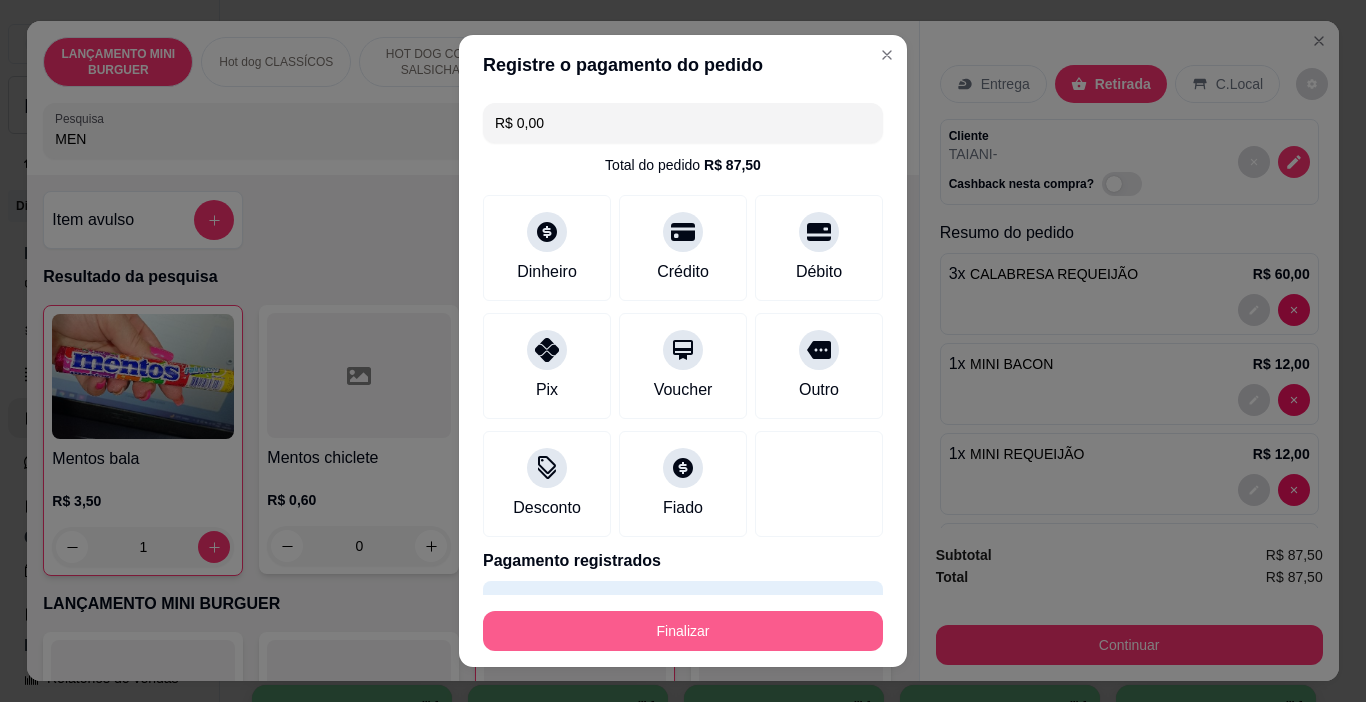 click on "Finalizar" at bounding box center [683, 631] 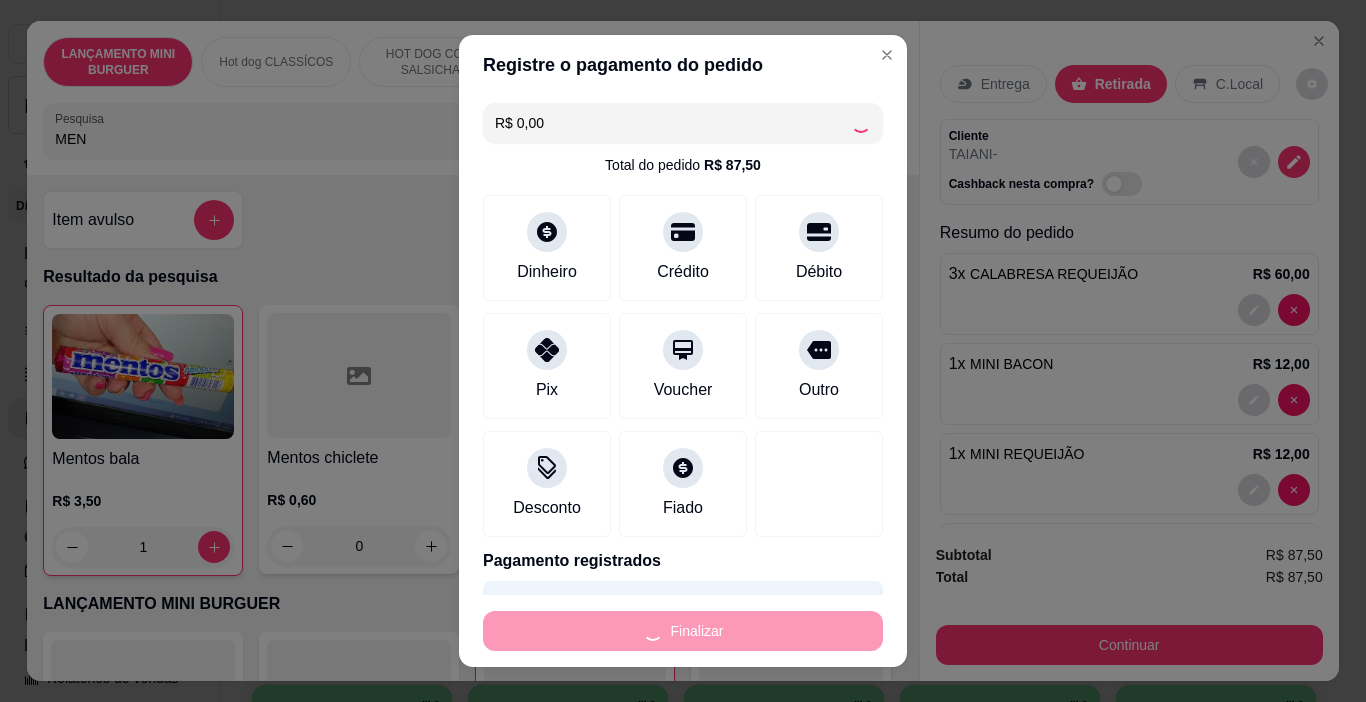 type on "0" 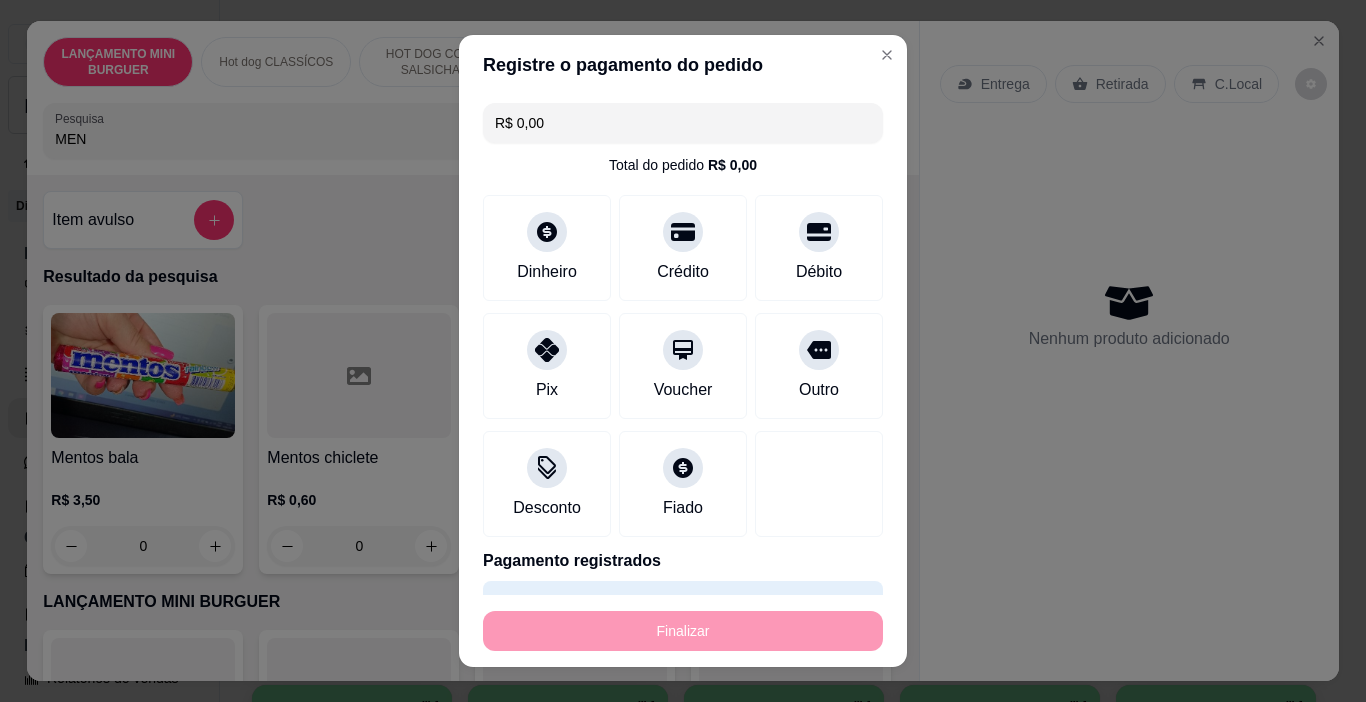 type on "-R$ 87,50" 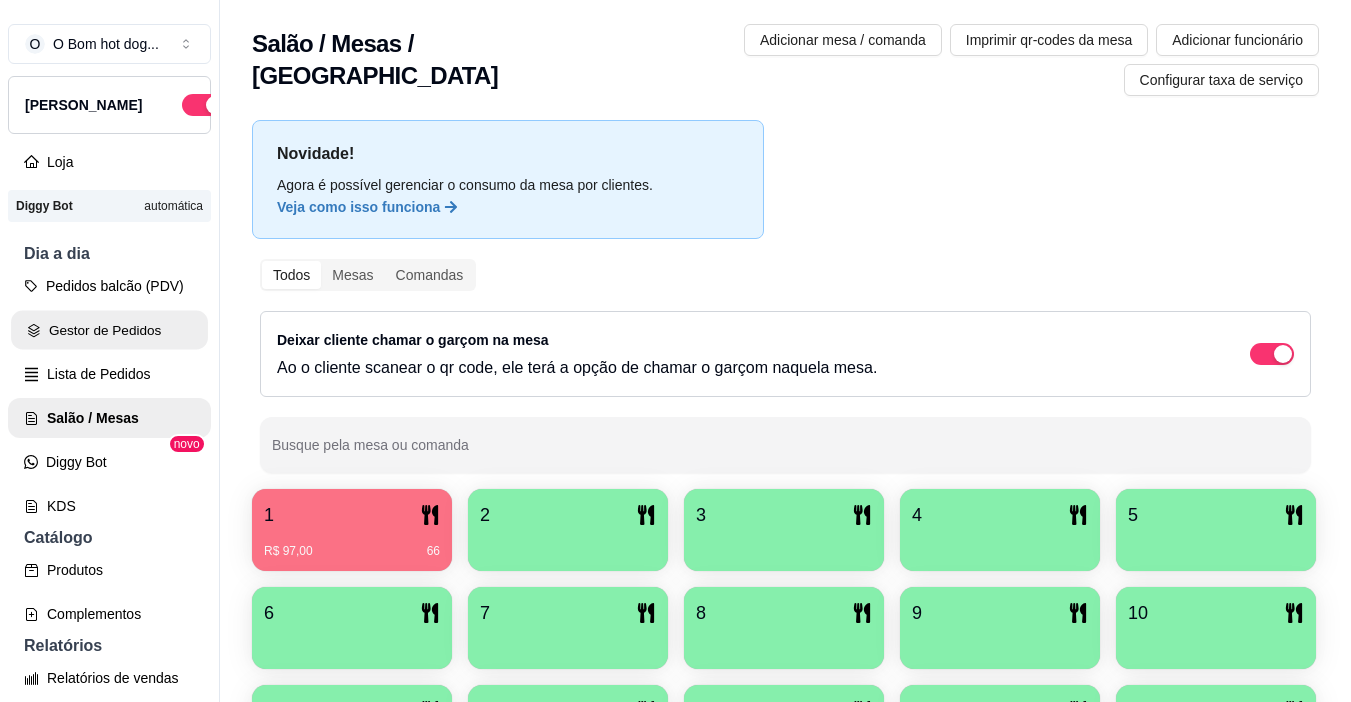 click on "Gestor de Pedidos" at bounding box center (109, 330) 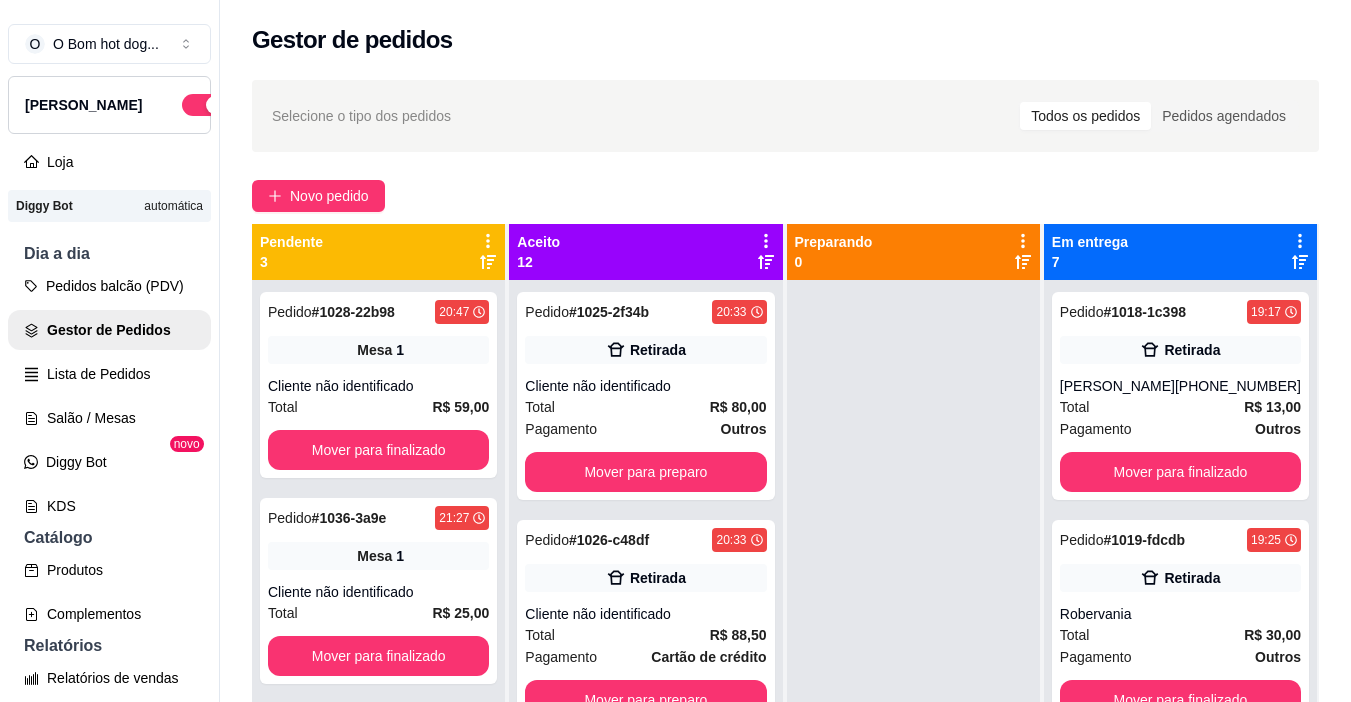 drag, startPoint x: 322, startPoint y: 179, endPoint x: 315, endPoint y: 212, distance: 33.734257 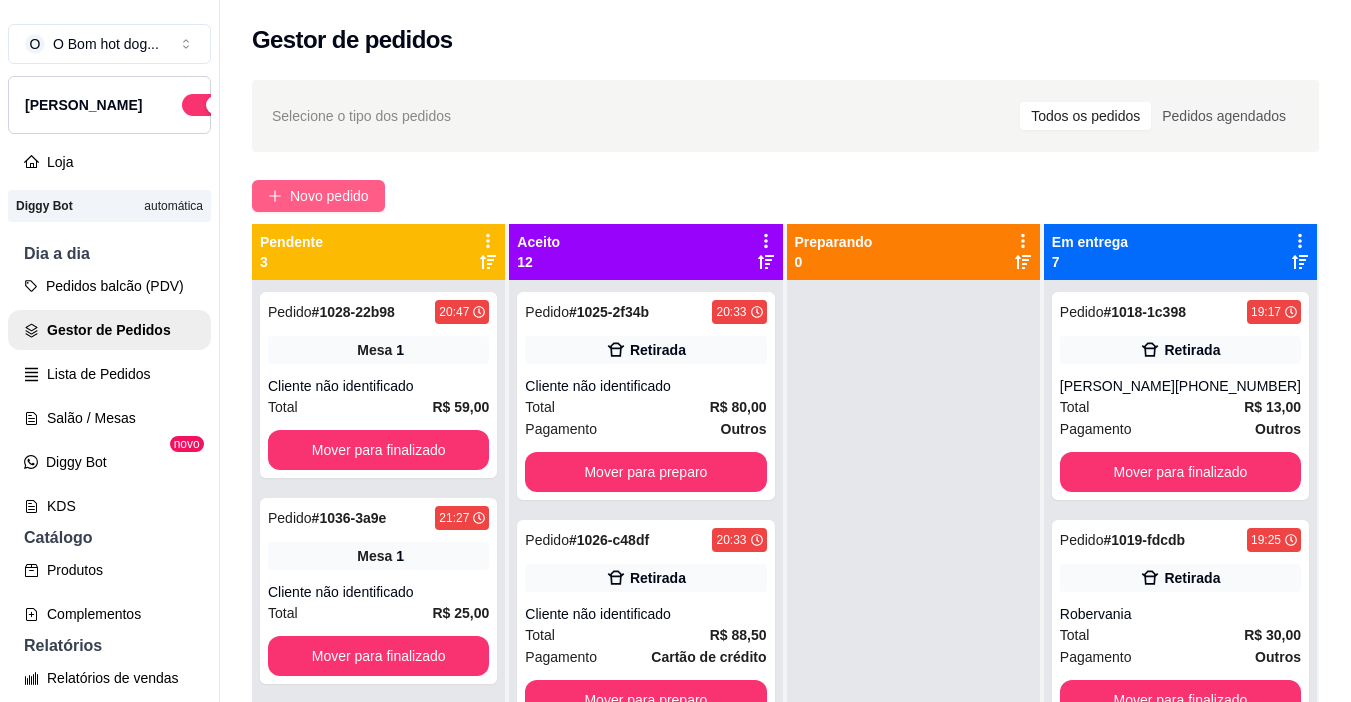 click on "Novo pedido" at bounding box center [329, 196] 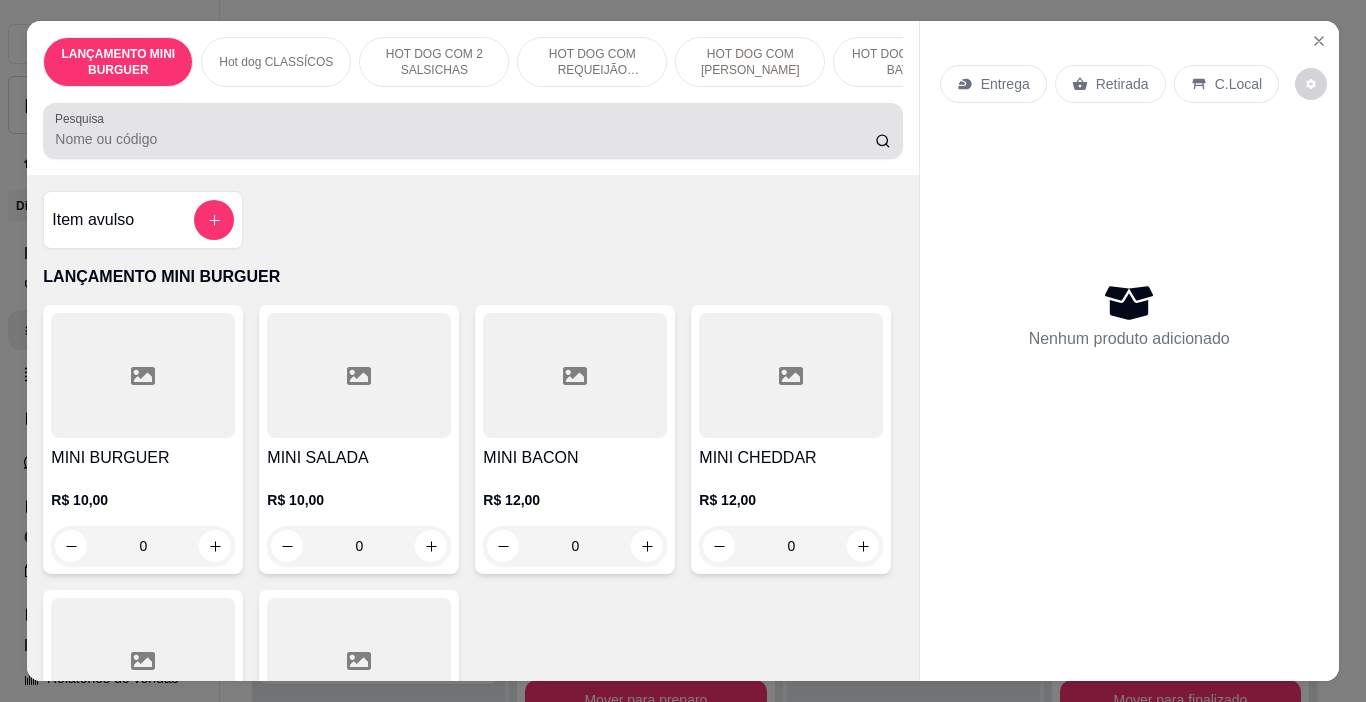 click on "Pesquisa" at bounding box center [472, 131] 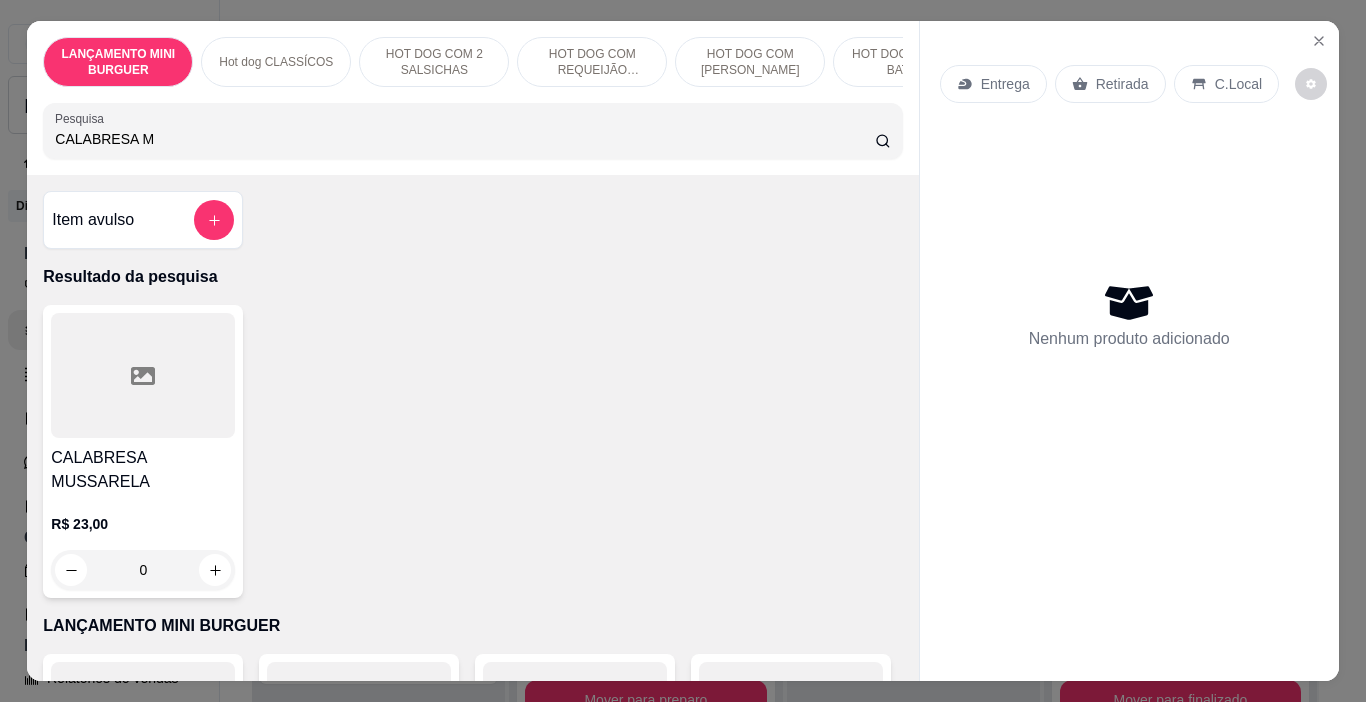 type on "CALABRESA M" 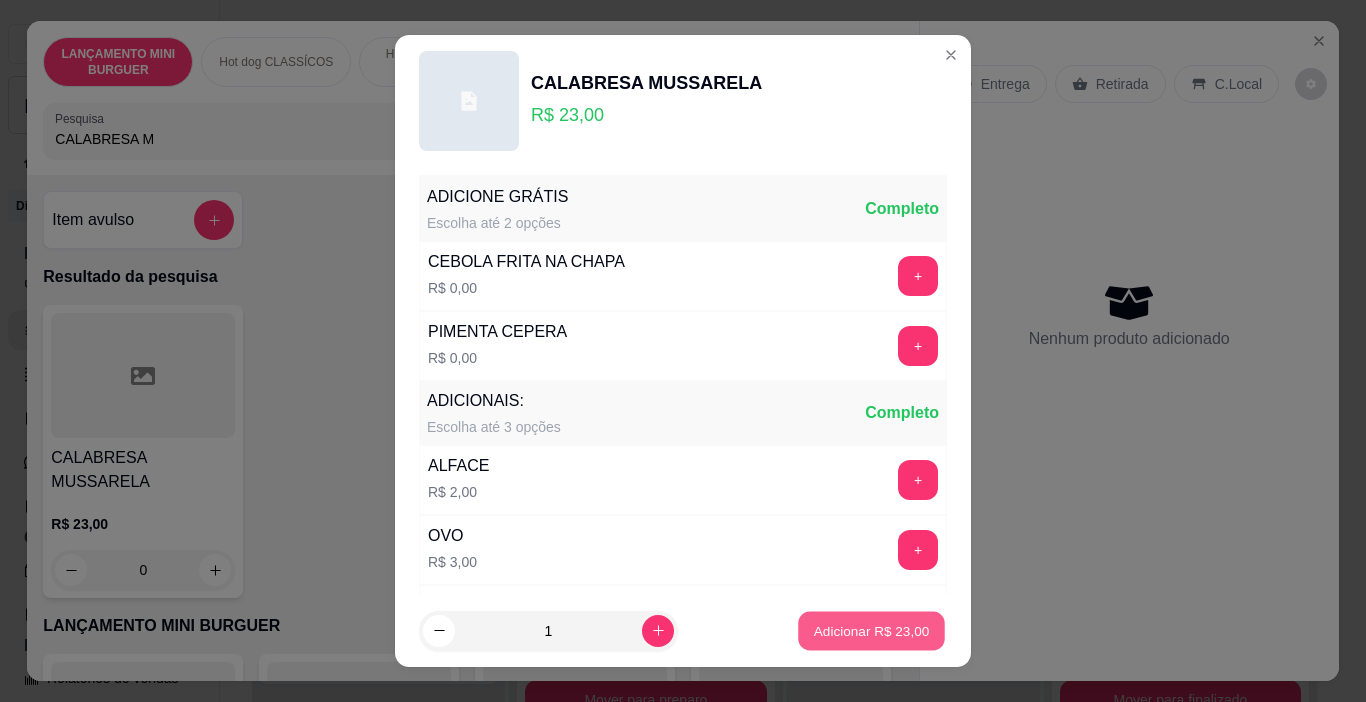 click on "Adicionar   R$ 23,00" at bounding box center (871, 631) 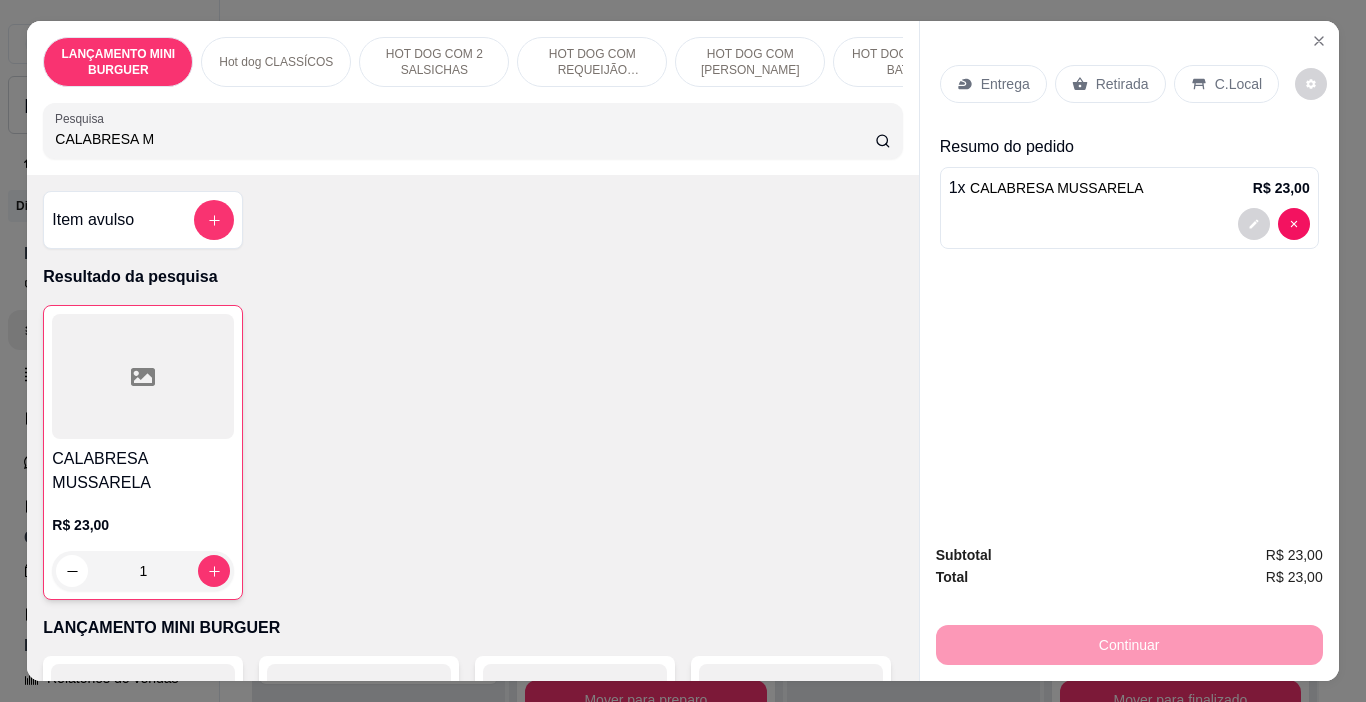 click on "Retirada" at bounding box center [1122, 84] 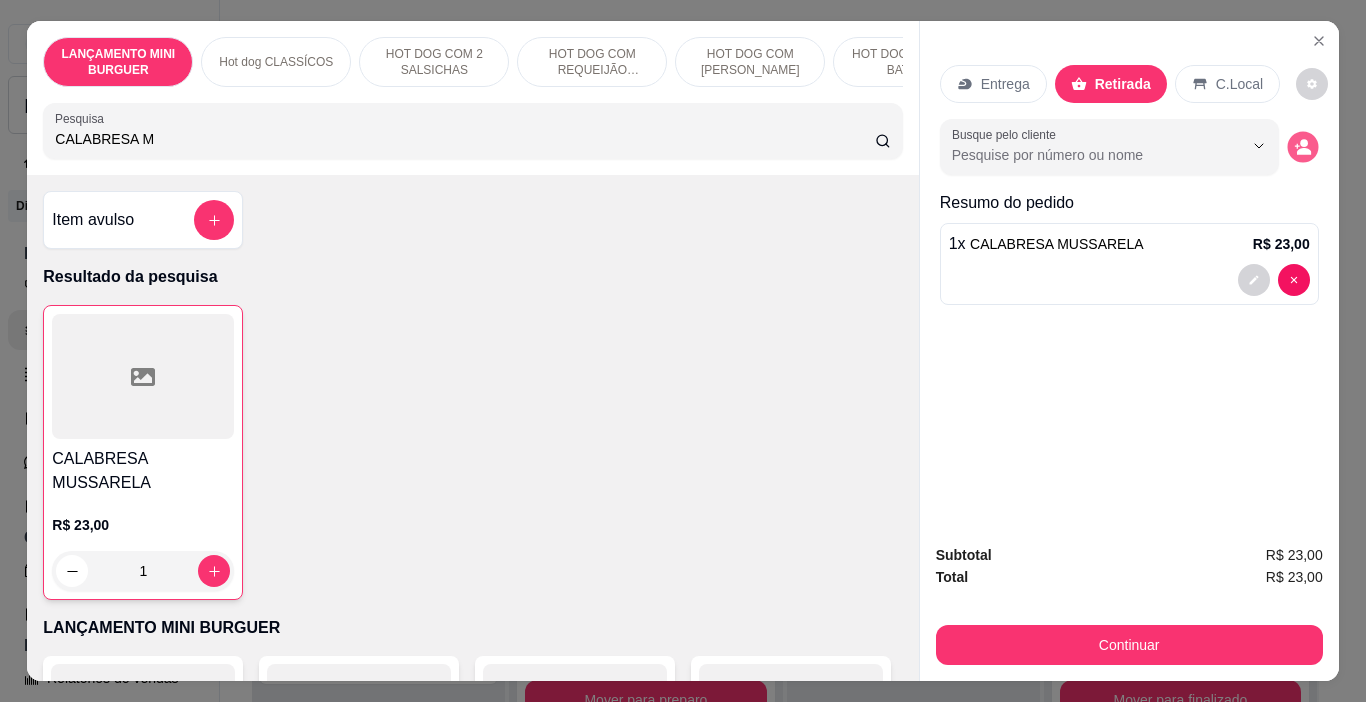 click 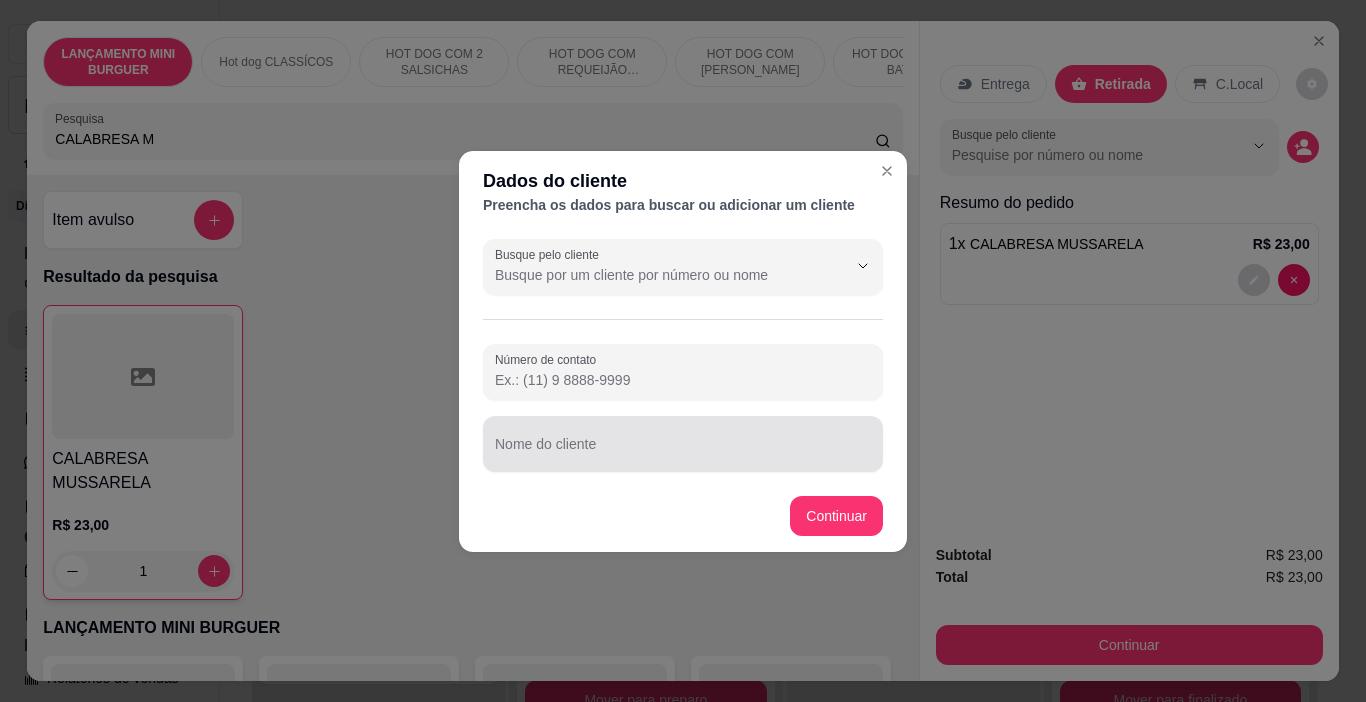 click on "Nome do cliente" at bounding box center (683, 452) 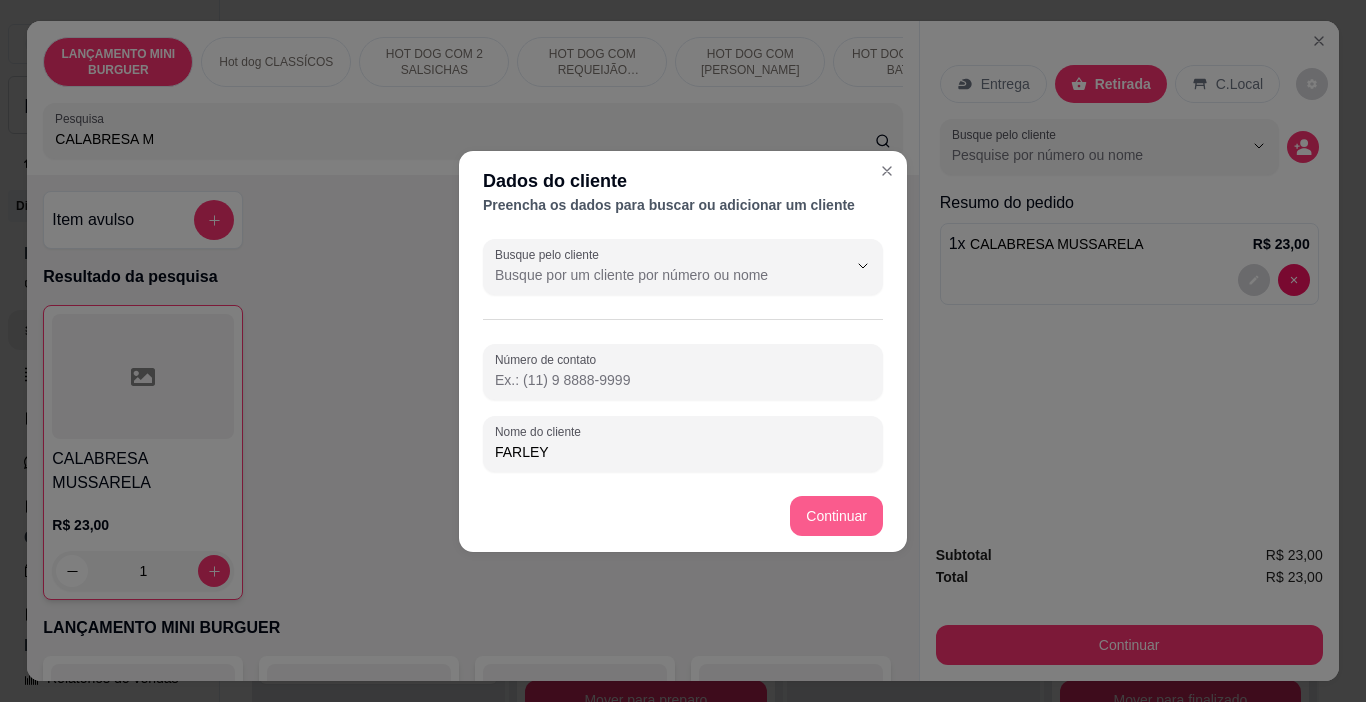 type on "FARLEY" 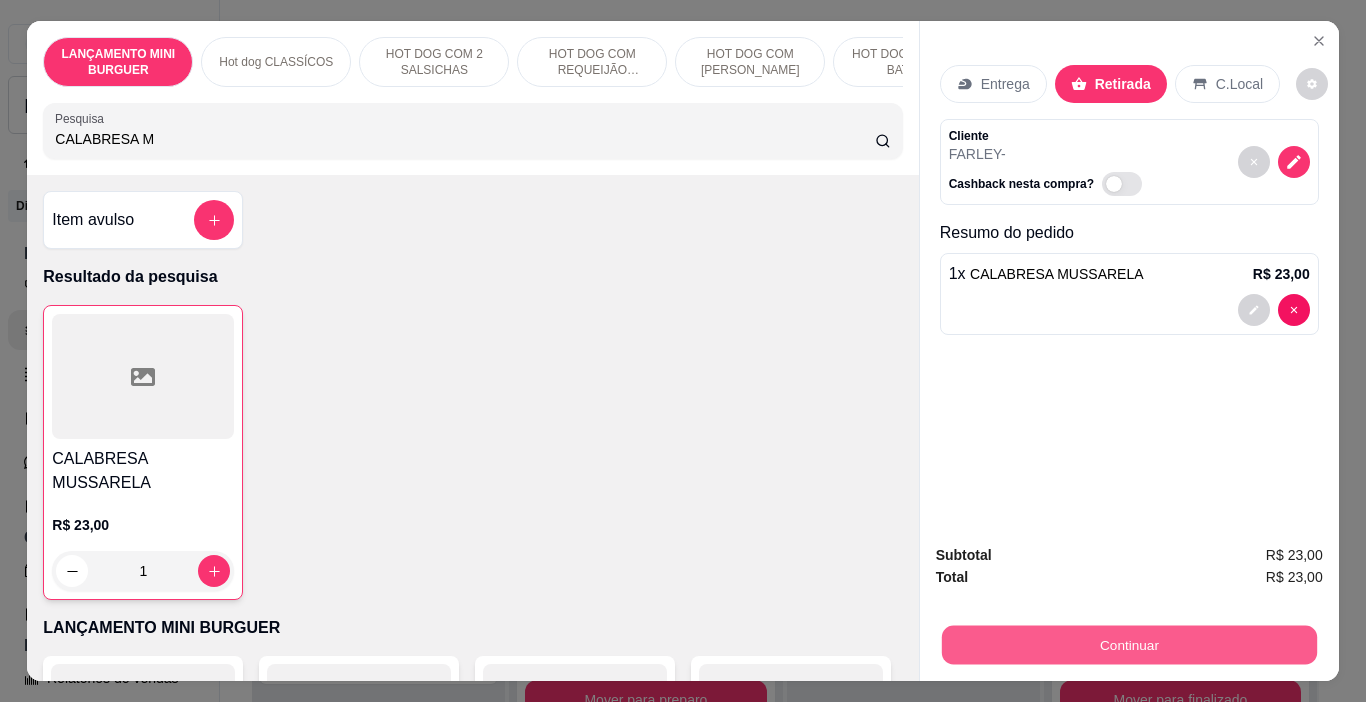 click on "Continuar" at bounding box center [1128, 645] 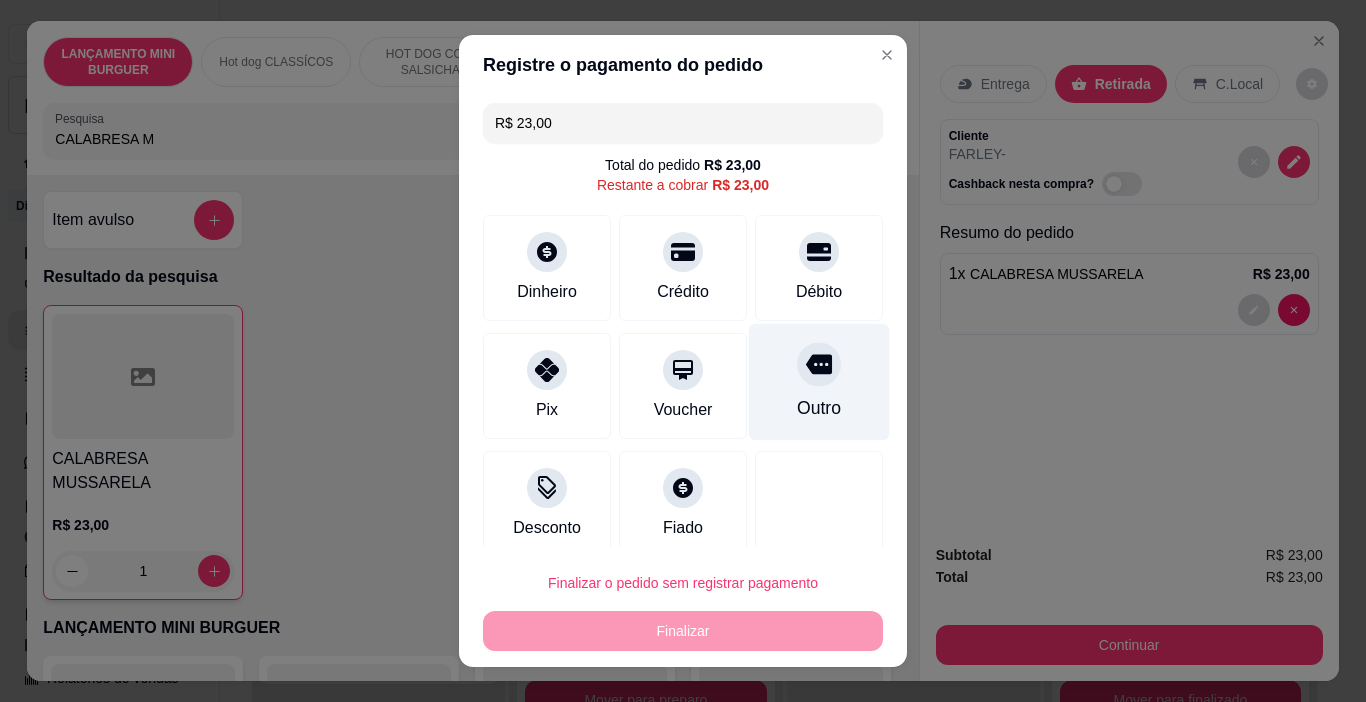 drag, startPoint x: 760, startPoint y: 390, endPoint x: 753, endPoint y: 398, distance: 10.630146 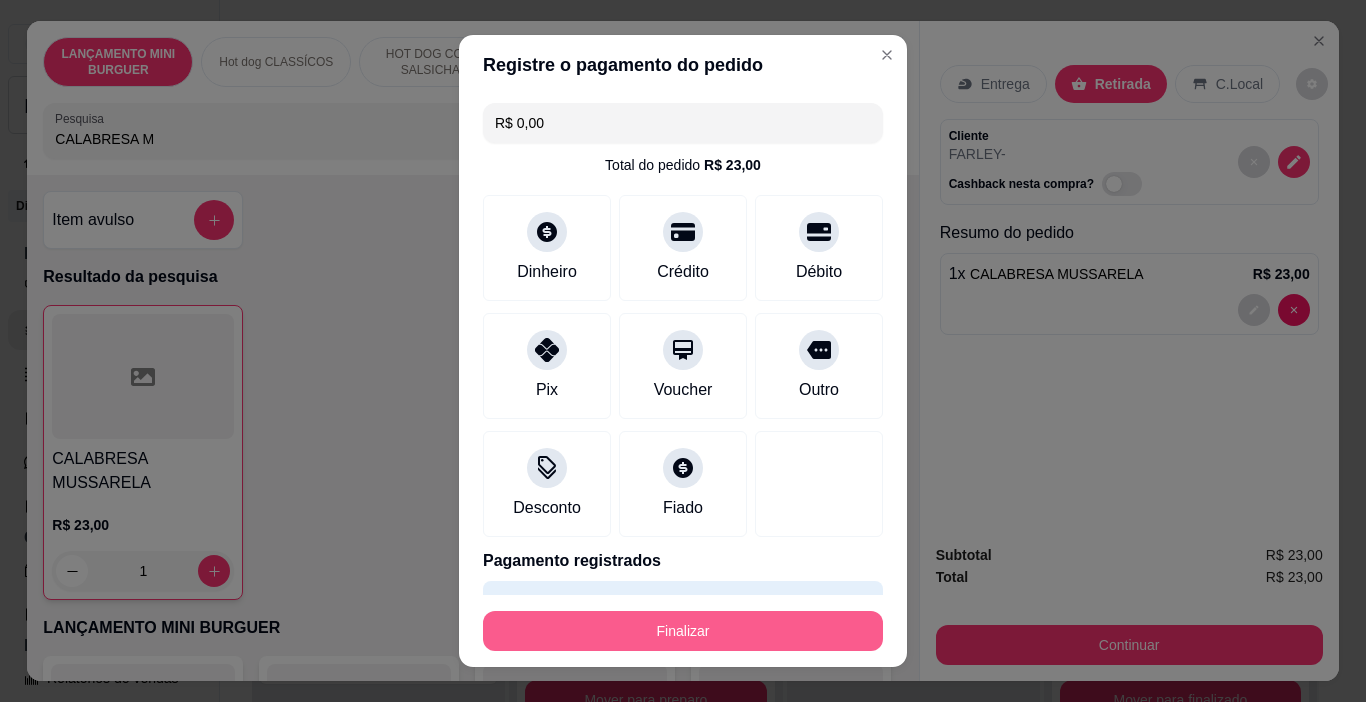 click on "Finalizar" at bounding box center (683, 631) 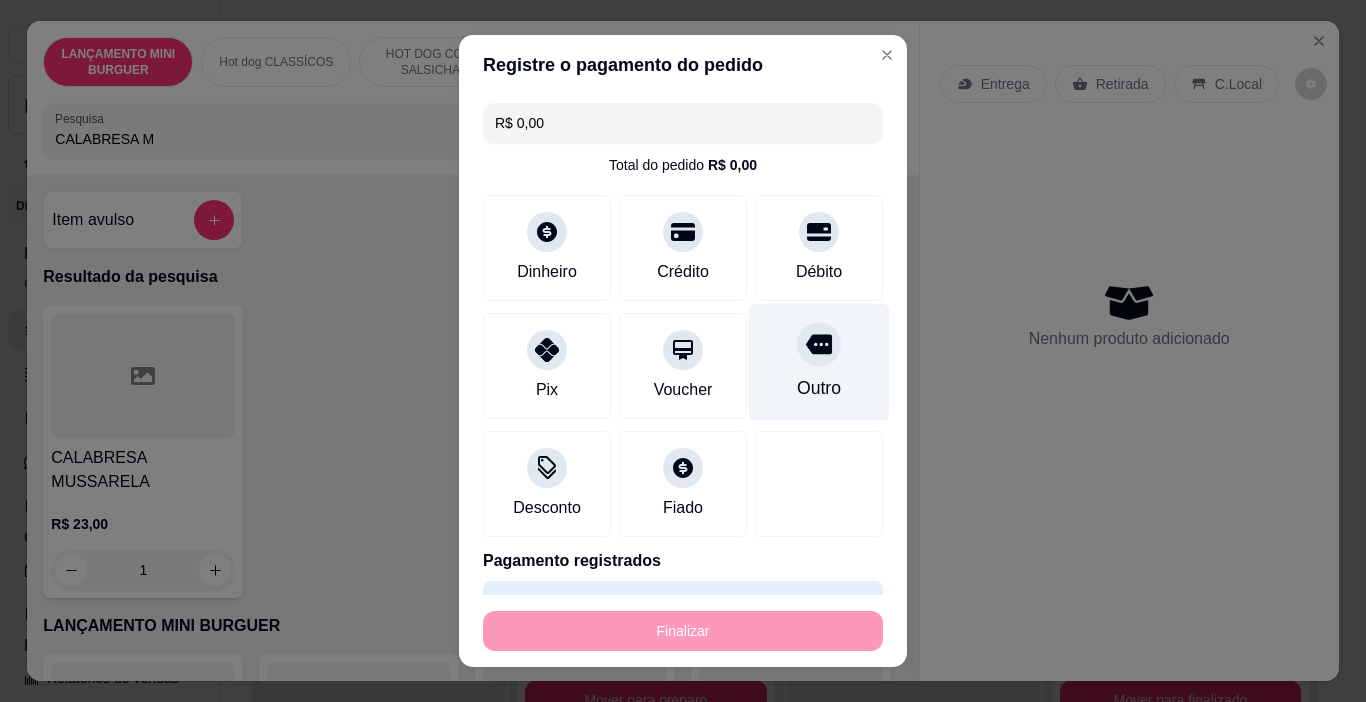 type on "0" 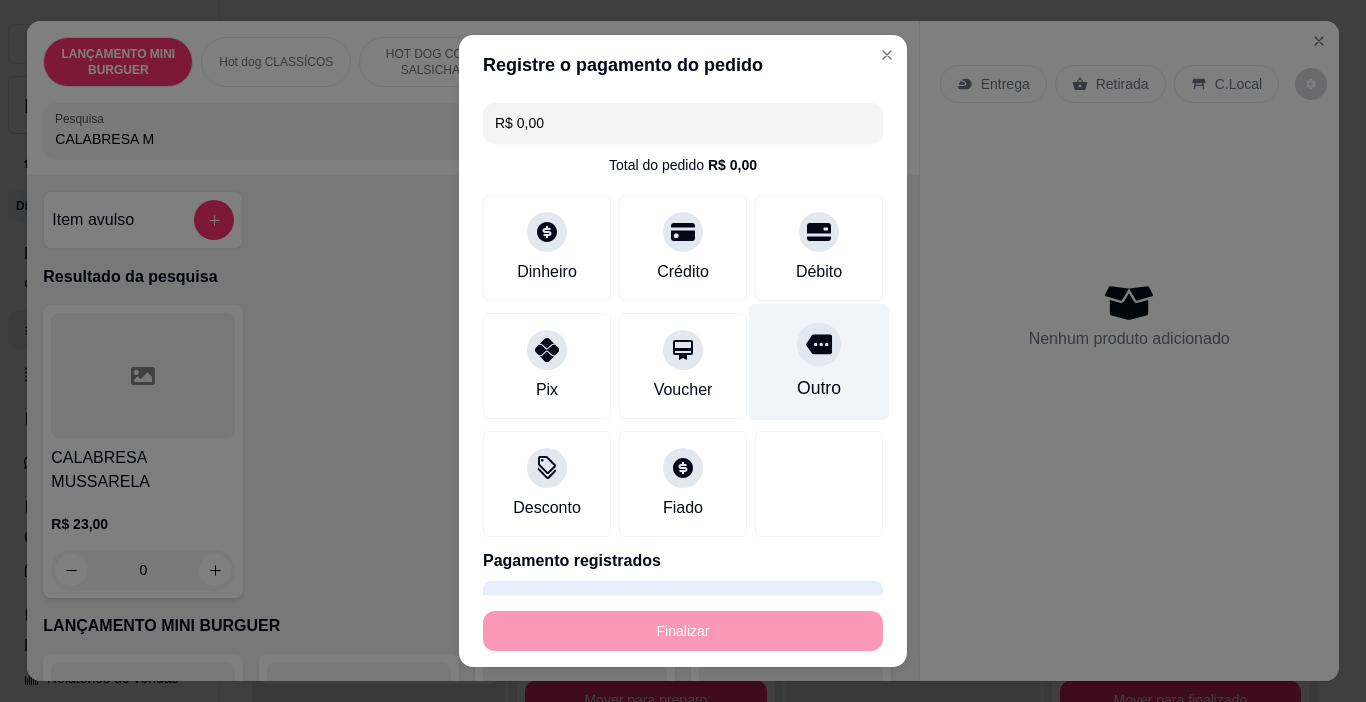 type on "-R$ 23,00" 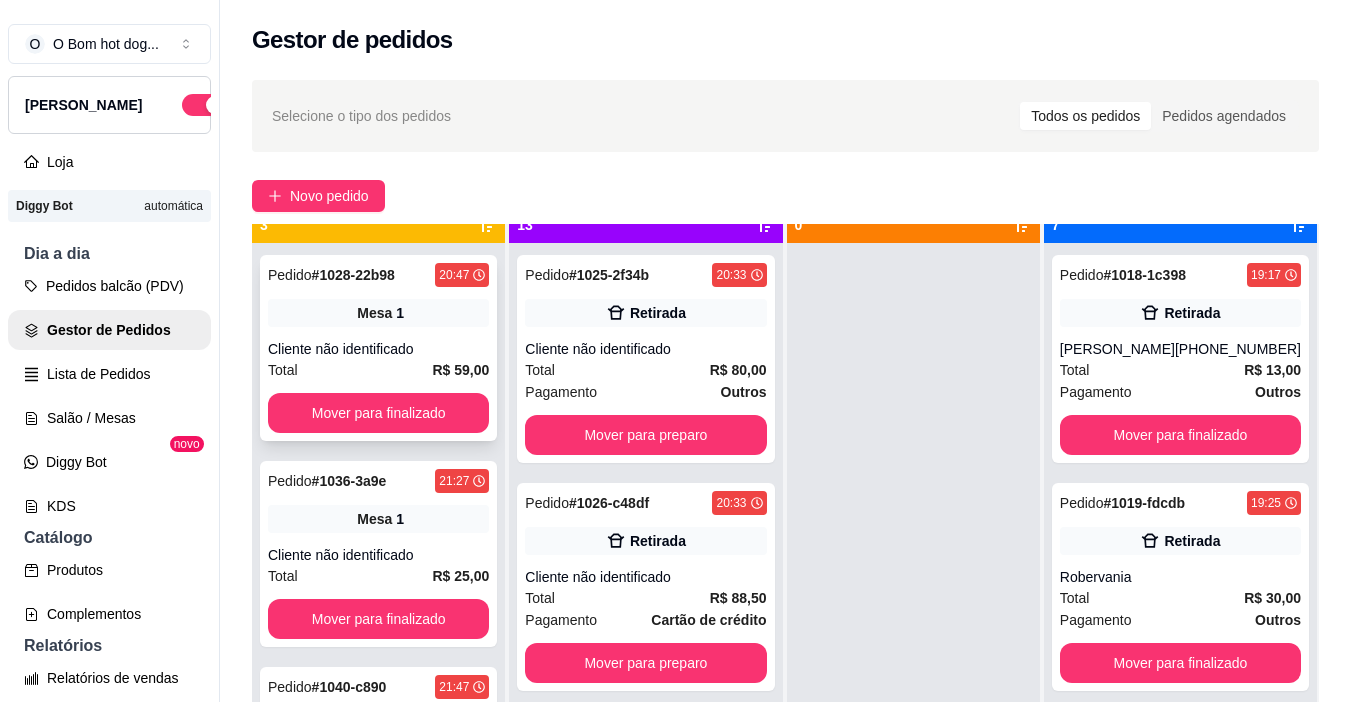 scroll, scrollTop: 56, scrollLeft: 0, axis: vertical 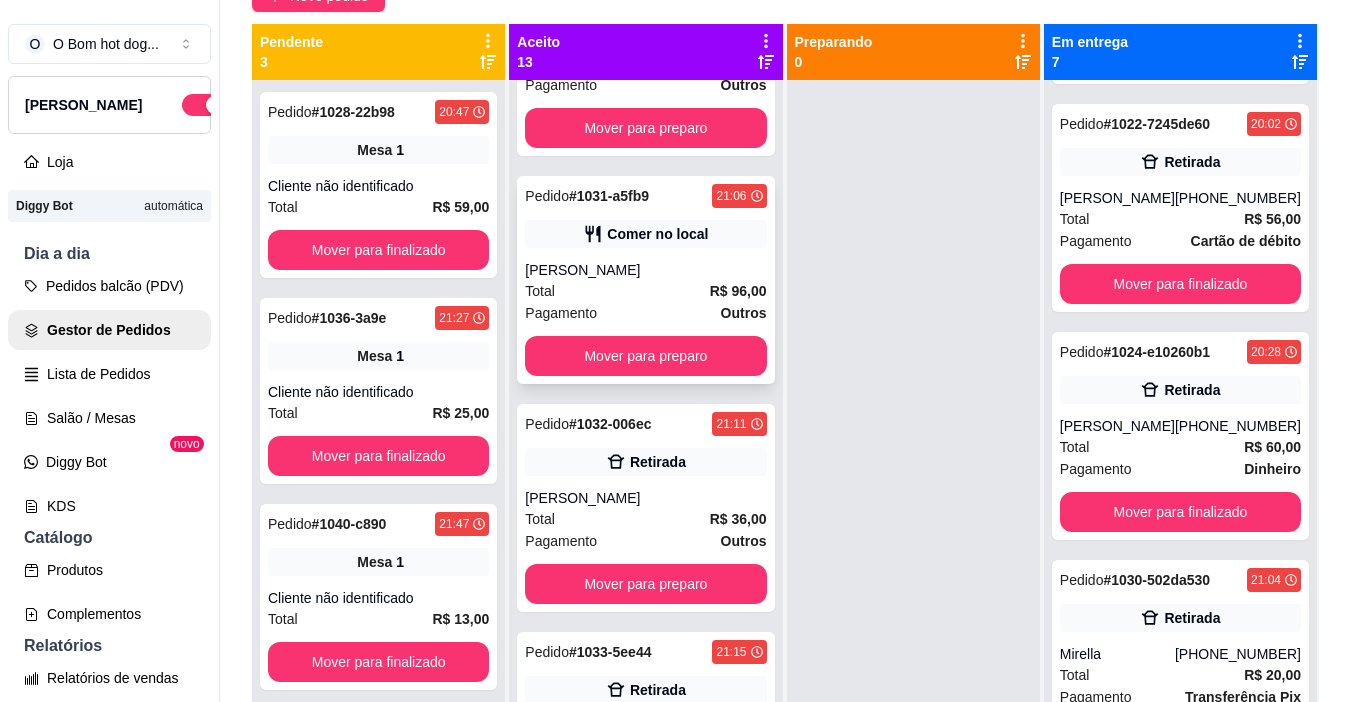 click on "[PERSON_NAME]" at bounding box center [645, 270] 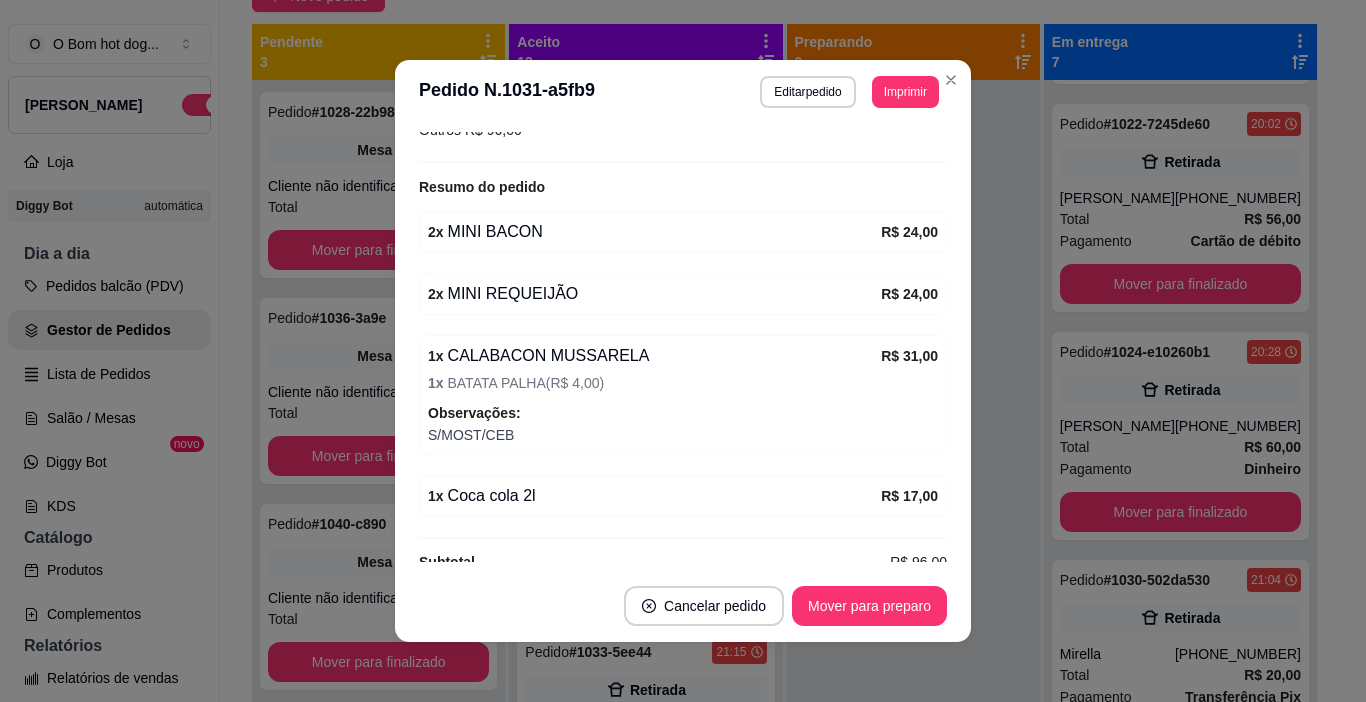 scroll, scrollTop: 395, scrollLeft: 0, axis: vertical 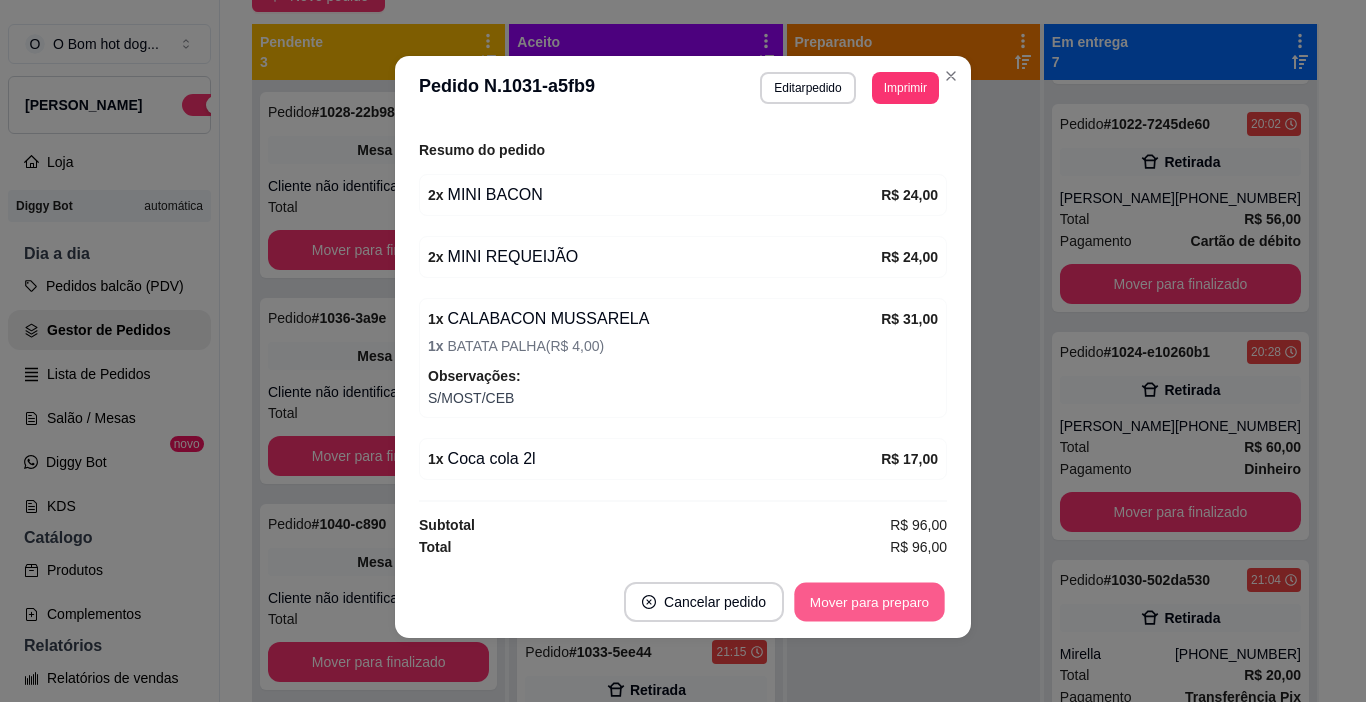 click on "Mover para preparo" at bounding box center (869, 602) 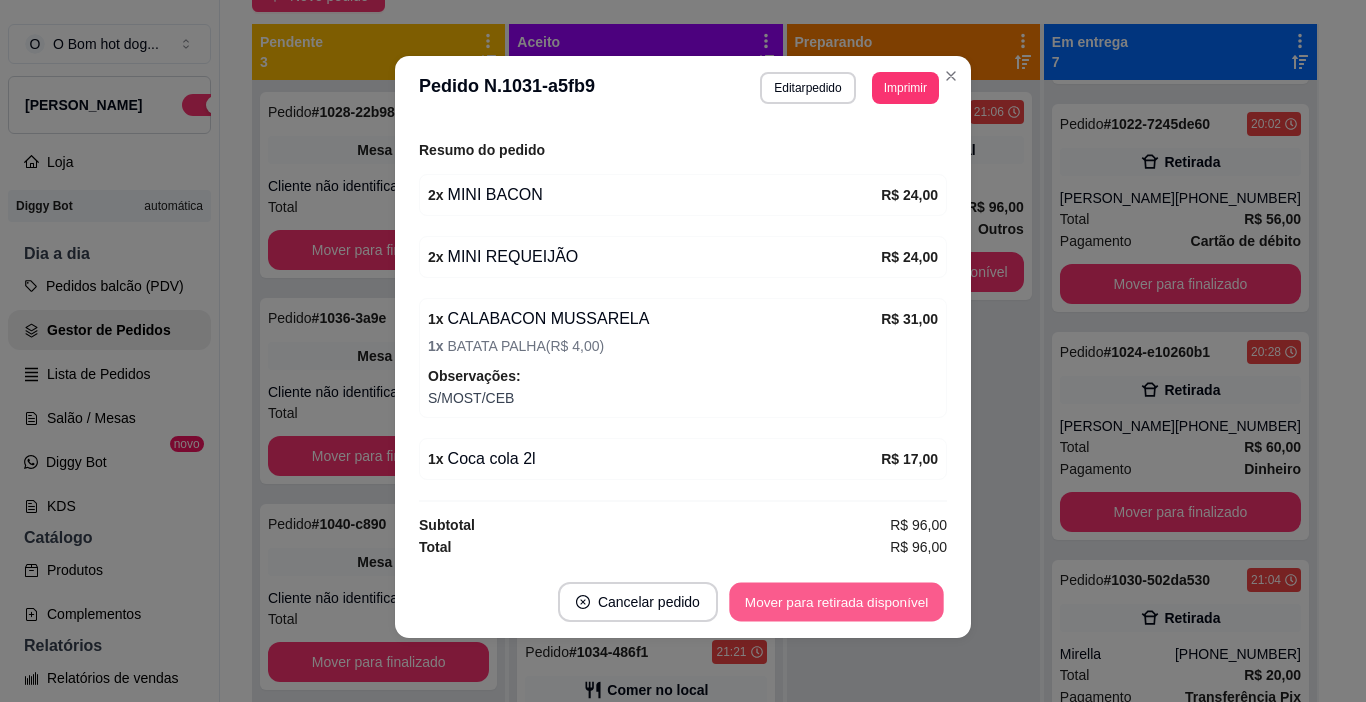 click on "Mover para retirada disponível" at bounding box center [836, 602] 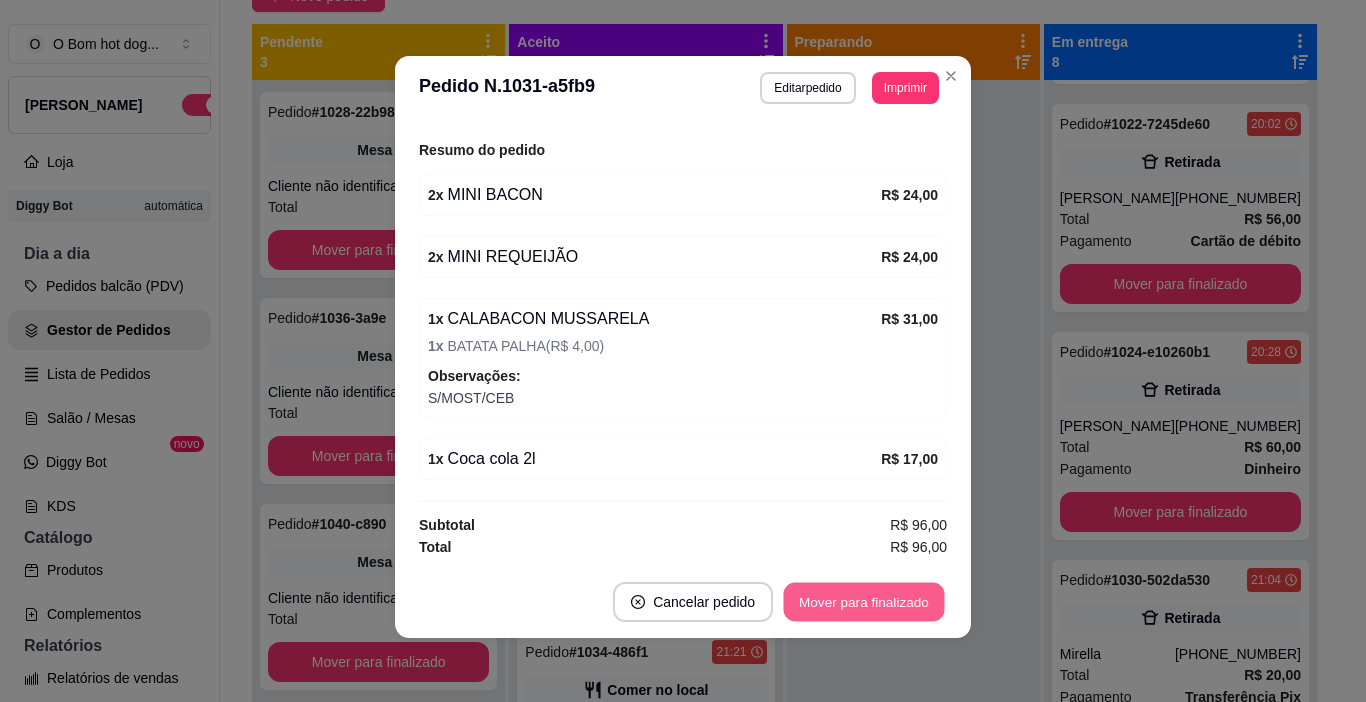 click on "Mover para finalizado" at bounding box center [864, 602] 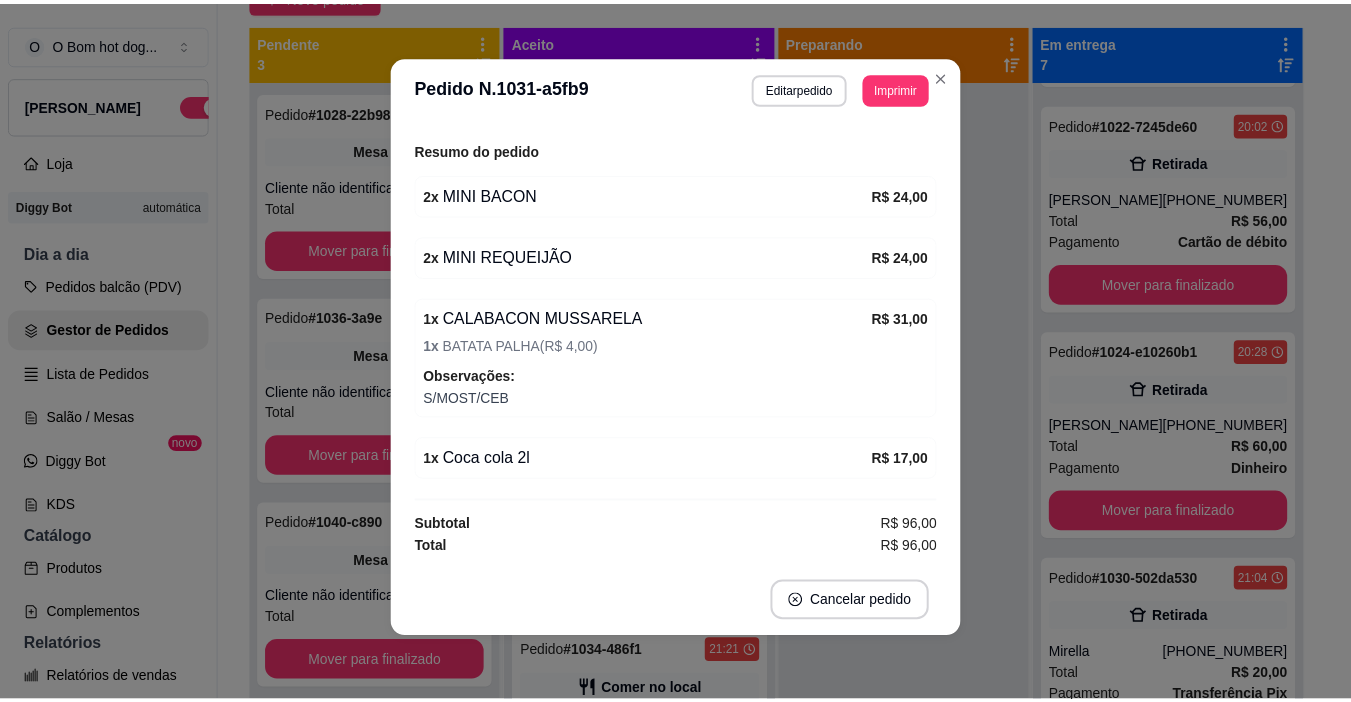scroll, scrollTop: 309, scrollLeft: 0, axis: vertical 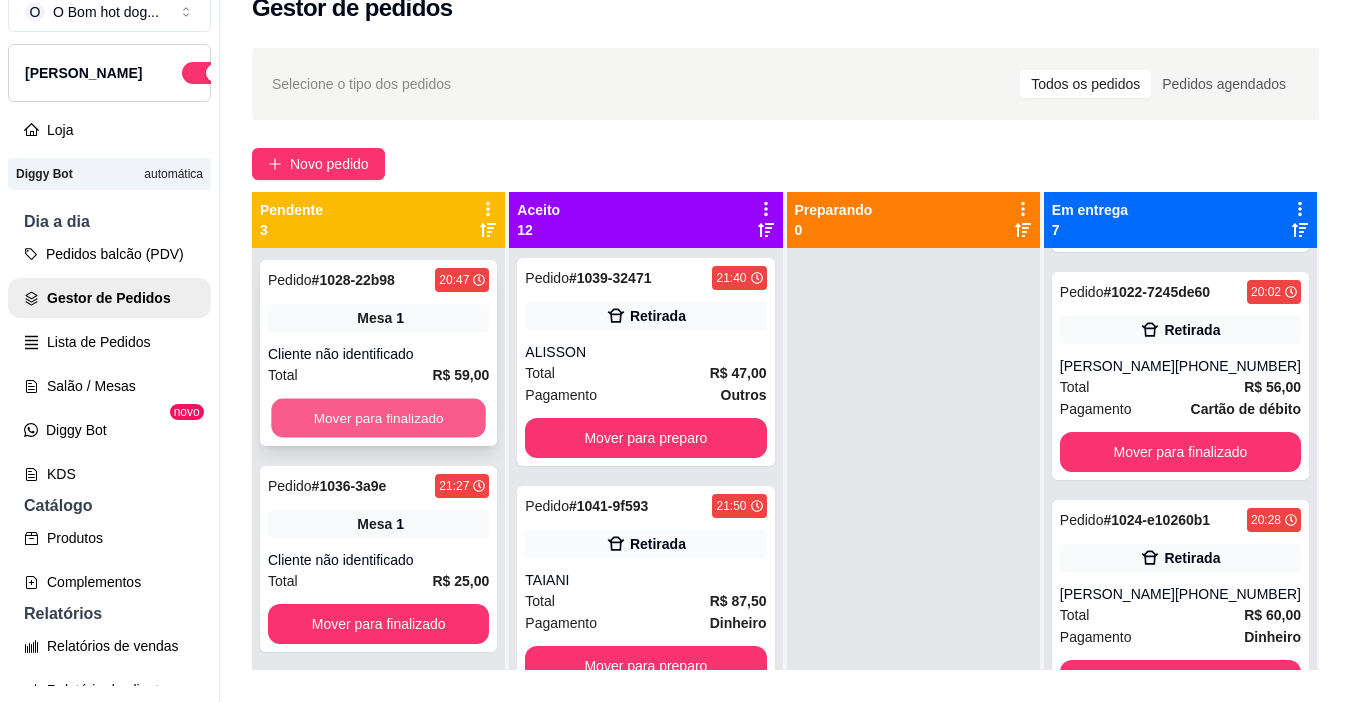 click on "Mover para finalizado" at bounding box center (378, 418) 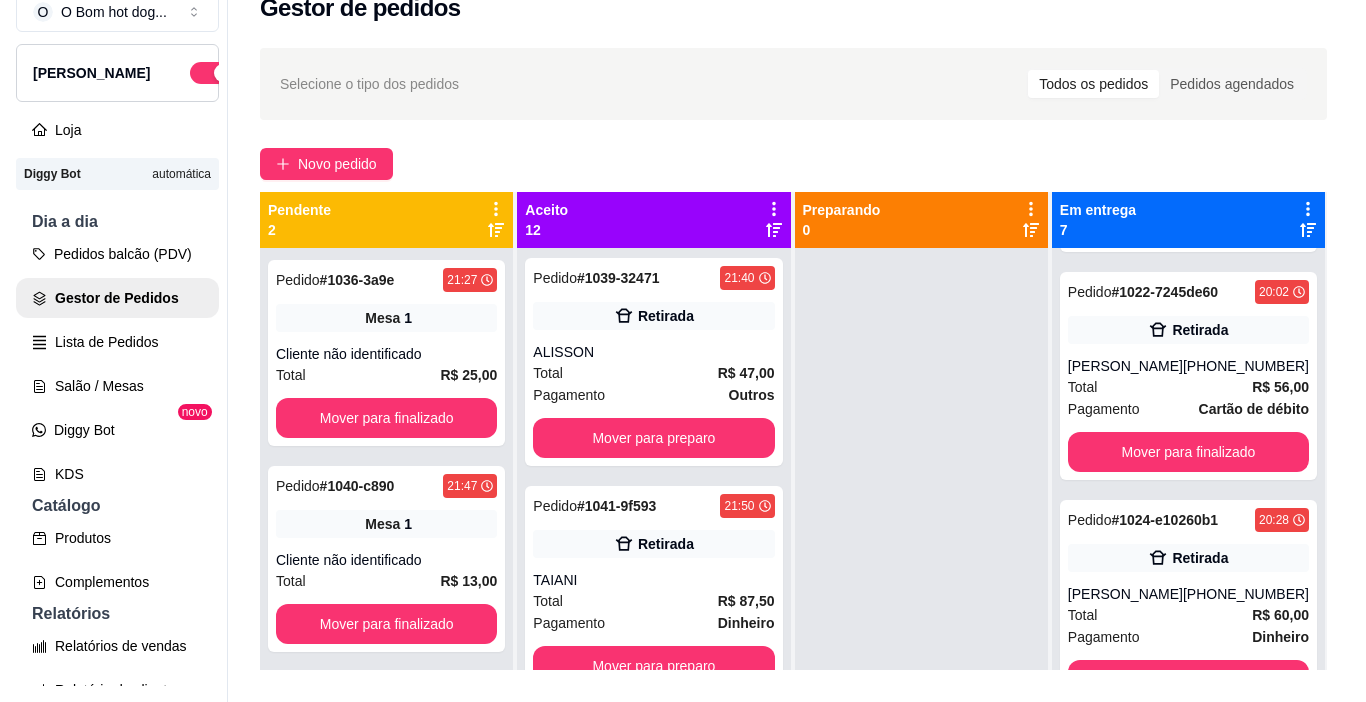 scroll, scrollTop: 100, scrollLeft: 0, axis: vertical 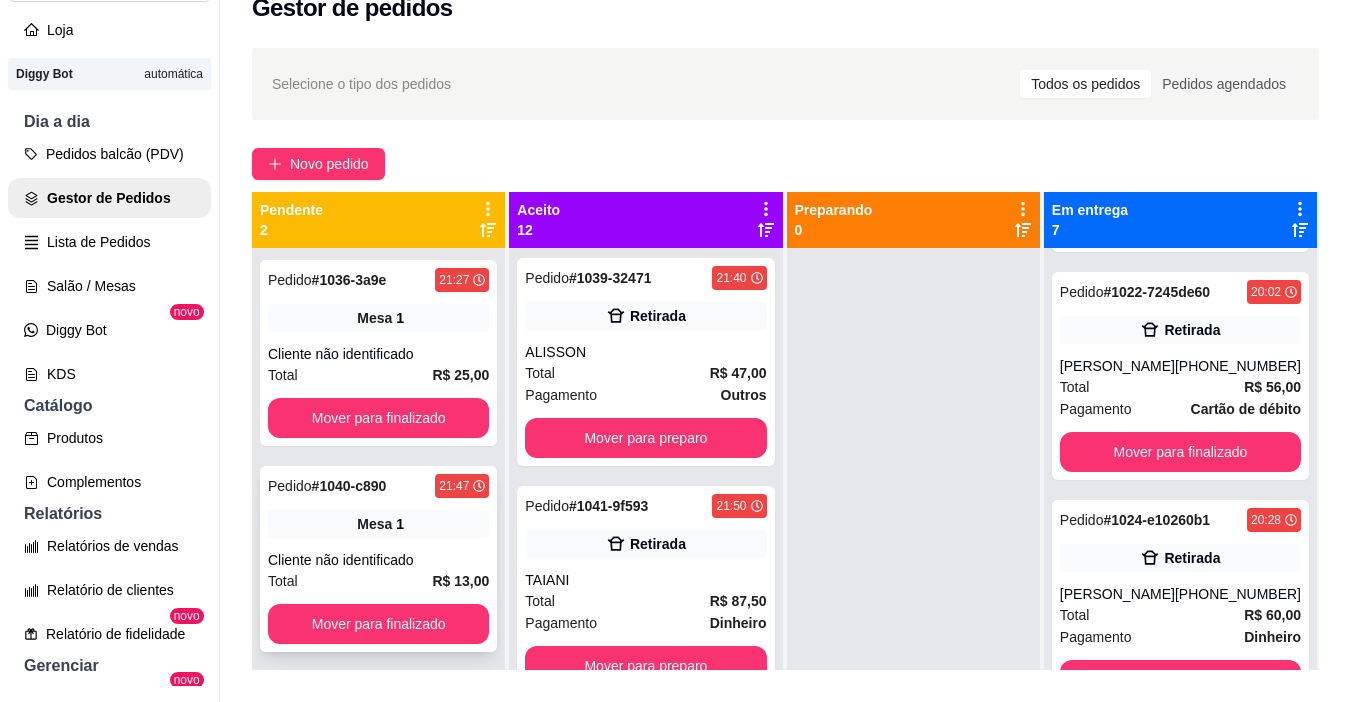 click on "Pedido  # 1040-c890 21:47 Mesa 1 Cliente não identificado Total R$ 13,00 Mover para finalizado" at bounding box center [378, 559] 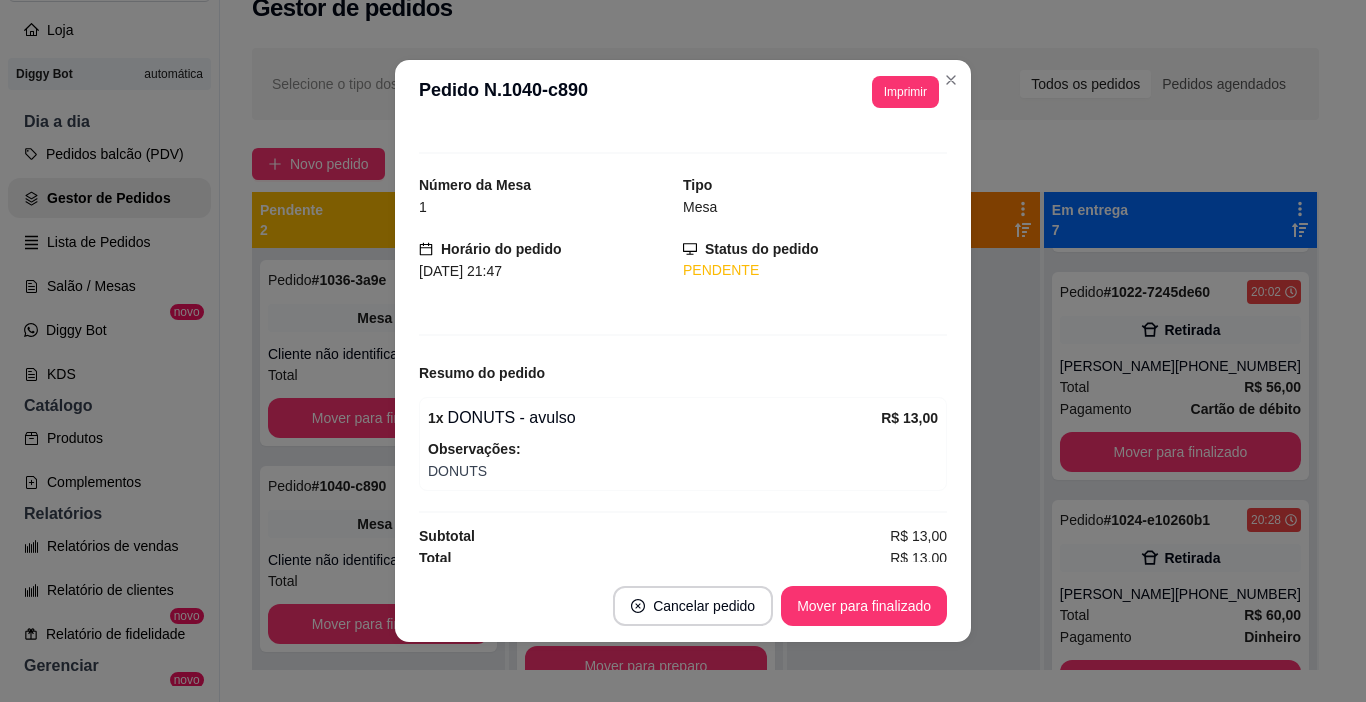 scroll, scrollTop: 31, scrollLeft: 0, axis: vertical 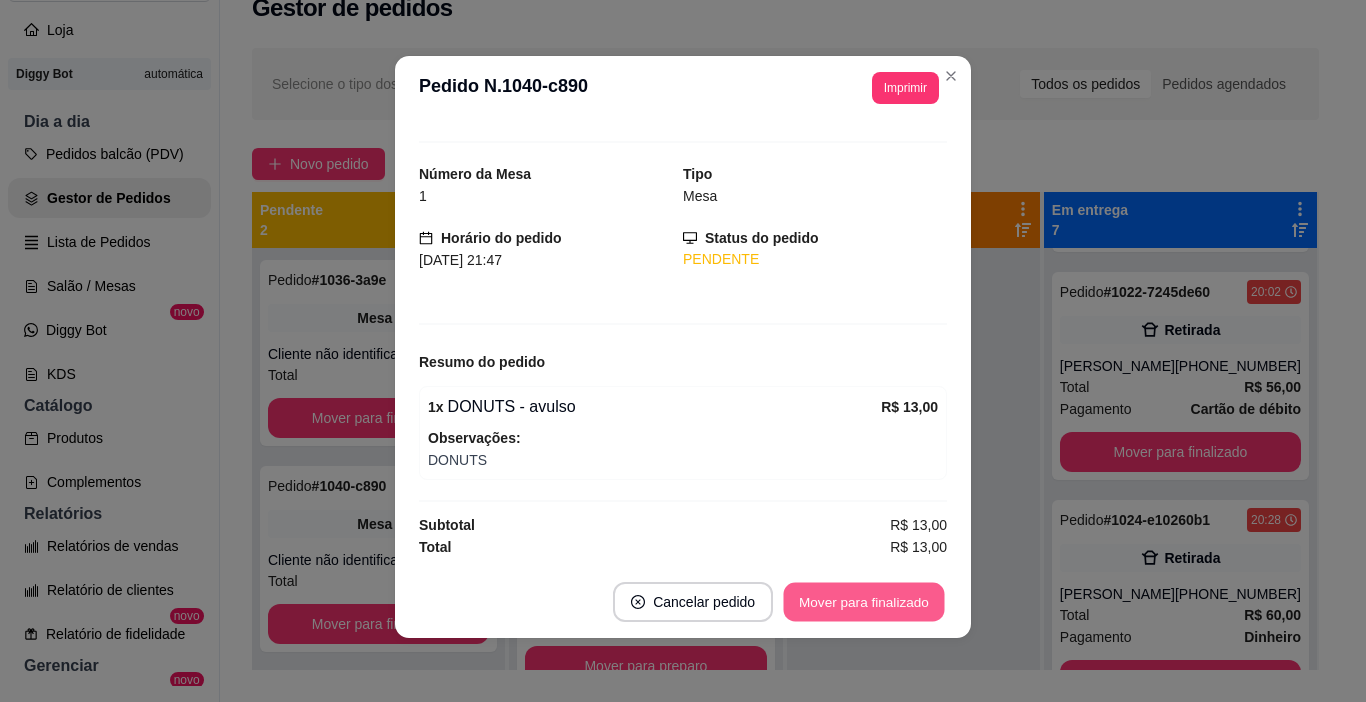 click on "Mover para finalizado" at bounding box center [864, 602] 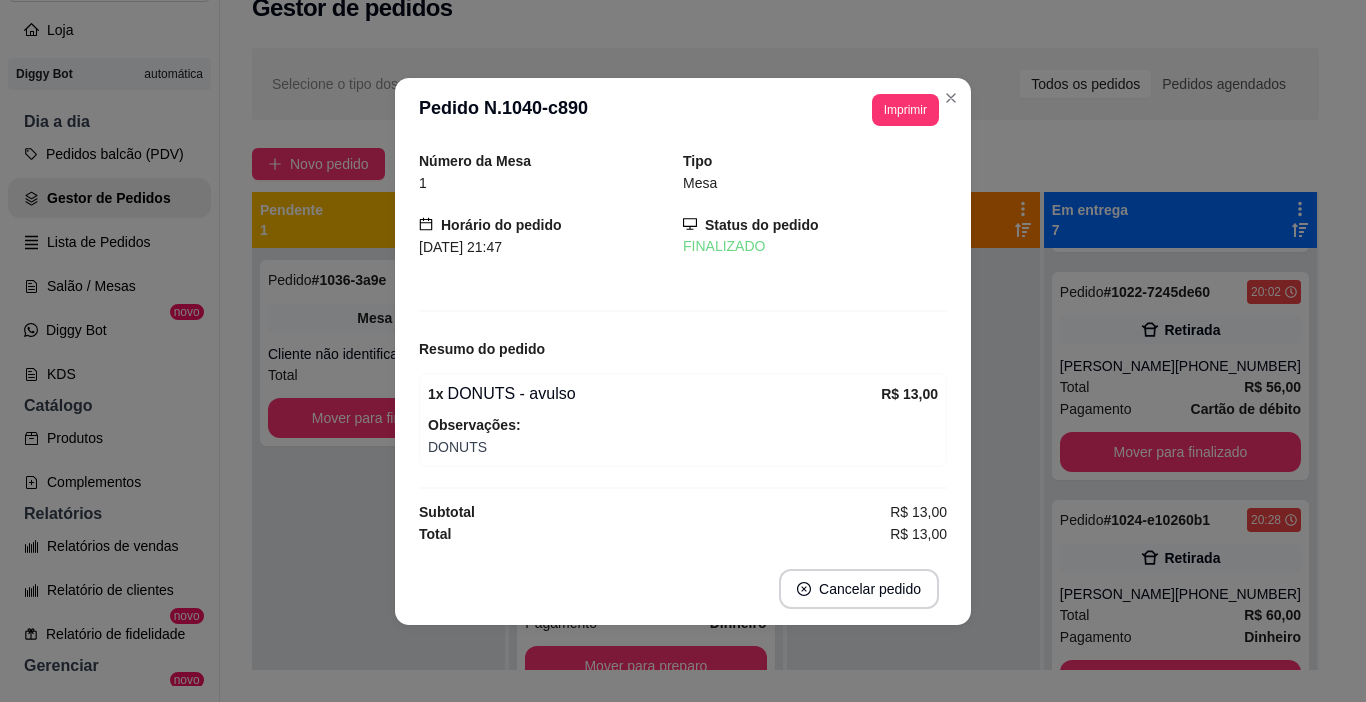 scroll, scrollTop: 0, scrollLeft: 0, axis: both 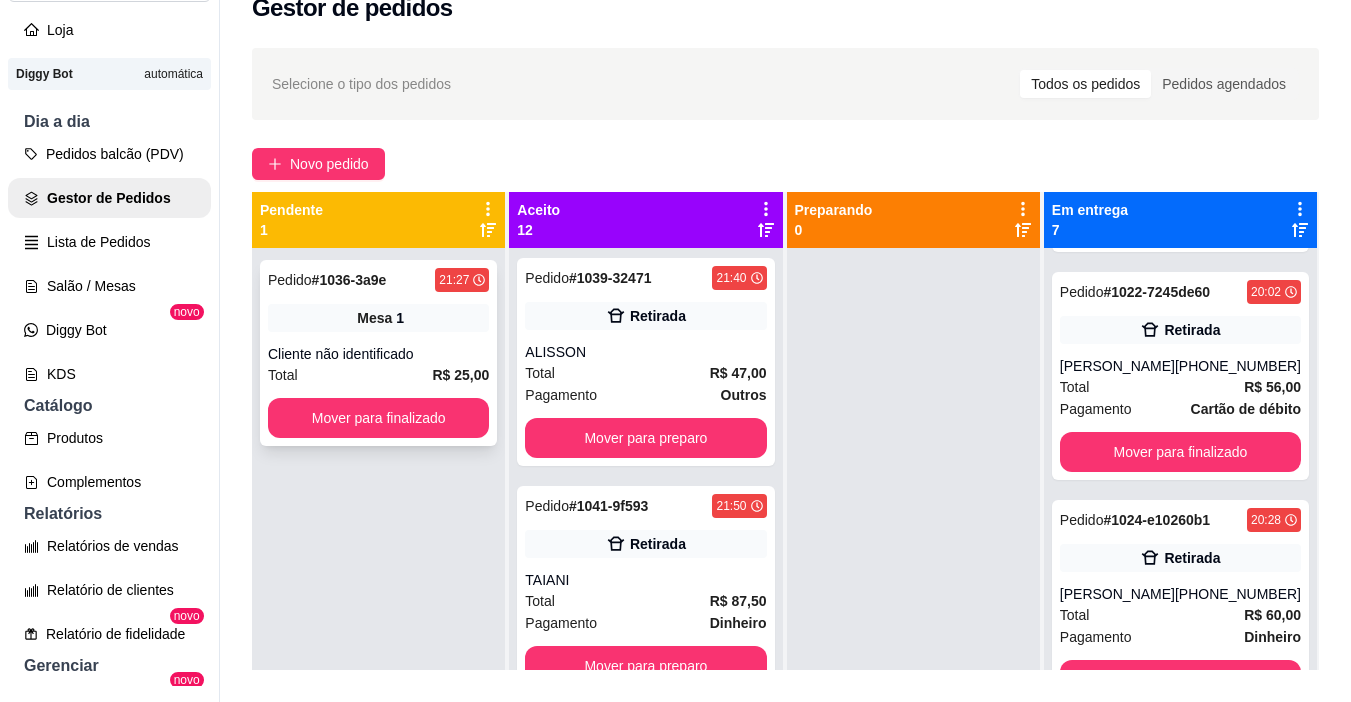 click on "Pedido  # 1036-3a9e 21:27 Mesa 1 Cliente não identificado Total R$ 25,00 Mover para finalizado" at bounding box center [378, 353] 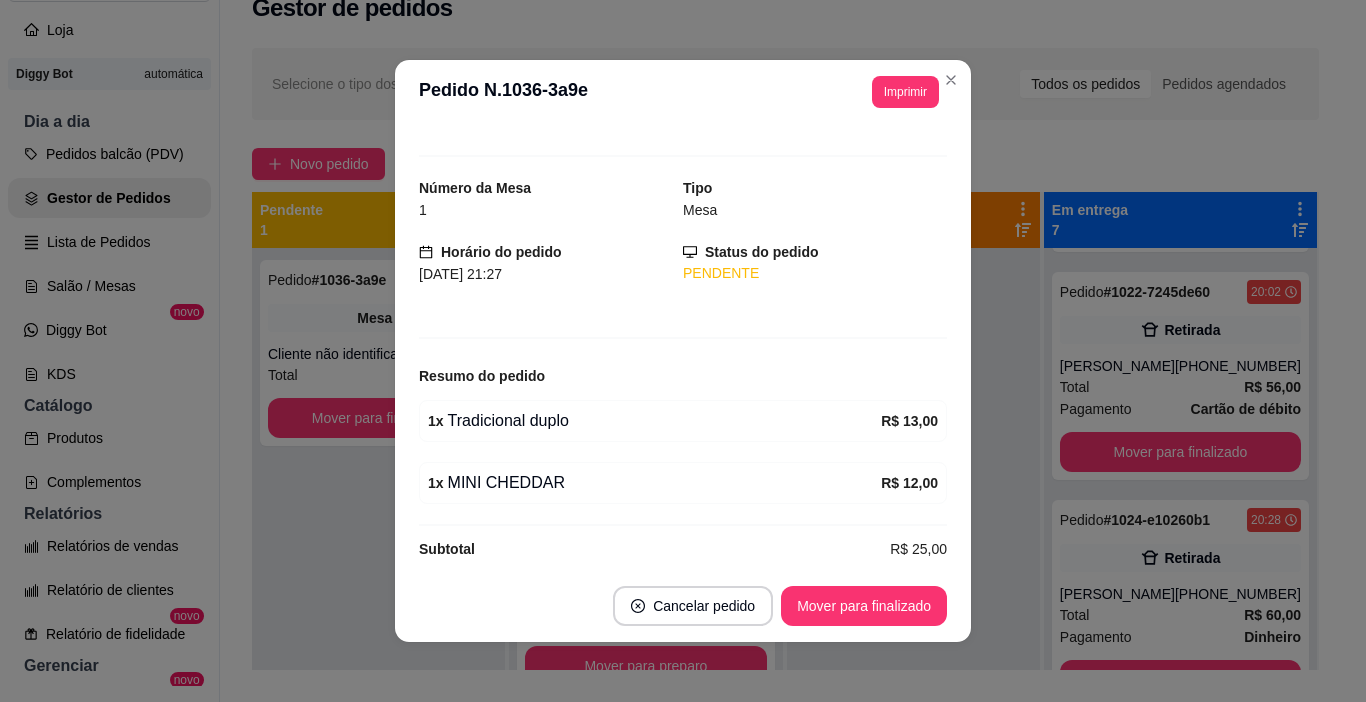 scroll, scrollTop: 41, scrollLeft: 0, axis: vertical 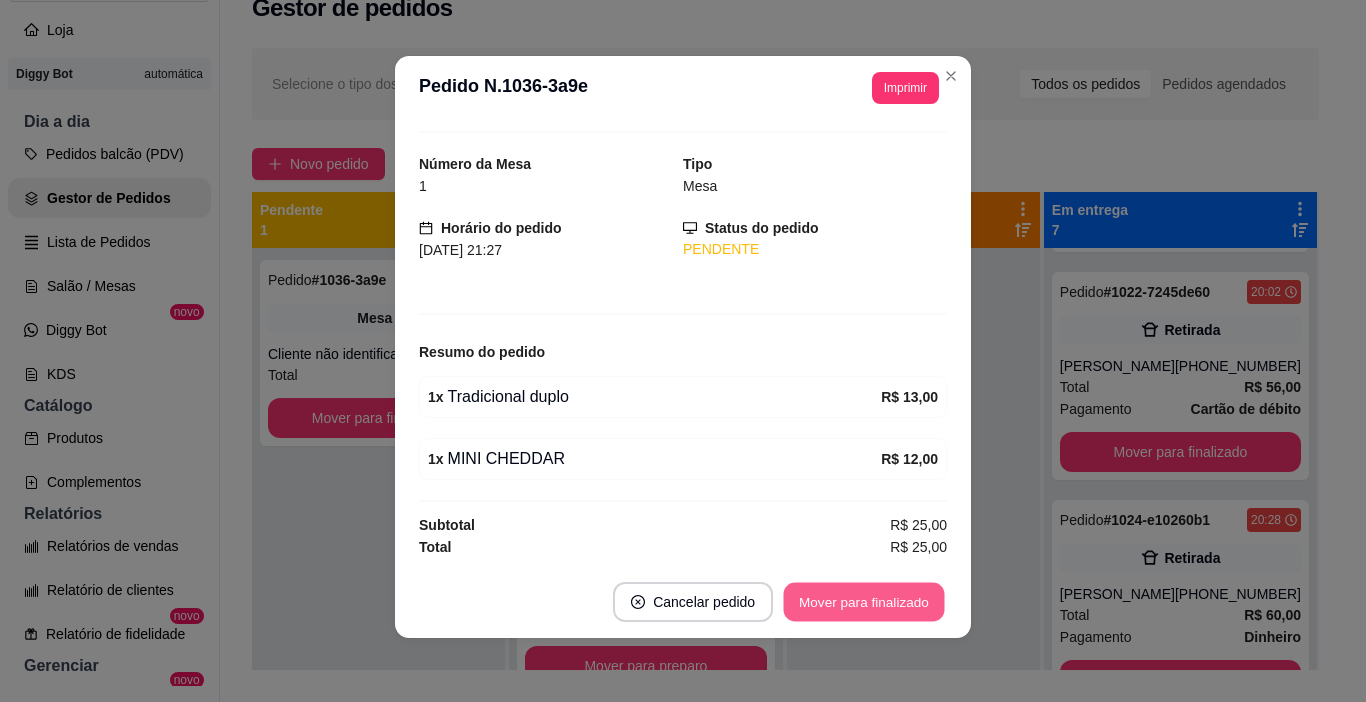 click on "Mover para finalizado" at bounding box center [864, 602] 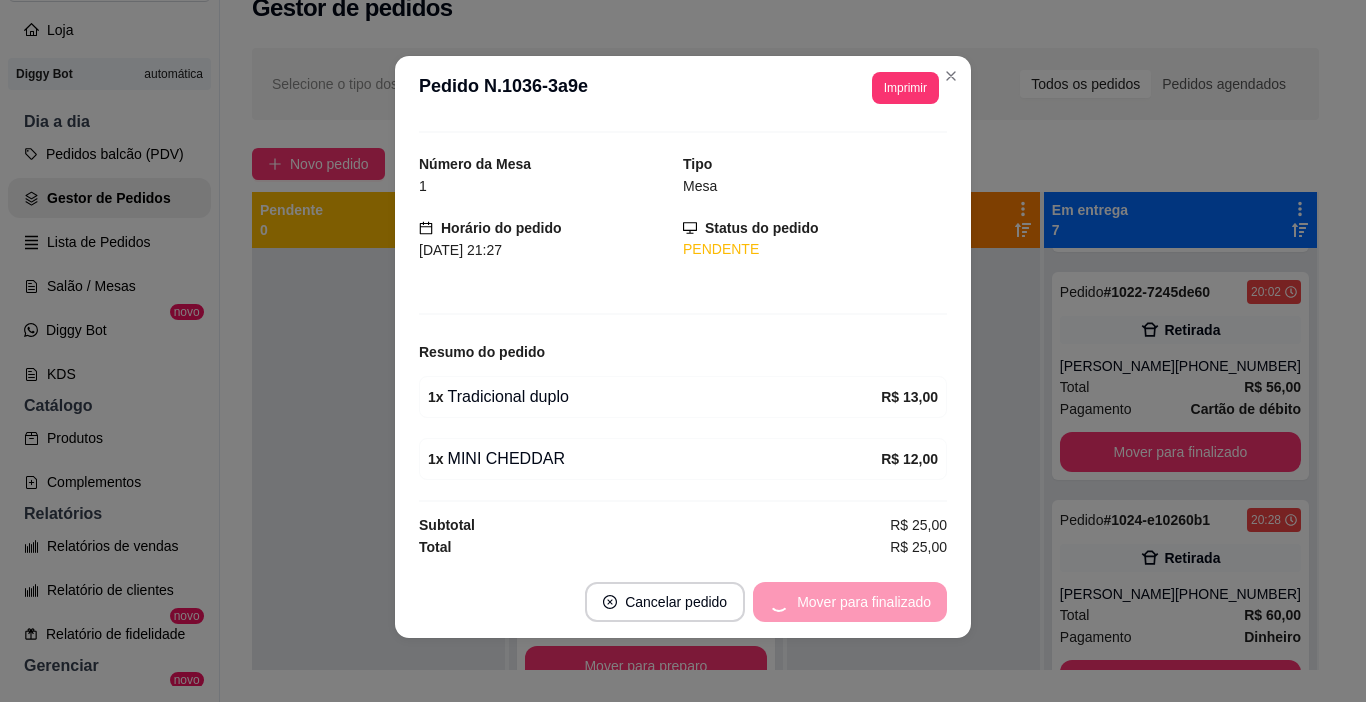 scroll, scrollTop: 0, scrollLeft: 0, axis: both 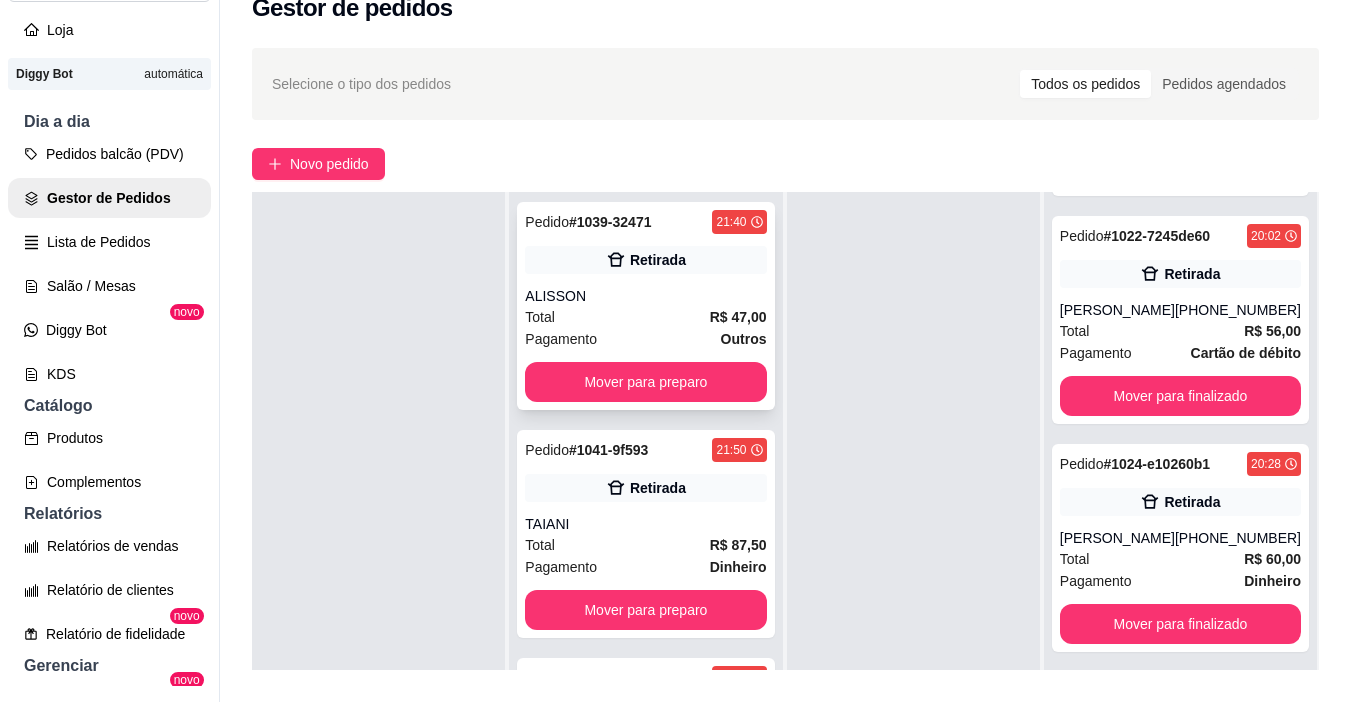 click on "Total R$ 47,00" at bounding box center (645, 317) 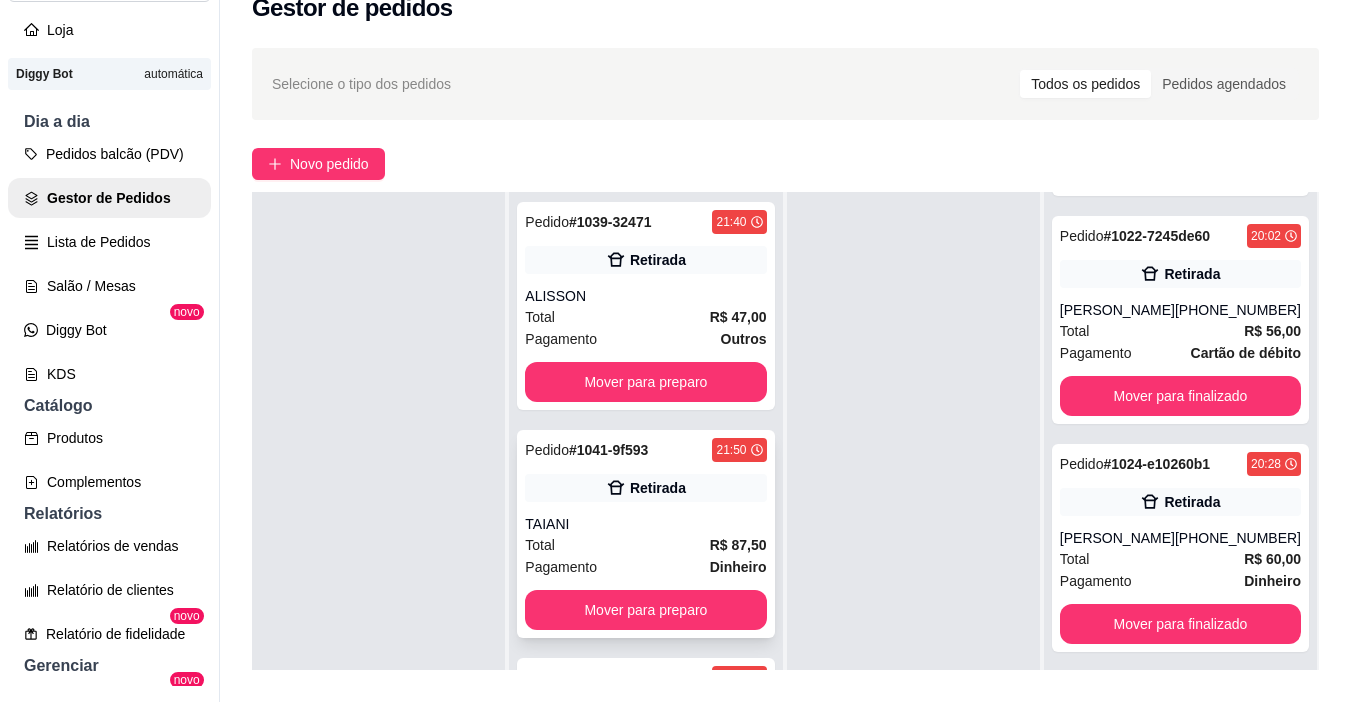 click on "TAIANI" at bounding box center (645, 524) 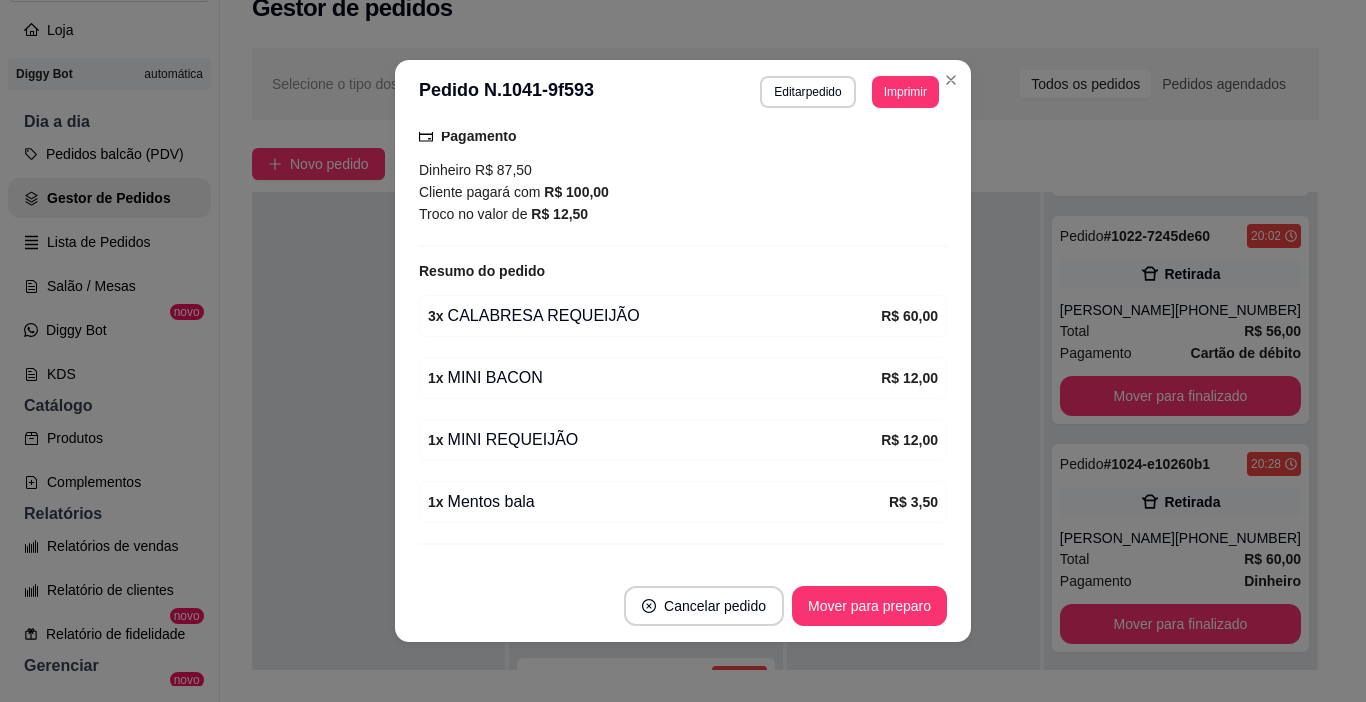 scroll, scrollTop: 361, scrollLeft: 0, axis: vertical 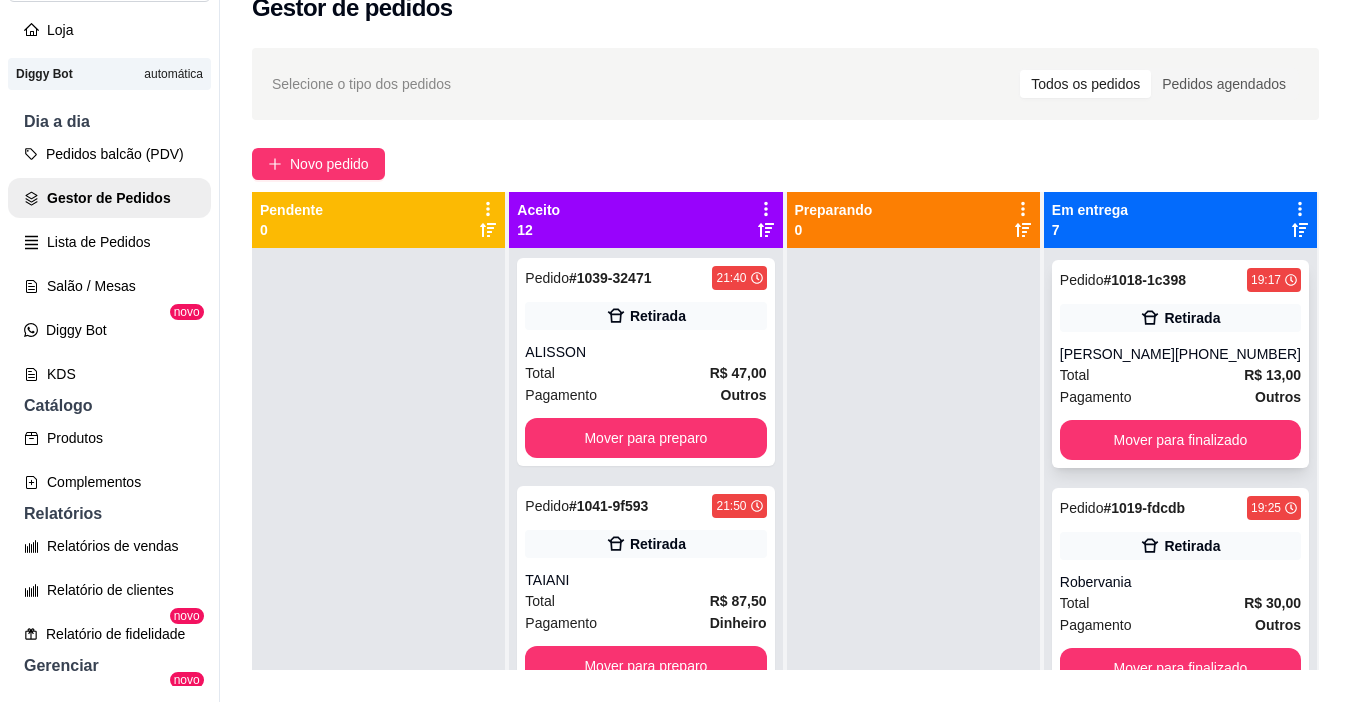 click on "Total R$ 13,00" at bounding box center (1180, 375) 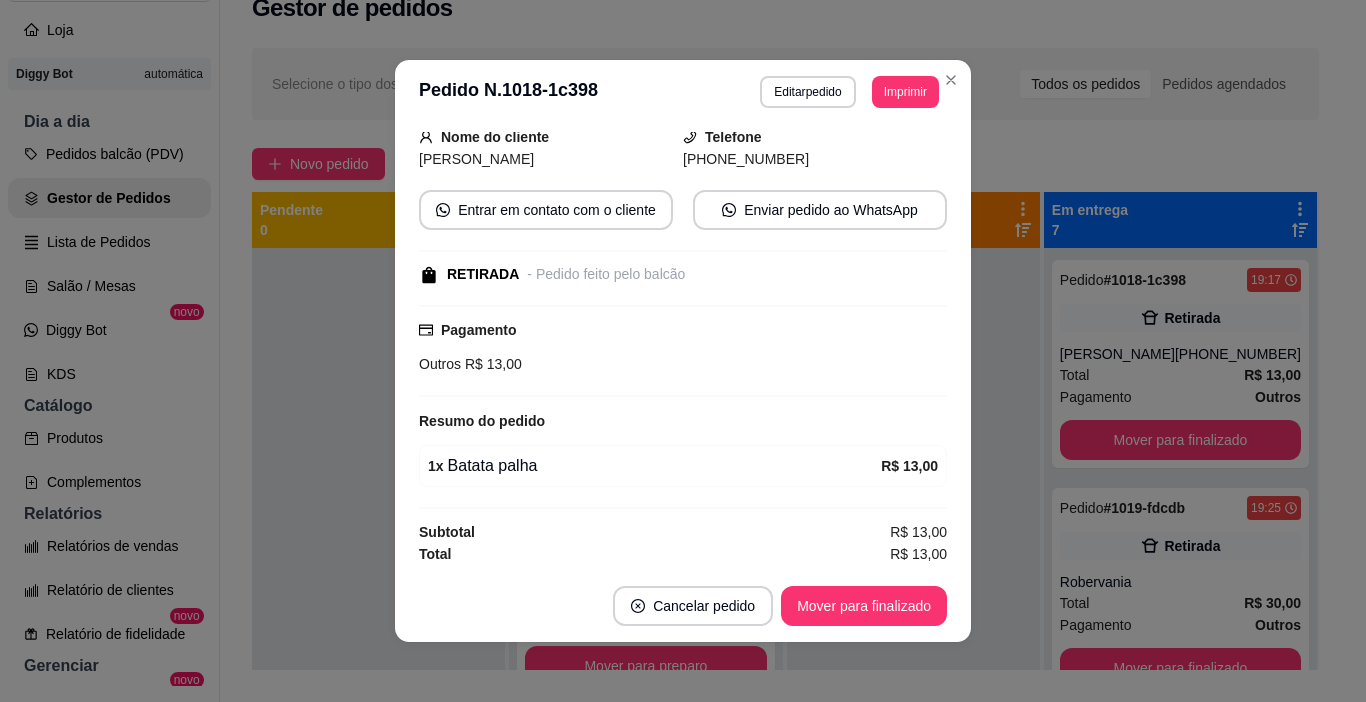 scroll, scrollTop: 131, scrollLeft: 0, axis: vertical 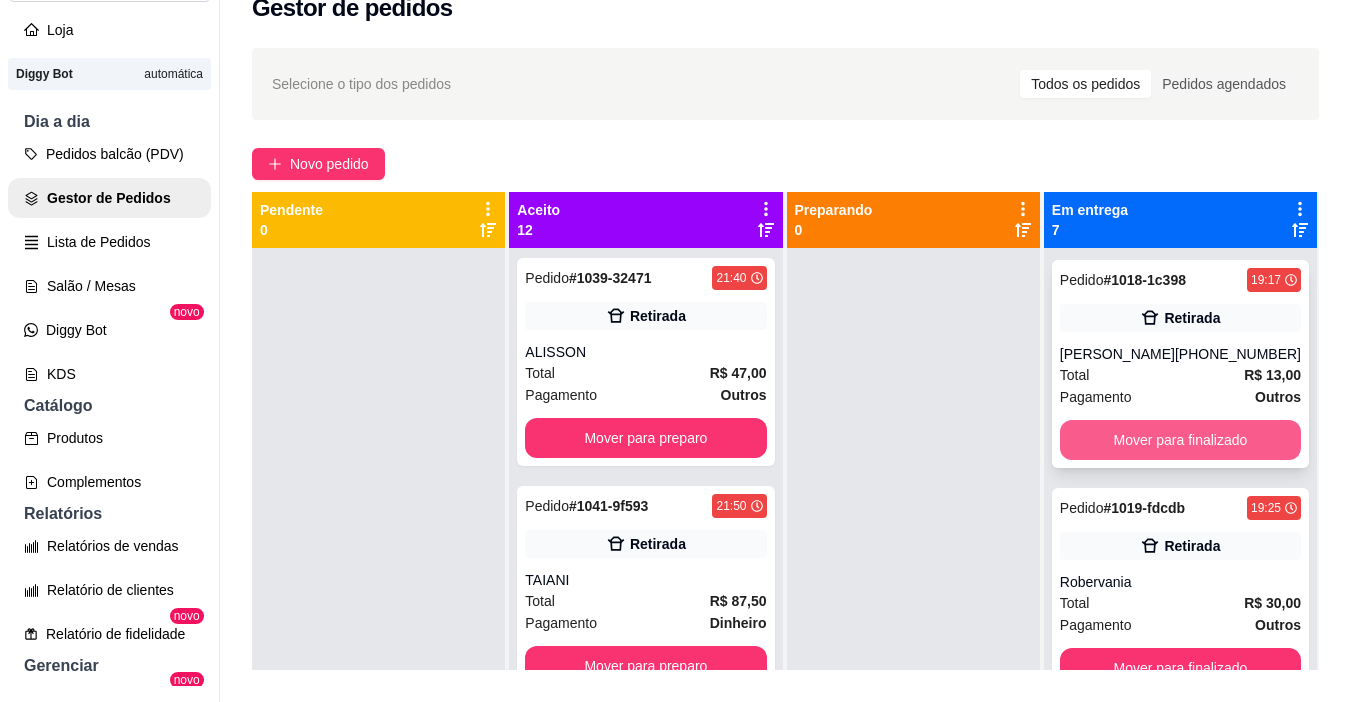 click on "Mover para finalizado" at bounding box center [1180, 440] 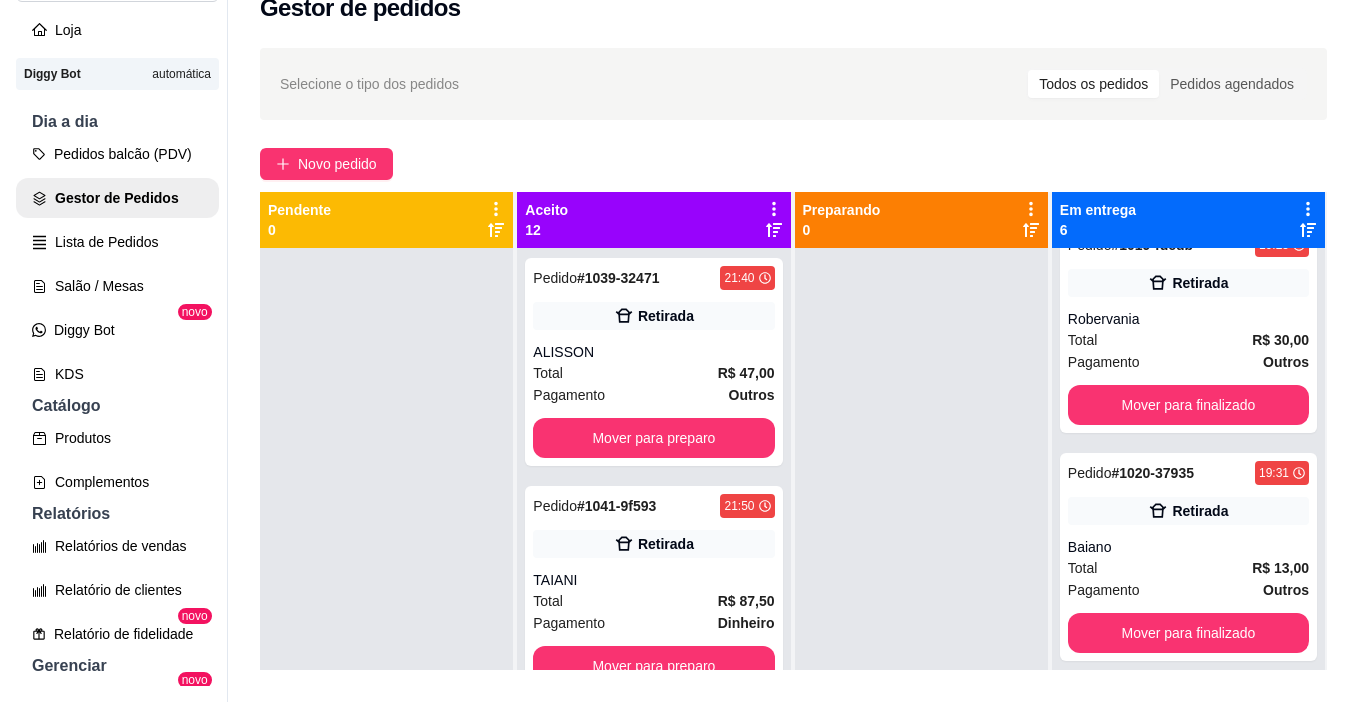 scroll, scrollTop: 0, scrollLeft: 0, axis: both 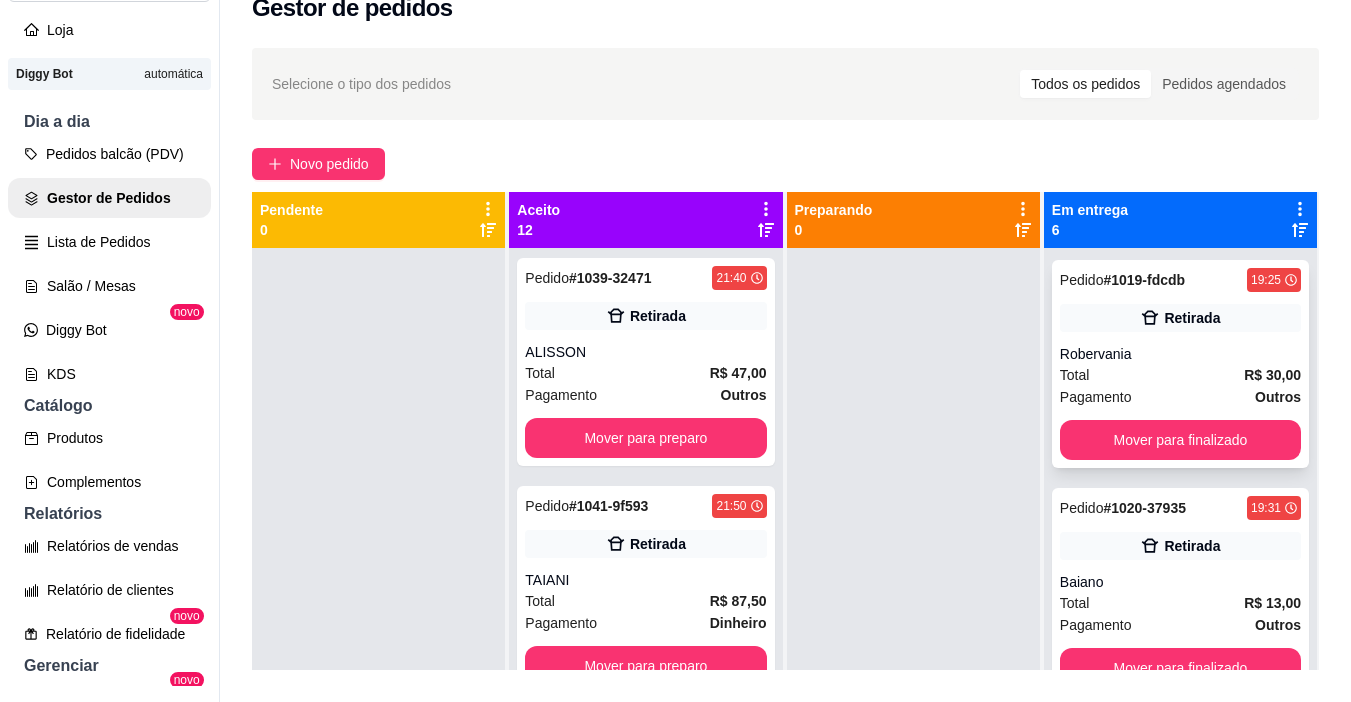 click on "Robervania" at bounding box center (1180, 354) 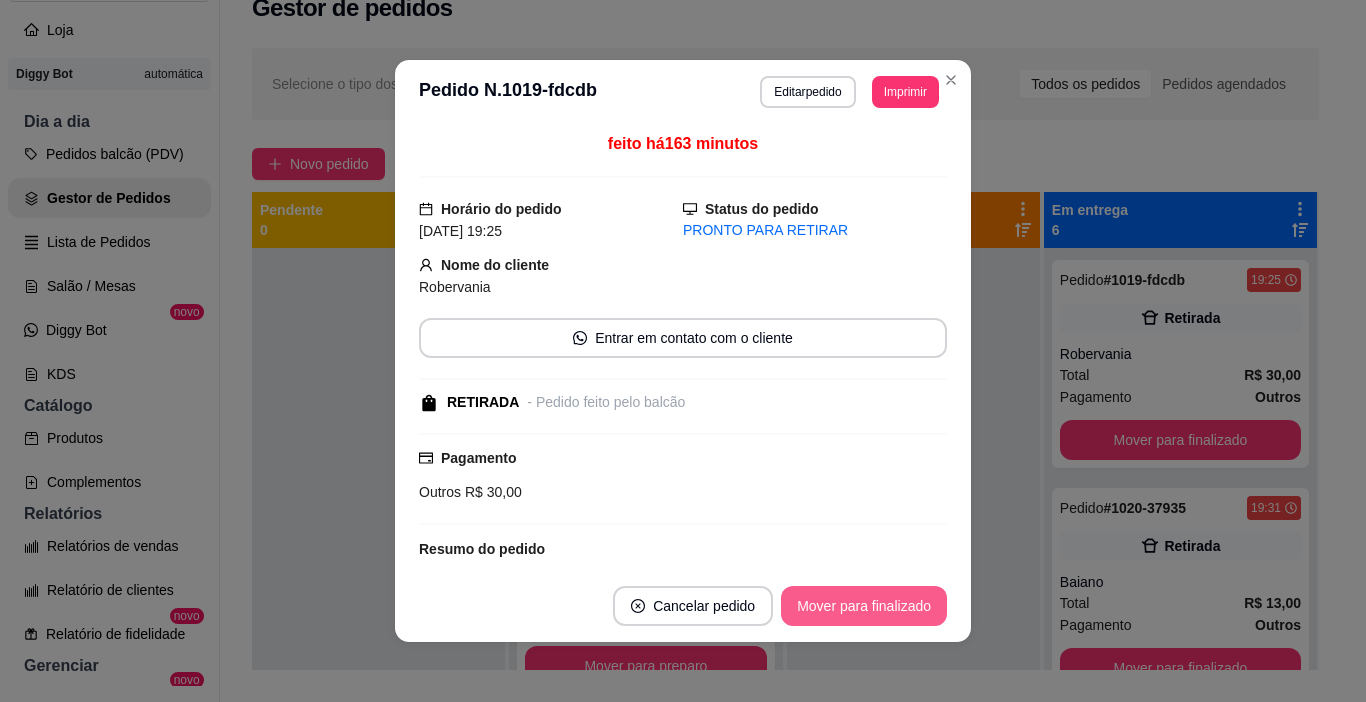 click on "Mover para finalizado" at bounding box center (864, 606) 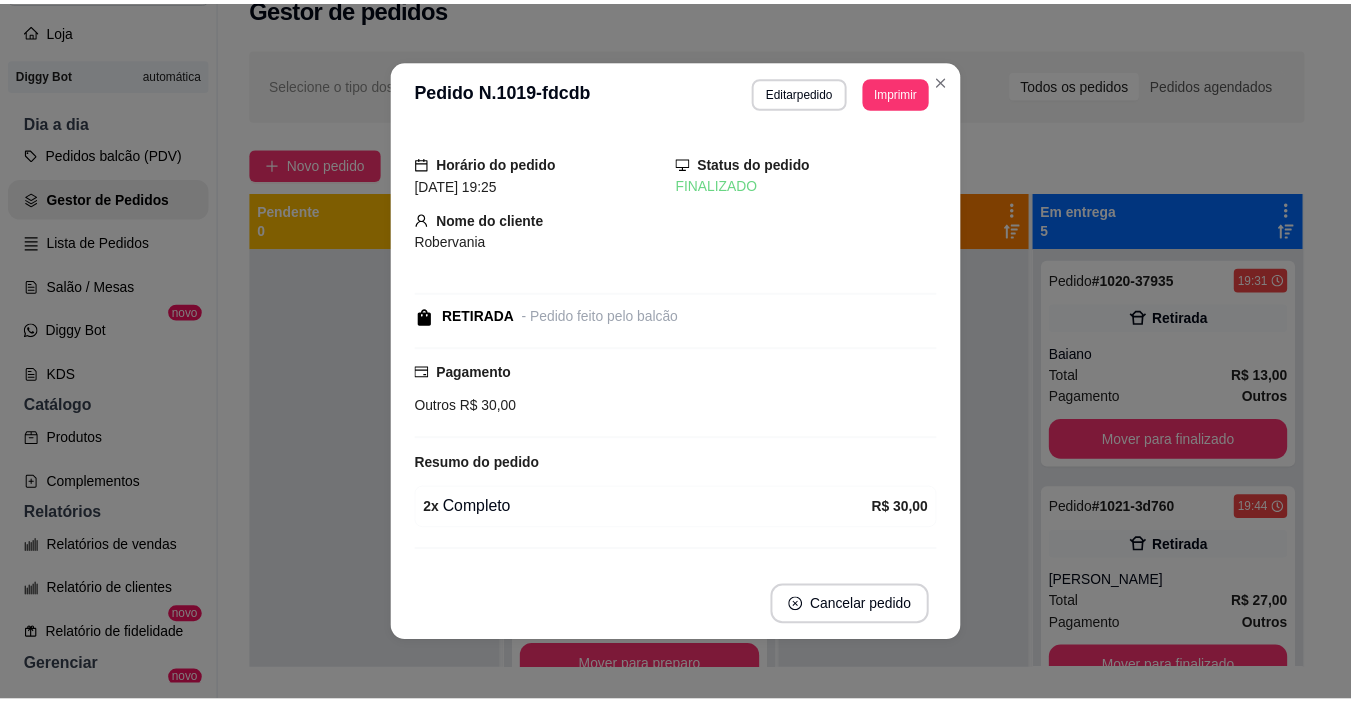 scroll, scrollTop: 4, scrollLeft: 0, axis: vertical 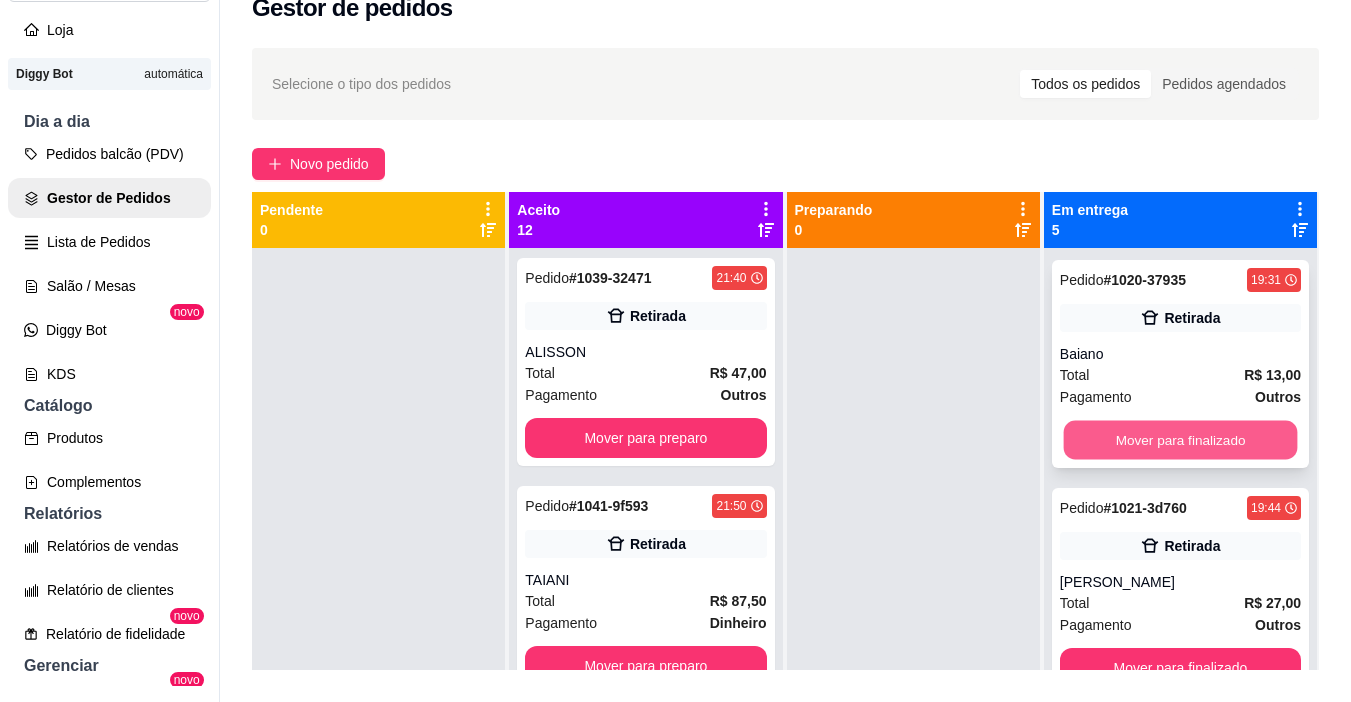 click on "Mover para finalizado" at bounding box center [1180, 440] 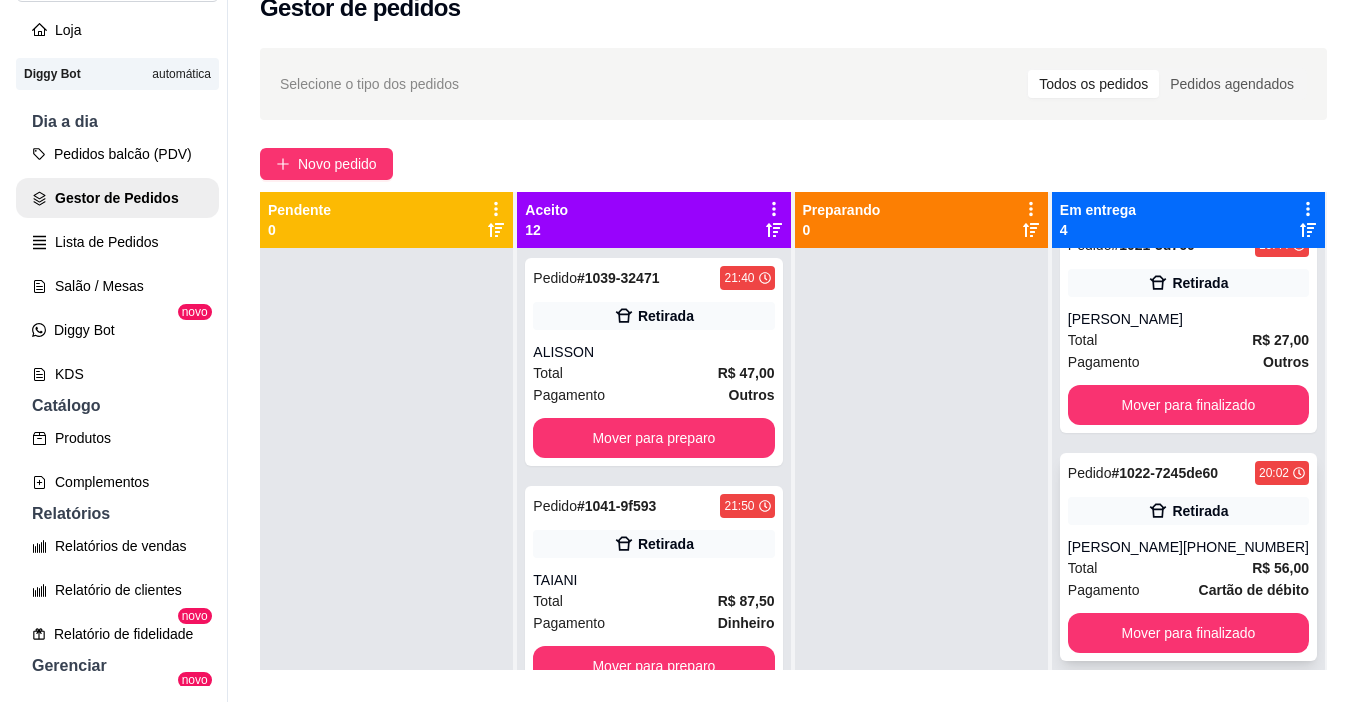 scroll, scrollTop: 0, scrollLeft: 0, axis: both 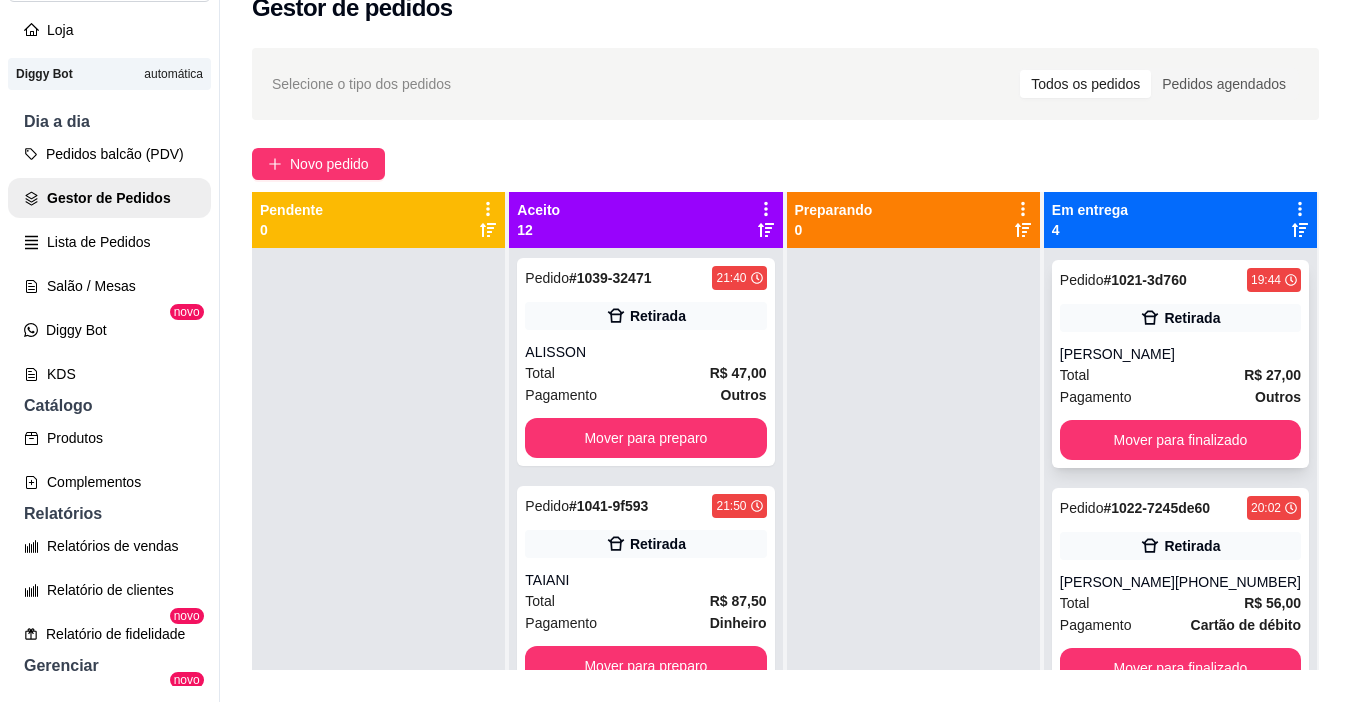 click on "Total R$ 27,00" at bounding box center [1180, 375] 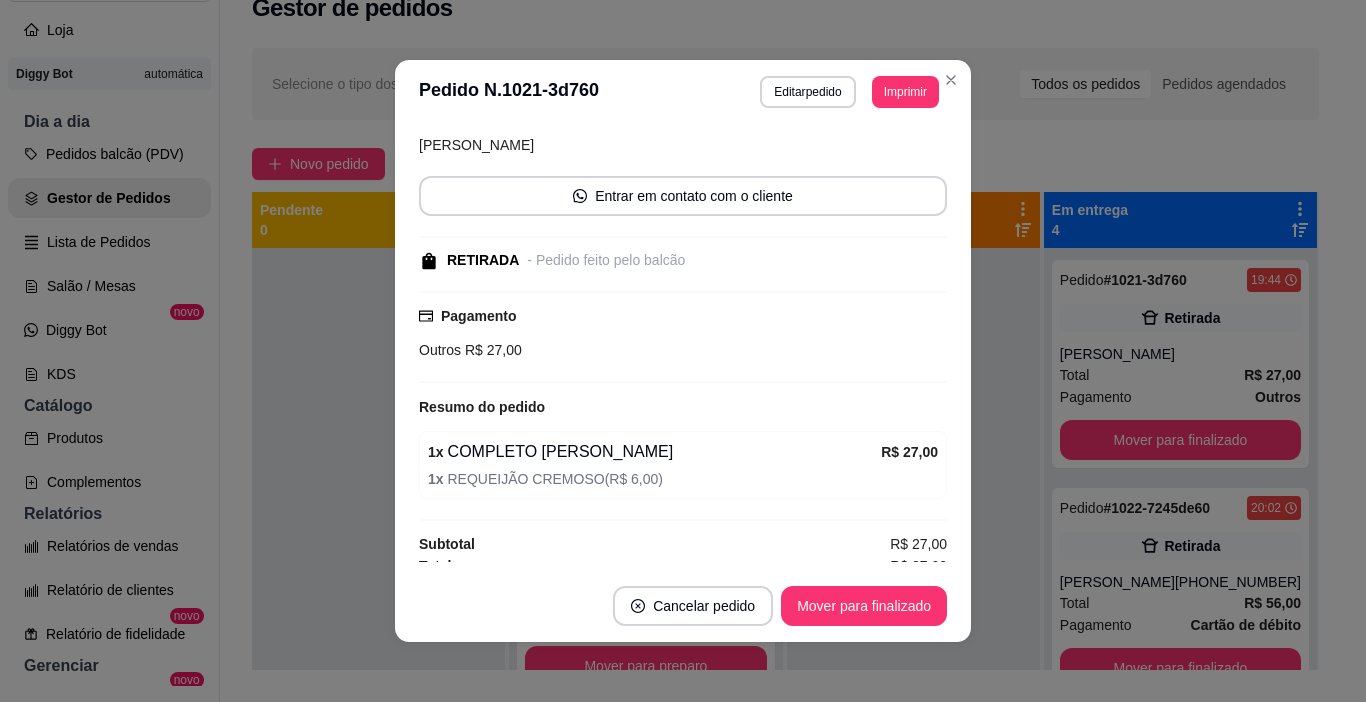 scroll, scrollTop: 157, scrollLeft: 0, axis: vertical 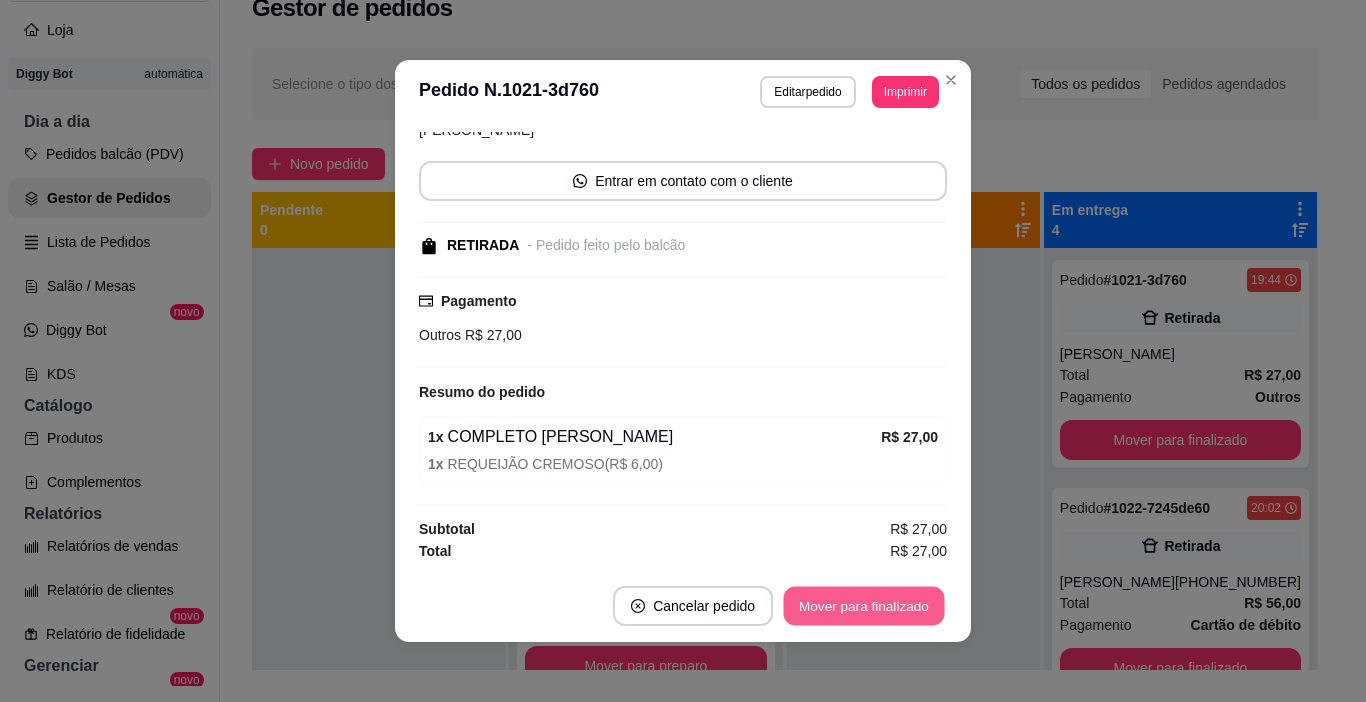 click on "Mover para finalizado" at bounding box center (864, 606) 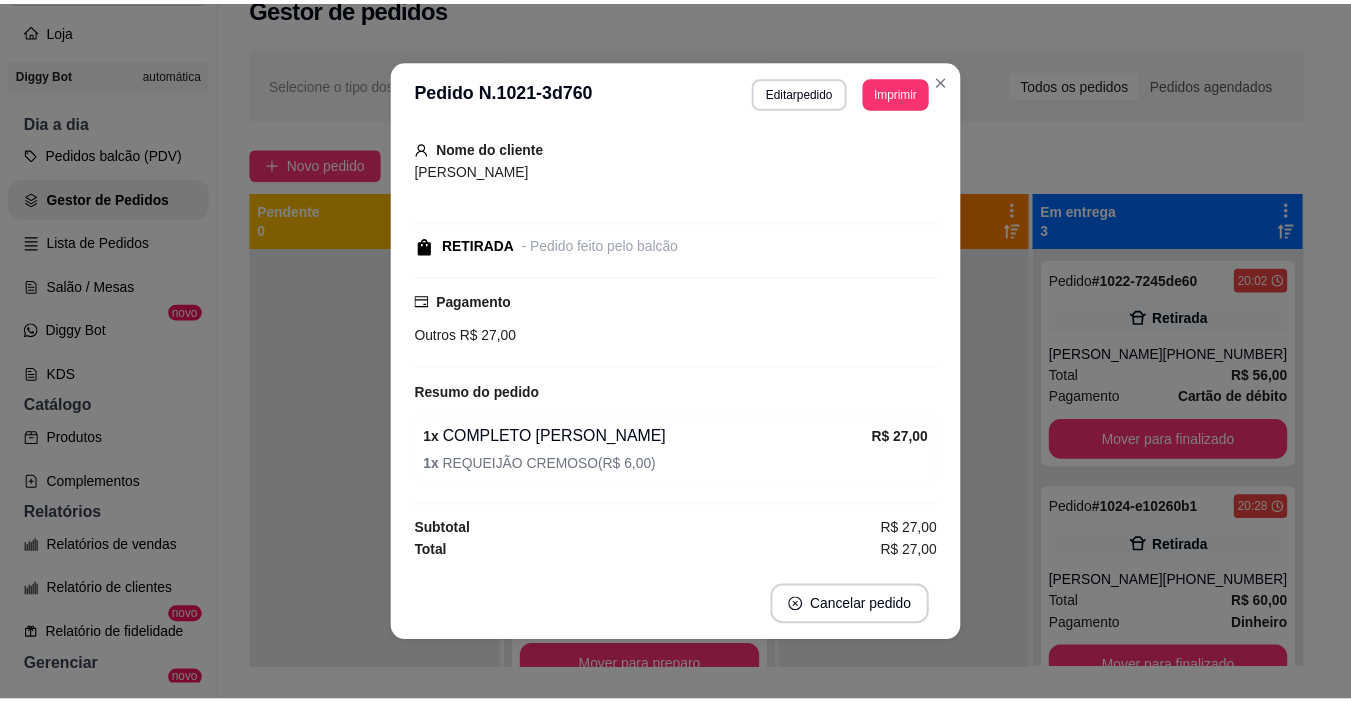 scroll, scrollTop: 71, scrollLeft: 0, axis: vertical 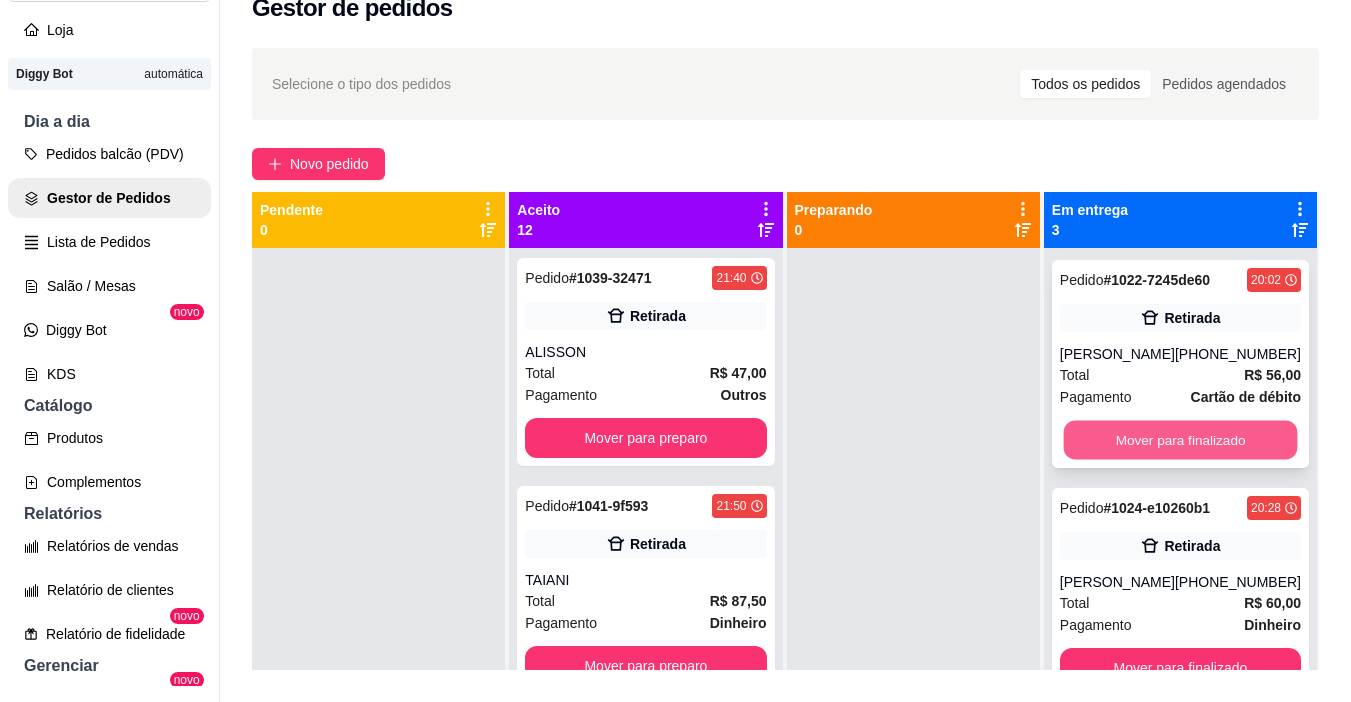 click on "Mover para finalizado" at bounding box center (1180, 440) 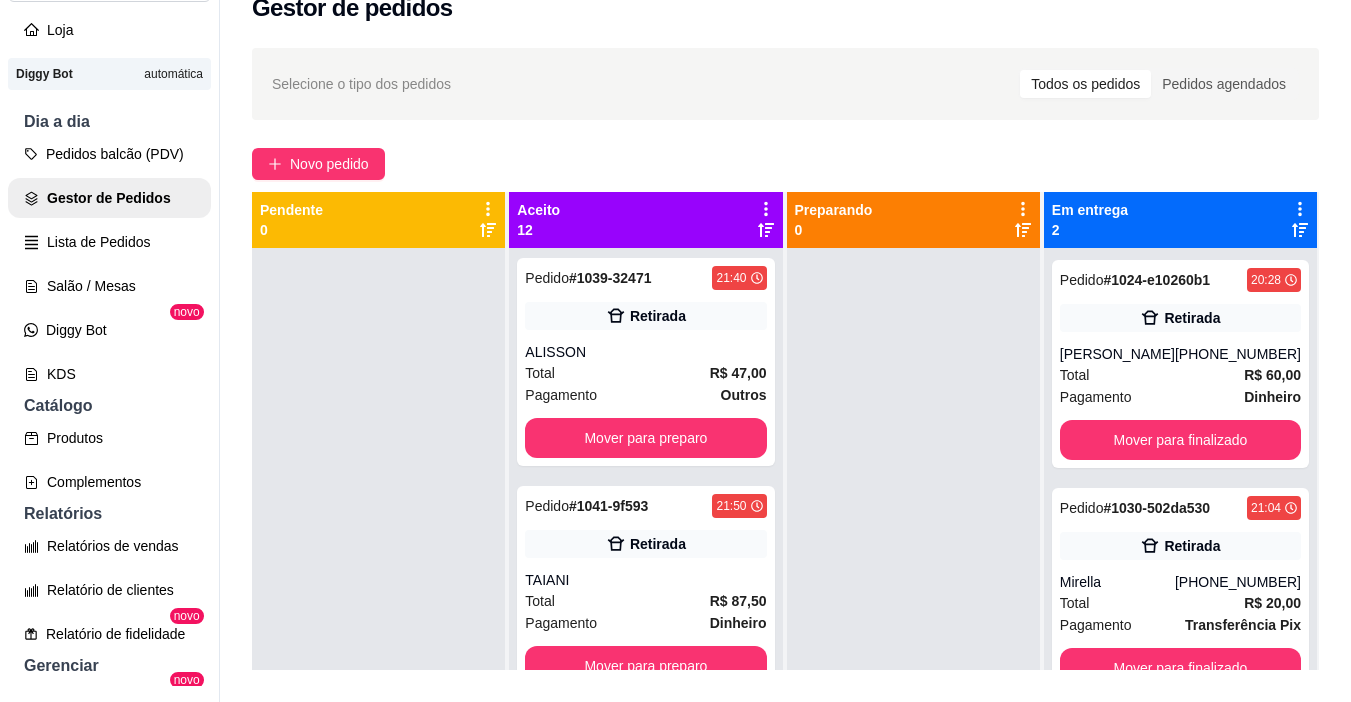 scroll, scrollTop: 56, scrollLeft: 0, axis: vertical 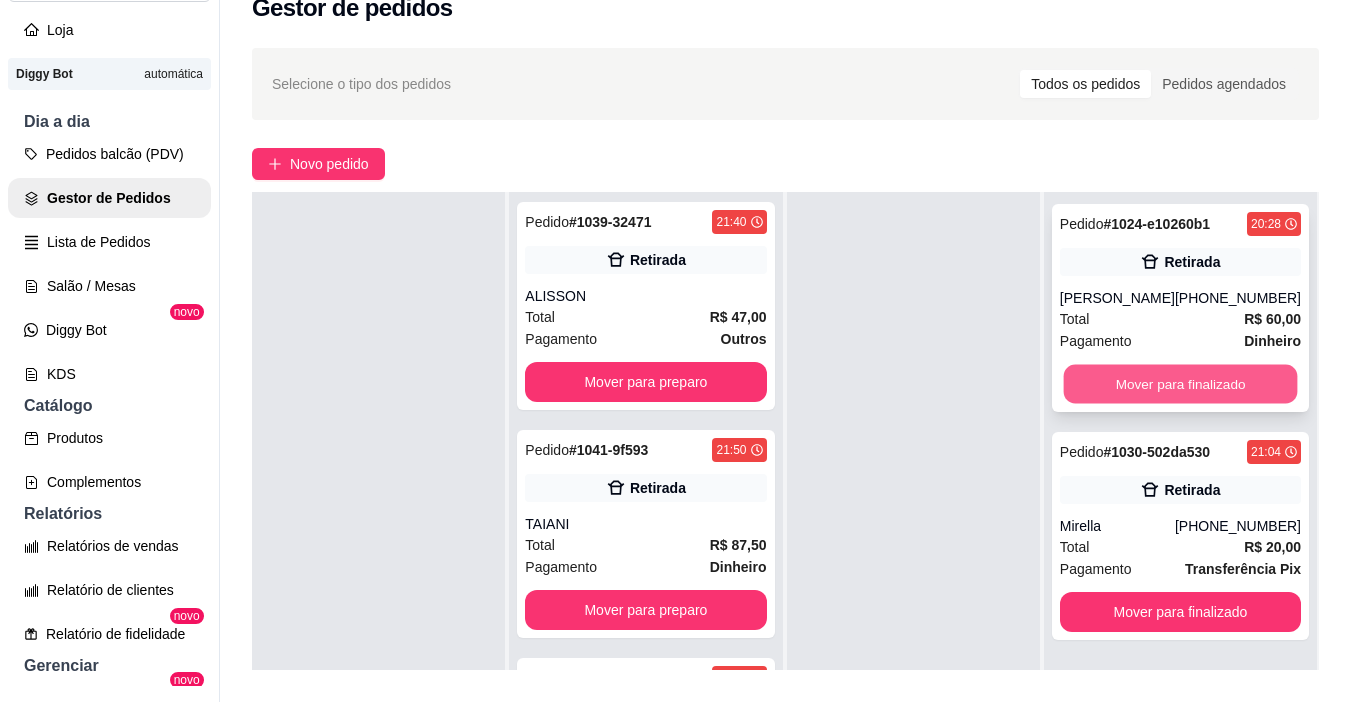 click on "Mover para finalizado" at bounding box center [1180, 384] 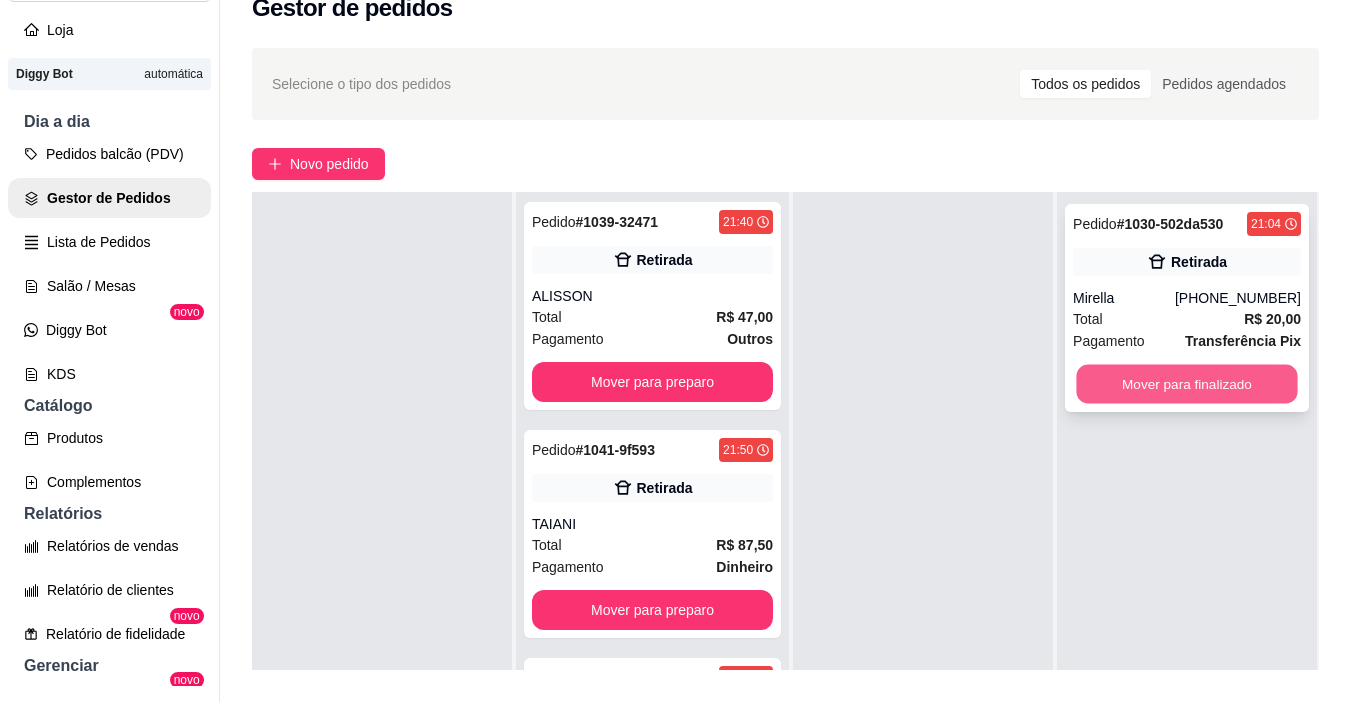 click on "Mover para finalizado" at bounding box center [1186, 384] 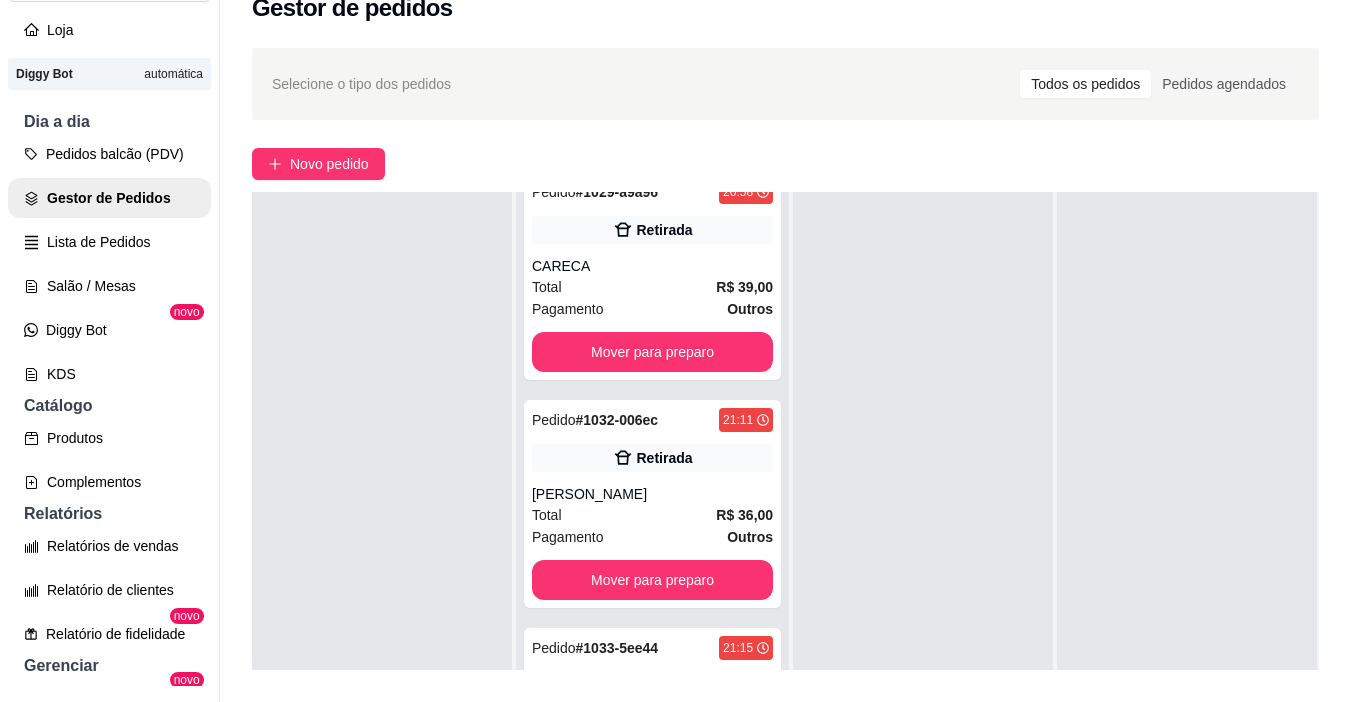 scroll, scrollTop: 494, scrollLeft: 0, axis: vertical 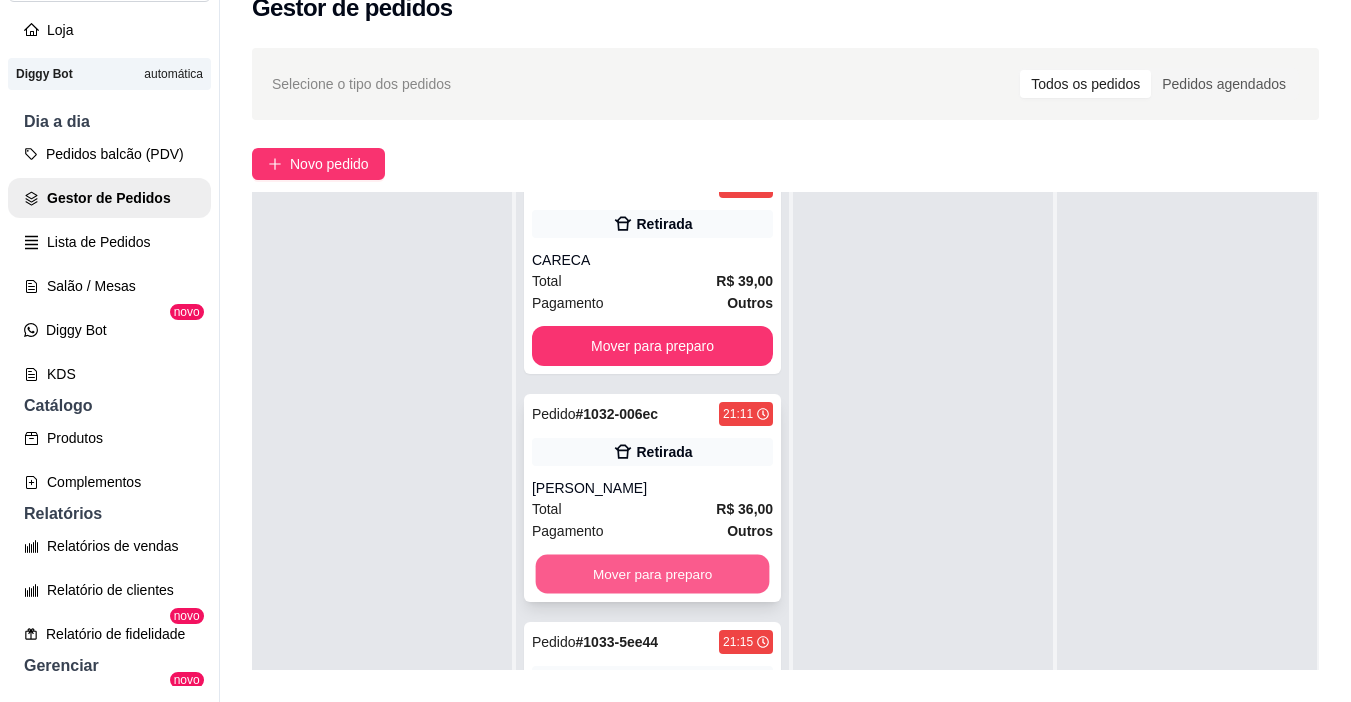 click on "Mover para preparo" at bounding box center (653, 574) 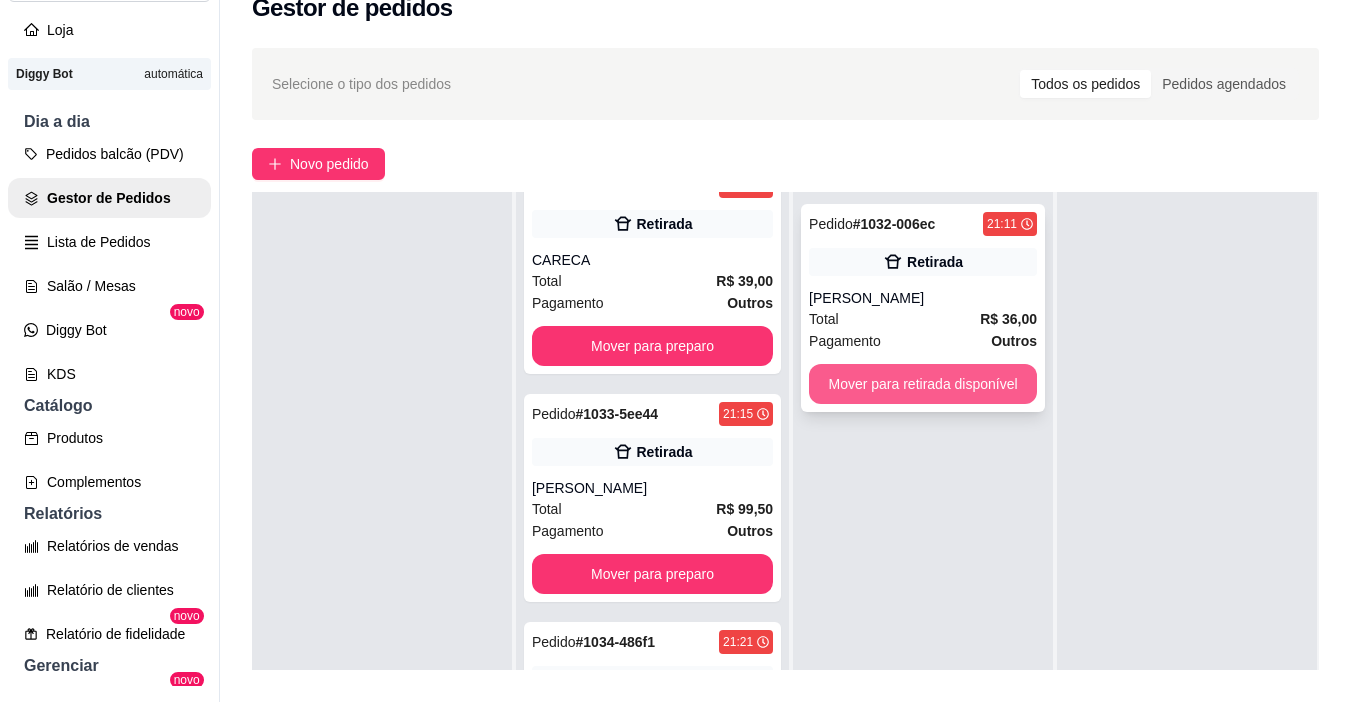click on "Mover para retirada disponível" at bounding box center [923, 384] 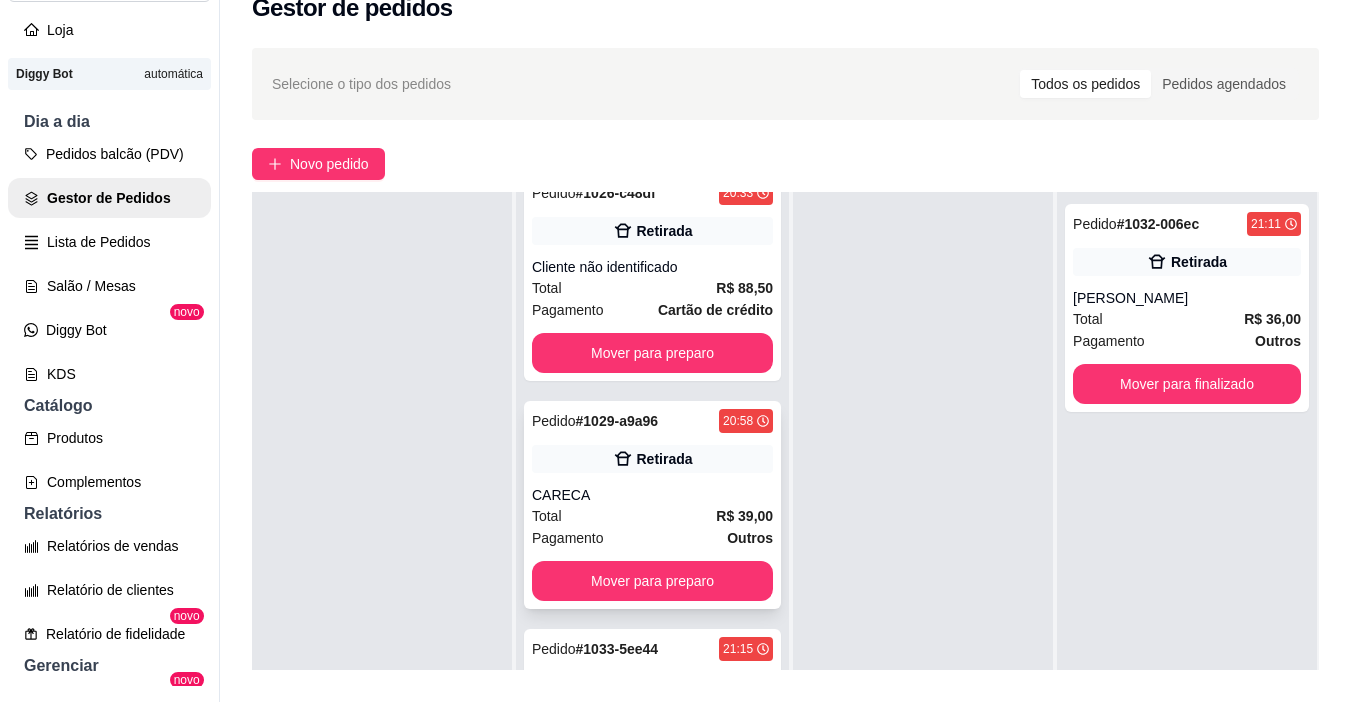 scroll, scrollTop: 294, scrollLeft: 0, axis: vertical 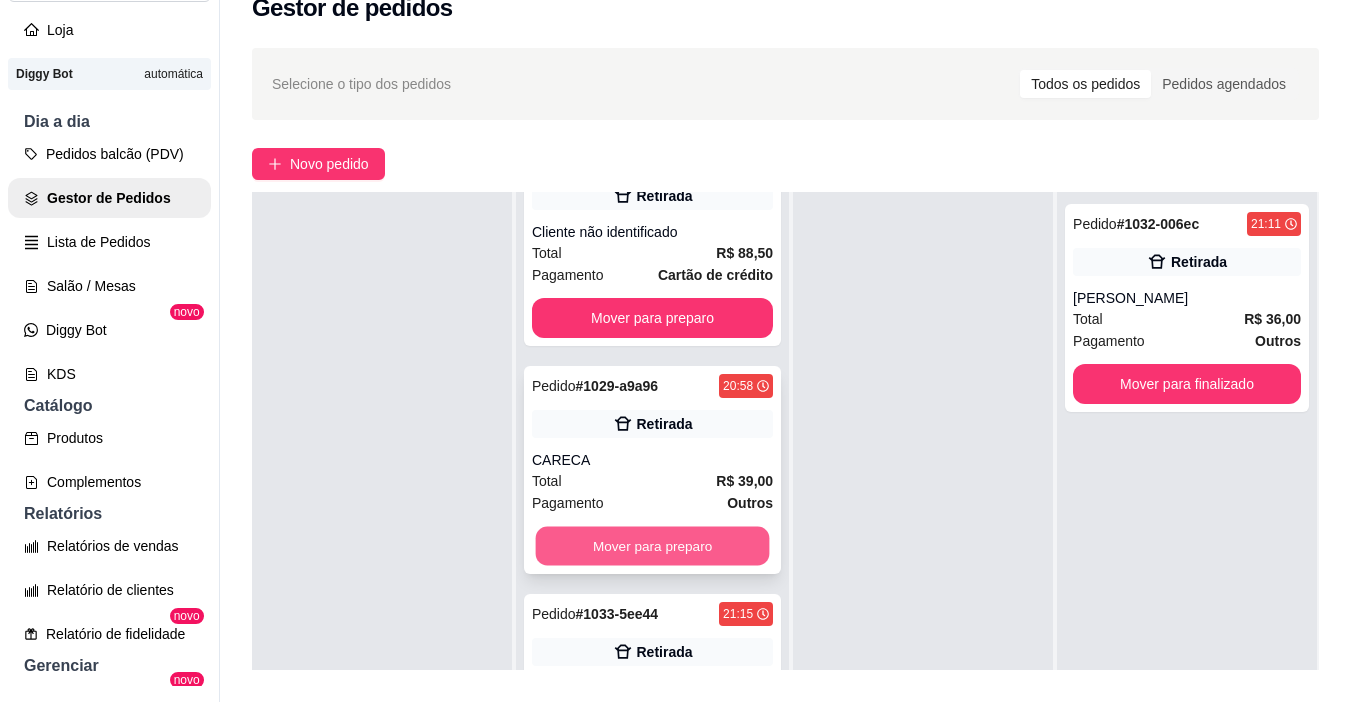 click on "Mover para preparo" at bounding box center [653, 546] 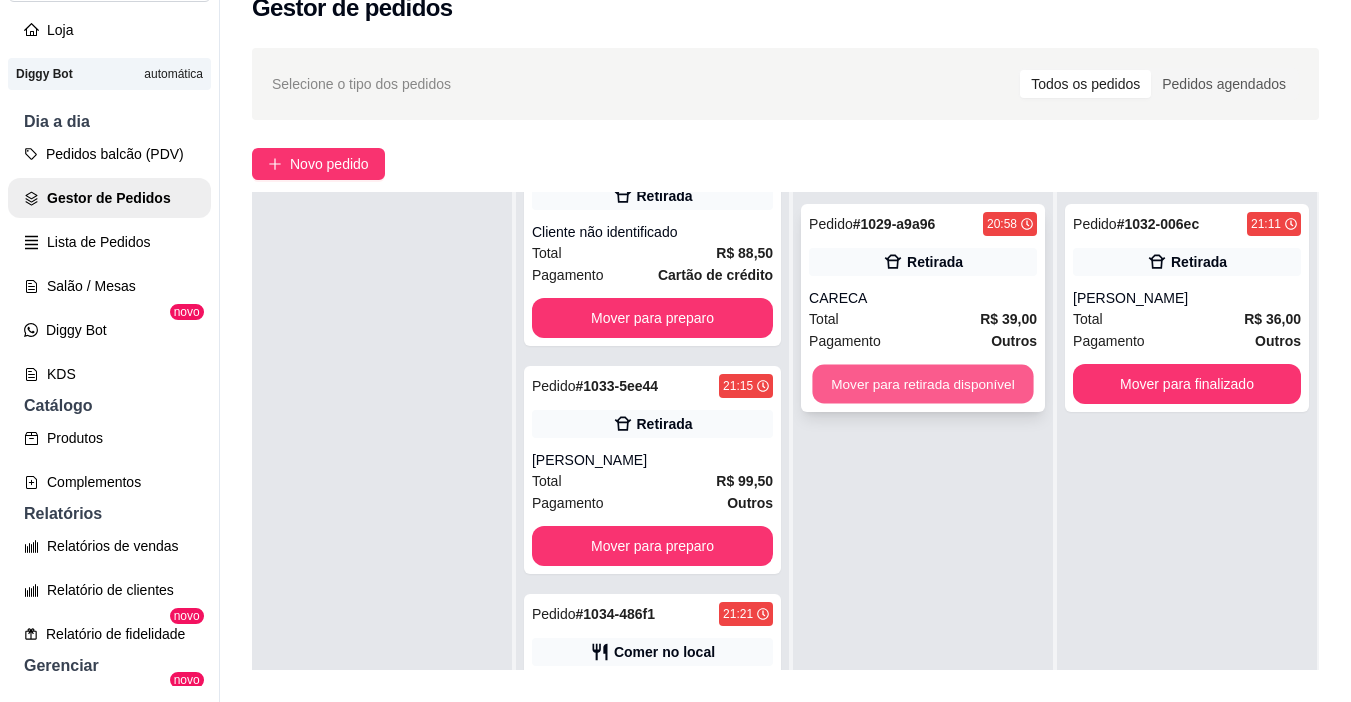 click on "Mover para retirada disponível" at bounding box center (923, 384) 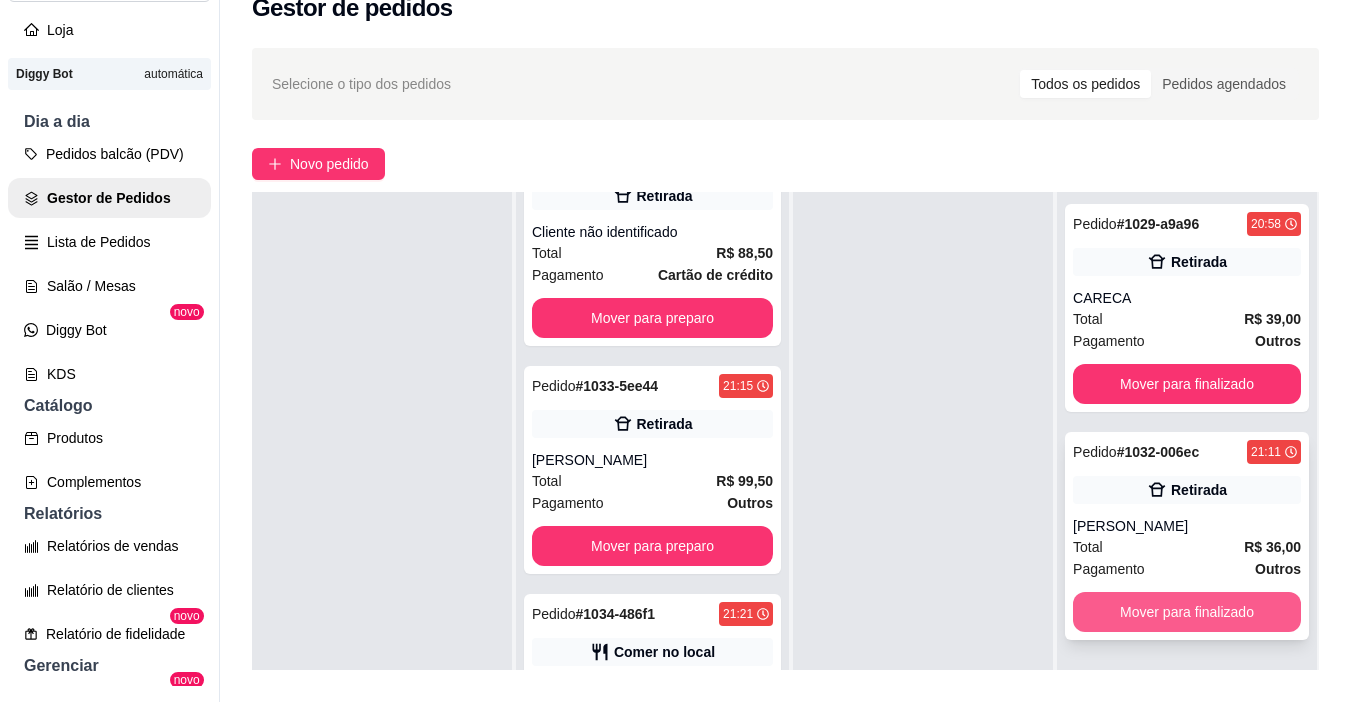 click on "Mover para finalizado" at bounding box center (1187, 612) 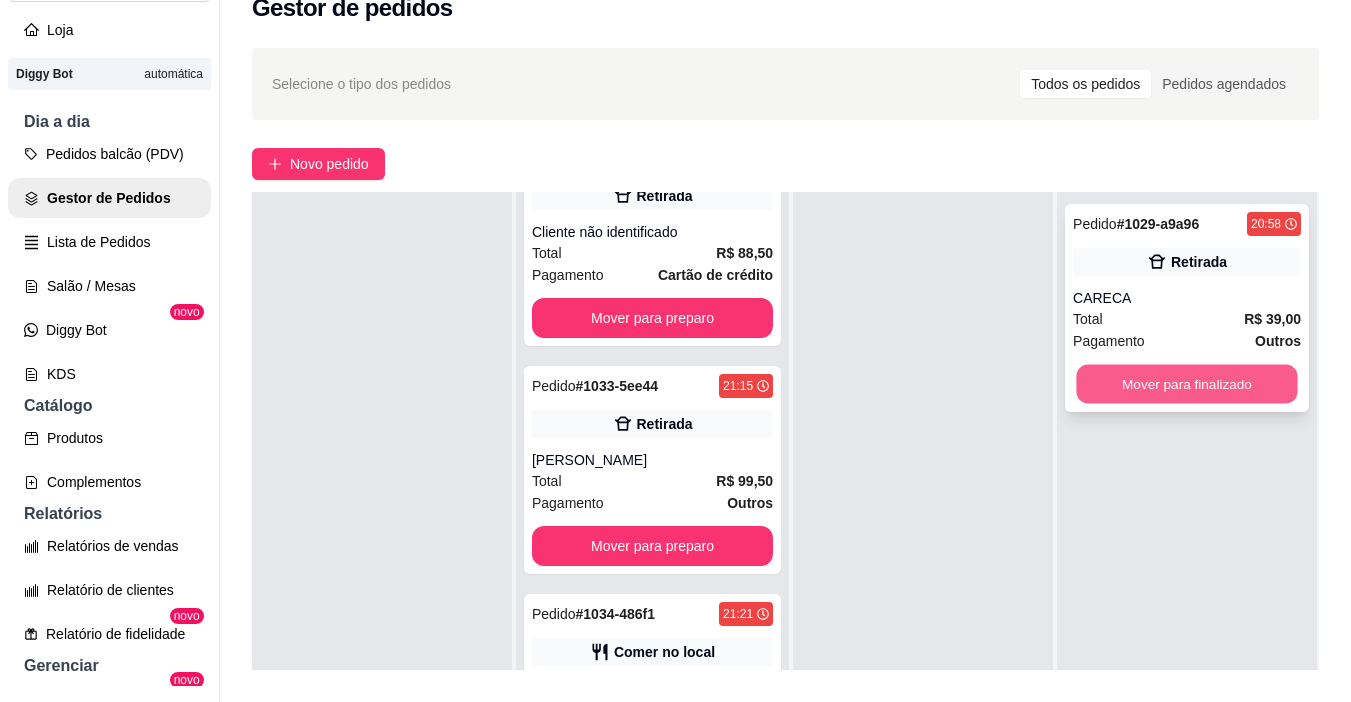 click on "Mover para finalizado" at bounding box center [1186, 384] 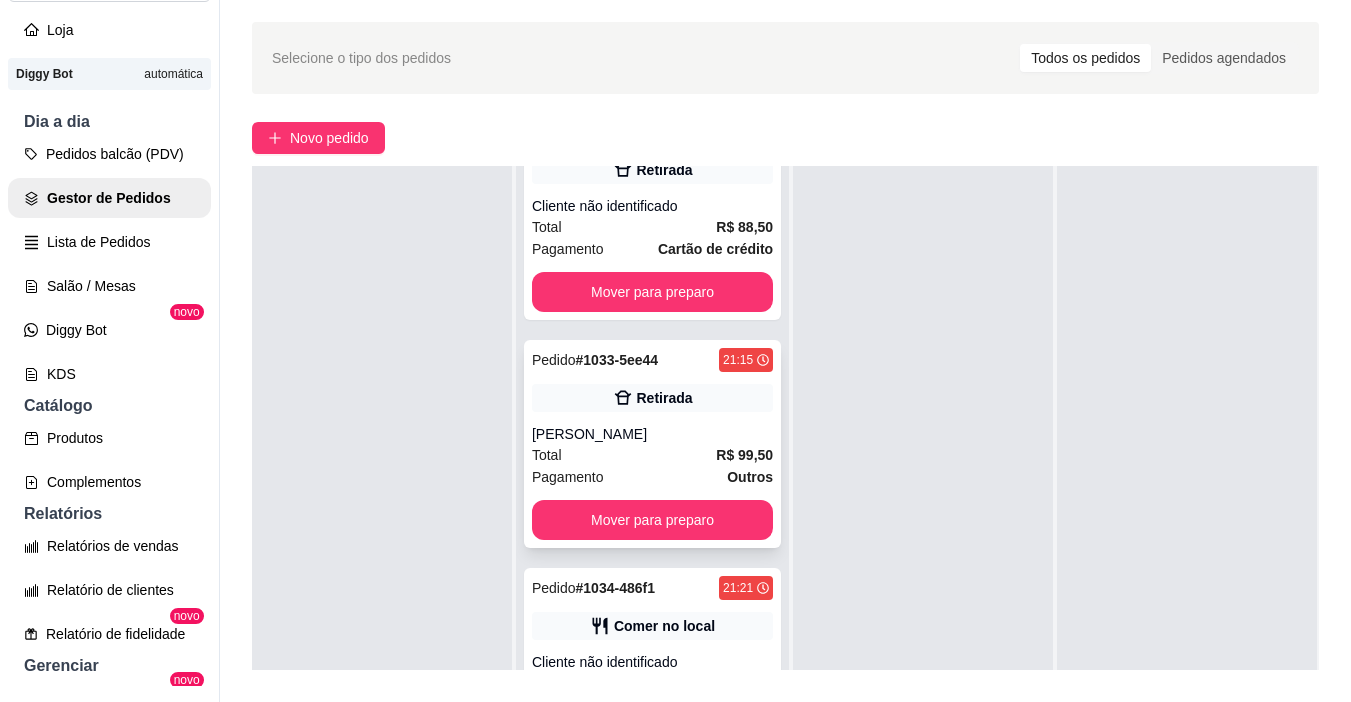 scroll, scrollTop: 100, scrollLeft: 0, axis: vertical 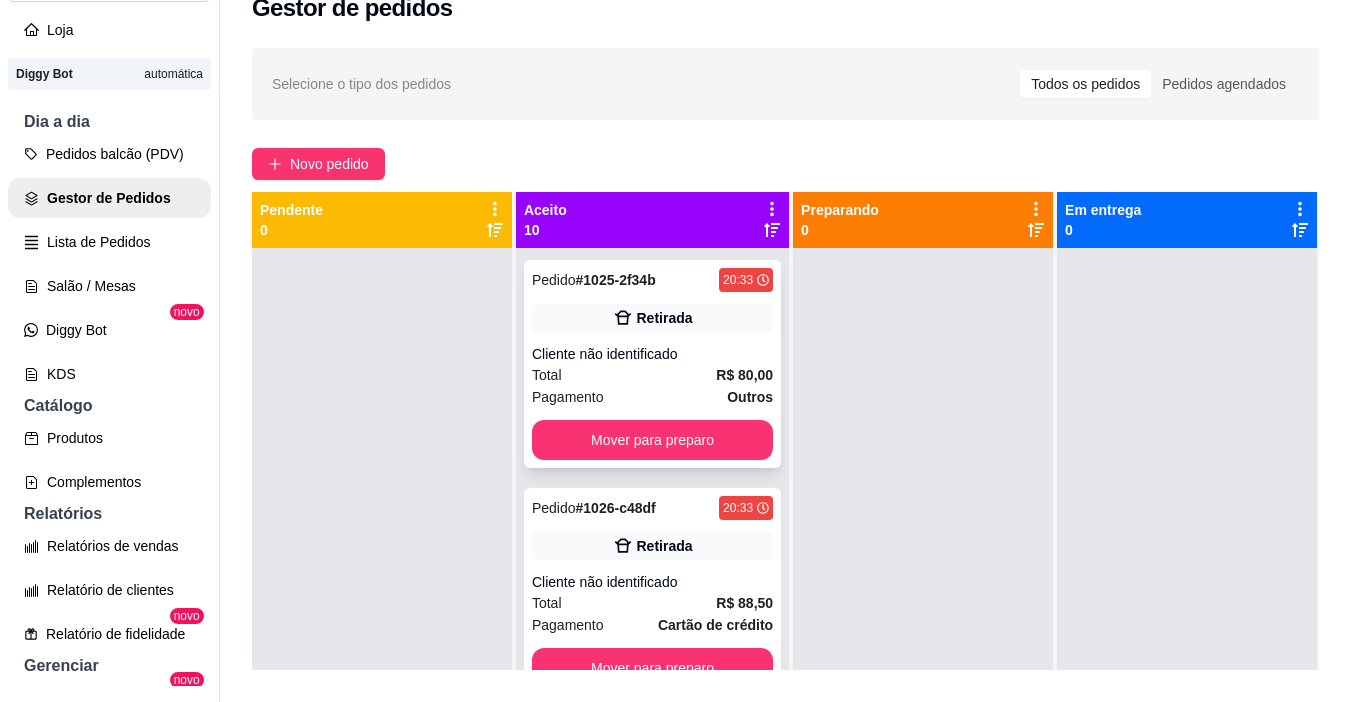 click on "Total R$ 80,00" at bounding box center [652, 375] 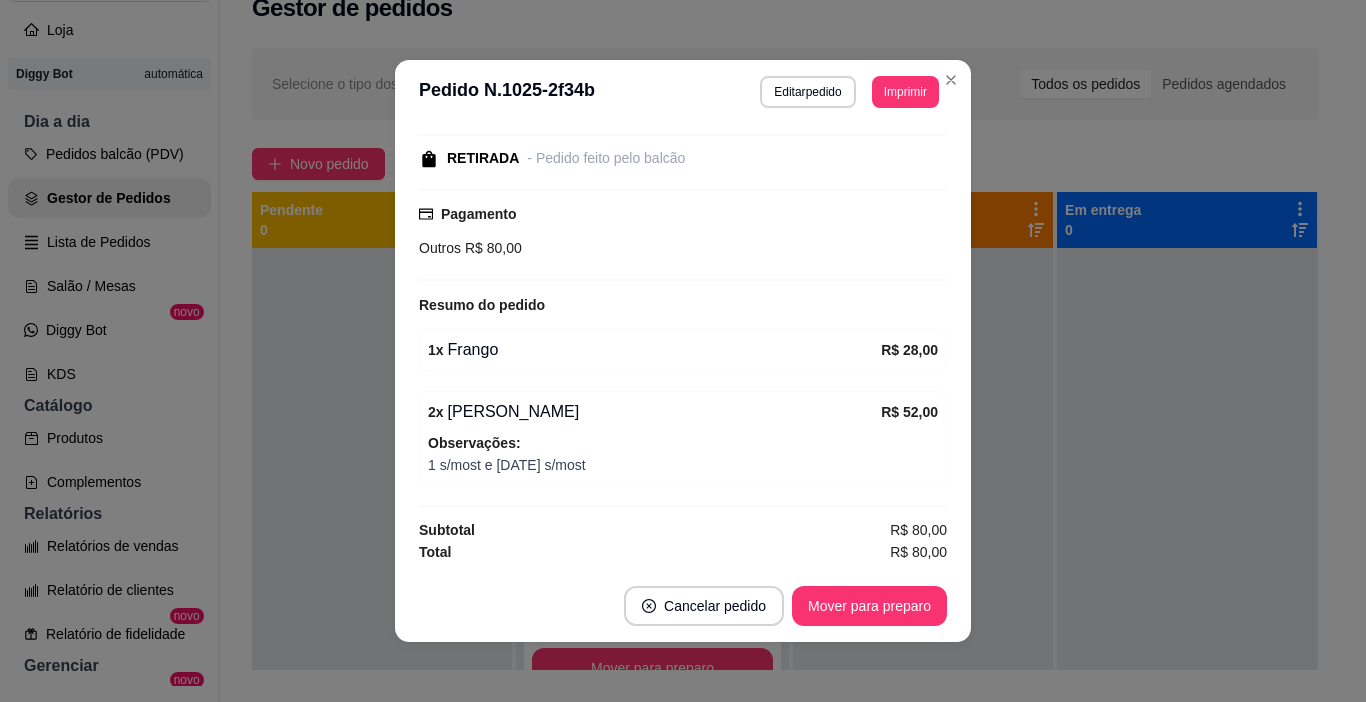 scroll, scrollTop: 201, scrollLeft: 0, axis: vertical 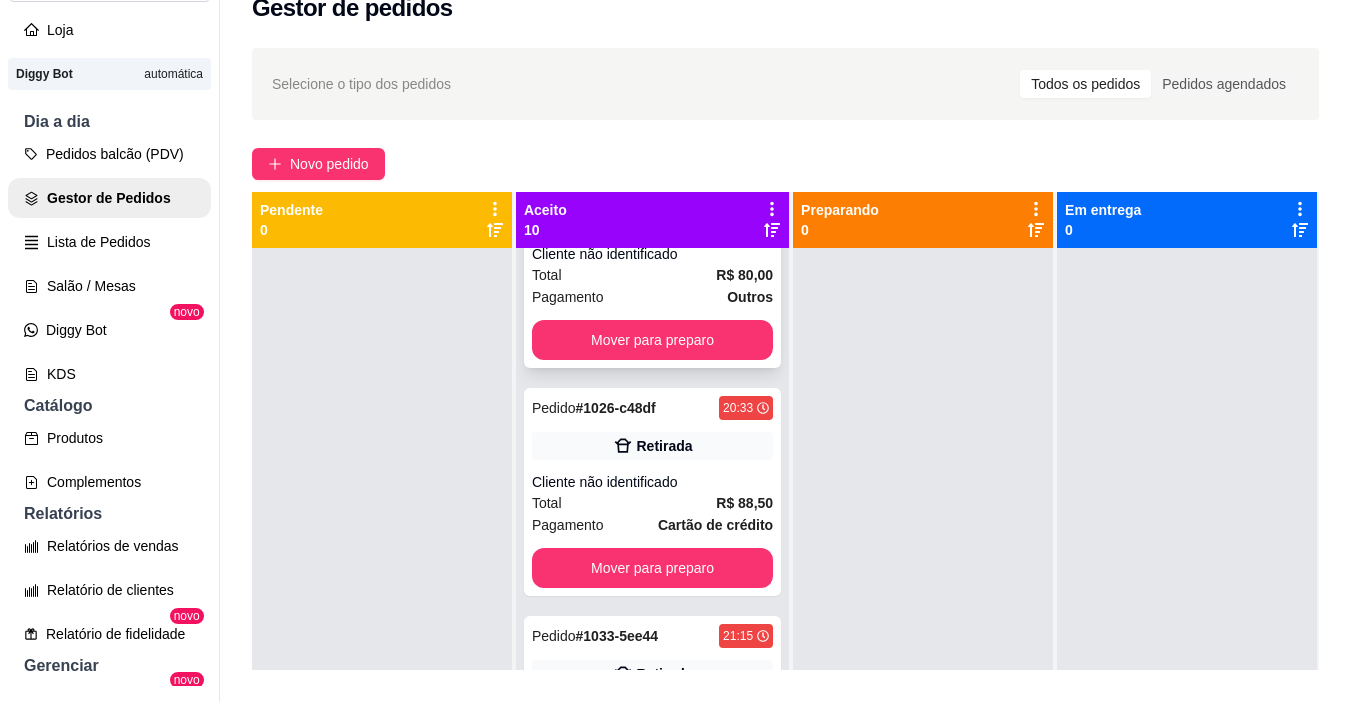 click on "Total R$ 80,00" at bounding box center (652, 275) 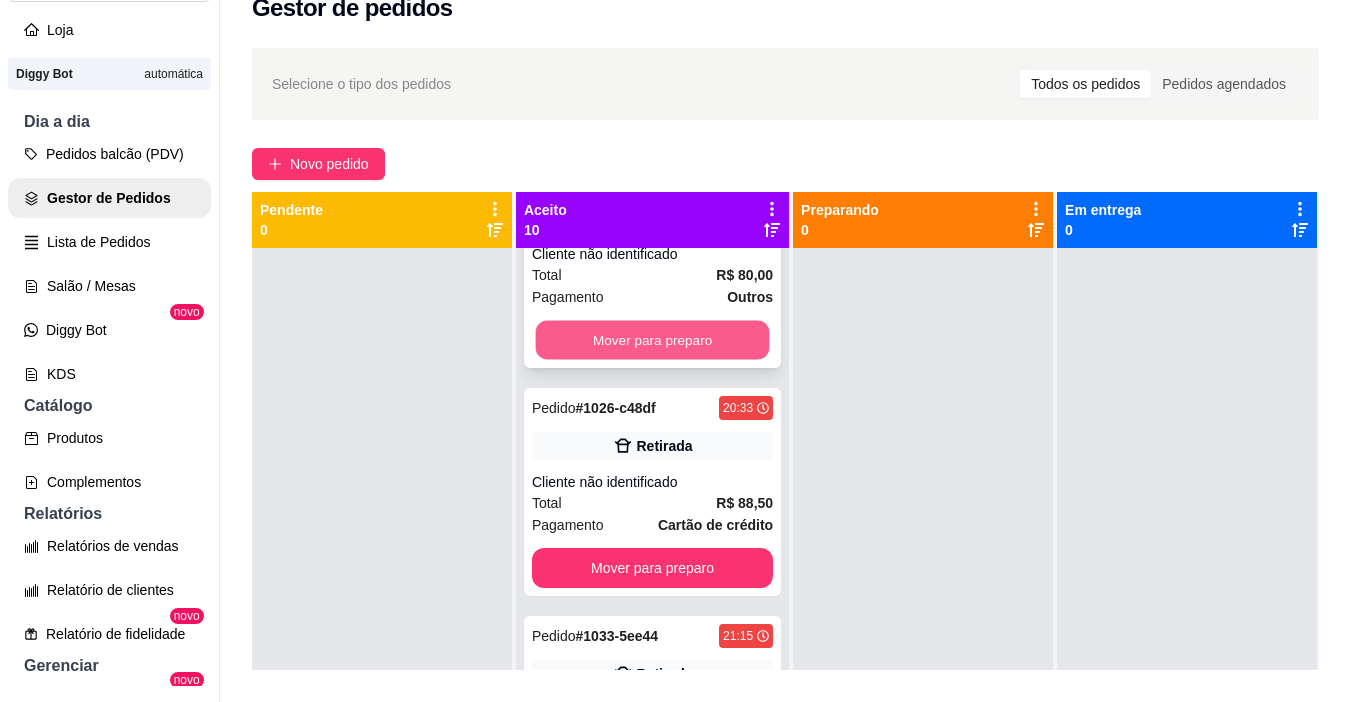 click on "Mover para preparo" at bounding box center [653, 340] 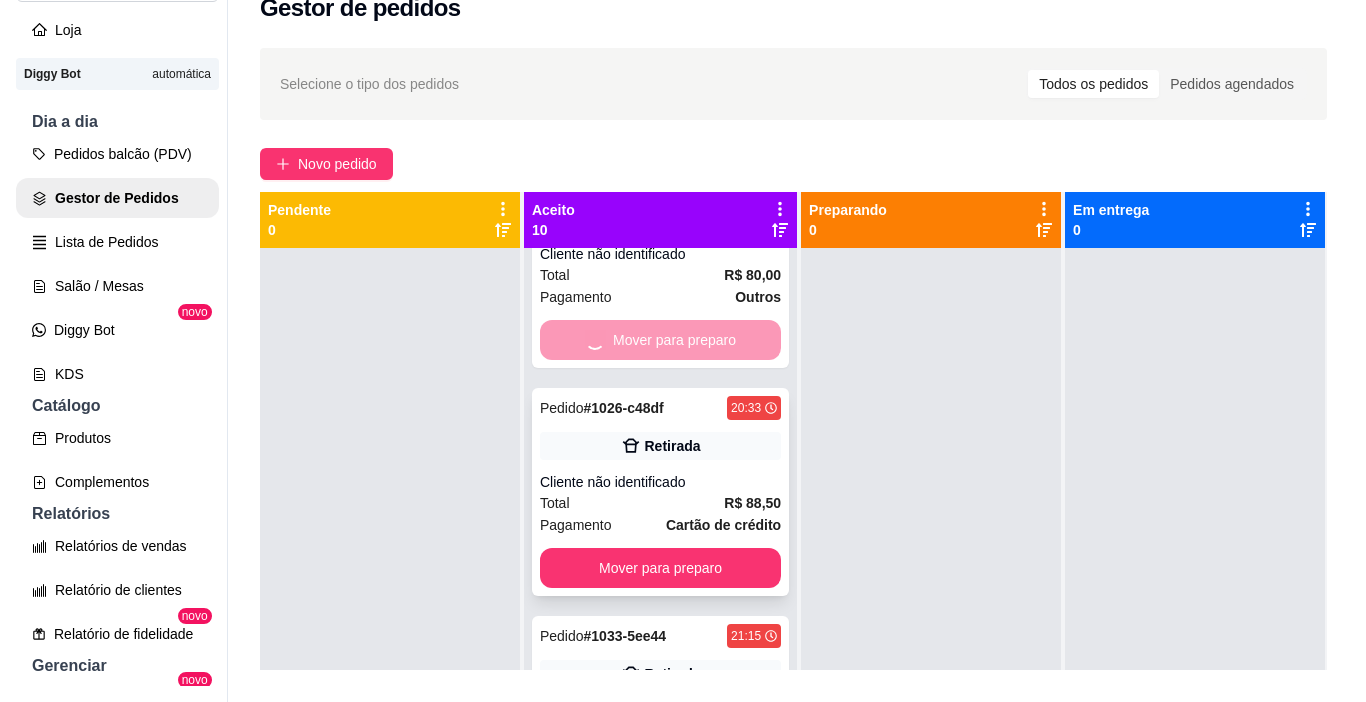 scroll, scrollTop: 0, scrollLeft: 0, axis: both 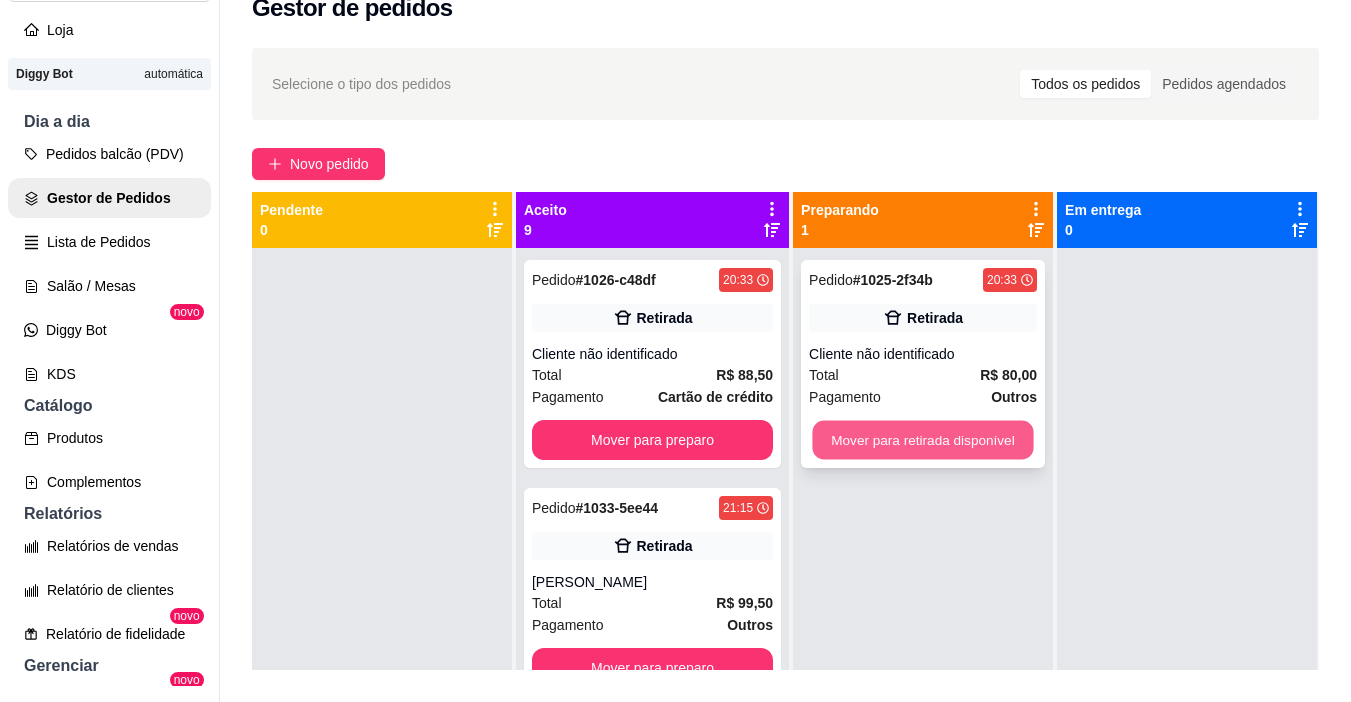 click on "Mover para retirada disponível" at bounding box center [923, 440] 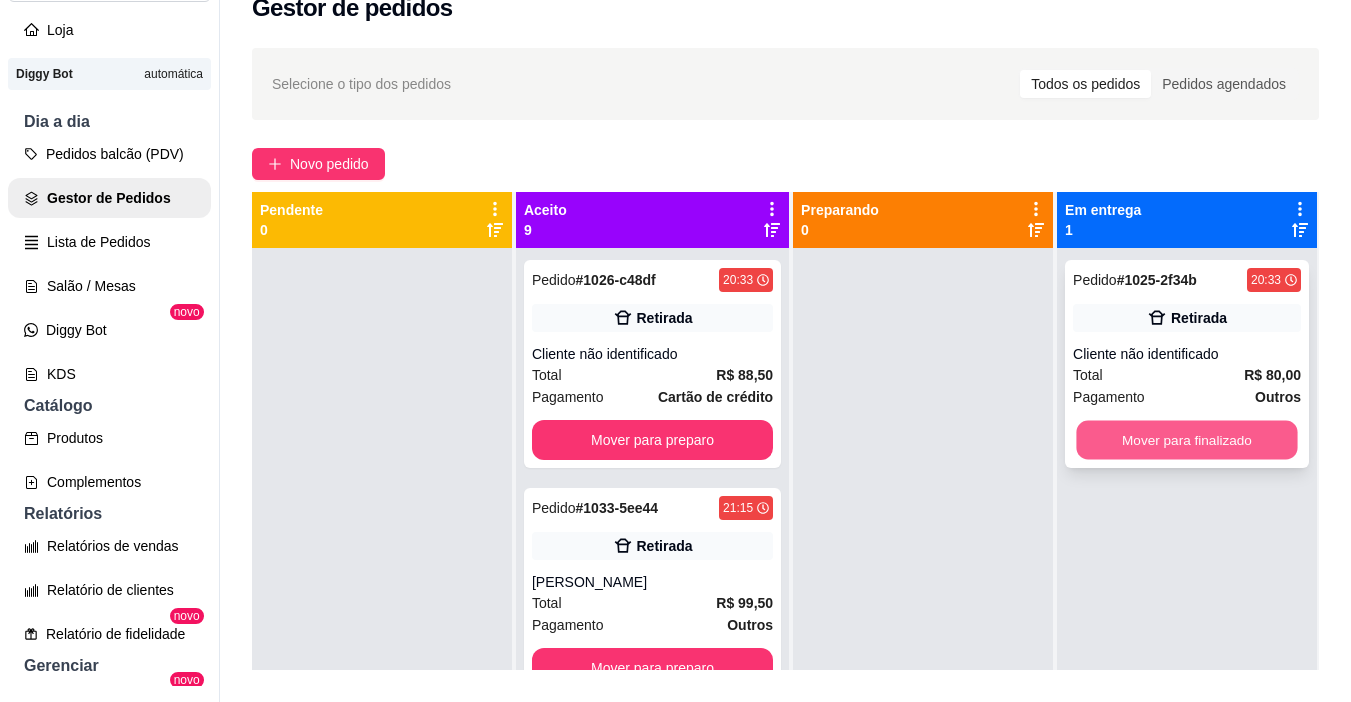 click on "Mover para finalizado" at bounding box center (1186, 440) 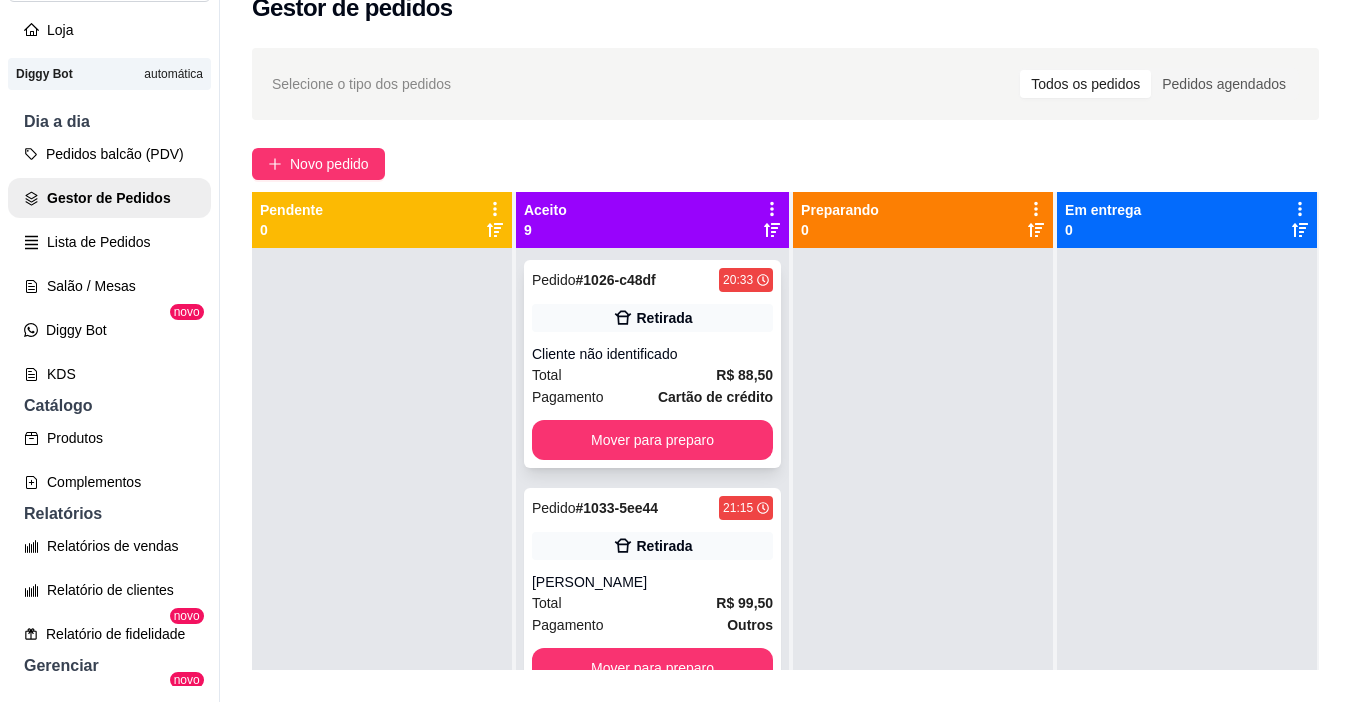 click on "Total R$ 88,50" at bounding box center (652, 375) 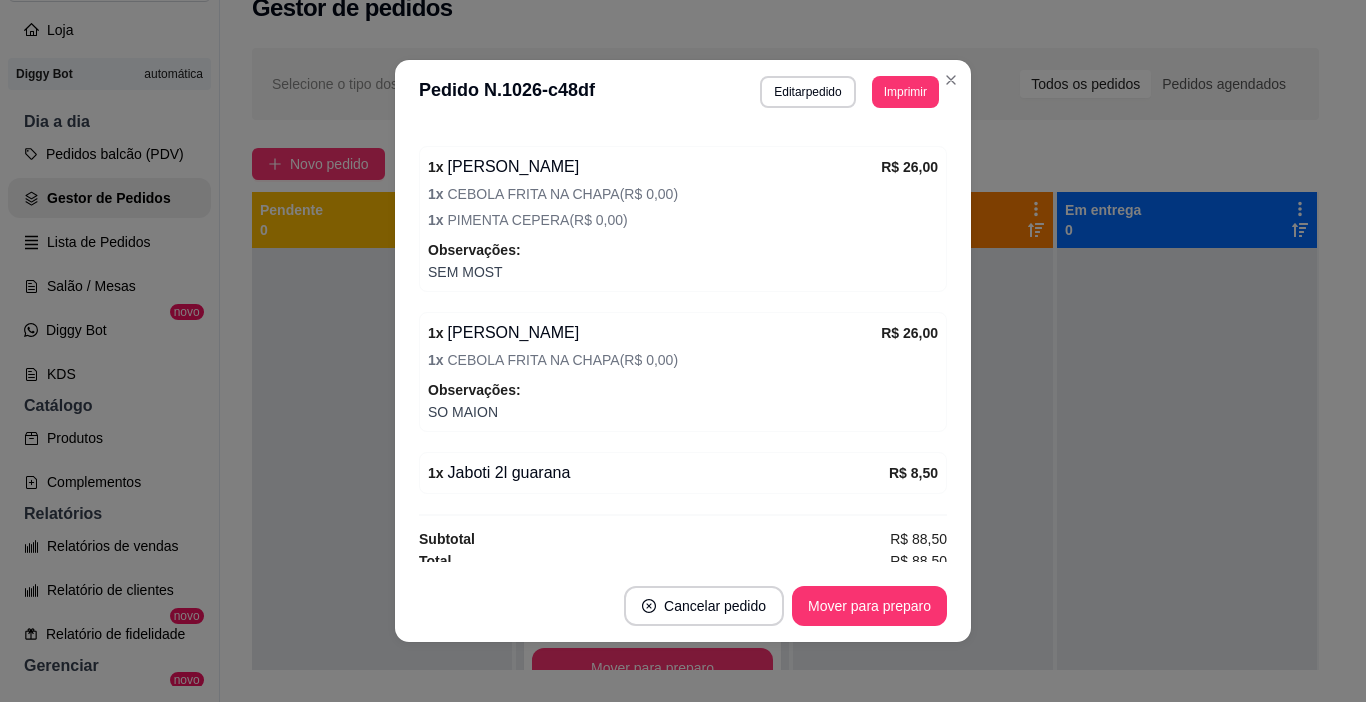 scroll, scrollTop: 455, scrollLeft: 0, axis: vertical 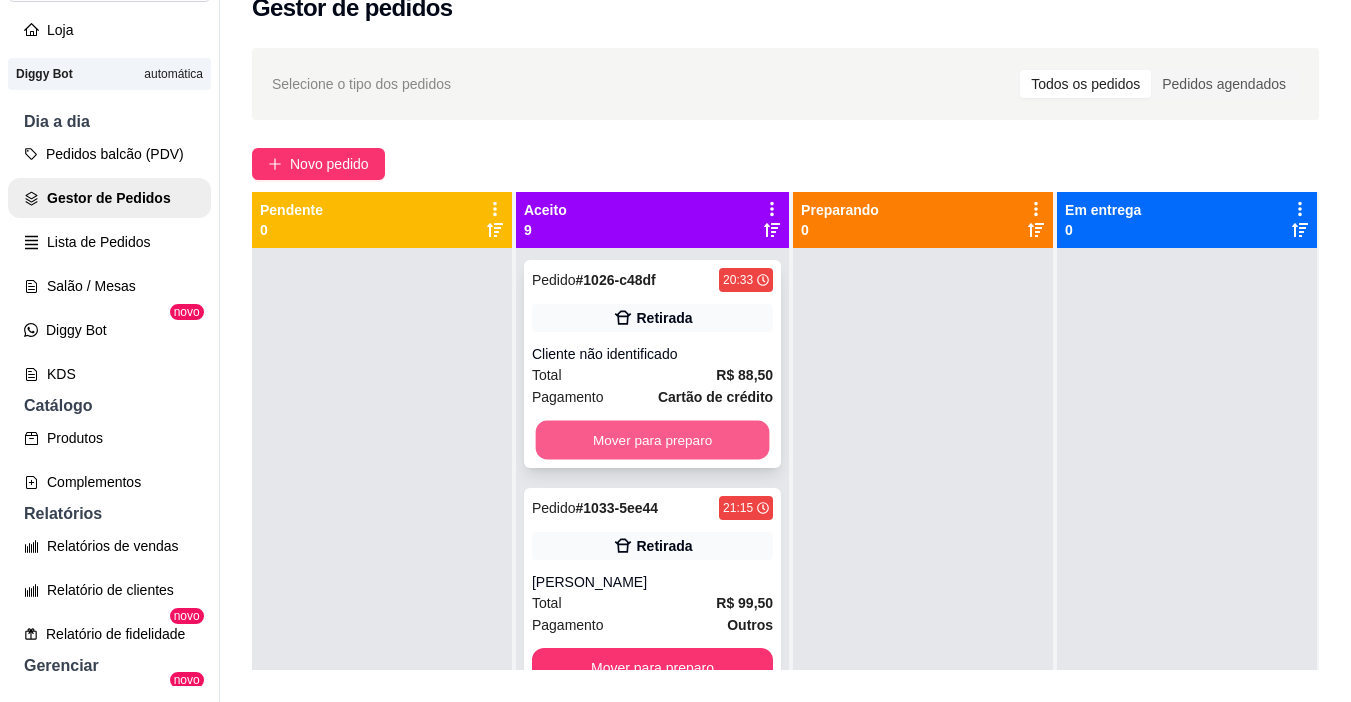 click on "Mover para preparo" at bounding box center [653, 440] 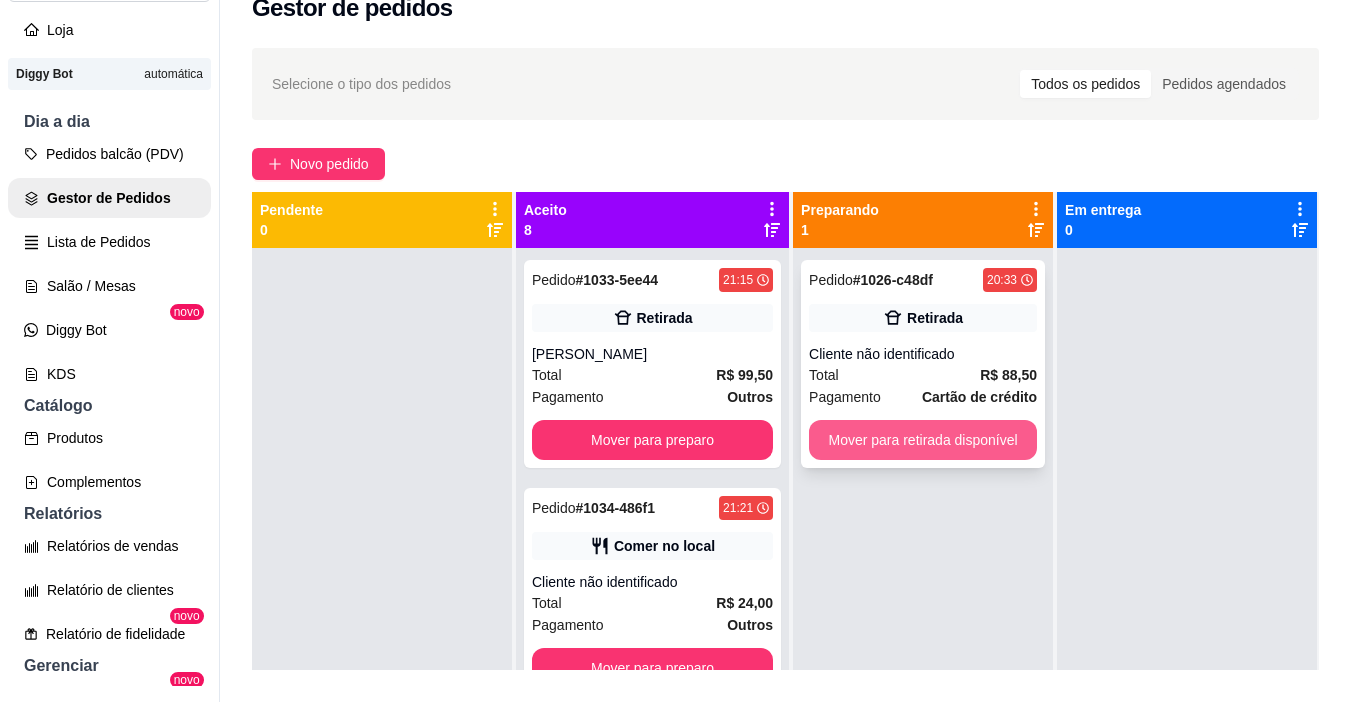 click on "Mover para retirada disponível" at bounding box center [923, 440] 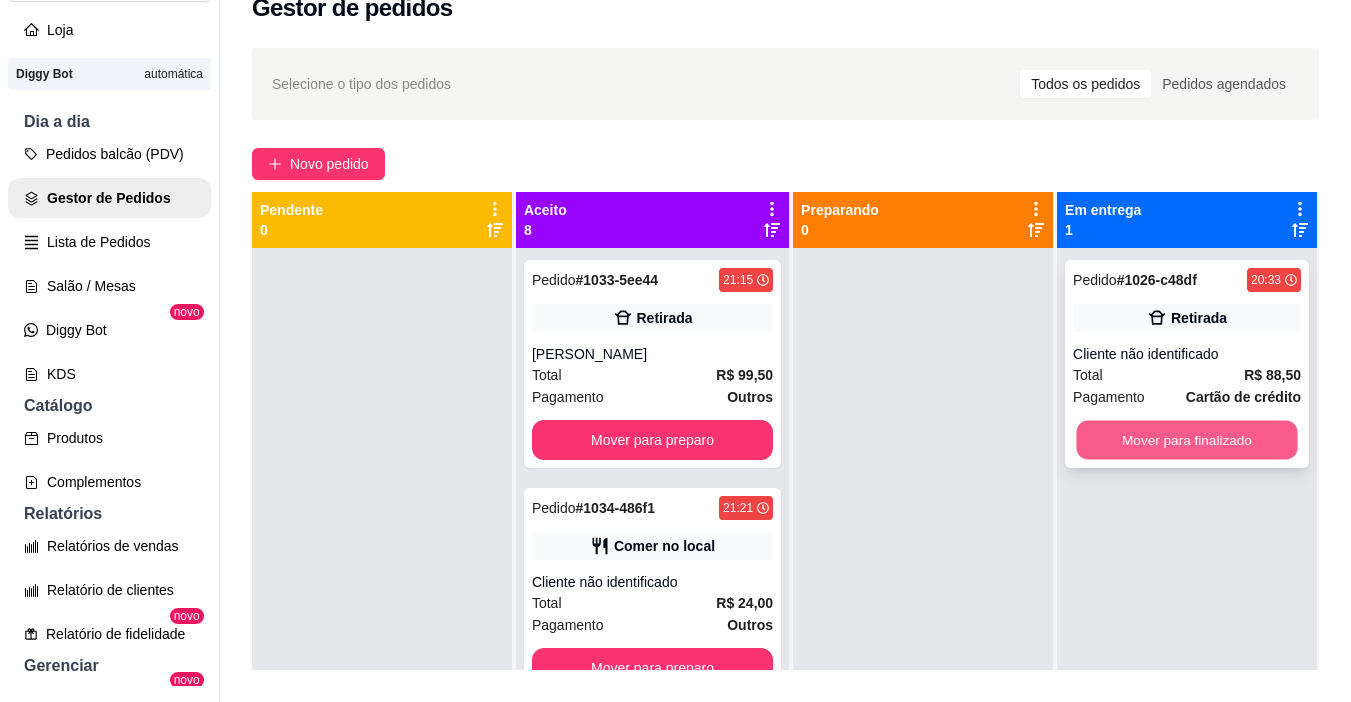 click on "Pedido  # 1026-c48df 20:33 Retirada Cliente não identificado Total R$ 88,50 Pagamento Cartão de crédito Mover para finalizado" at bounding box center (1187, 364) 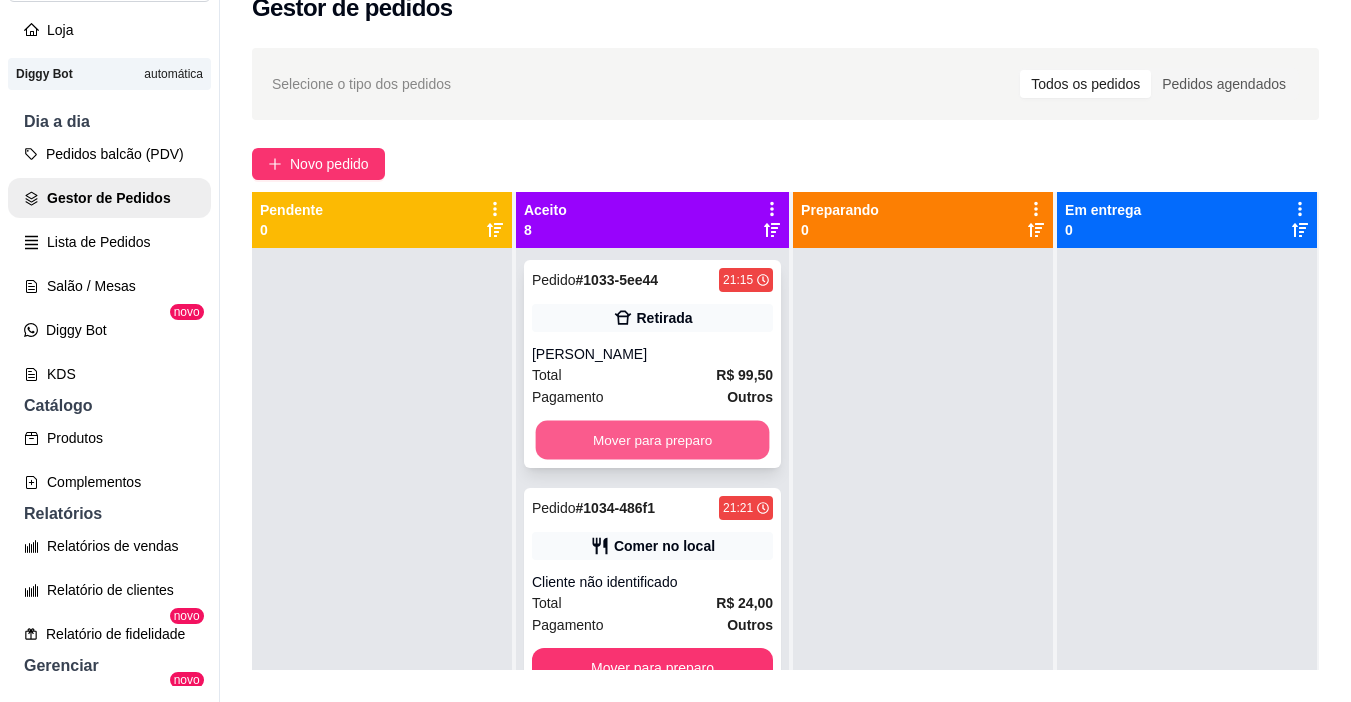 click on "Mover para preparo" at bounding box center (653, 440) 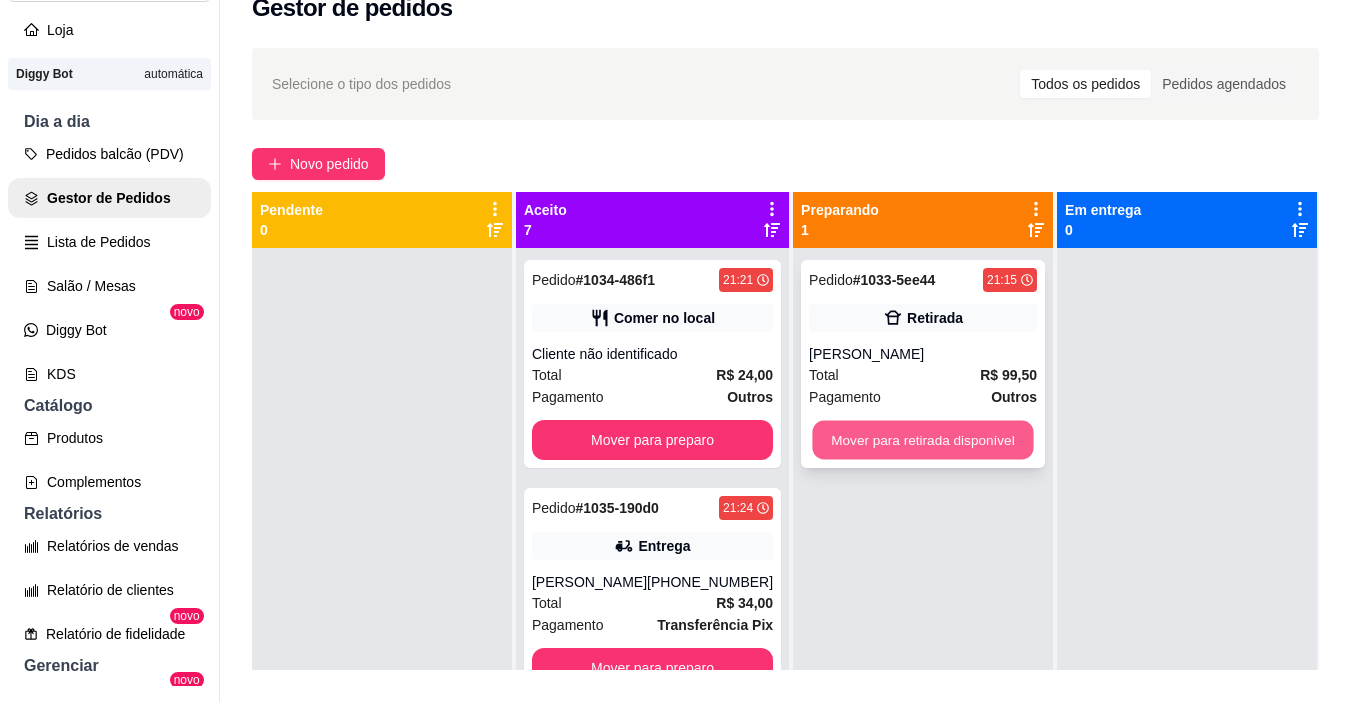 click on "Mover para retirada disponível" at bounding box center [923, 440] 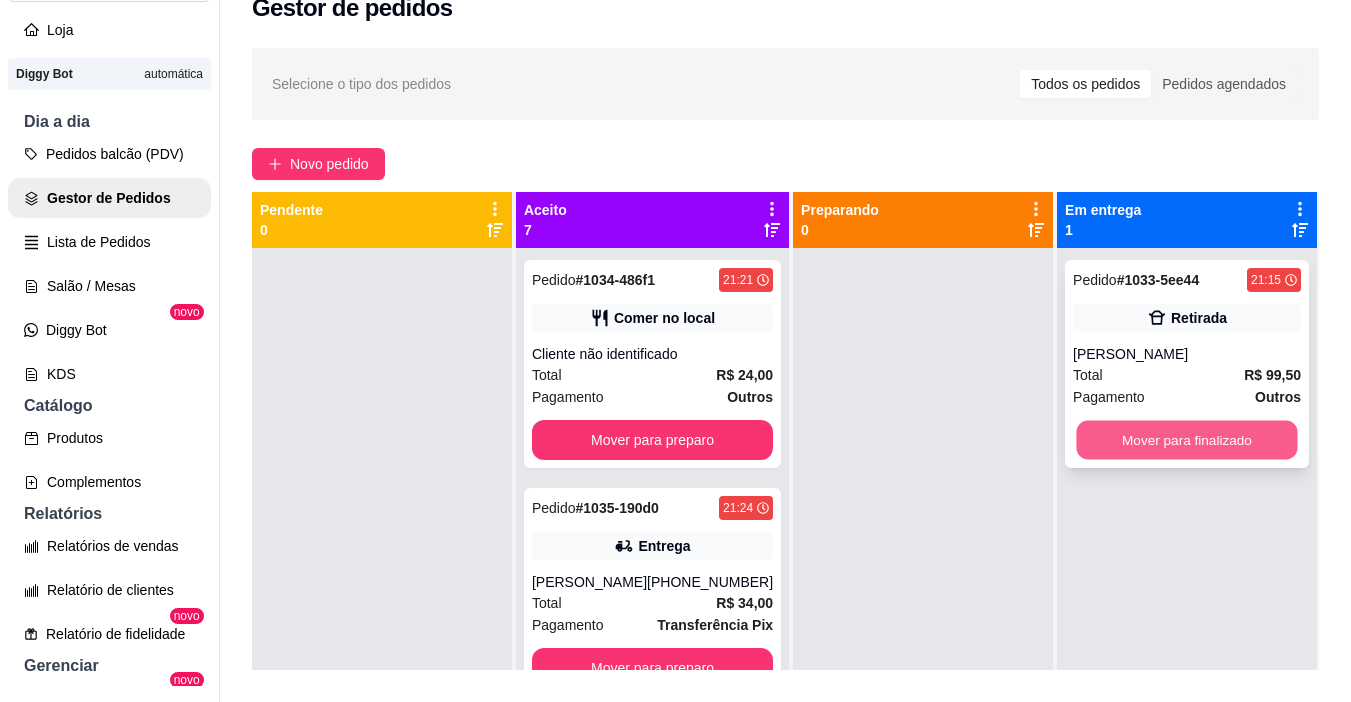 click on "Mover para finalizado" at bounding box center [1186, 440] 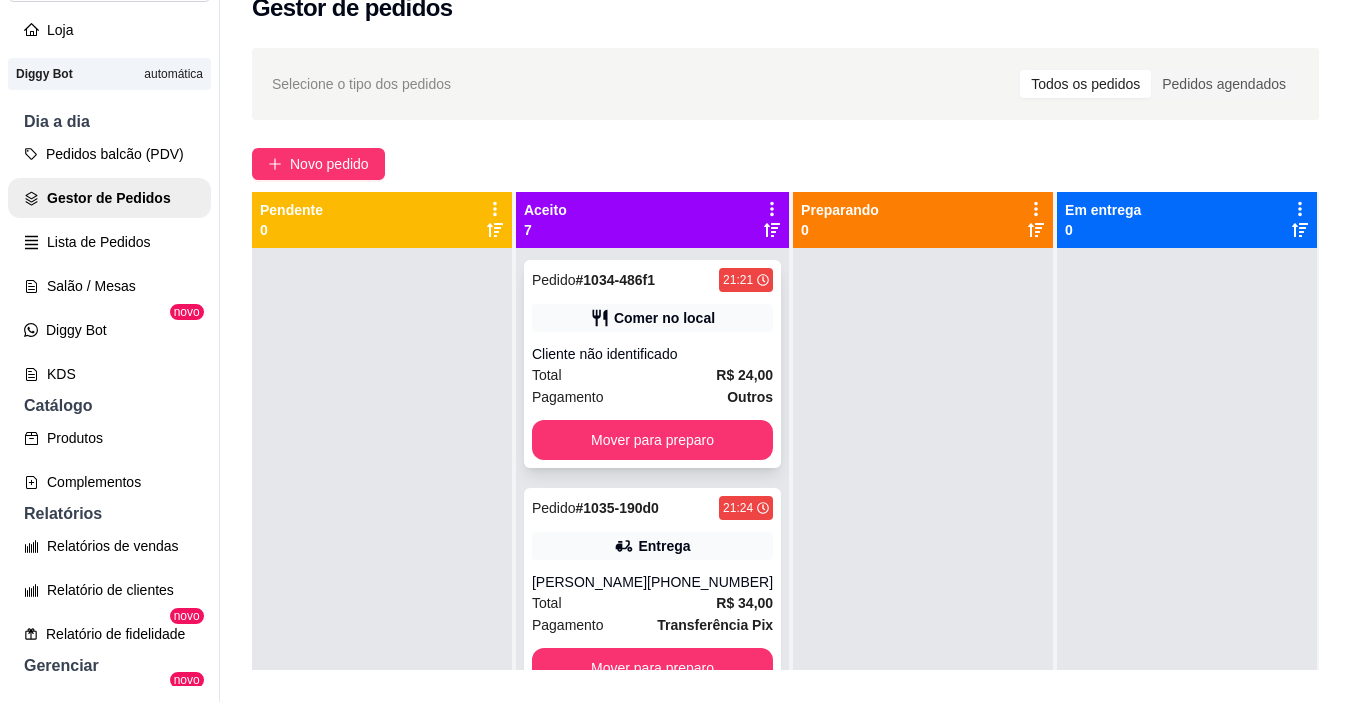 click 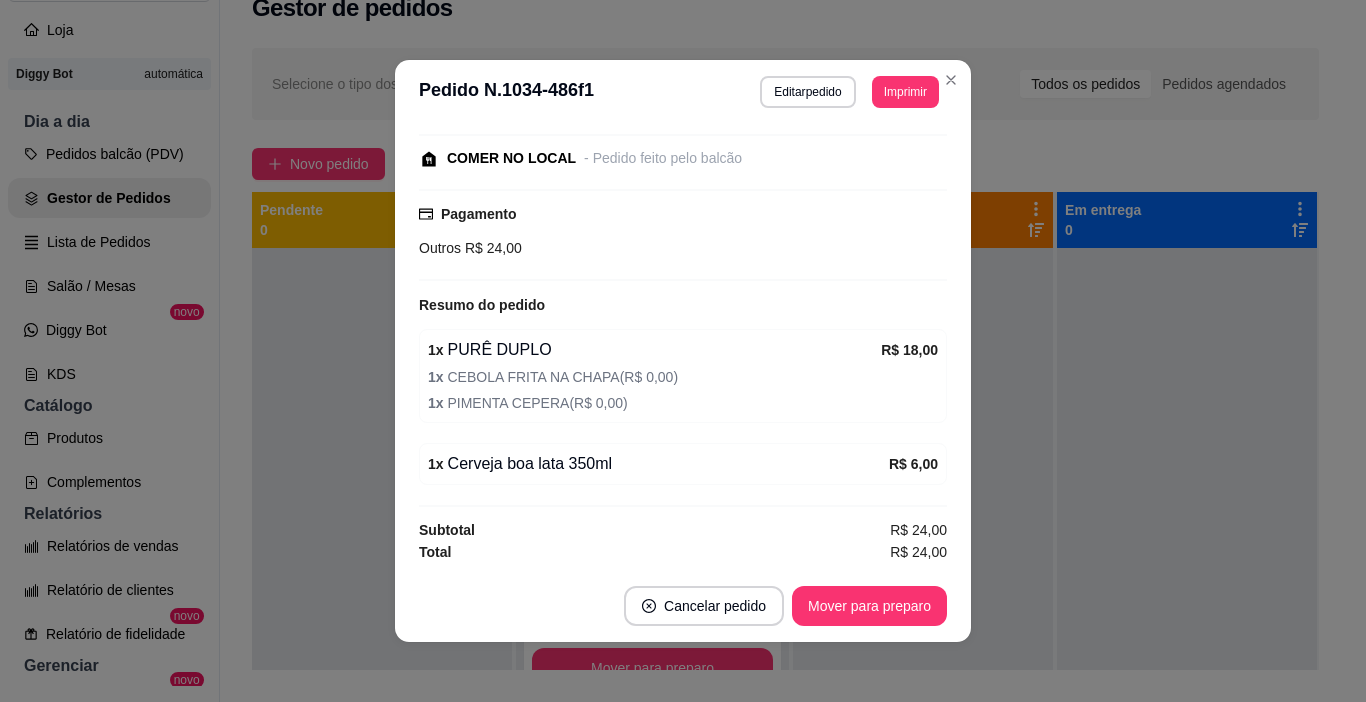 scroll, scrollTop: 201, scrollLeft: 0, axis: vertical 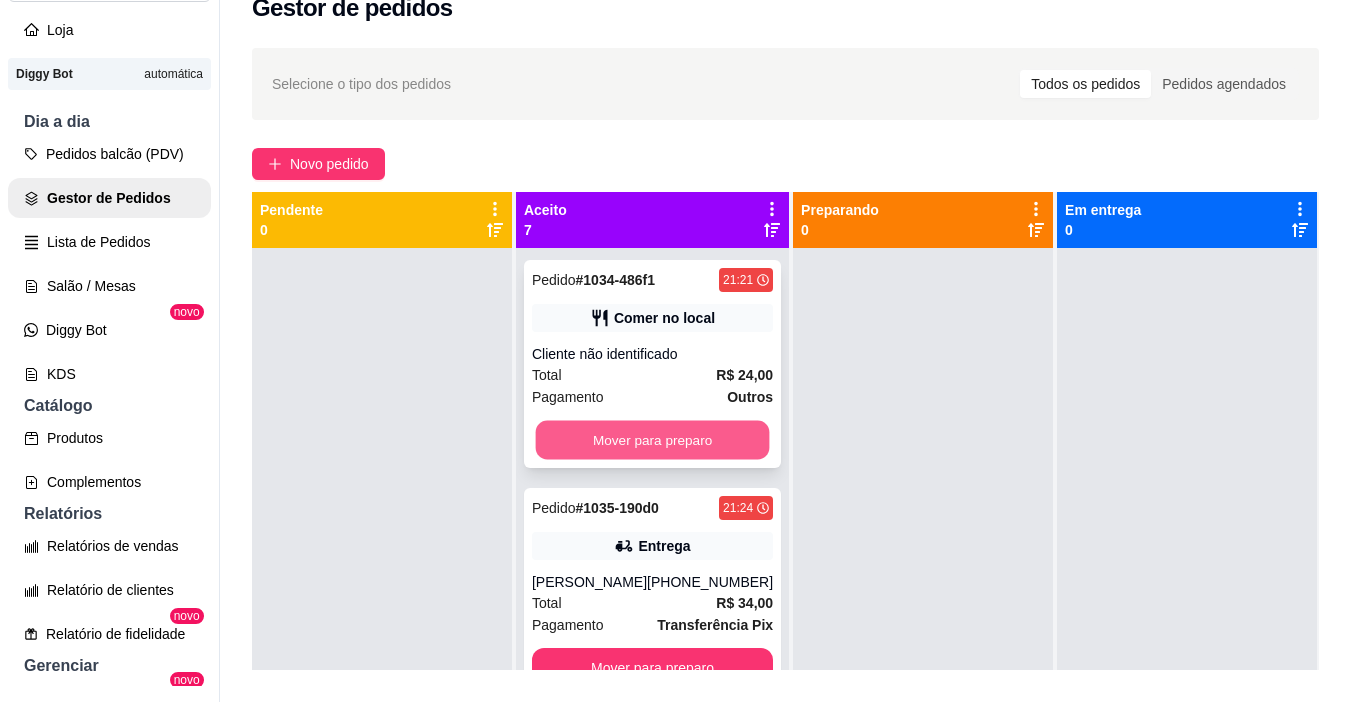 click on "Mover para preparo" at bounding box center (653, 440) 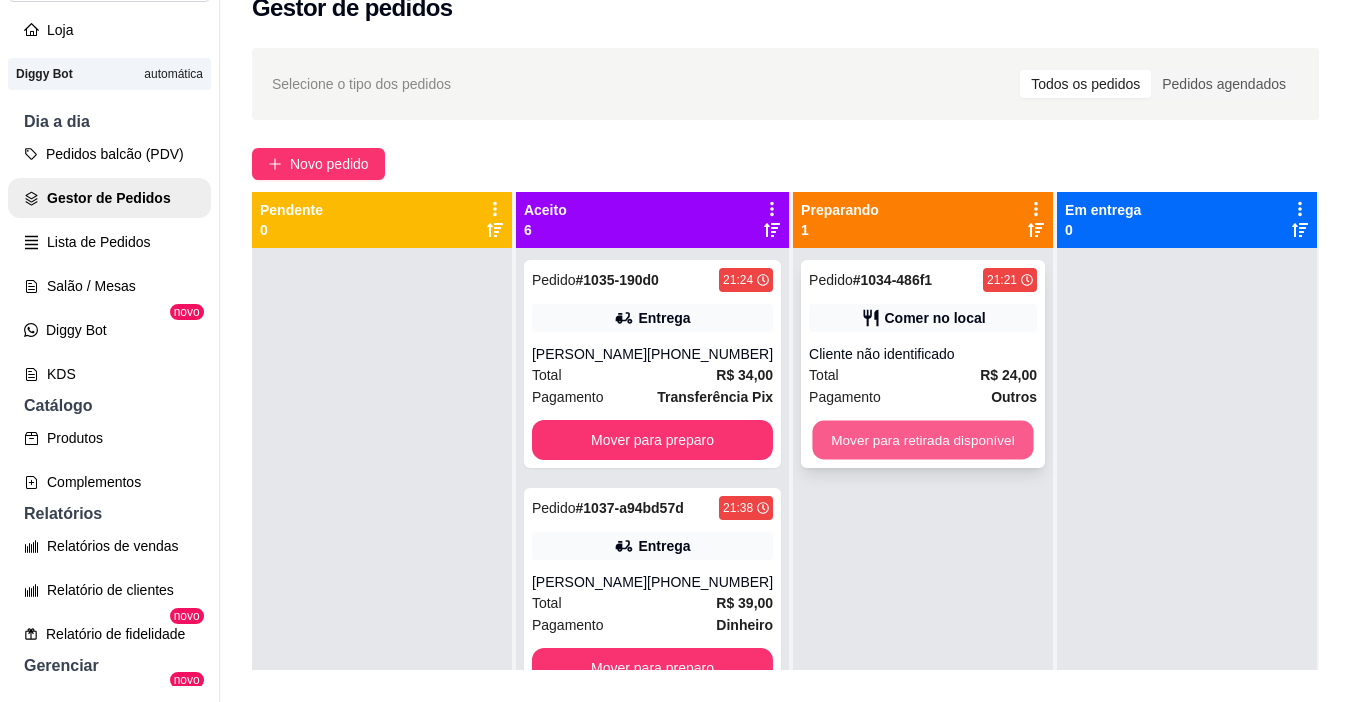 click on "Mover para retirada disponível" at bounding box center (923, 440) 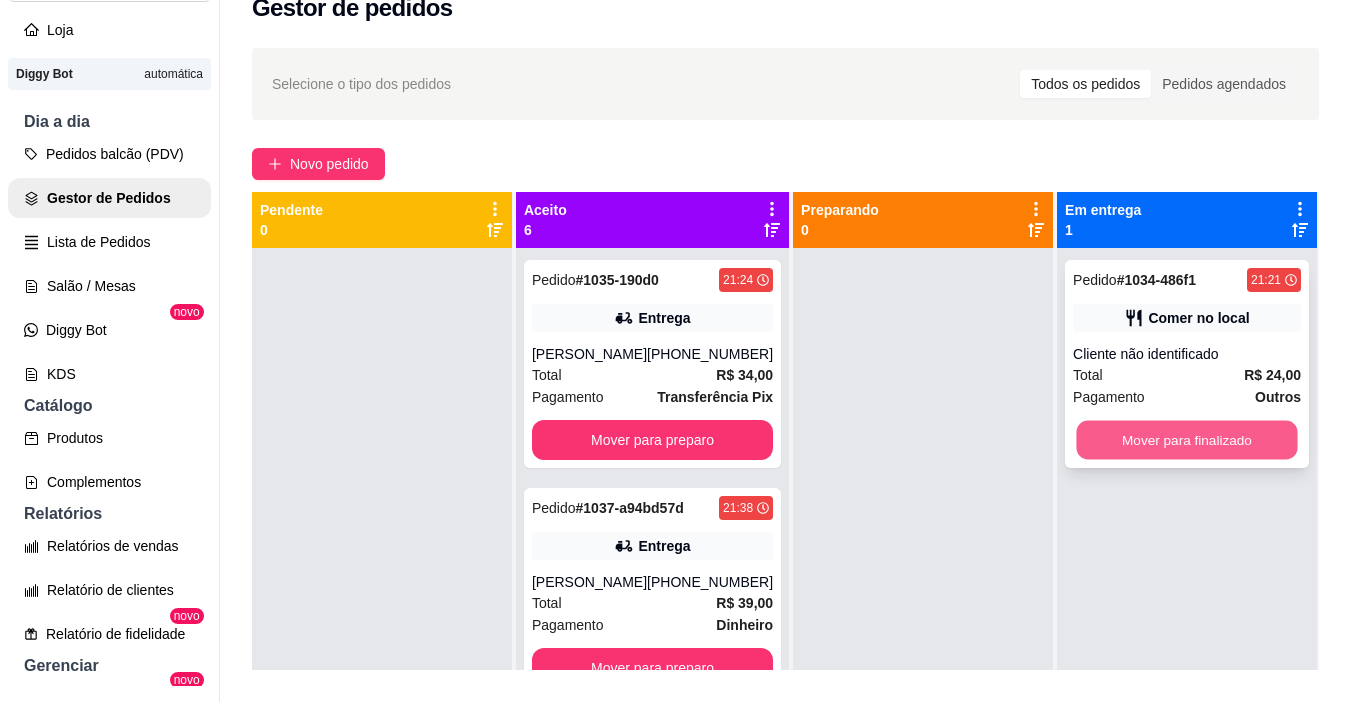 click on "Mover para finalizado" at bounding box center (1186, 440) 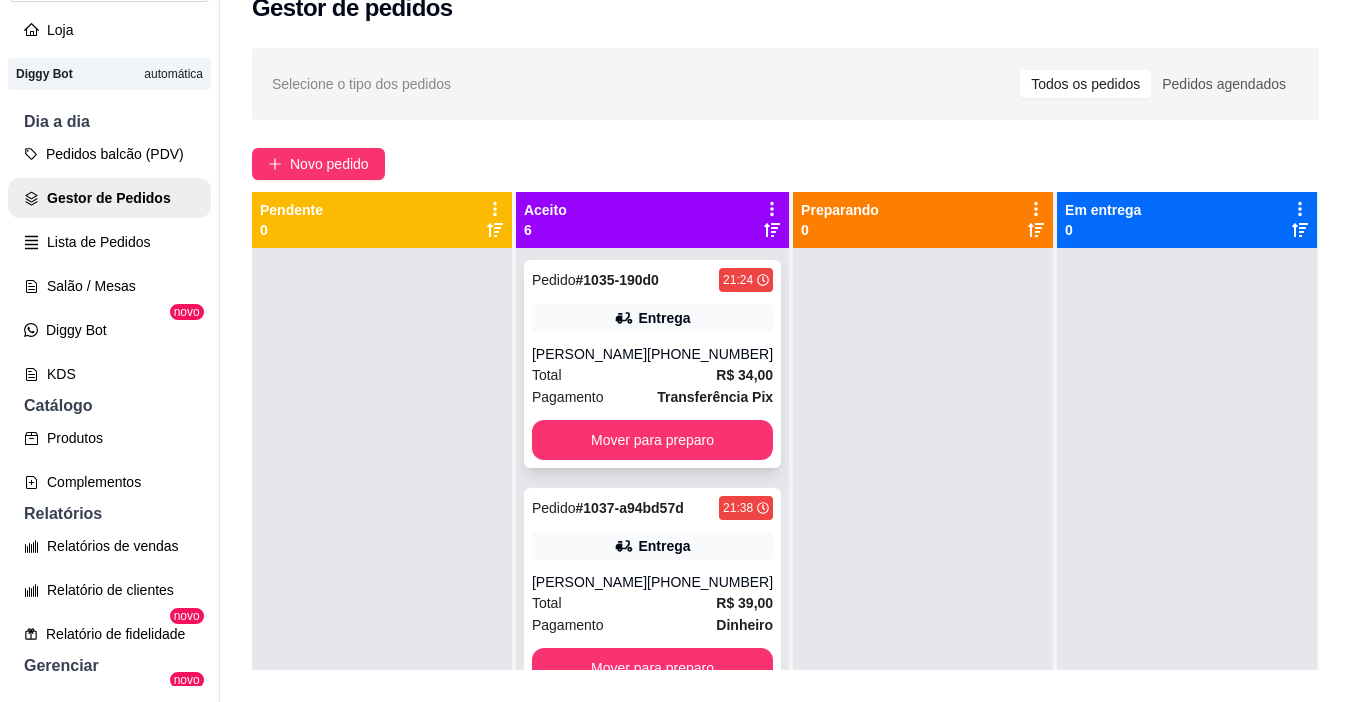 click on "[PERSON_NAME]" at bounding box center [589, 354] 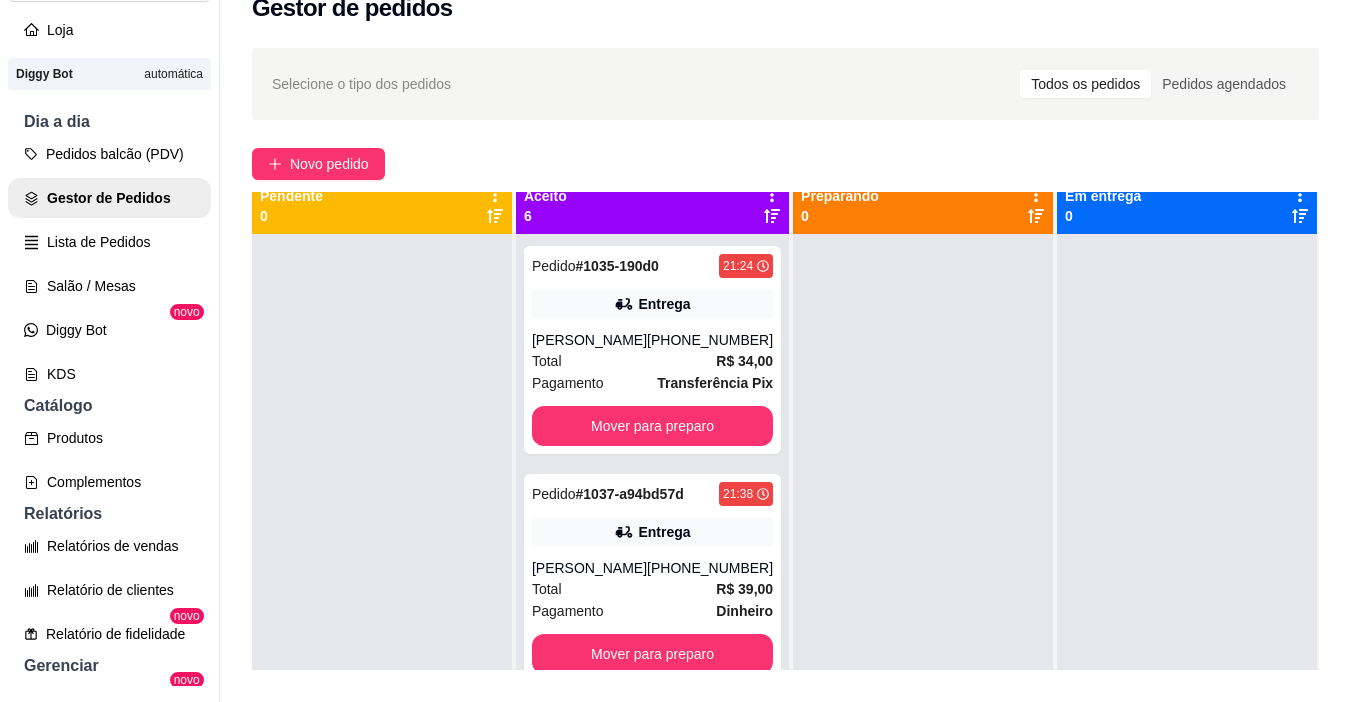 scroll, scrollTop: 56, scrollLeft: 0, axis: vertical 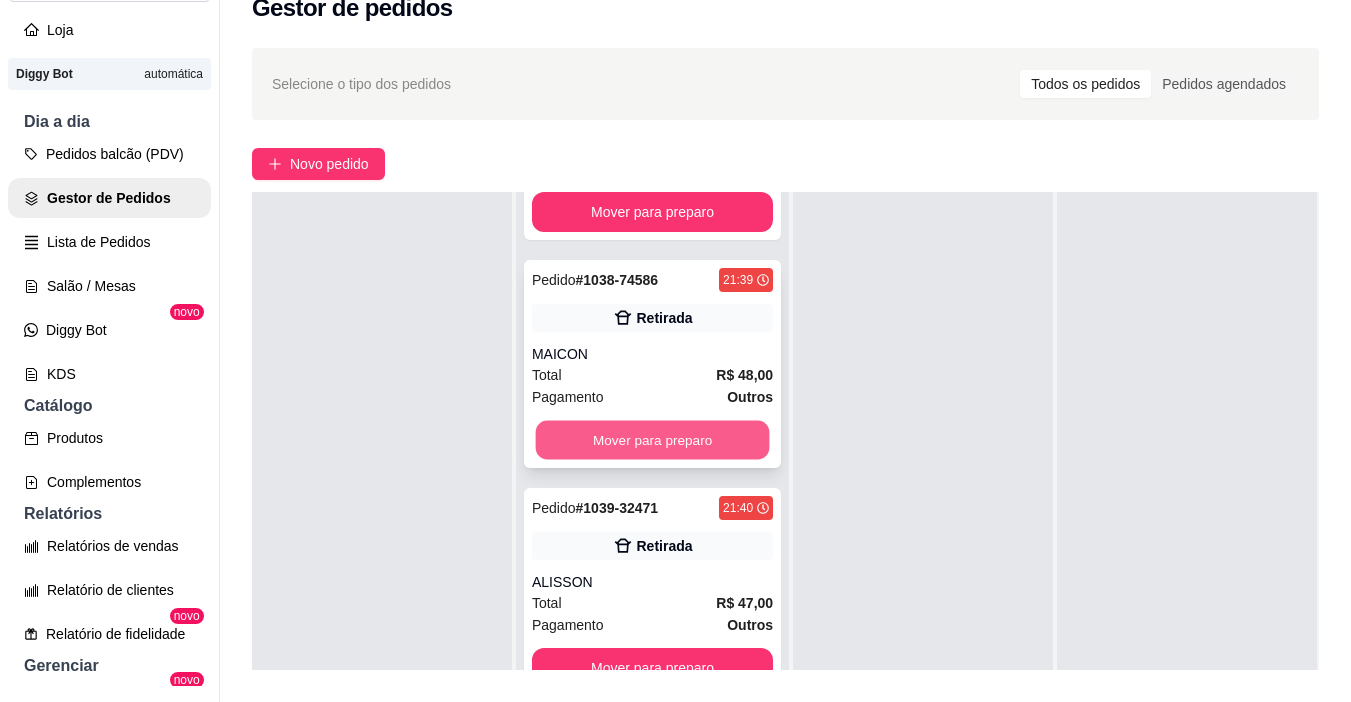 click on "Mover para preparo" at bounding box center [653, 440] 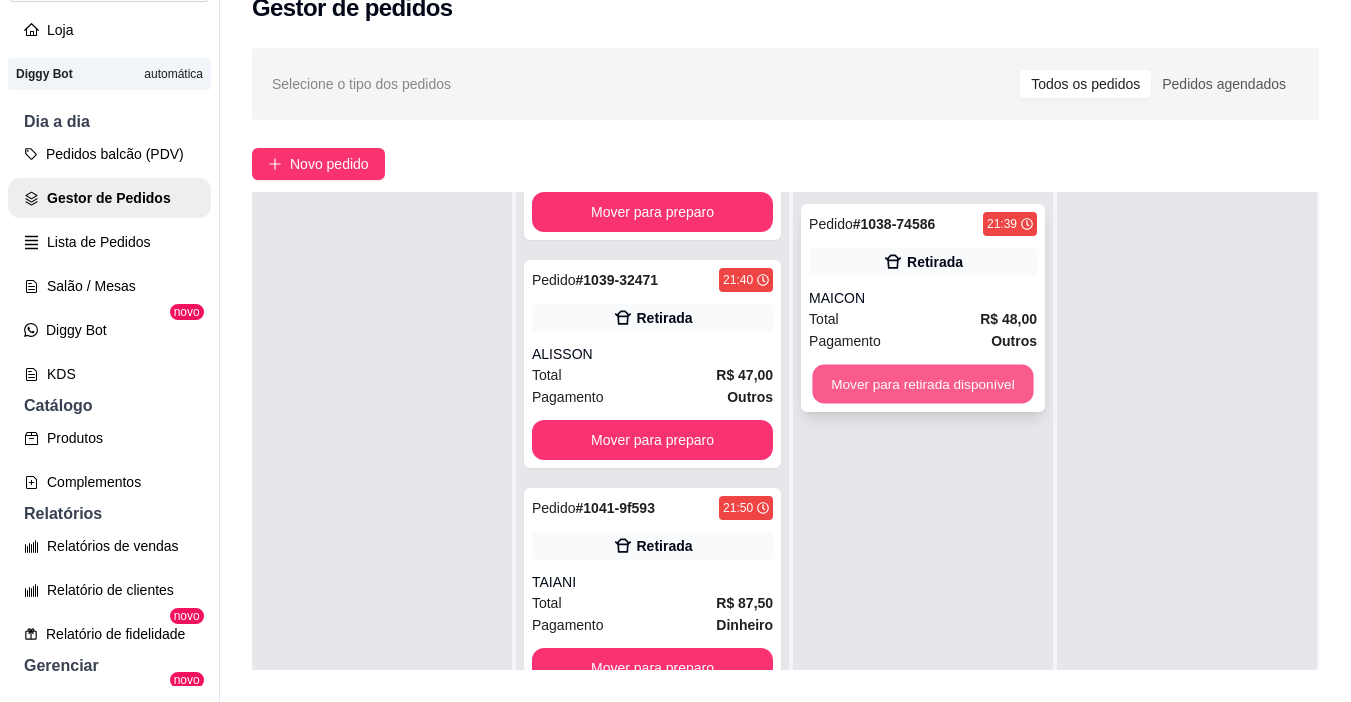 click on "Mover para retirada disponível" at bounding box center (923, 384) 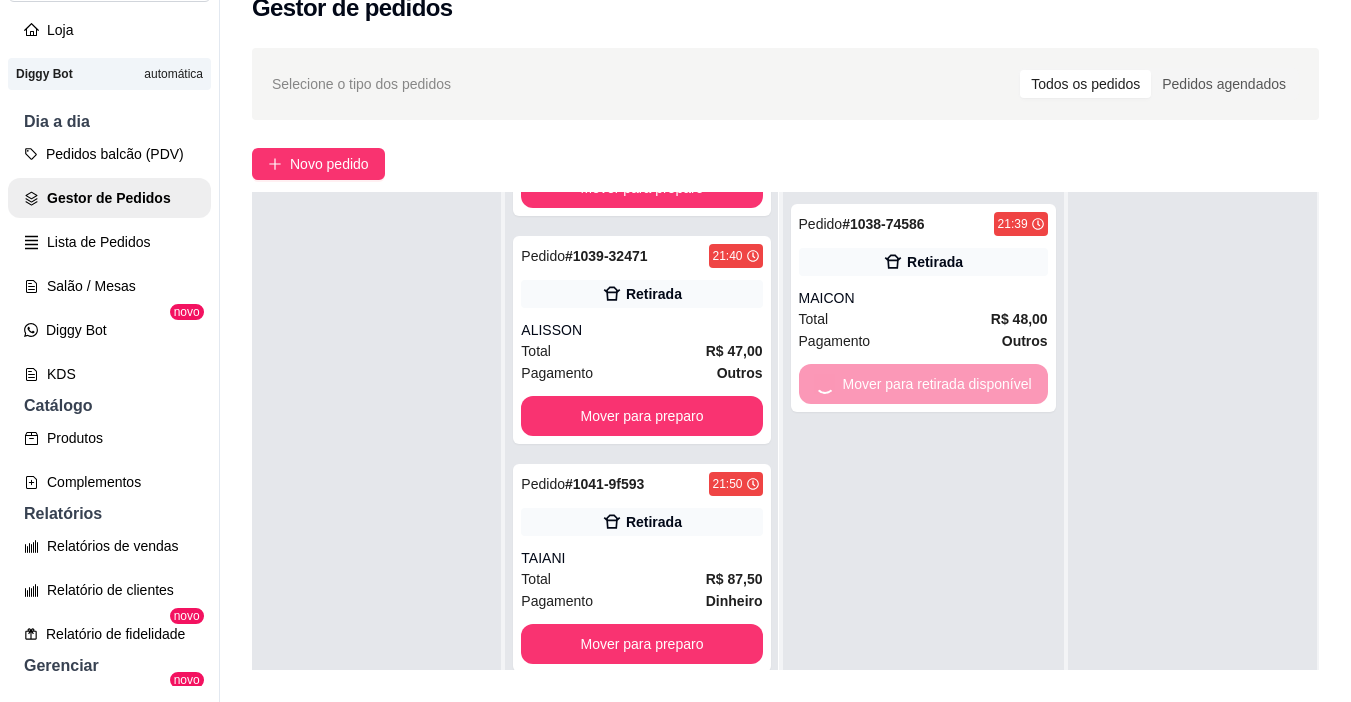 scroll, scrollTop: 400, scrollLeft: 0, axis: vertical 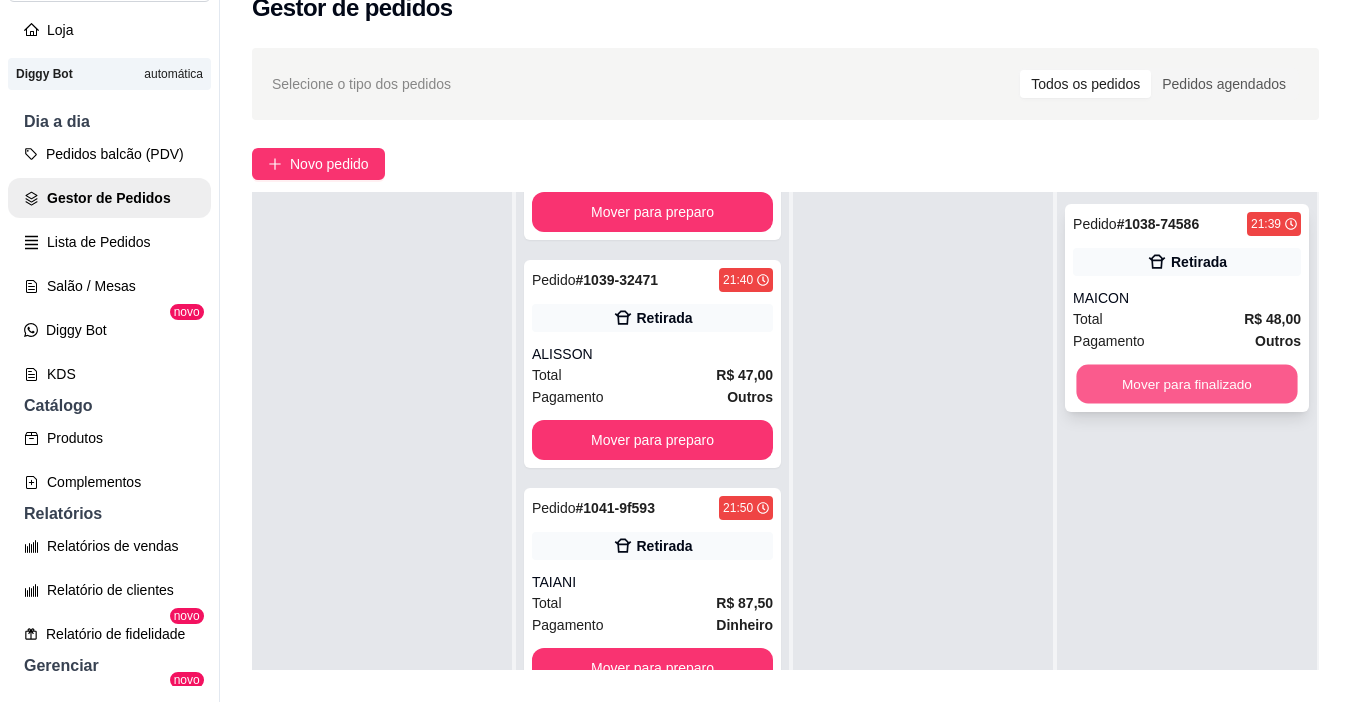 click on "Mover para finalizado" at bounding box center (1186, 384) 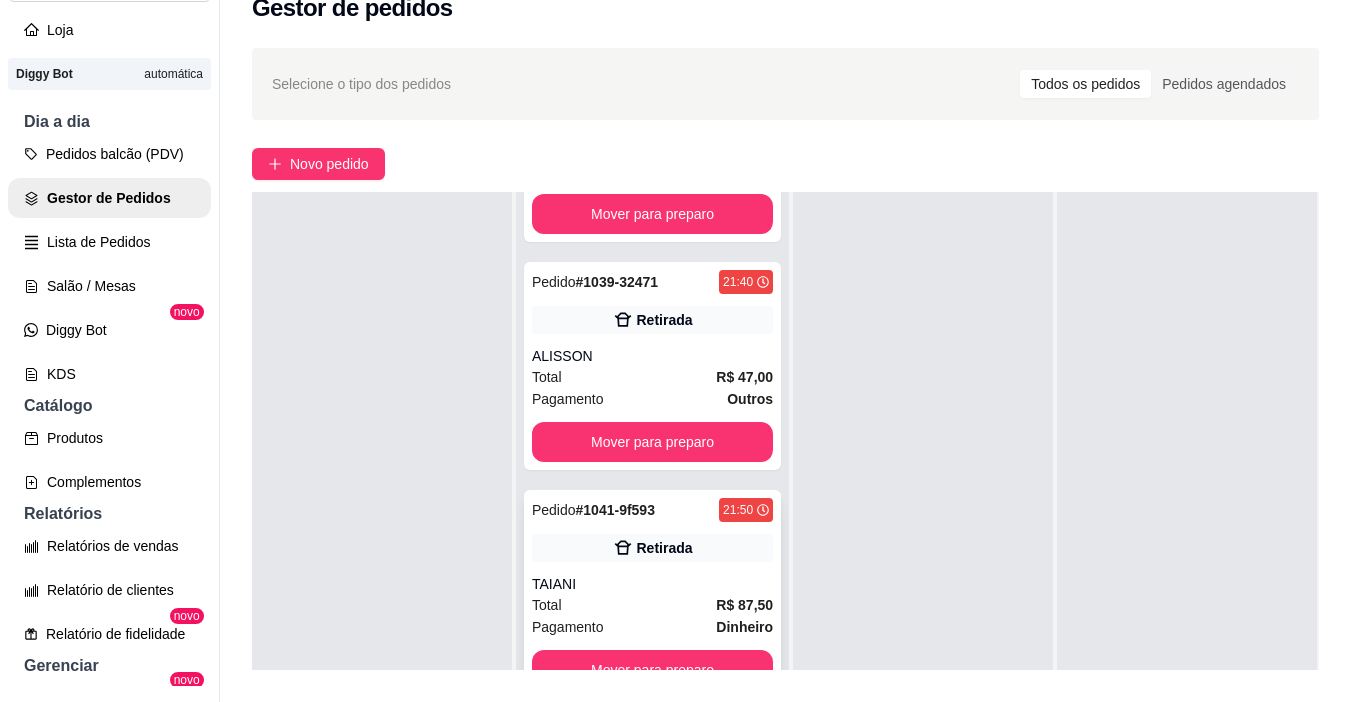 scroll, scrollTop: 498, scrollLeft: 0, axis: vertical 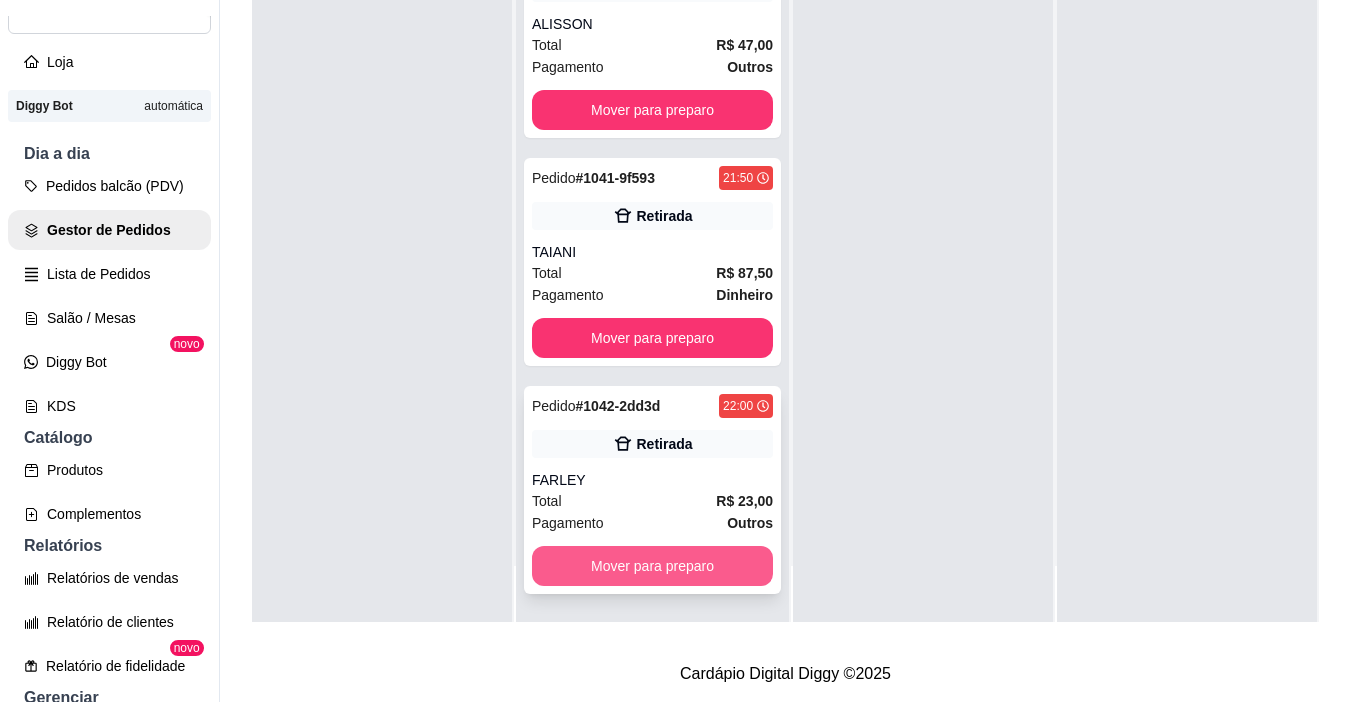click on "Mover para preparo" at bounding box center [652, 566] 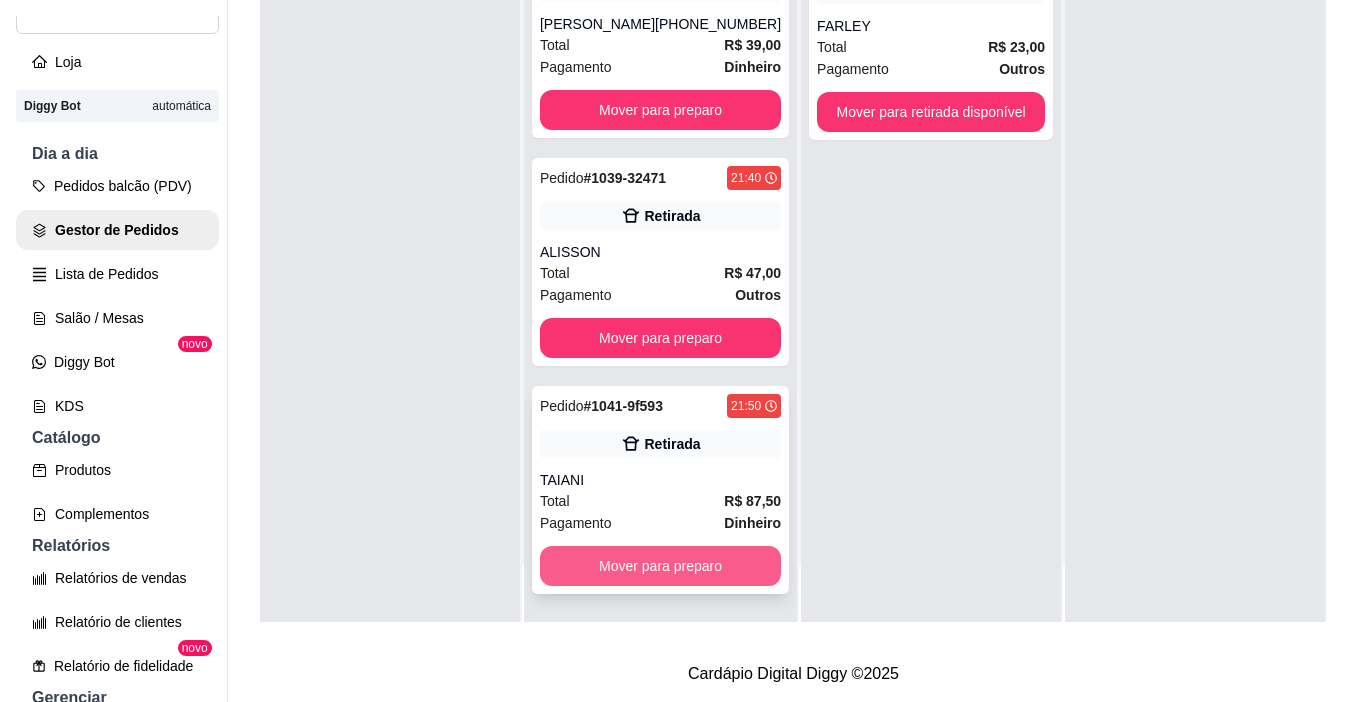 scroll, scrollTop: 270, scrollLeft: 0, axis: vertical 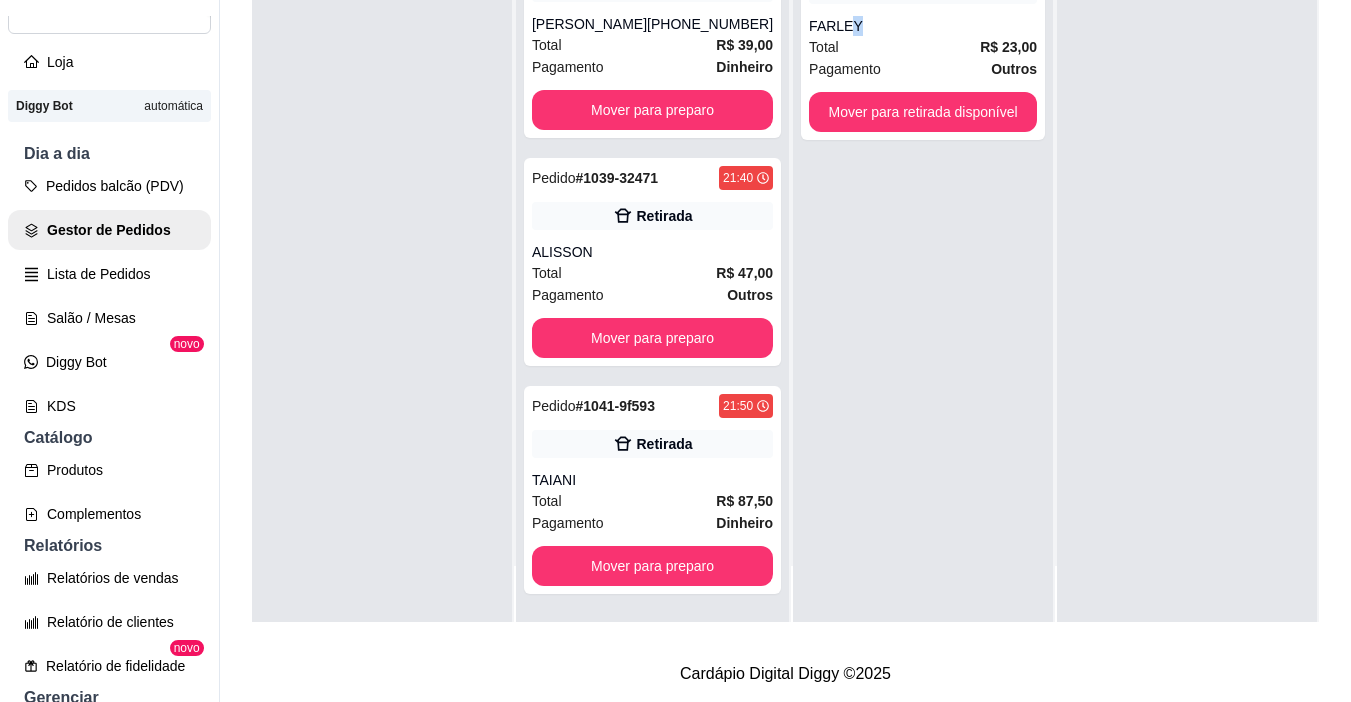 drag, startPoint x: 828, startPoint y: 8, endPoint x: 833, endPoint y: -2, distance: 11.18034 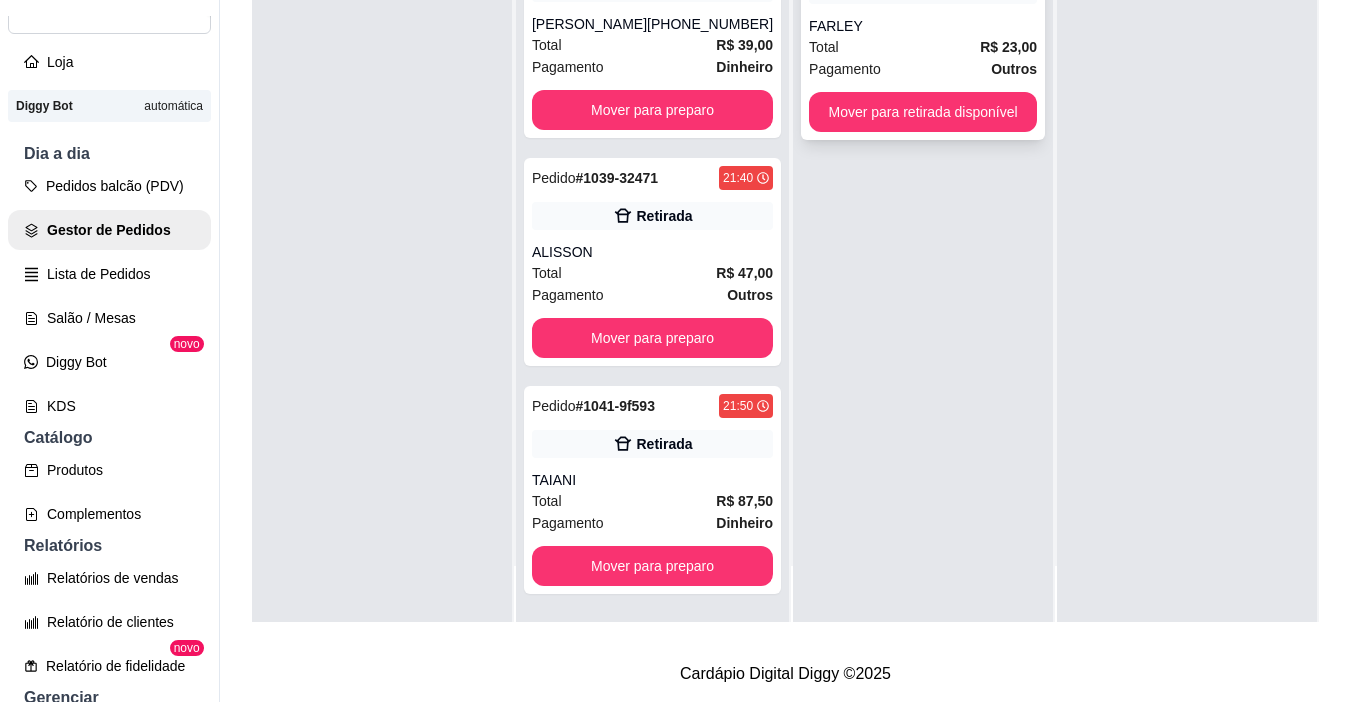 click on "Pagamento Outros" at bounding box center (923, 69) 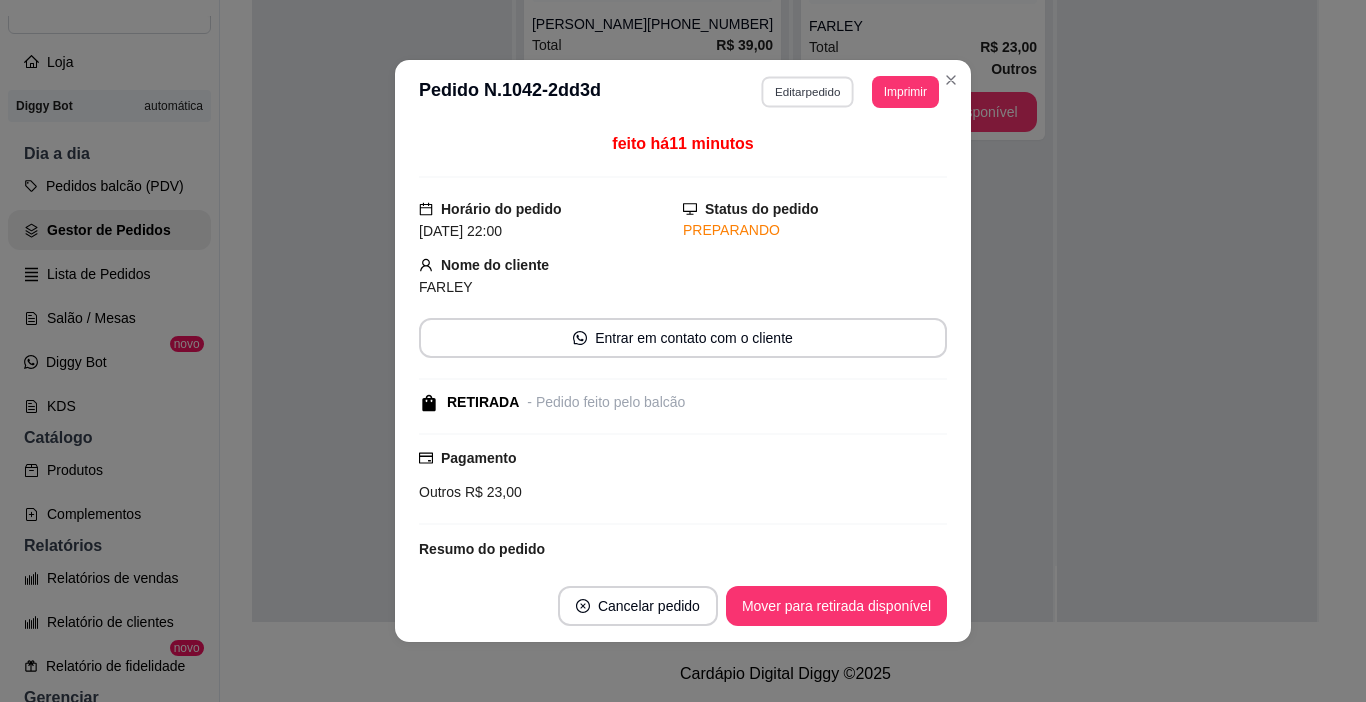 click on "Editar  pedido" at bounding box center (808, 91) 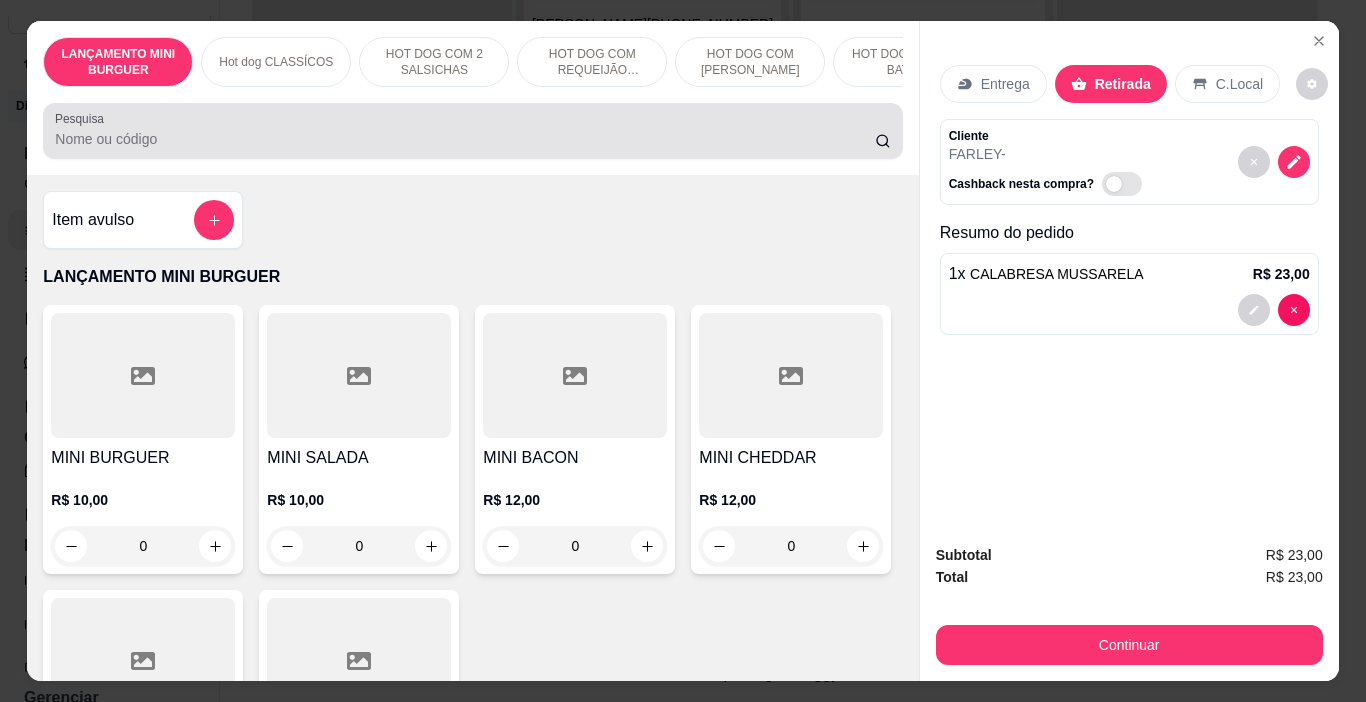 click on "Pesquisa" at bounding box center (465, 139) 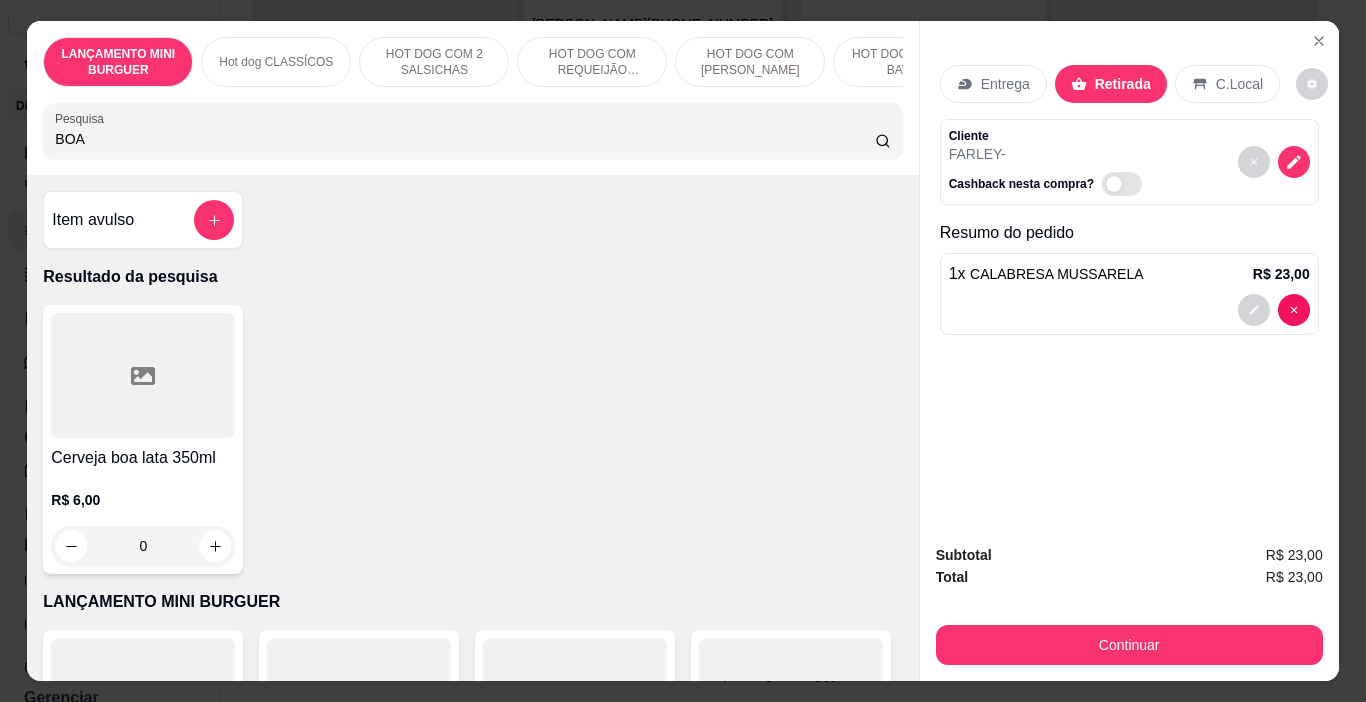 type on "BOA" 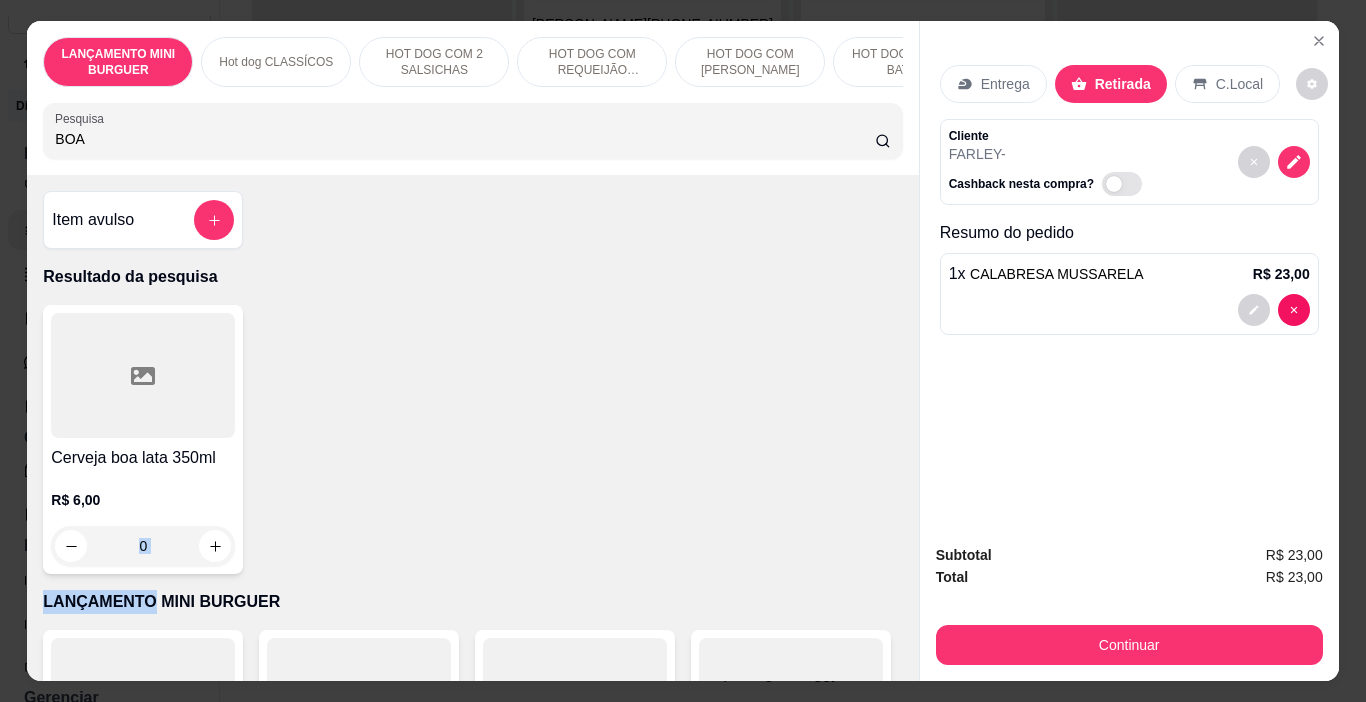 drag, startPoint x: 139, startPoint y: 609, endPoint x: 152, endPoint y: 592, distance: 21.400934 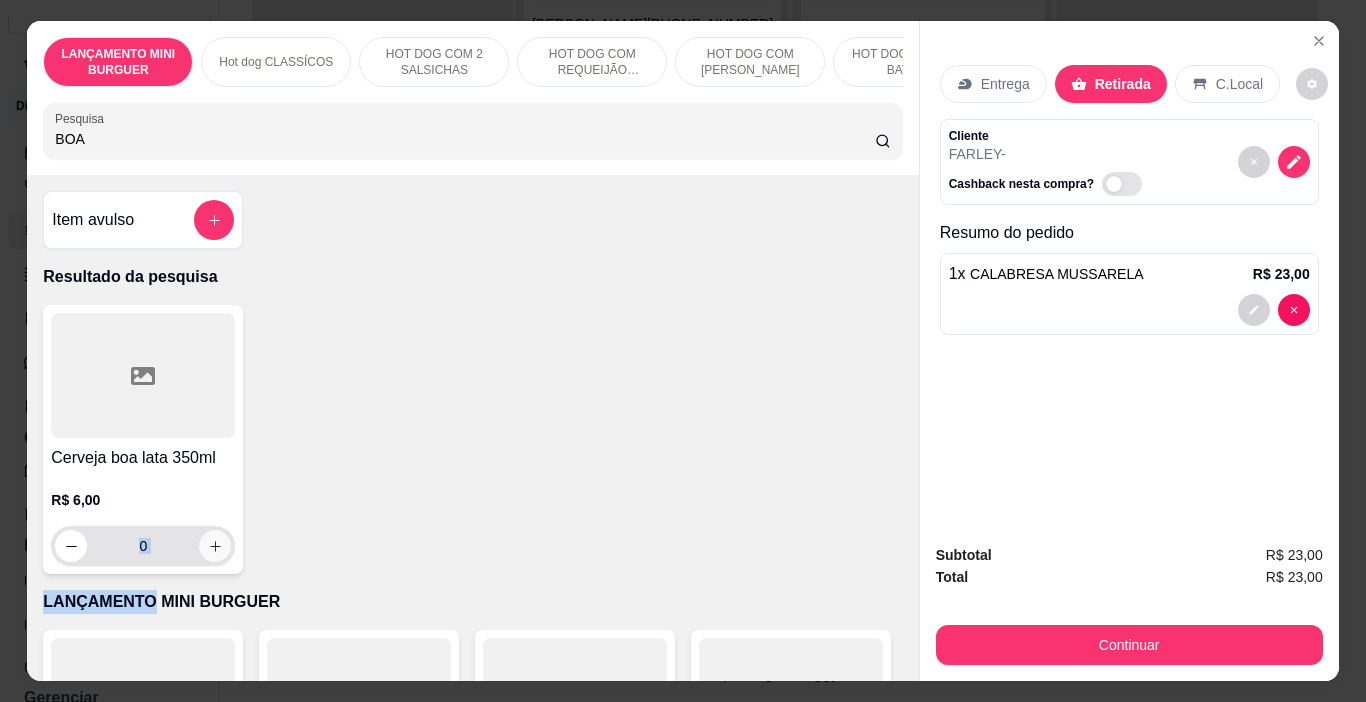 click 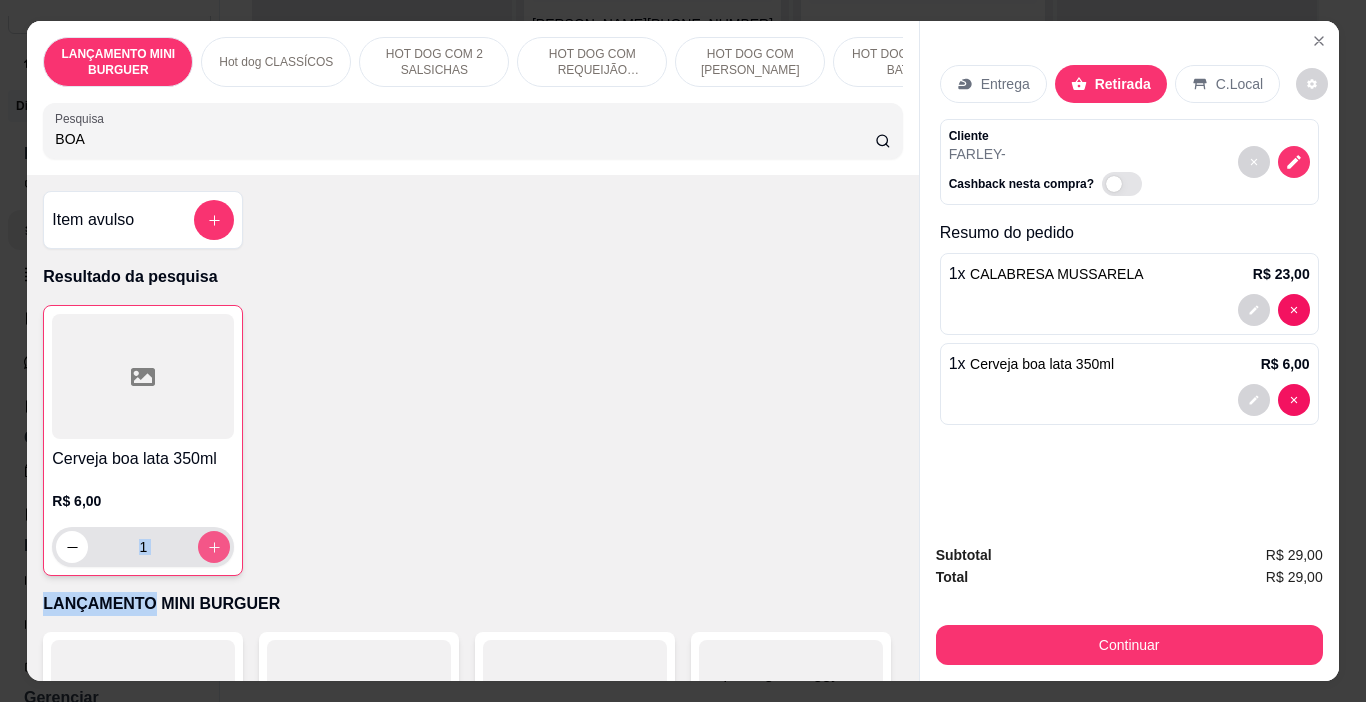 click at bounding box center (214, 547) 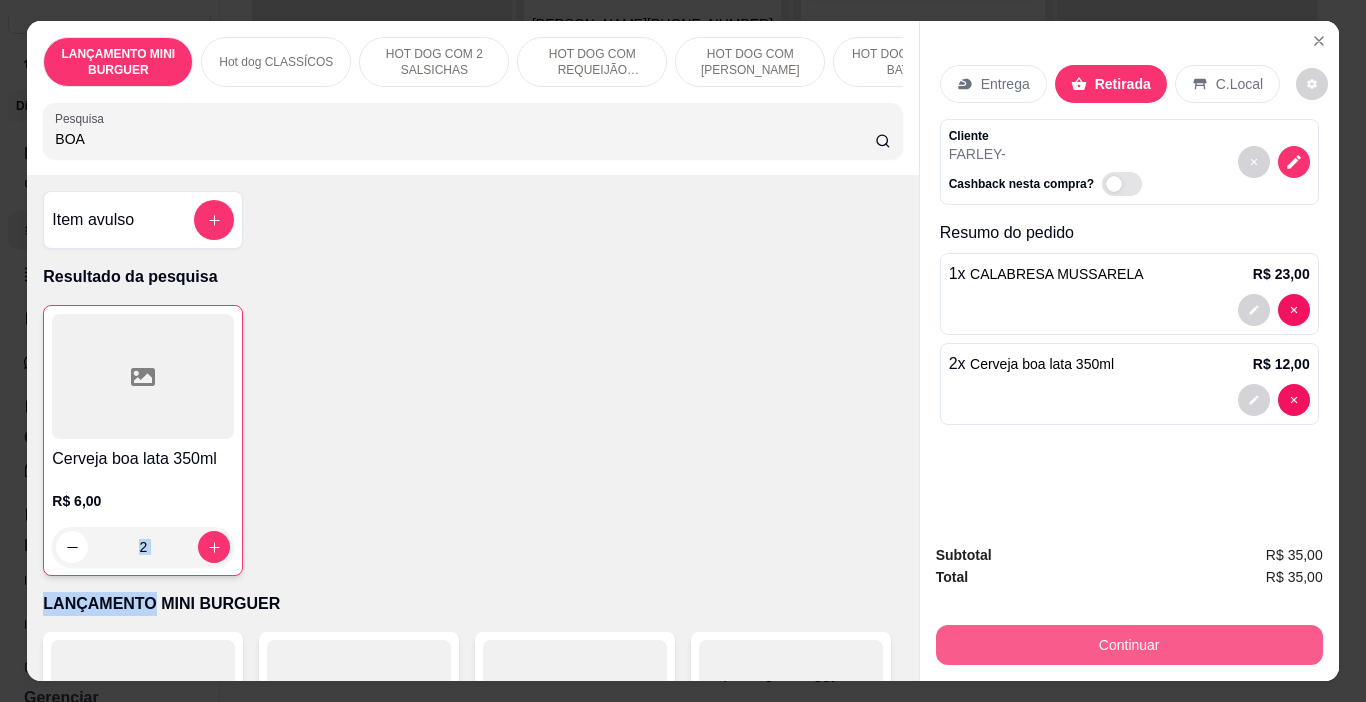 click on "Continuar" at bounding box center (1129, 645) 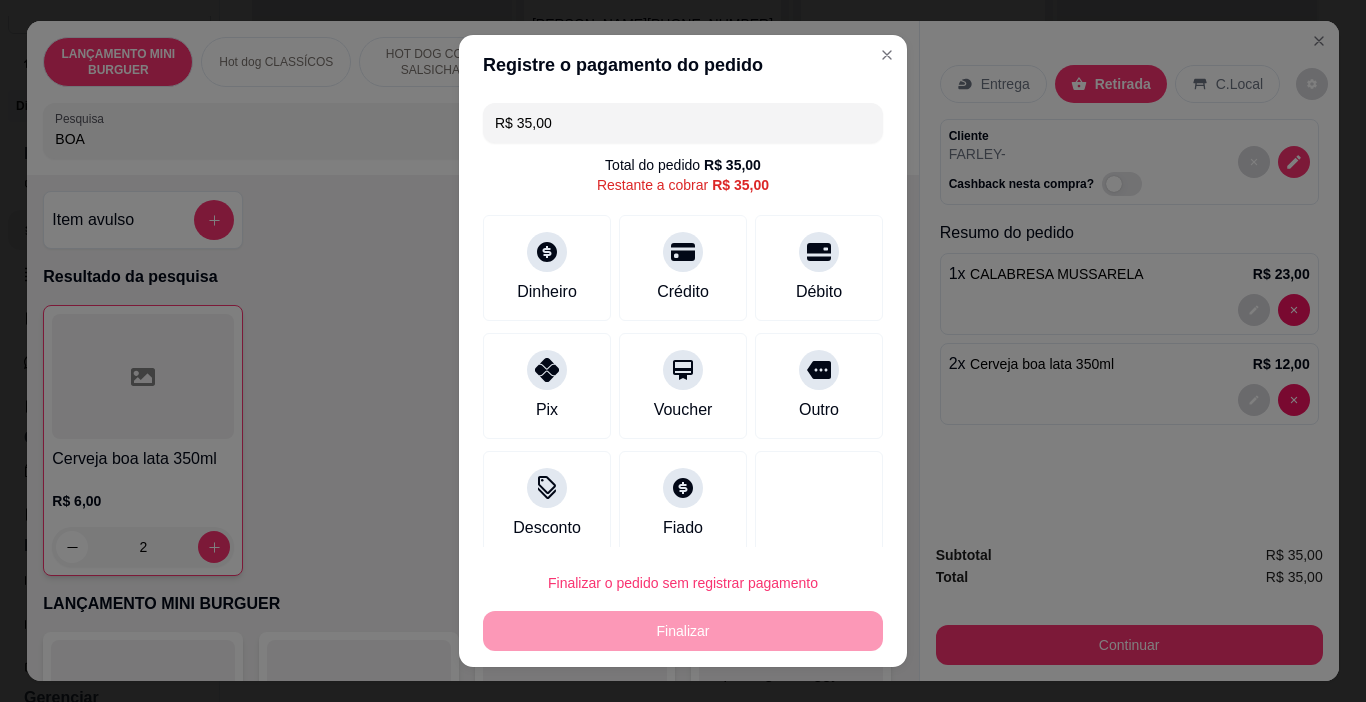drag, startPoint x: 782, startPoint y: 374, endPoint x: 780, endPoint y: 683, distance: 309.00647 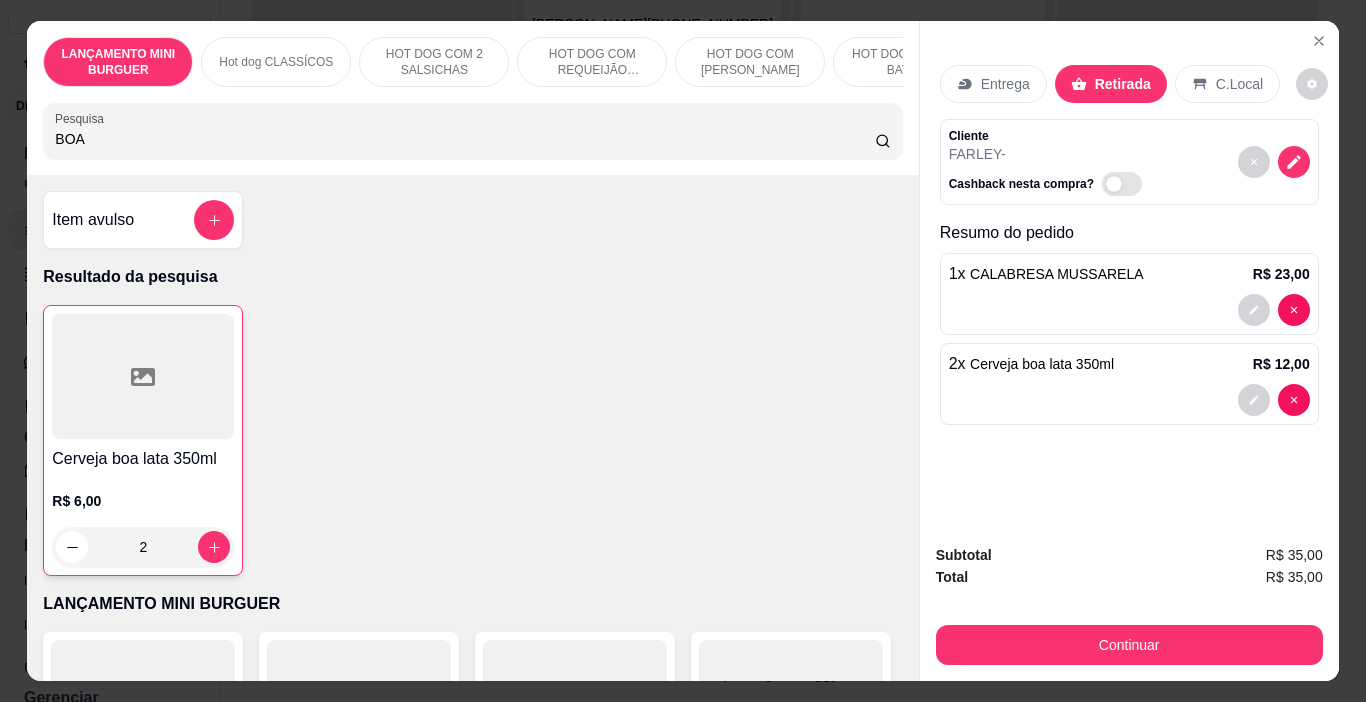 click on "BOA" at bounding box center [465, 139] 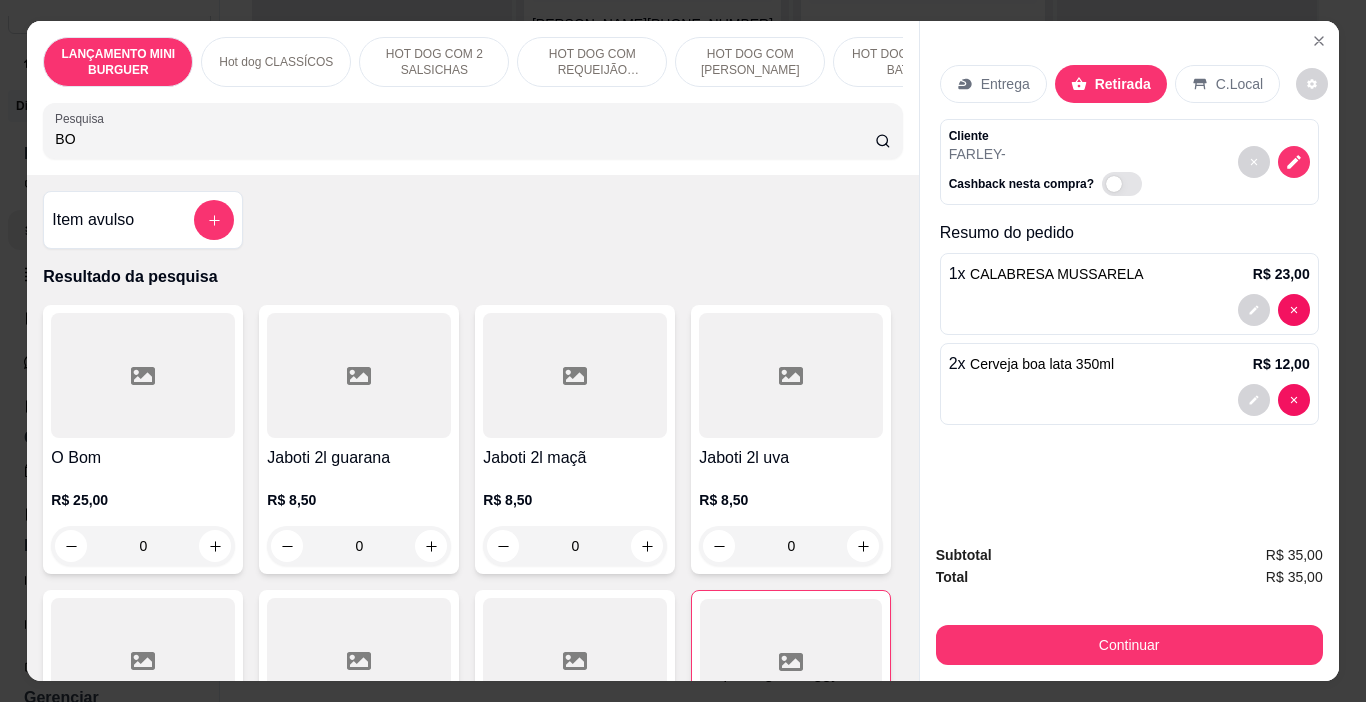 type on "B" 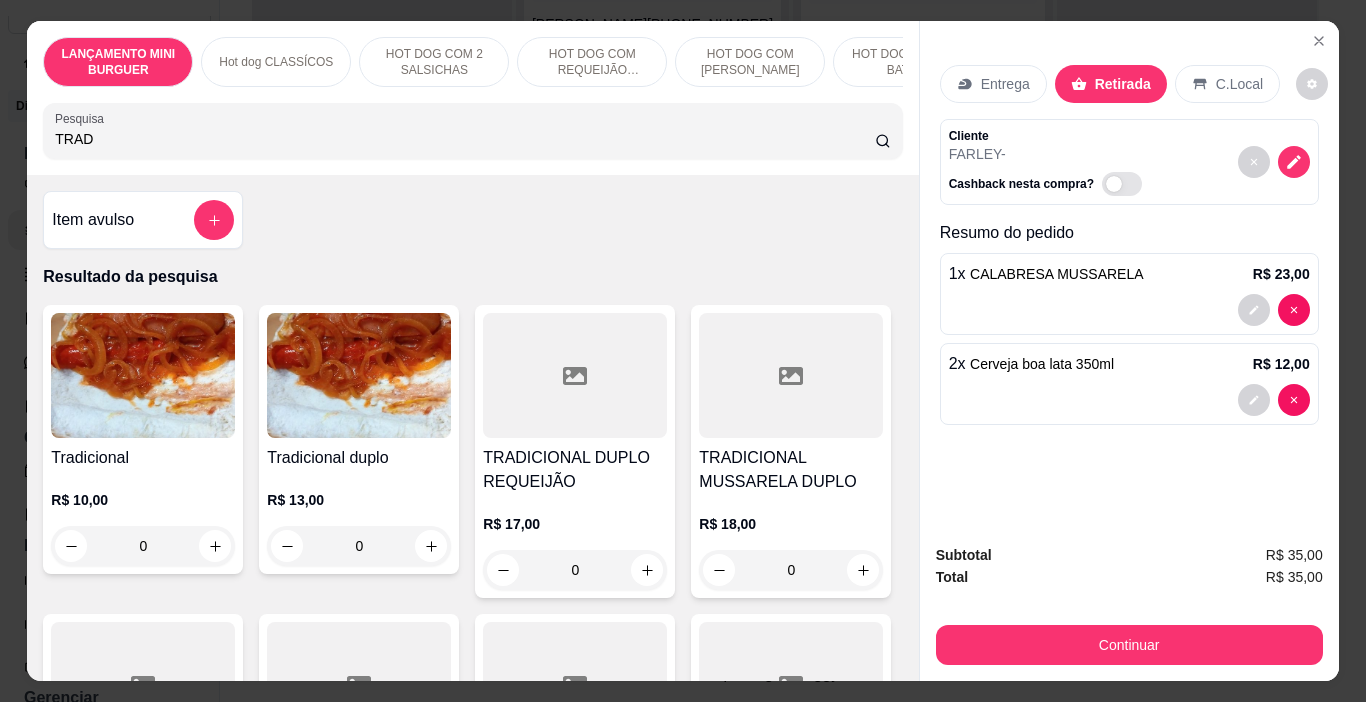 type on "TRAD" 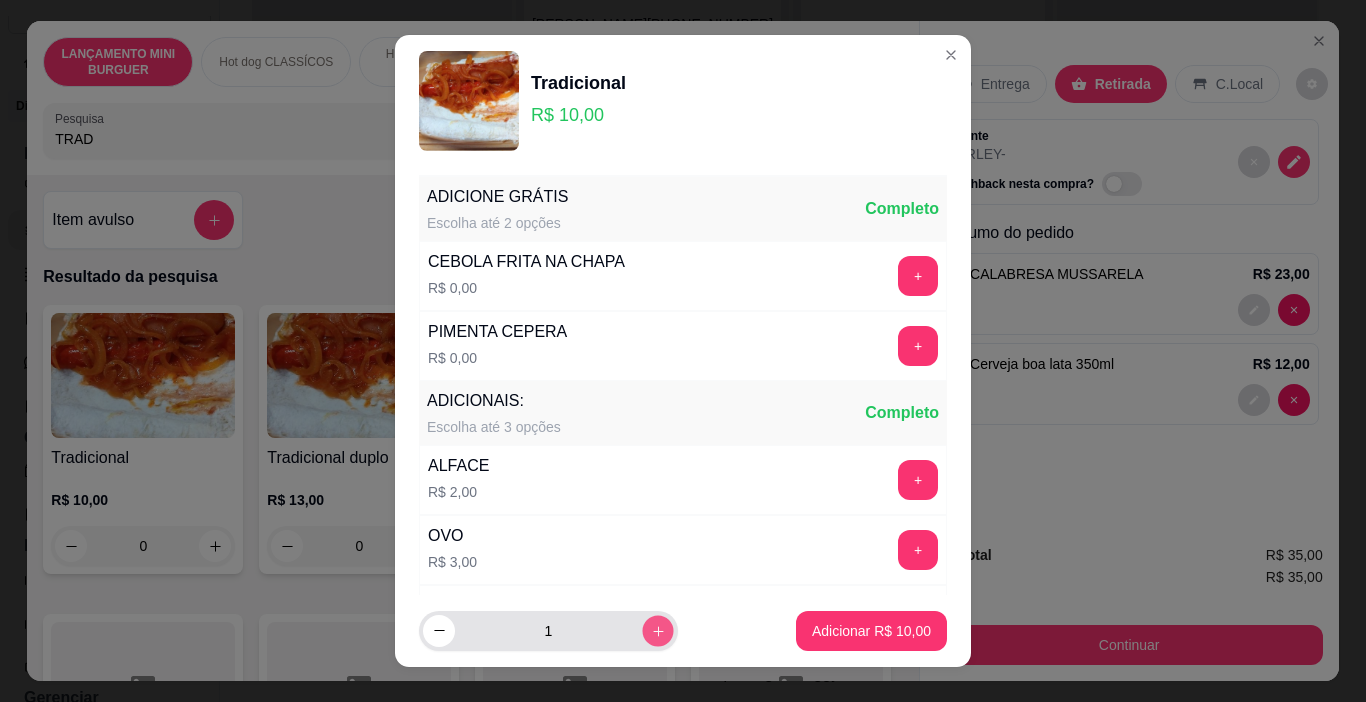 click 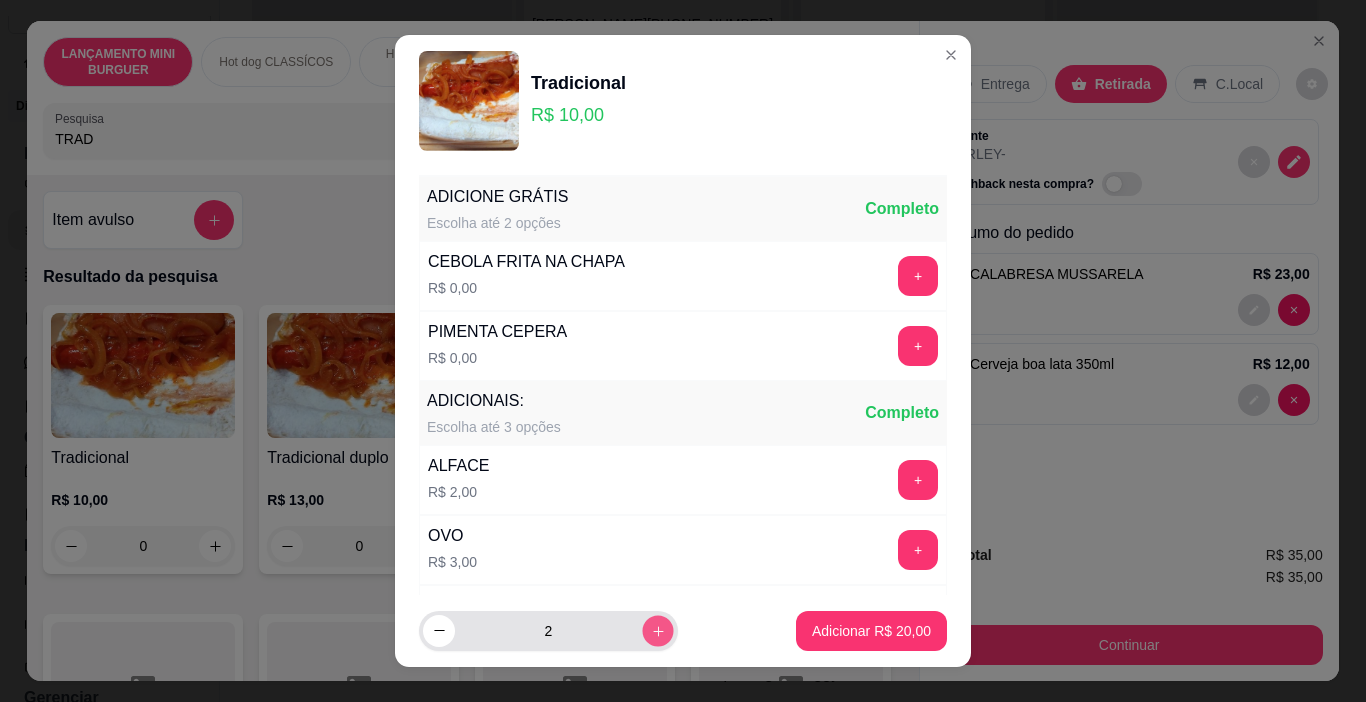 click 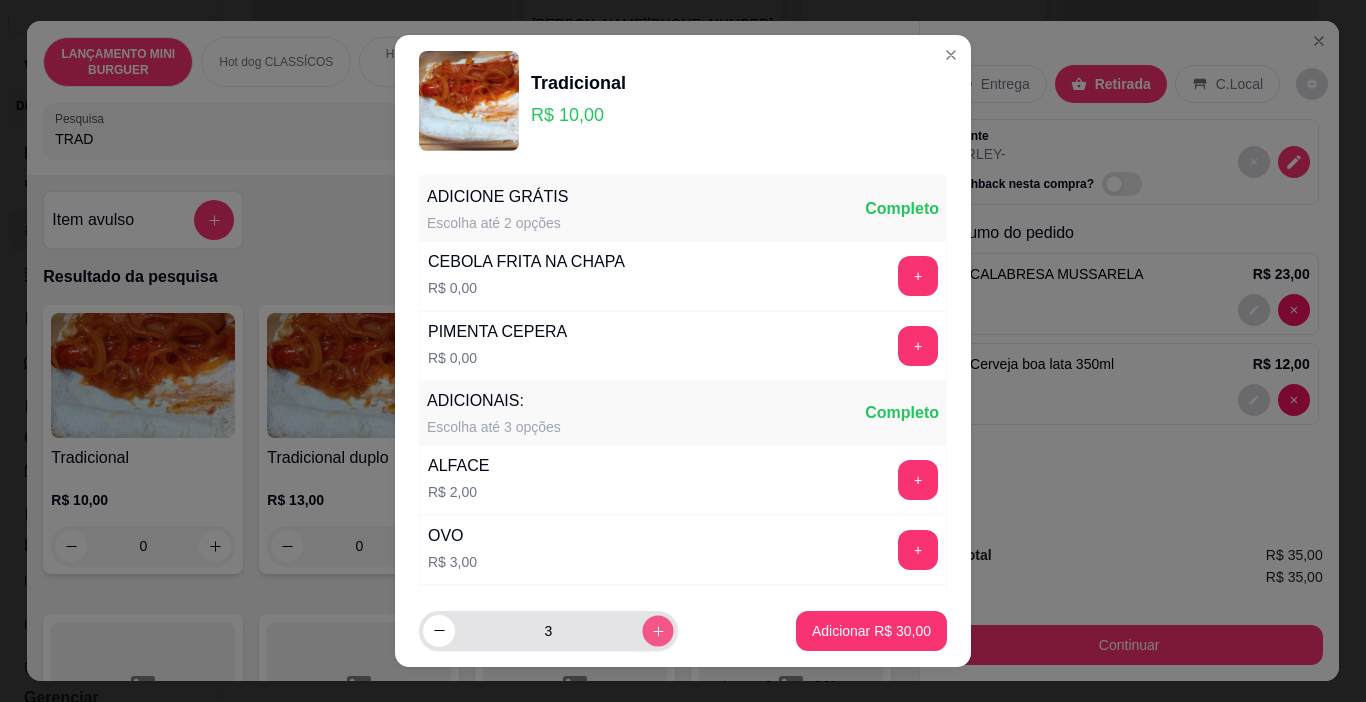 click 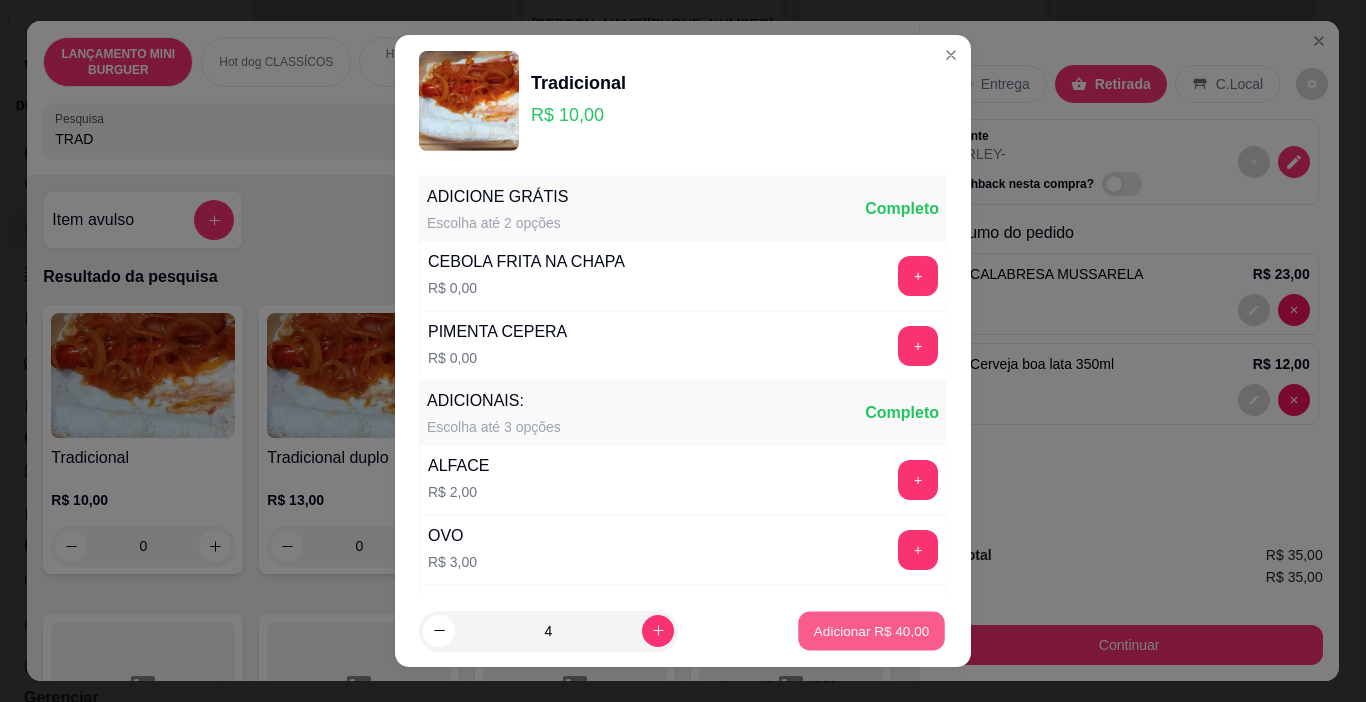 click on "Adicionar   R$ 40,00" at bounding box center [871, 631] 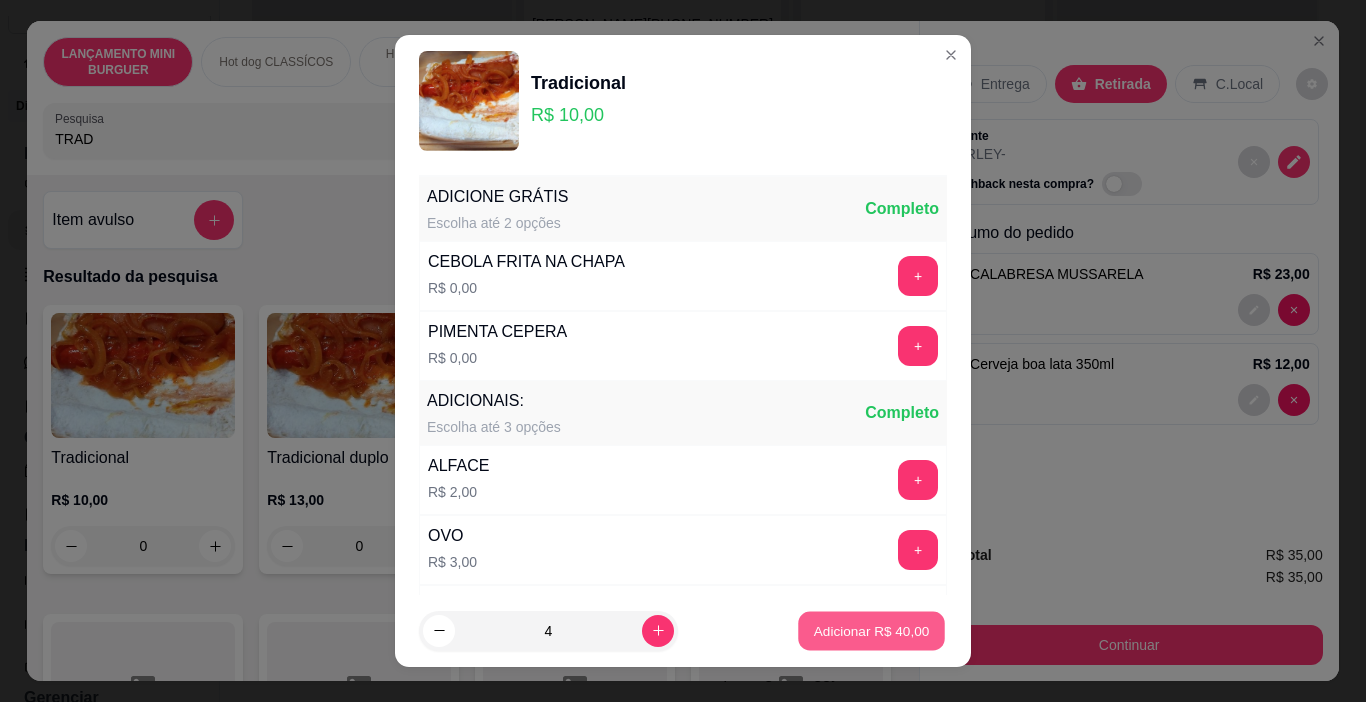 type on "4" 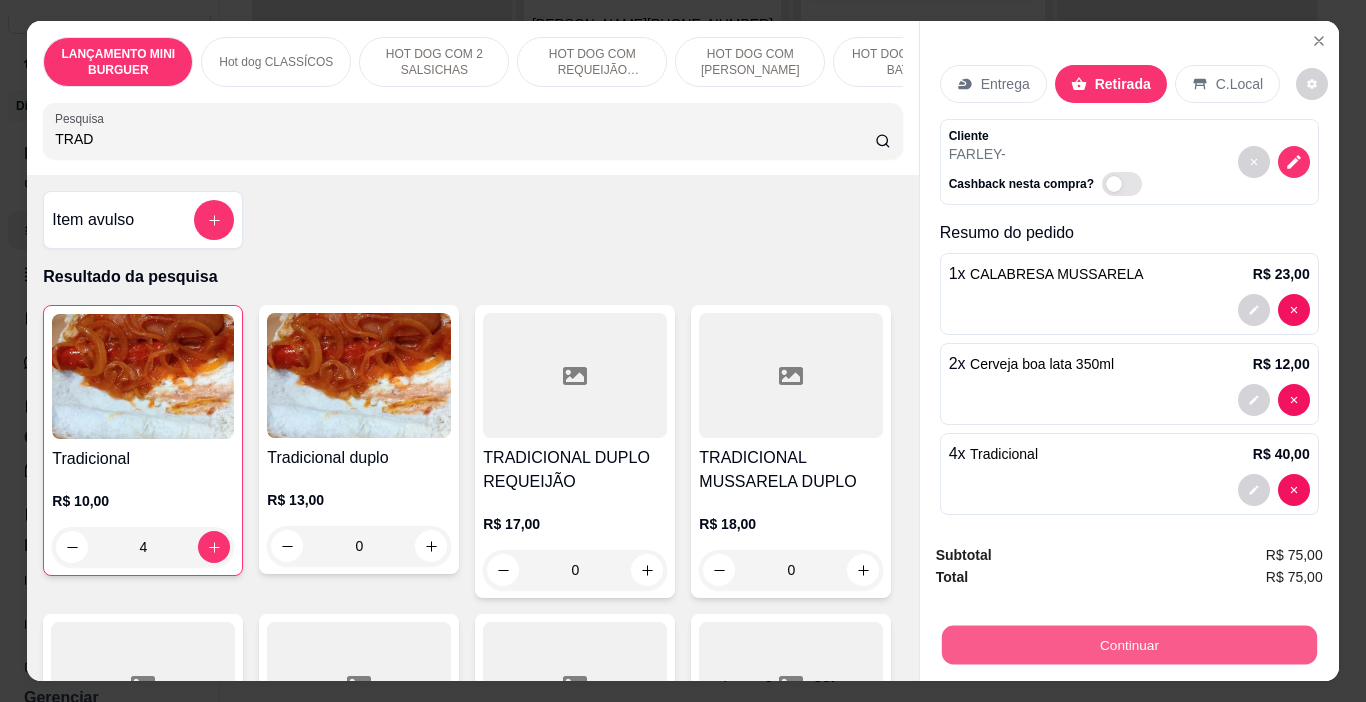 click on "Continuar" at bounding box center (1128, 645) 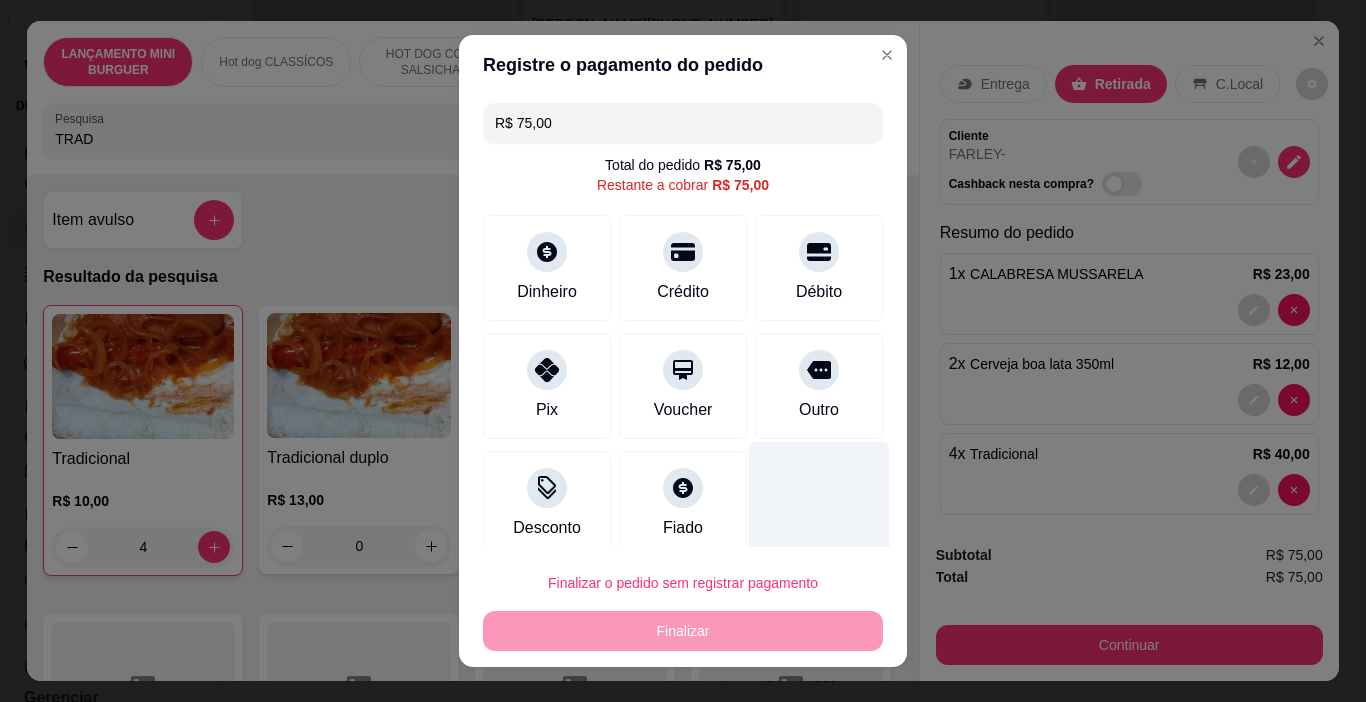 drag, startPoint x: 799, startPoint y: 393, endPoint x: 780, endPoint y: 482, distance: 91.00549 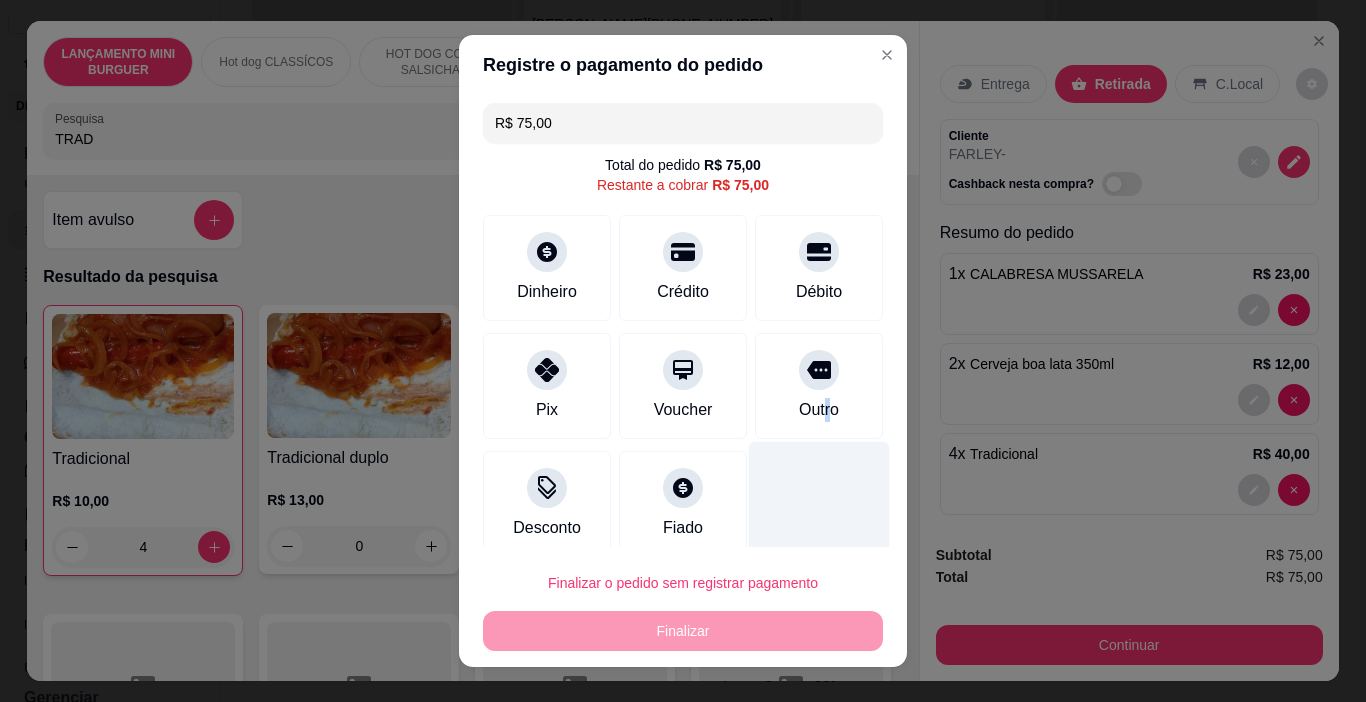 type on "R$ 0,00" 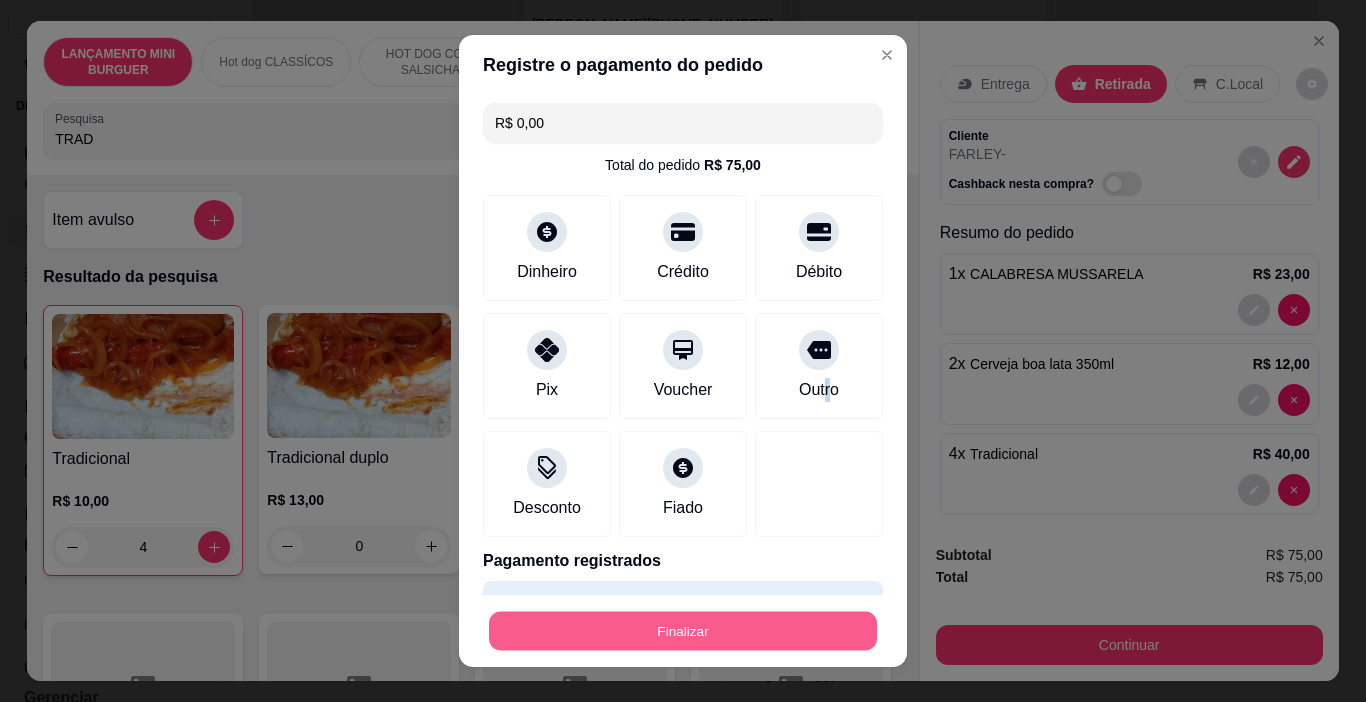 click on "Finalizar" at bounding box center (683, 631) 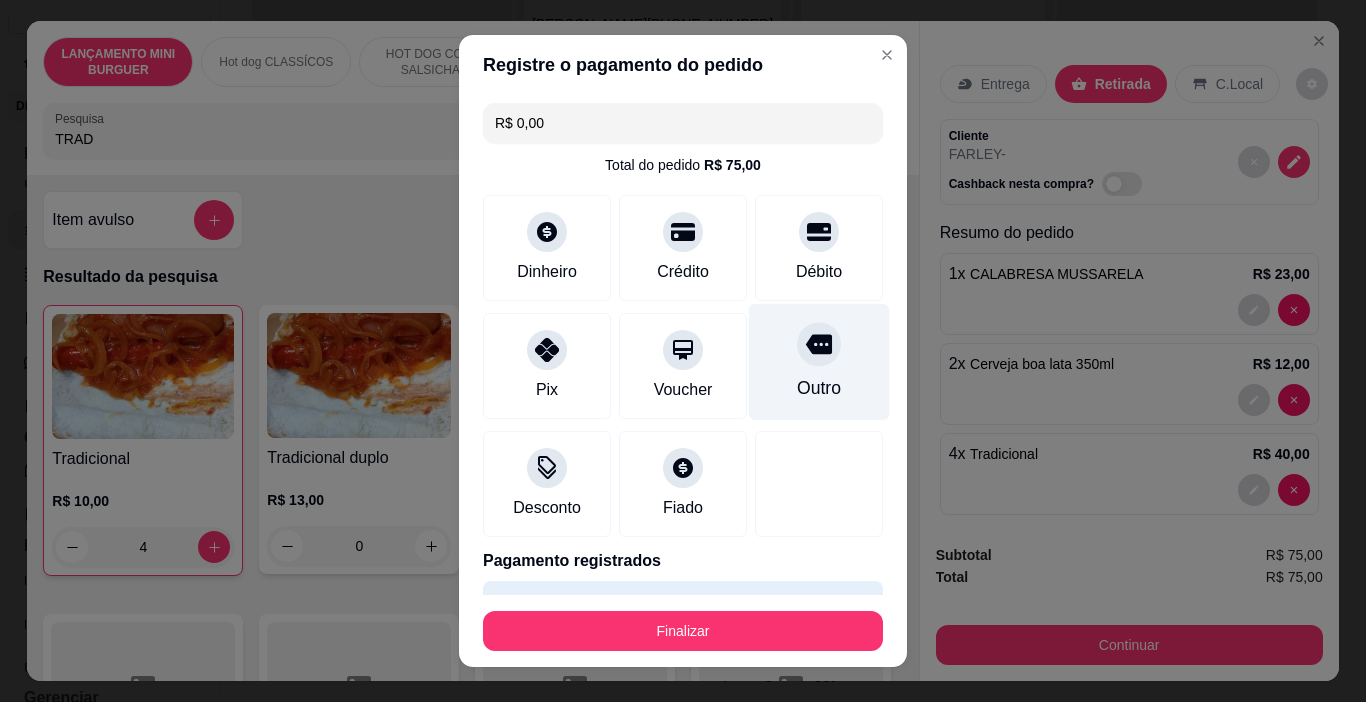 click on "Outro" at bounding box center (819, 388) 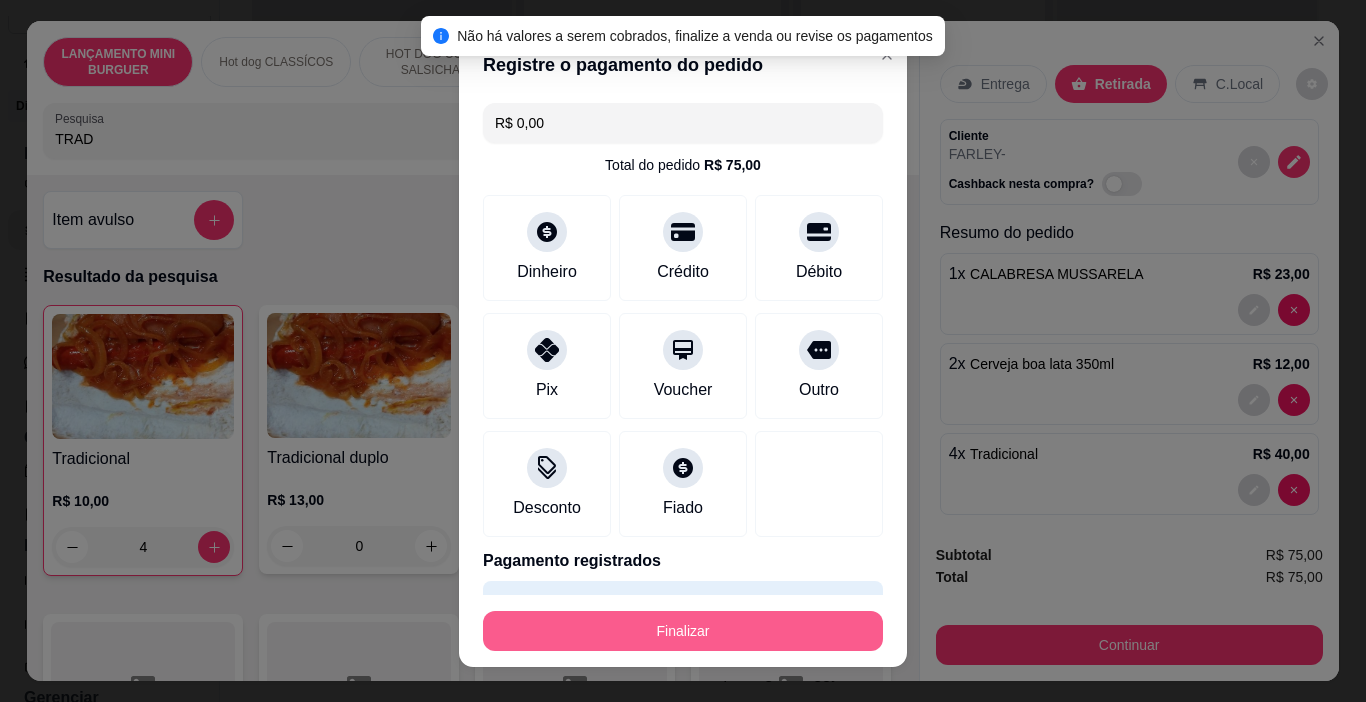 click on "Finalizar" at bounding box center [683, 631] 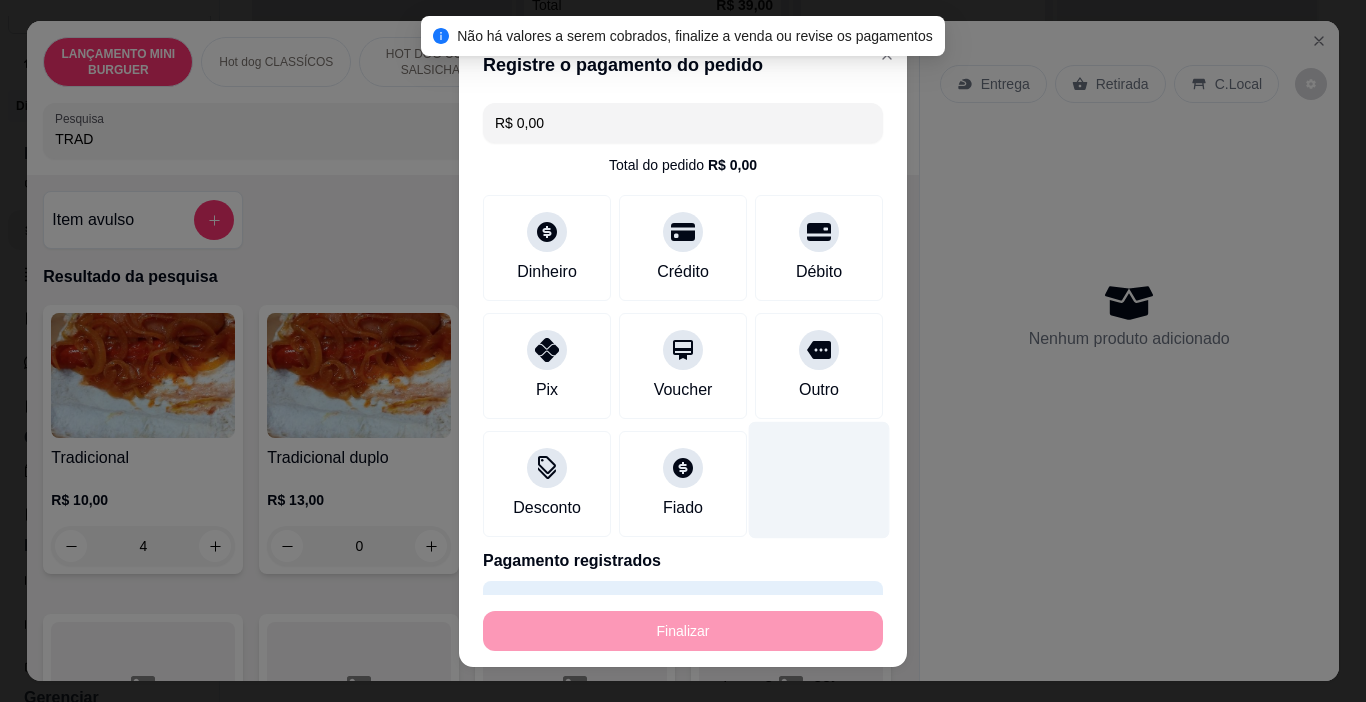 type on "0" 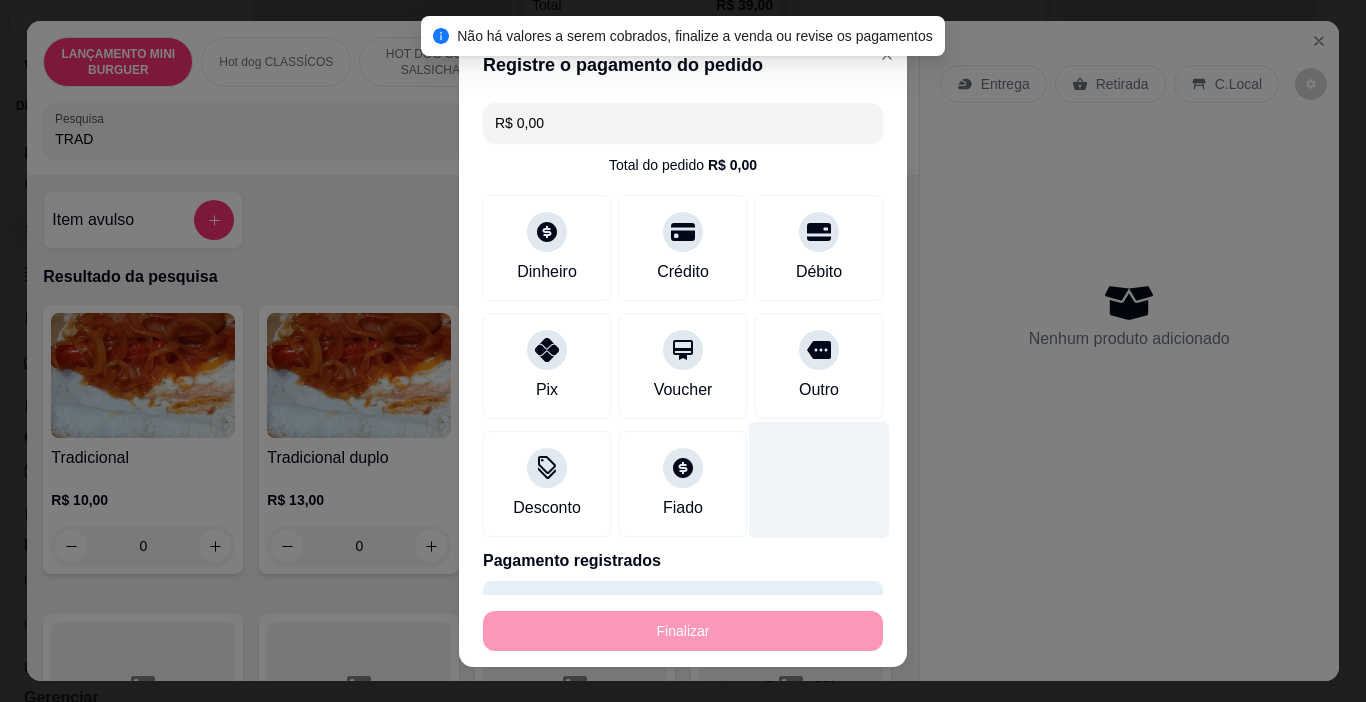 type on "-R$ 75,00" 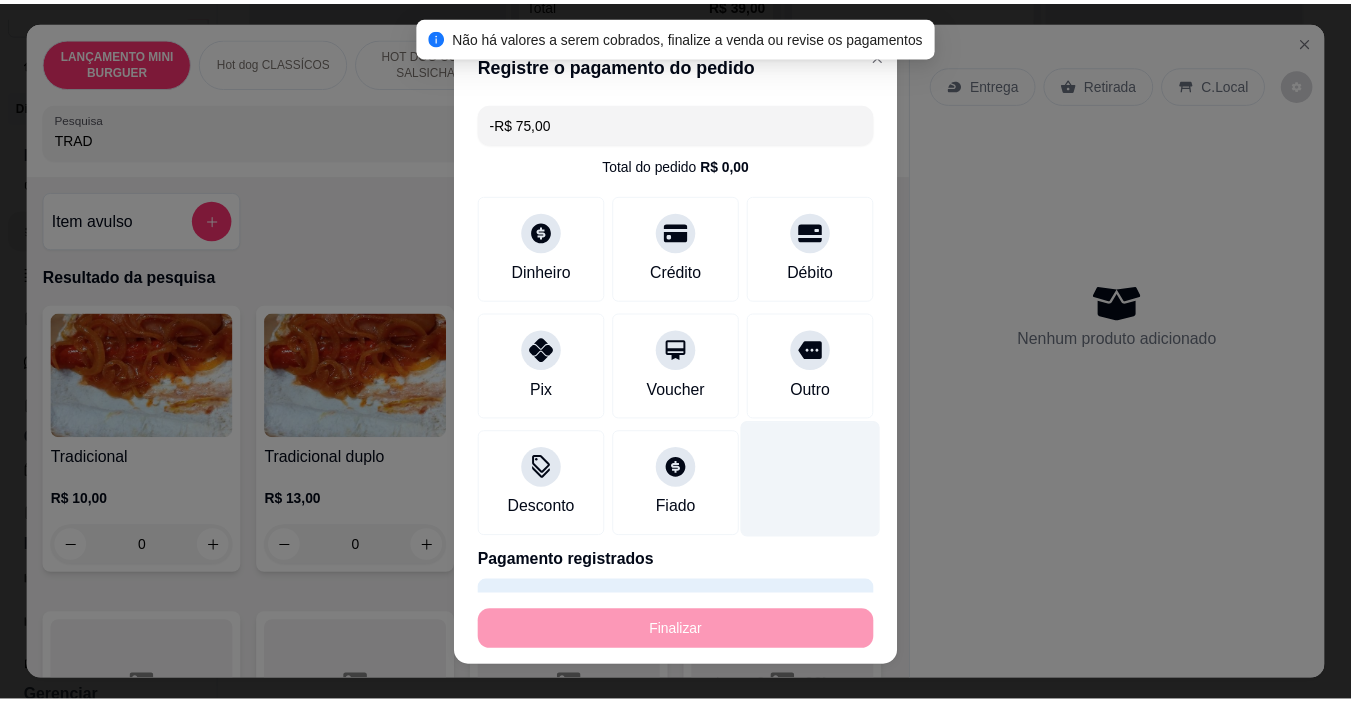 scroll, scrollTop: 498, scrollLeft: 0, axis: vertical 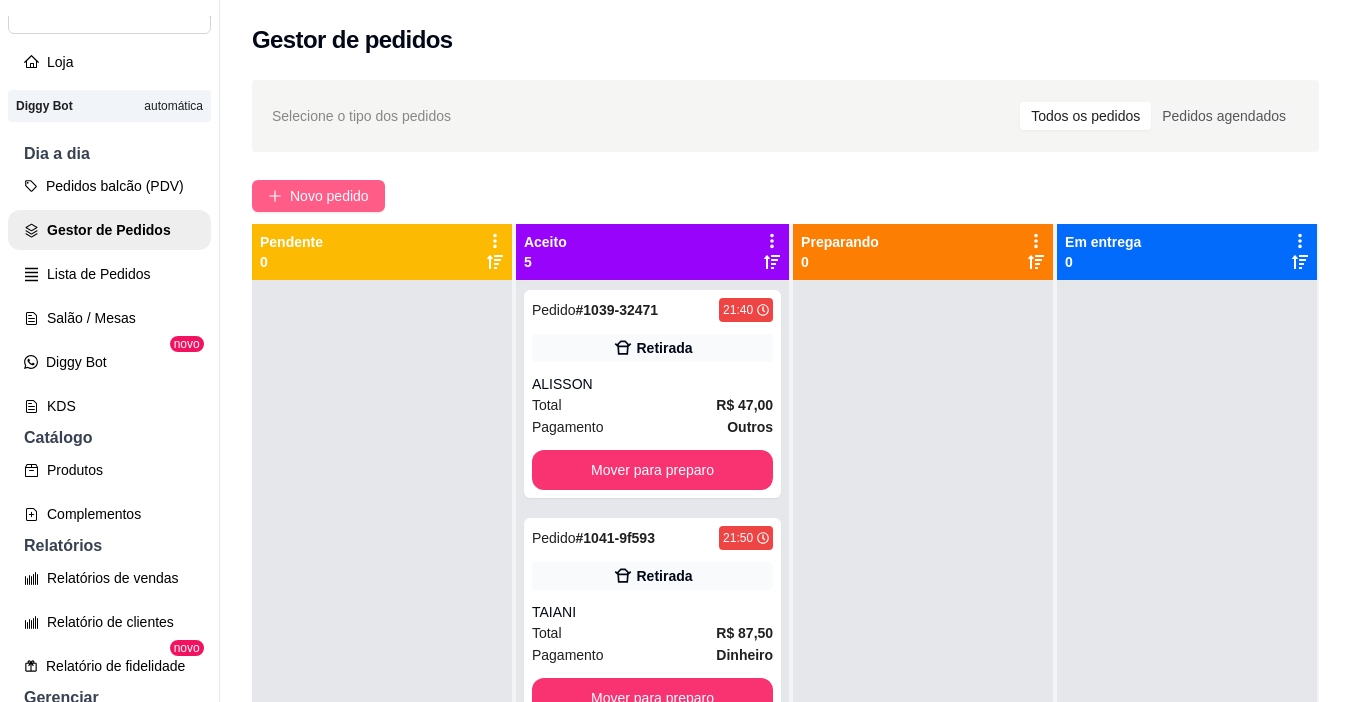click on "Novo pedido" at bounding box center [329, 196] 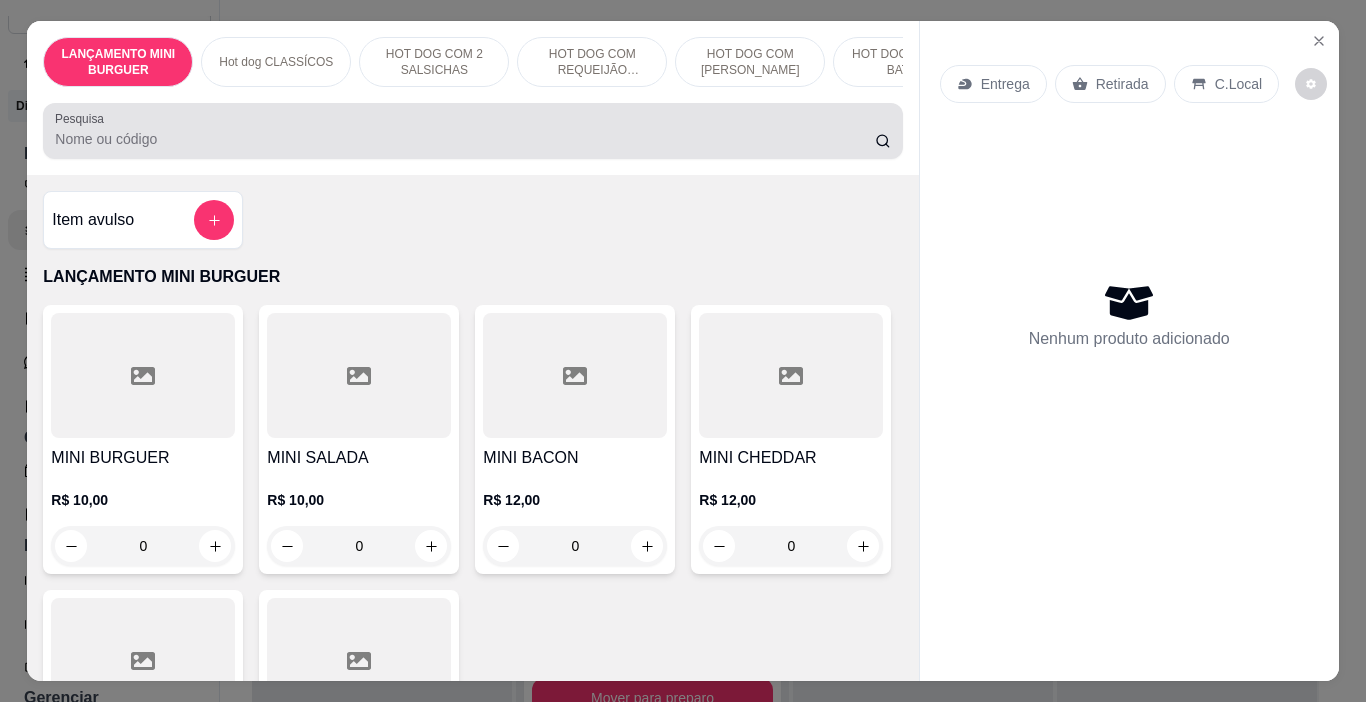 click on "Pesquisa" at bounding box center [465, 139] 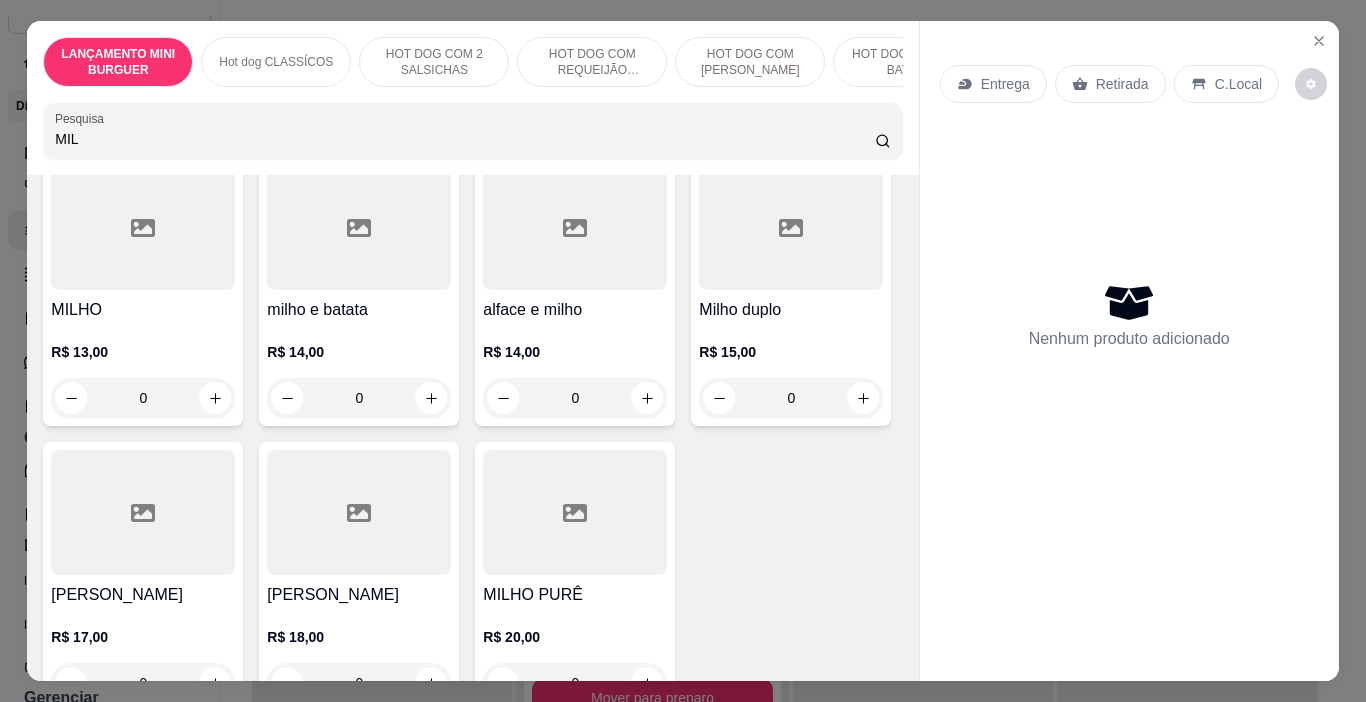 scroll, scrollTop: 200, scrollLeft: 0, axis: vertical 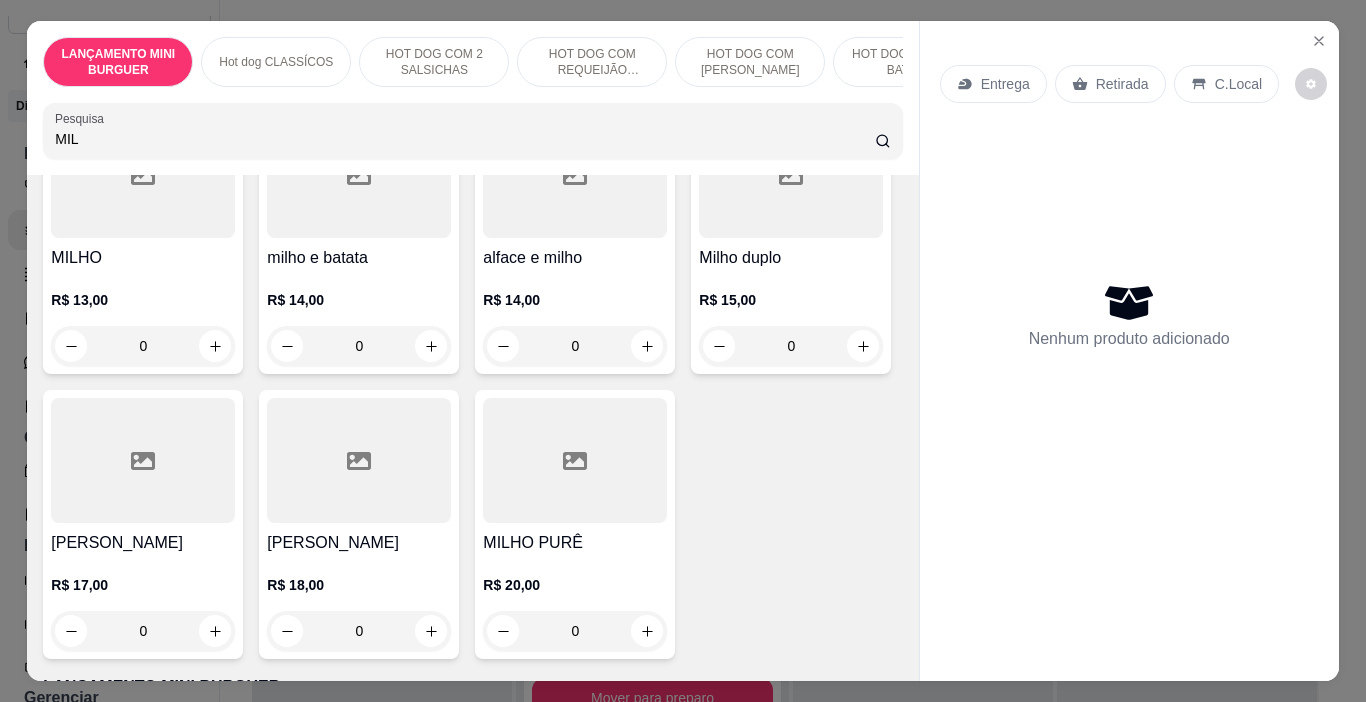 type on "MIL" 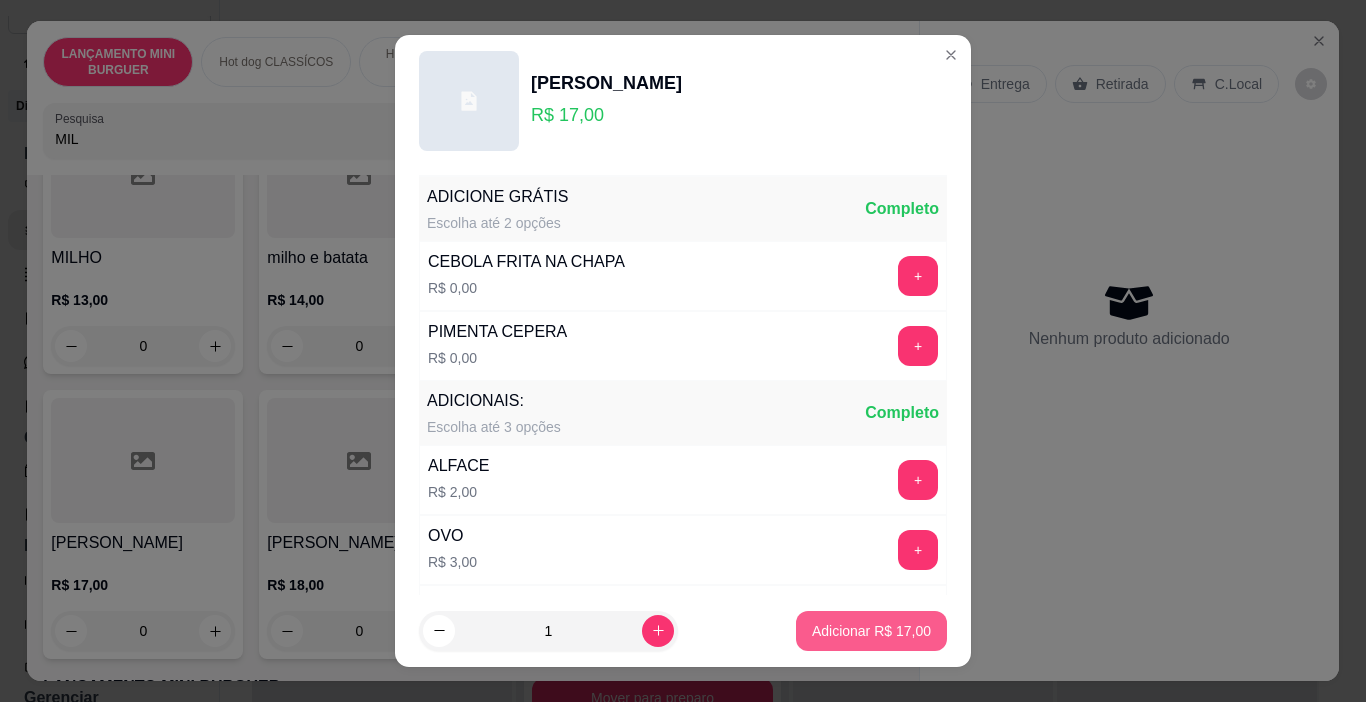 click on "Adicionar   R$ 17,00" at bounding box center [871, 631] 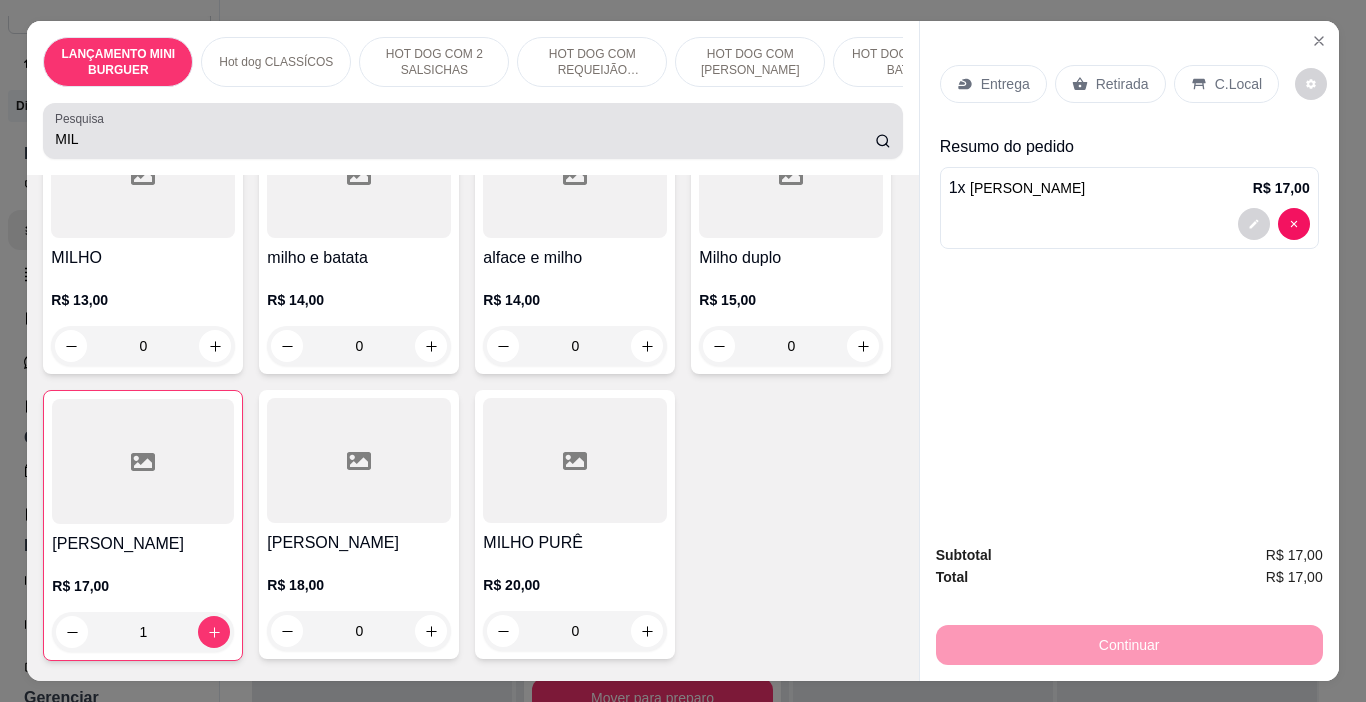 click on "MIL" at bounding box center (465, 139) 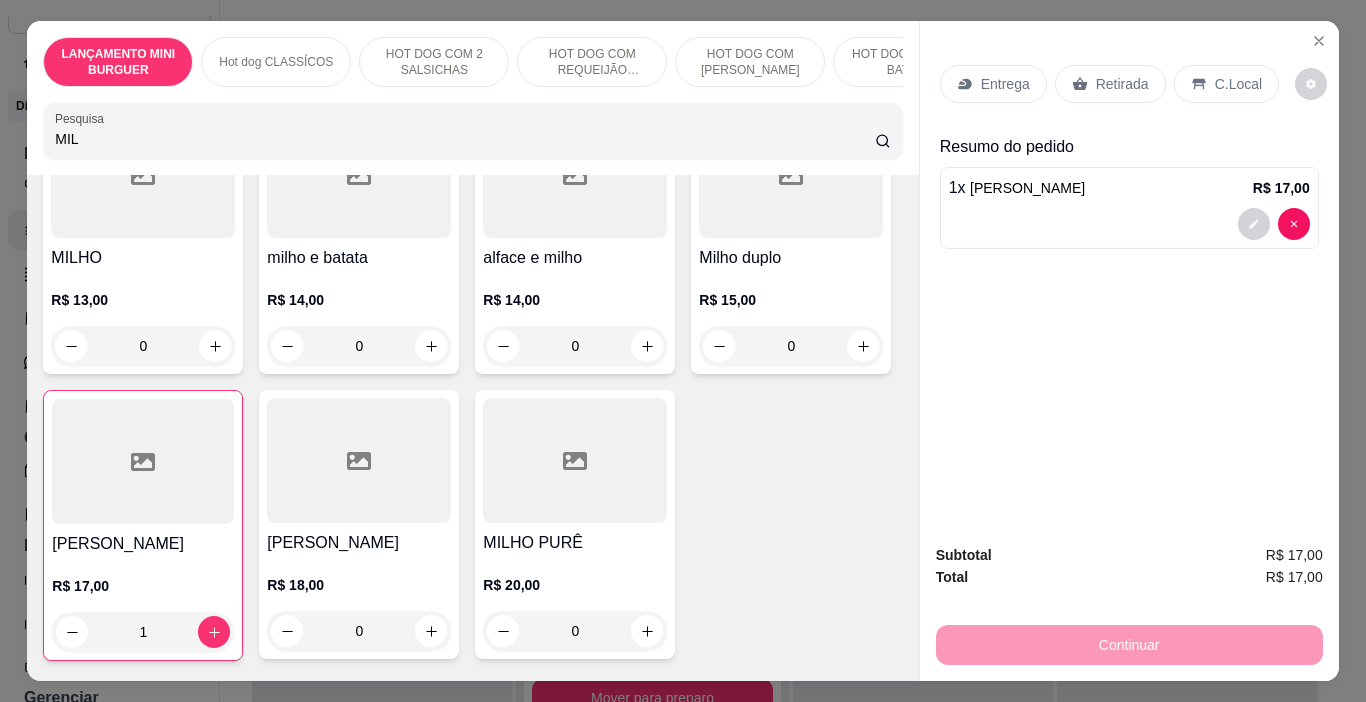 click on "MIL" at bounding box center (465, 139) 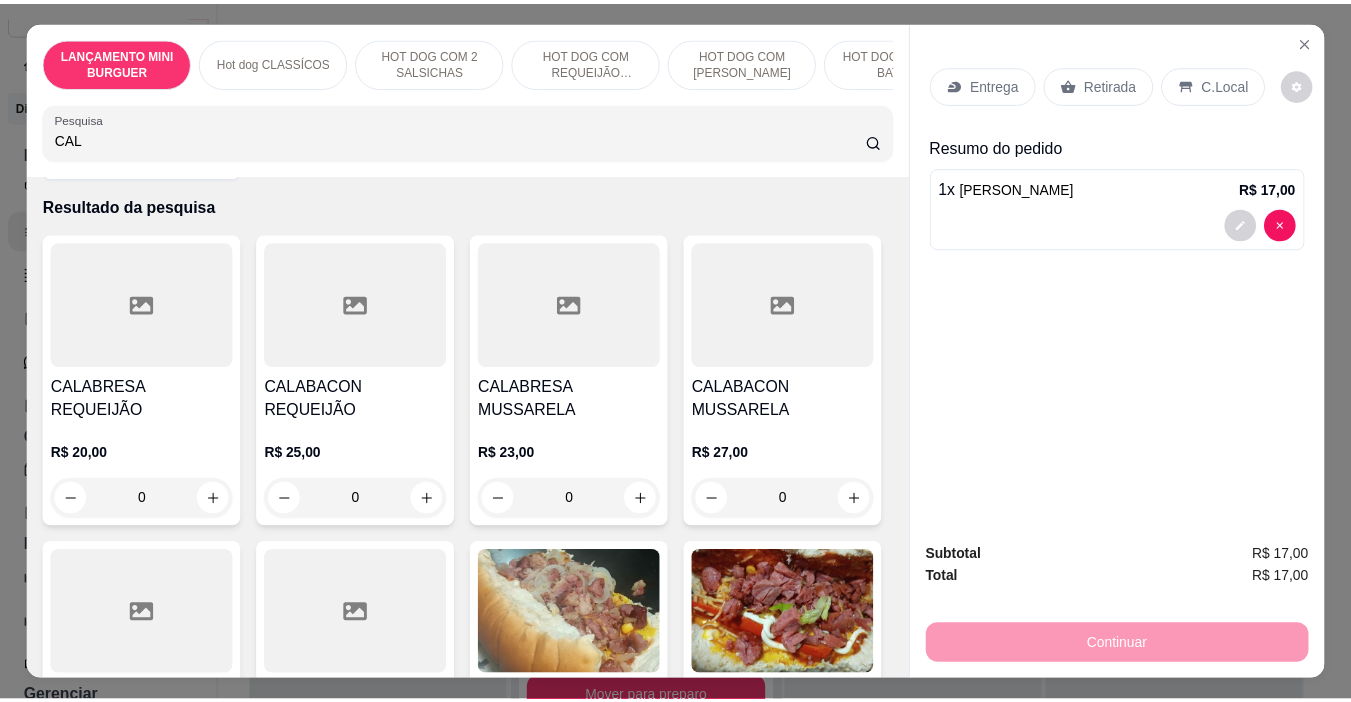 scroll, scrollTop: 70, scrollLeft: 0, axis: vertical 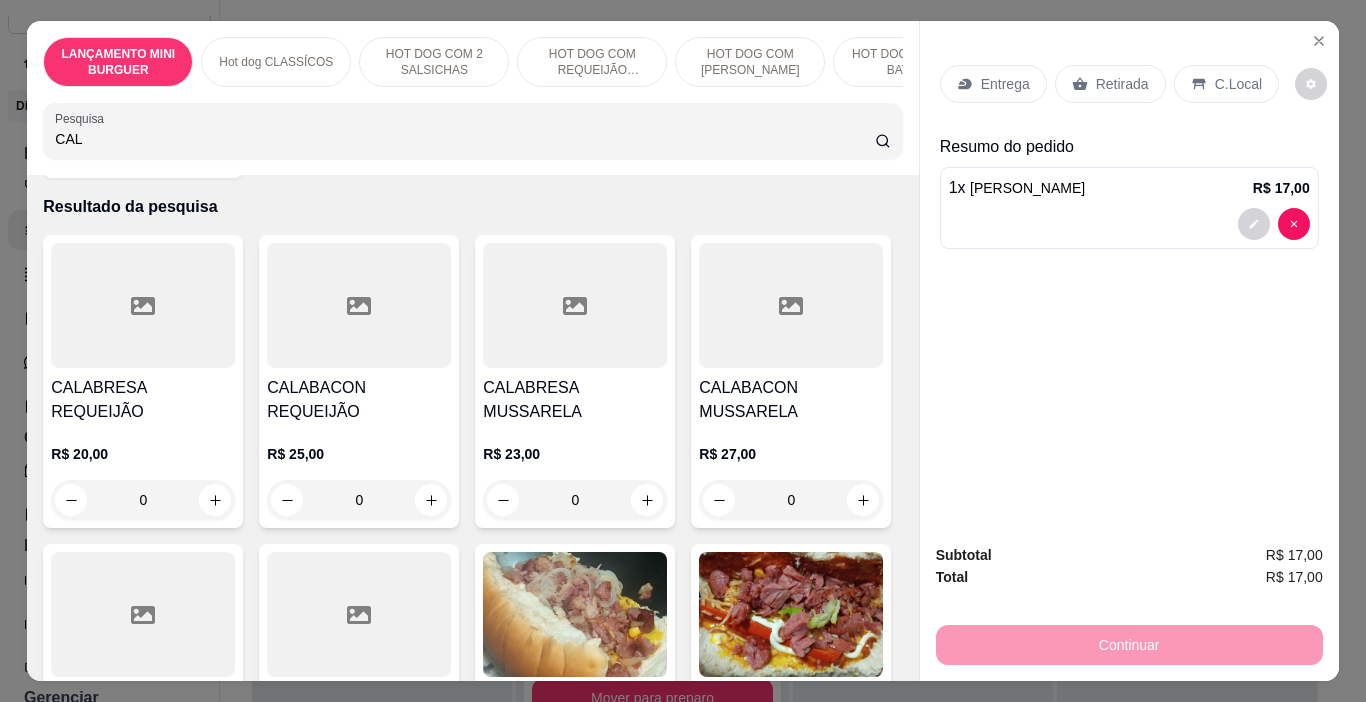 type on "CAL" 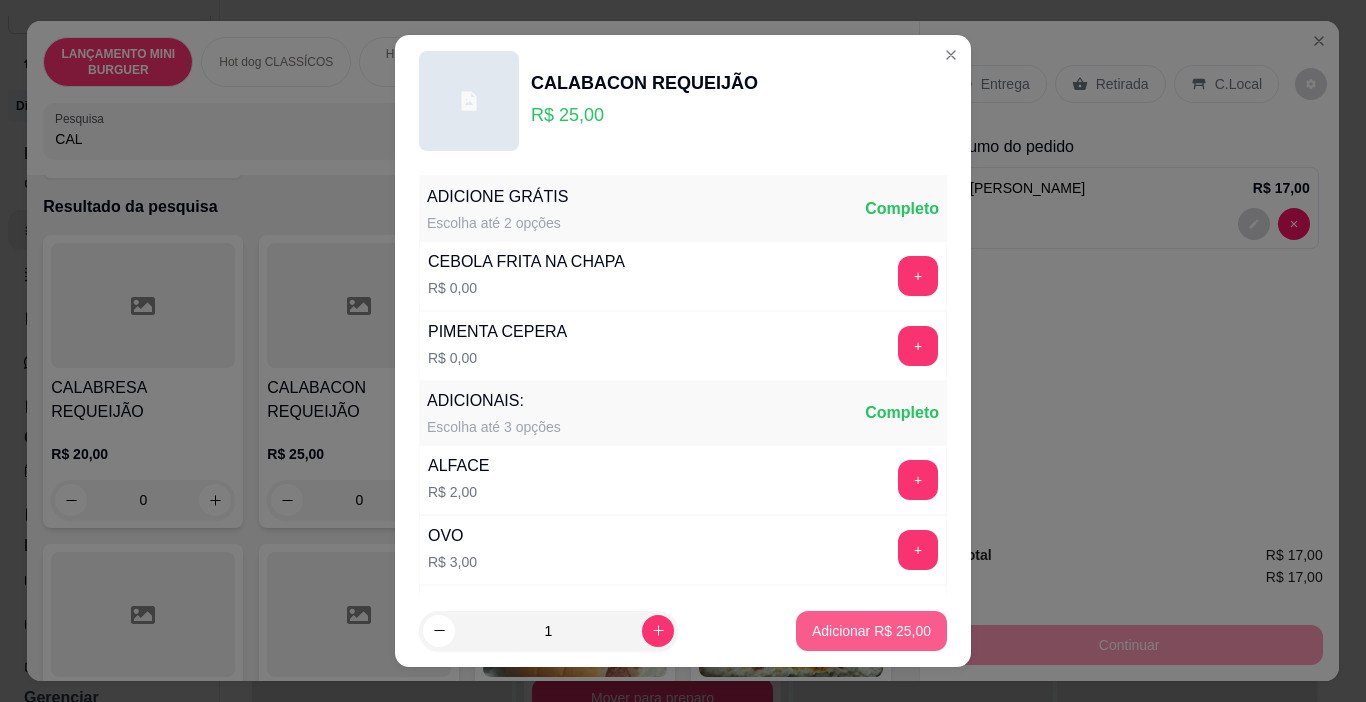 click on "Adicionar   R$ 25,00" at bounding box center [871, 631] 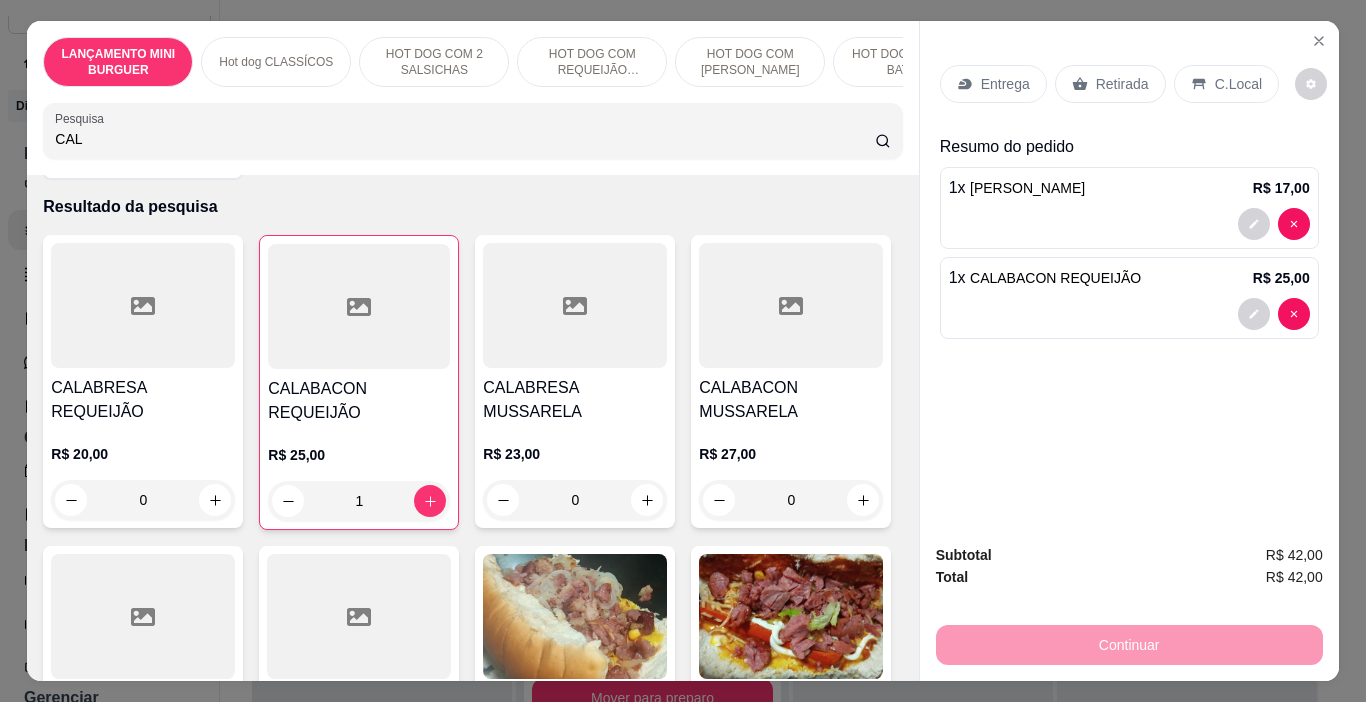 click on "Retirada" at bounding box center [1122, 84] 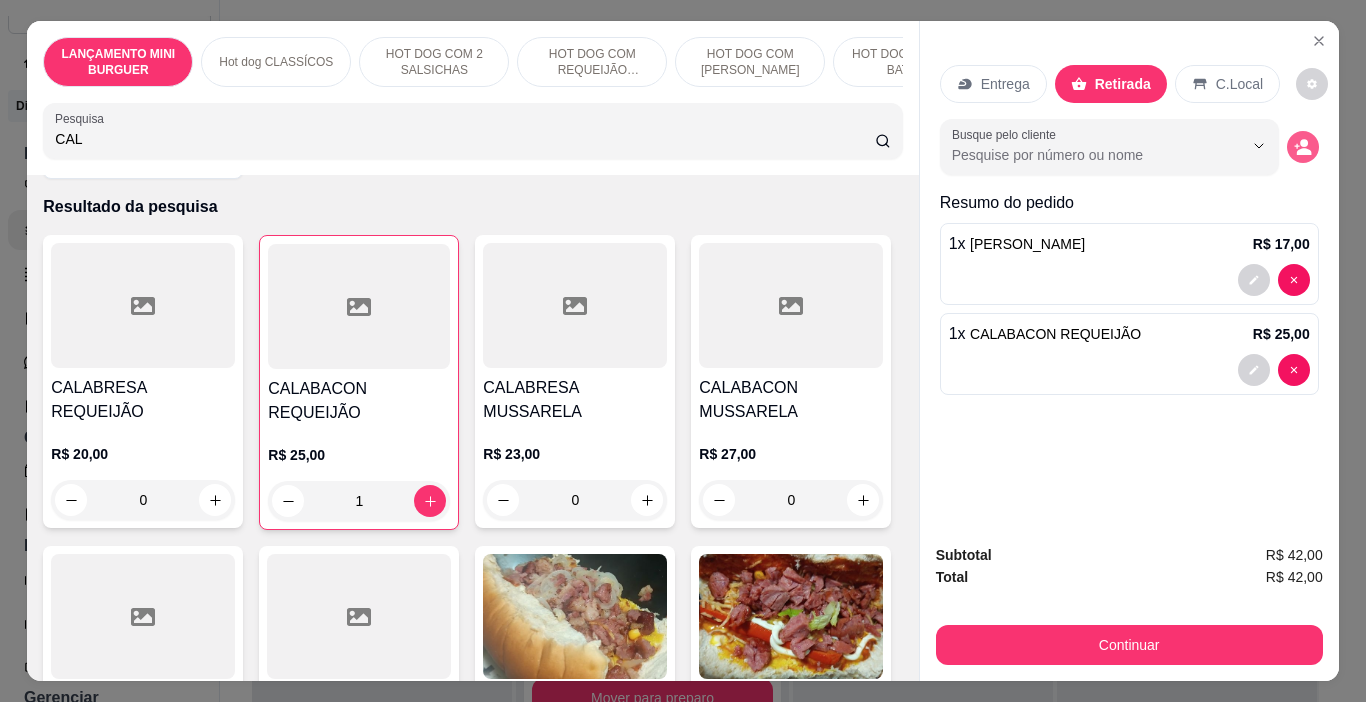 click 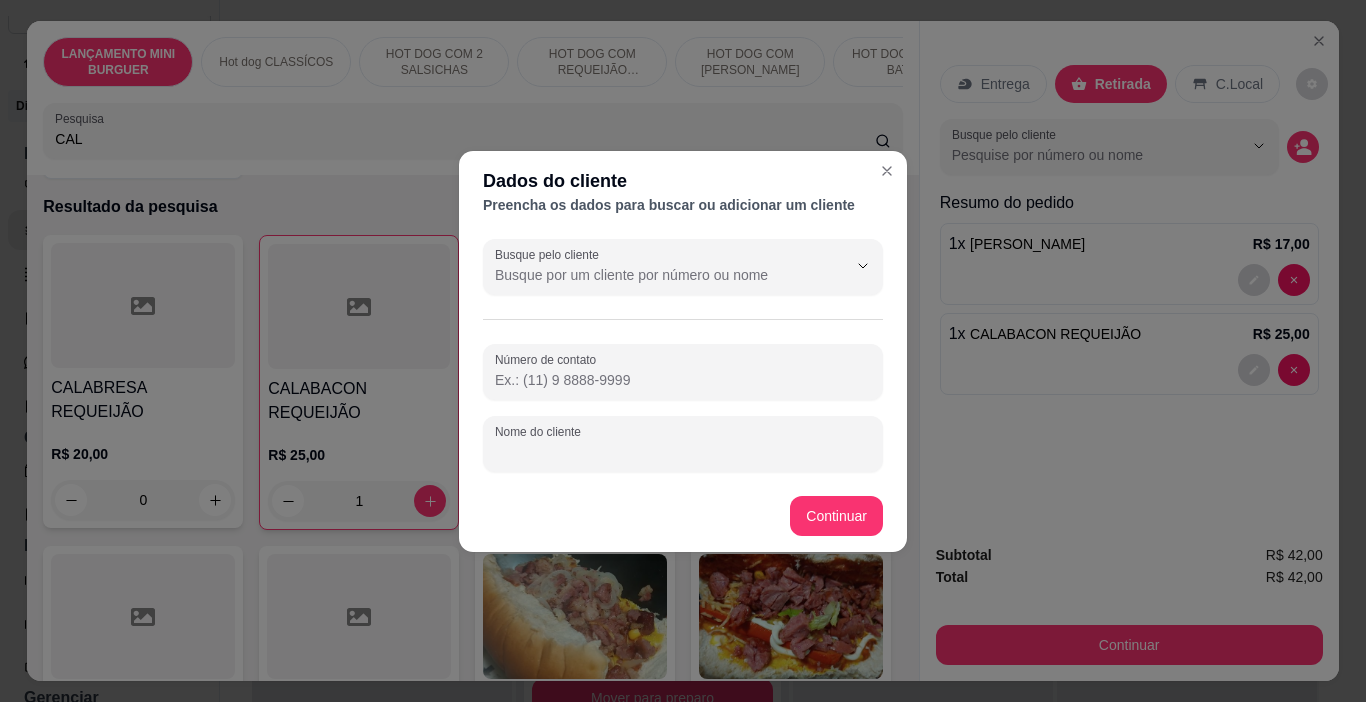 drag, startPoint x: 605, startPoint y: 441, endPoint x: 635, endPoint y: 441, distance: 30 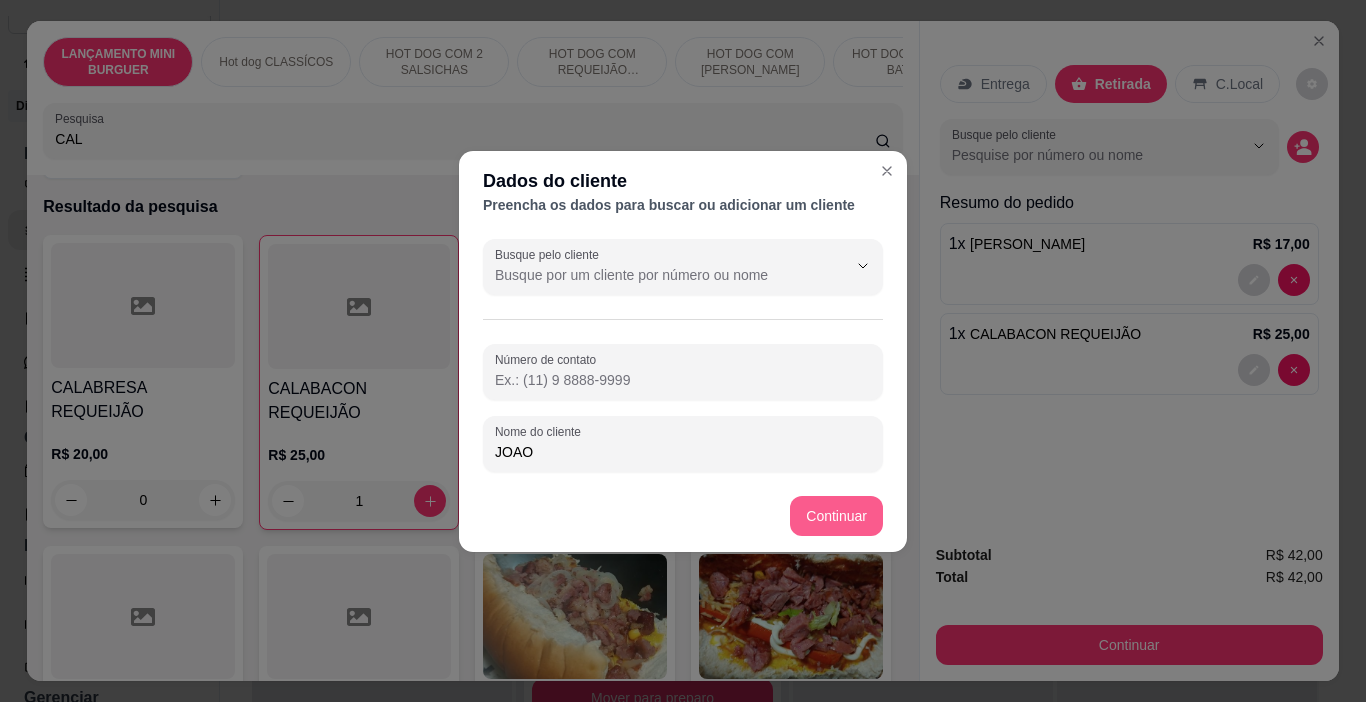 type on "JOAO" 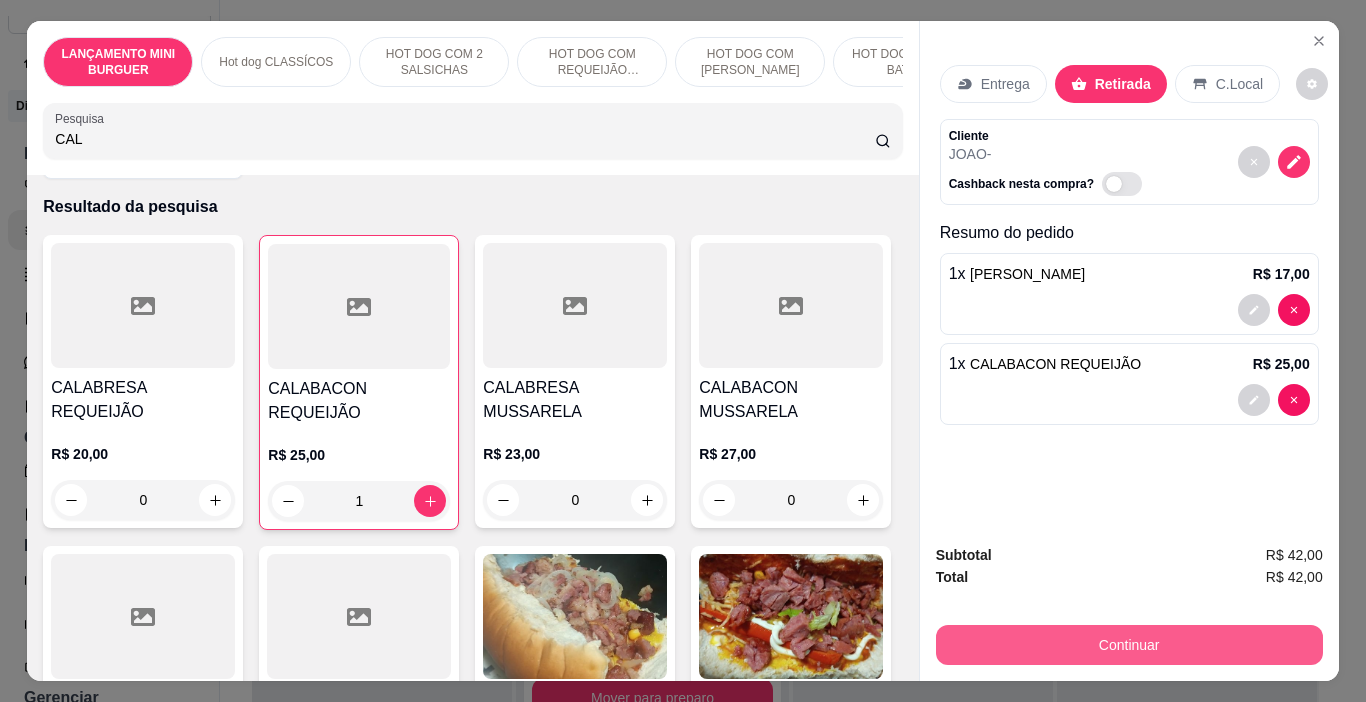 click on "Continuar" at bounding box center [1129, 645] 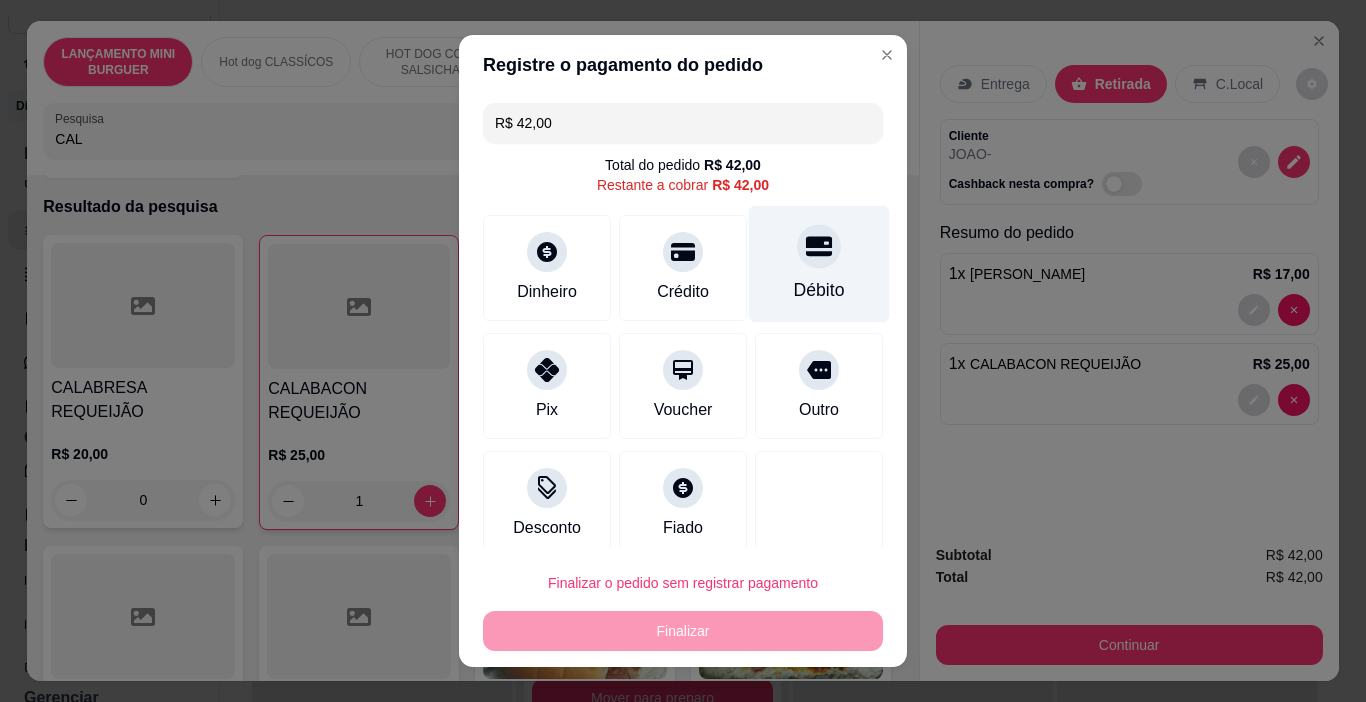 click on "Débito" at bounding box center (819, 264) 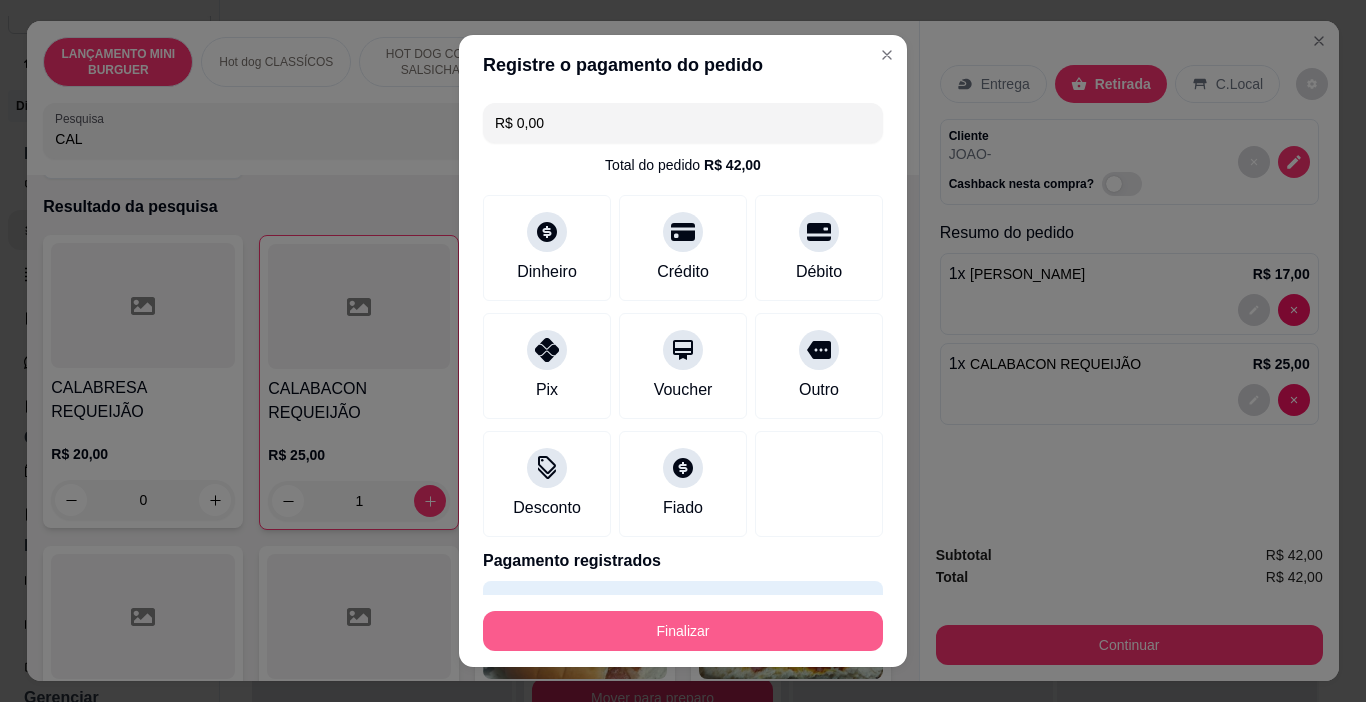 click on "Finalizar" at bounding box center [683, 631] 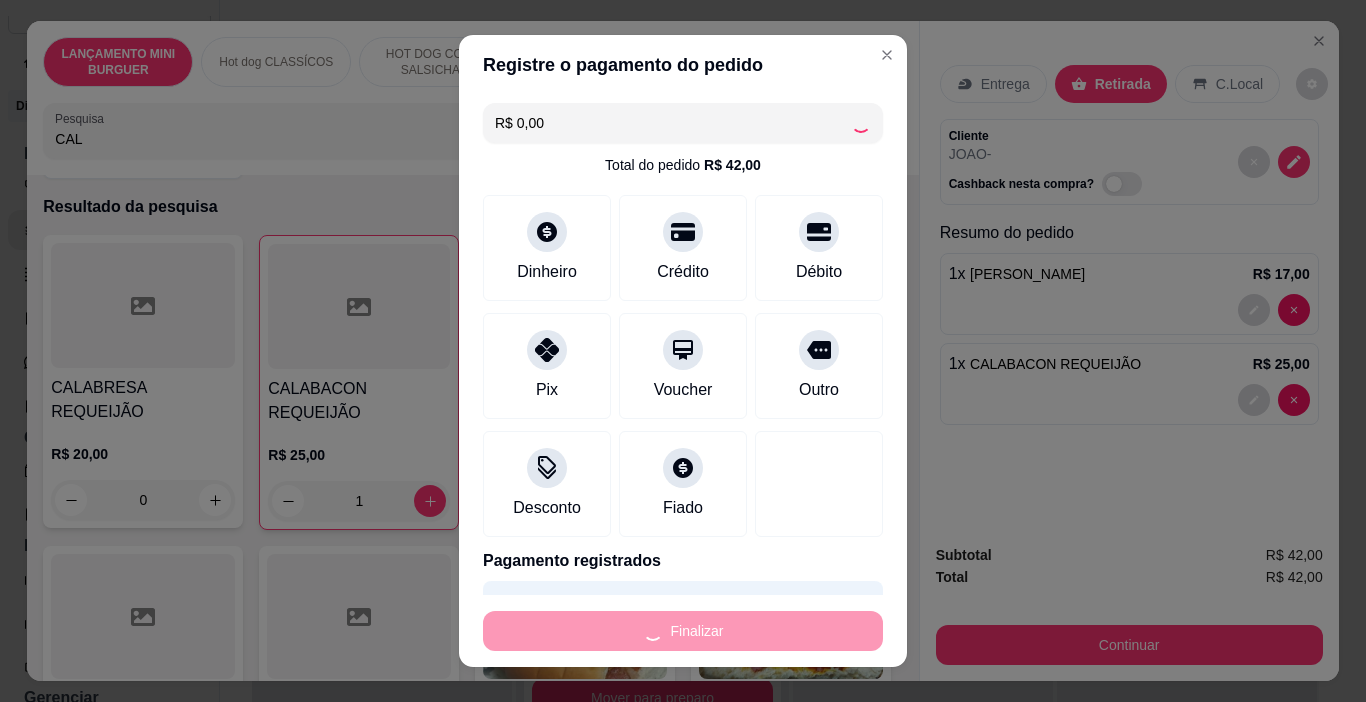 type on "0" 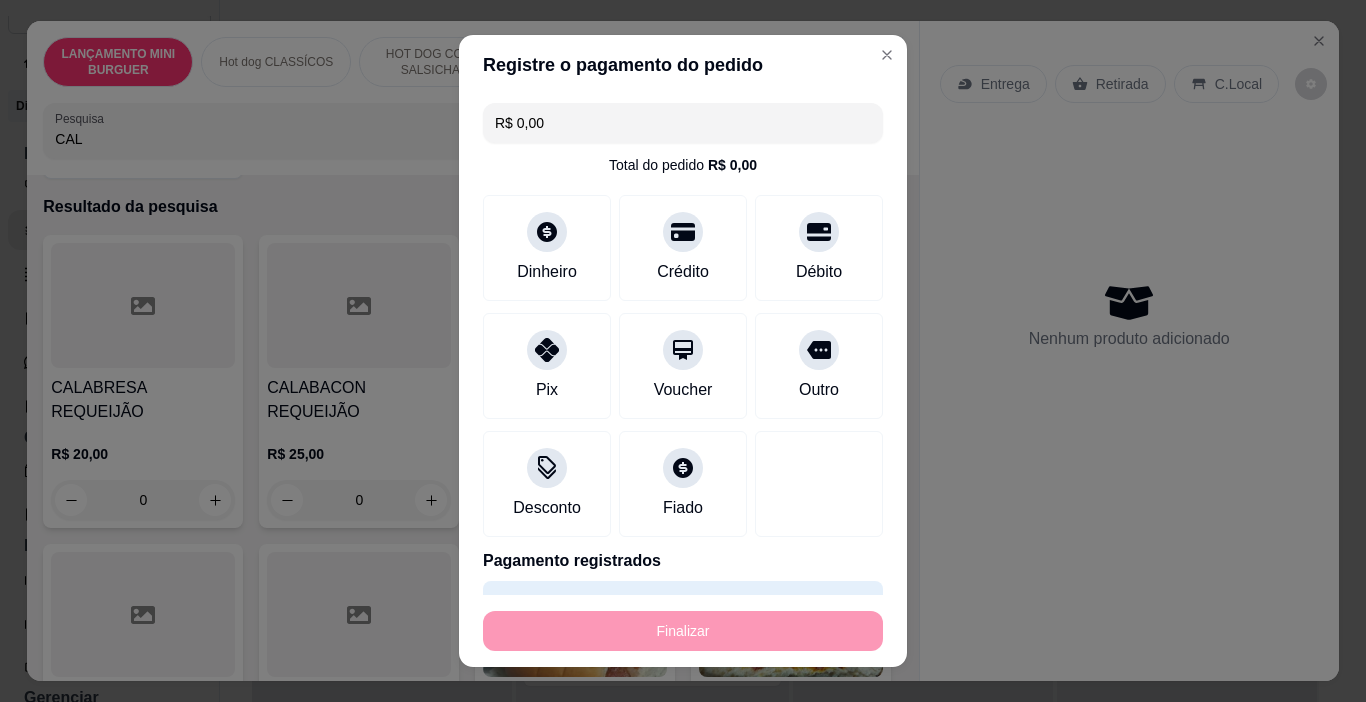 type on "-R$ 42,00" 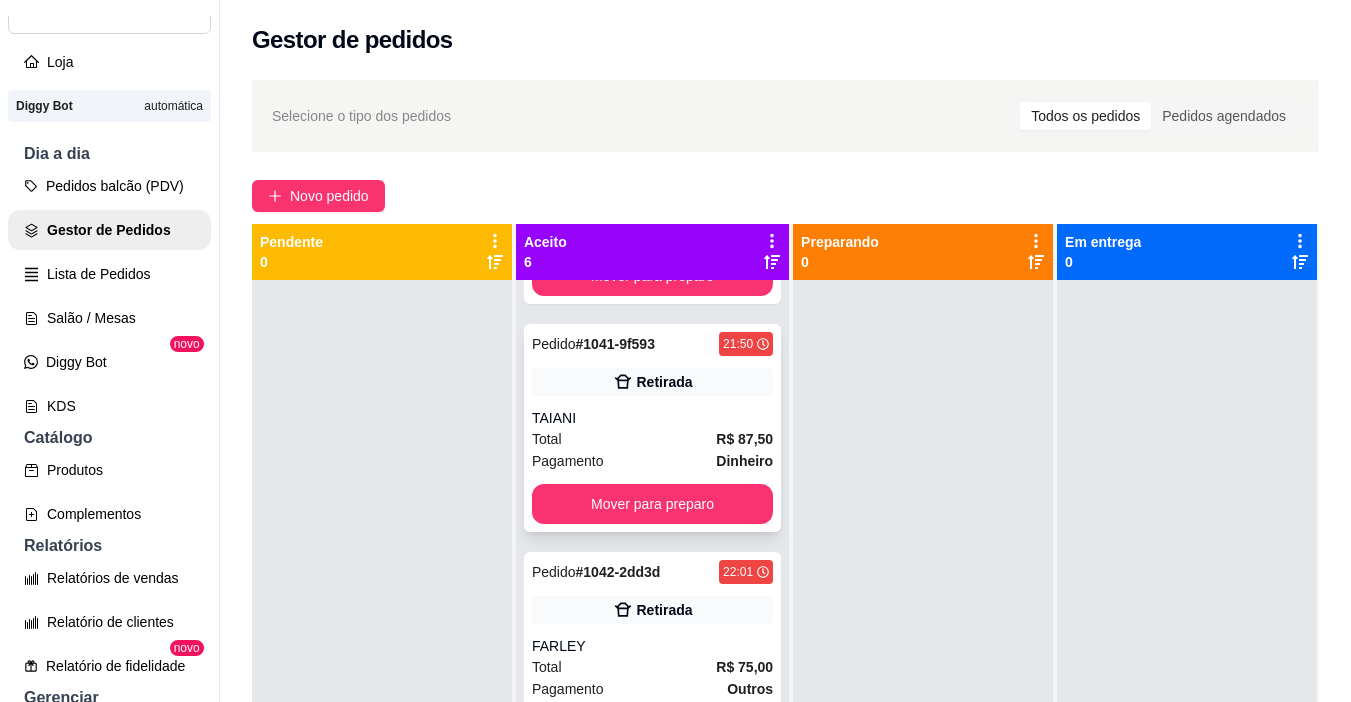 scroll, scrollTop: 726, scrollLeft: 0, axis: vertical 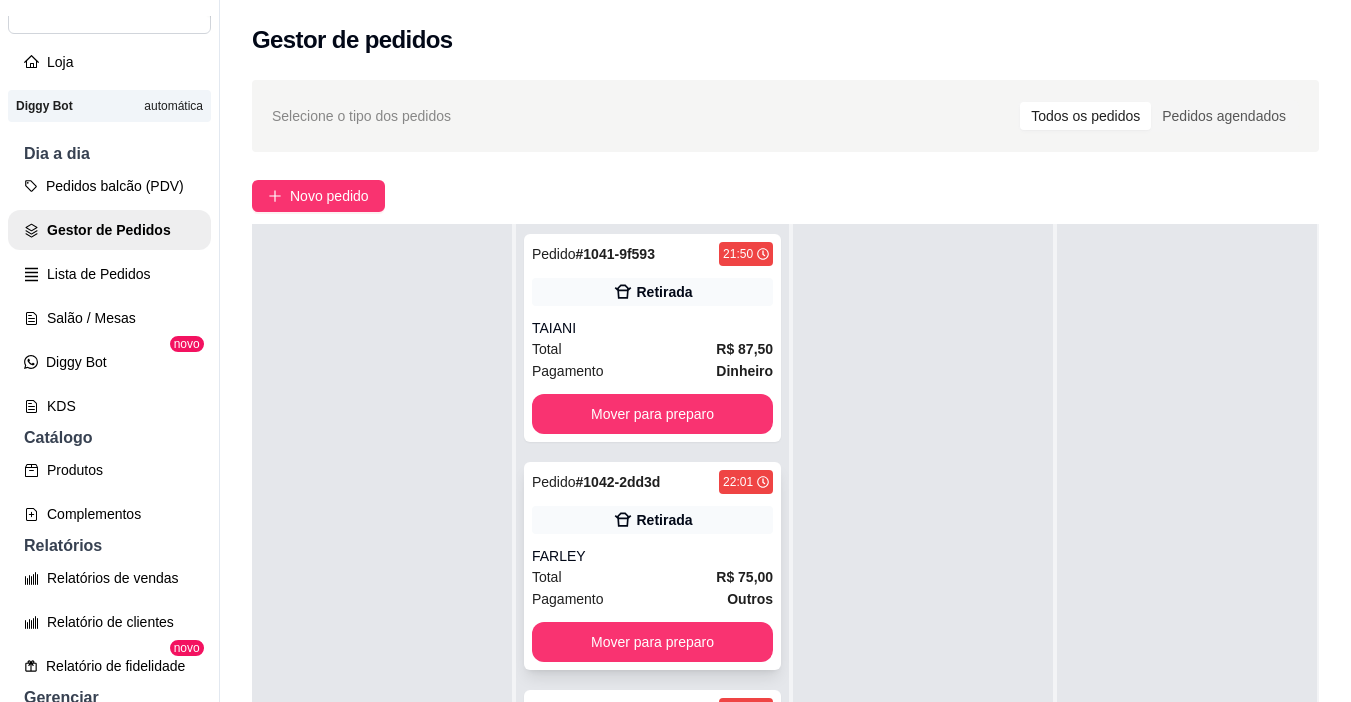 click on "Total R$ 75,00" at bounding box center [652, 577] 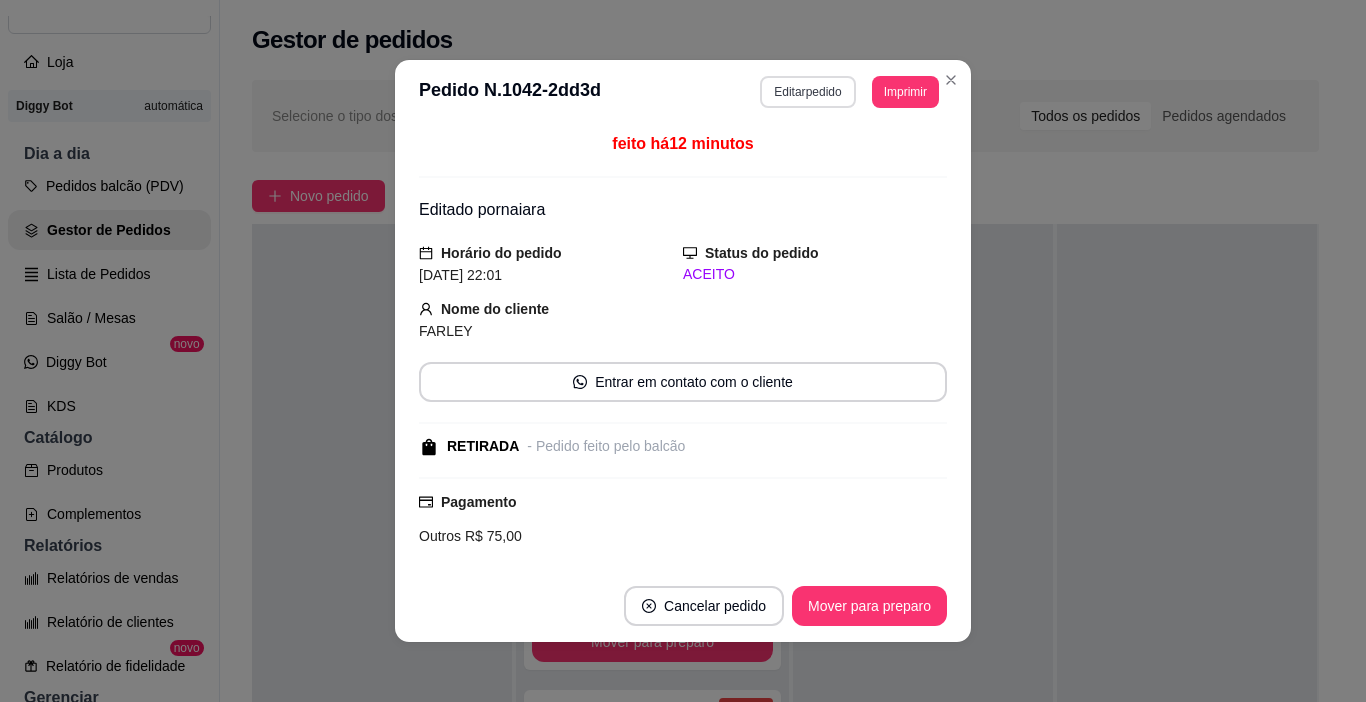 click on "Editar  pedido" at bounding box center [807, 92] 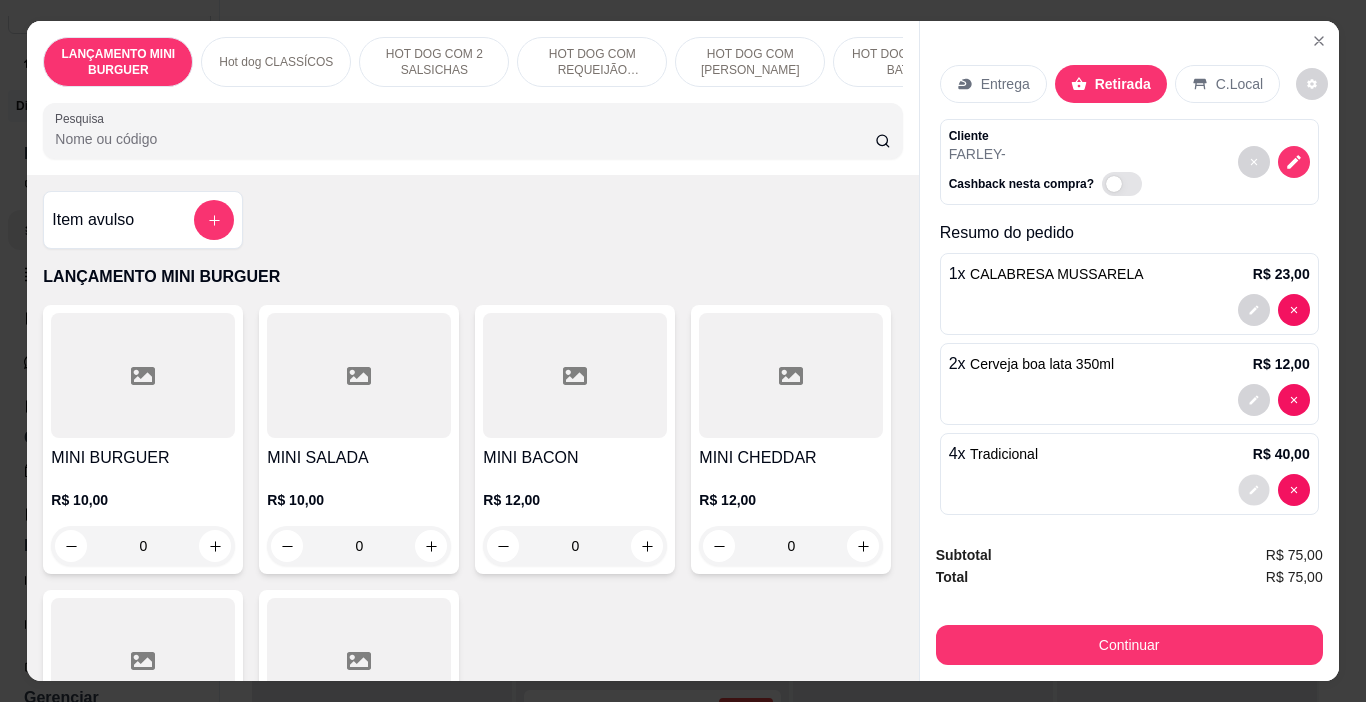 click 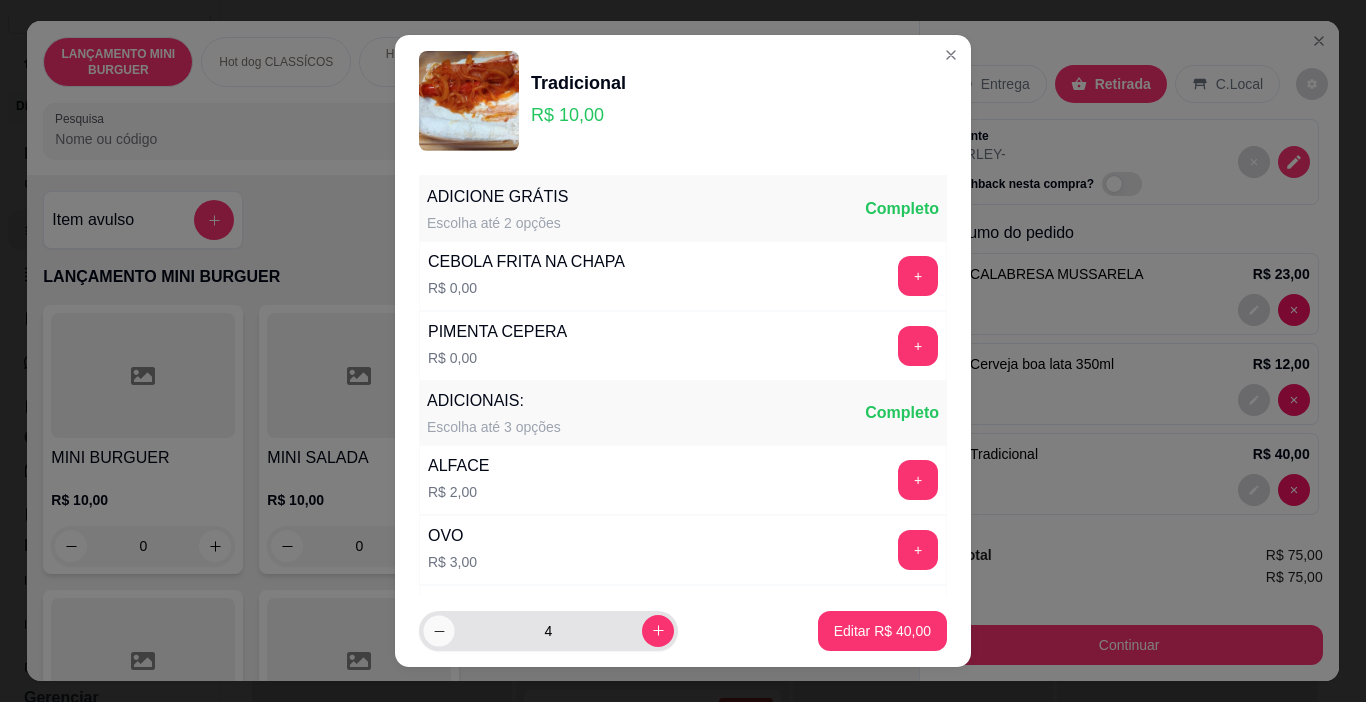 click at bounding box center (438, 630) 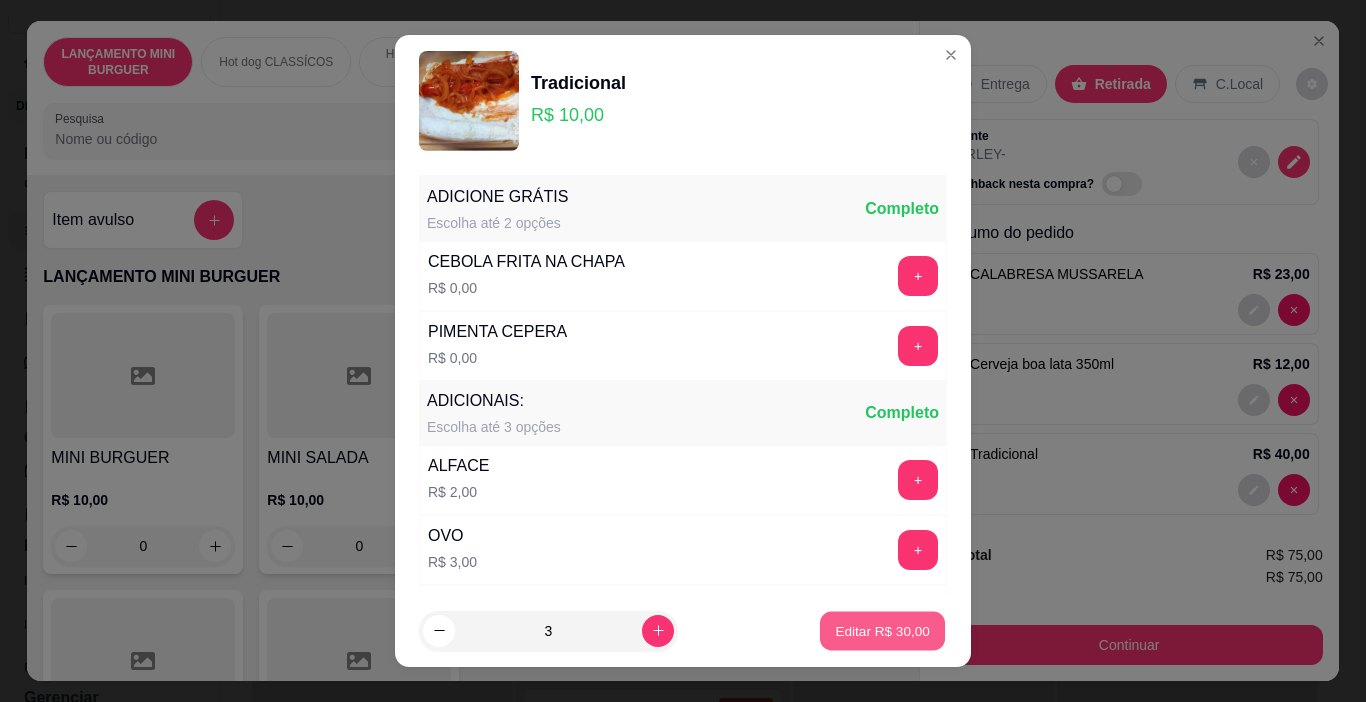 click on "Editar   R$ 30,00" at bounding box center [882, 630] 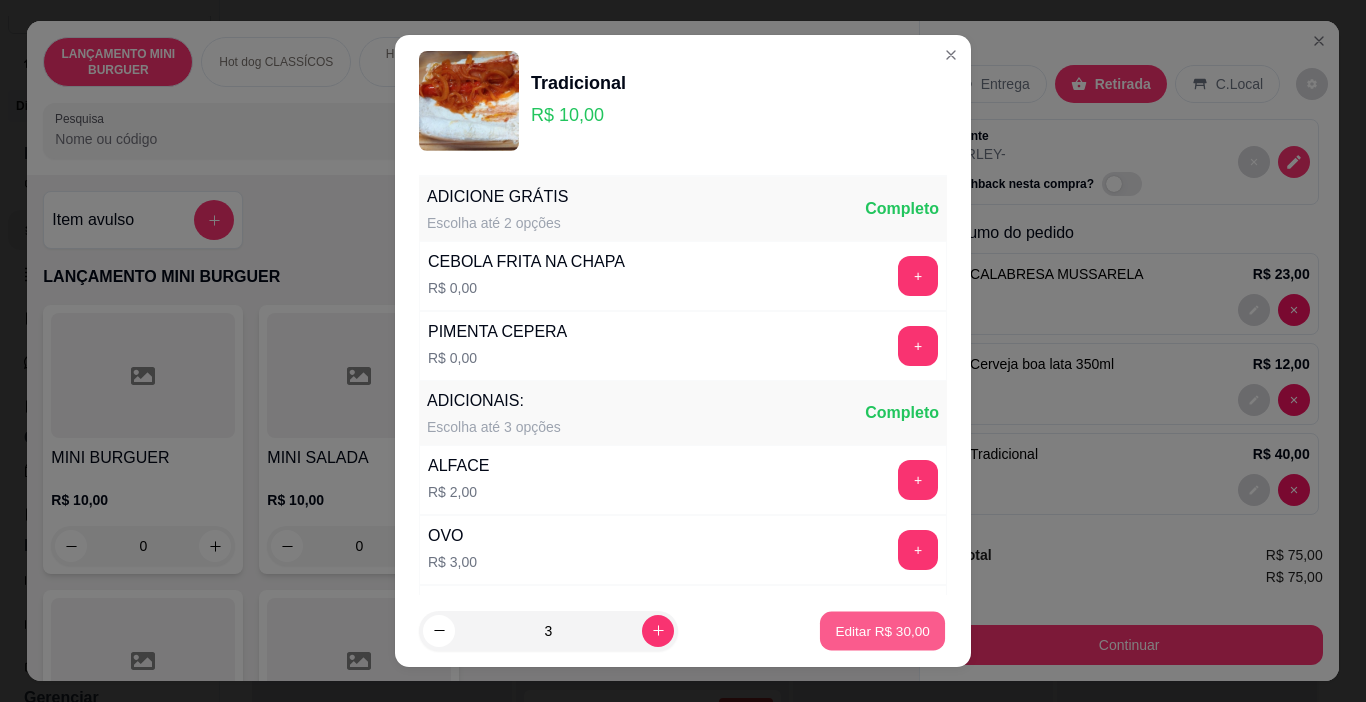 type on "3" 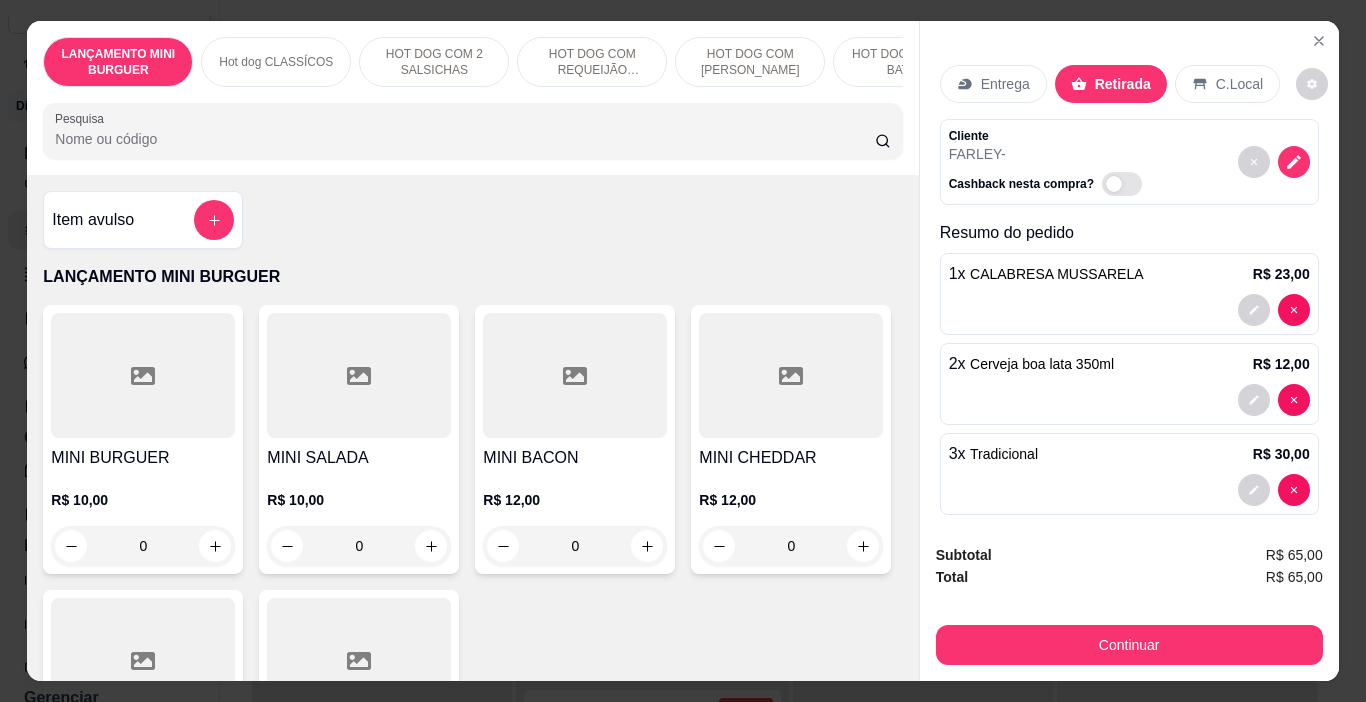 click on "Pesquisa" at bounding box center (465, 139) 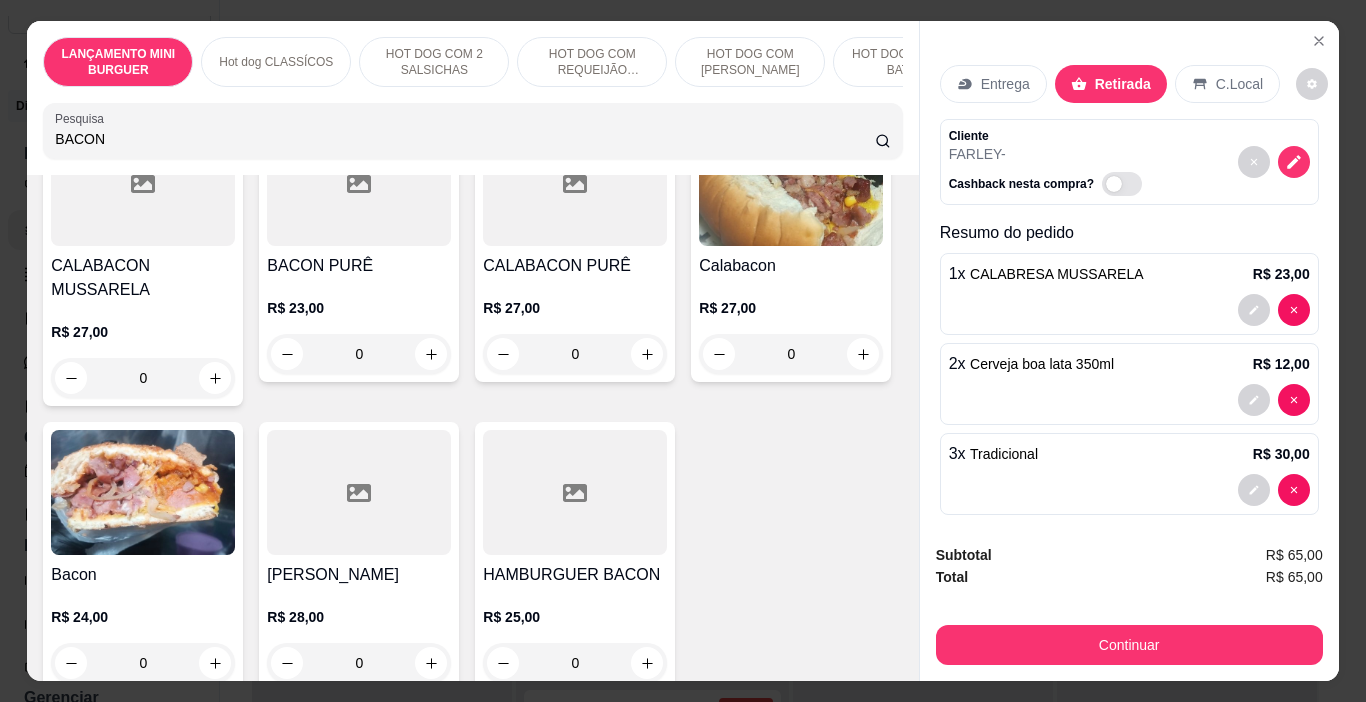 scroll, scrollTop: 600, scrollLeft: 0, axis: vertical 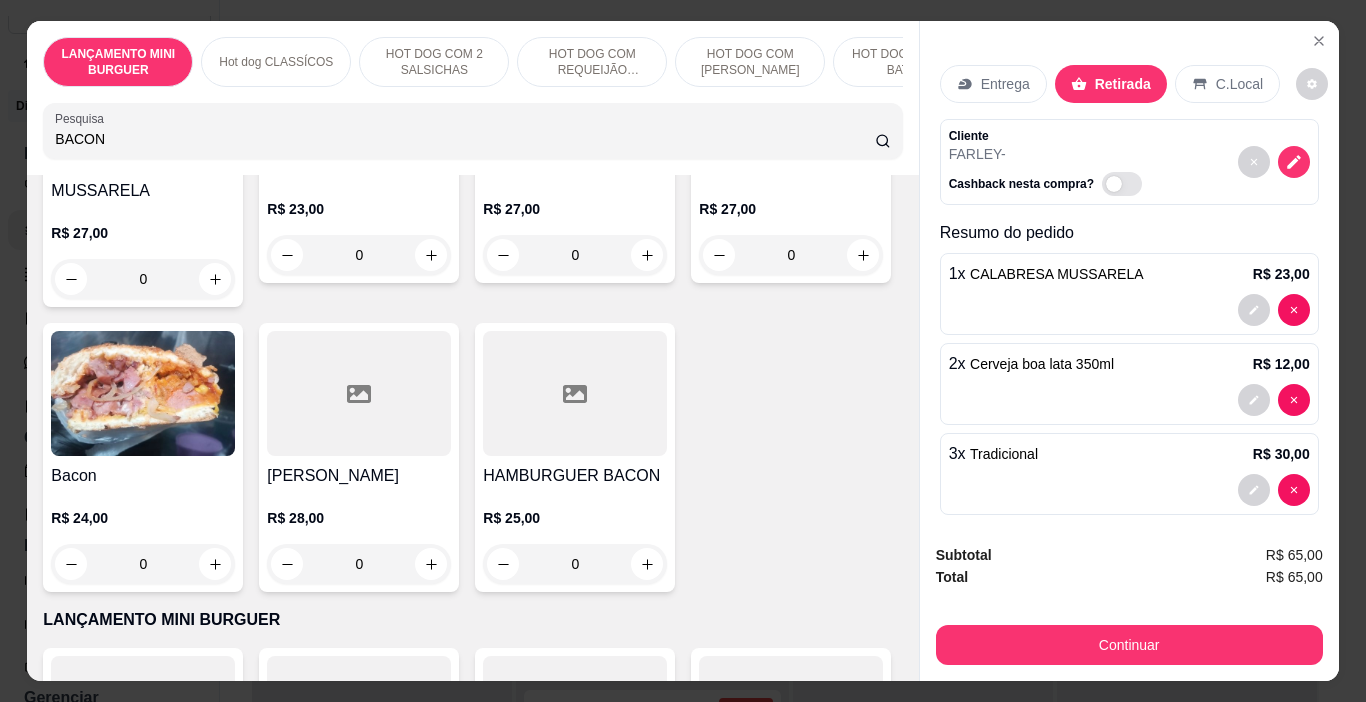 type on "BACON" 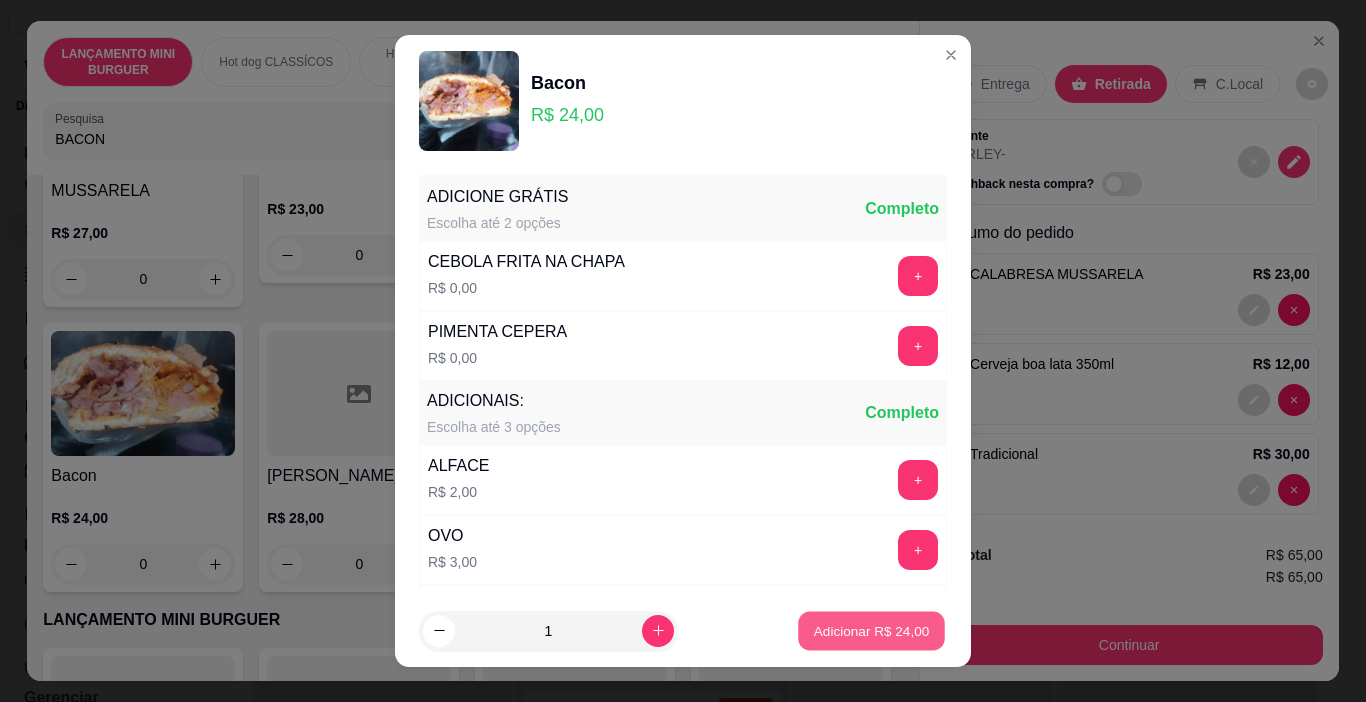 click on "Adicionar   R$ 24,00" at bounding box center (871, 631) 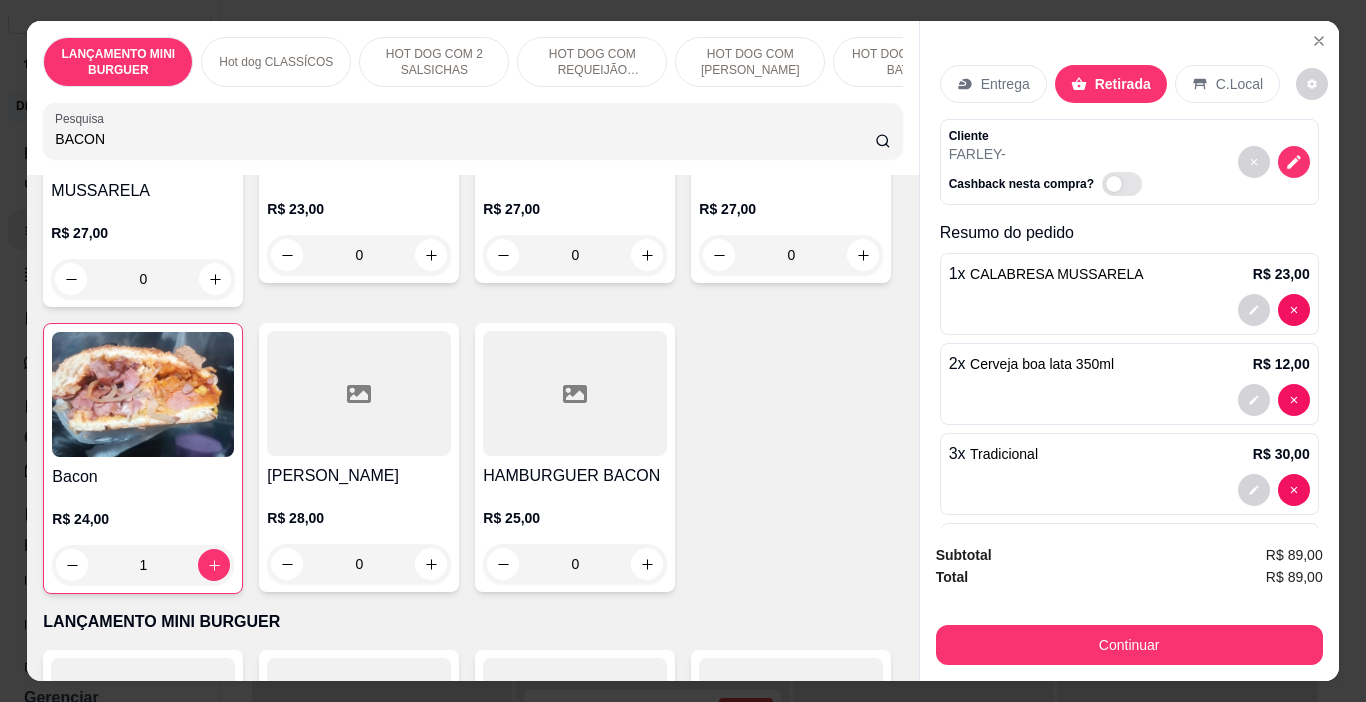 click on "1 x   CALABRESA MUSSARELA  R$ 23,00" at bounding box center [1129, 294] 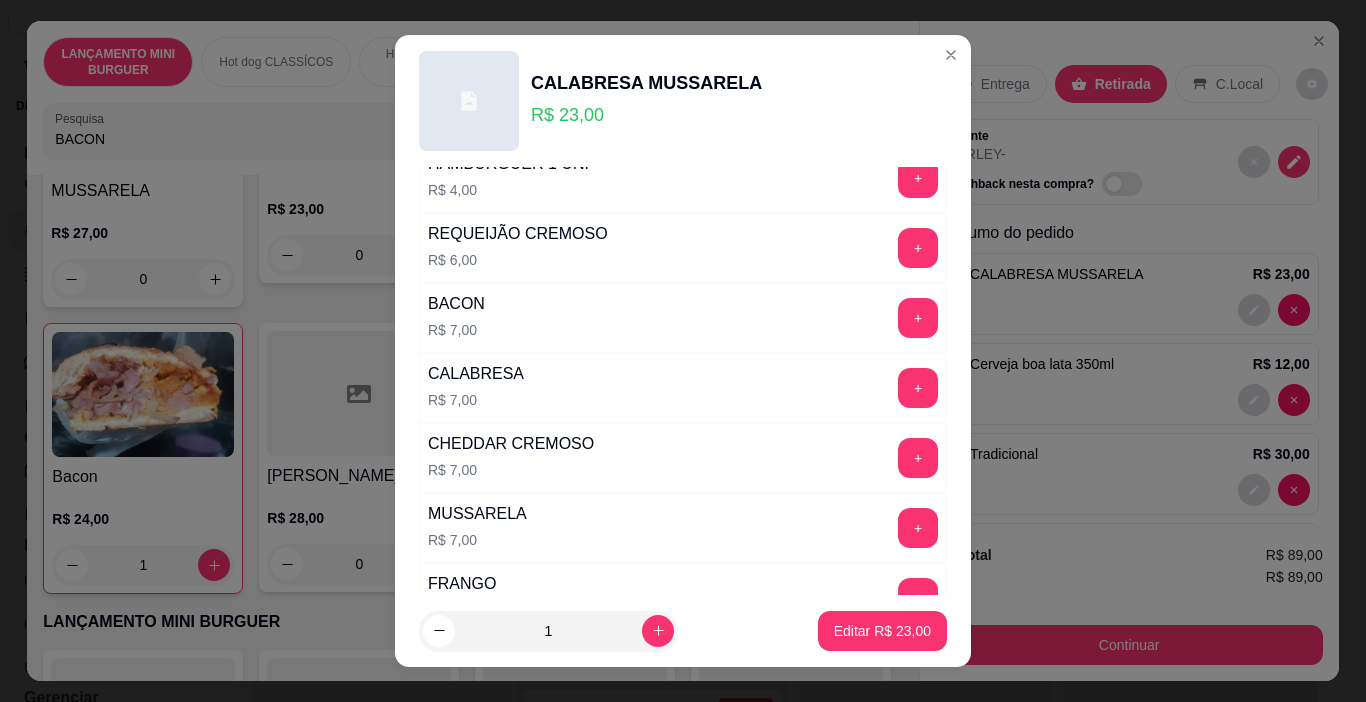 scroll, scrollTop: 700, scrollLeft: 0, axis: vertical 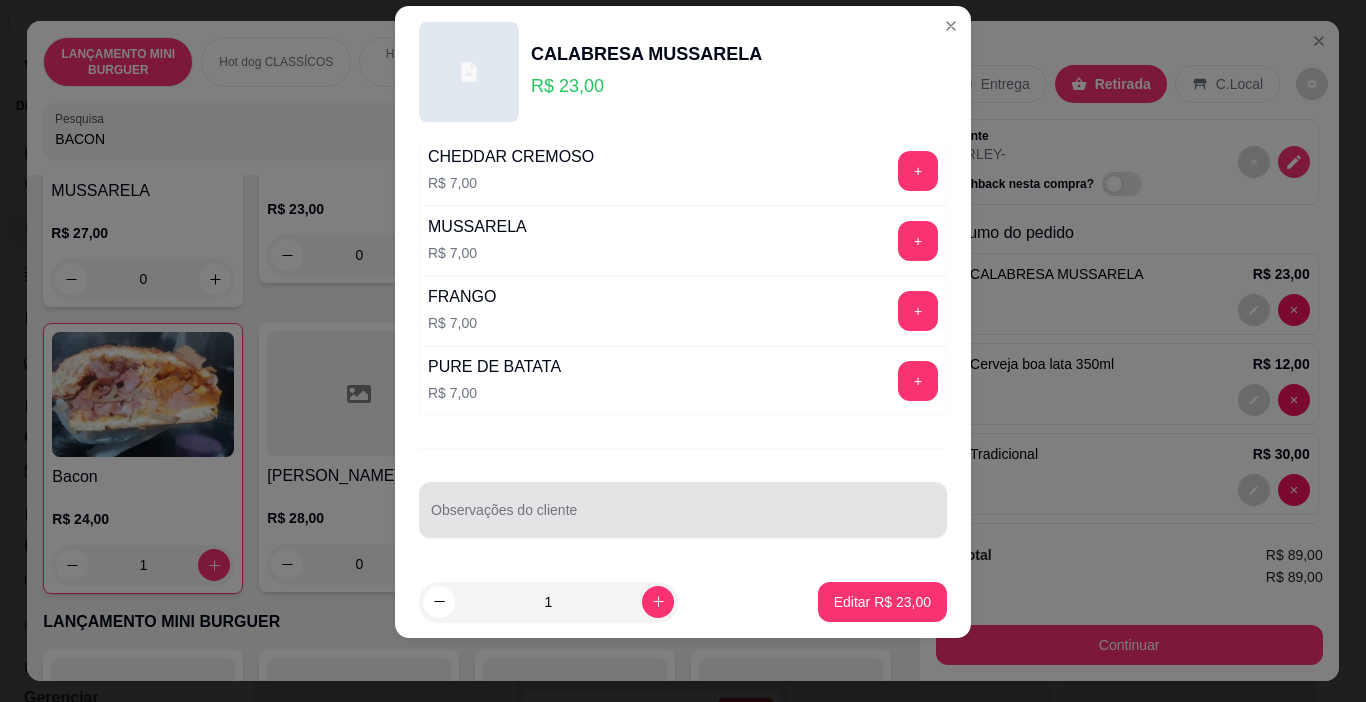click at bounding box center (683, 510) 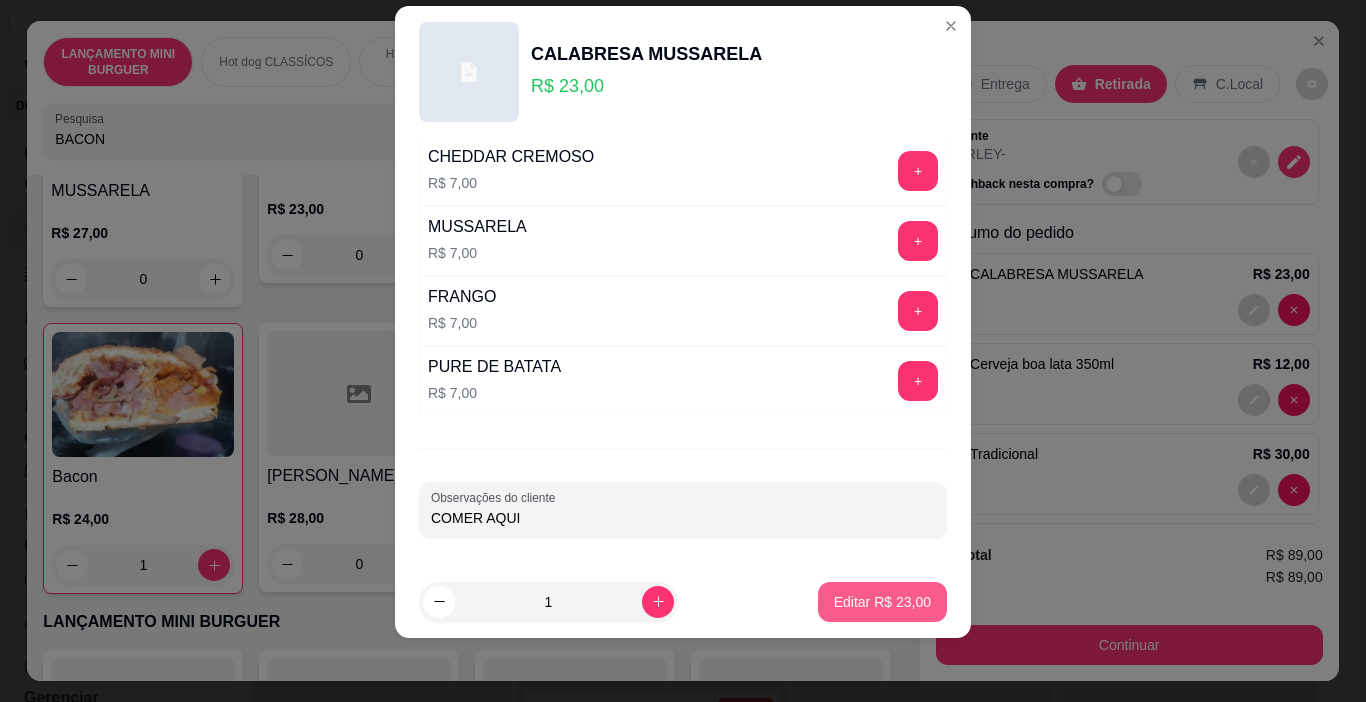 type on "COMER AQUI" 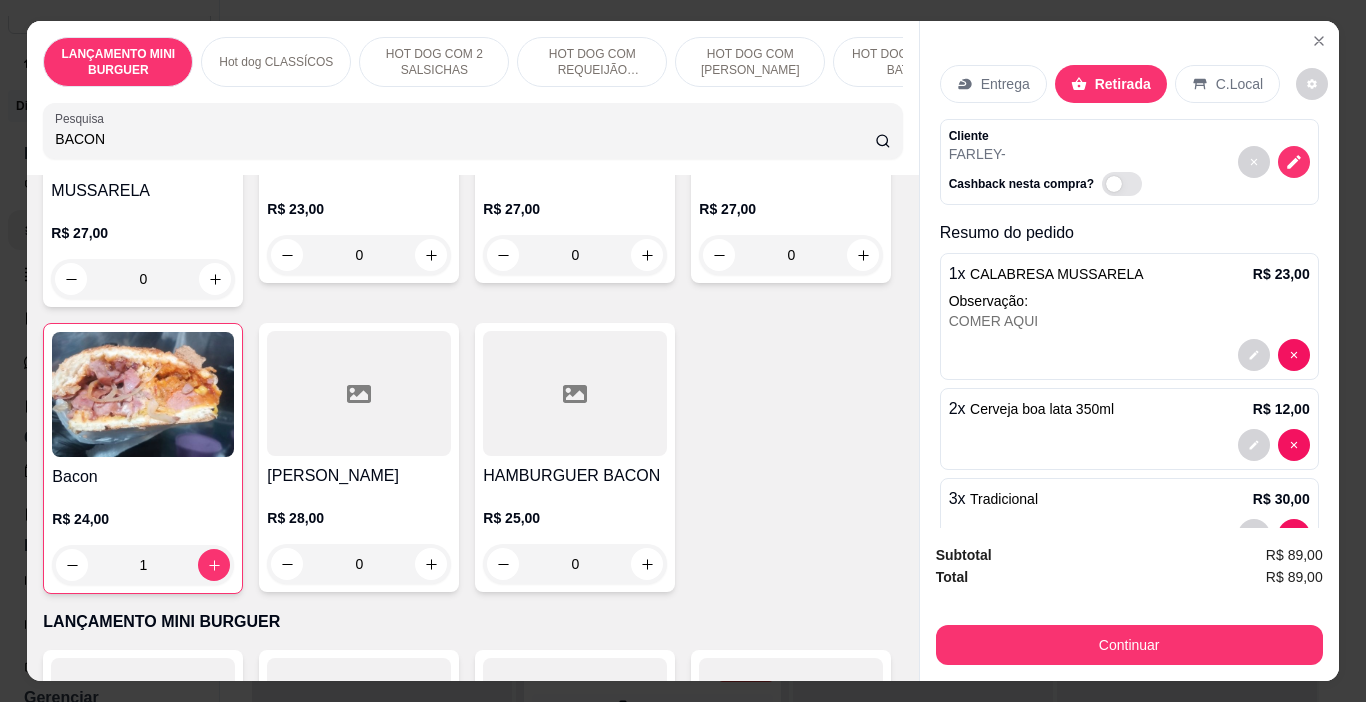 type on "0" 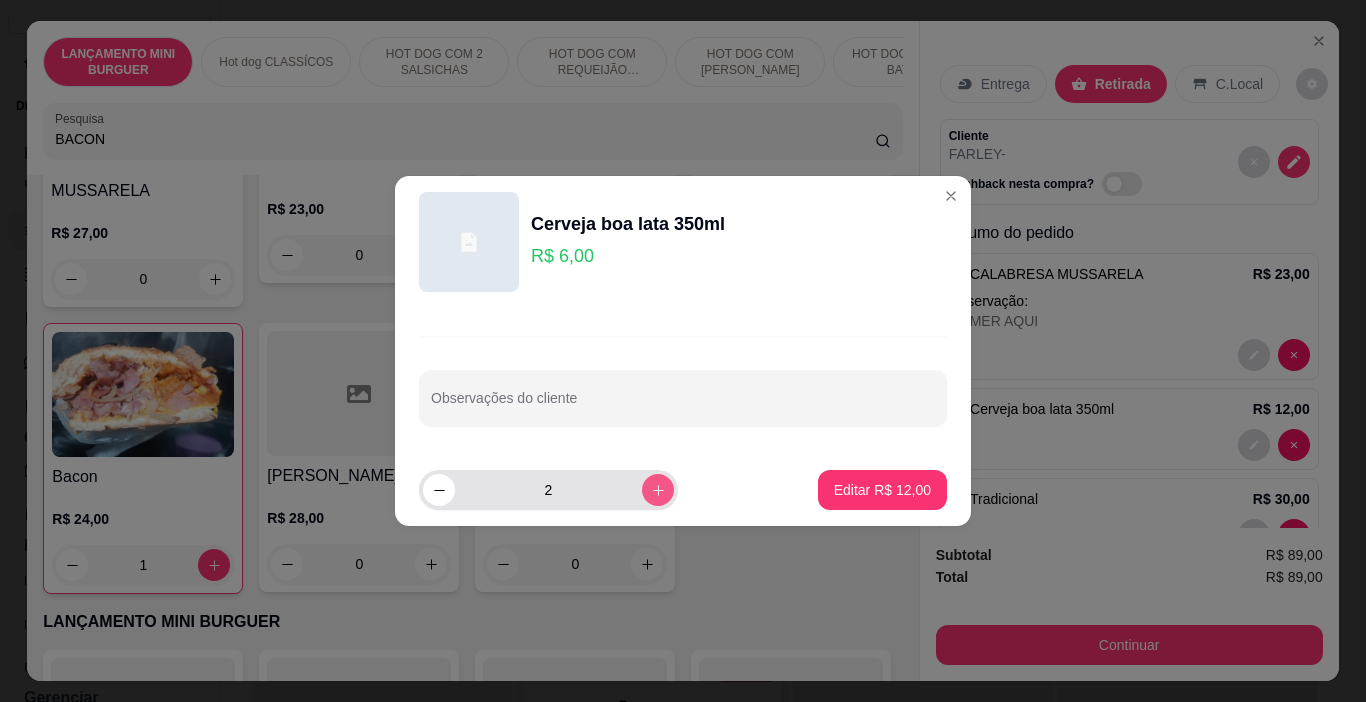 click on "2" at bounding box center [548, 490] 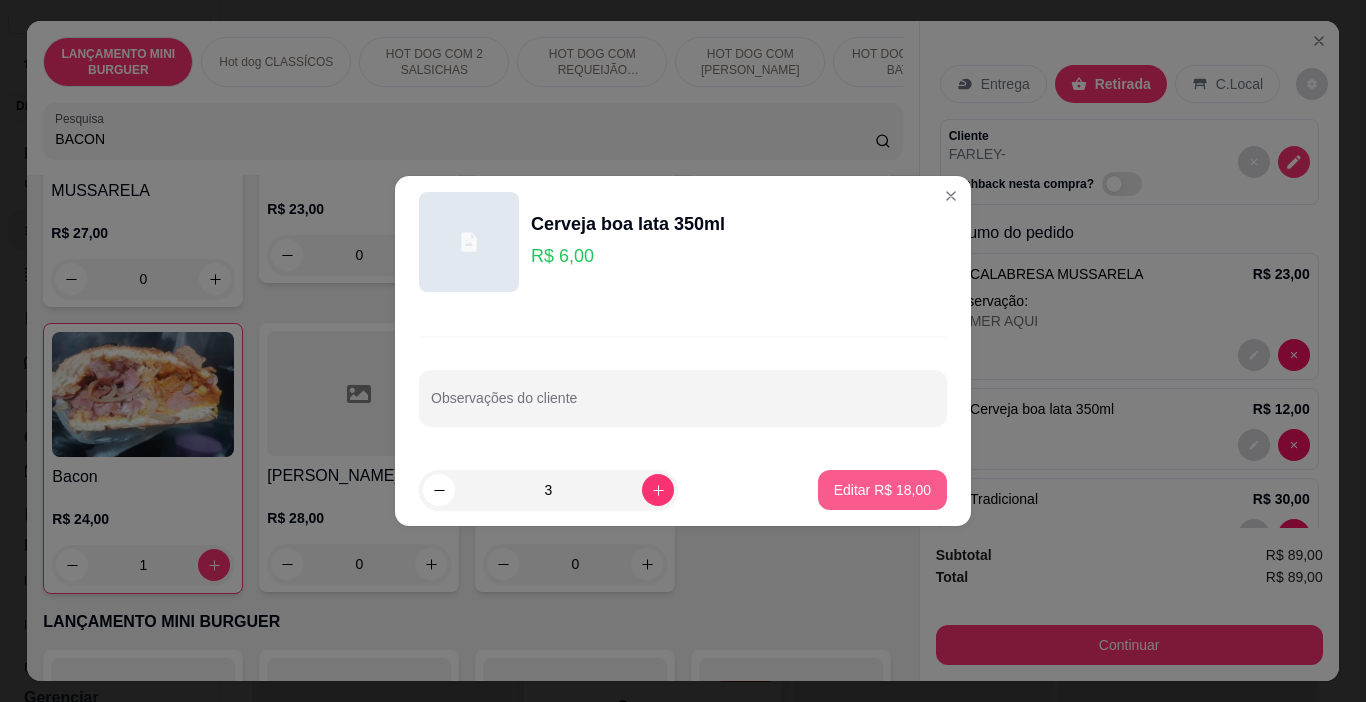click on "Editar   R$ 18,00" at bounding box center (882, 490) 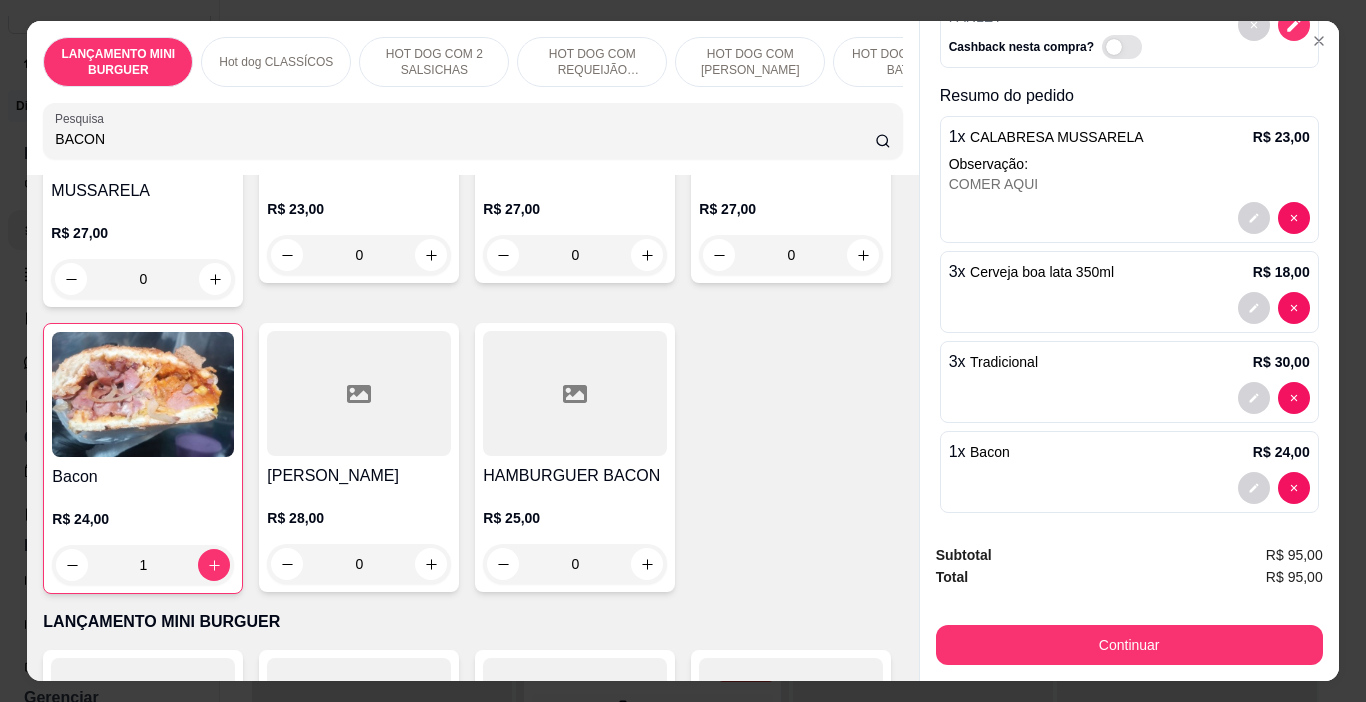 scroll, scrollTop: 150, scrollLeft: 0, axis: vertical 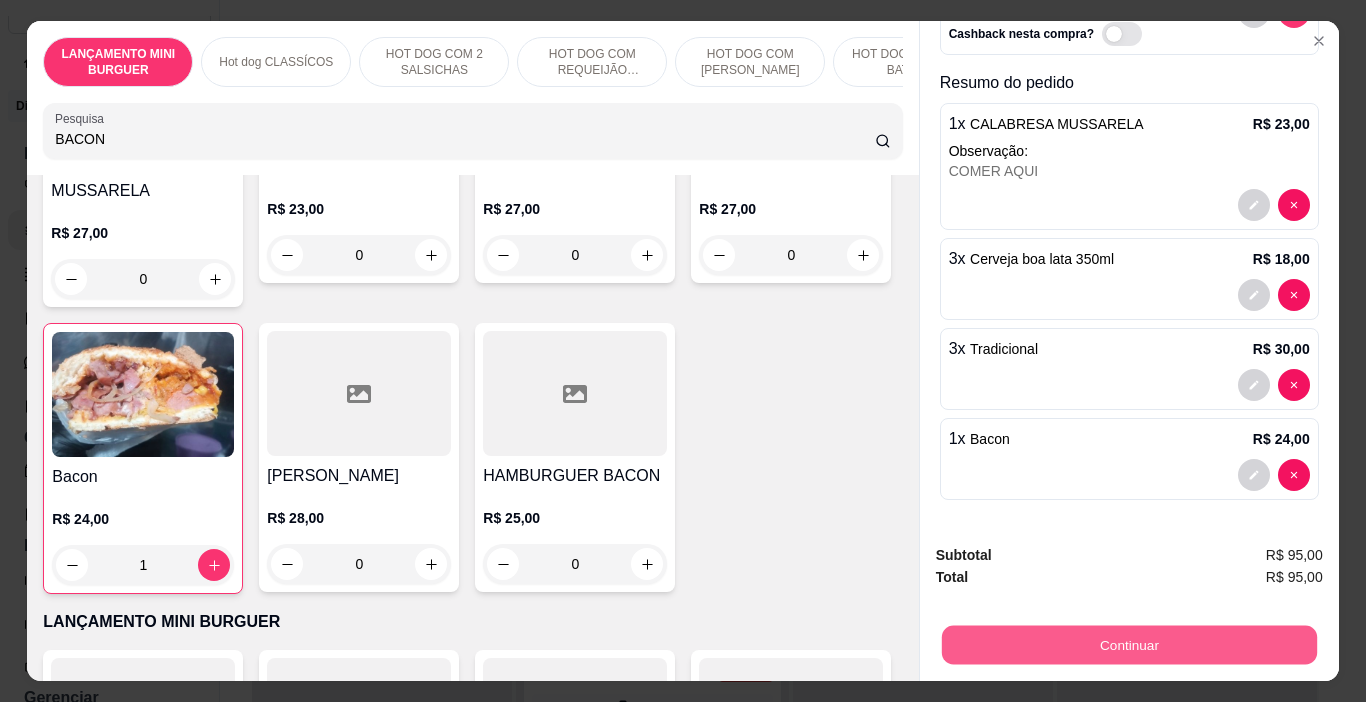 click on "Continuar" at bounding box center (1128, 645) 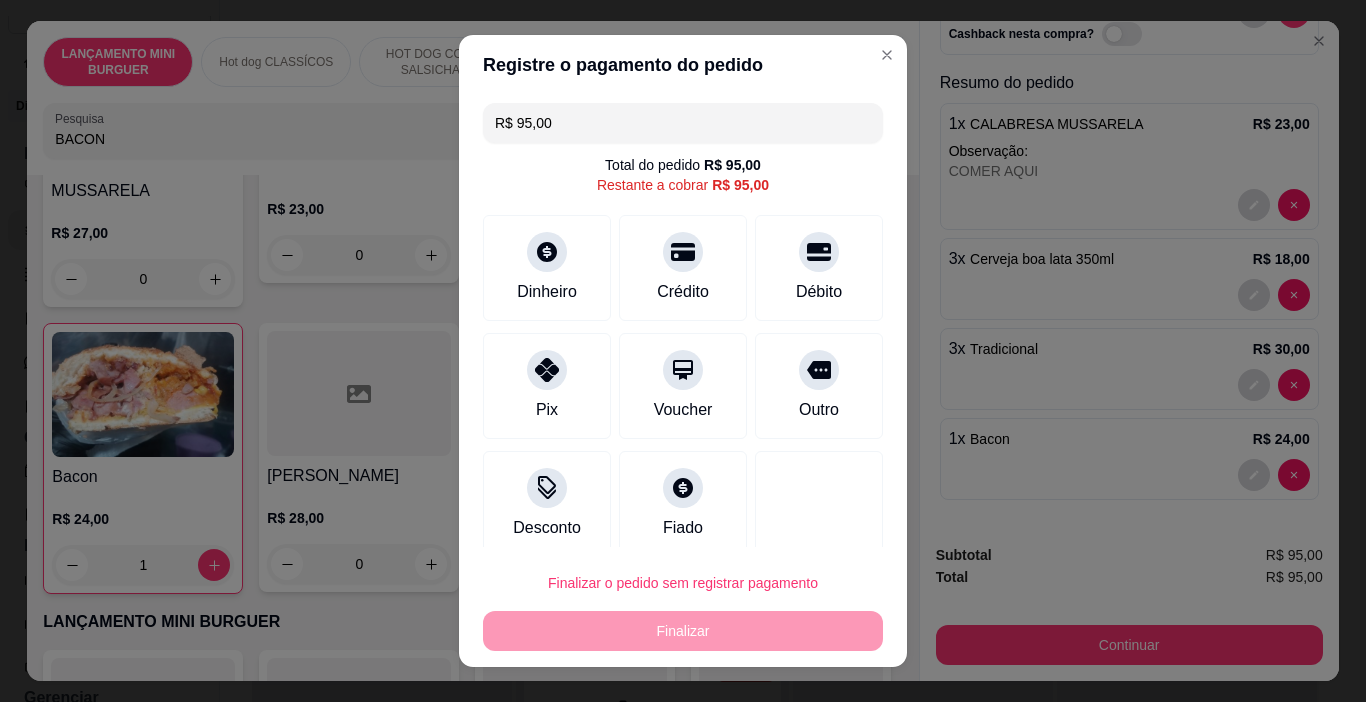 drag, startPoint x: 773, startPoint y: 391, endPoint x: 758, endPoint y: 538, distance: 147.76332 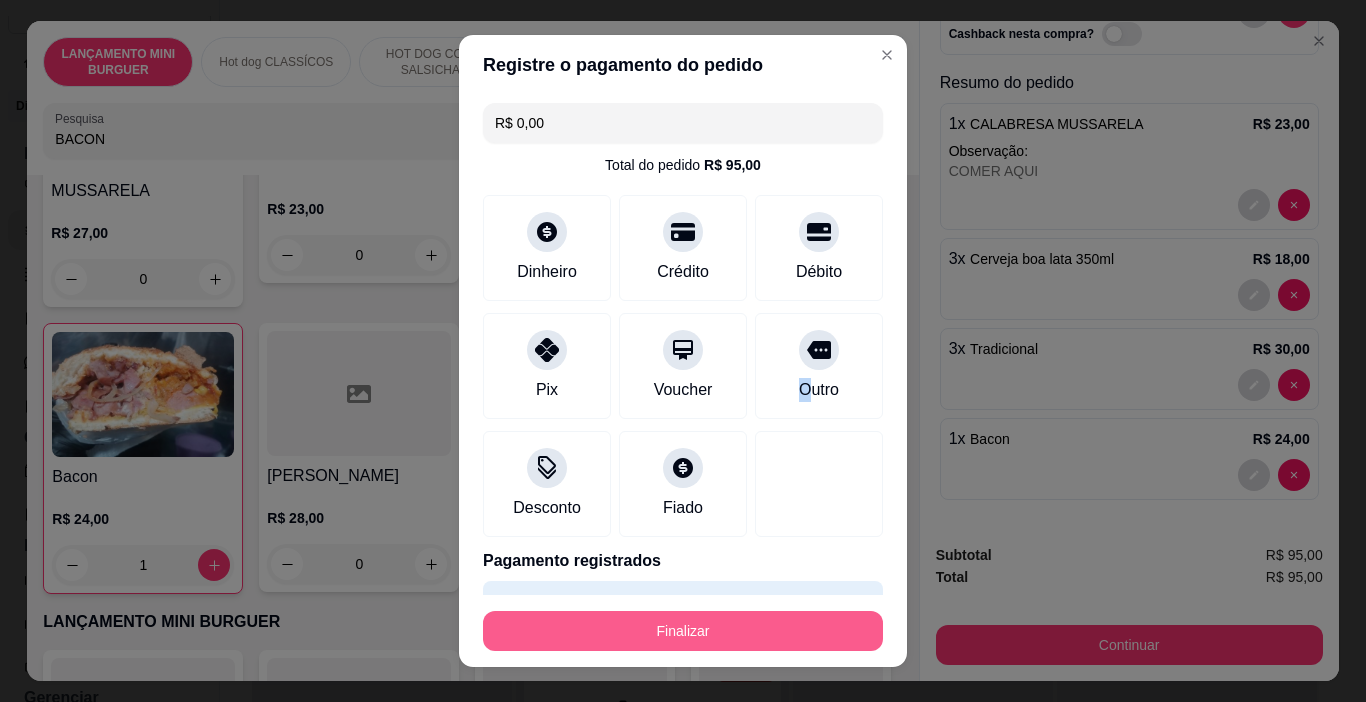 click on "Finalizar" at bounding box center [683, 631] 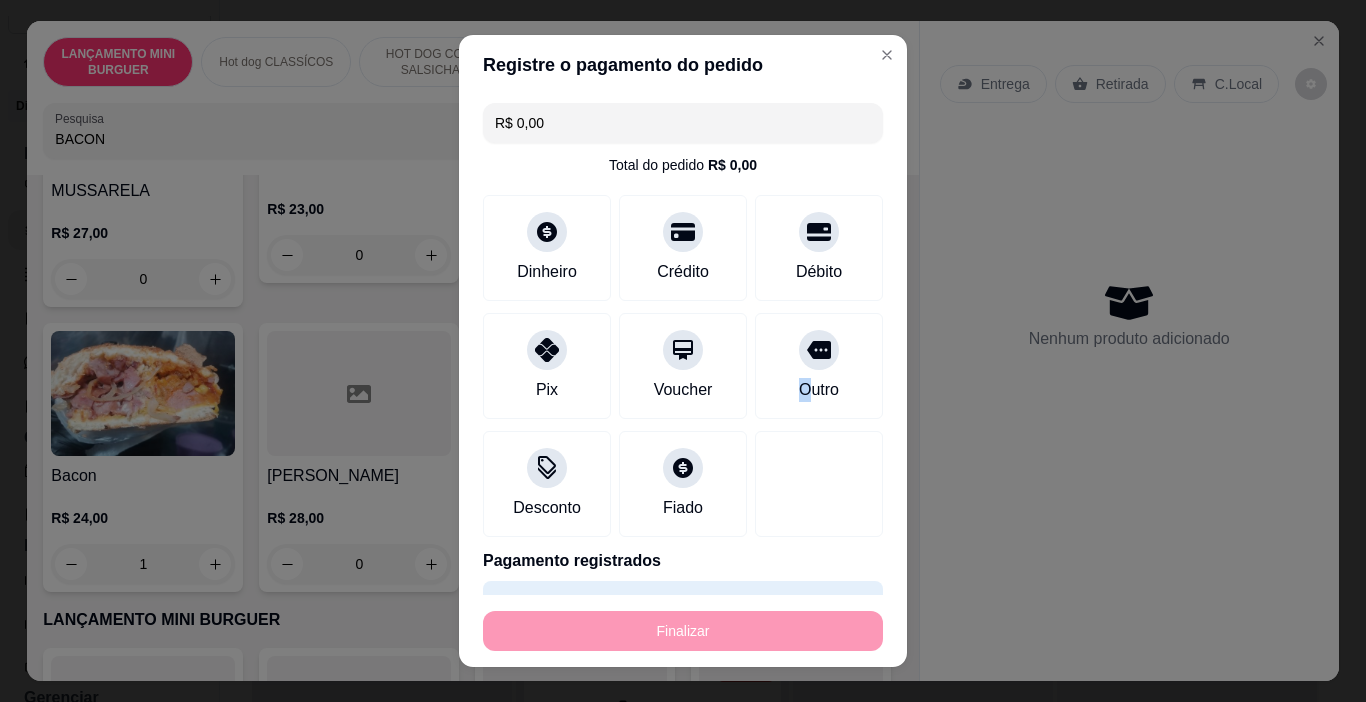 type on "0" 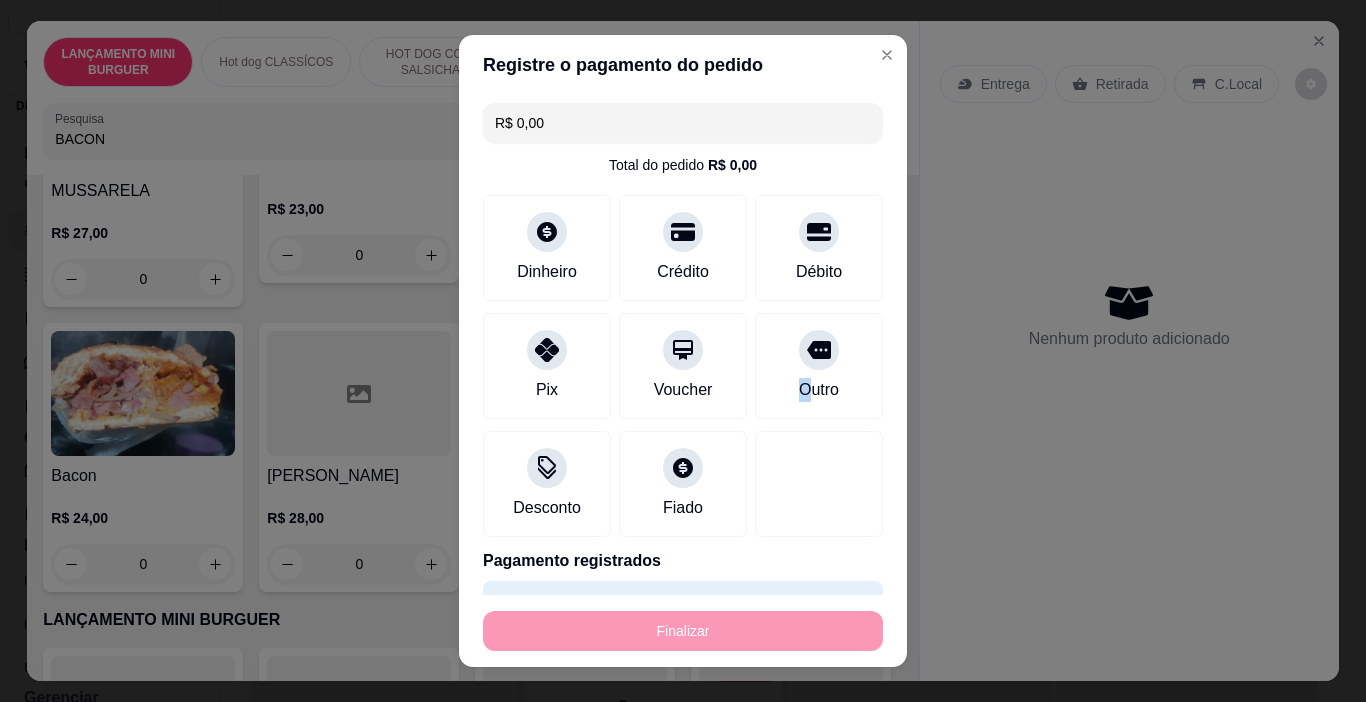 type on "-R$ 95,00" 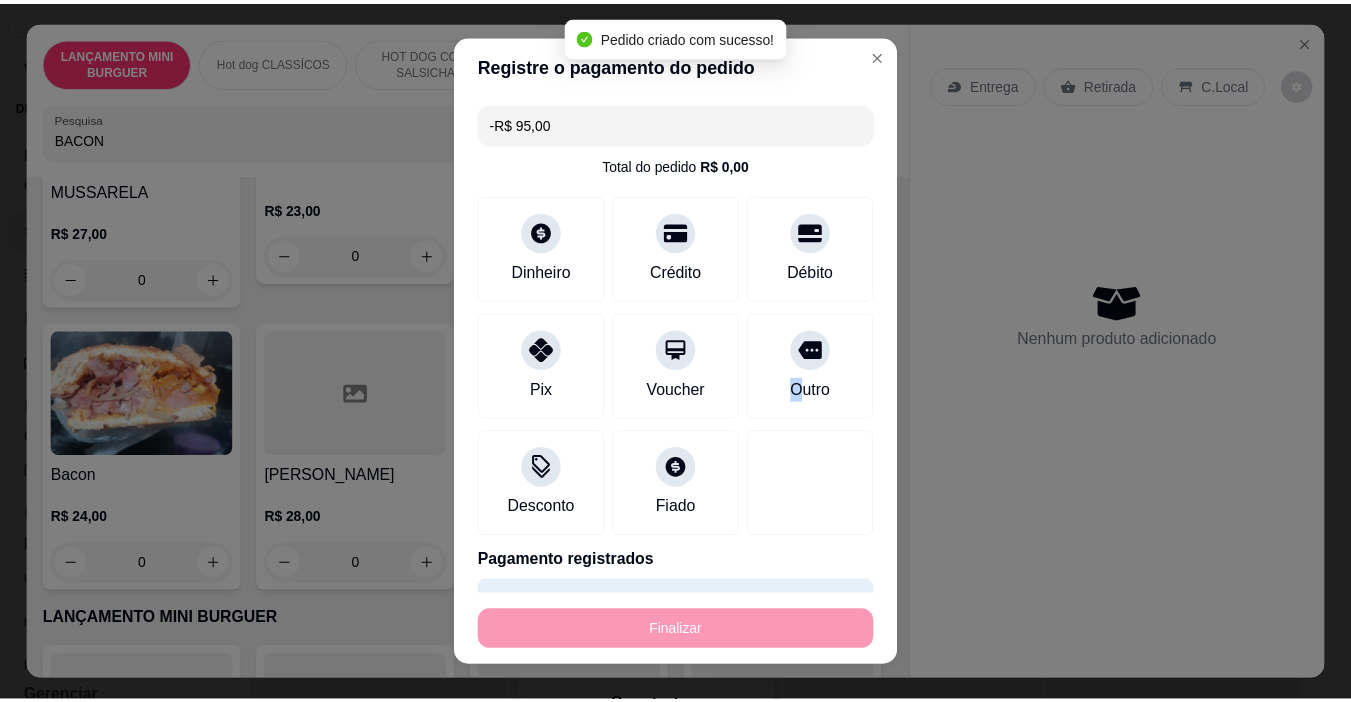scroll, scrollTop: 0, scrollLeft: 0, axis: both 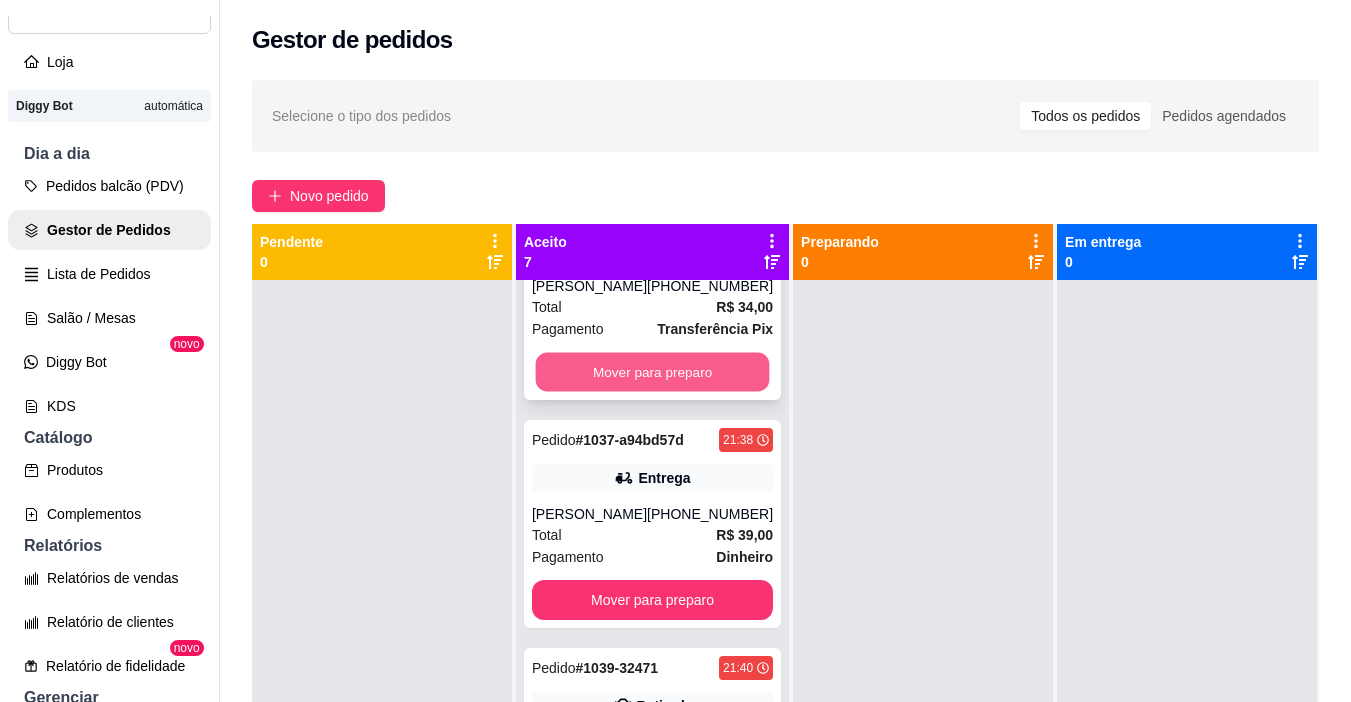 click on "Mover para preparo" at bounding box center (653, 372) 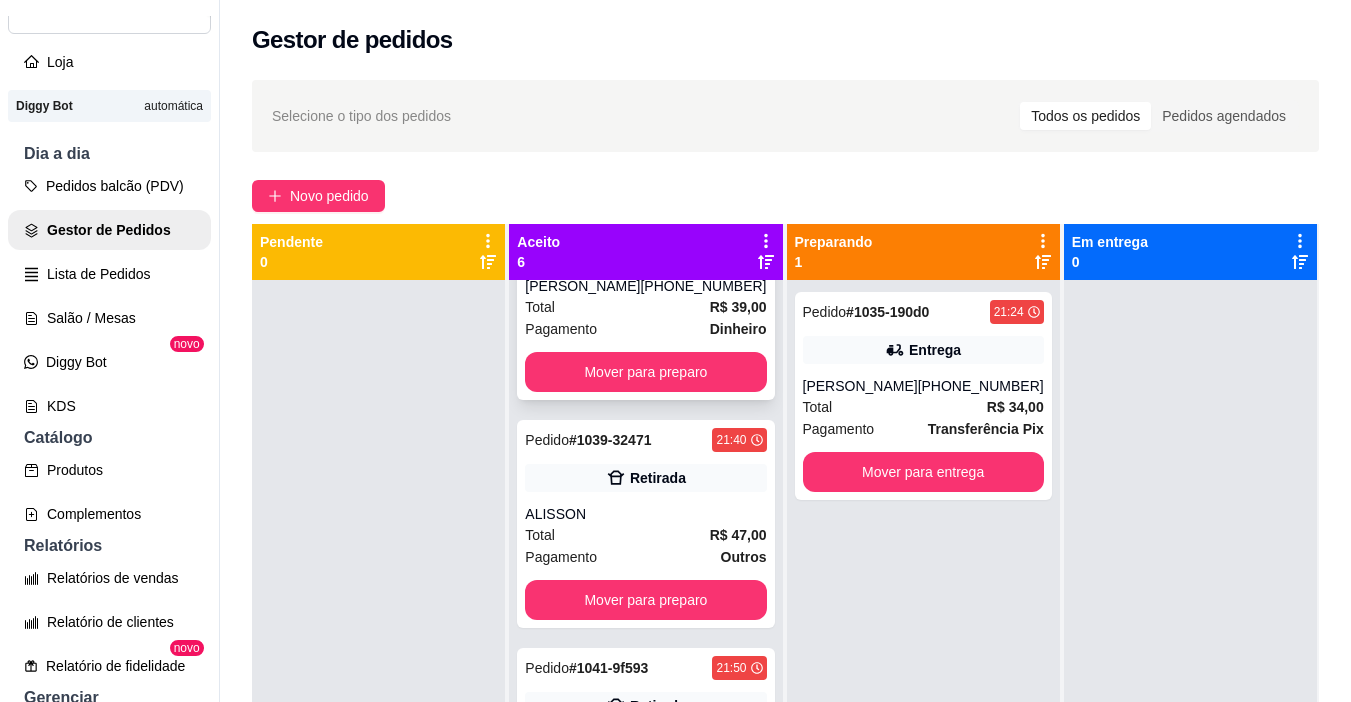 scroll, scrollTop: 0, scrollLeft: 0, axis: both 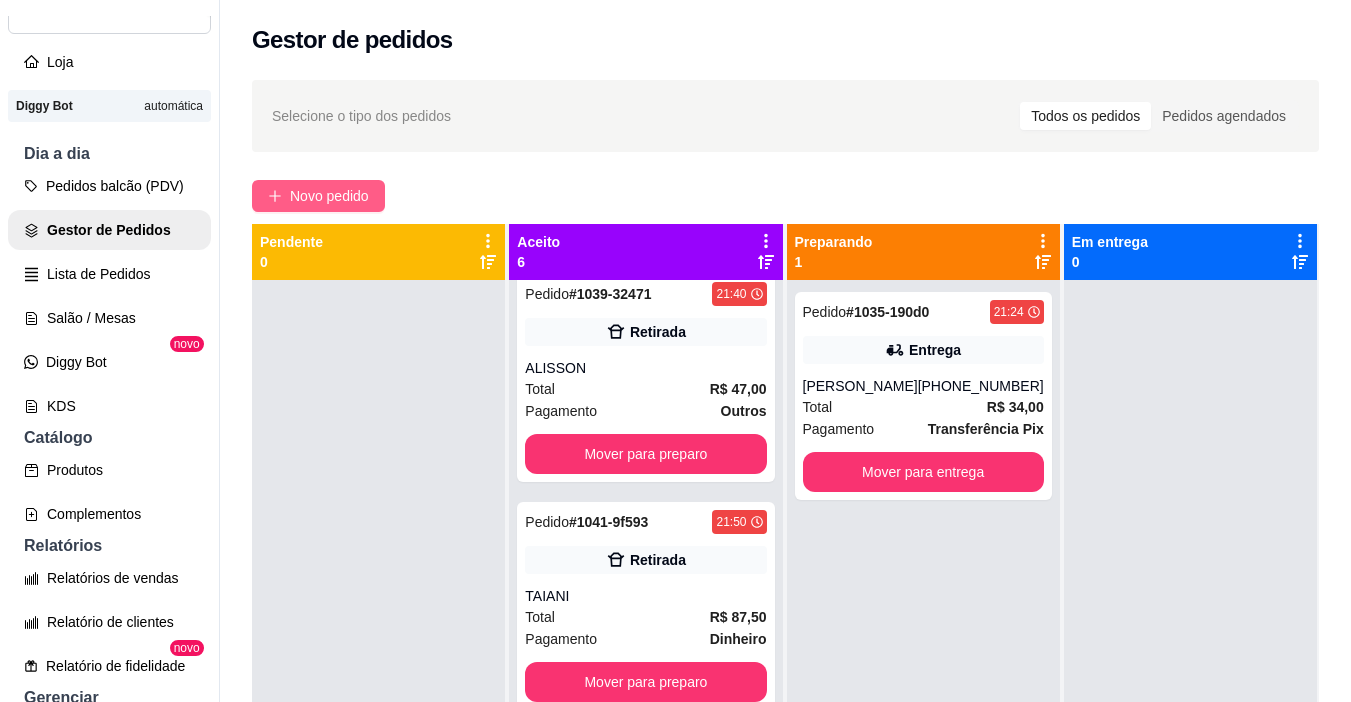 click on "Novo pedido" at bounding box center [329, 196] 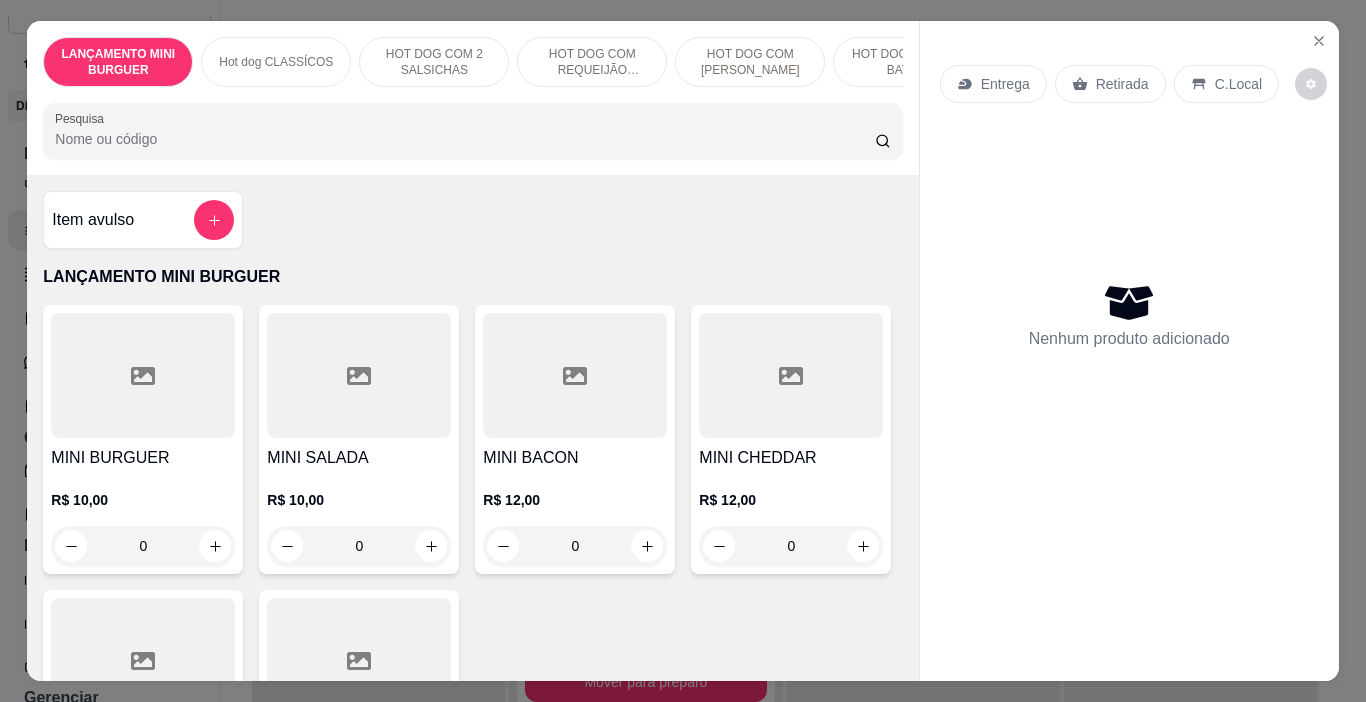 click on "Pesquisa" at bounding box center (465, 139) 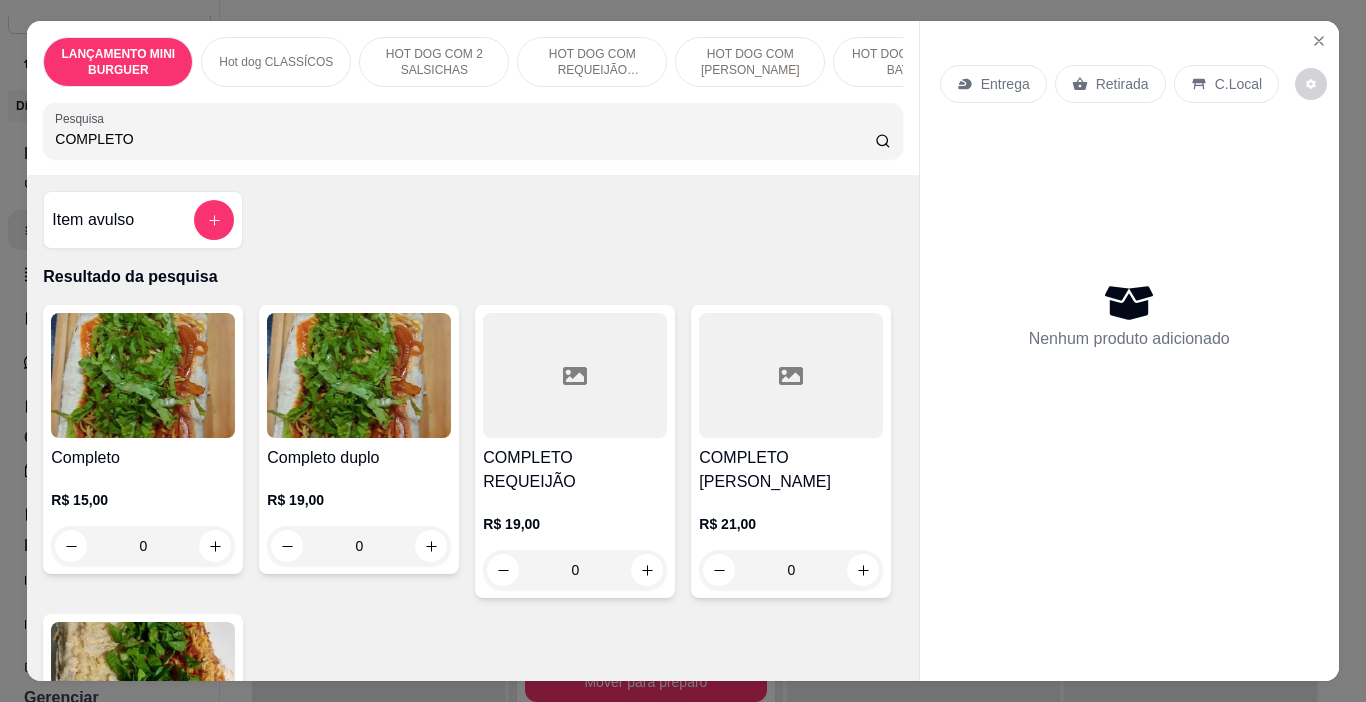 type on "COMPLETO" 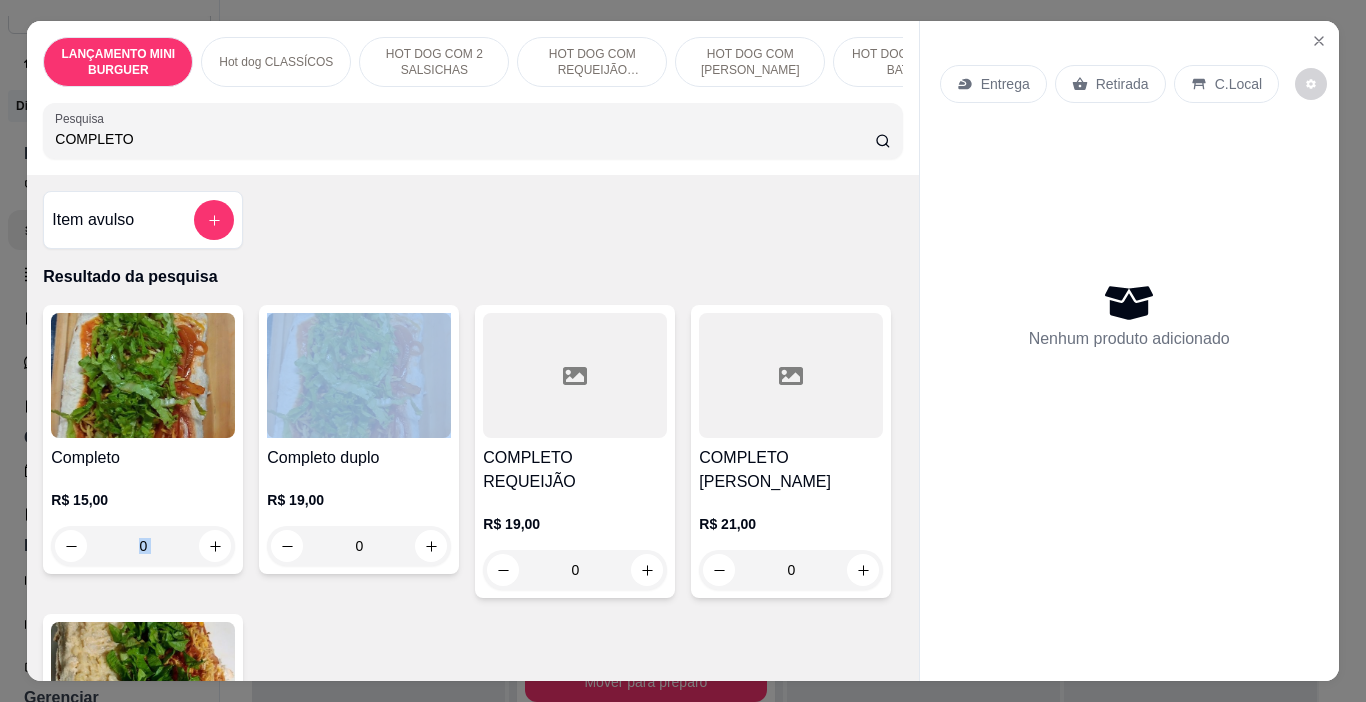 drag, startPoint x: 124, startPoint y: 576, endPoint x: 210, endPoint y: 555, distance: 88.52683 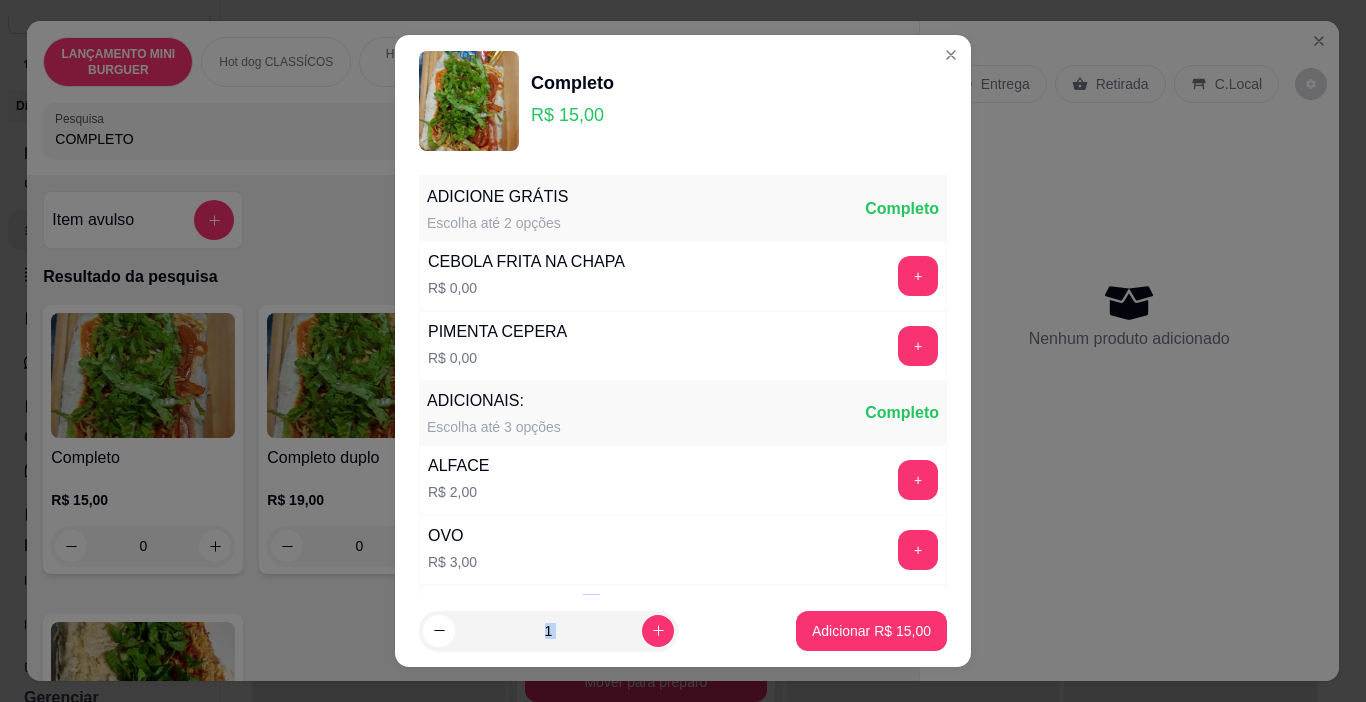 drag, startPoint x: 568, startPoint y: 600, endPoint x: 634, endPoint y: 633, distance: 73.790245 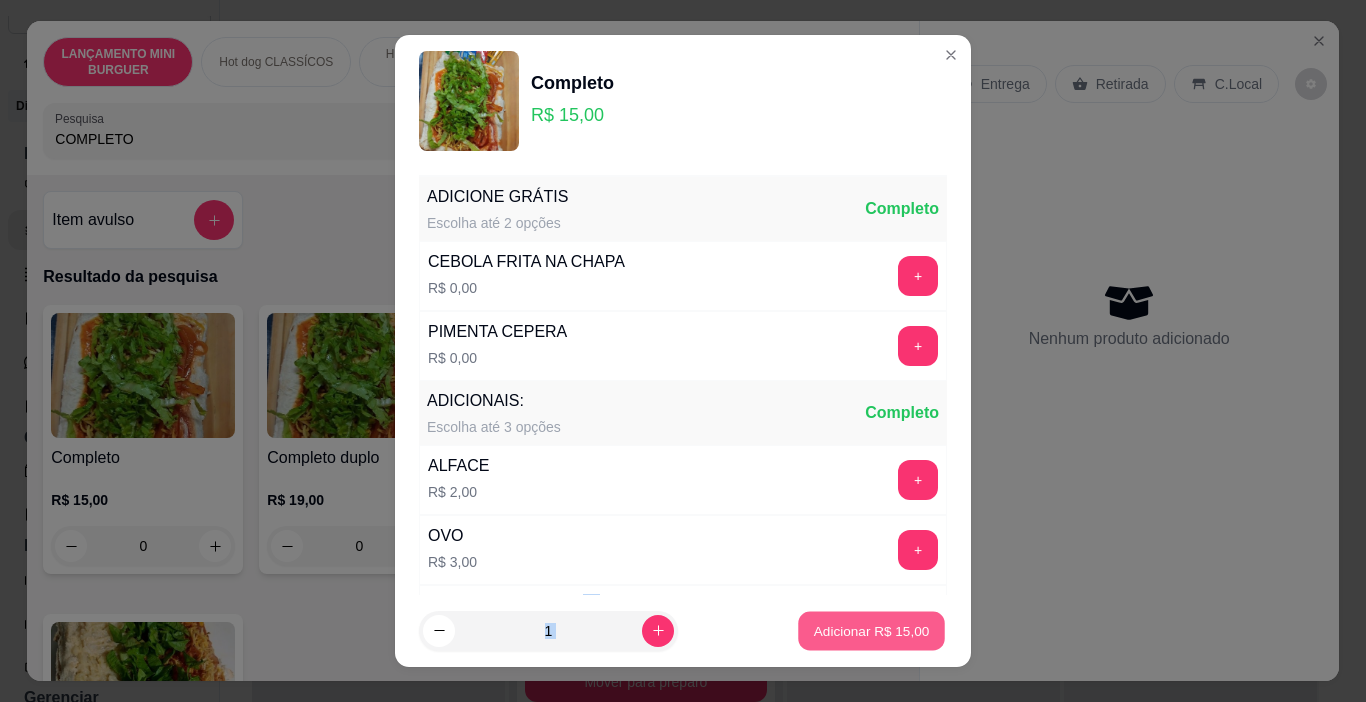 click on "Adicionar   R$ 15,00" at bounding box center [872, 630] 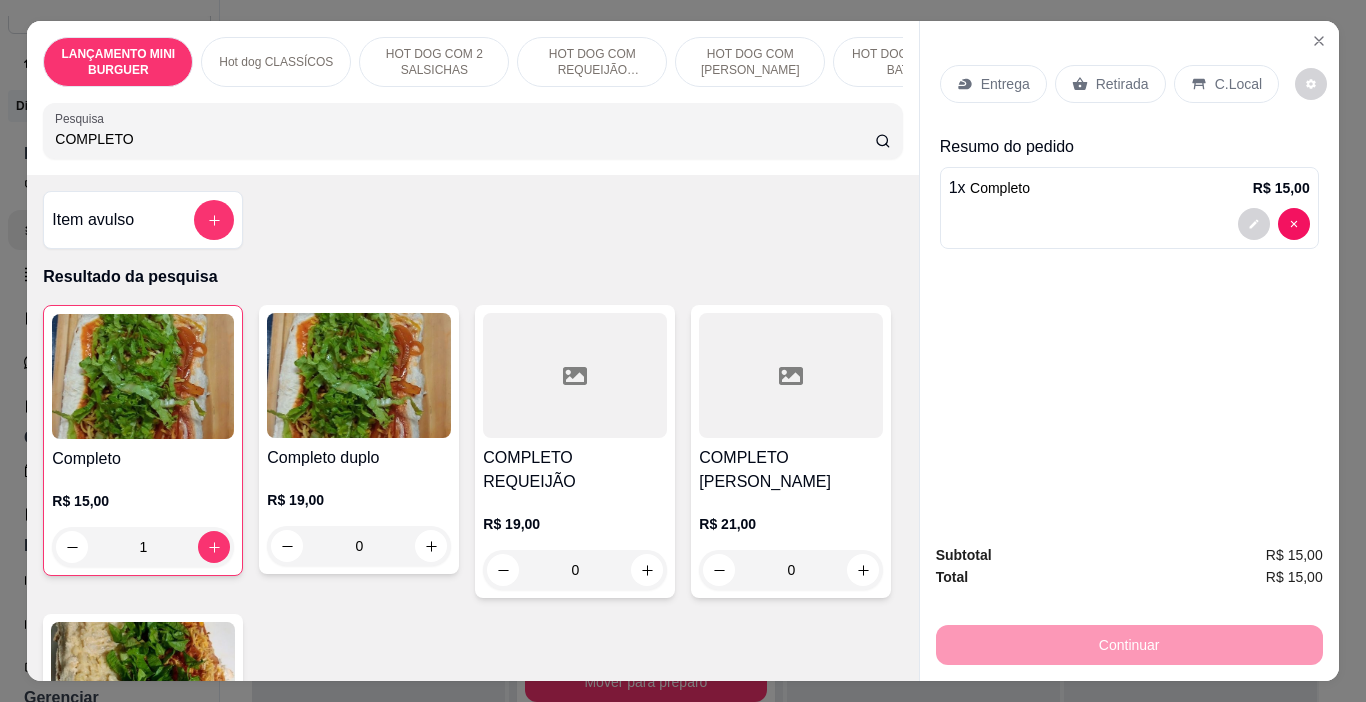 drag, startPoint x: 1093, startPoint y: 67, endPoint x: 1233, endPoint y: 94, distance: 142.5798 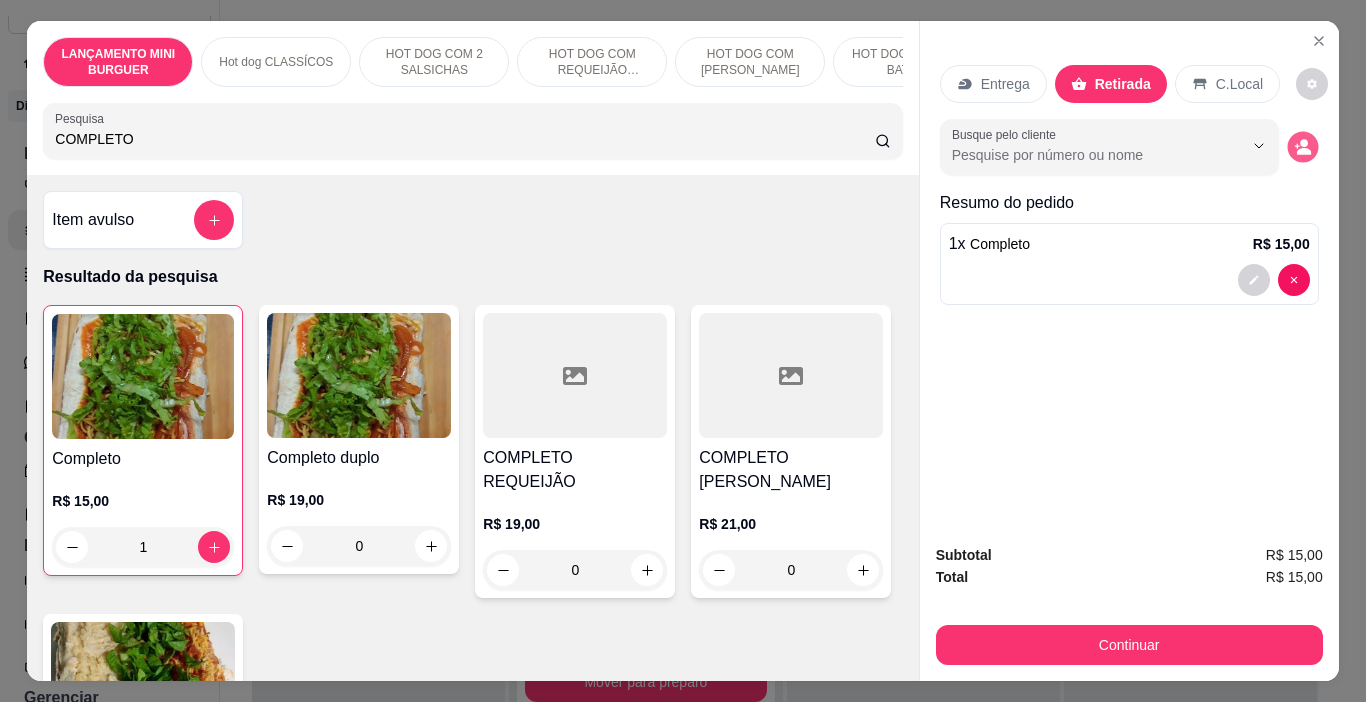 click 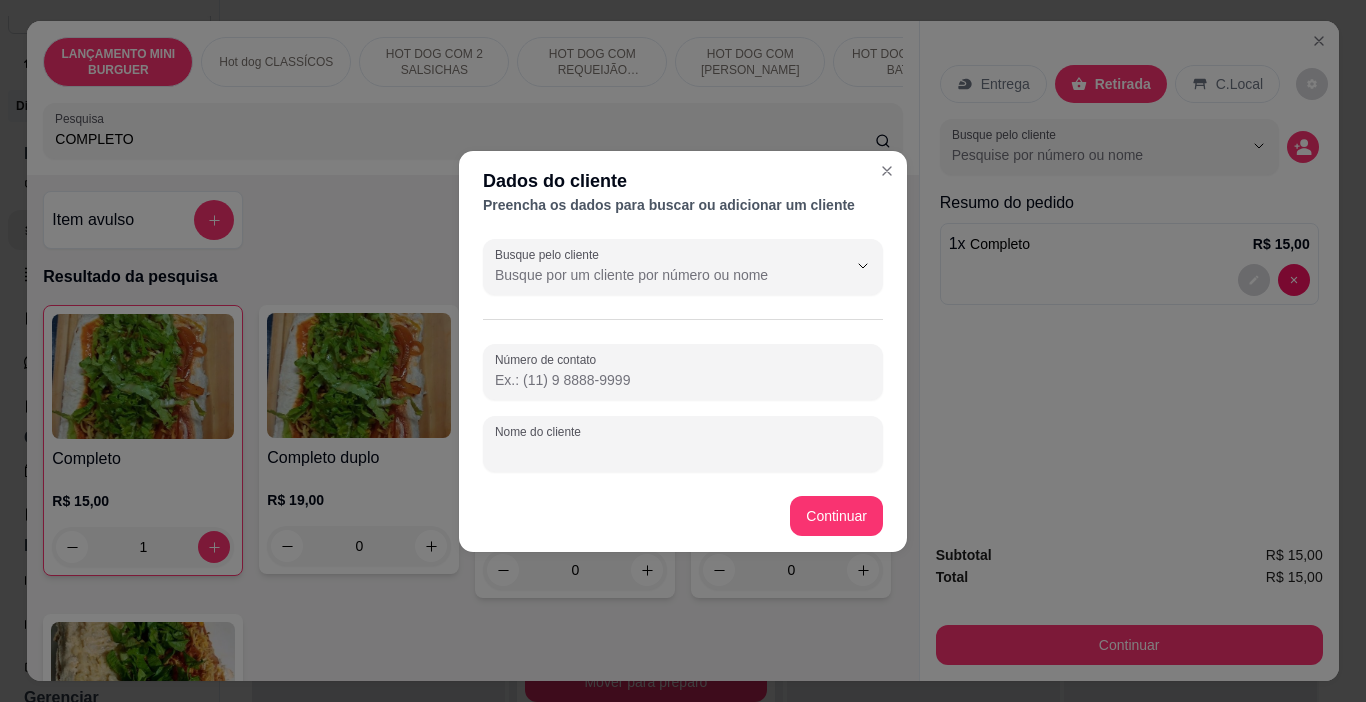 click on "Nome do cliente" at bounding box center [683, 452] 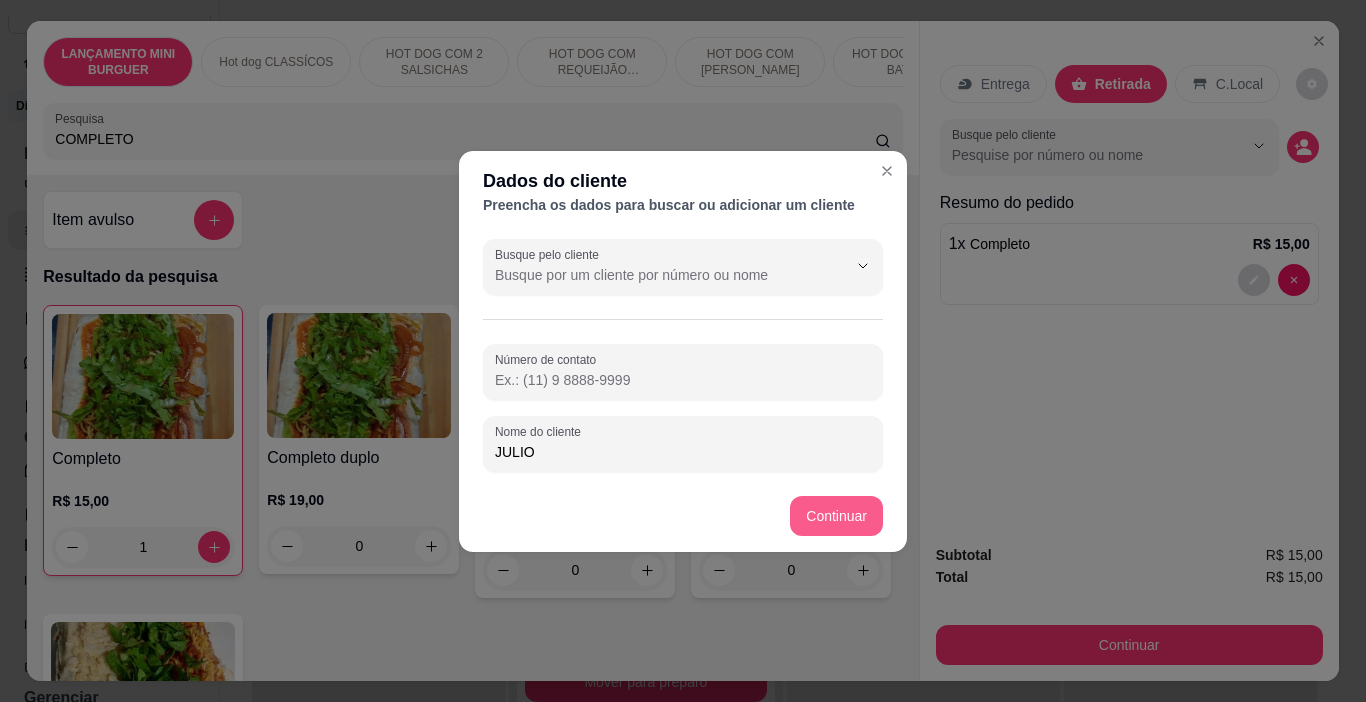 type on "JULIO" 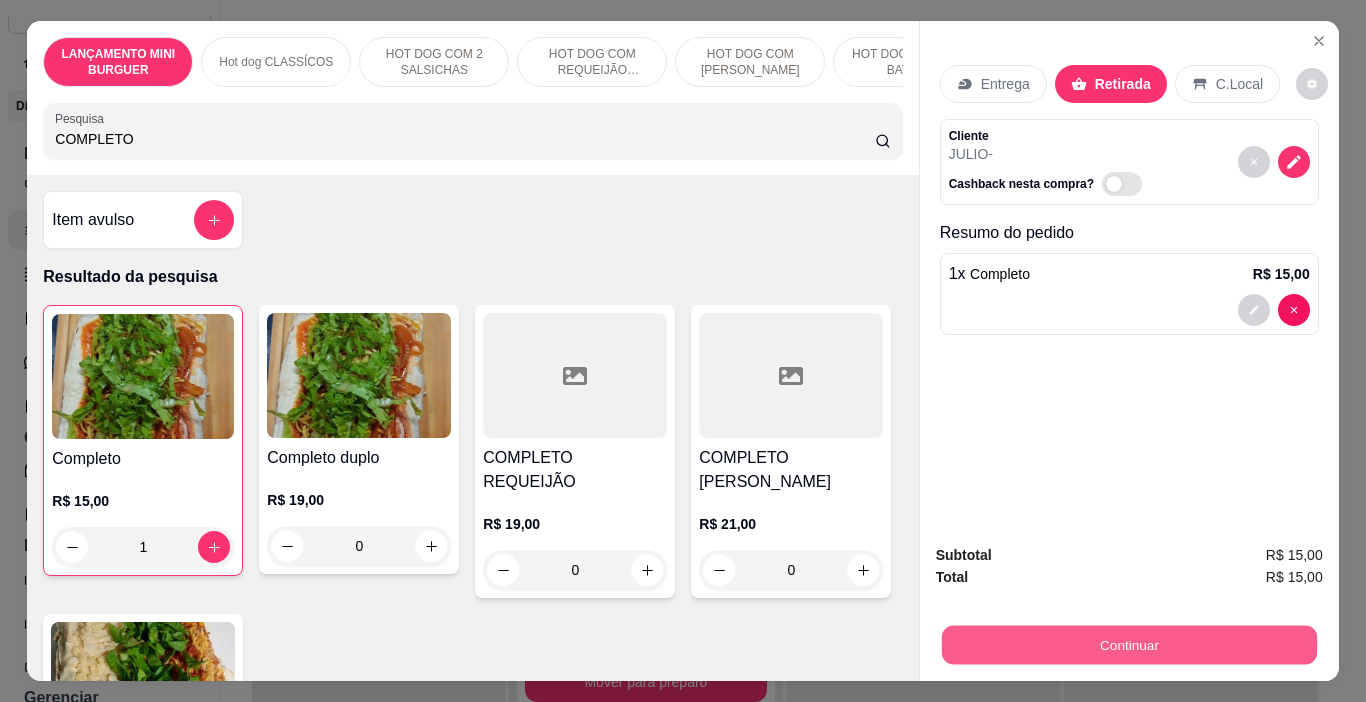 click on "Continuar" at bounding box center [1128, 645] 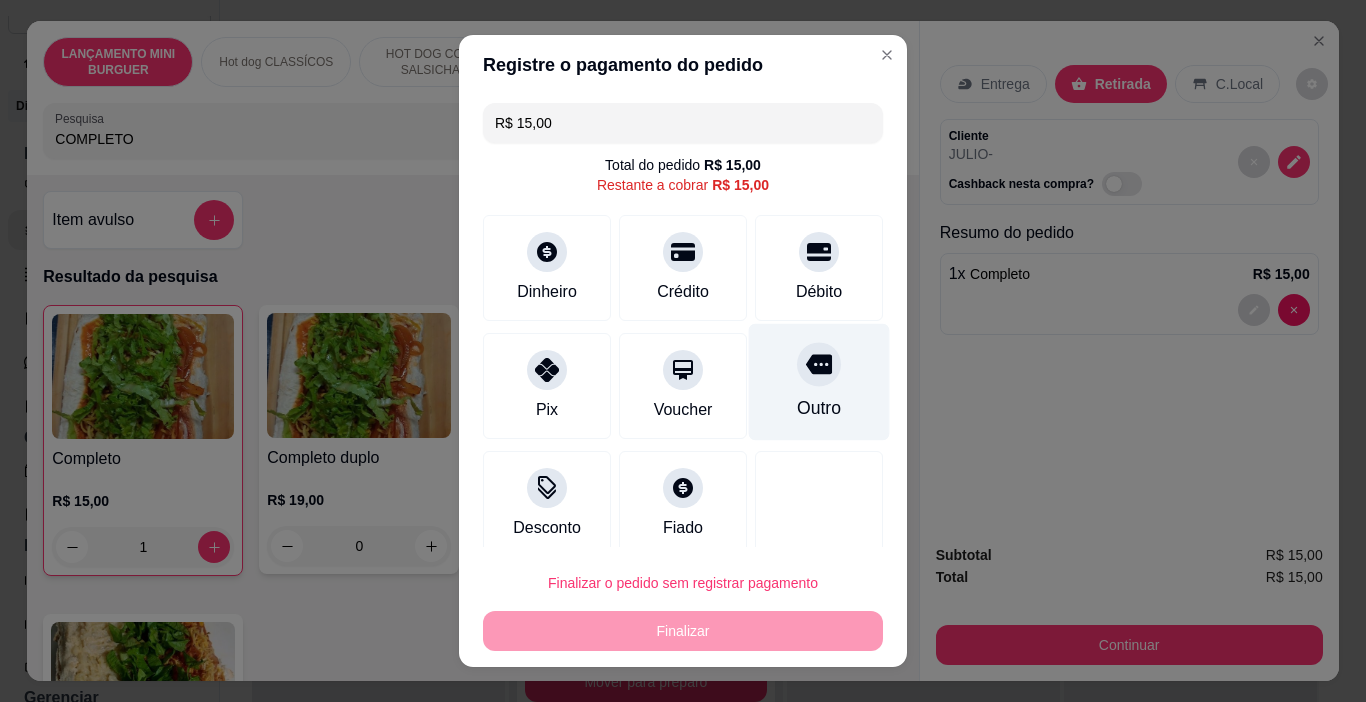 click at bounding box center [819, 365] 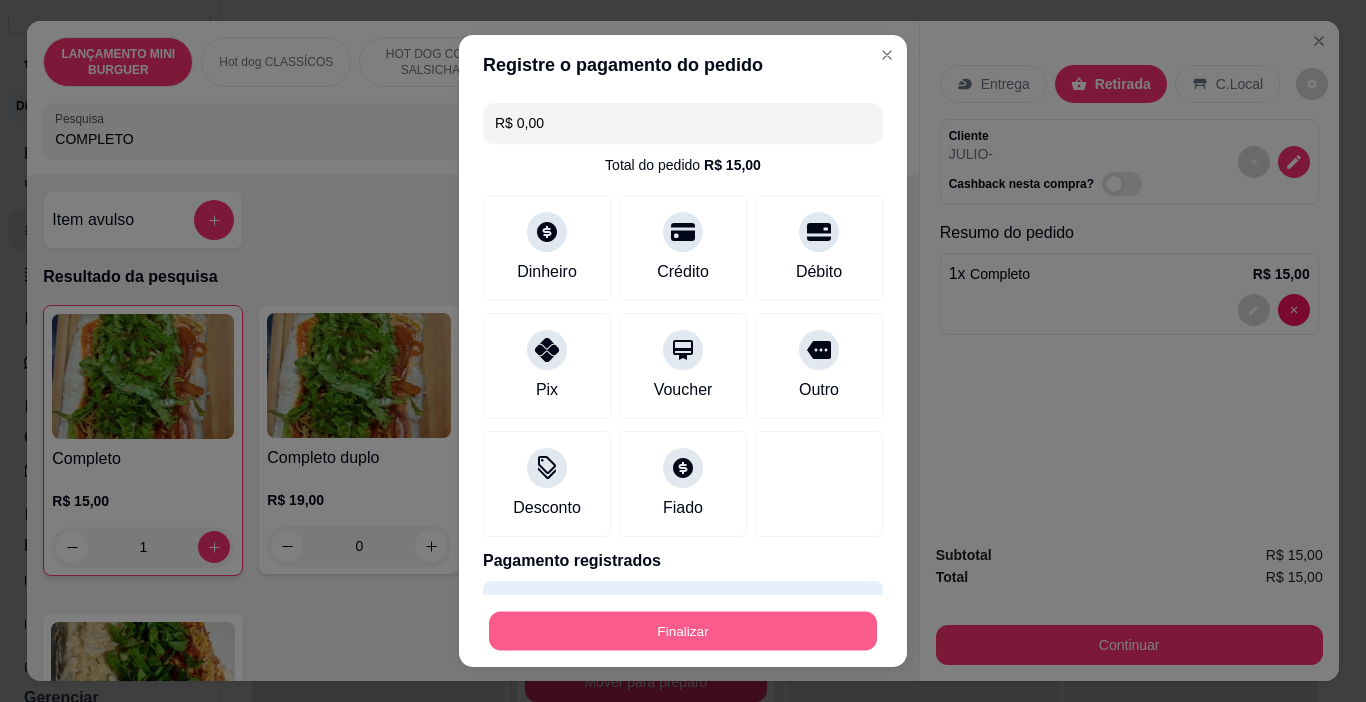click on "Finalizar" at bounding box center (683, 631) 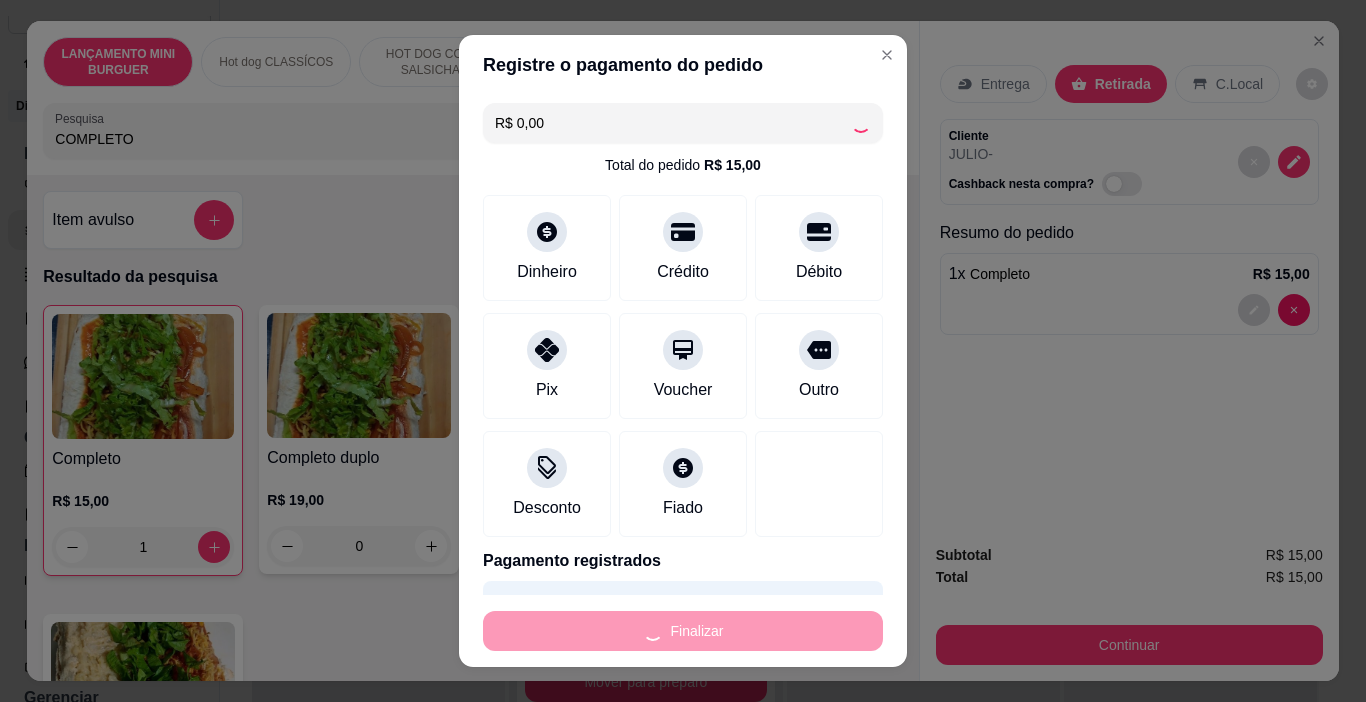 type on "0" 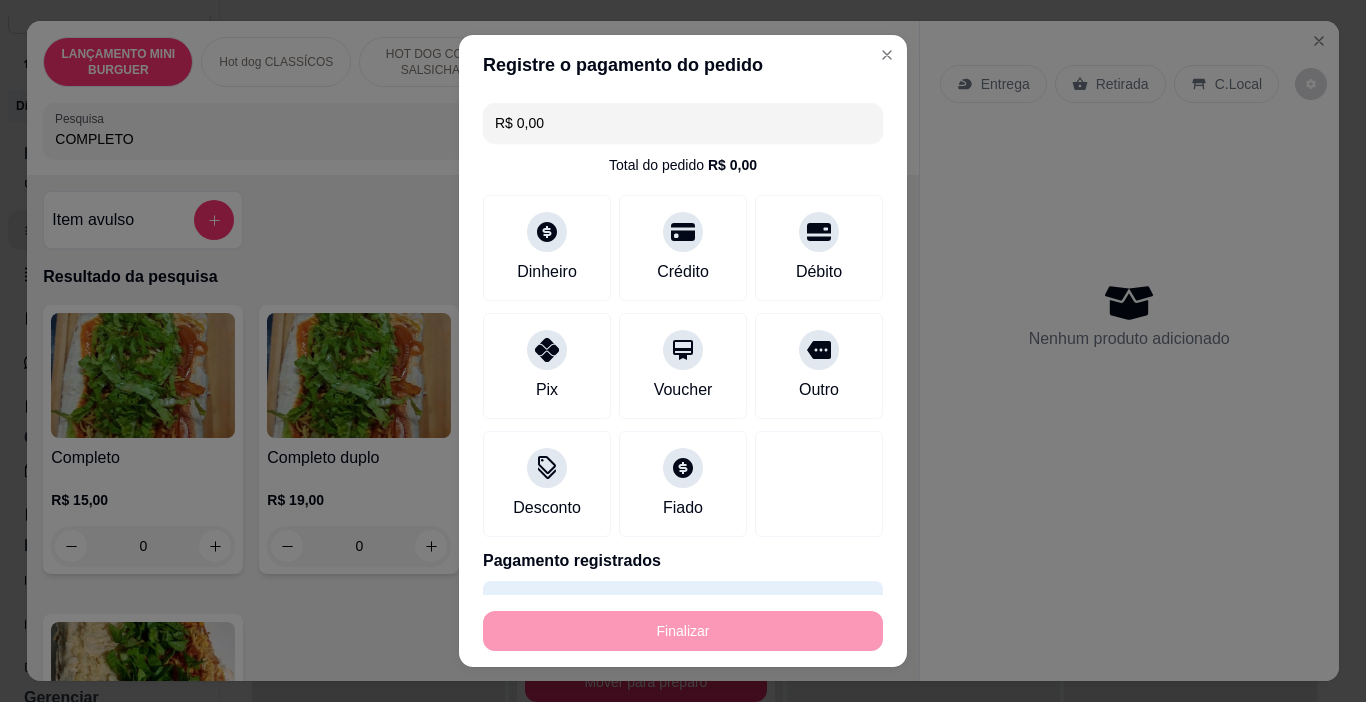 type on "-R$ 15,00" 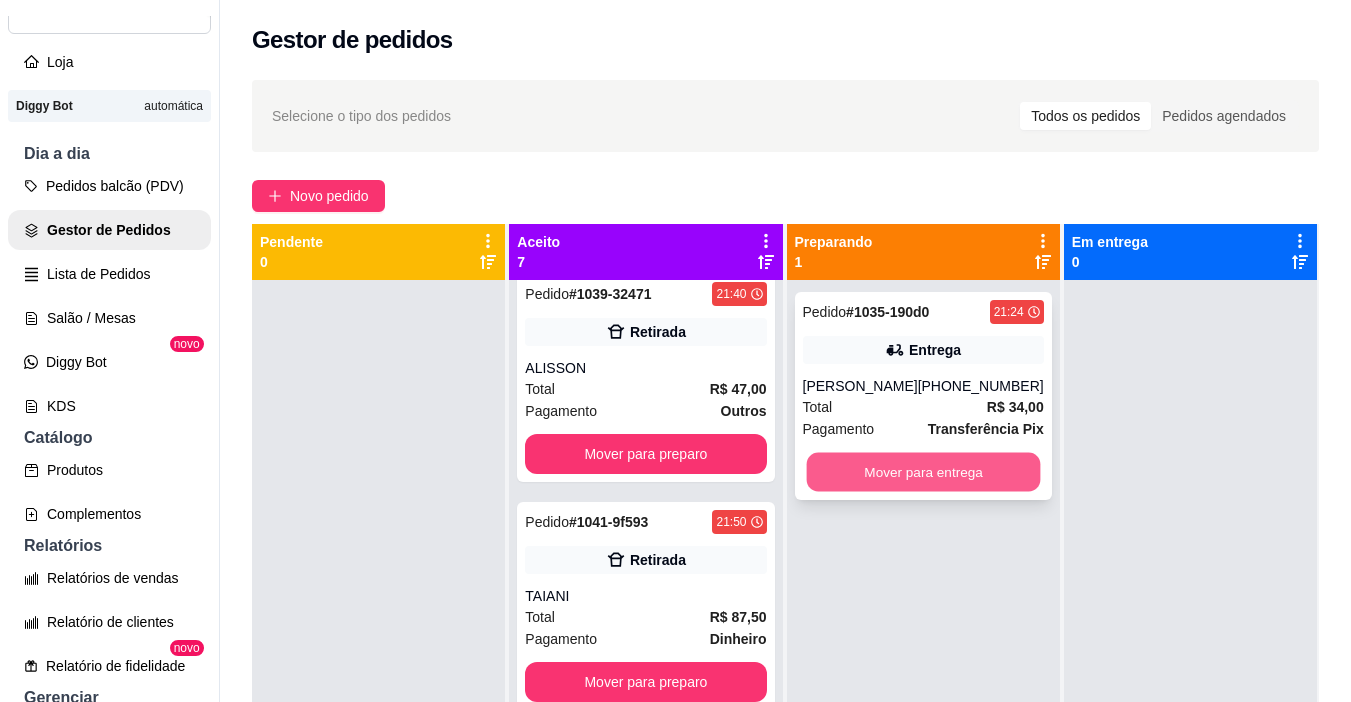 click on "Mover para entrega" at bounding box center [923, 472] 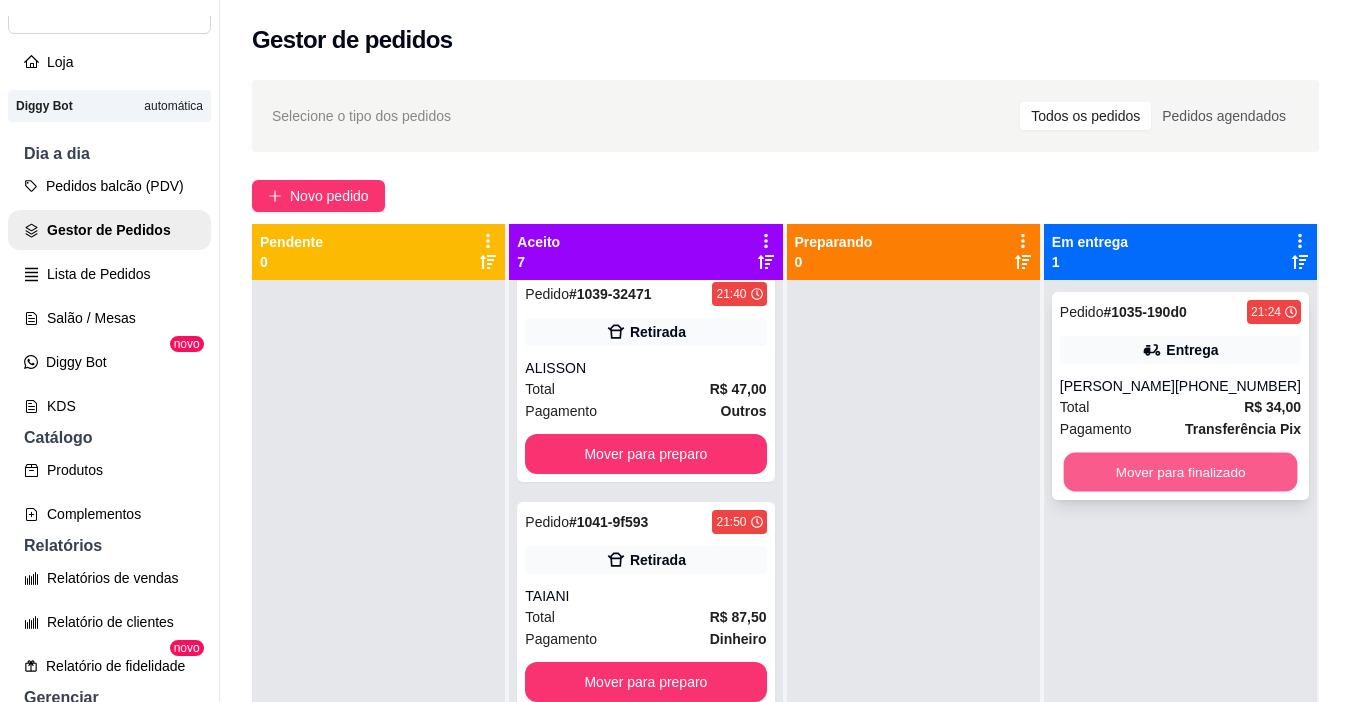 click on "Mover para finalizado" at bounding box center [1180, 472] 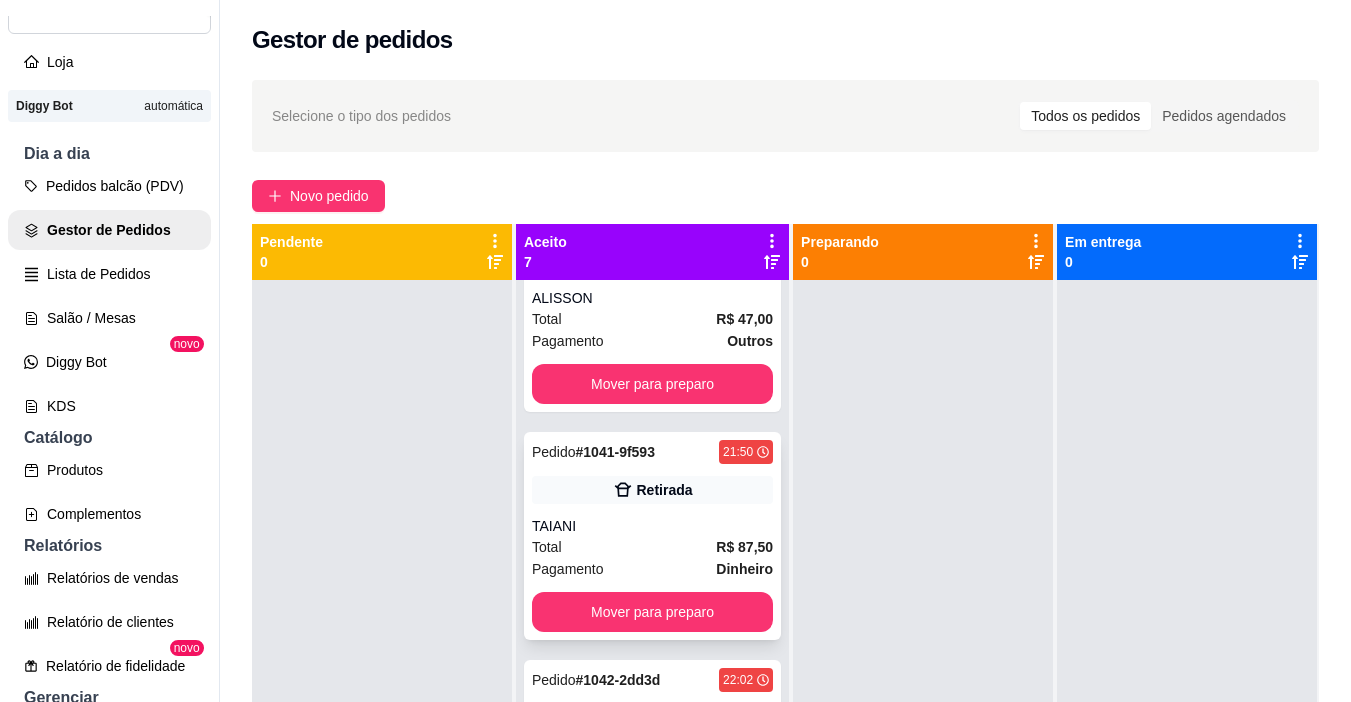 scroll, scrollTop: 400, scrollLeft: 0, axis: vertical 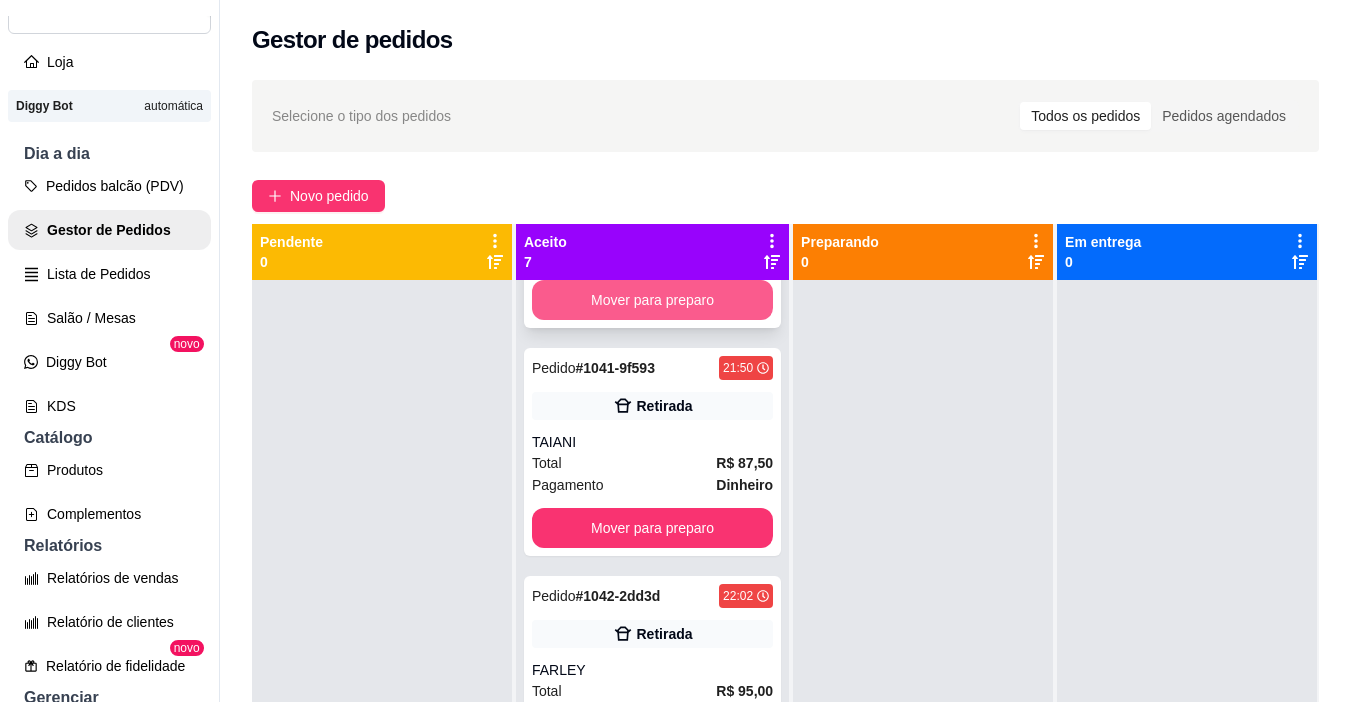 click on "Mover para preparo" at bounding box center [652, 300] 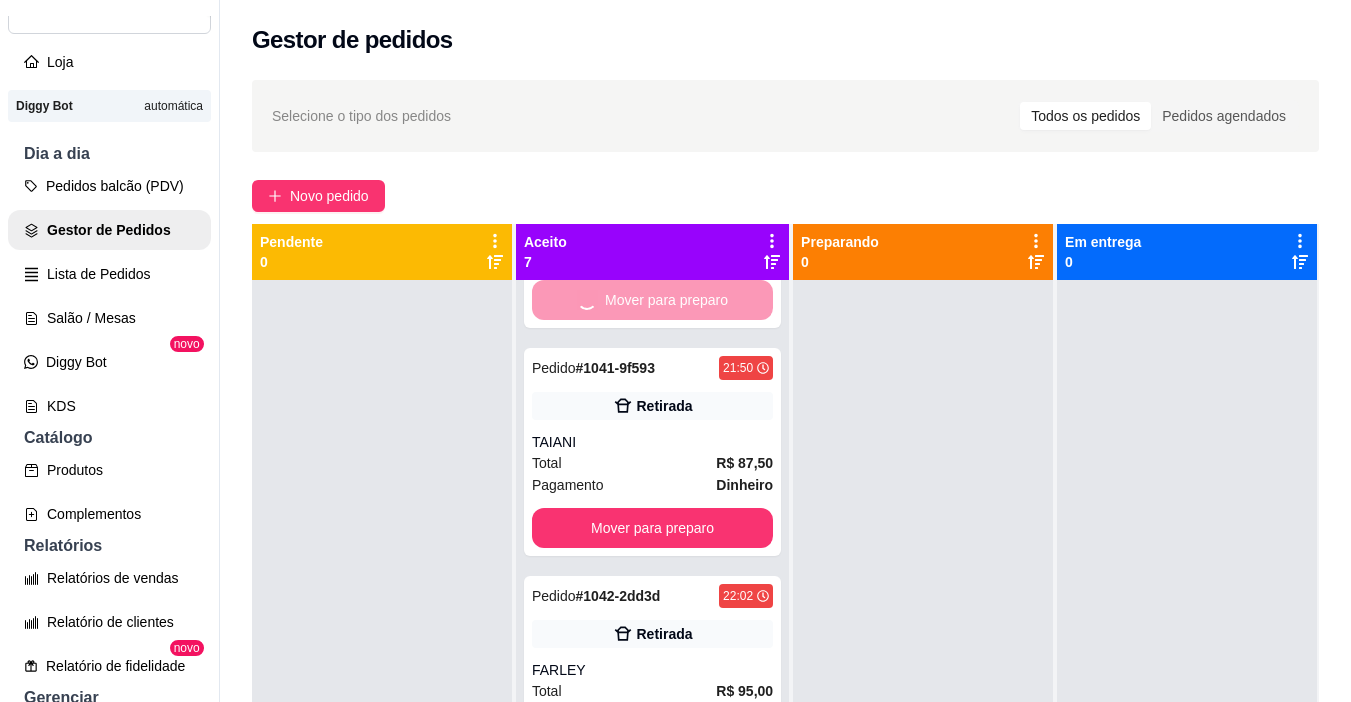 scroll, scrollTop: 172, scrollLeft: 0, axis: vertical 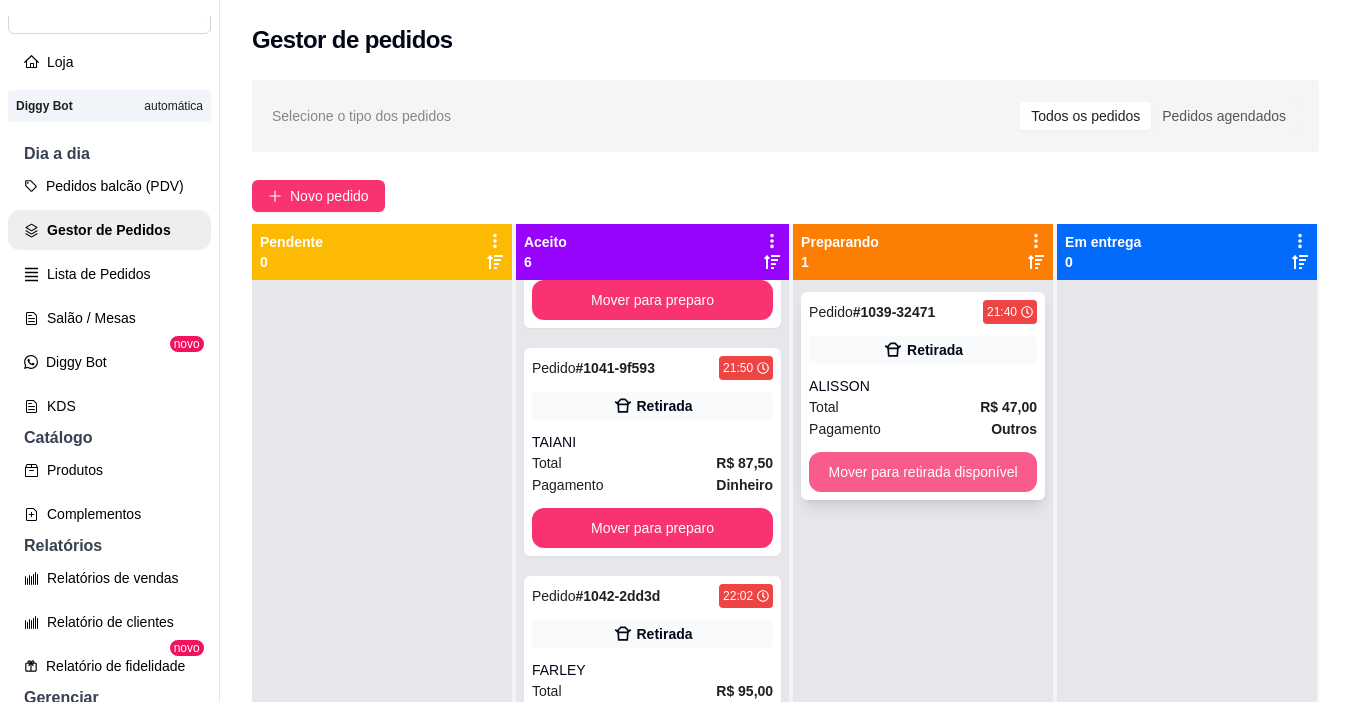 click on "Mover para retirada disponível" at bounding box center [923, 472] 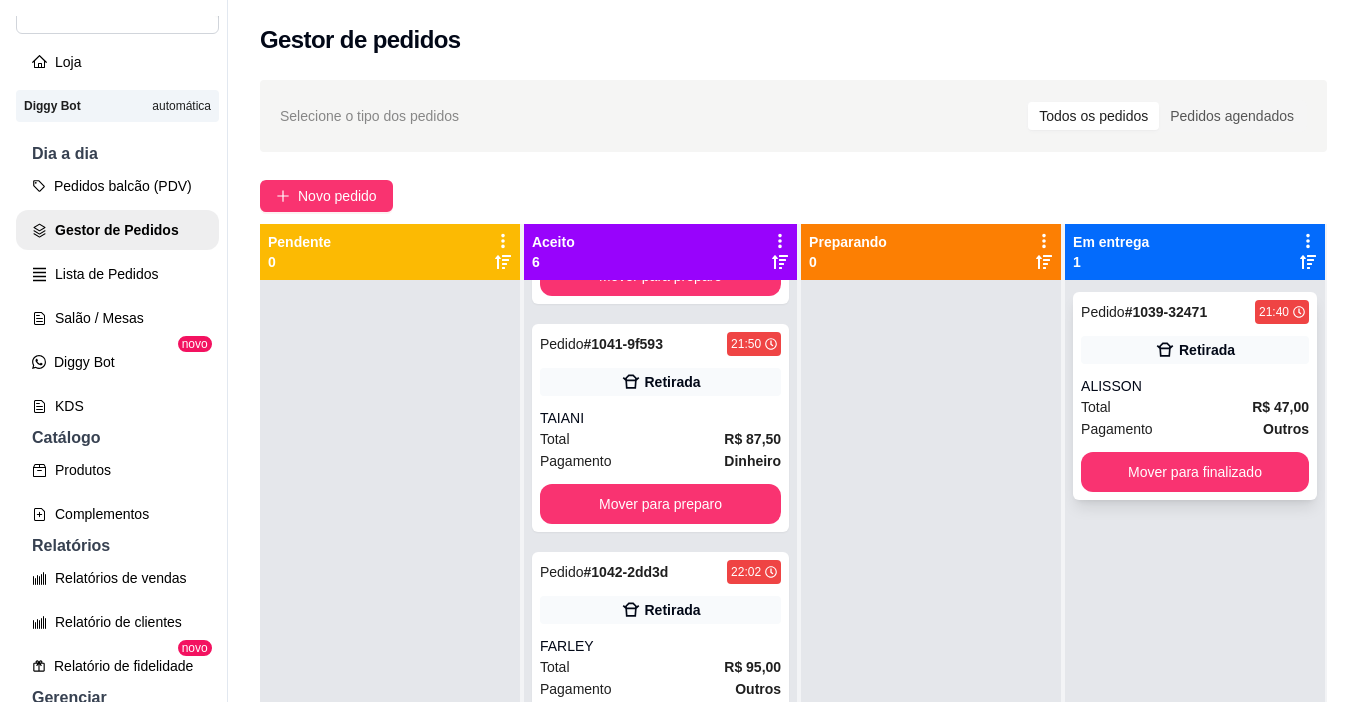 scroll, scrollTop: 172, scrollLeft: 0, axis: vertical 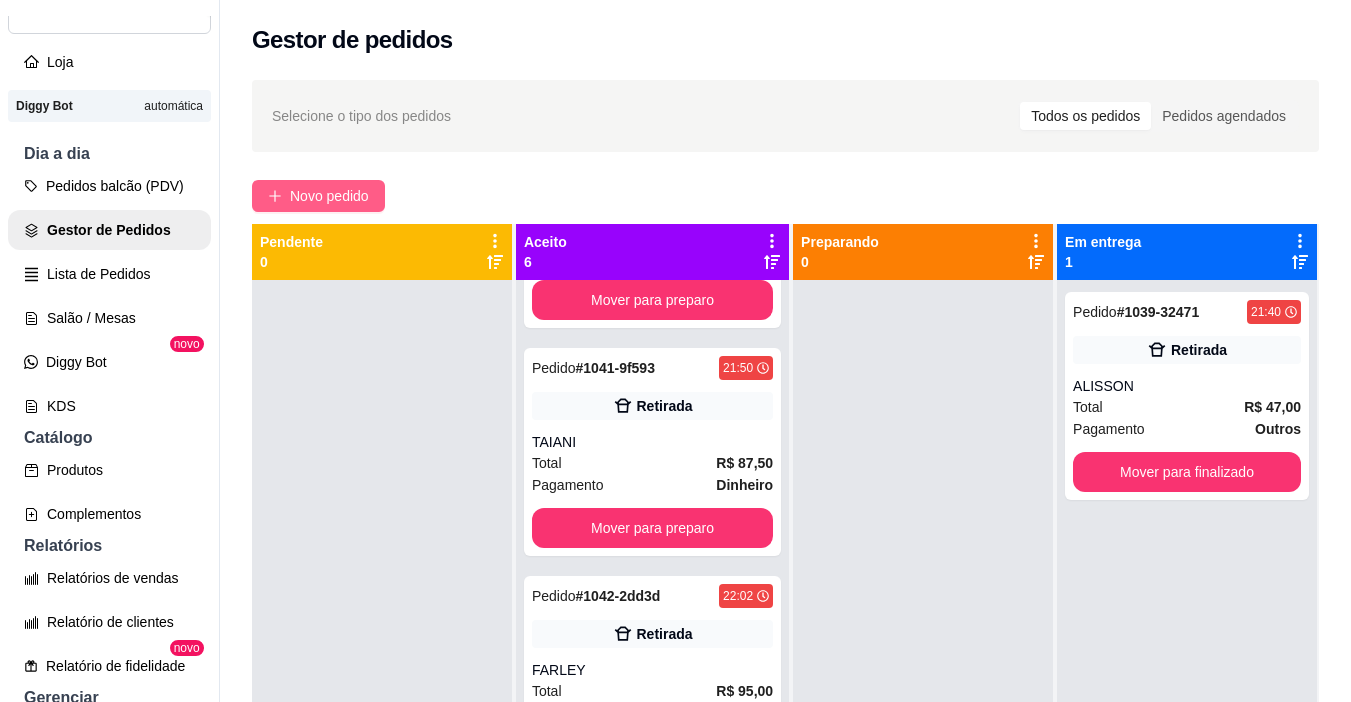 click on "Novo pedido" at bounding box center (329, 196) 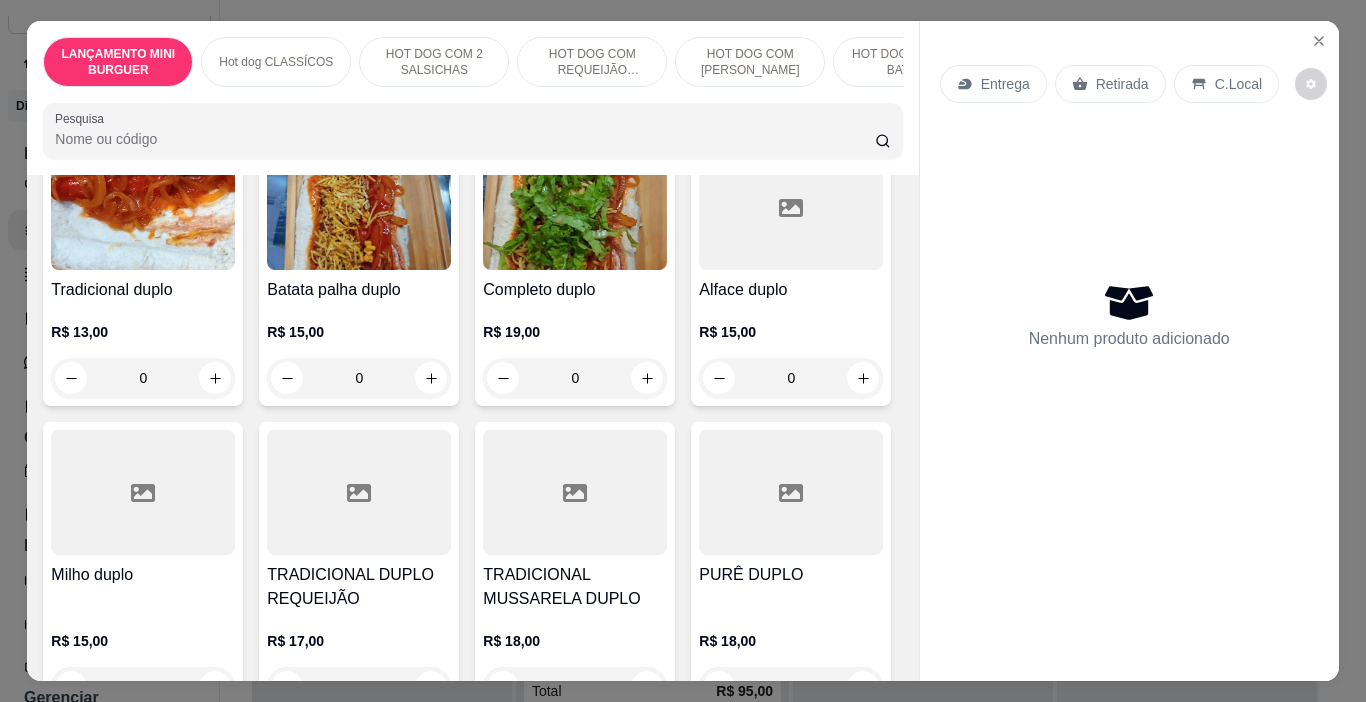 scroll, scrollTop: 1500, scrollLeft: 0, axis: vertical 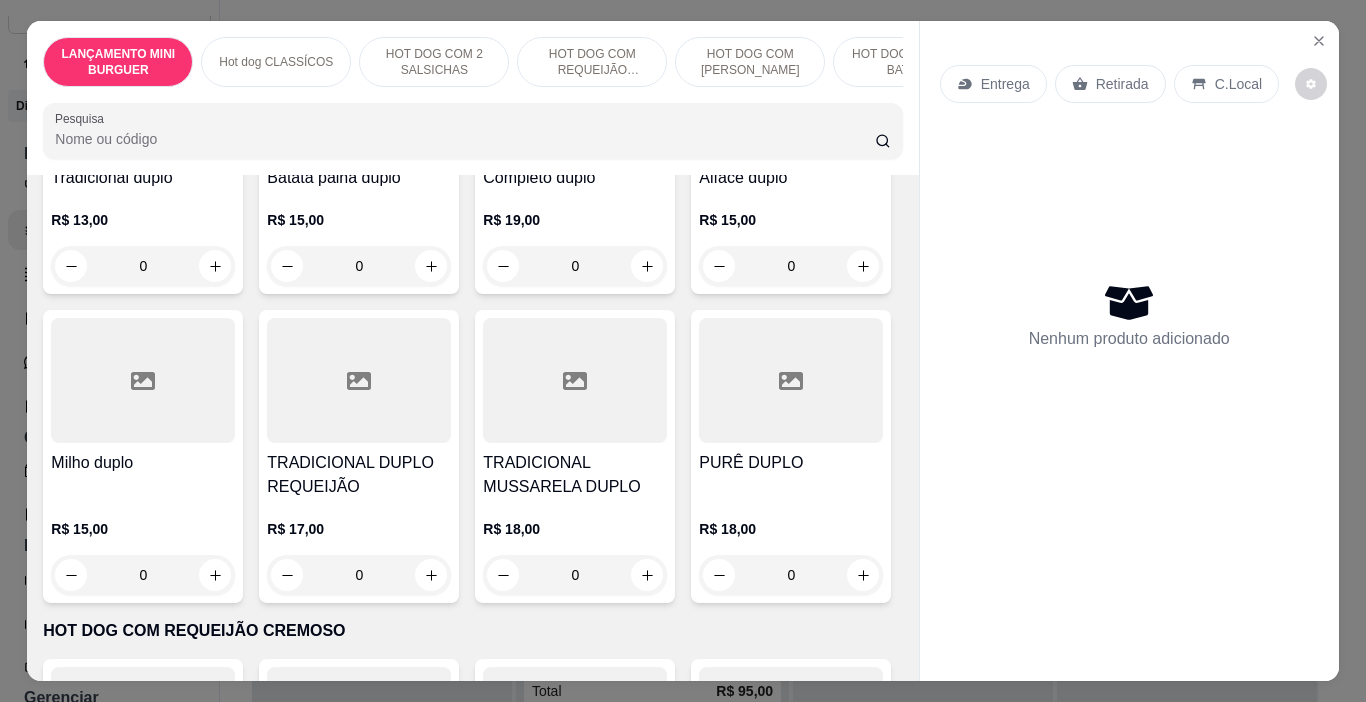 click on "0" at bounding box center (143, 266) 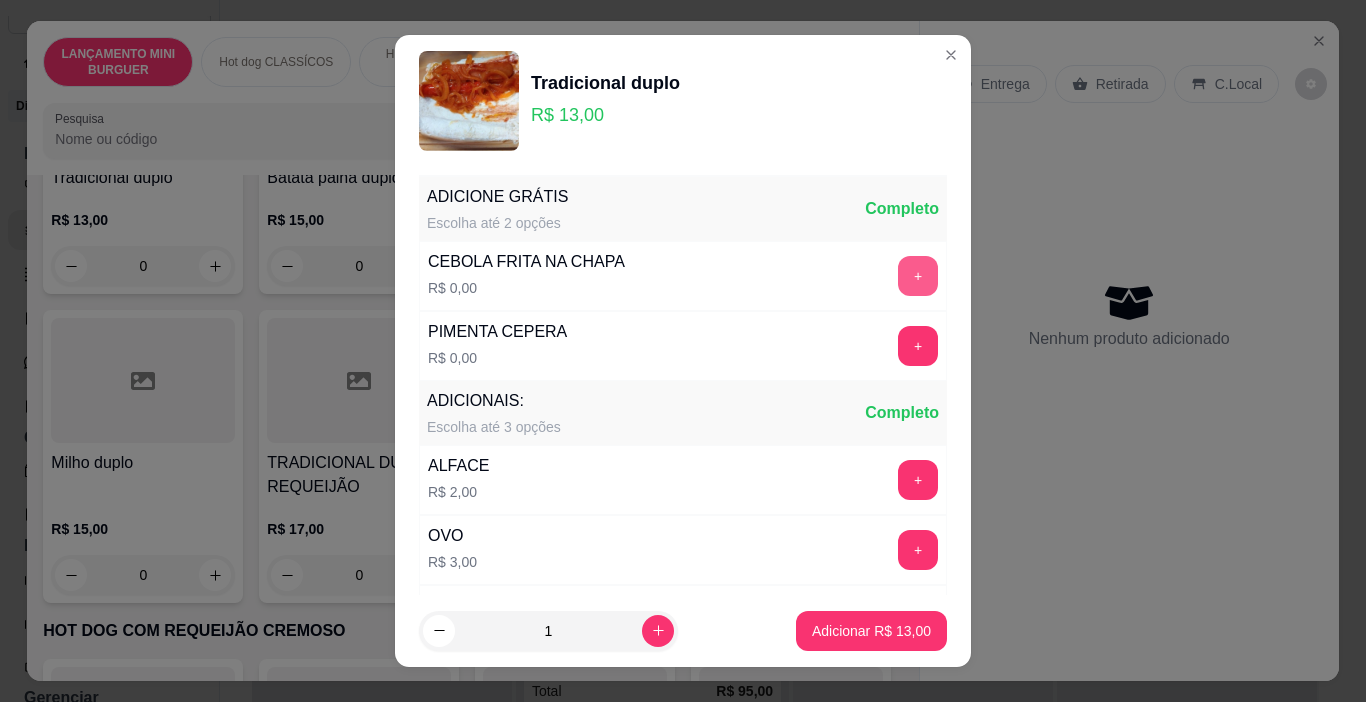 click on "+" at bounding box center [918, 276] 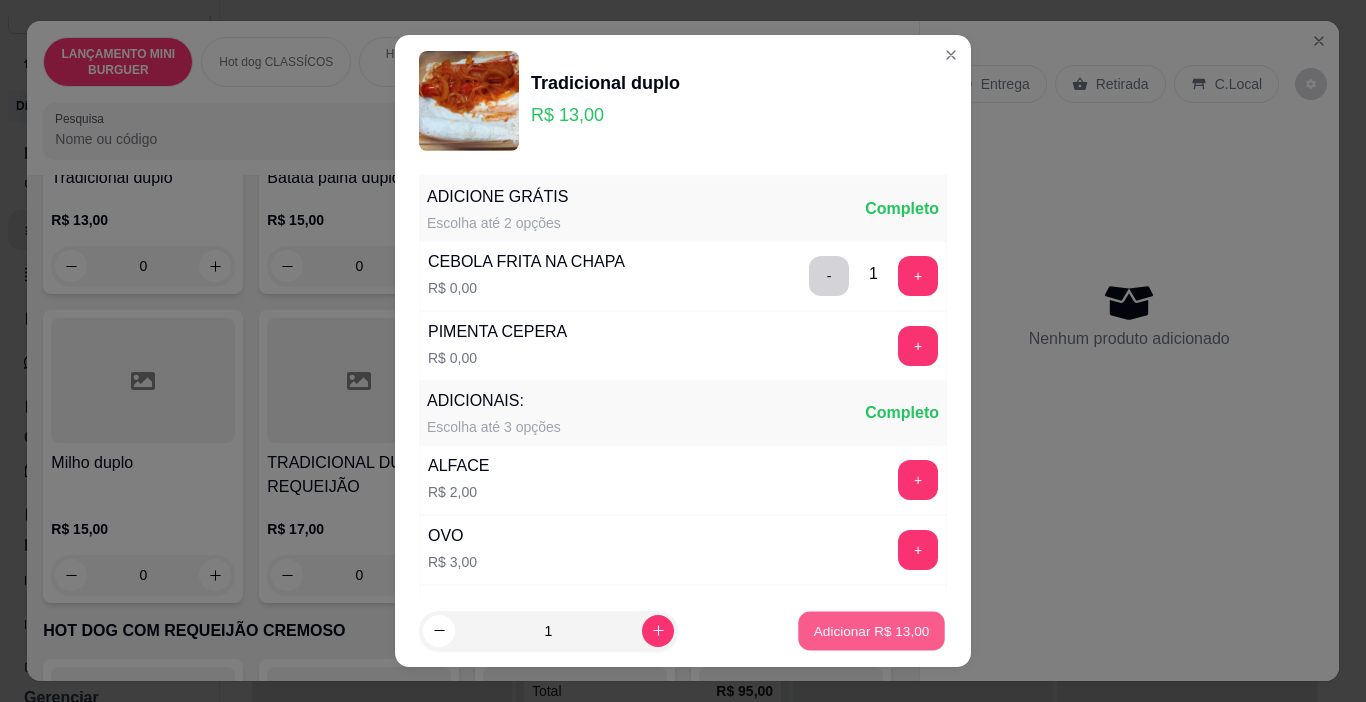 click on "Adicionar   R$ 13,00" at bounding box center (871, 631) 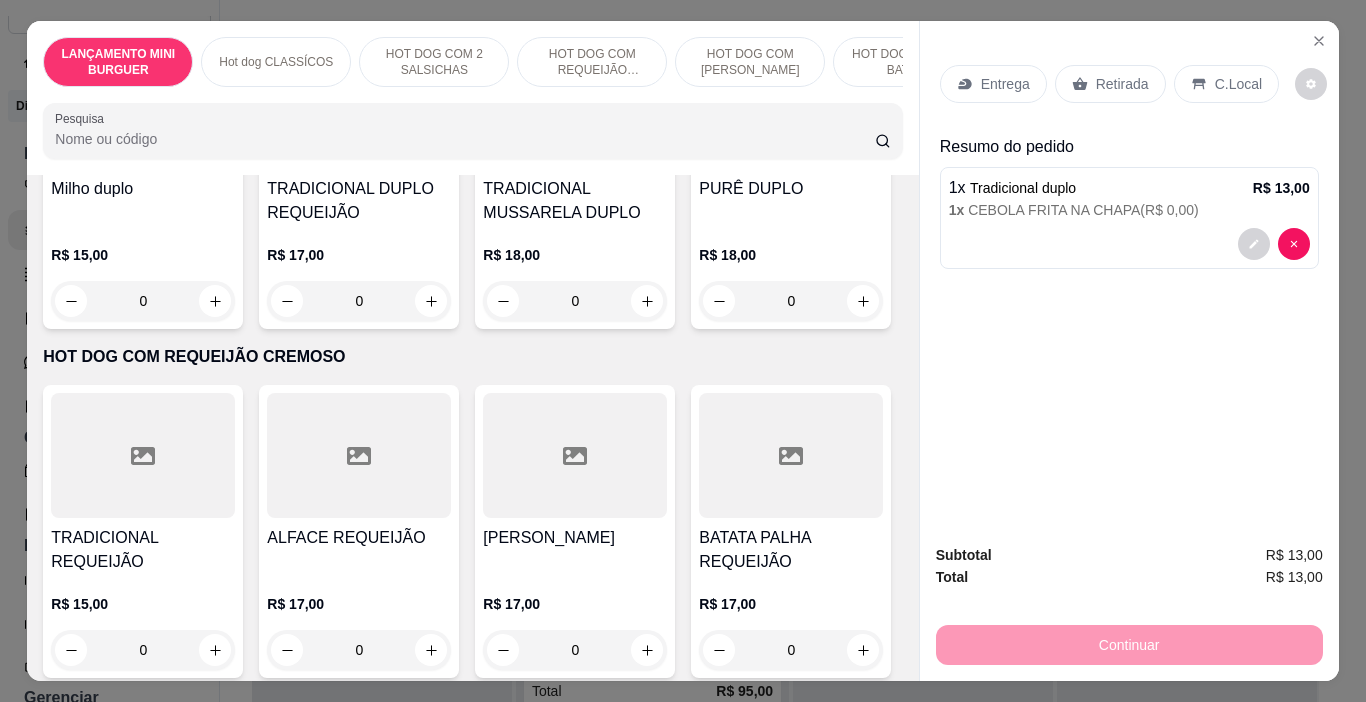 scroll, scrollTop: 1800, scrollLeft: 0, axis: vertical 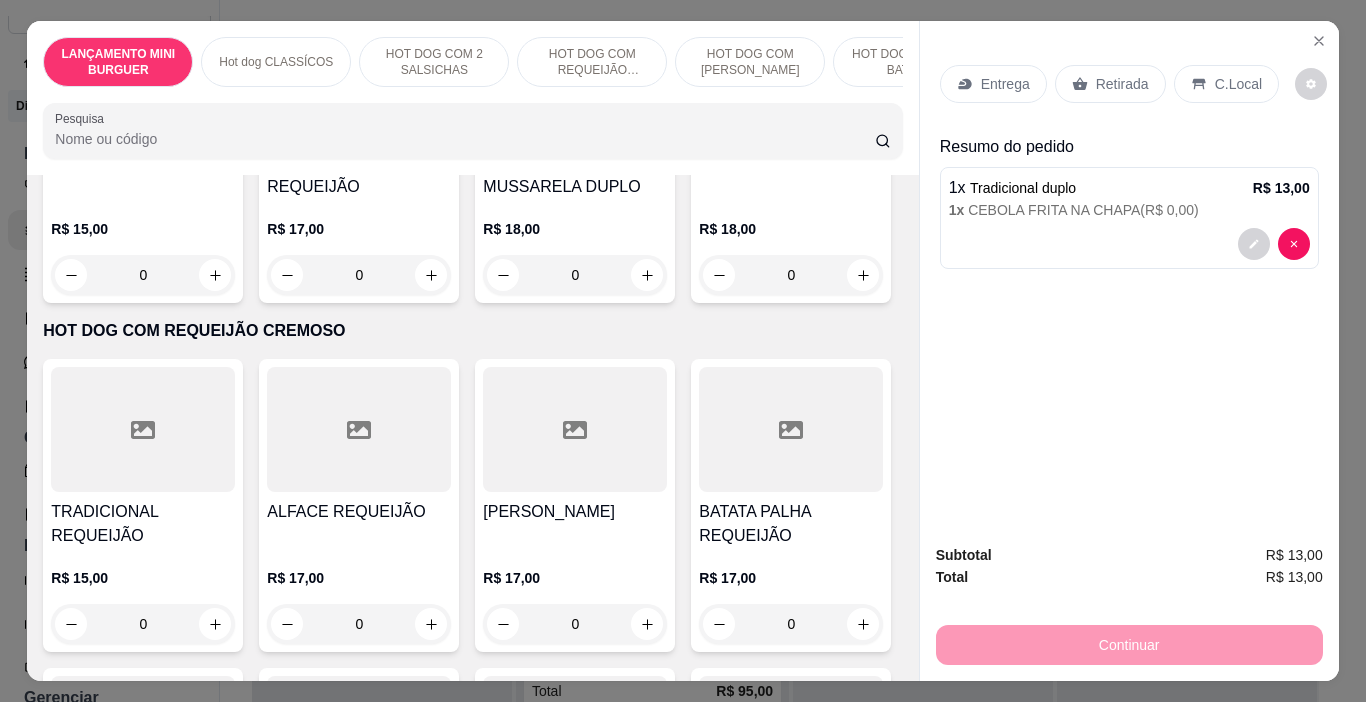 click on "0" at bounding box center [359, 275] 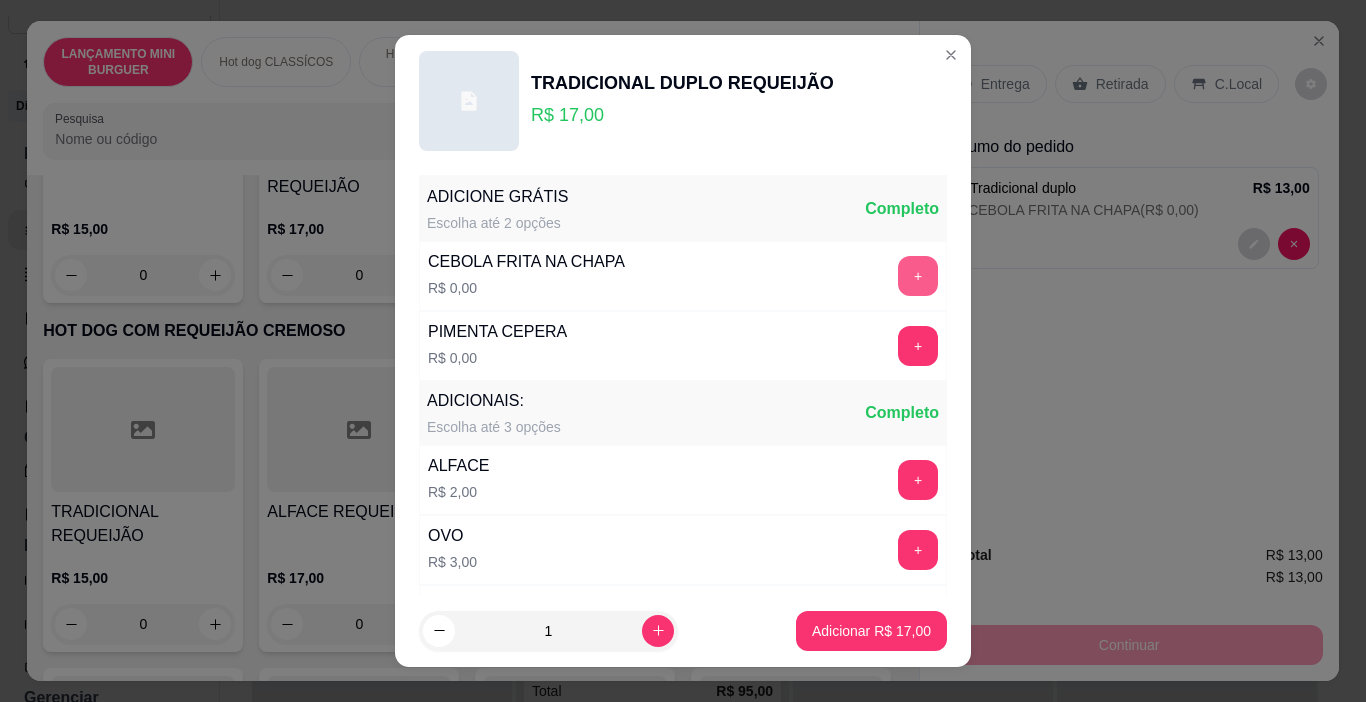 click on "+" at bounding box center (918, 276) 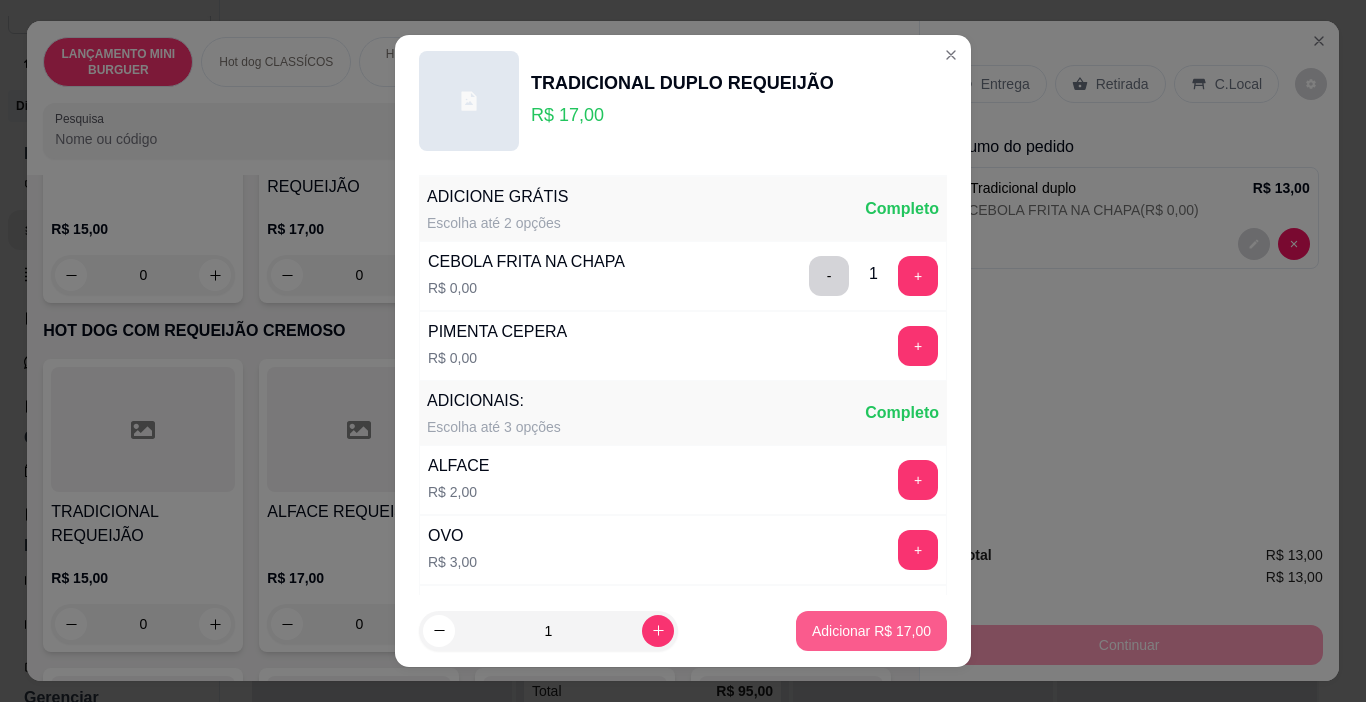 click on "Adicionar   R$ 17,00" at bounding box center [871, 631] 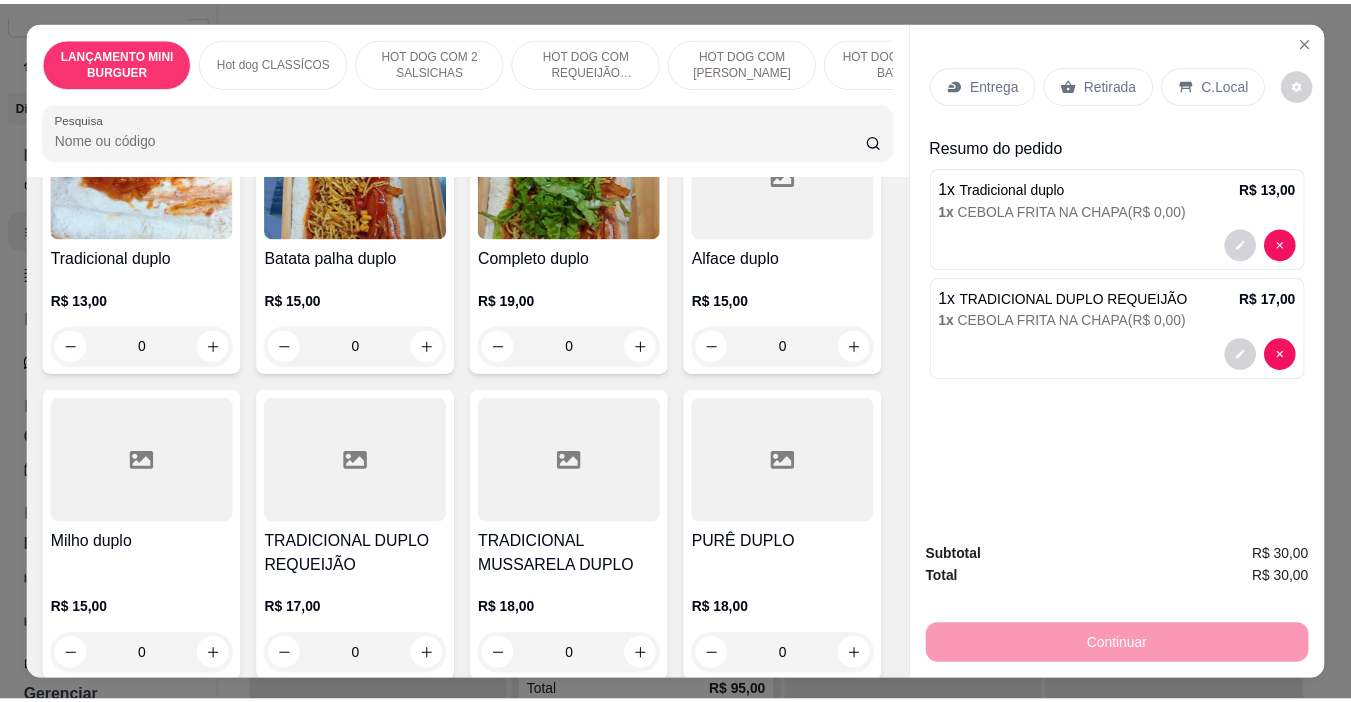 scroll, scrollTop: 1300, scrollLeft: 0, axis: vertical 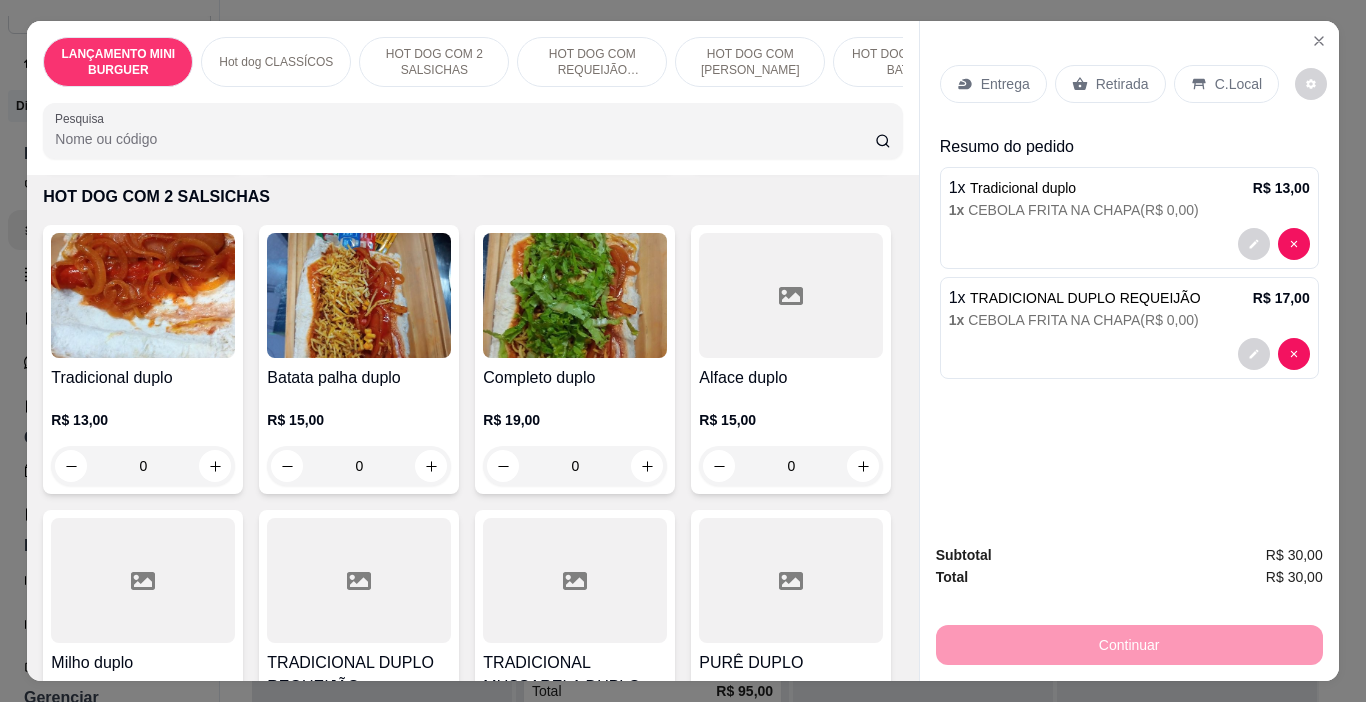click on "Retirada" at bounding box center [1110, 84] 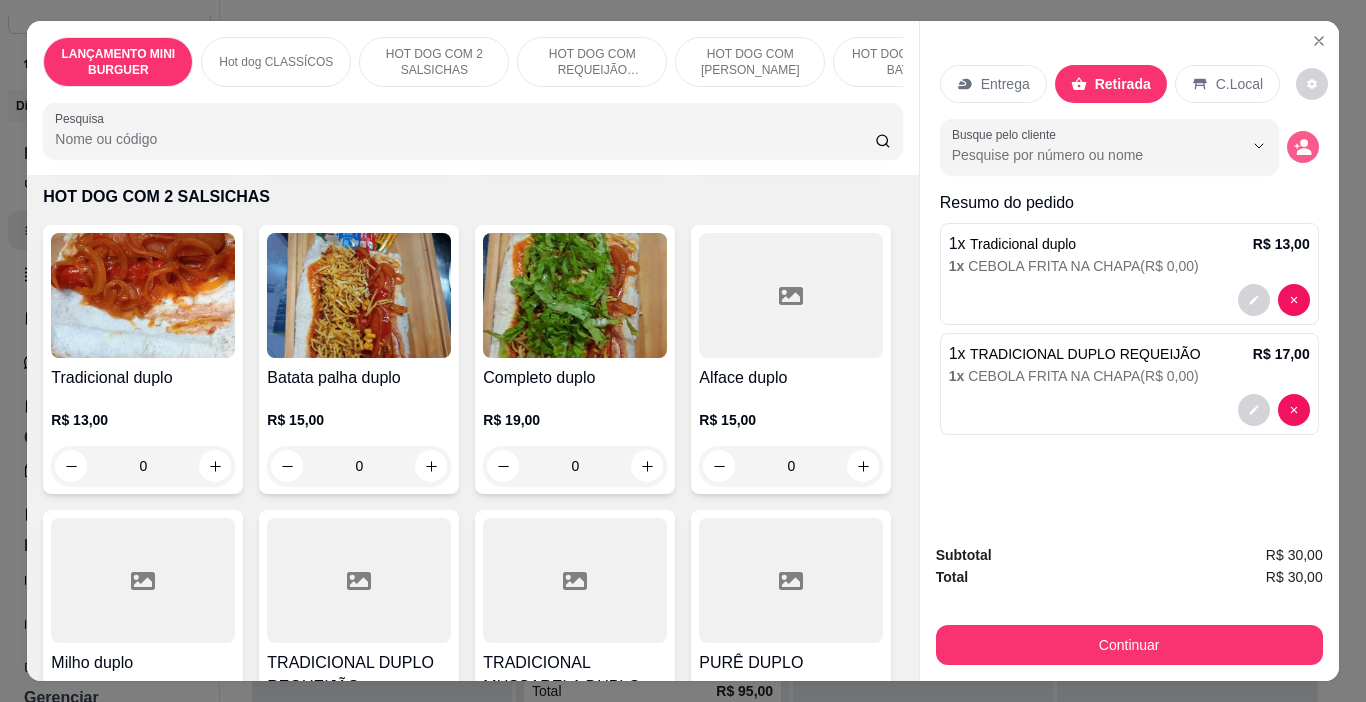 click 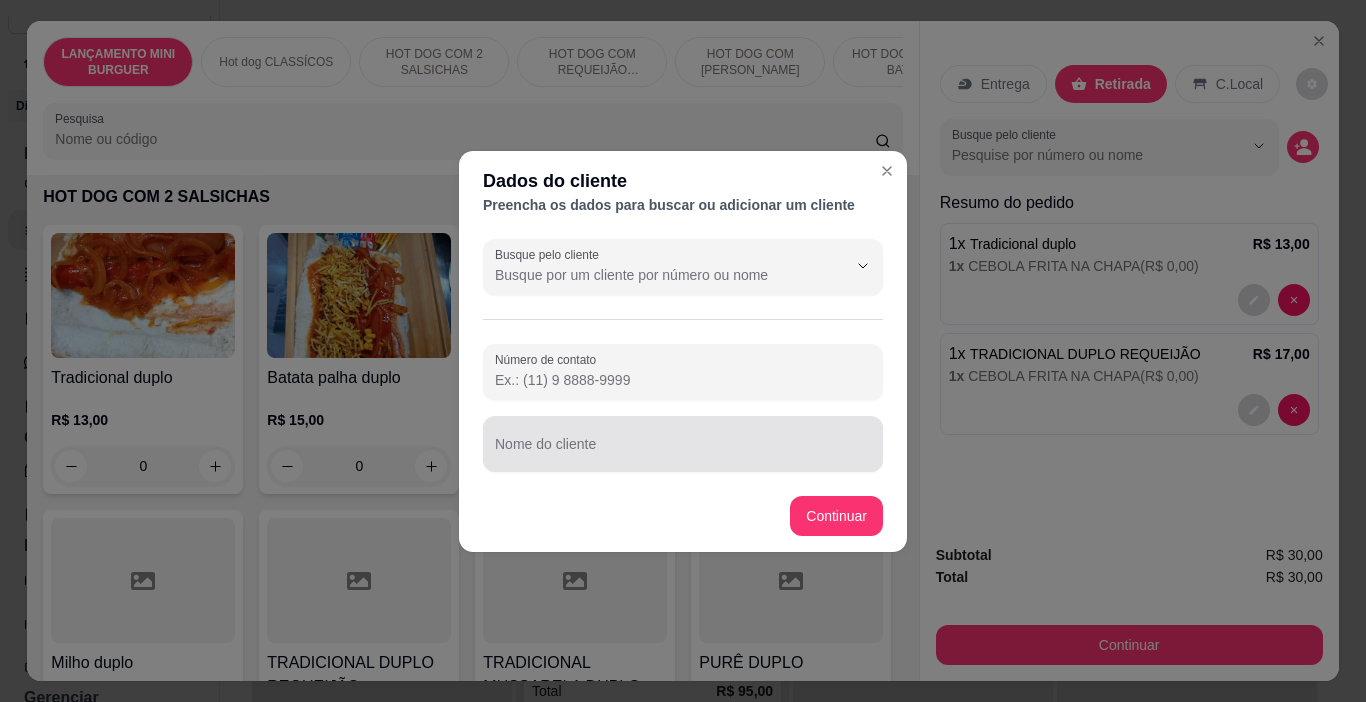 click on "Nome do cliente" at bounding box center [683, 452] 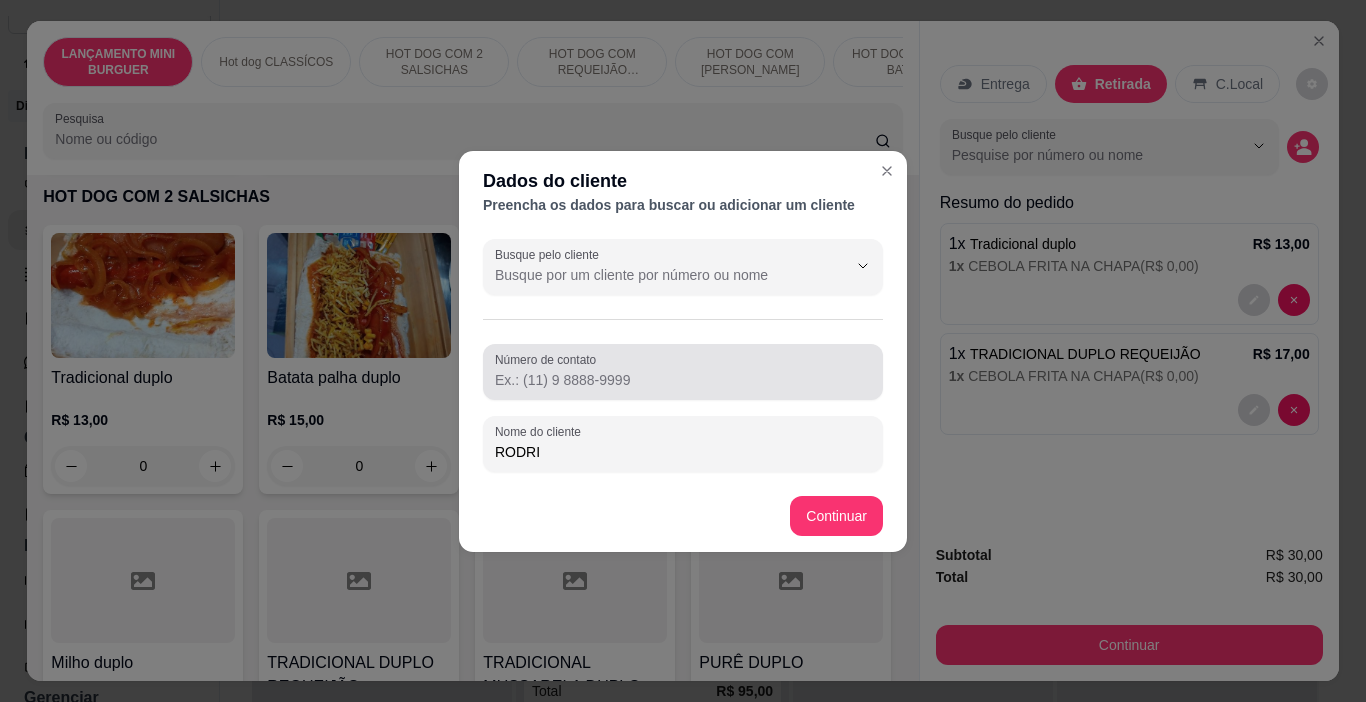 type on "RODRI" 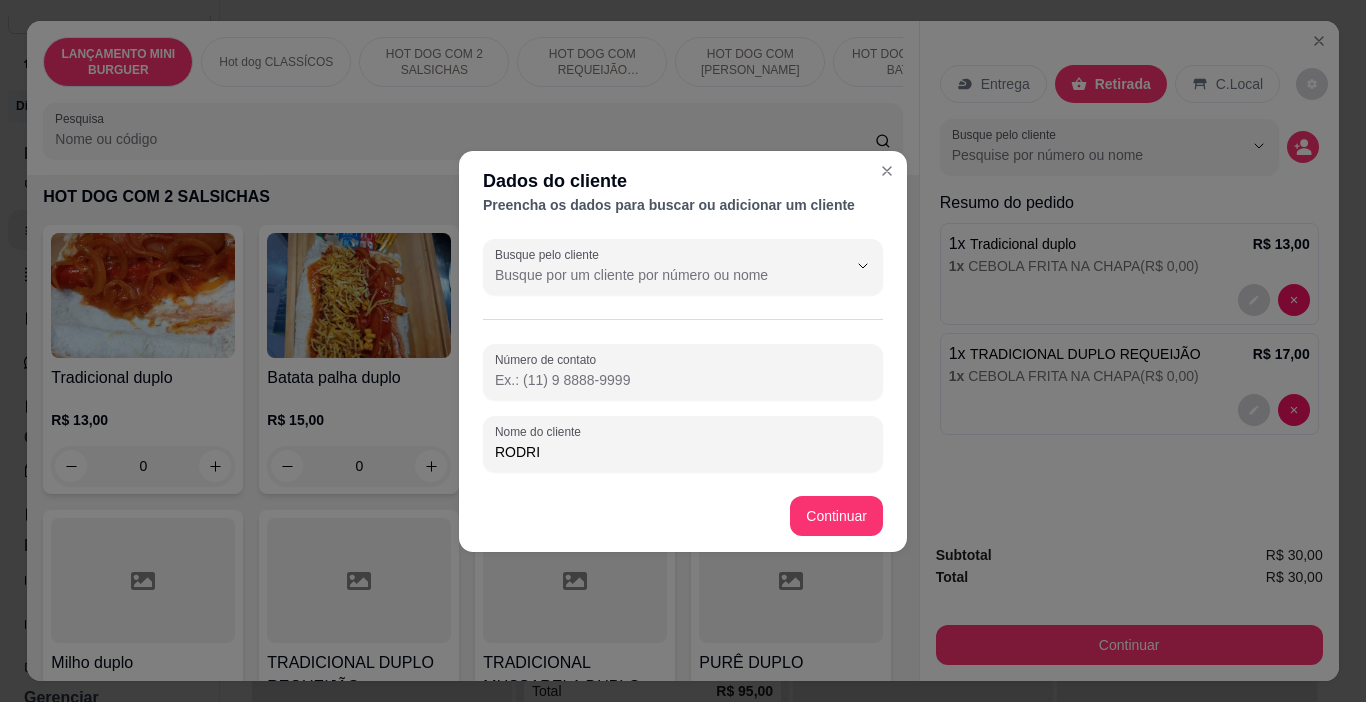 type 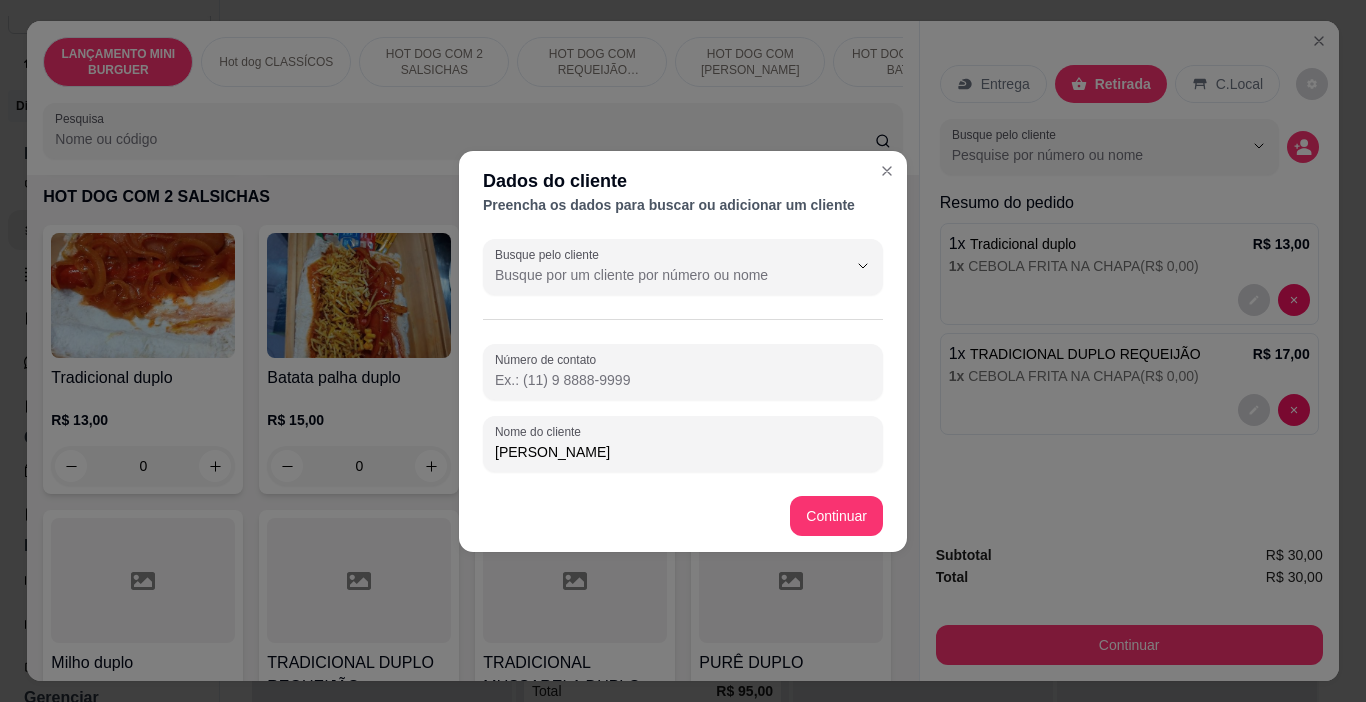 type on "[PERSON_NAME]" 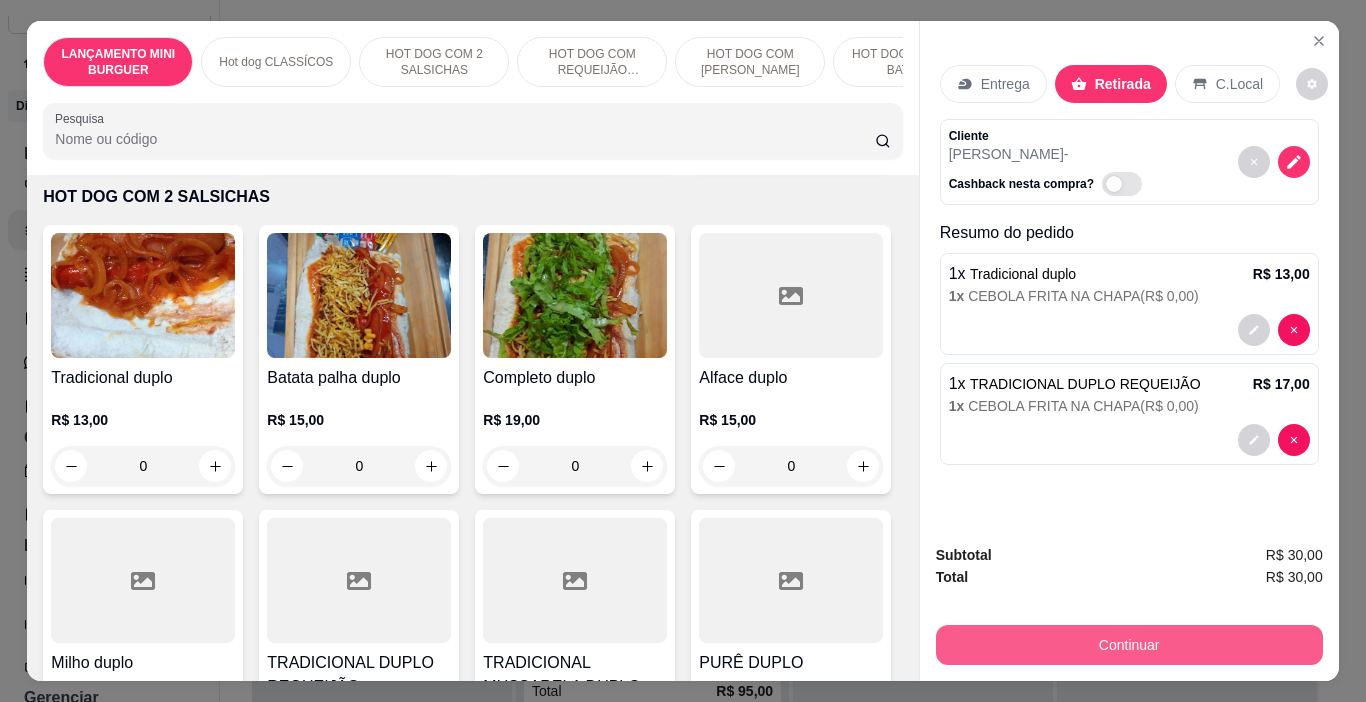 click on "Continuar" at bounding box center (1129, 645) 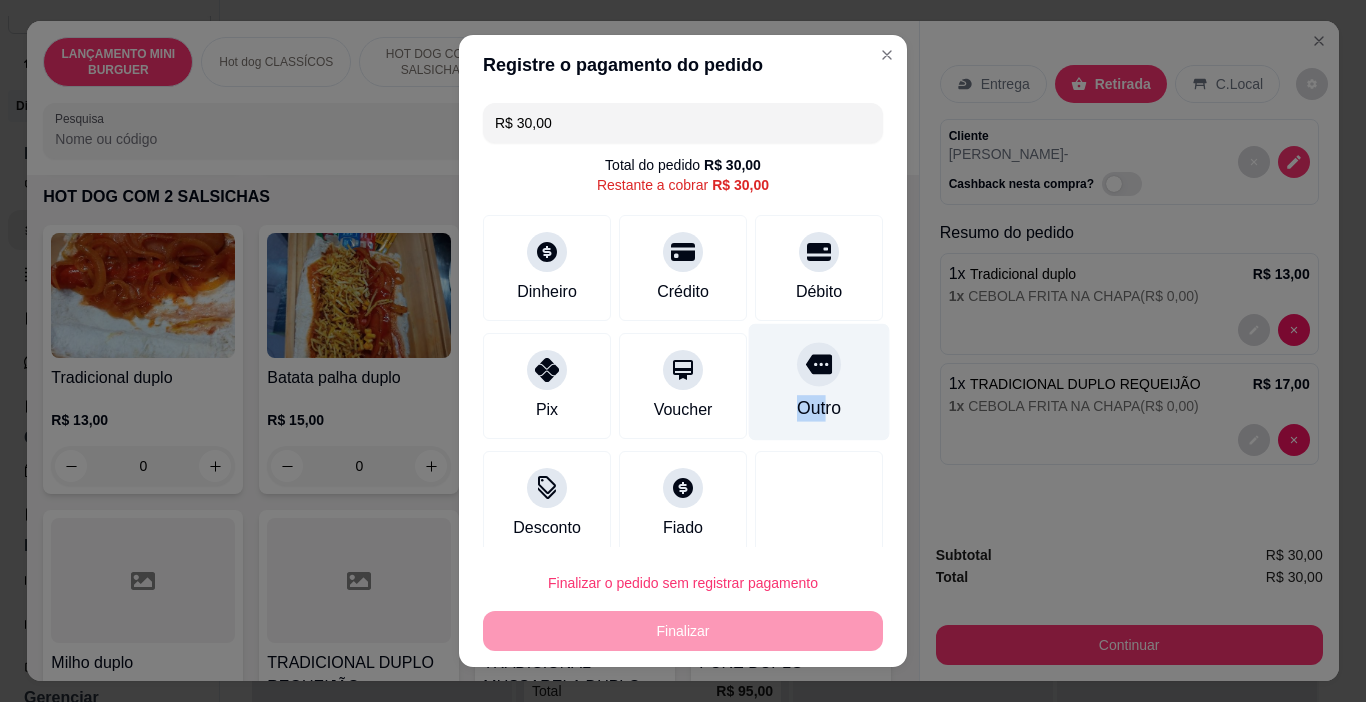 click on "Outro" at bounding box center (819, 382) 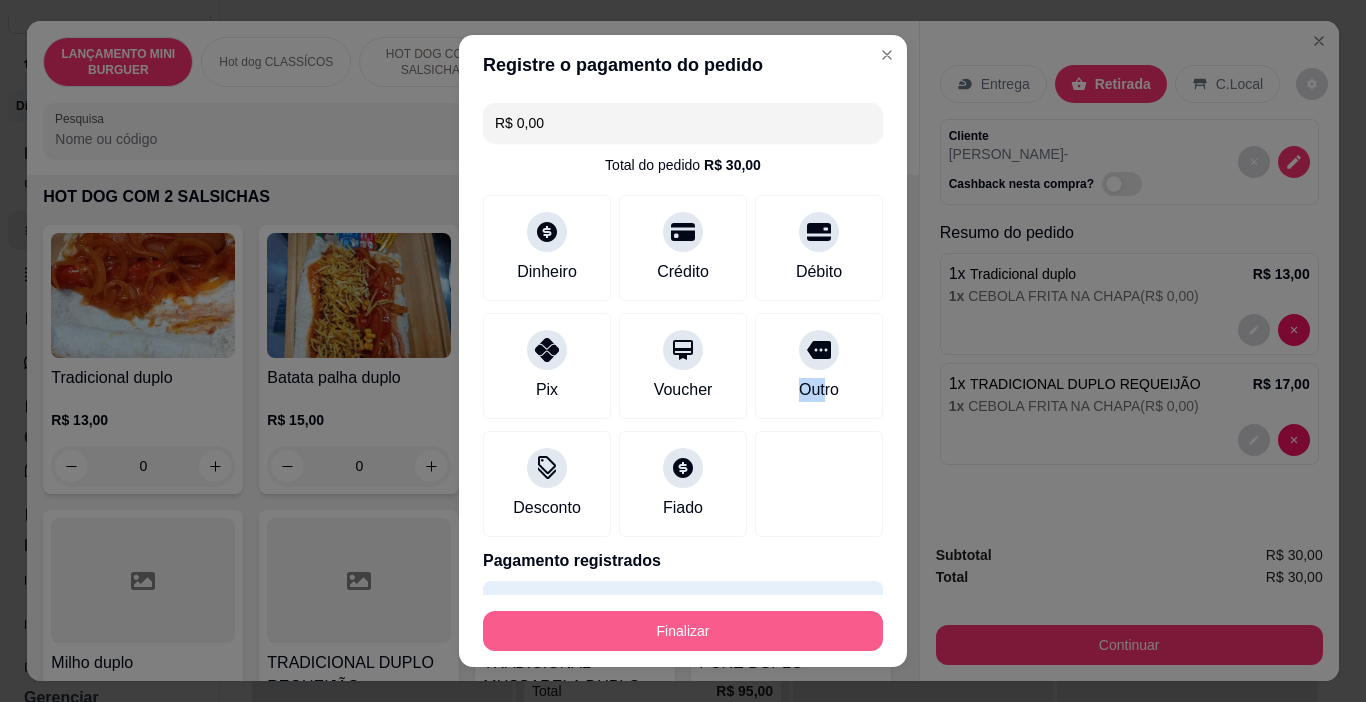 click on "Finalizar" at bounding box center (683, 631) 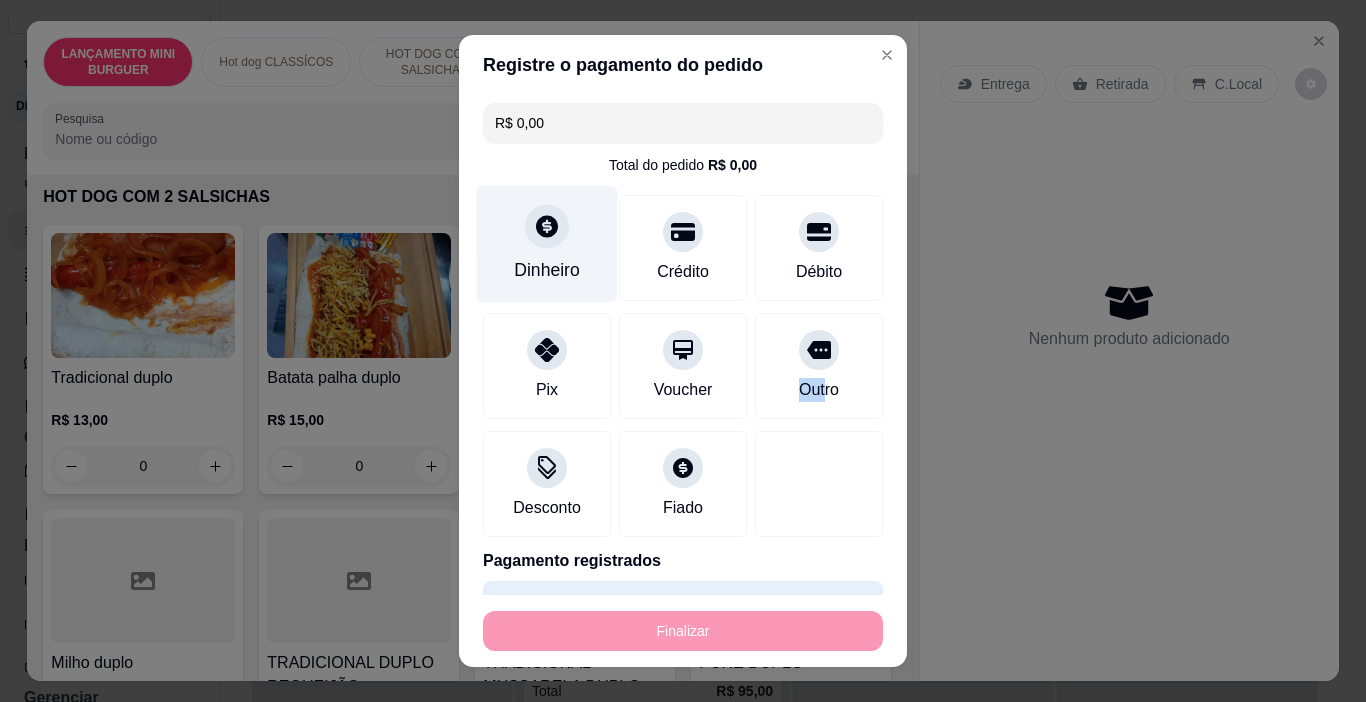type on "-R$ 30,00" 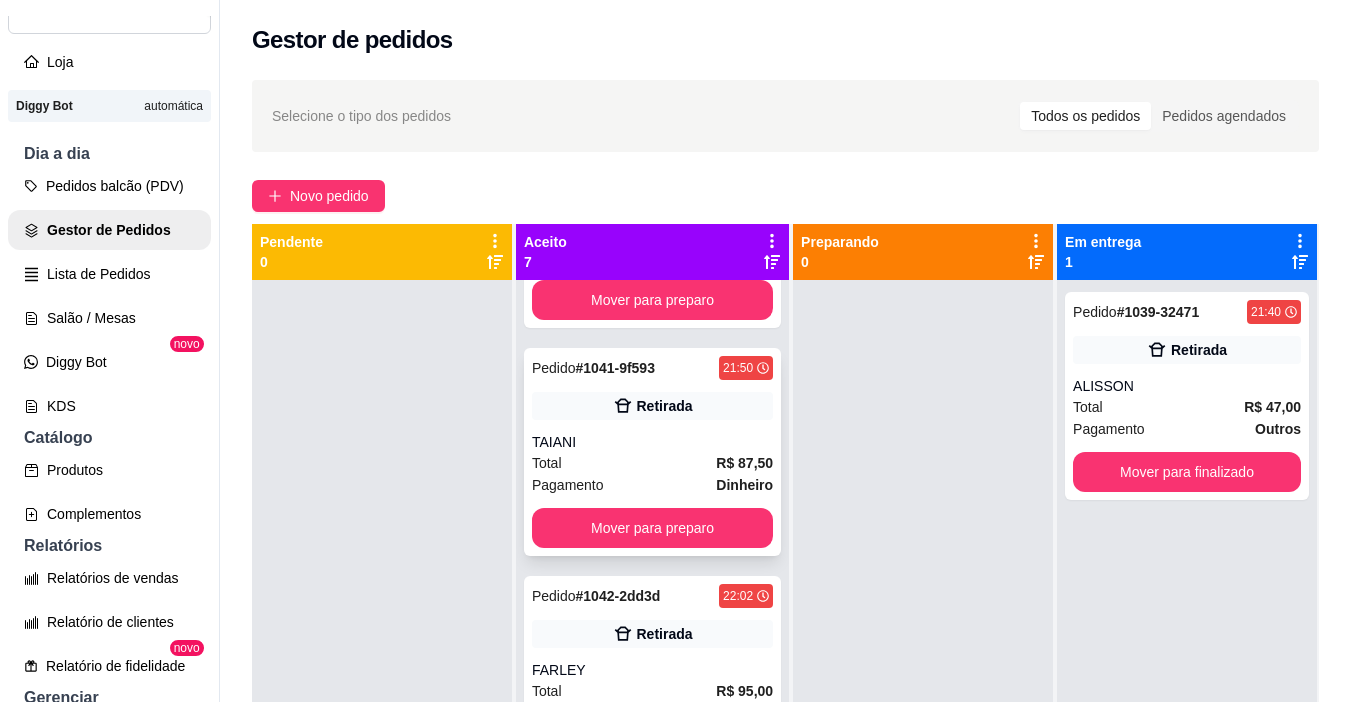 click on "Pedido  # 1041-9f593 21:50 Retirada TAIANI Total R$ 87,50 Pagamento Dinheiro Mover para preparo" at bounding box center (652, 452) 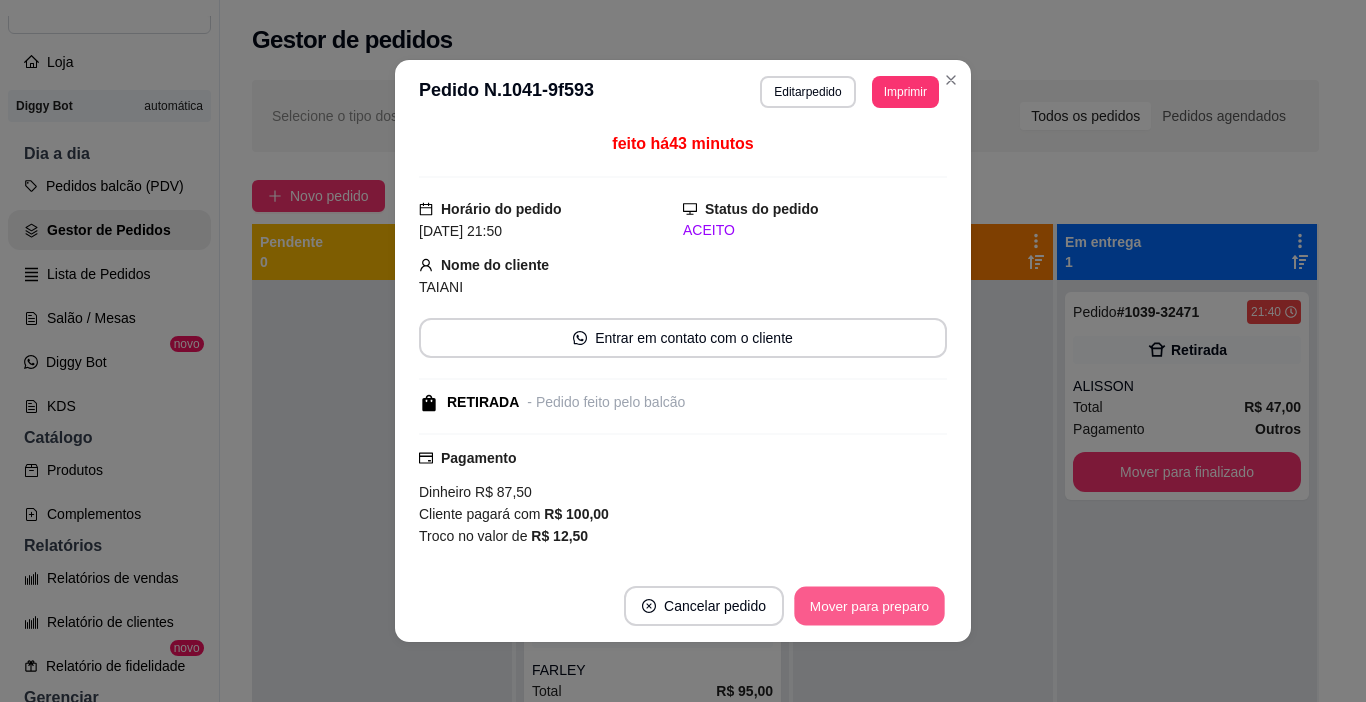 click on "Mover para preparo" at bounding box center [869, 606] 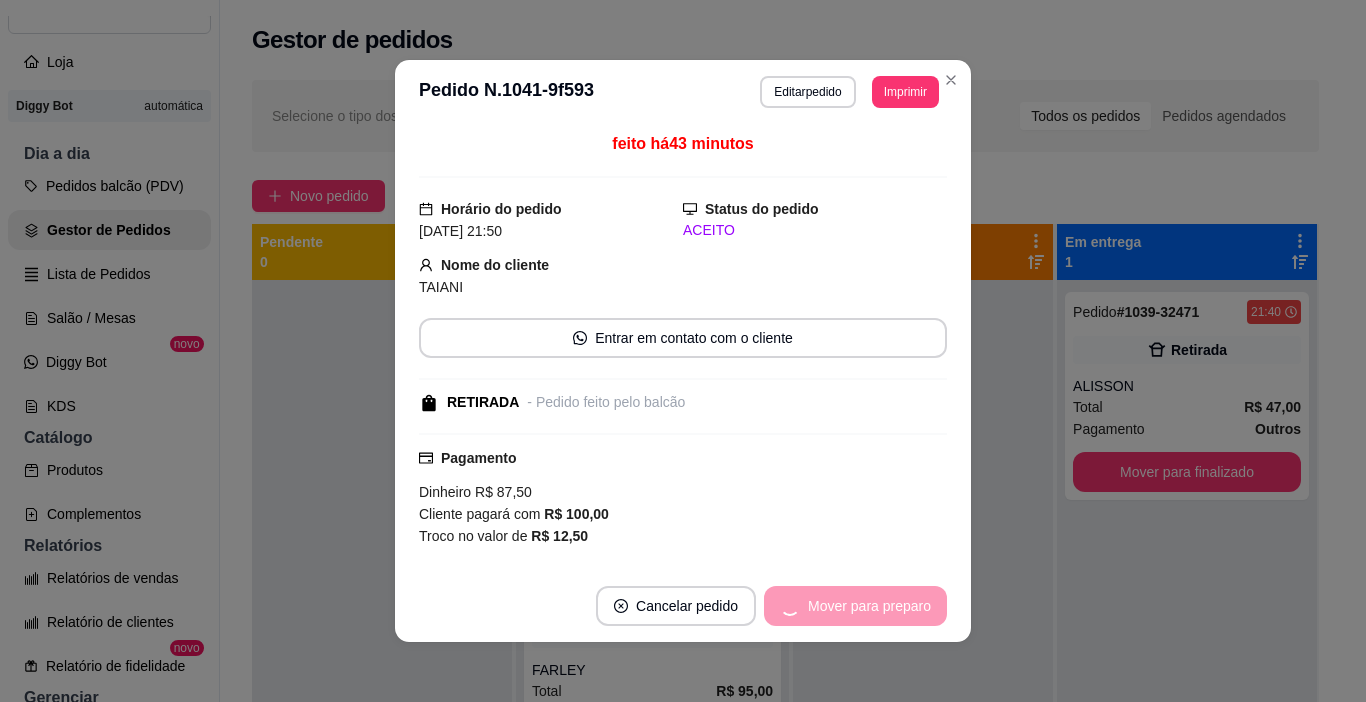 click on "Mover para preparo" at bounding box center (855, 606) 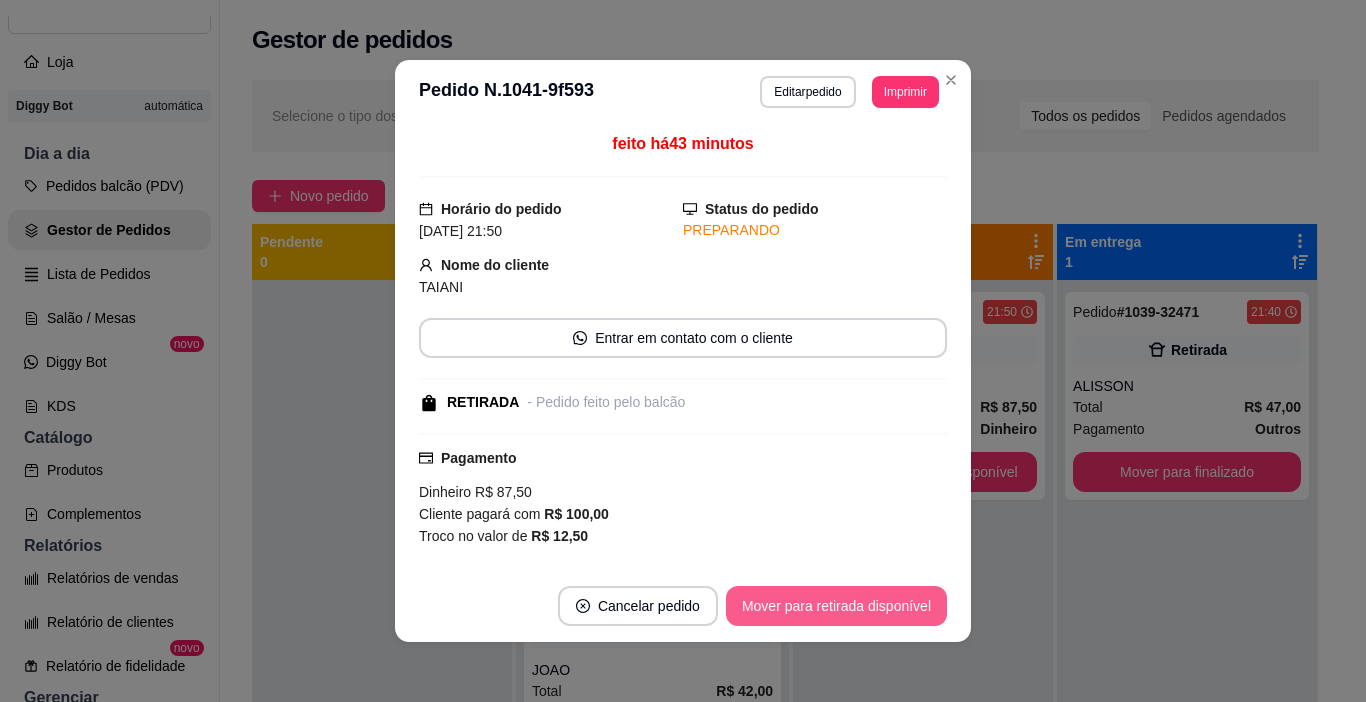 click on "Mover para retirada disponível" at bounding box center [836, 606] 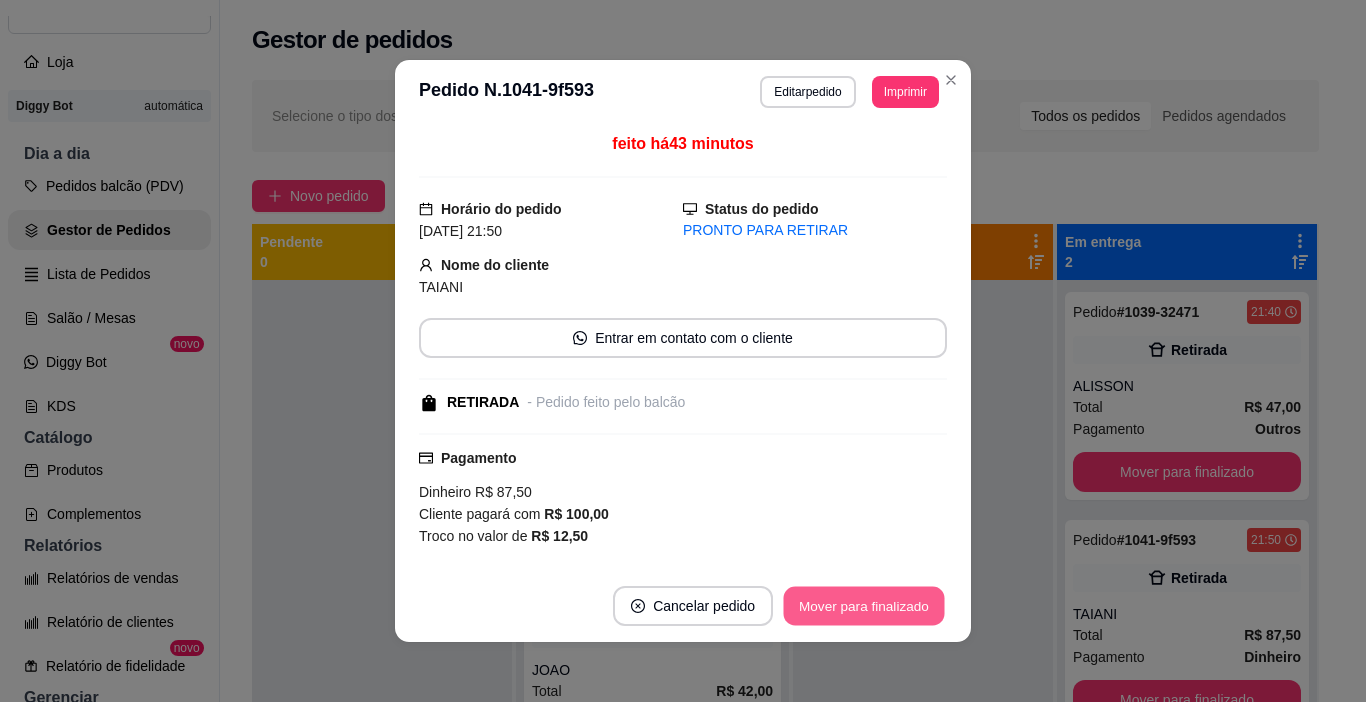 click on "Mover para finalizado" at bounding box center (864, 606) 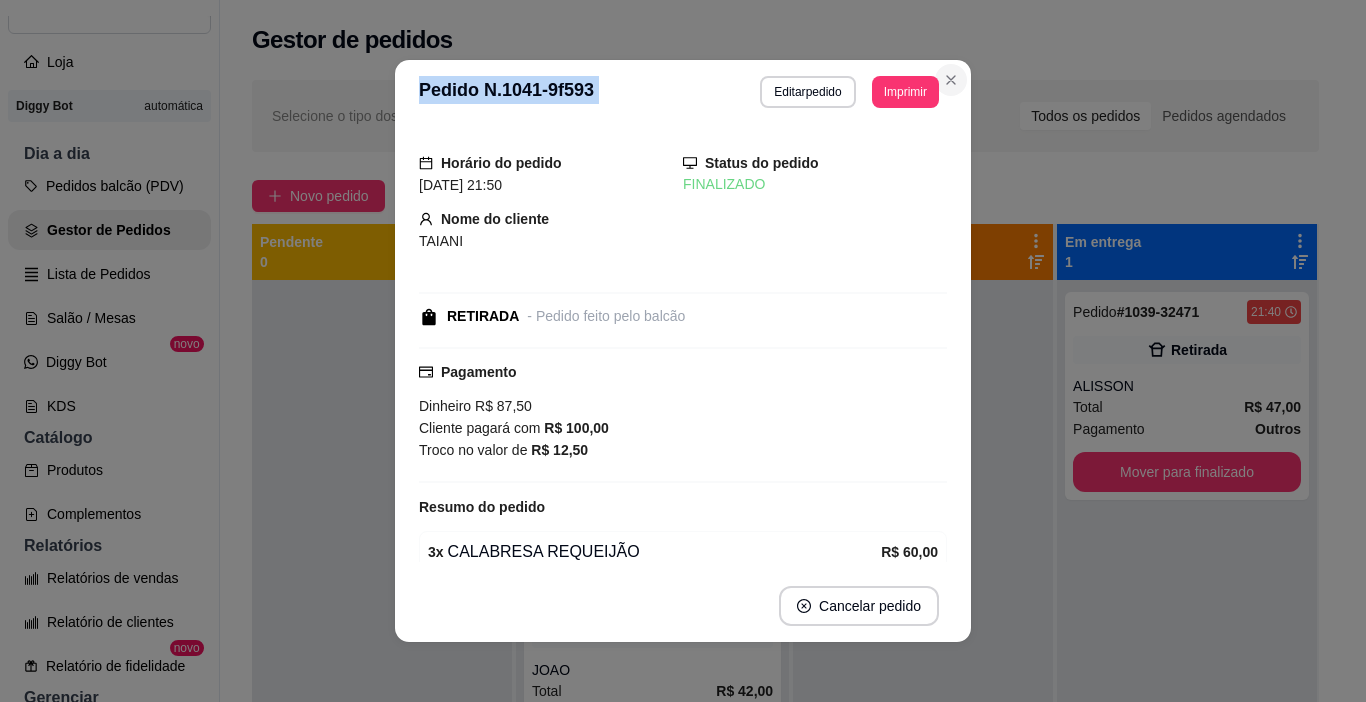 click on "**********" at bounding box center [683, 351] 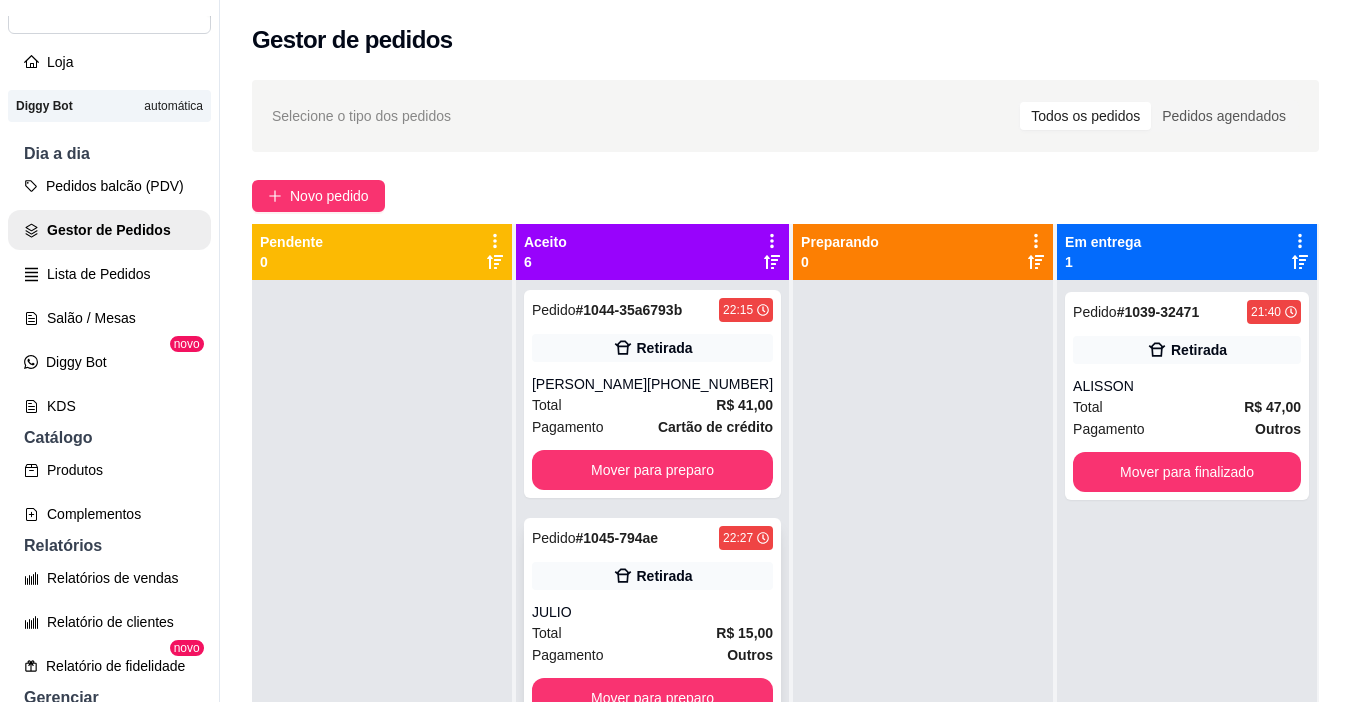 scroll, scrollTop: 746, scrollLeft: 0, axis: vertical 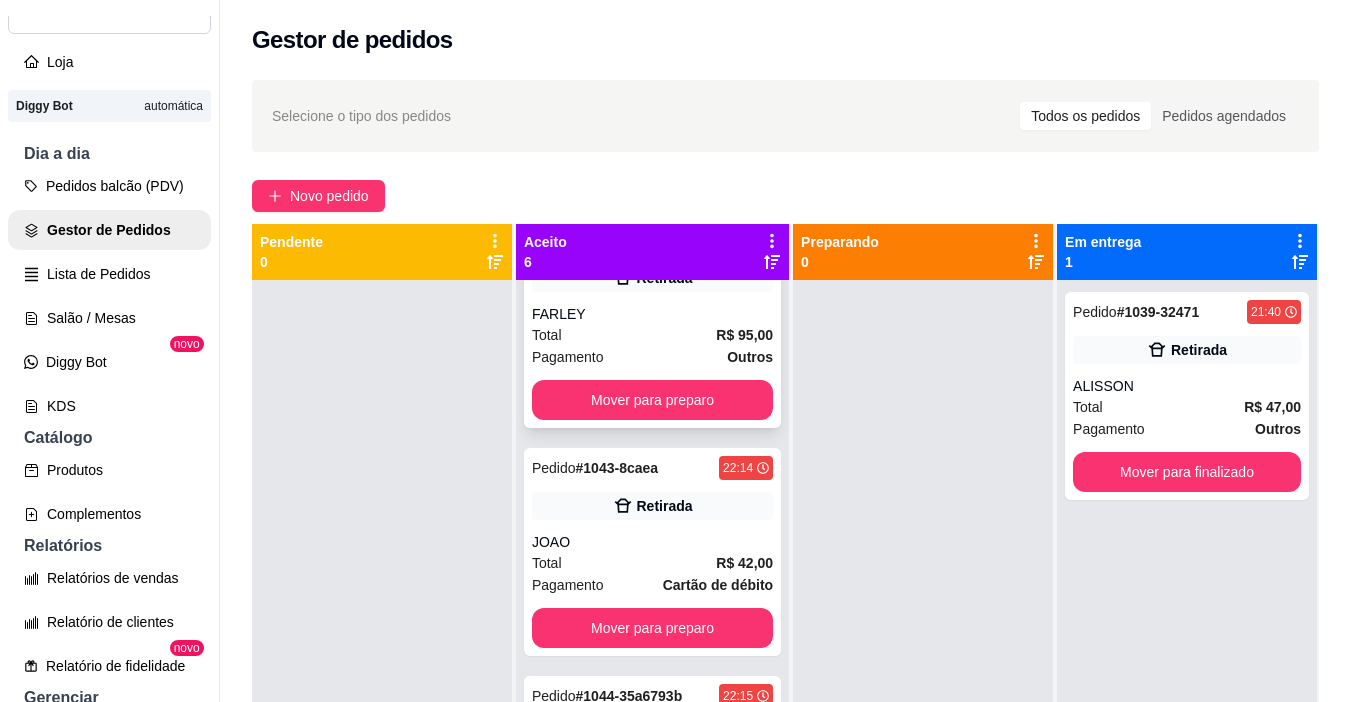 click on "FARLEY" at bounding box center (652, 314) 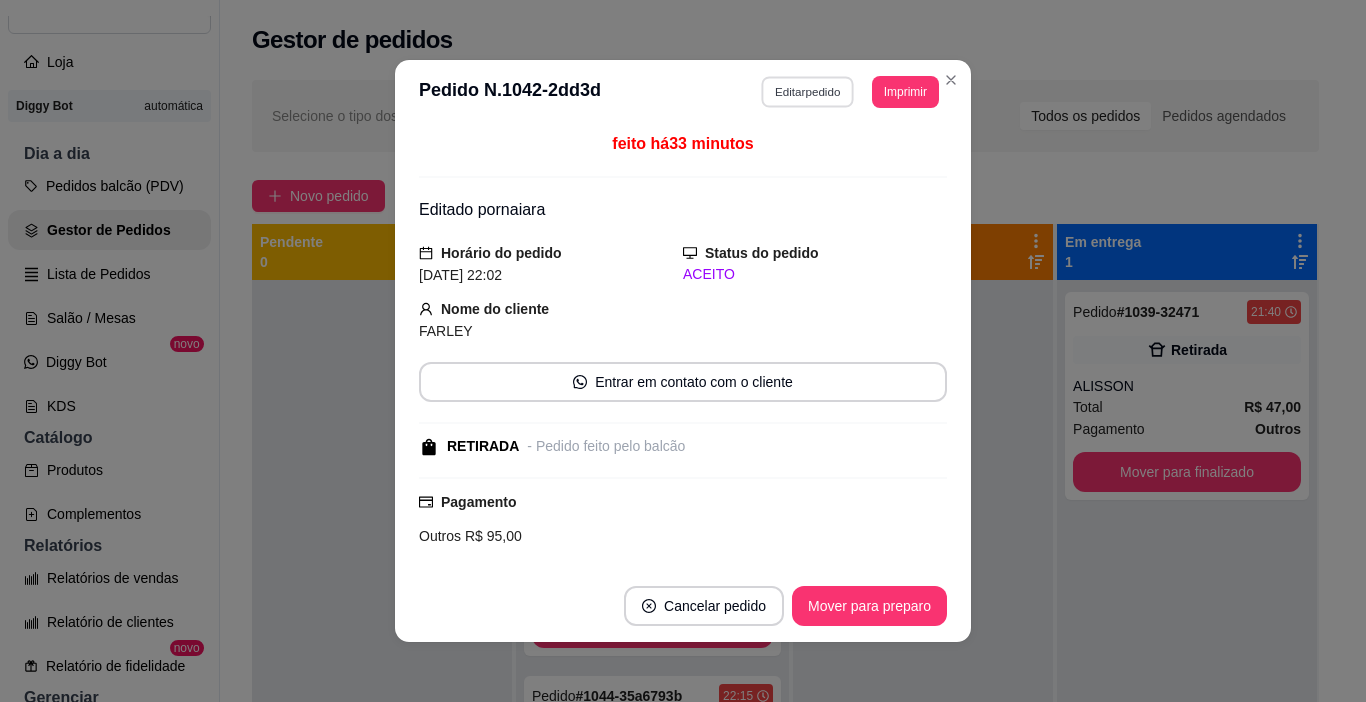 click on "Editar  pedido" at bounding box center (808, 91) 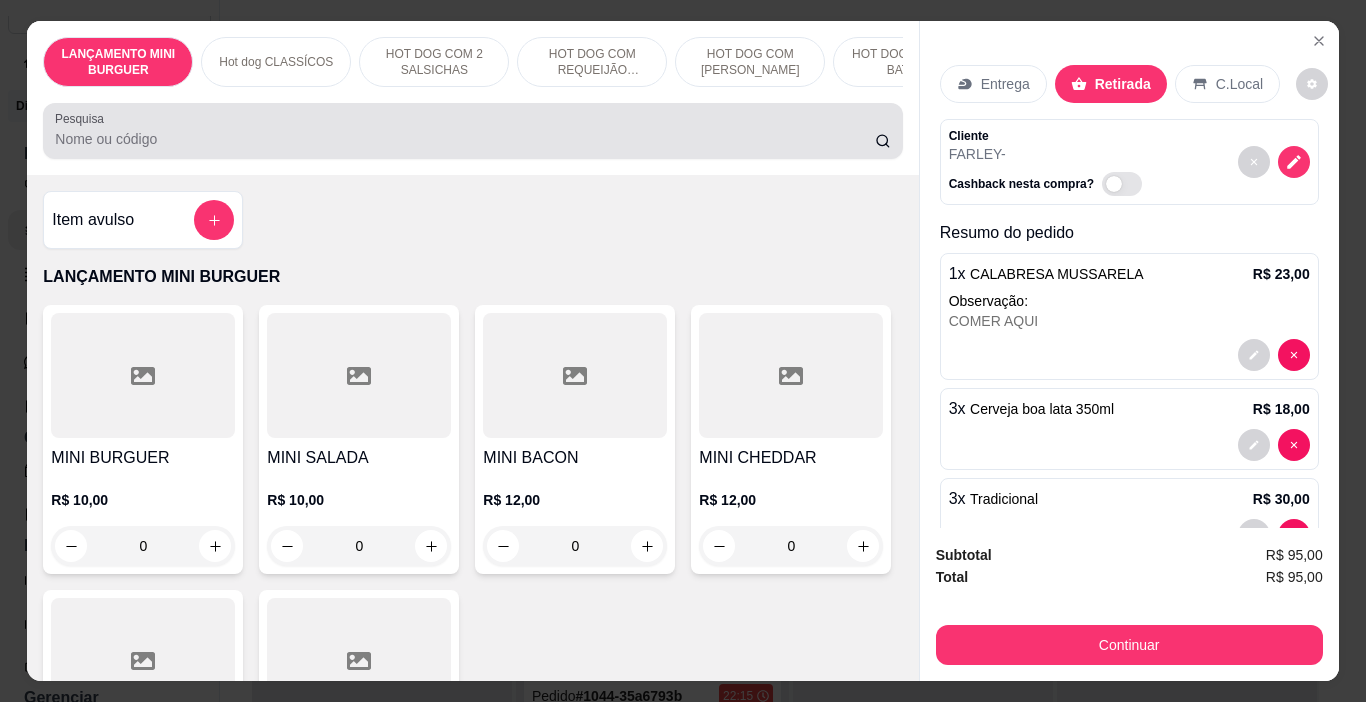 click at bounding box center (472, 131) 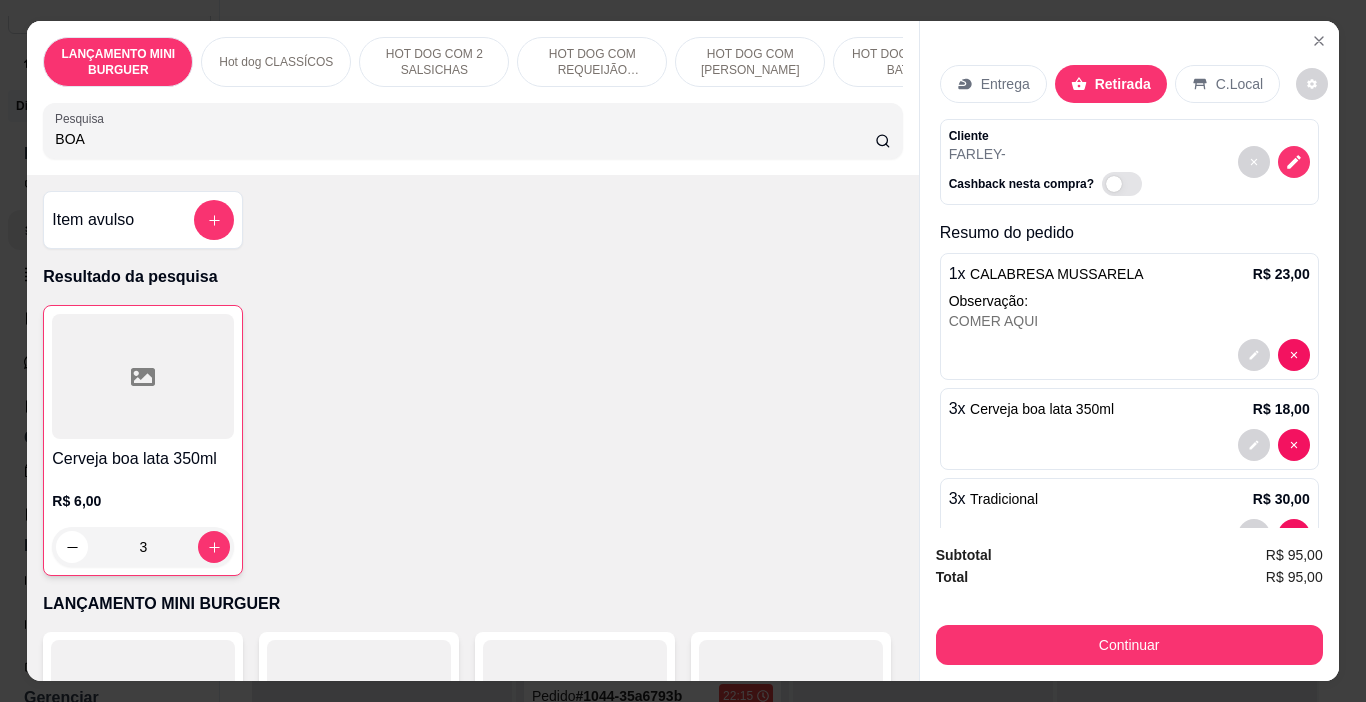 type on "BOA" 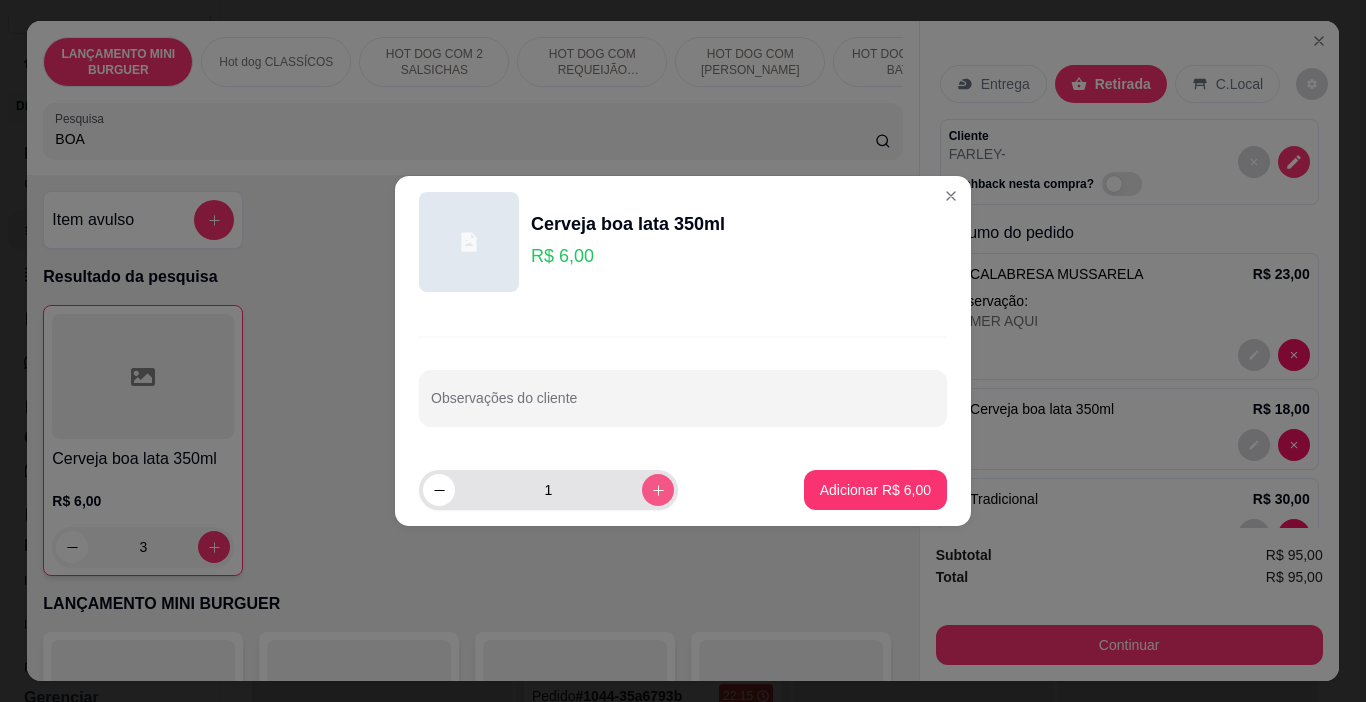 click 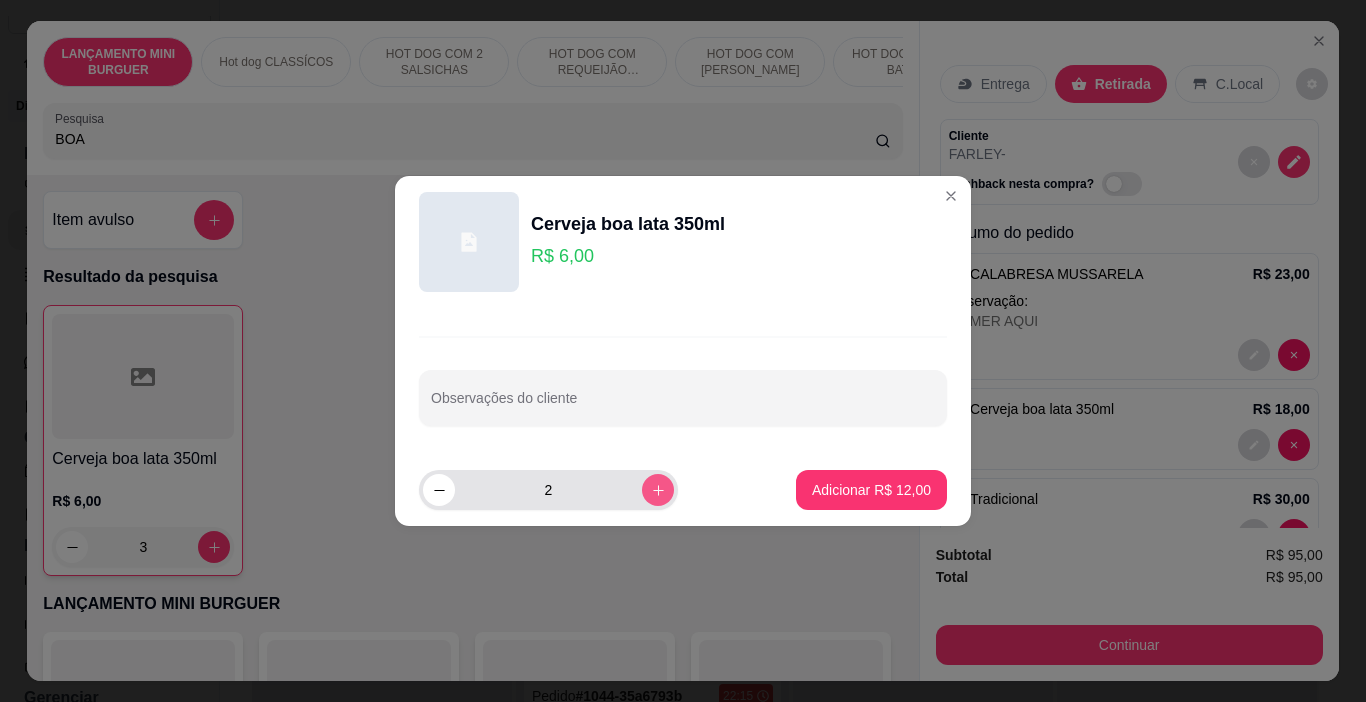 click 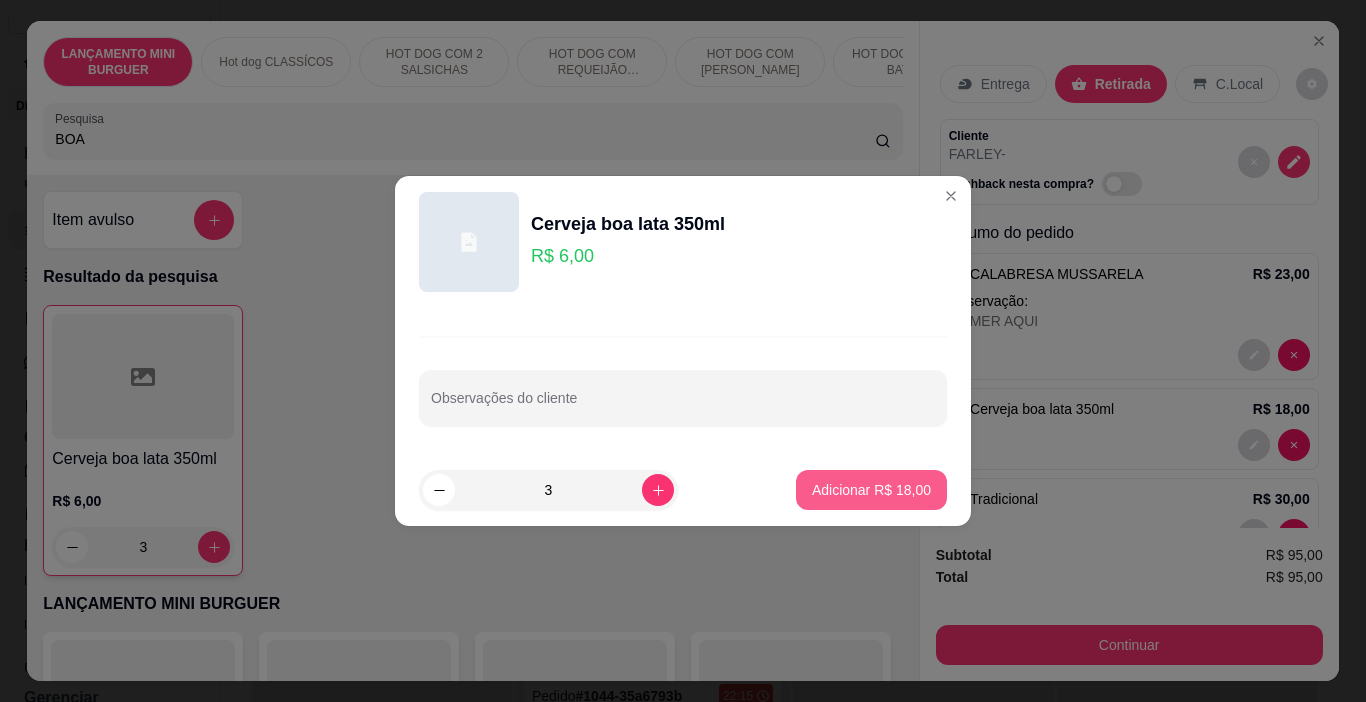 click on "Adicionar   R$ 18,00" at bounding box center (871, 490) 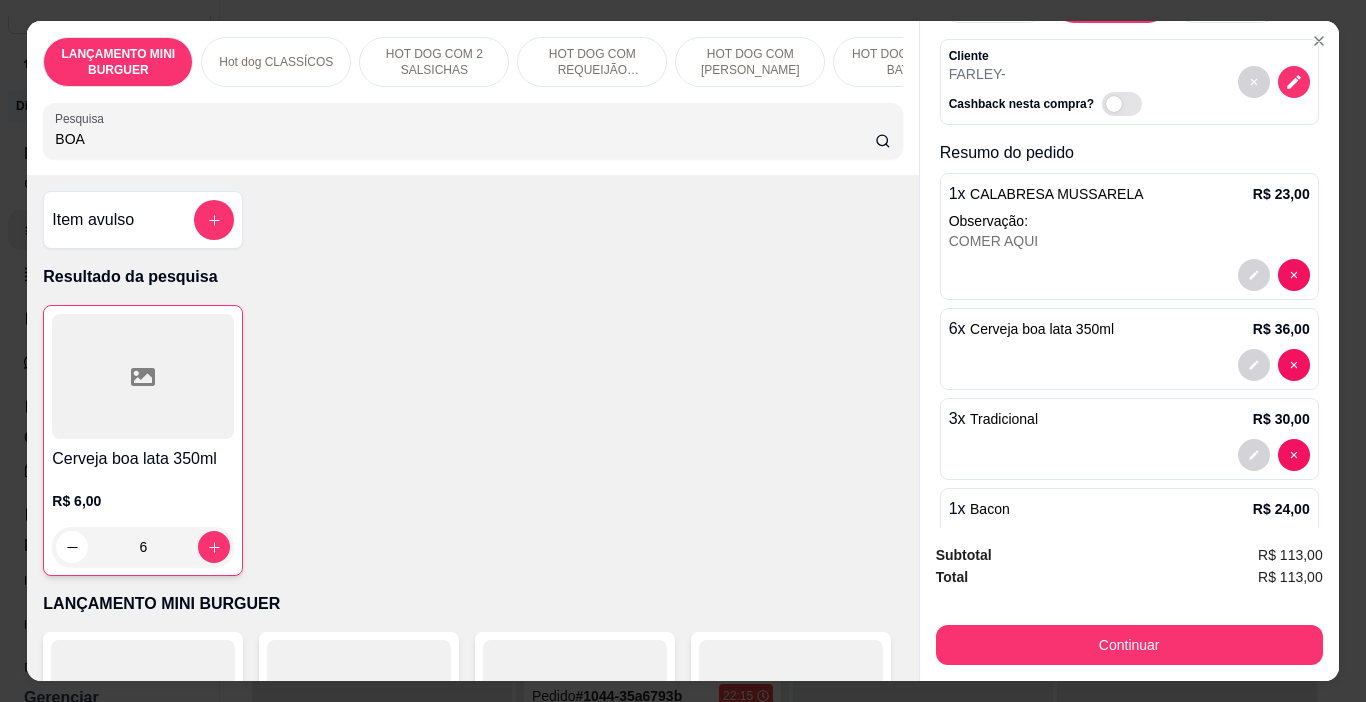scroll, scrollTop: 150, scrollLeft: 0, axis: vertical 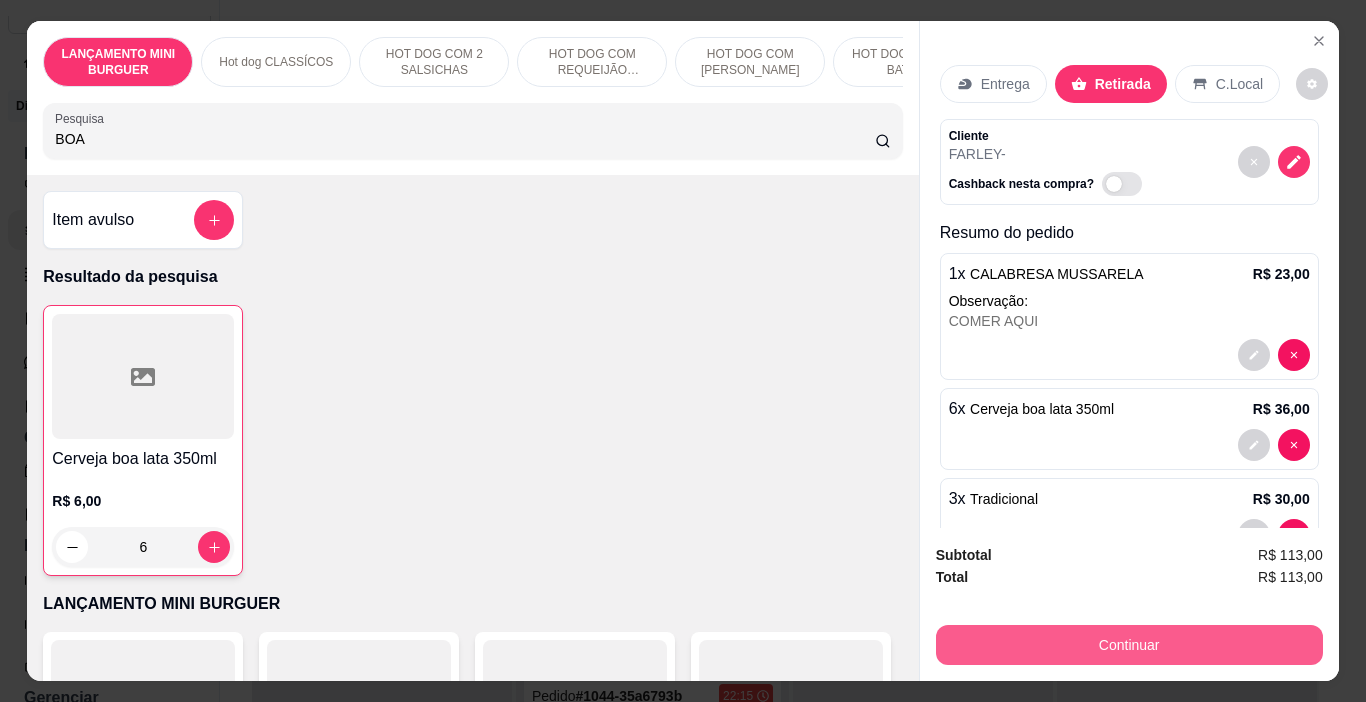 click on "Continuar" at bounding box center (1129, 645) 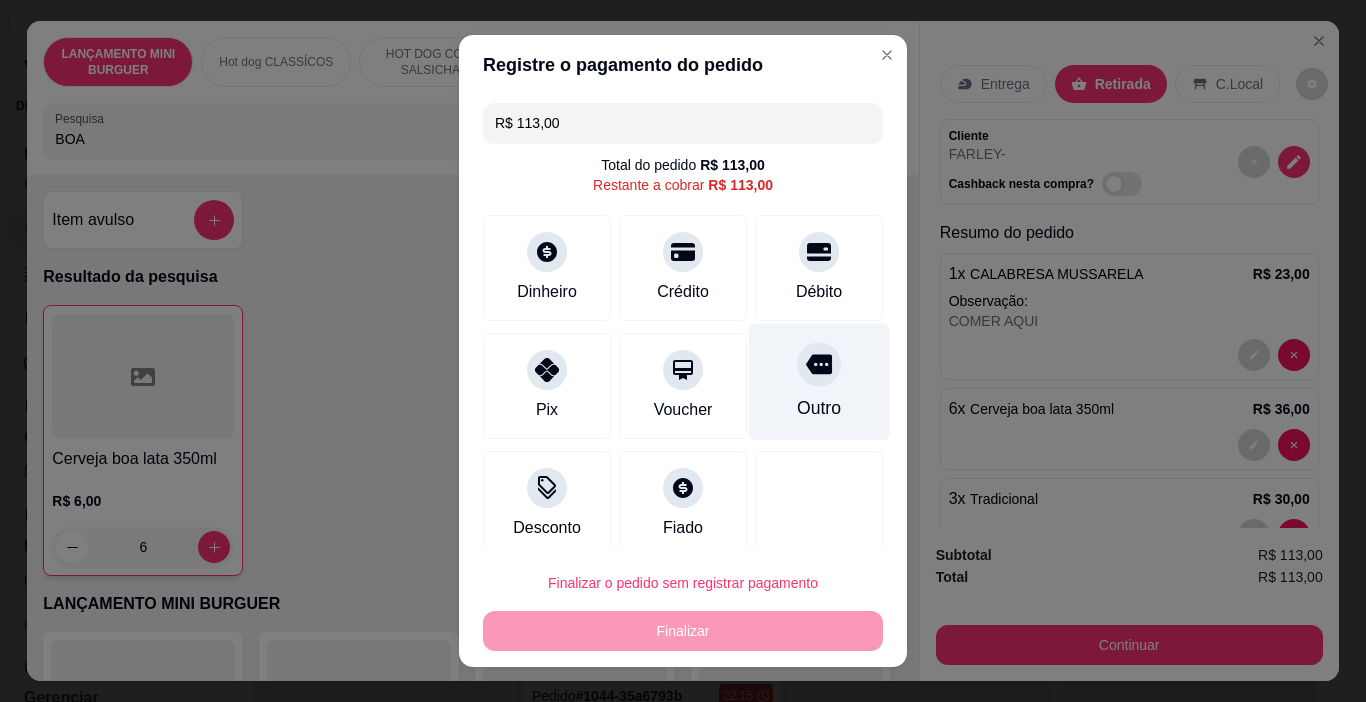 click at bounding box center (819, 365) 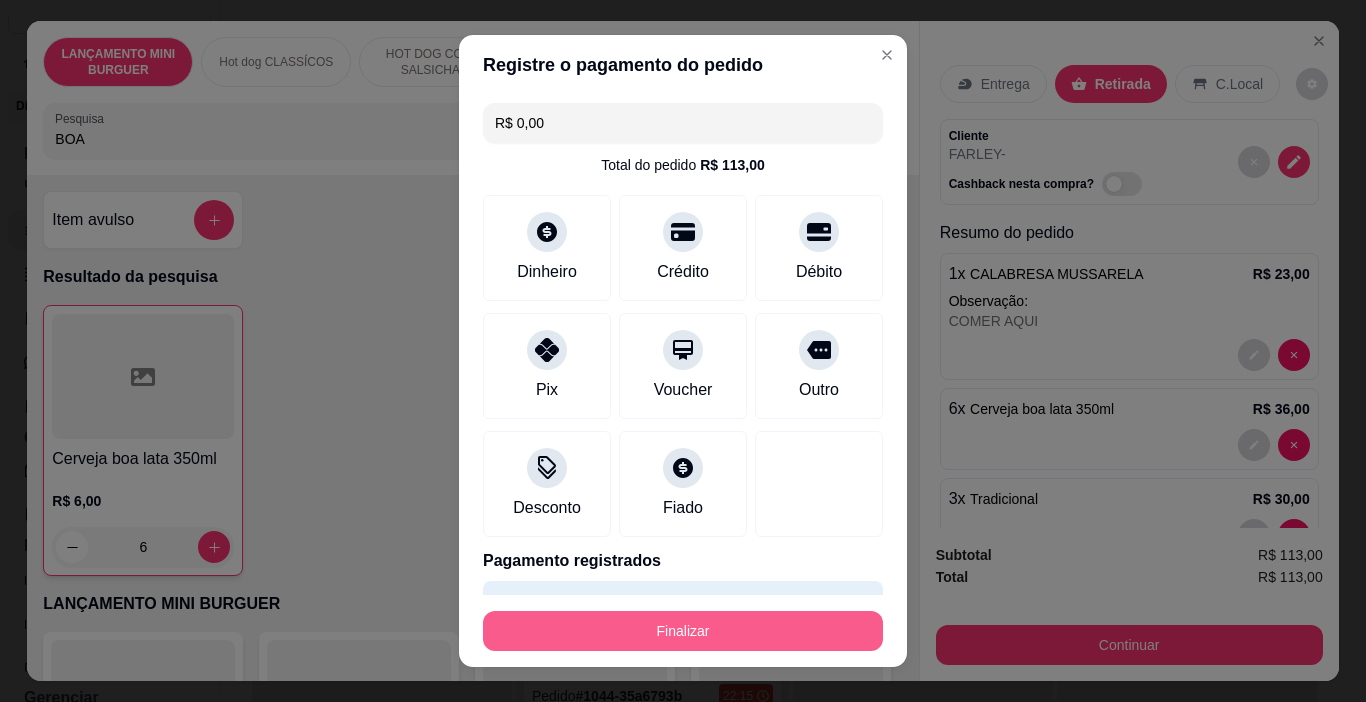 click on "Finalizar" at bounding box center [683, 631] 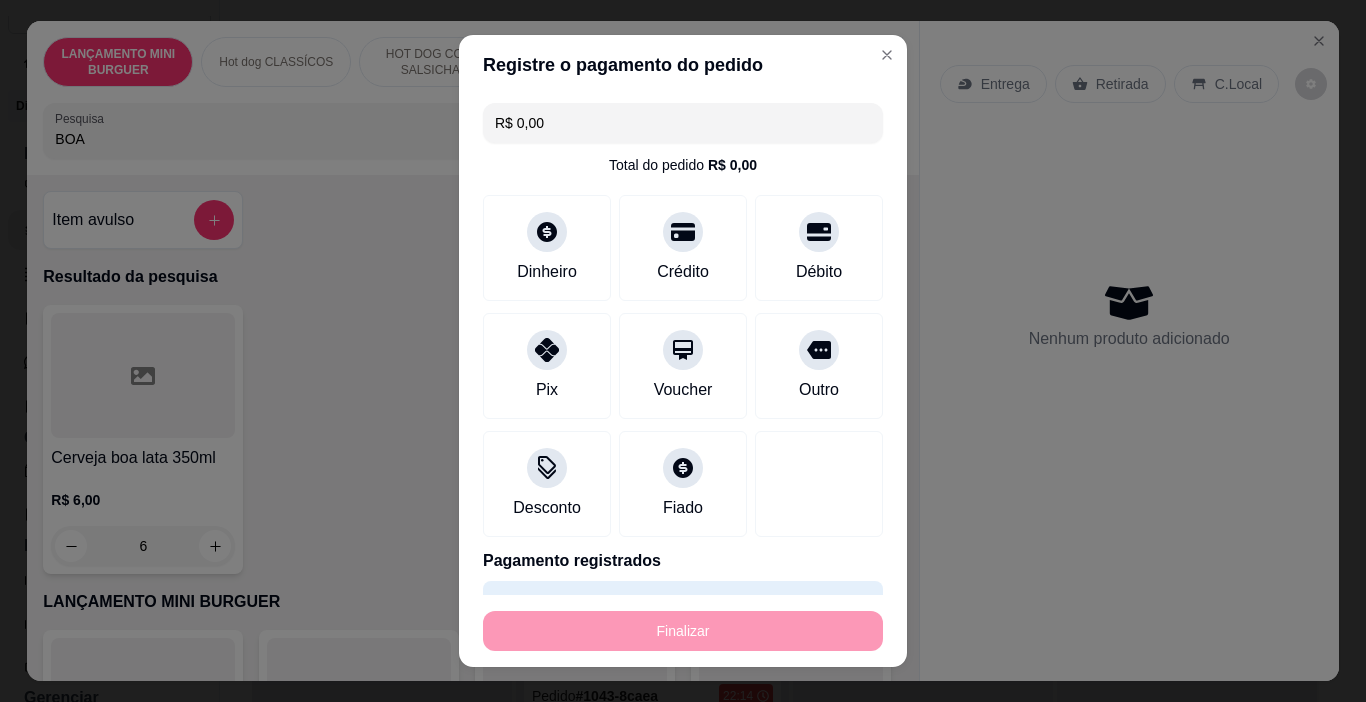 type on "0" 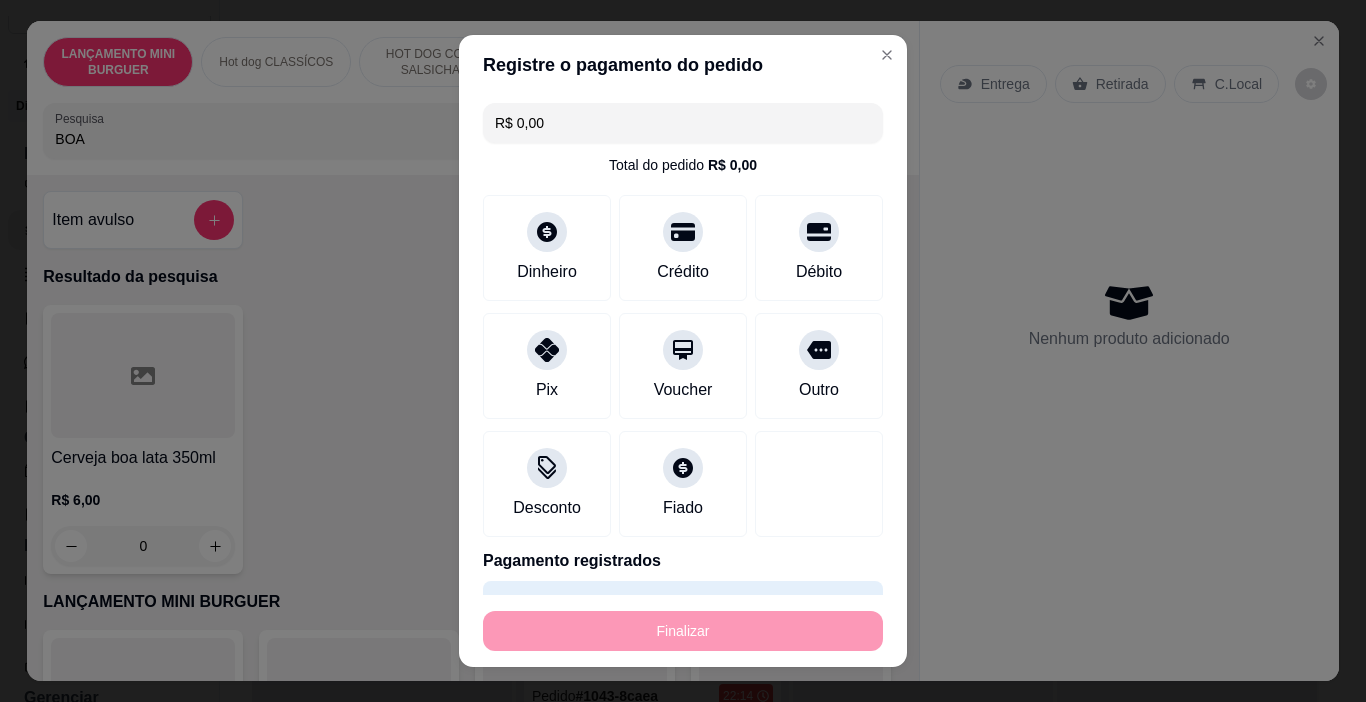 type on "-R$ 113,00" 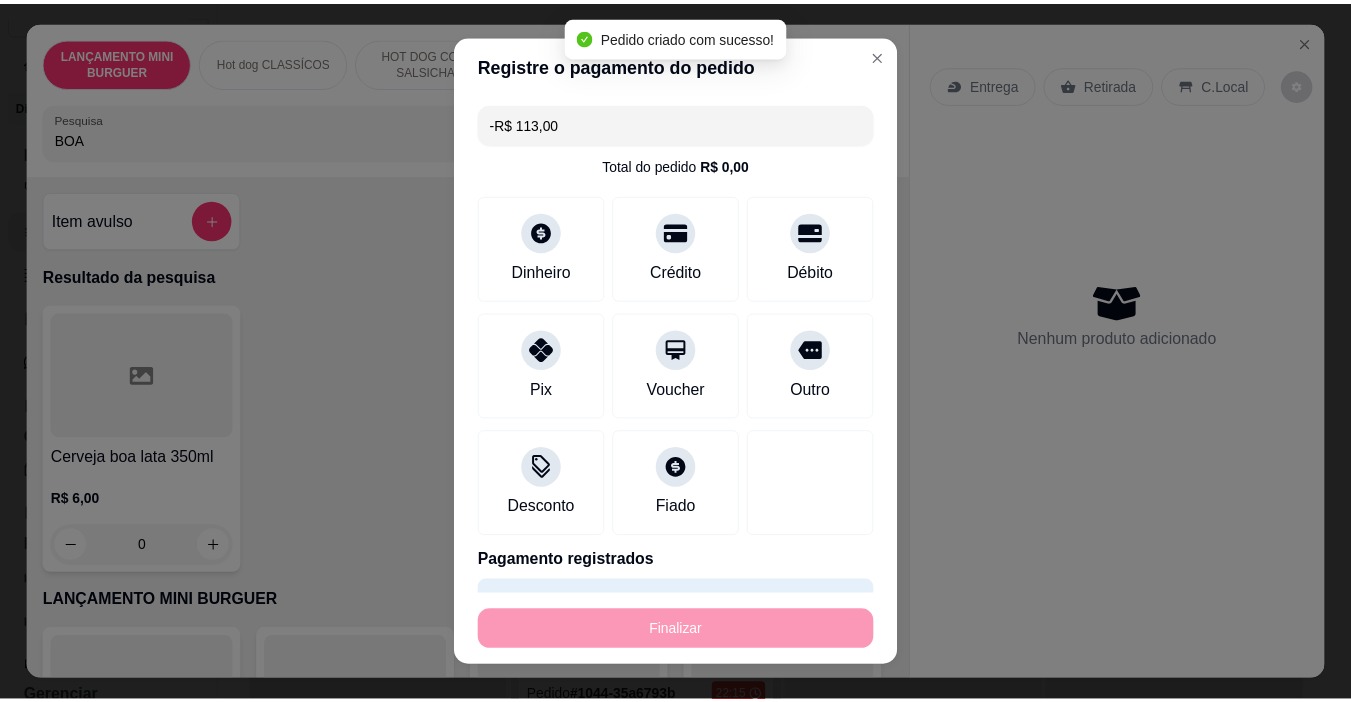 scroll, scrollTop: 72, scrollLeft: 0, axis: vertical 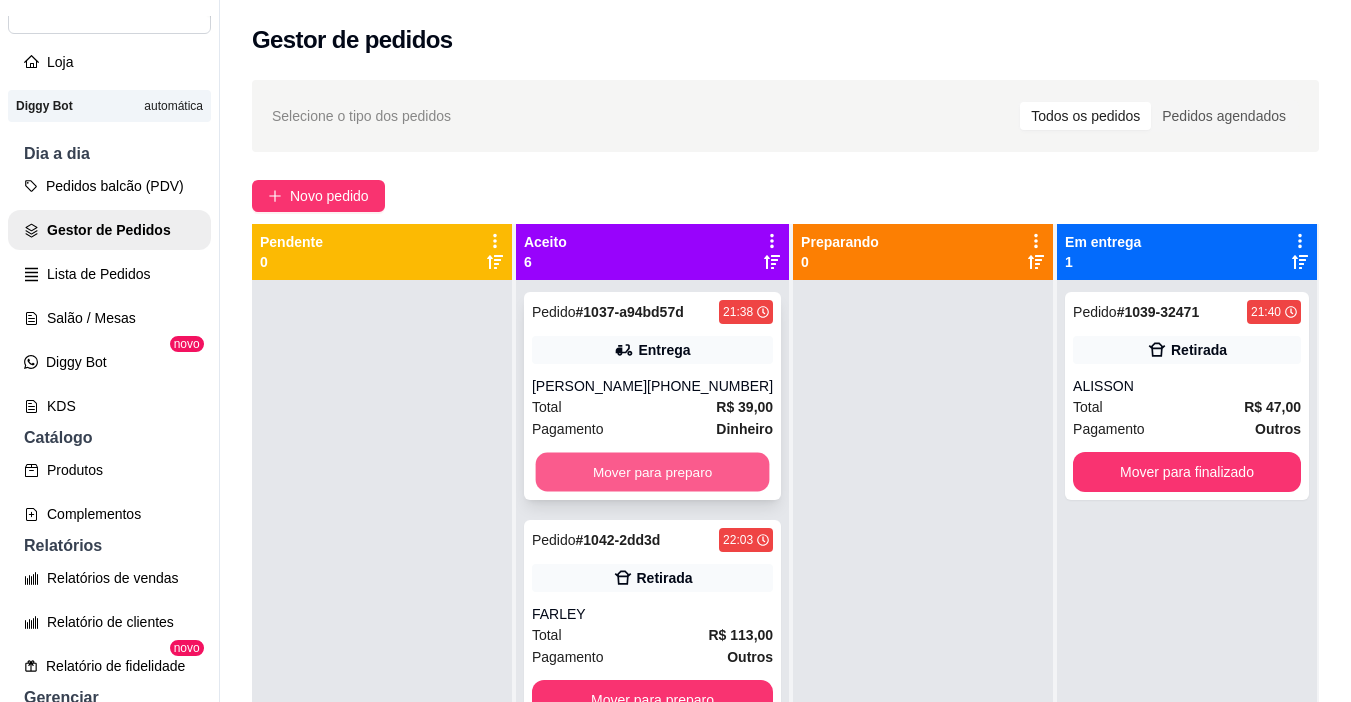 click on "Mover para preparo" at bounding box center [653, 472] 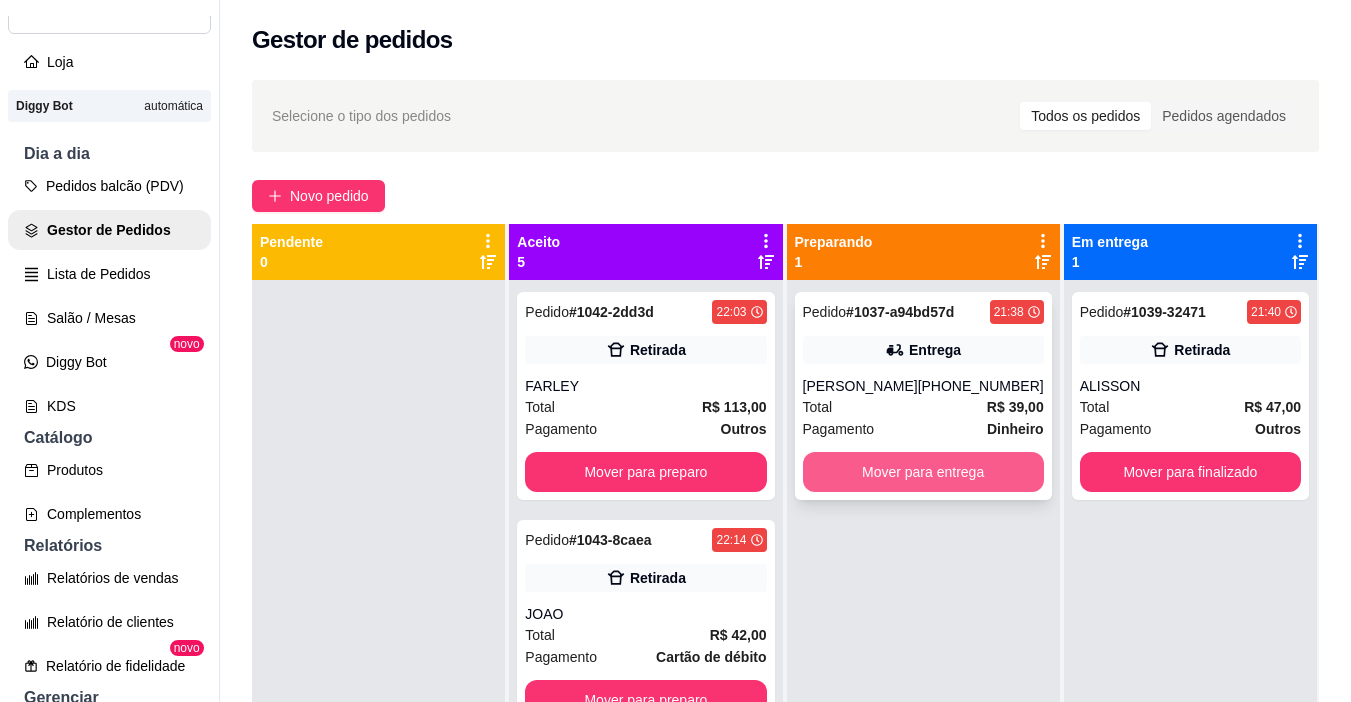 click on "Mover para entrega" at bounding box center (923, 472) 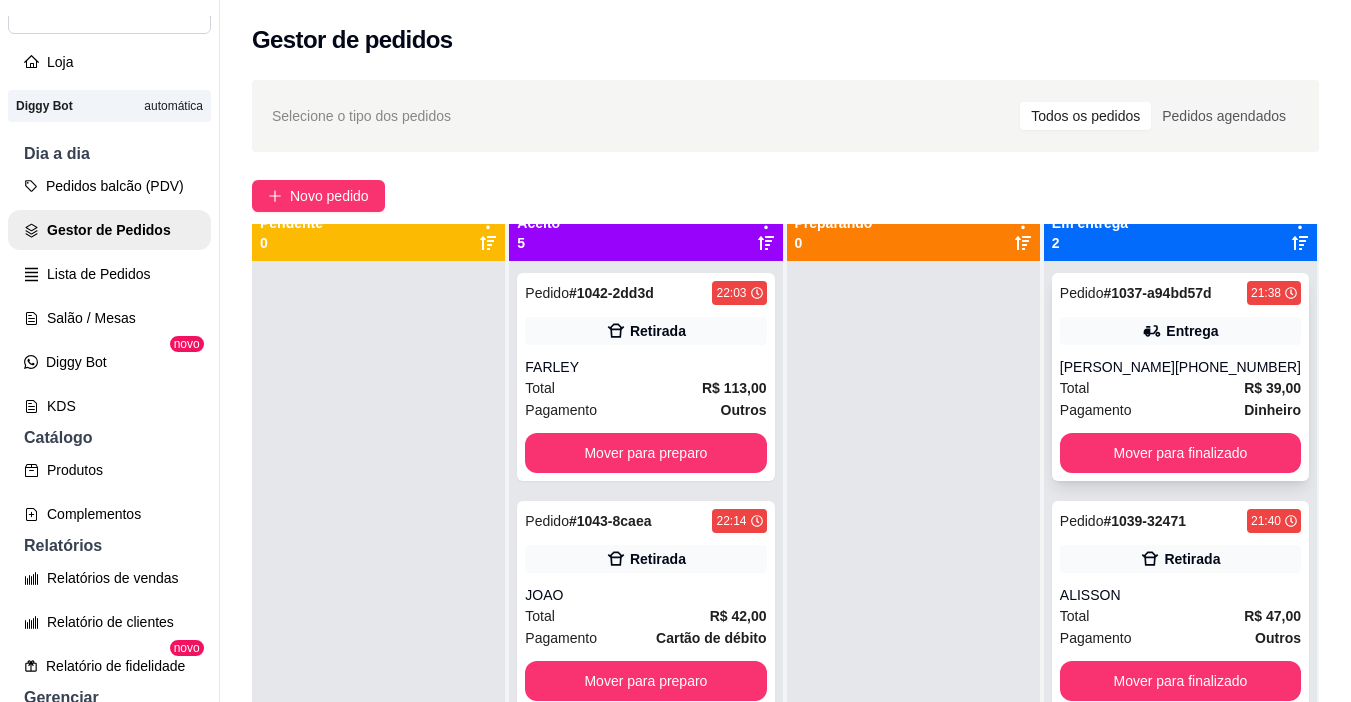 scroll, scrollTop: 0, scrollLeft: 0, axis: both 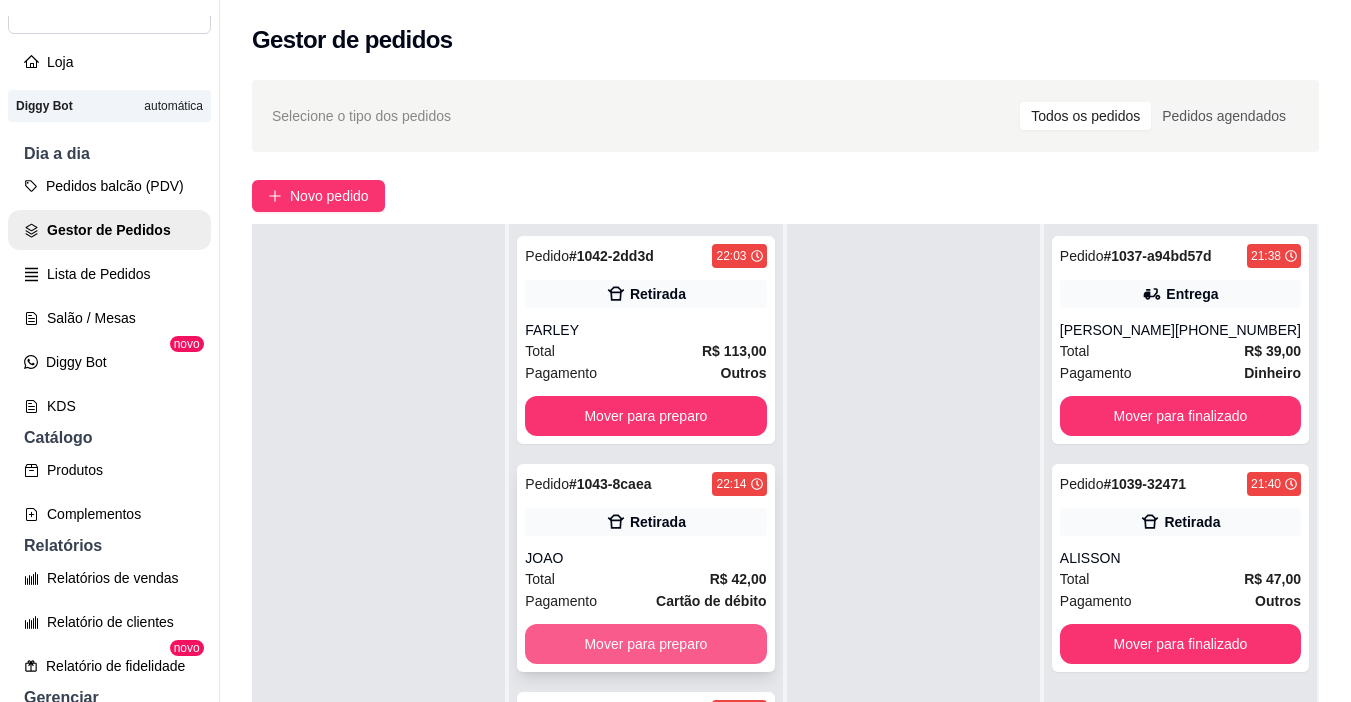 click on "Mover para preparo" at bounding box center (645, 644) 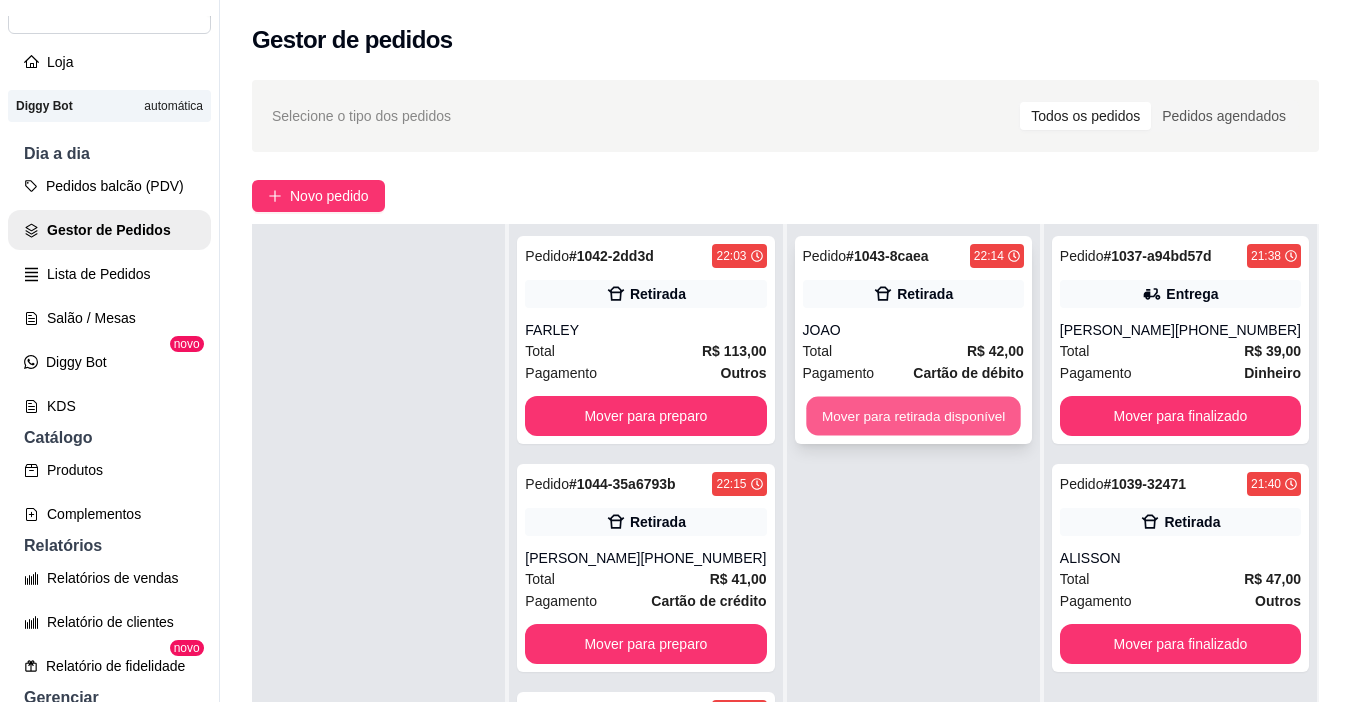click on "Mover para retirada disponível" at bounding box center (913, 416) 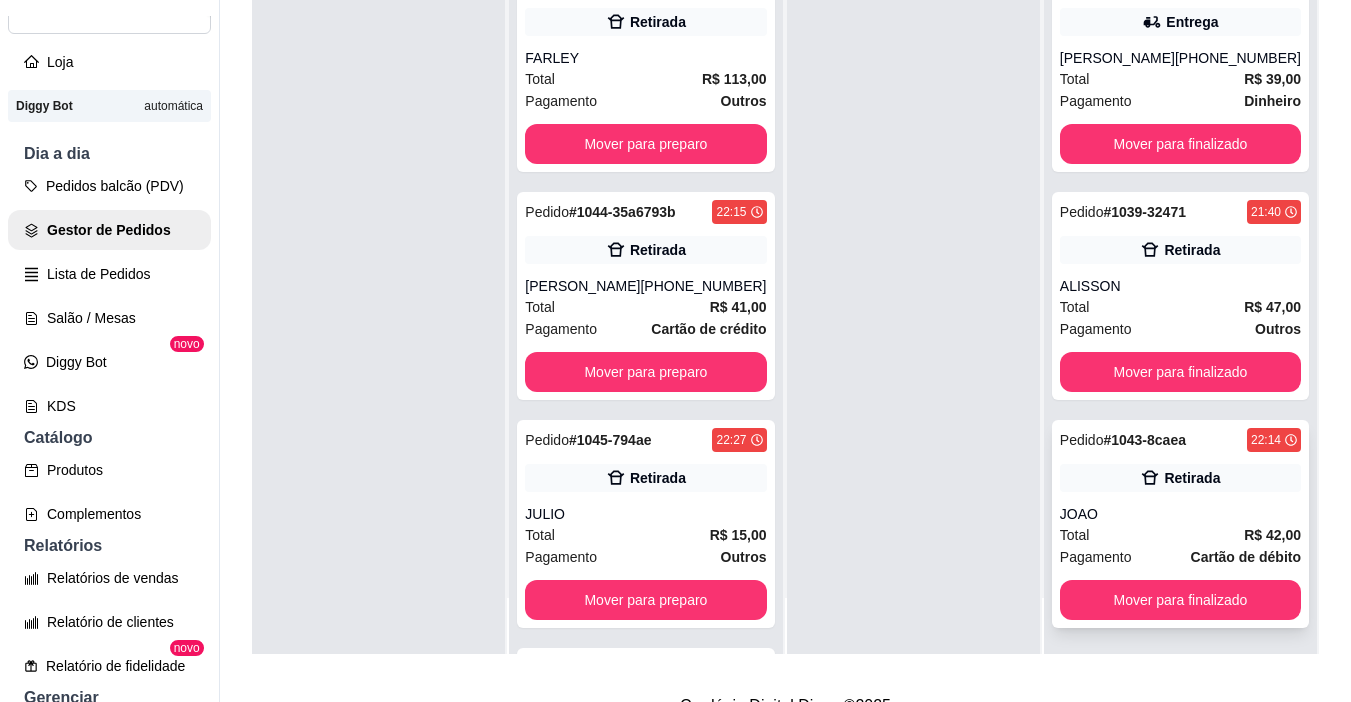 scroll, scrollTop: 319, scrollLeft: 0, axis: vertical 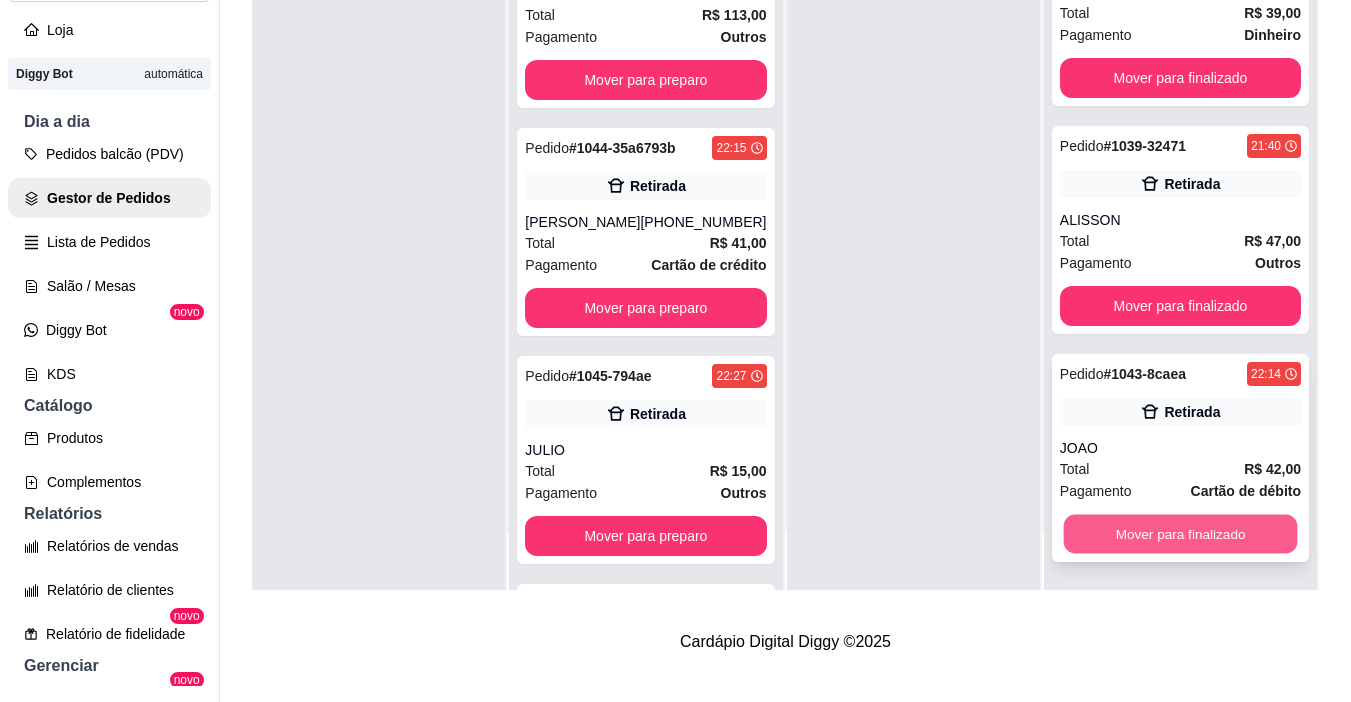 click on "Mover para finalizado" at bounding box center (1180, 534) 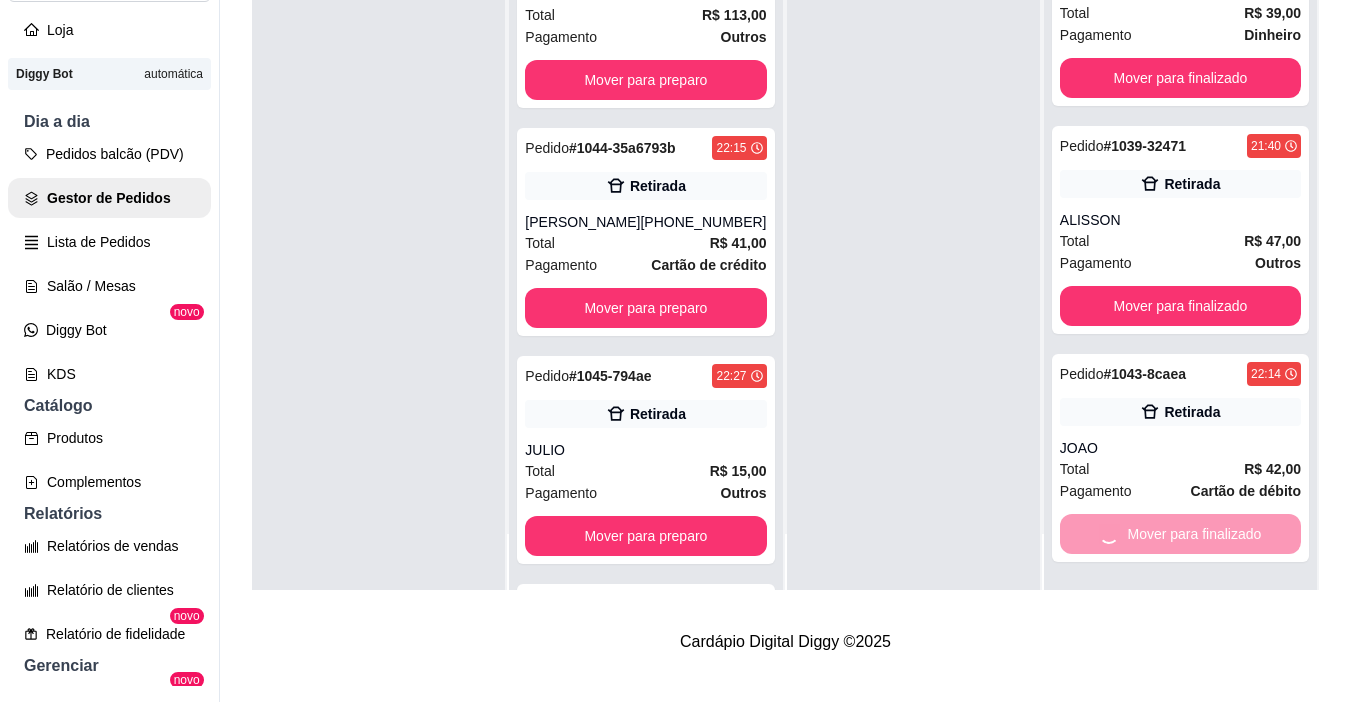 scroll, scrollTop: 0, scrollLeft: 0, axis: both 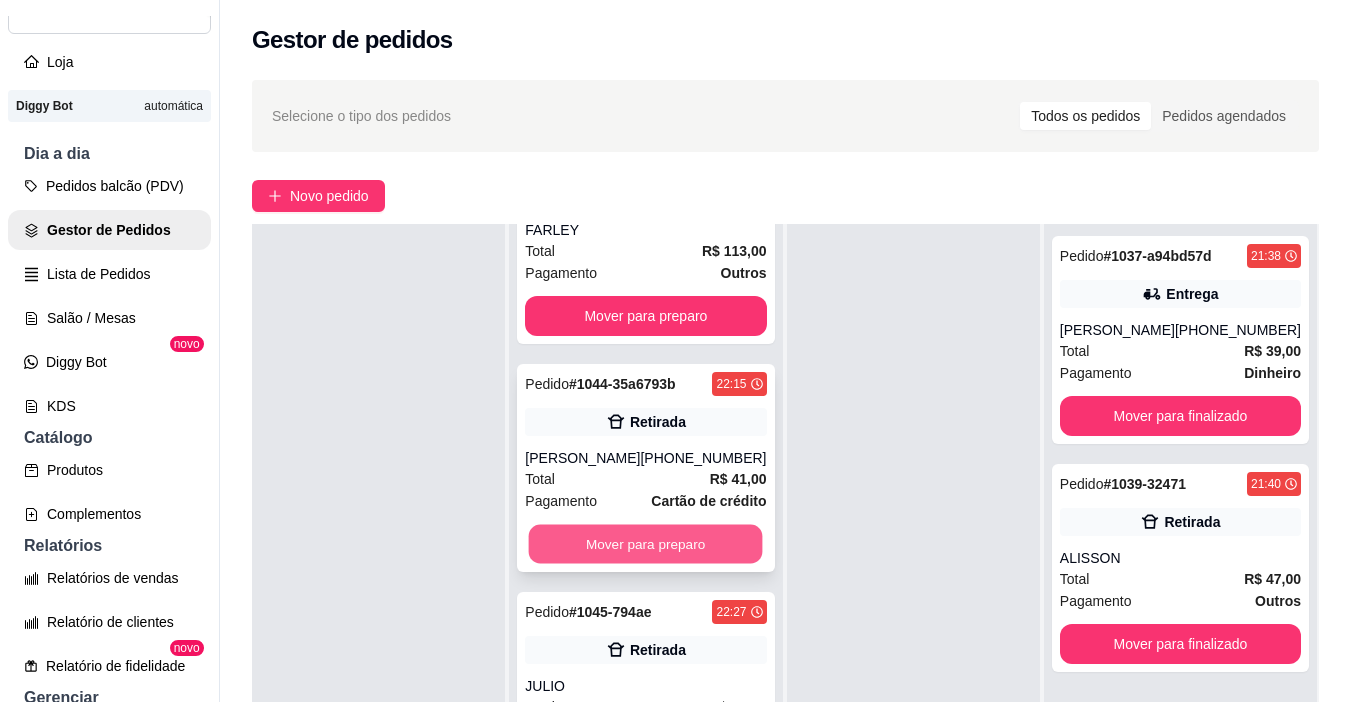 click on "Mover para preparo" at bounding box center (646, 544) 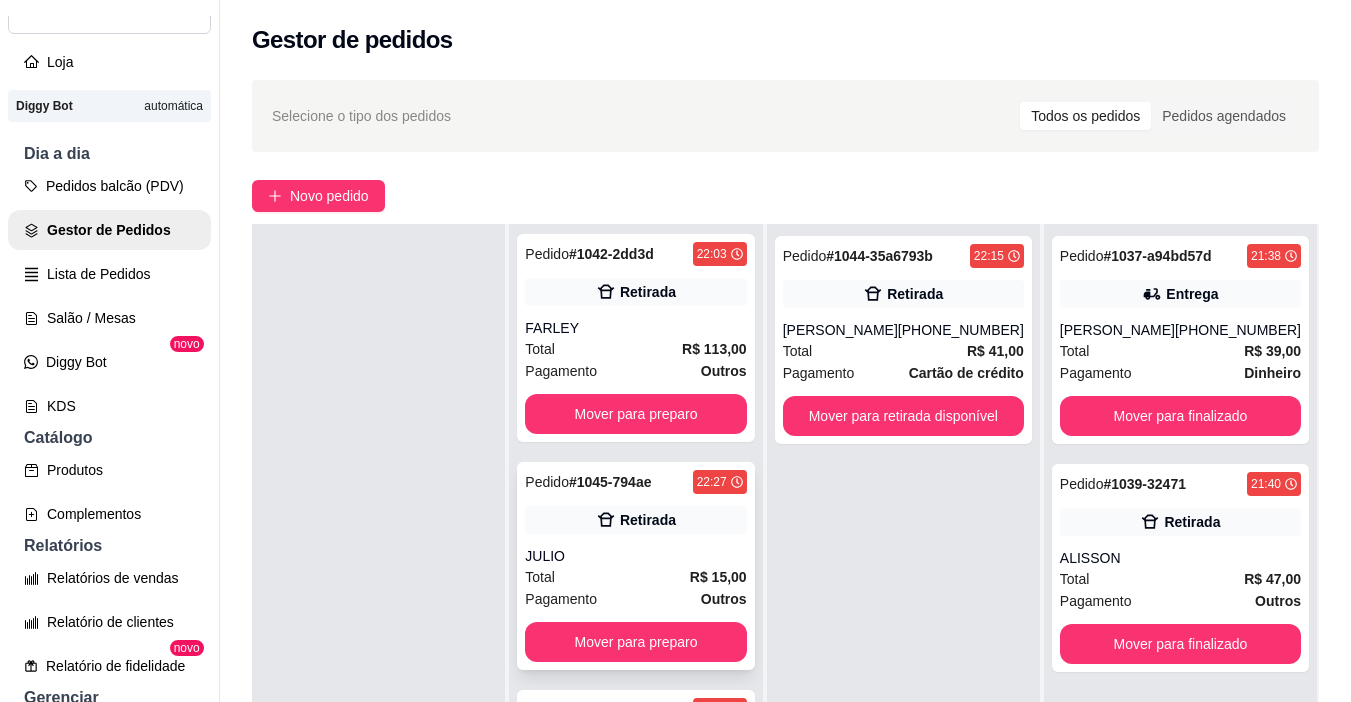 scroll, scrollTop: 2, scrollLeft: 0, axis: vertical 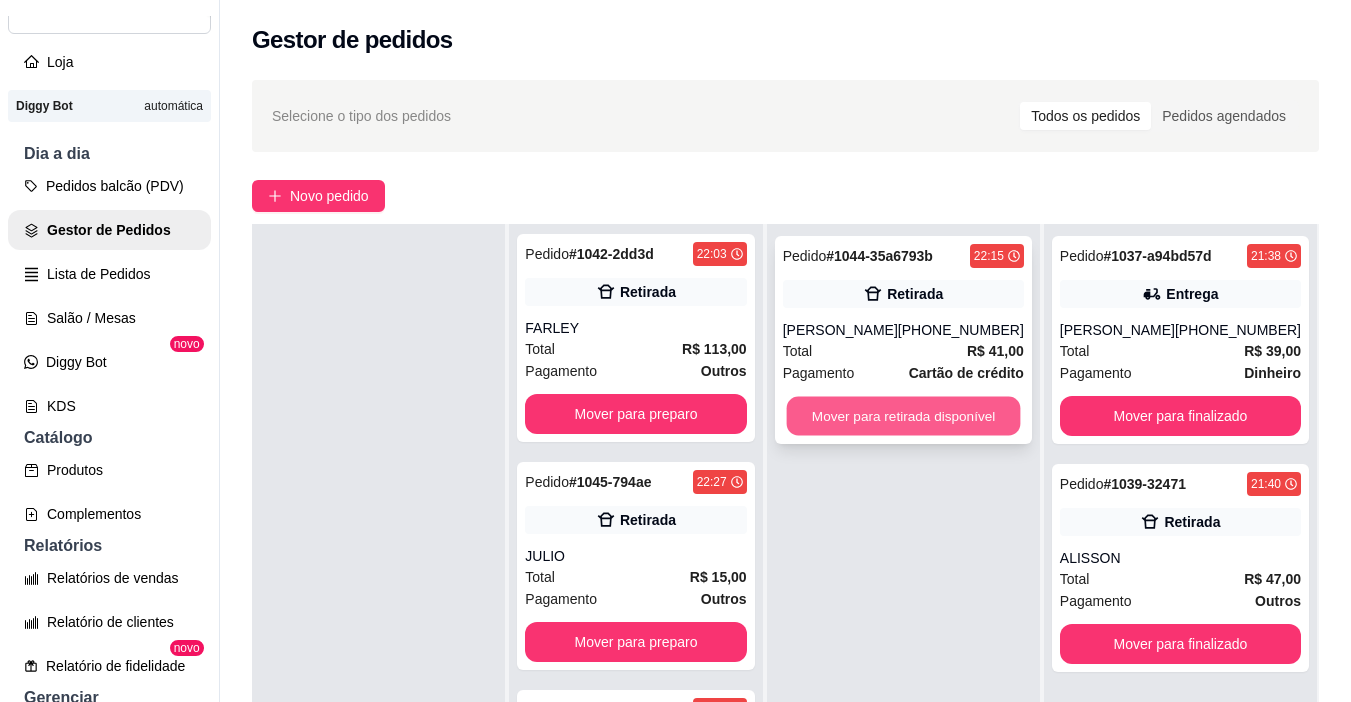 click on "Mover para retirada disponível" at bounding box center (903, 416) 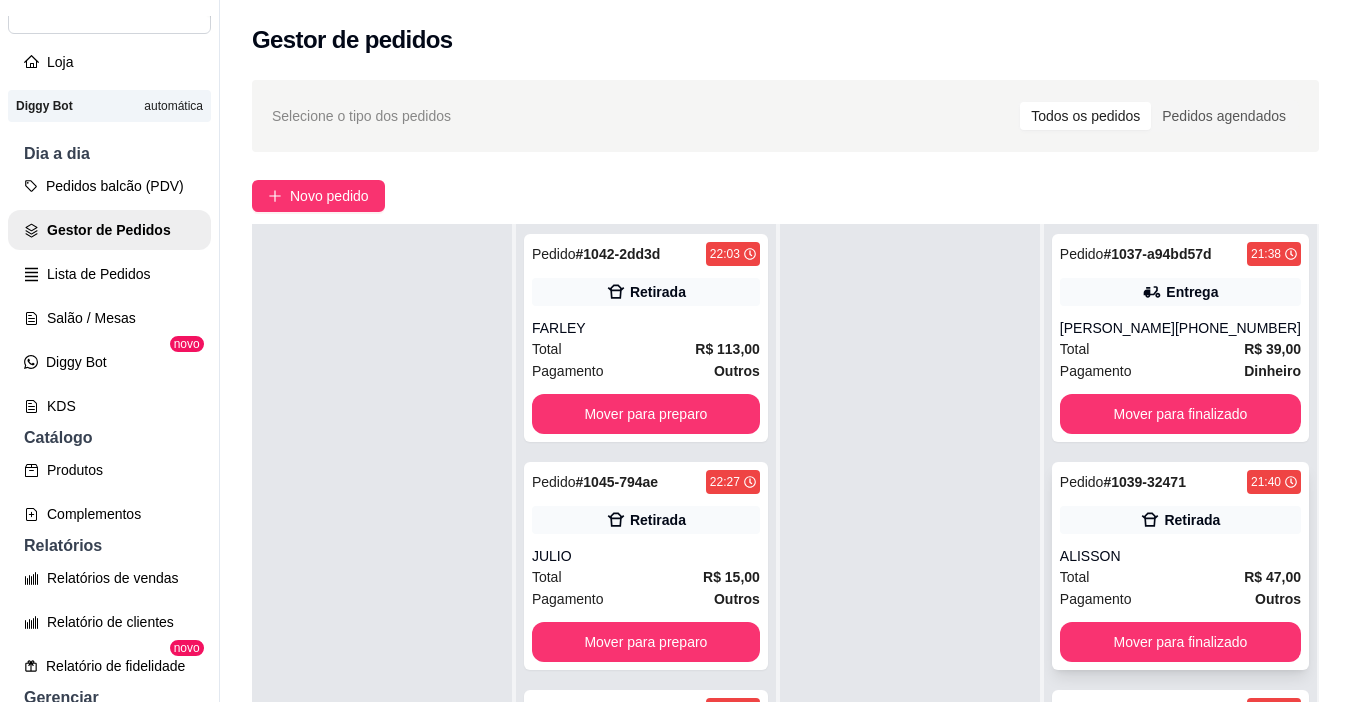 scroll, scrollTop: 62, scrollLeft: 0, axis: vertical 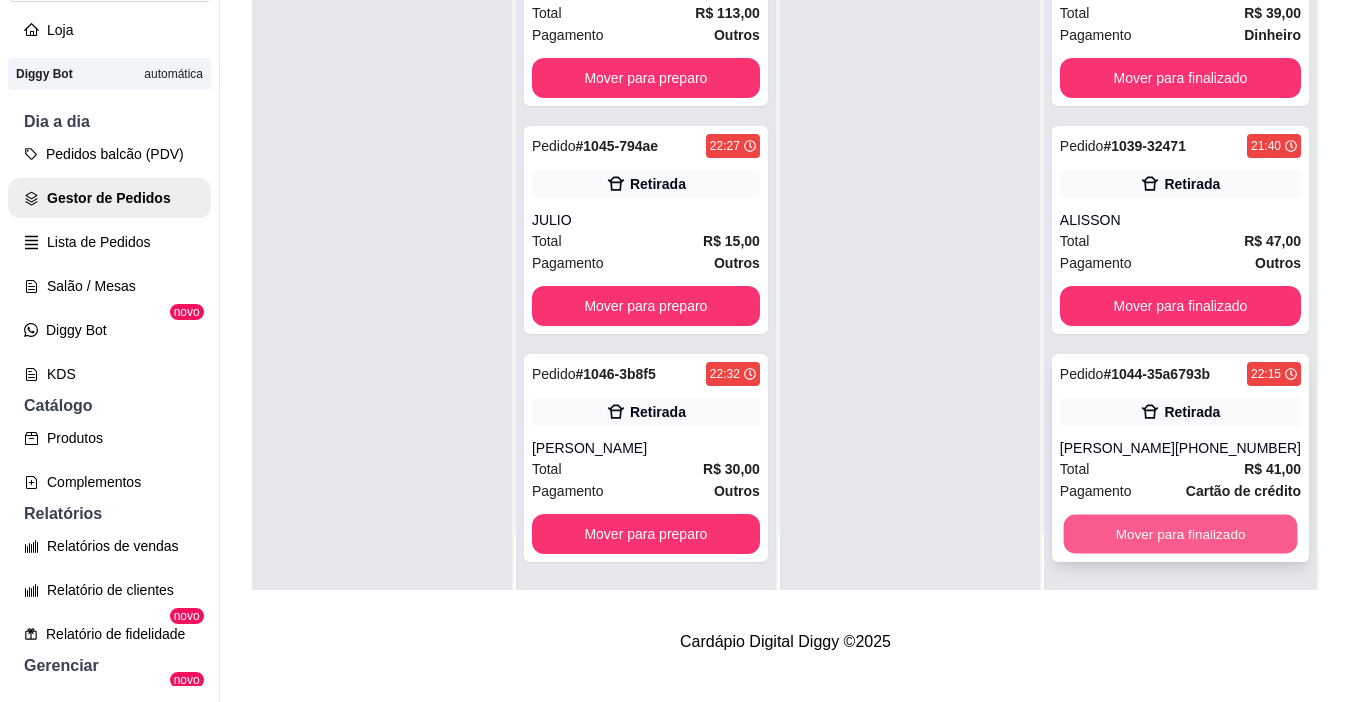 click on "Mover para finalizado" at bounding box center [1180, 534] 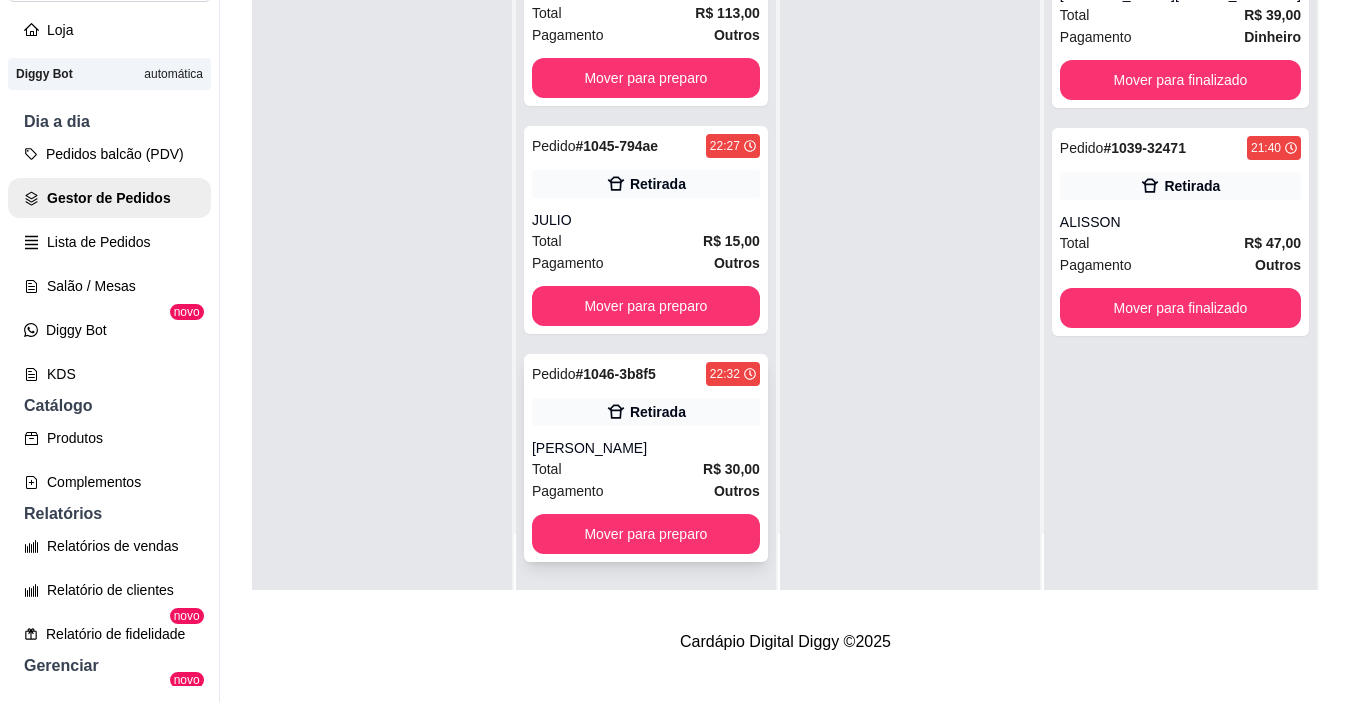 scroll, scrollTop: 0, scrollLeft: 0, axis: both 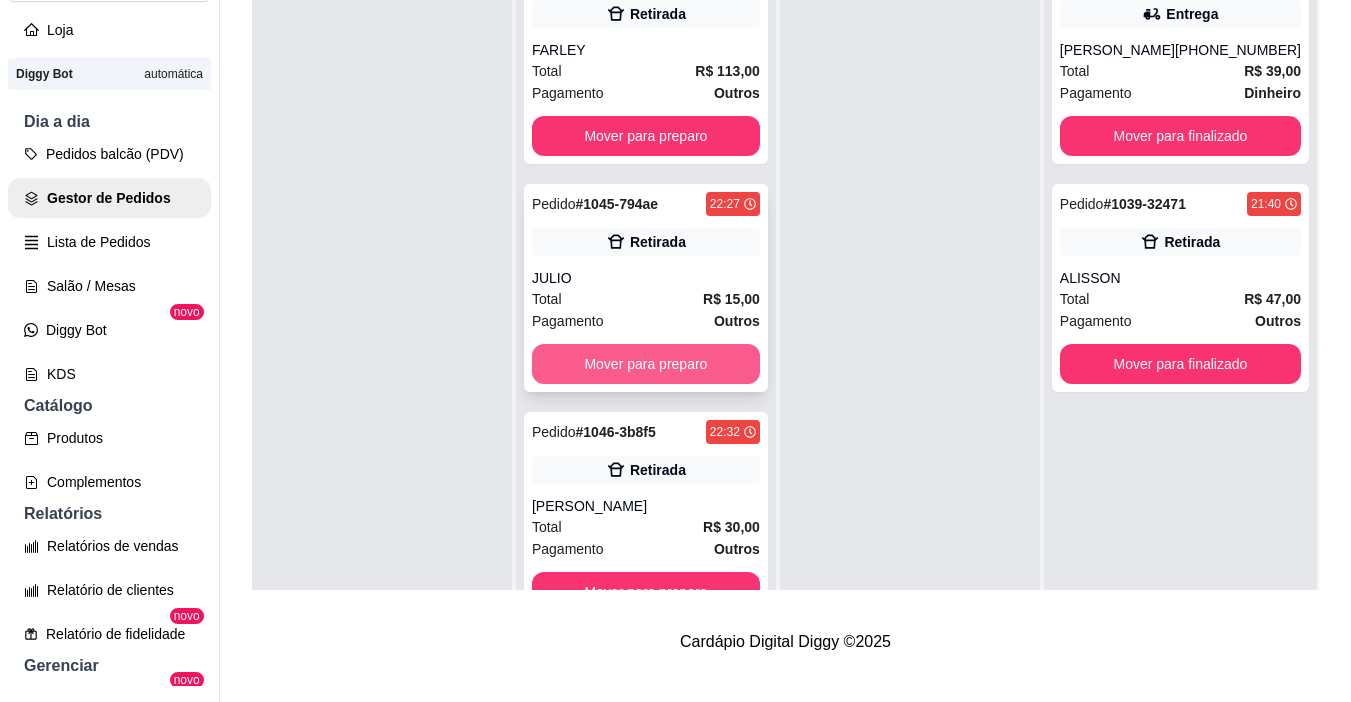 click on "Mover para preparo" at bounding box center [646, 364] 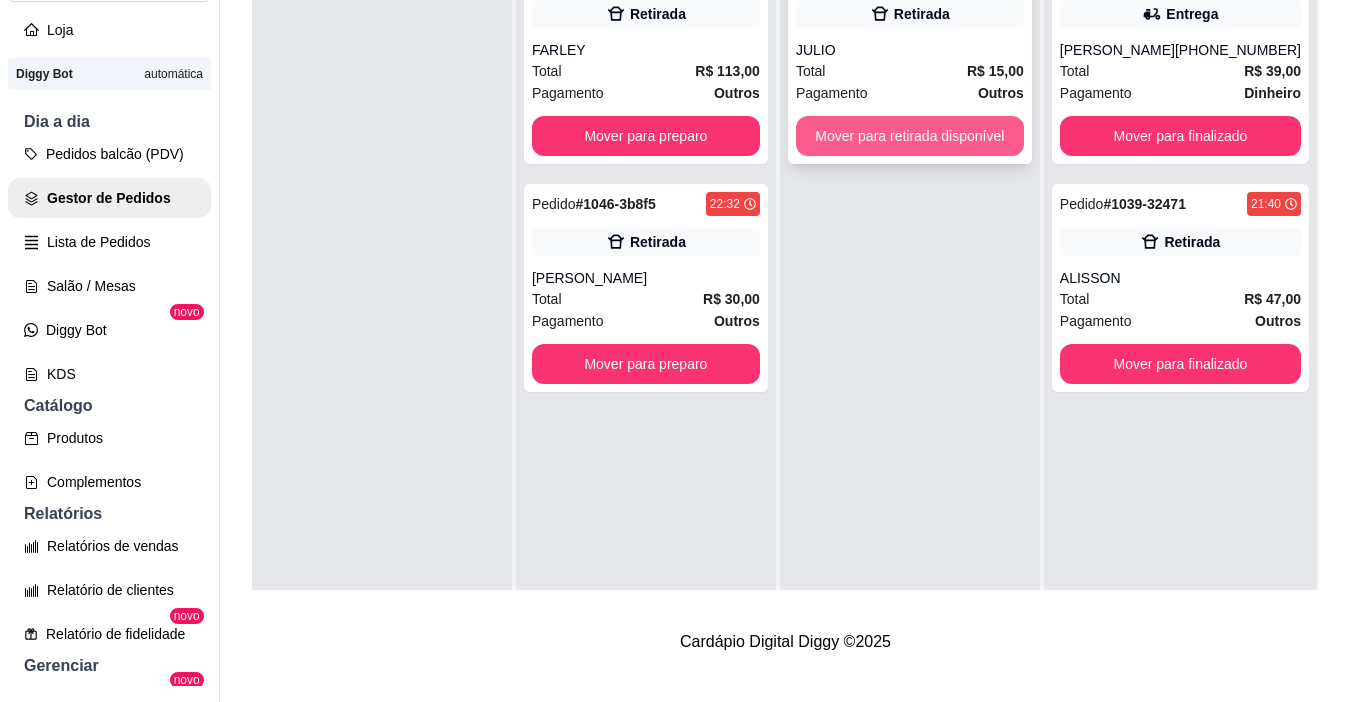 click on "Mover para retirada disponível" at bounding box center [910, 136] 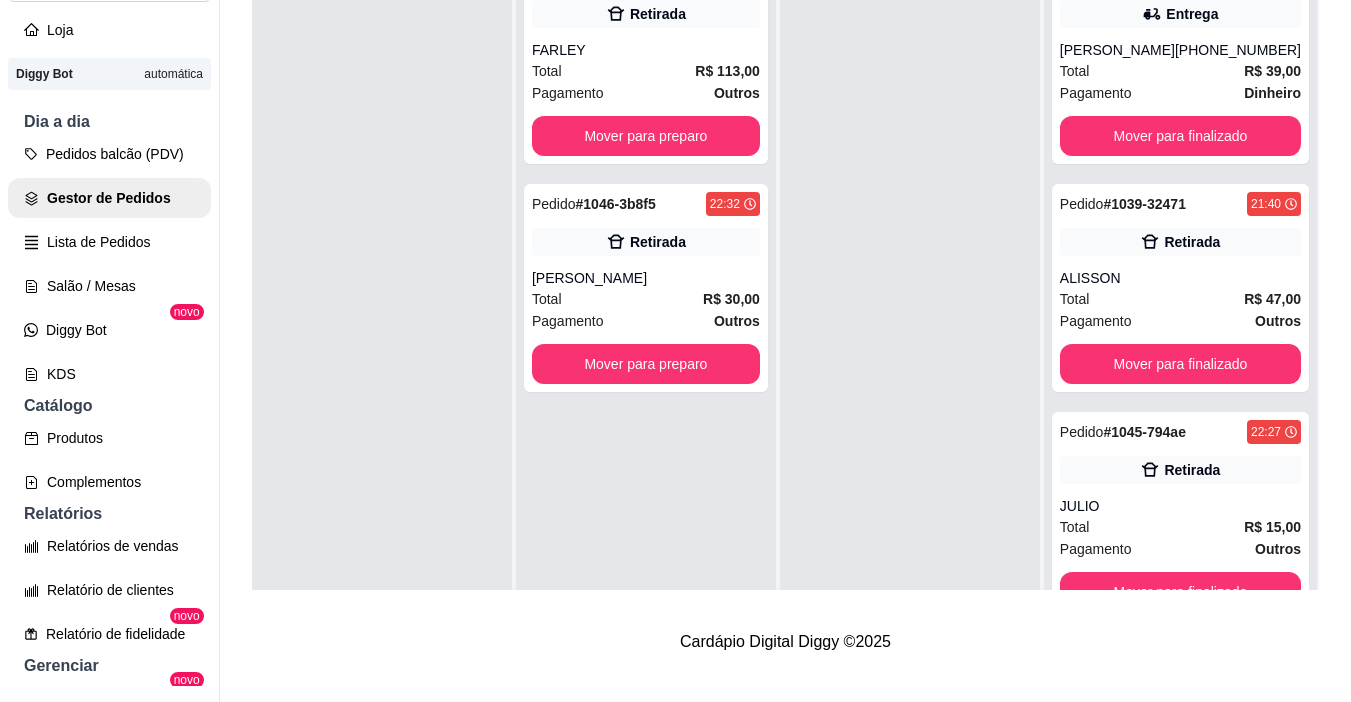 scroll, scrollTop: 42, scrollLeft: 0, axis: vertical 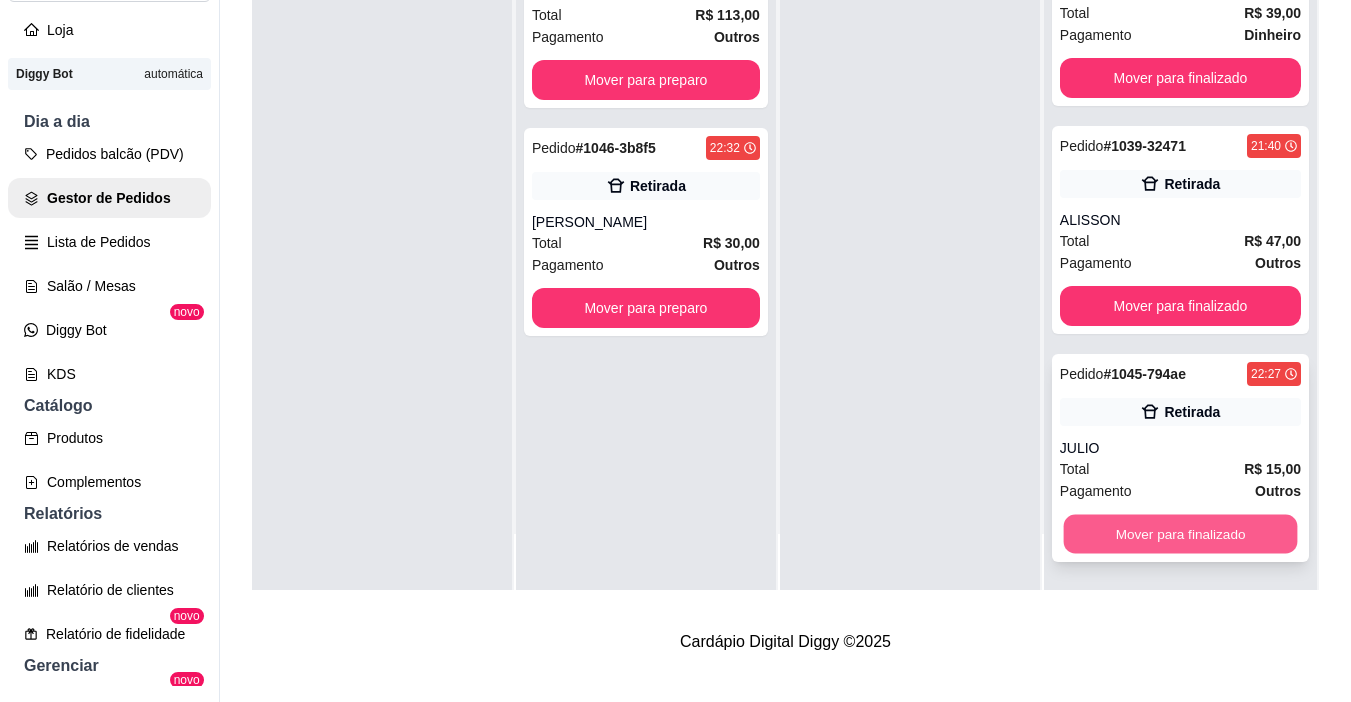click on "Mover para finalizado" at bounding box center (1180, 534) 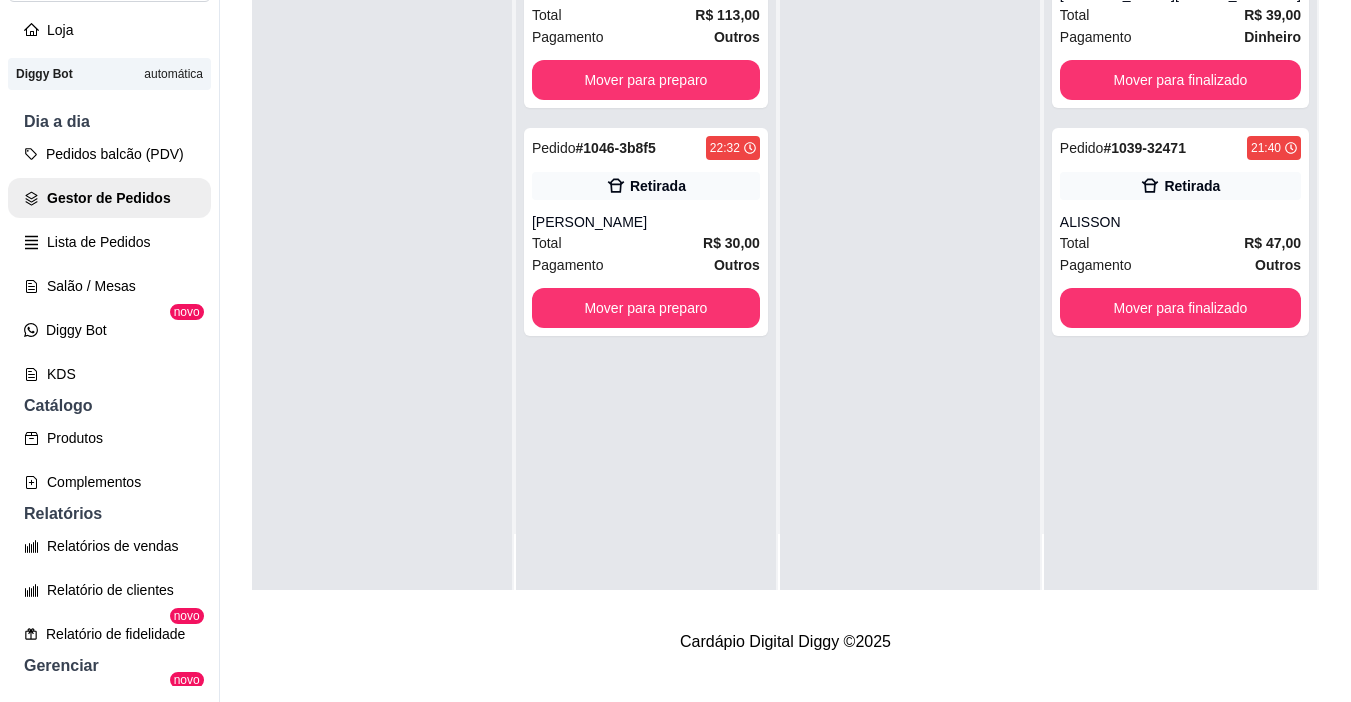 scroll, scrollTop: 0, scrollLeft: 0, axis: both 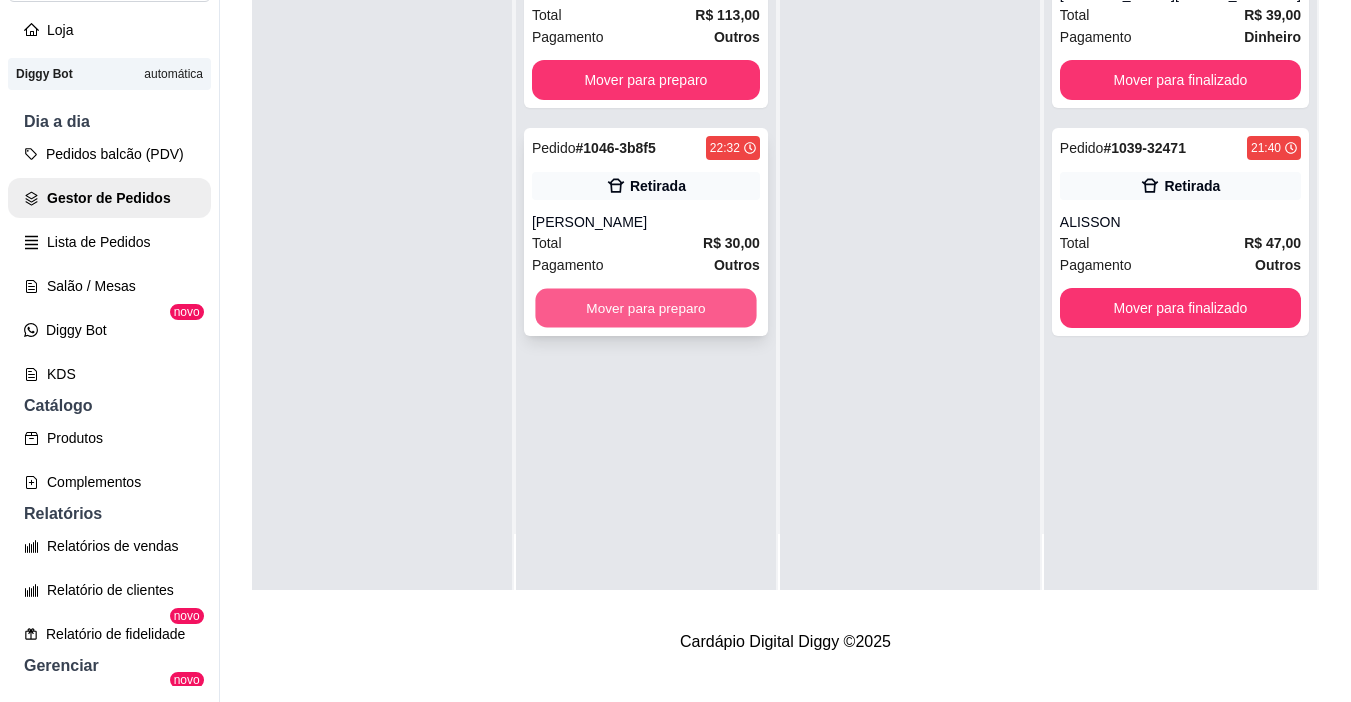 click on "Mover para preparo" at bounding box center [645, 308] 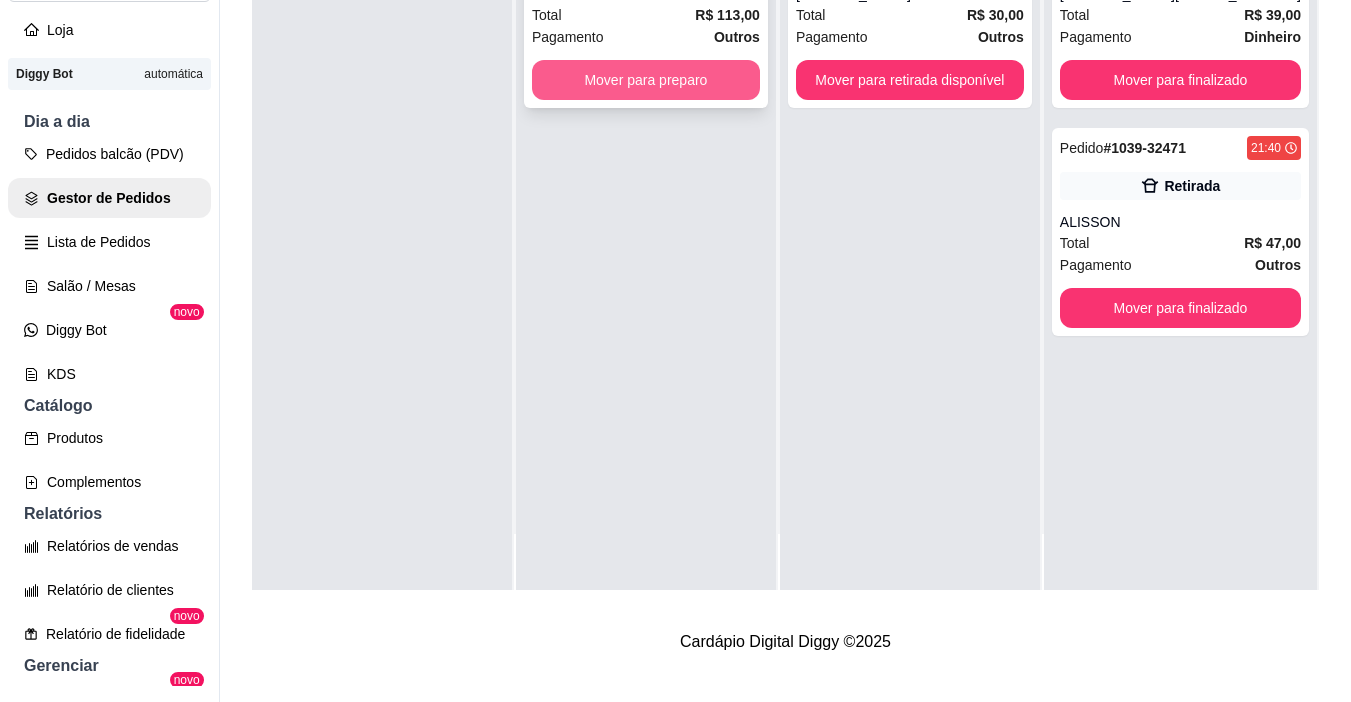 click on "Mover para preparo" at bounding box center (646, 80) 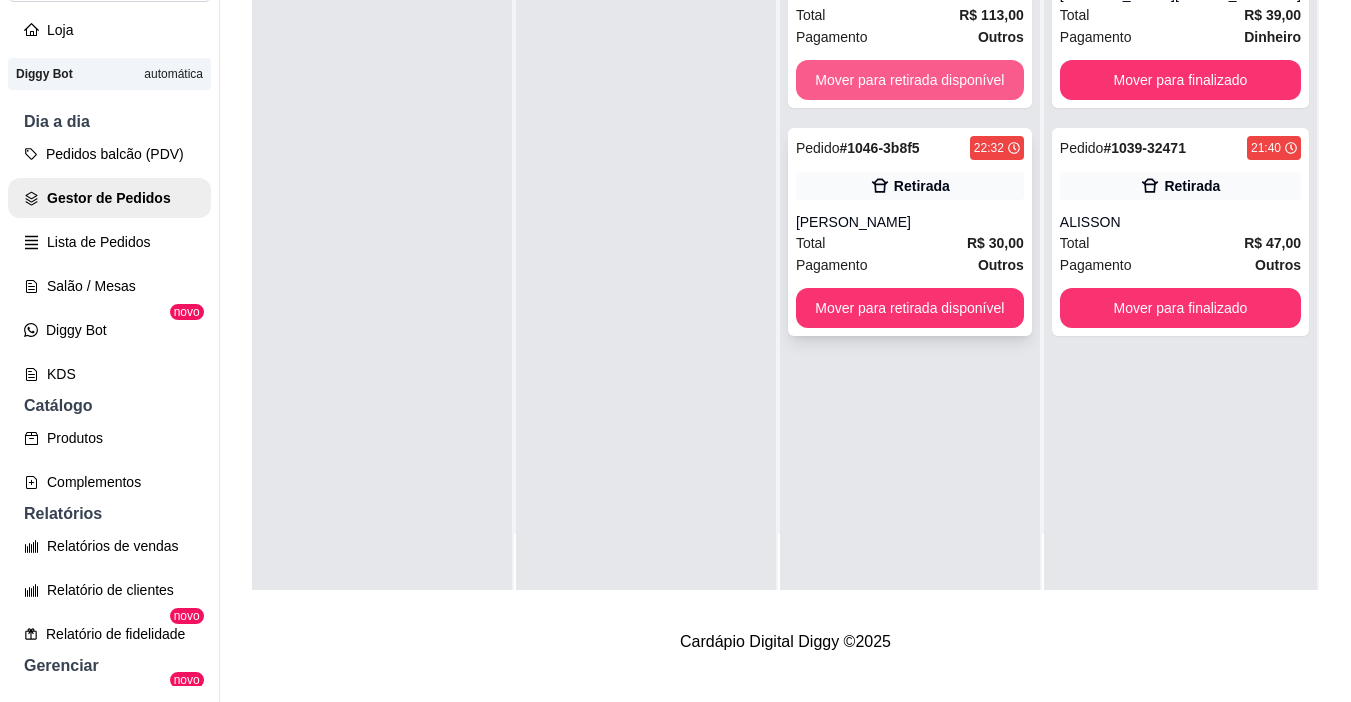 click on "Mover para retirada disponível" at bounding box center [910, 80] 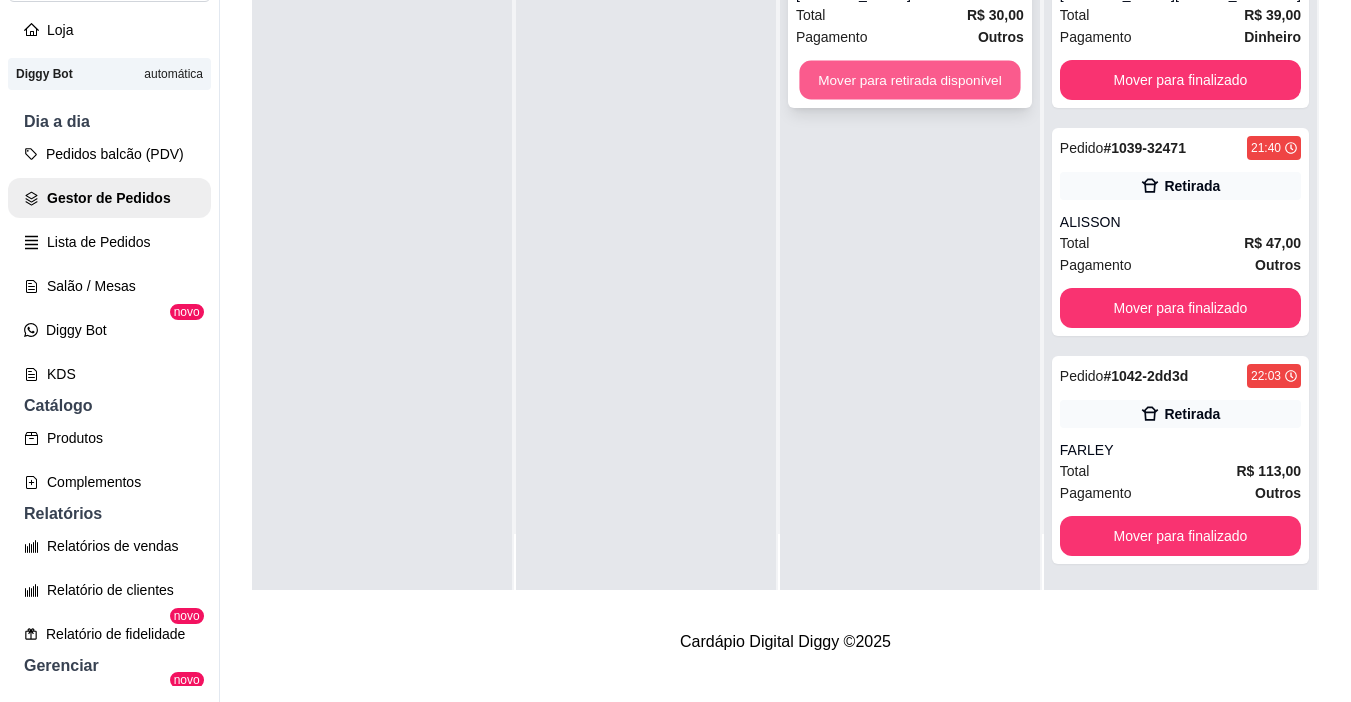 click on "Mover para retirada disponível" at bounding box center [909, 80] 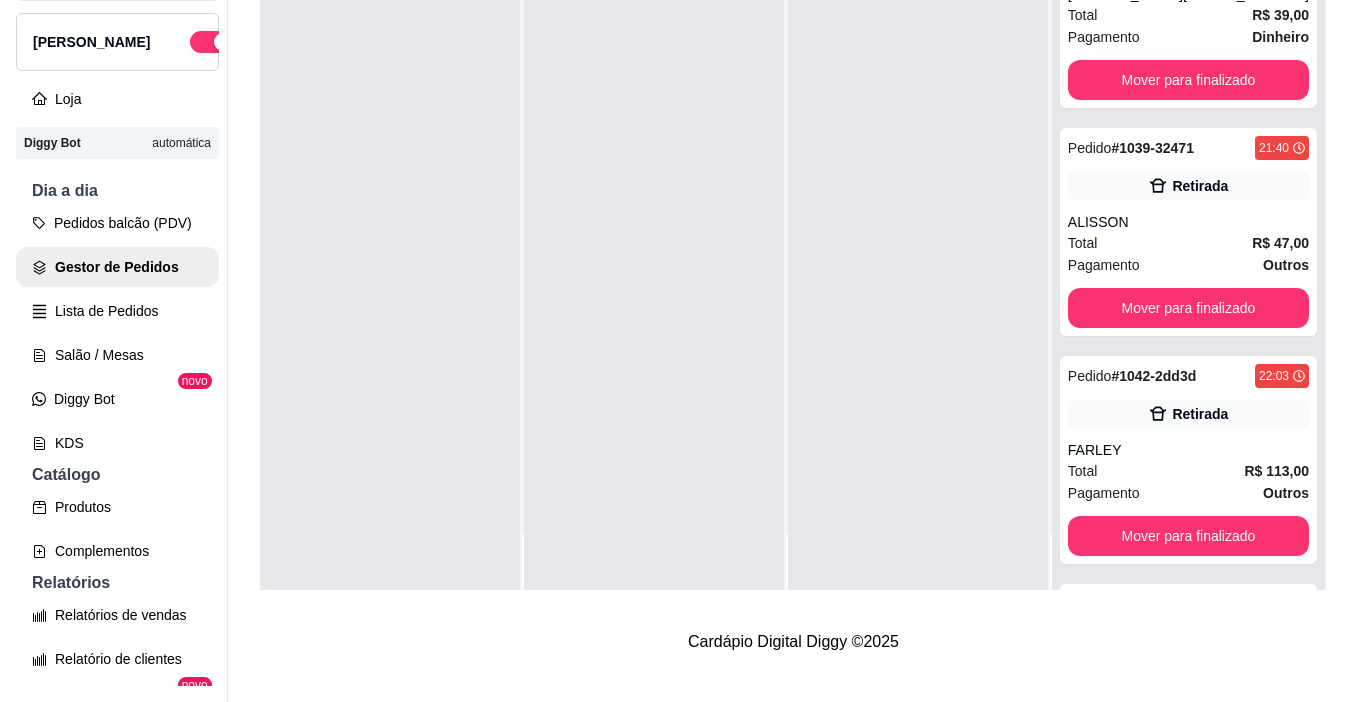 scroll, scrollTop: 0, scrollLeft: 0, axis: both 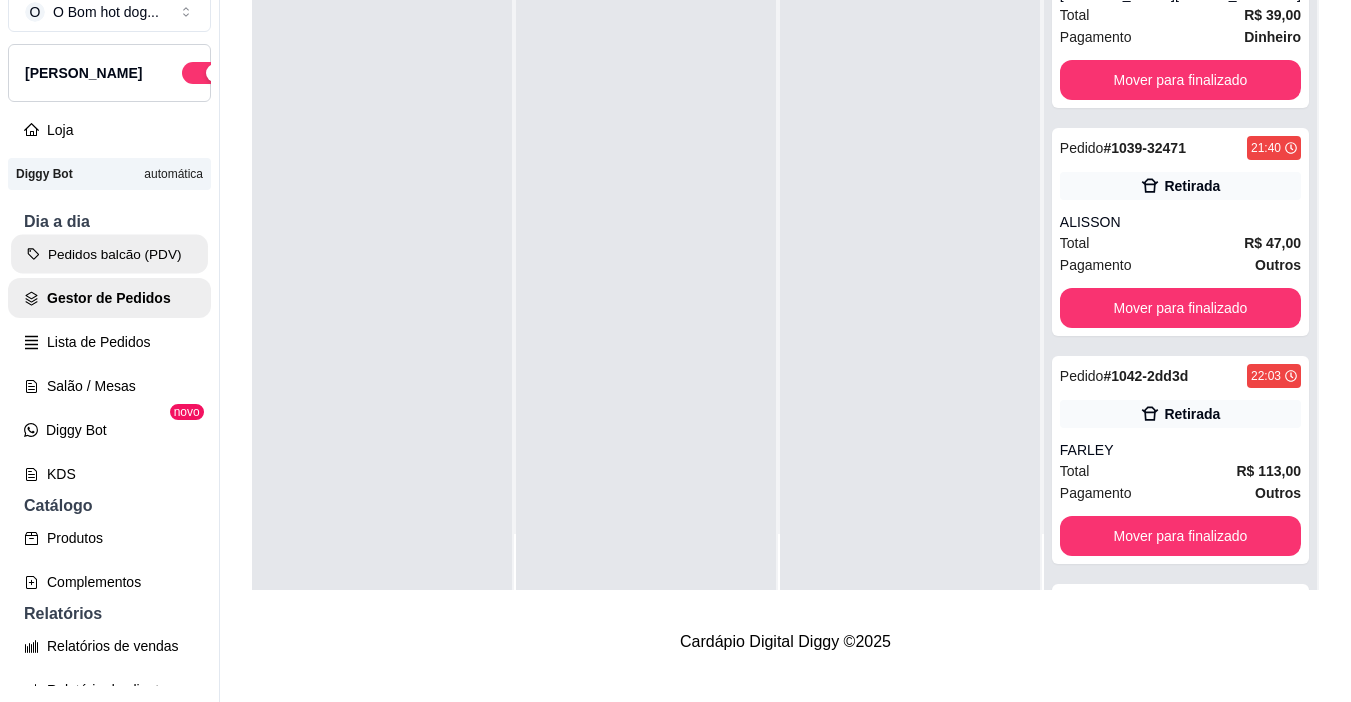 click on "Pedidos balcão (PDV)" at bounding box center [109, 254] 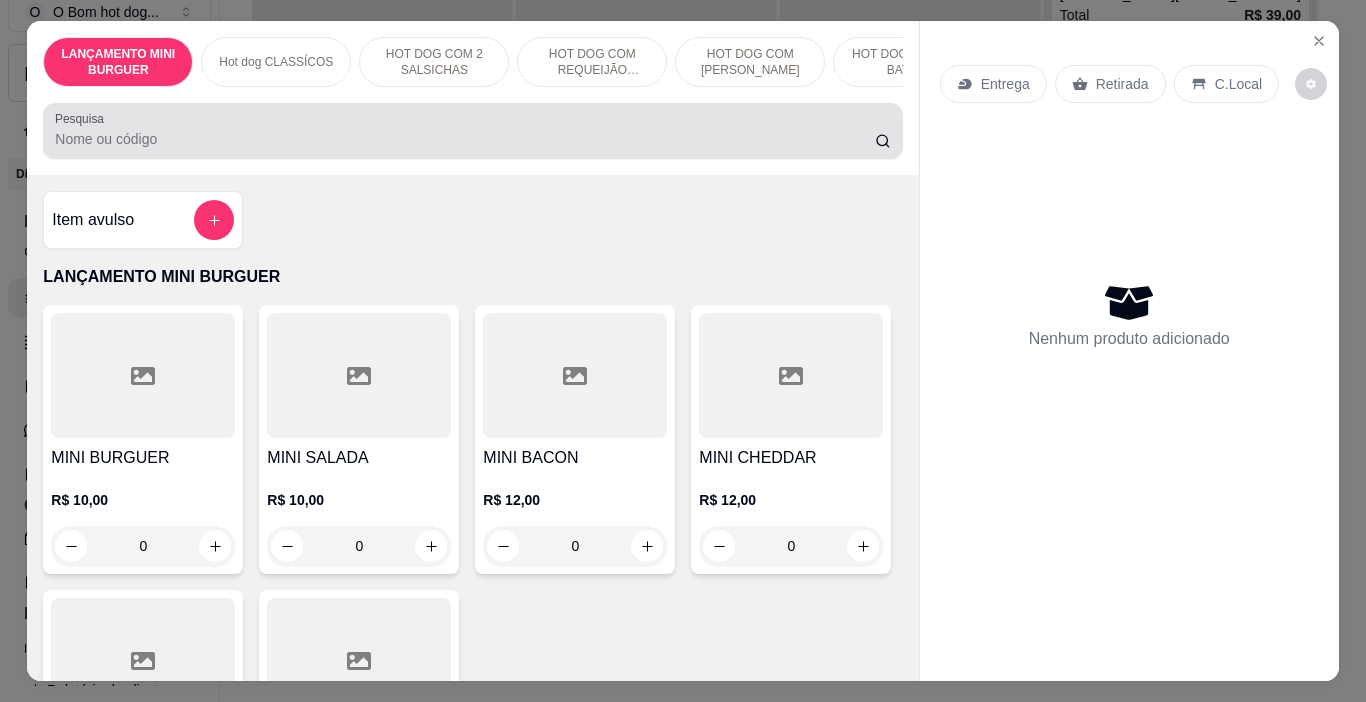 drag, startPoint x: 155, startPoint y: 123, endPoint x: 176, endPoint y: 128, distance: 21.587032 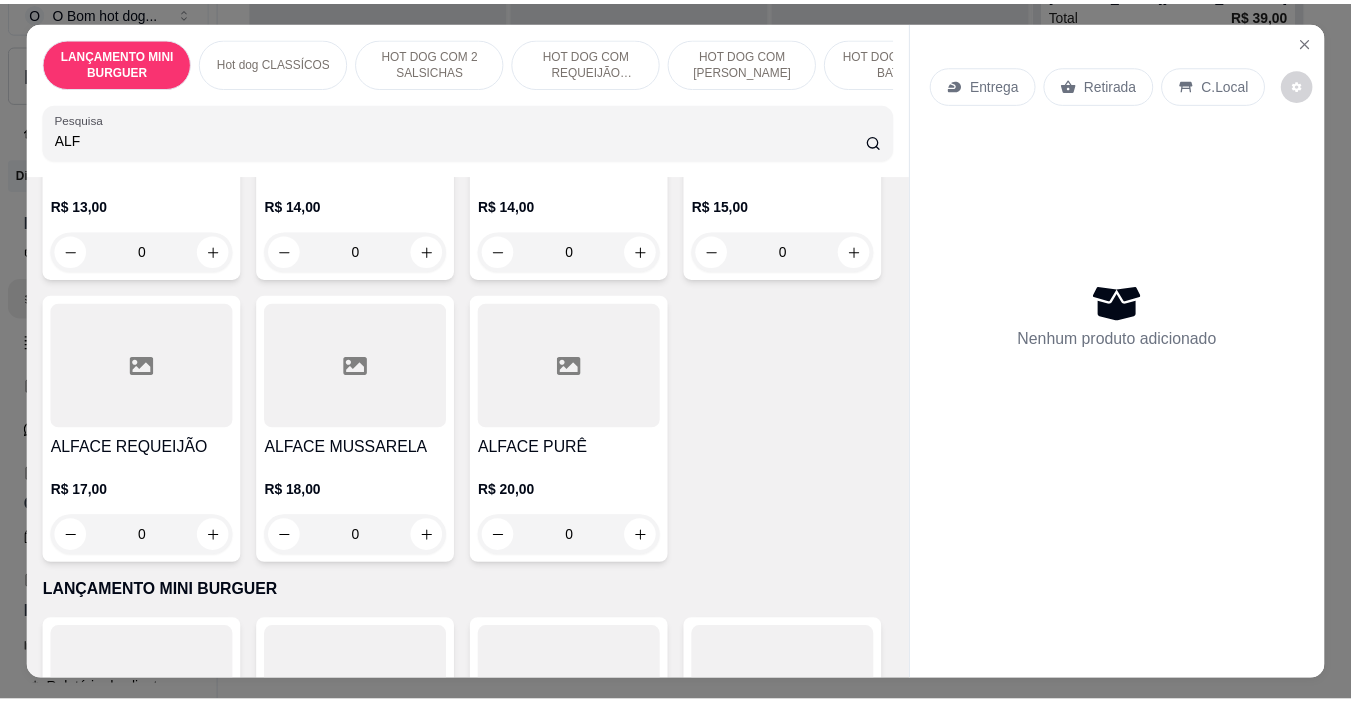 scroll, scrollTop: 300, scrollLeft: 0, axis: vertical 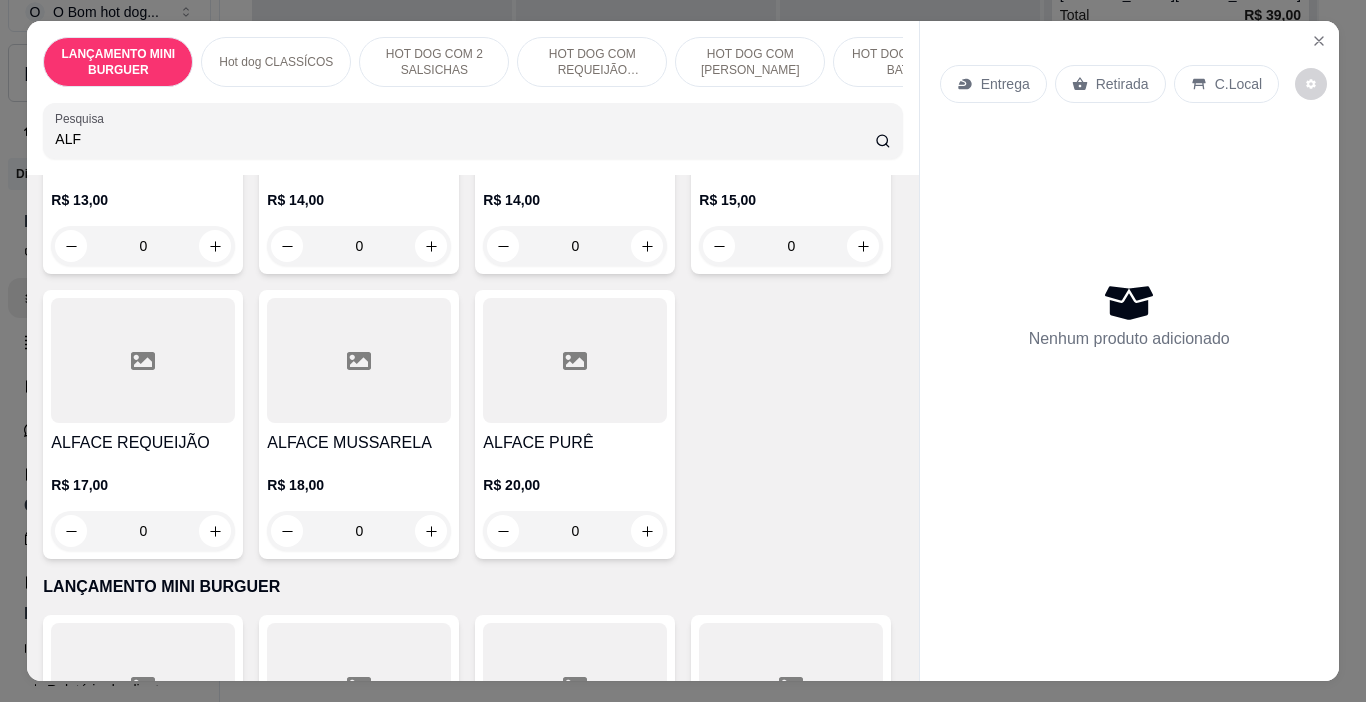 type on "ALF" 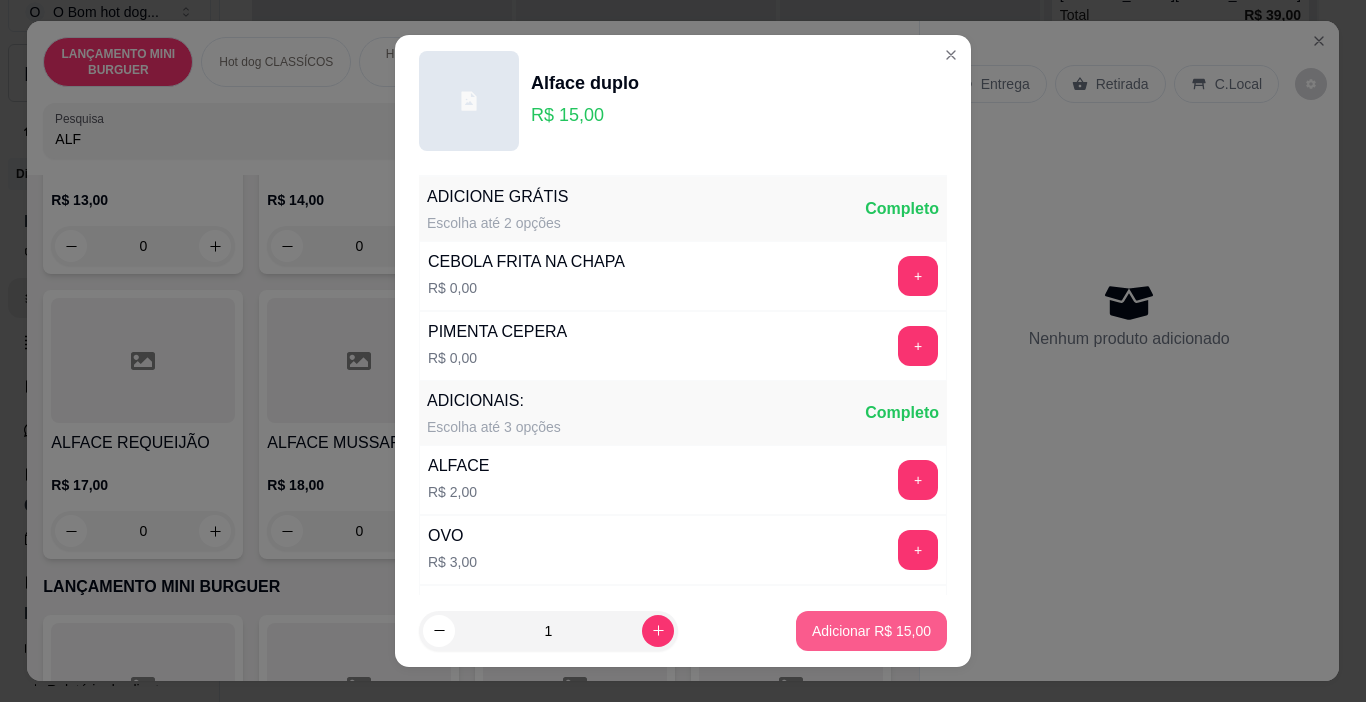 click on "Adicionar   R$ 15,00" at bounding box center (871, 631) 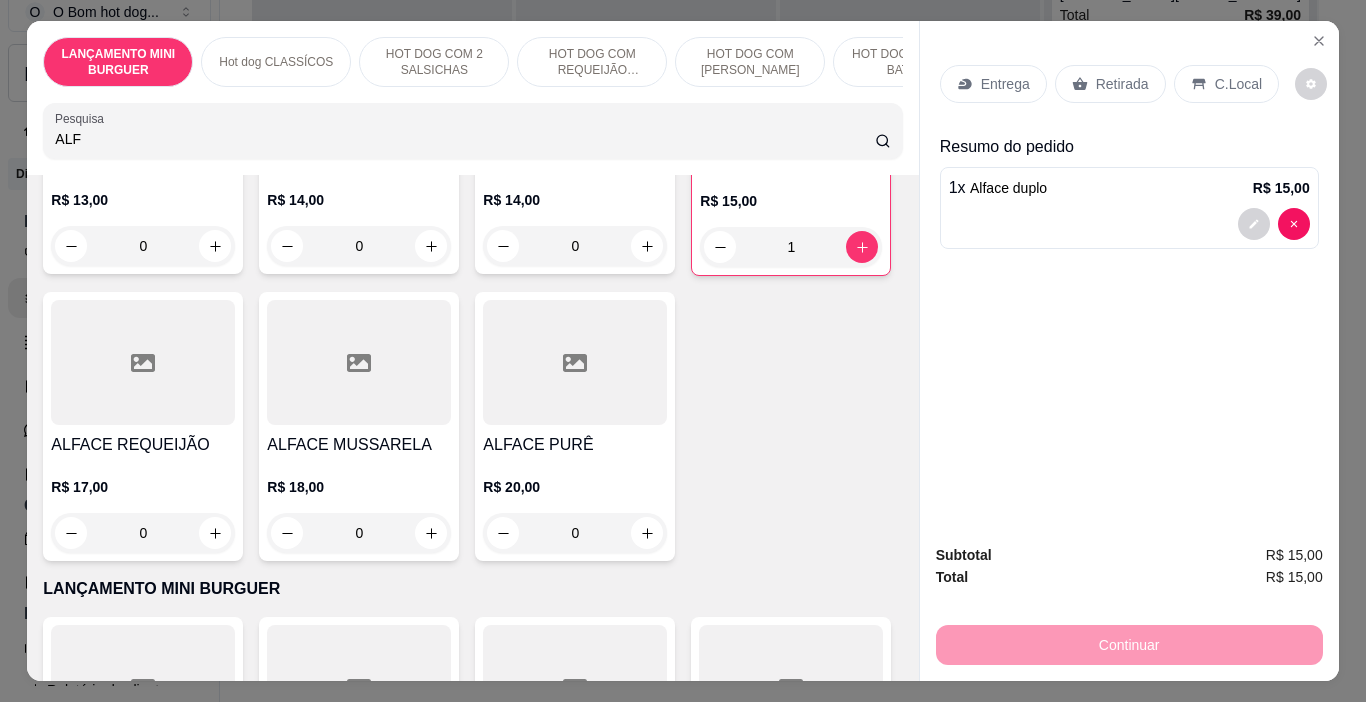 click on "Retirada" at bounding box center [1110, 84] 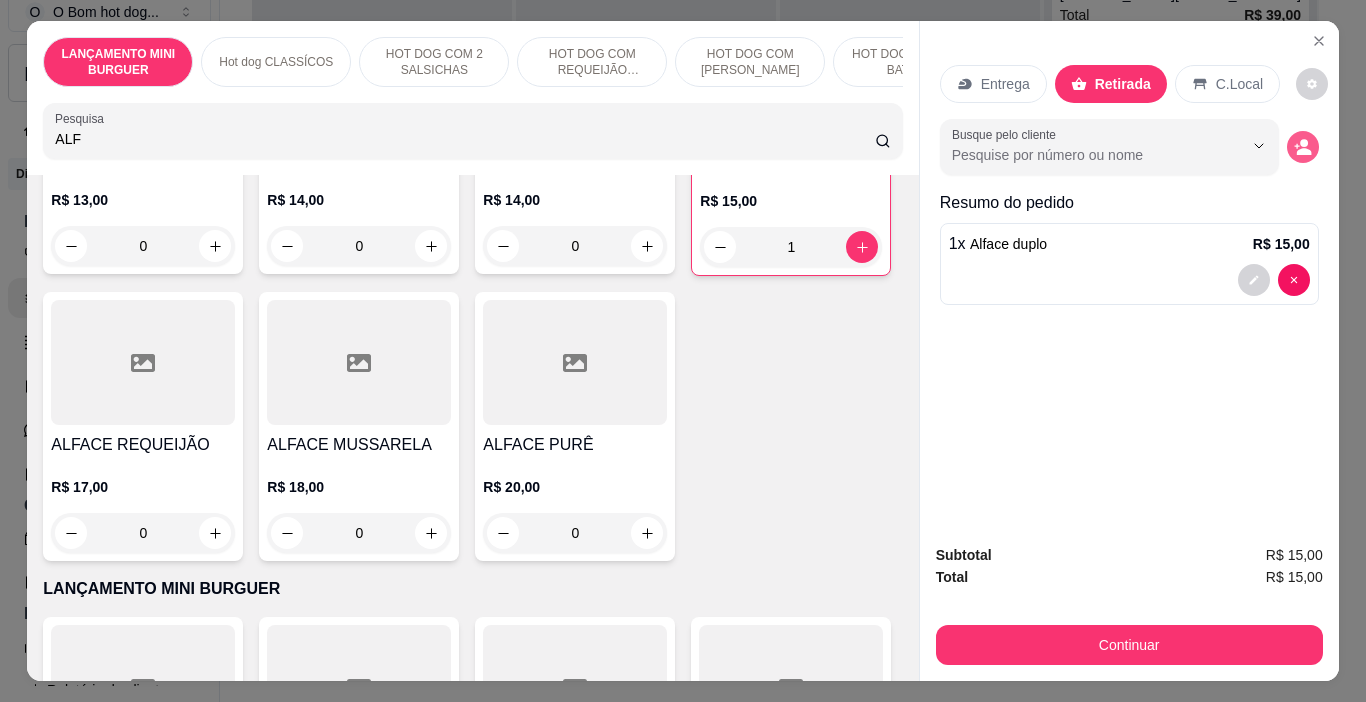 click 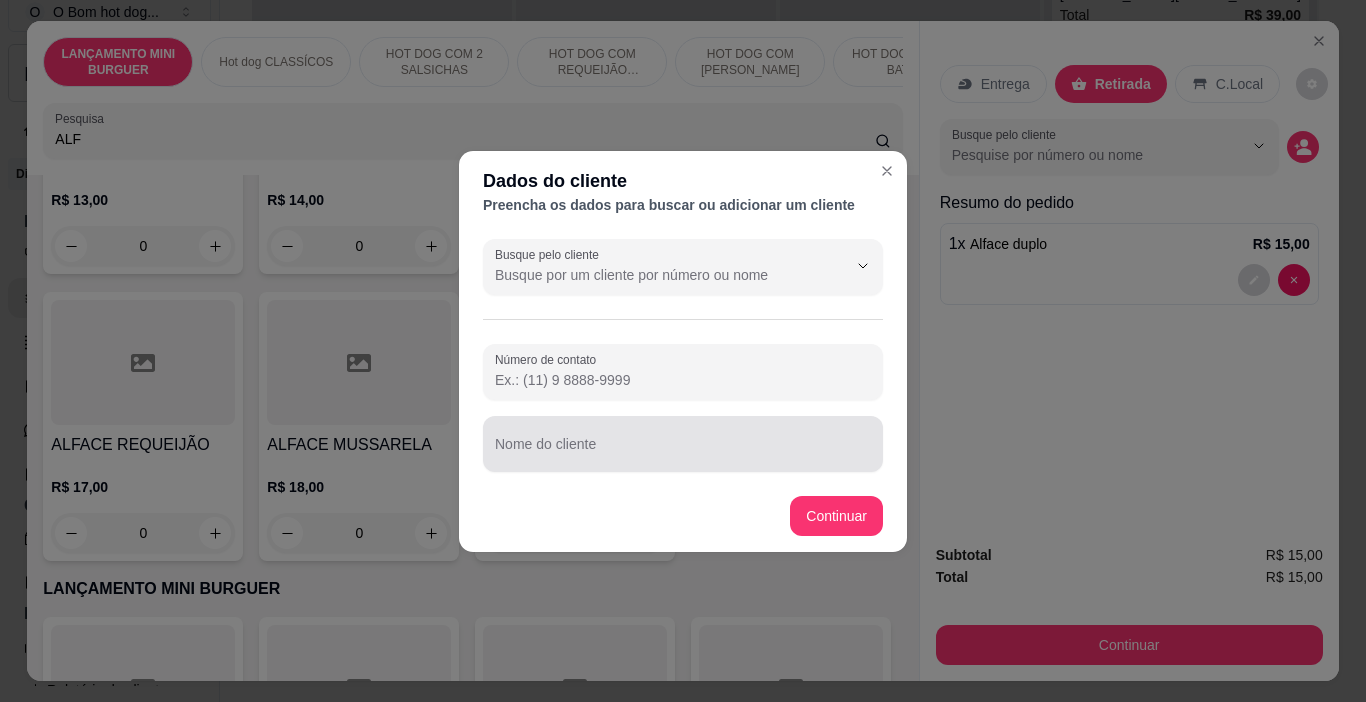 click on "Nome do cliente" at bounding box center (683, 452) 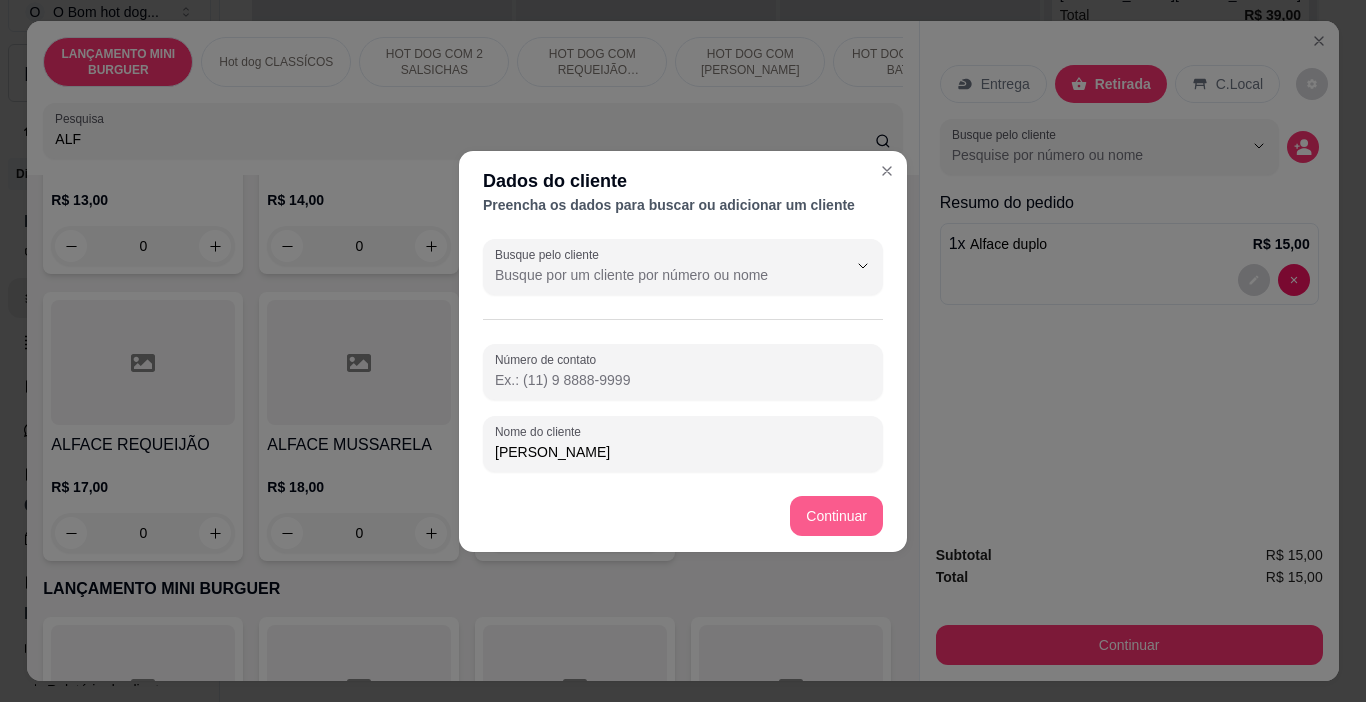 type on "[PERSON_NAME]" 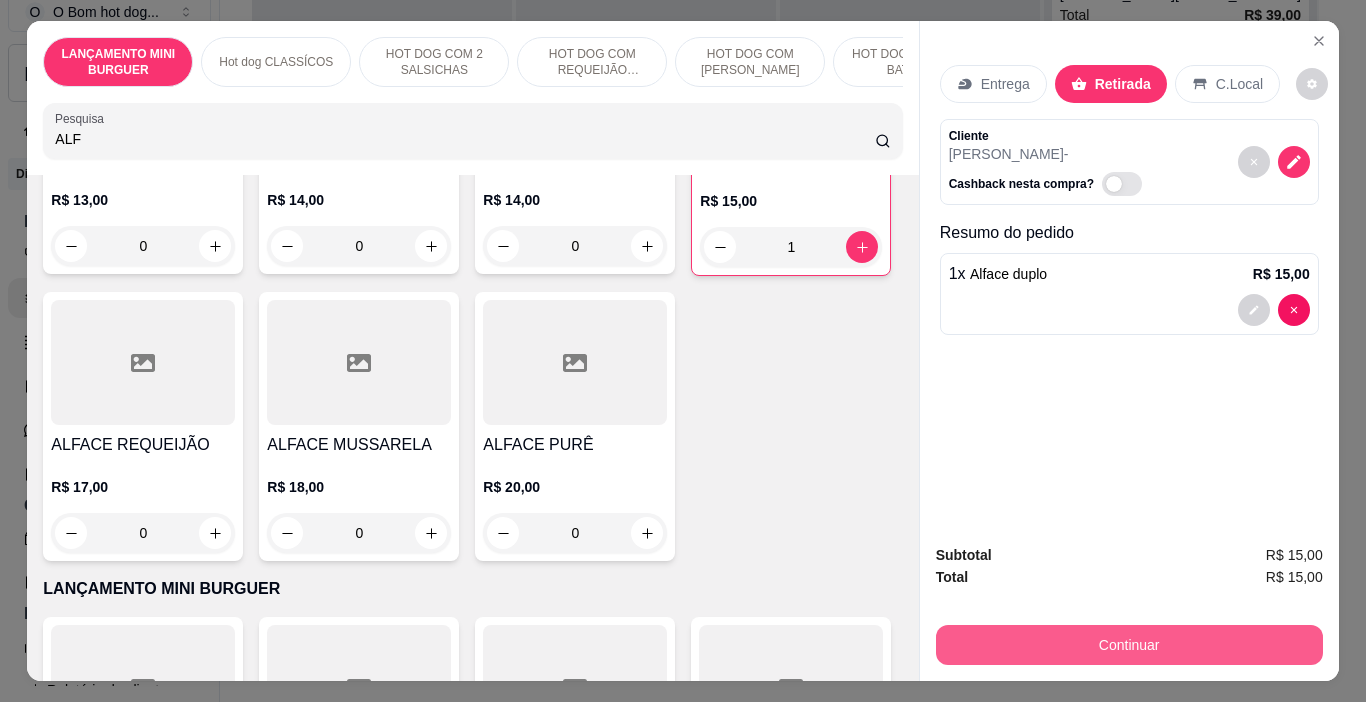 click on "Continuar" at bounding box center [1129, 645] 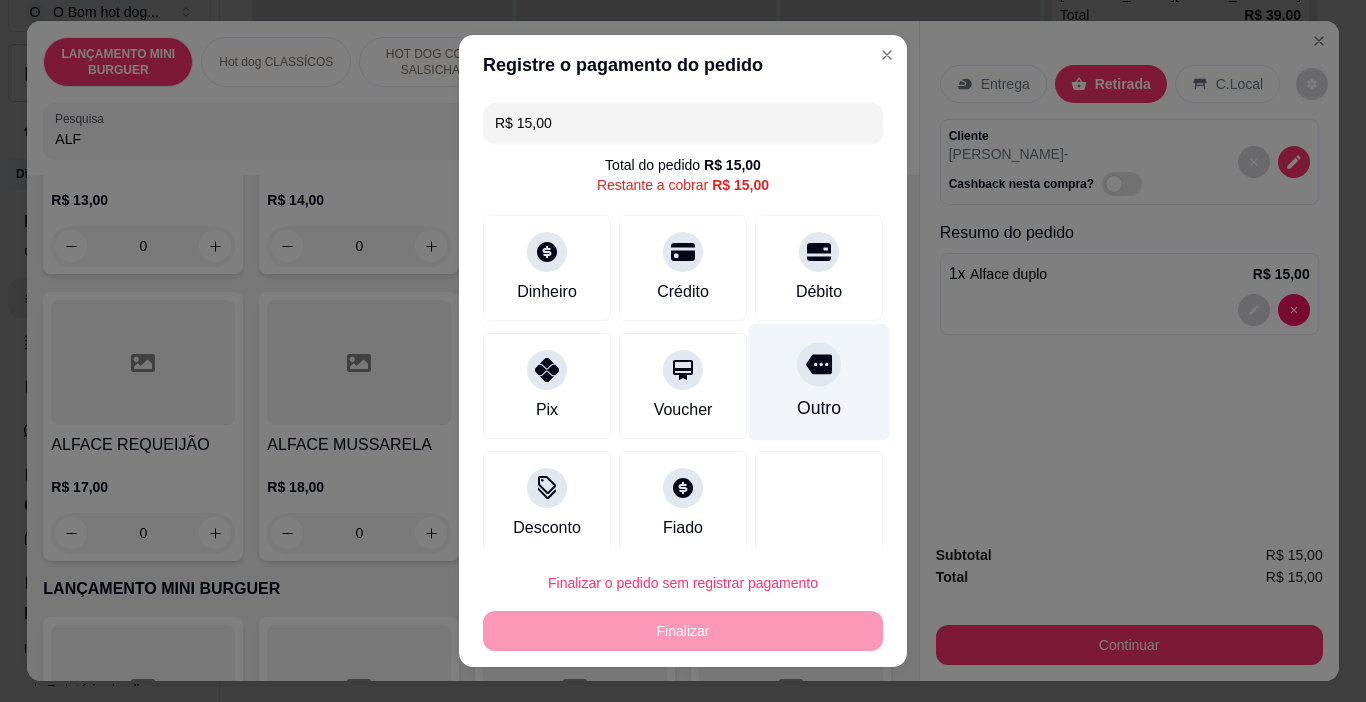 click on "Outro" at bounding box center (819, 382) 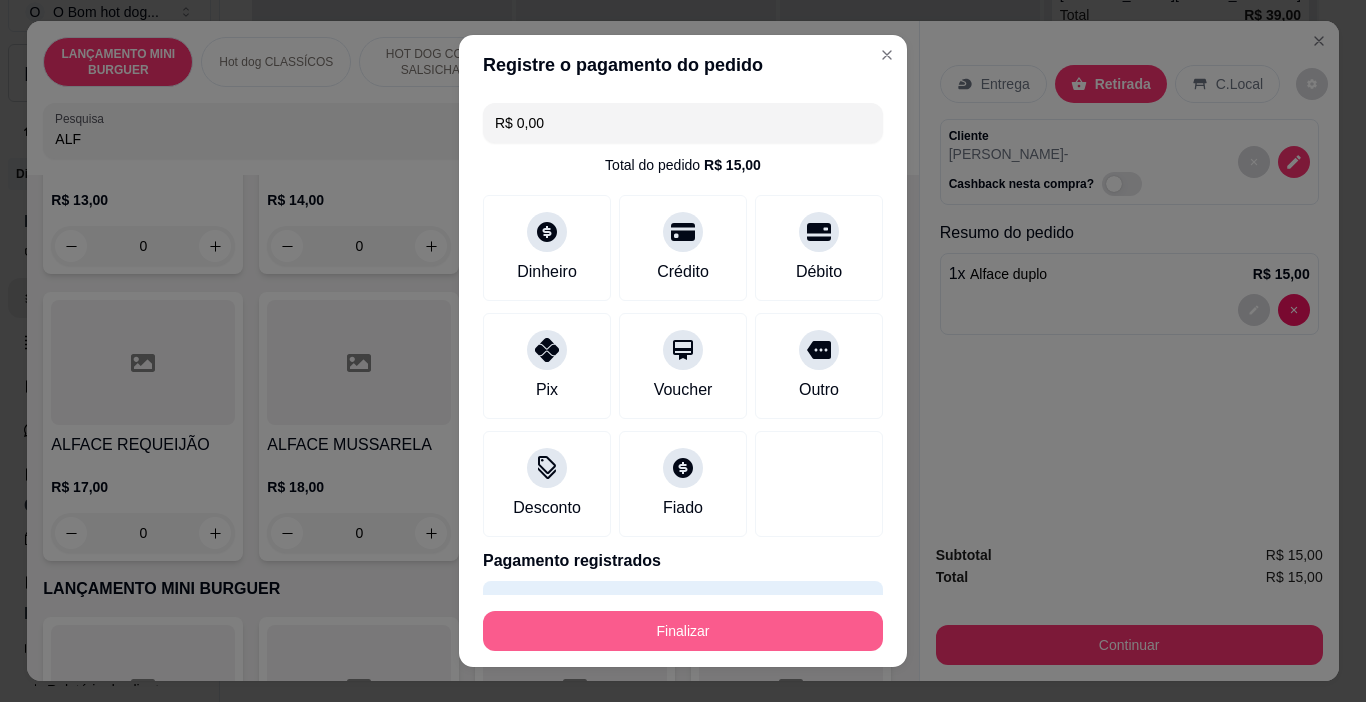 click on "Finalizar" at bounding box center [683, 631] 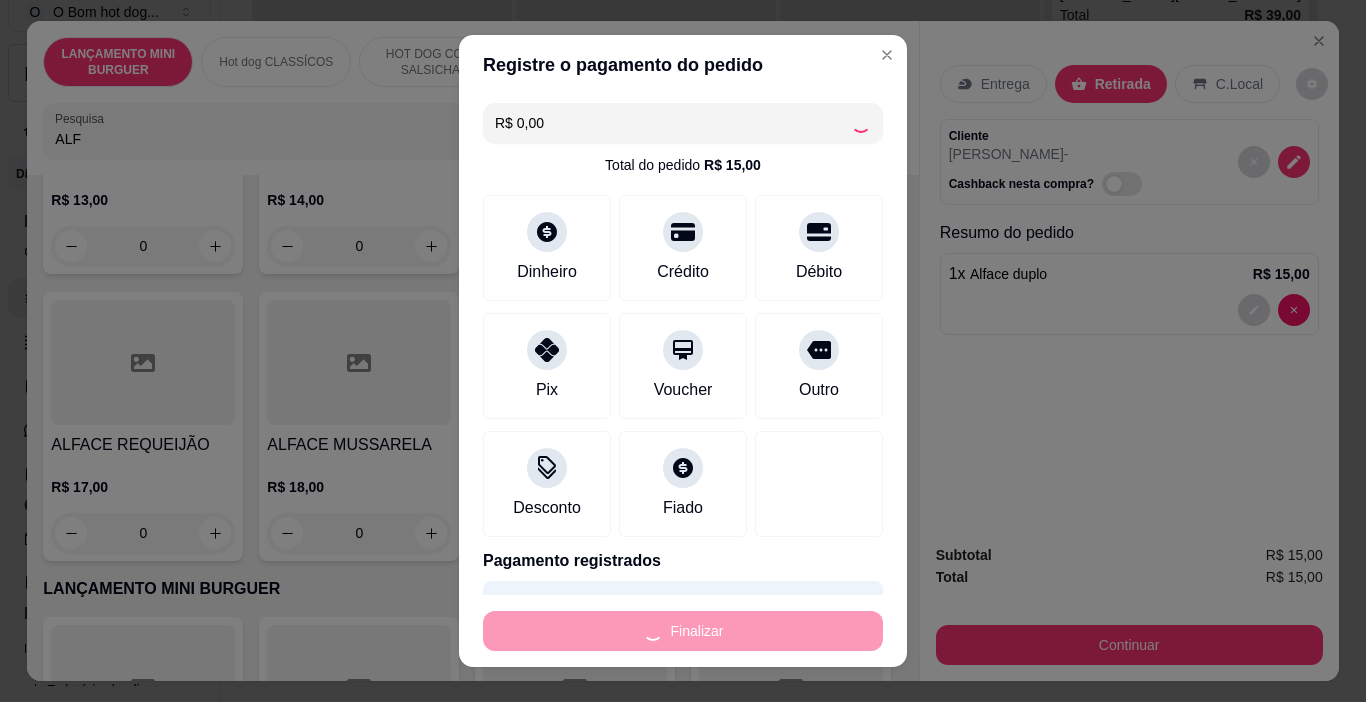 type on "0" 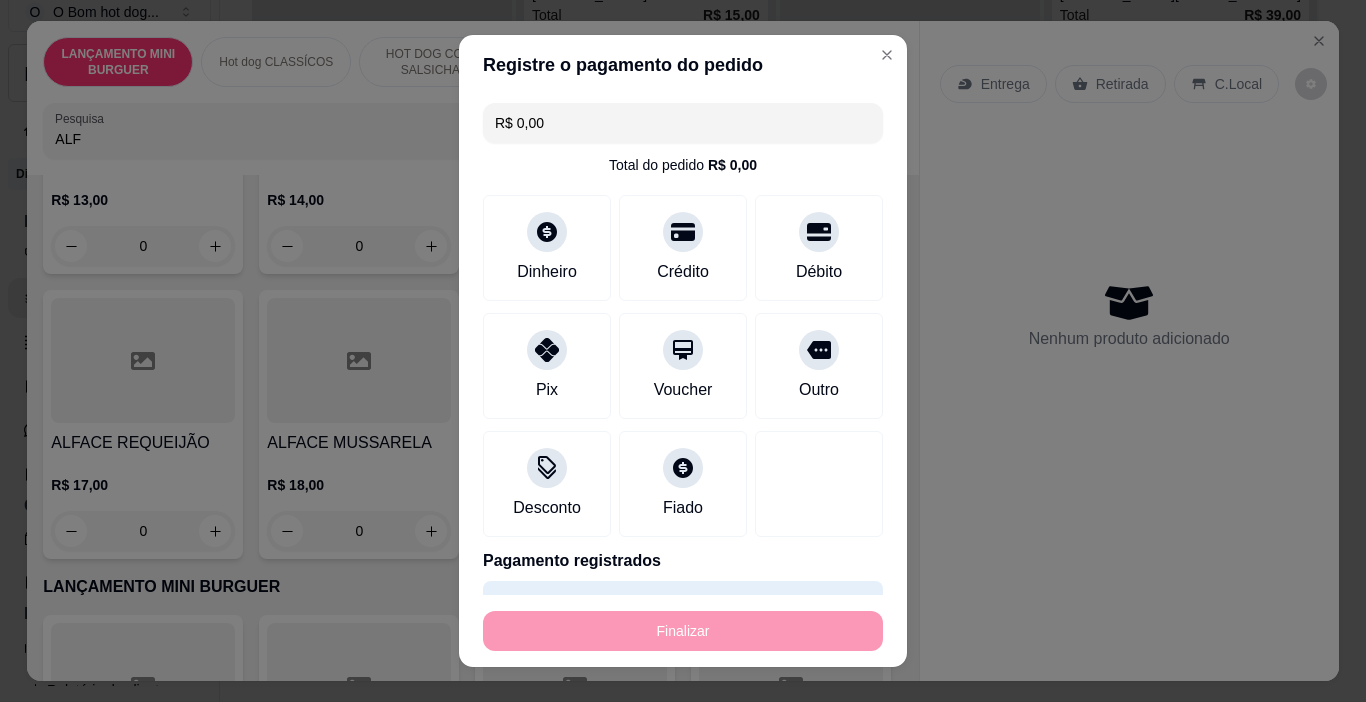 type on "-R$ 15,00" 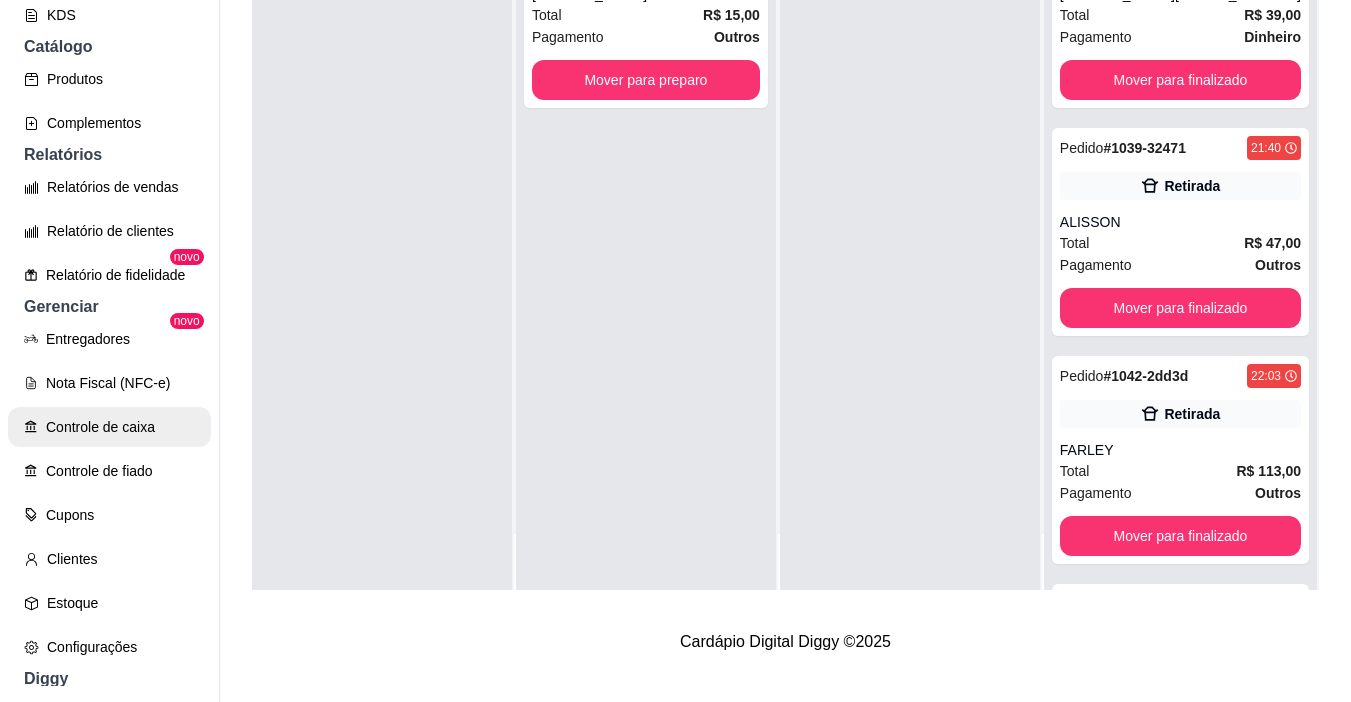 scroll, scrollTop: 668, scrollLeft: 0, axis: vertical 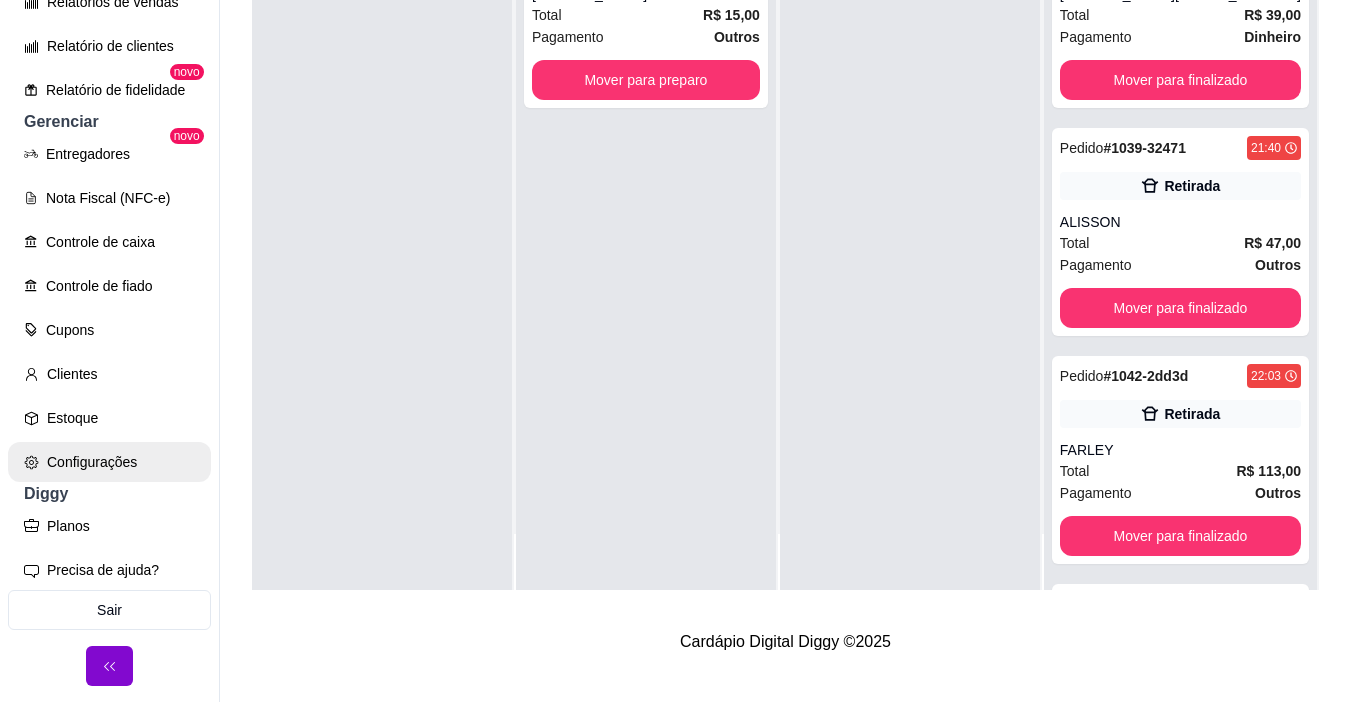 click on "Configurações" at bounding box center (109, 462) 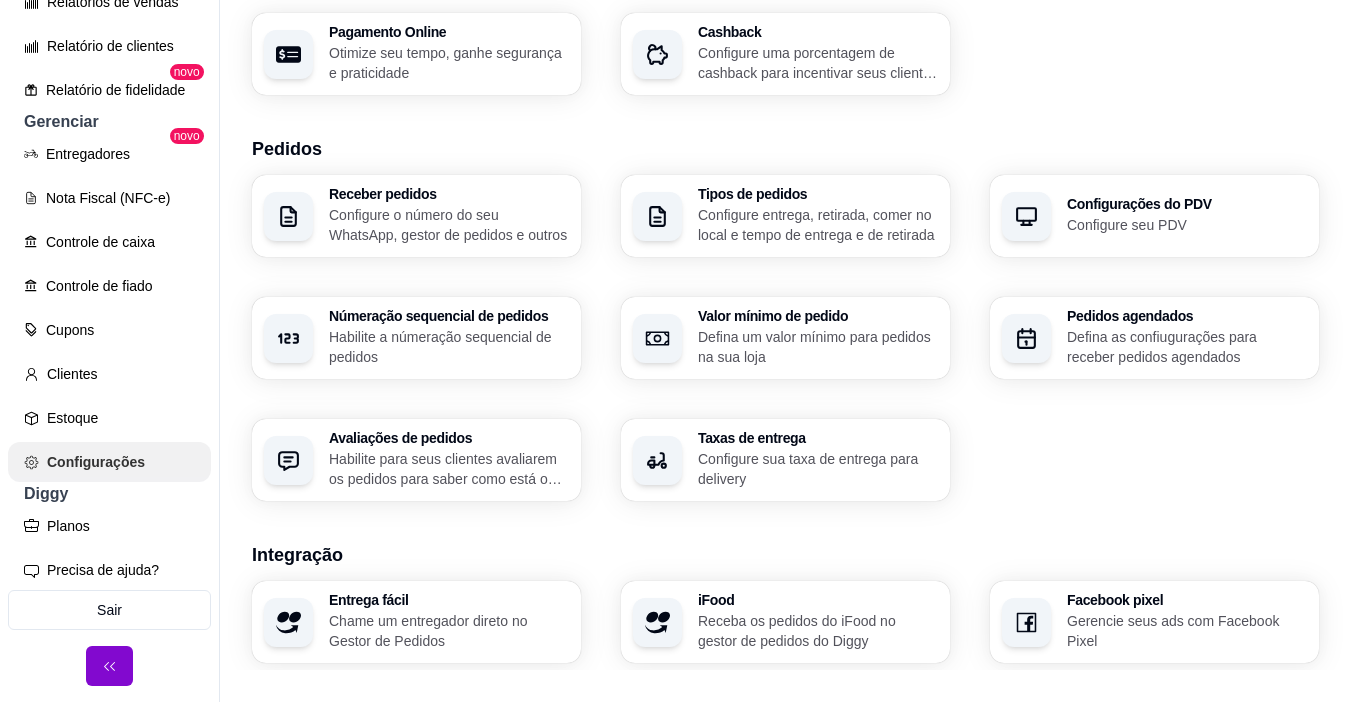 scroll, scrollTop: 0, scrollLeft: 0, axis: both 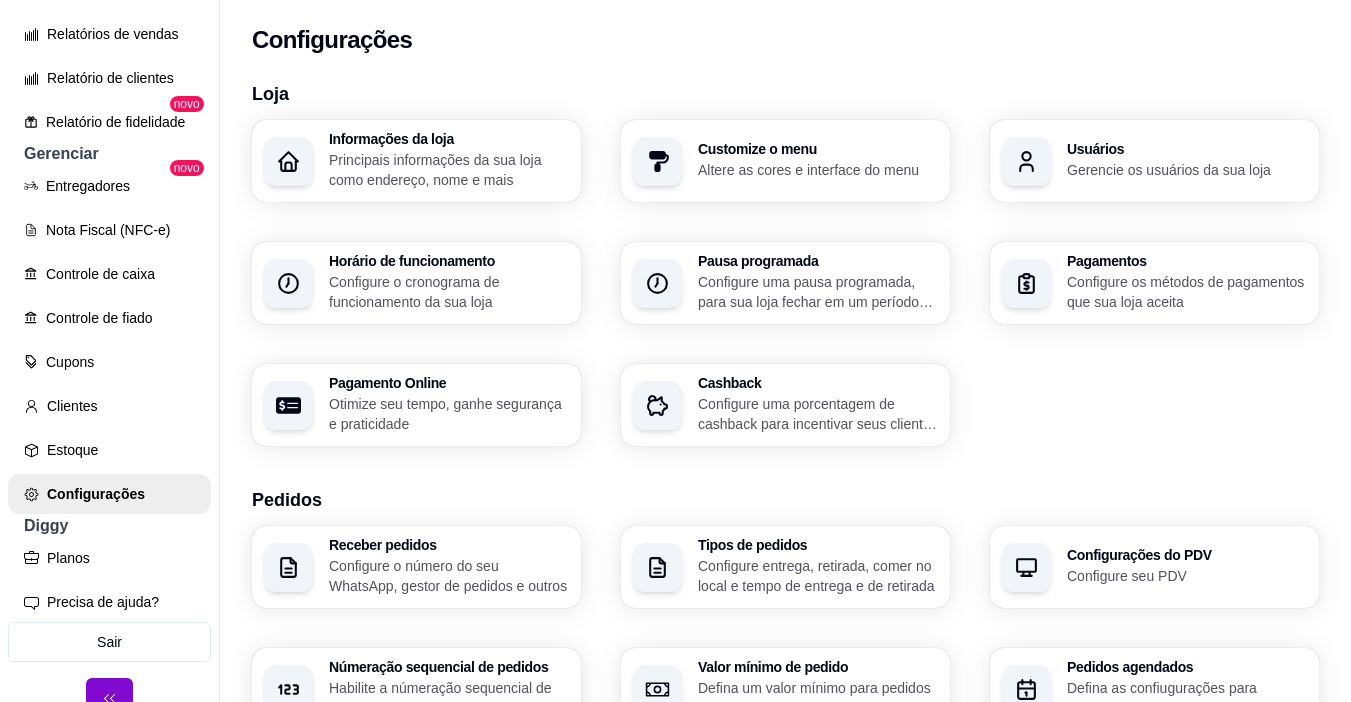 click on "Horário de funcionamento Configure o cronograma de funcionamento da sua loja" at bounding box center (449, 283) 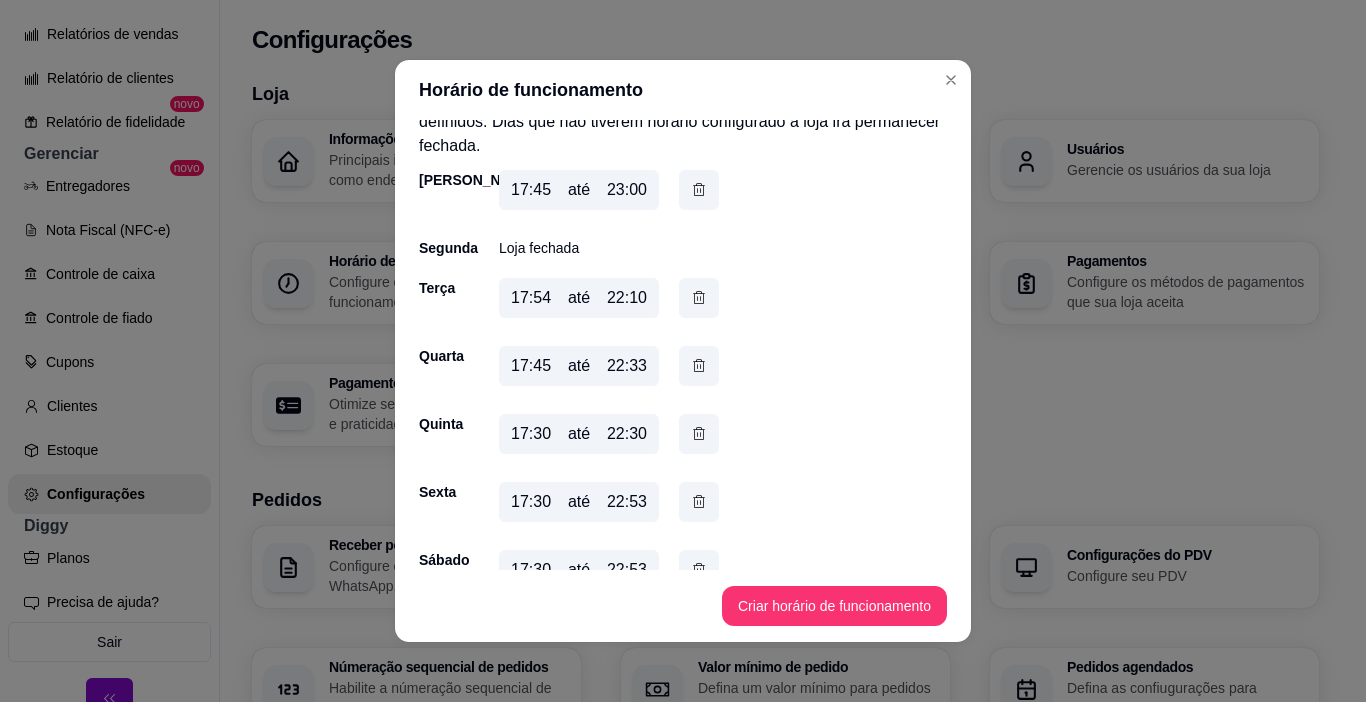 scroll, scrollTop: 78, scrollLeft: 0, axis: vertical 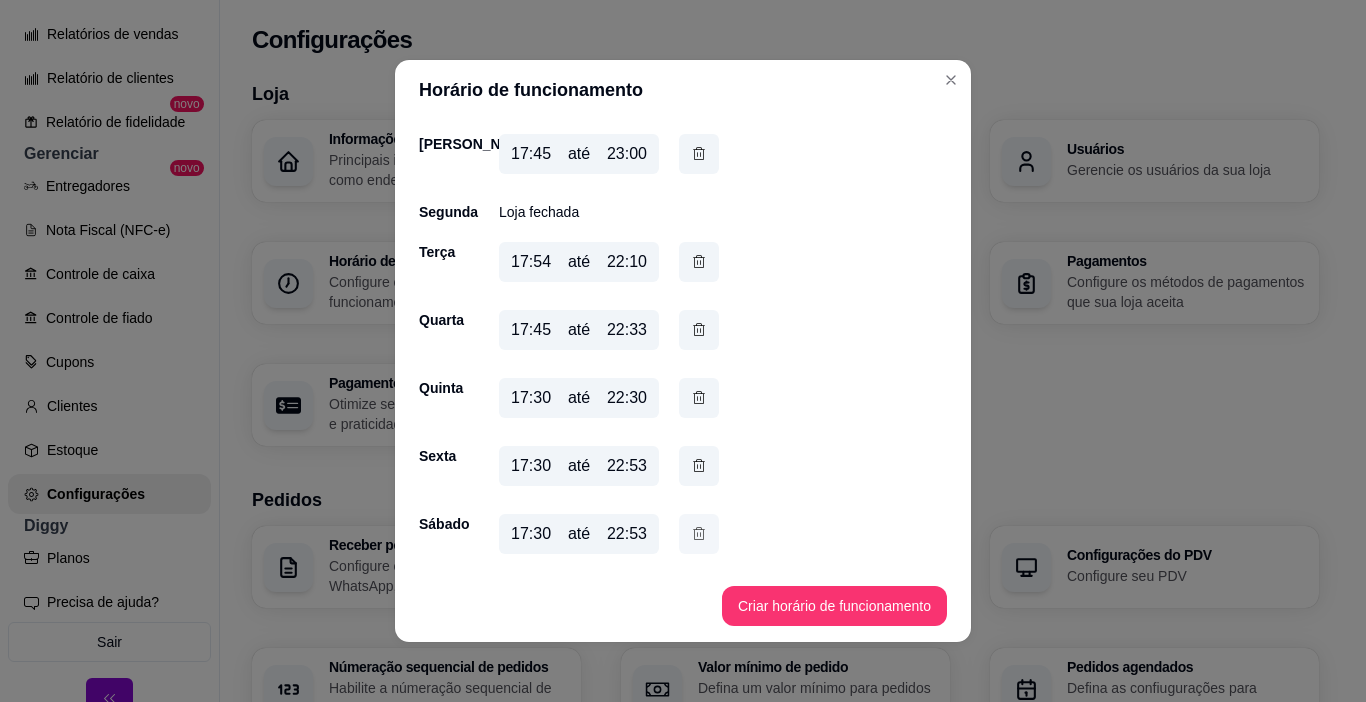click 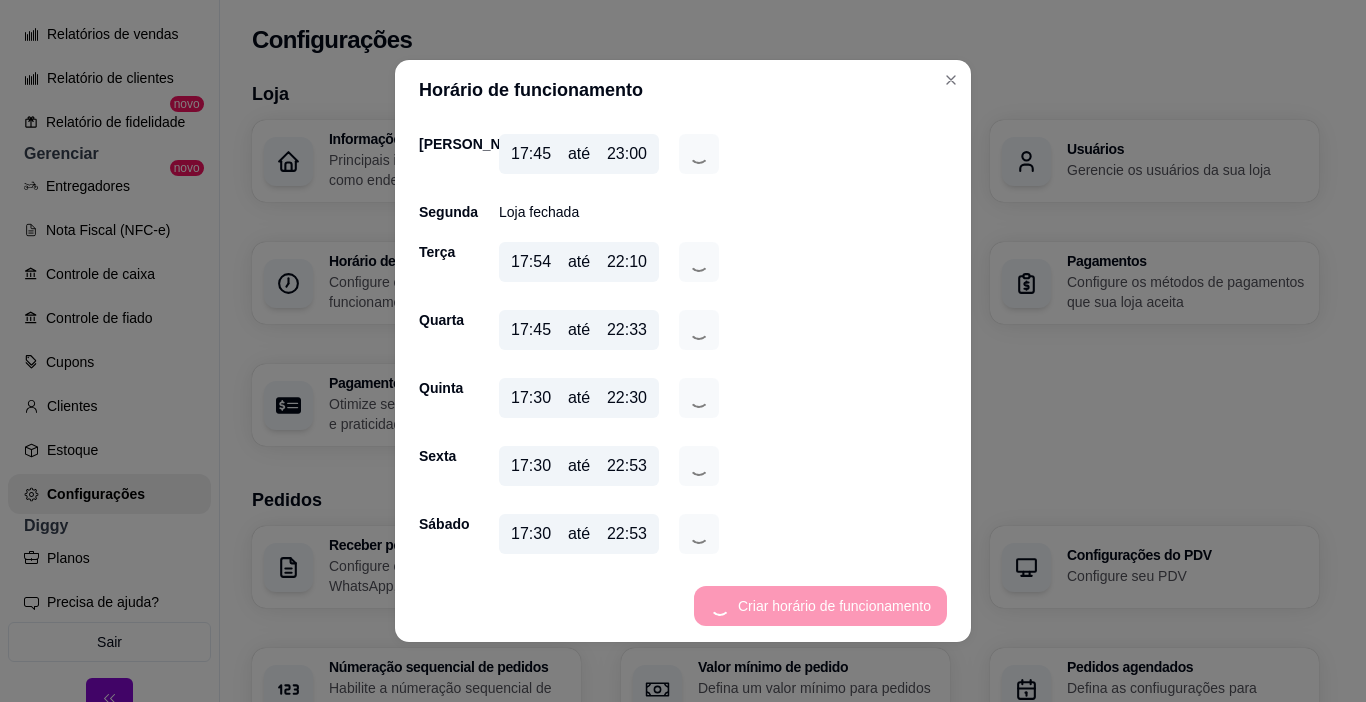 scroll, scrollTop: 50, scrollLeft: 0, axis: vertical 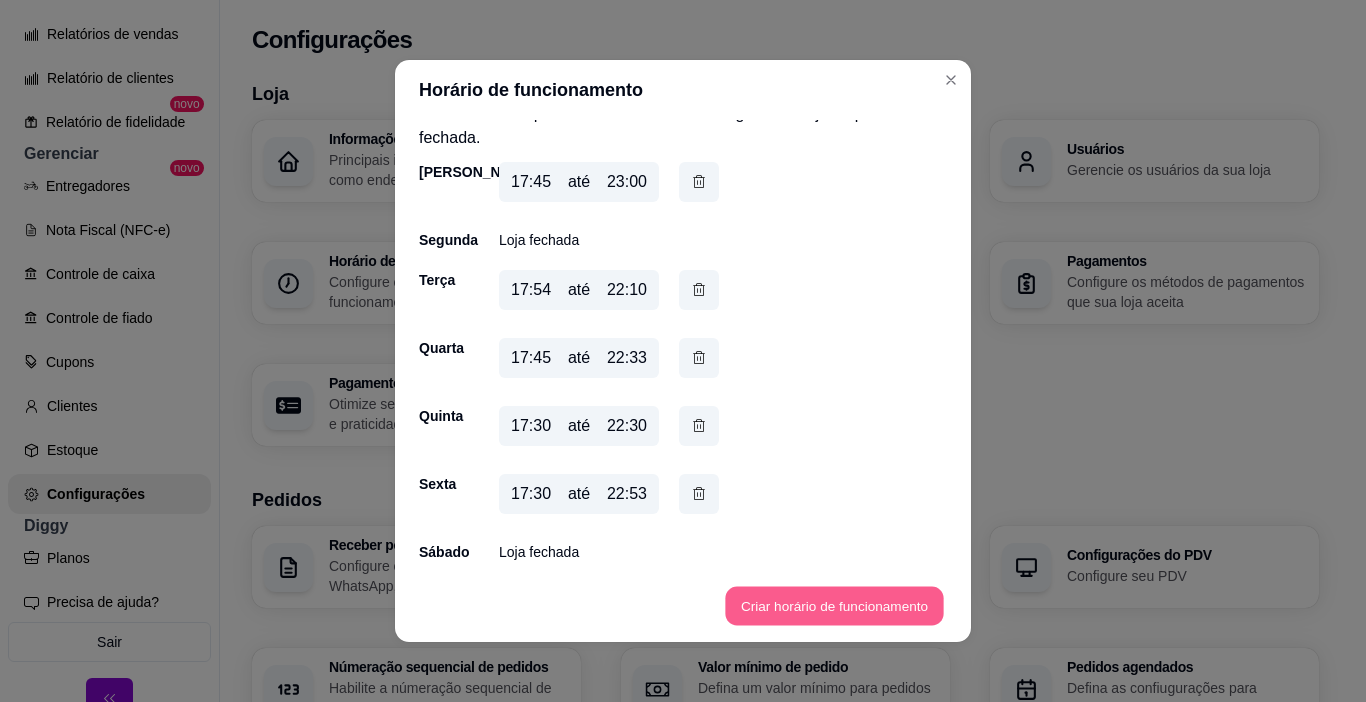 click on "Criar horário de funcionamento" at bounding box center (834, 606) 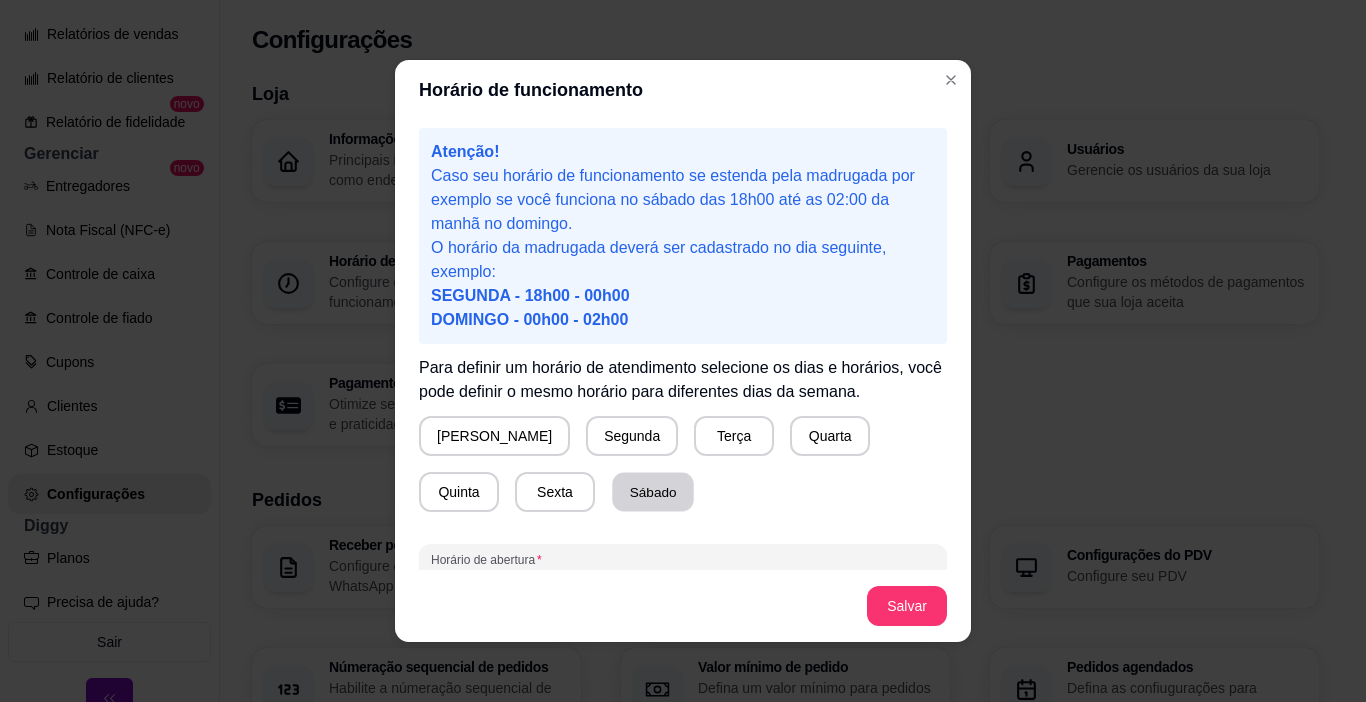 click on "Sábado" at bounding box center [653, 492] 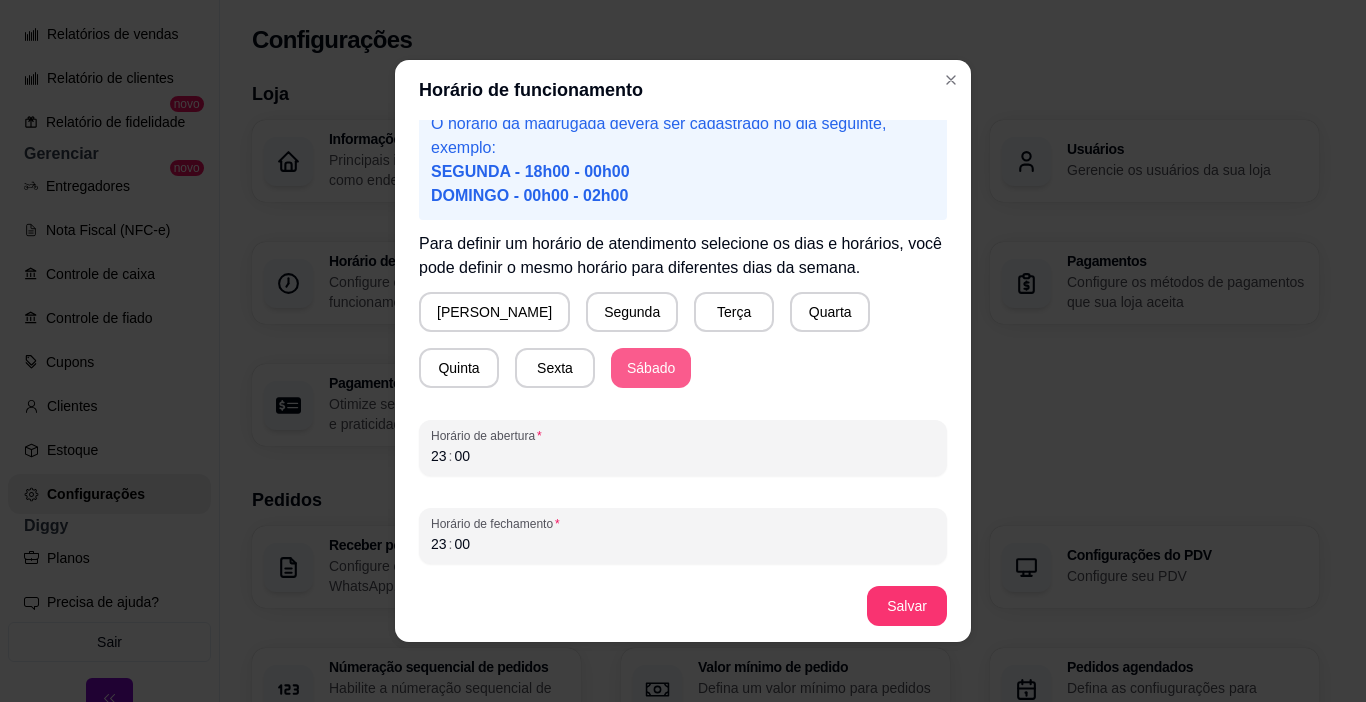 scroll, scrollTop: 126, scrollLeft: 0, axis: vertical 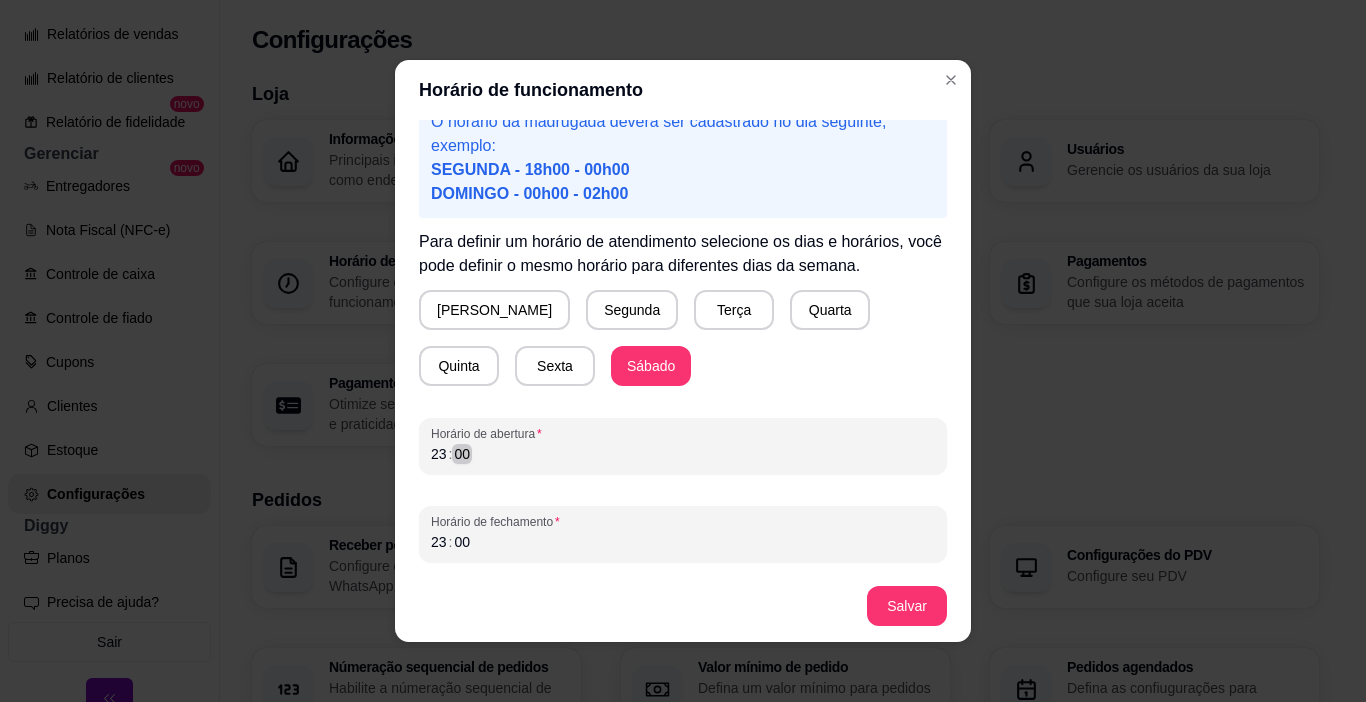 click on "23 : 00" at bounding box center (683, 454) 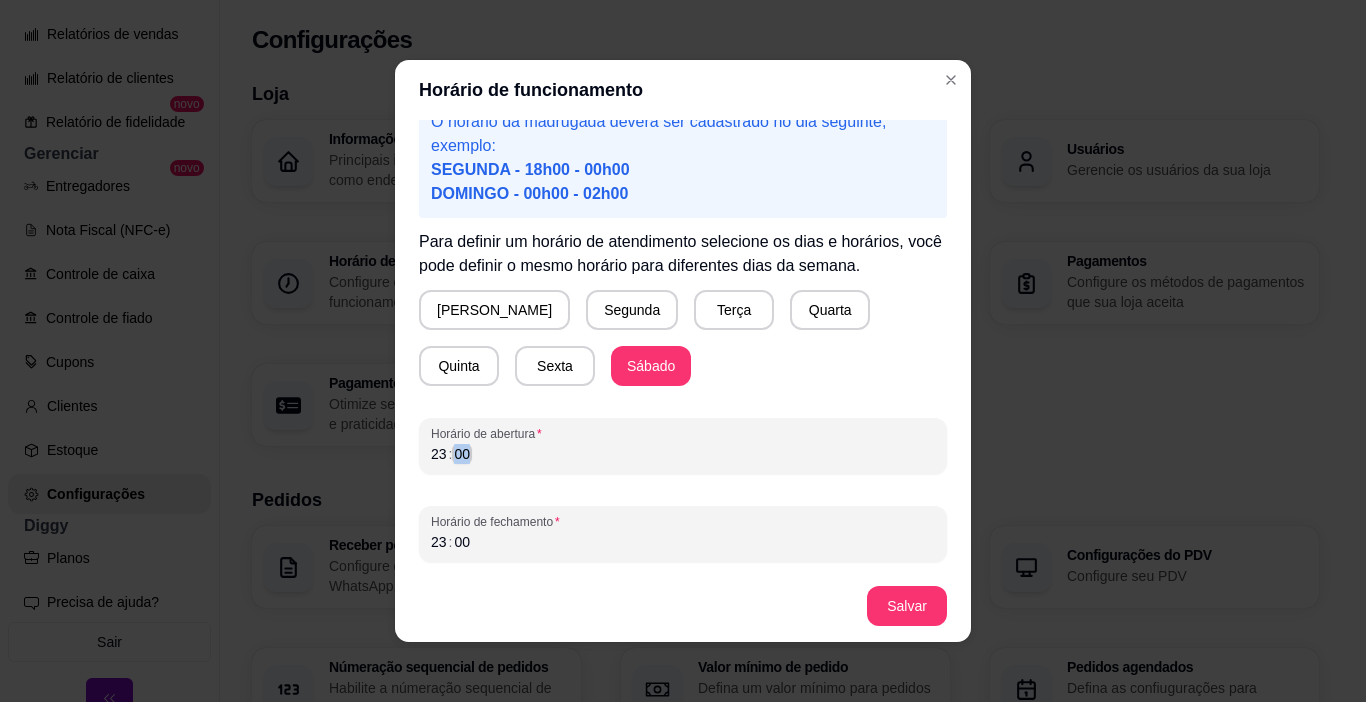 click on "00" at bounding box center (462, 454) 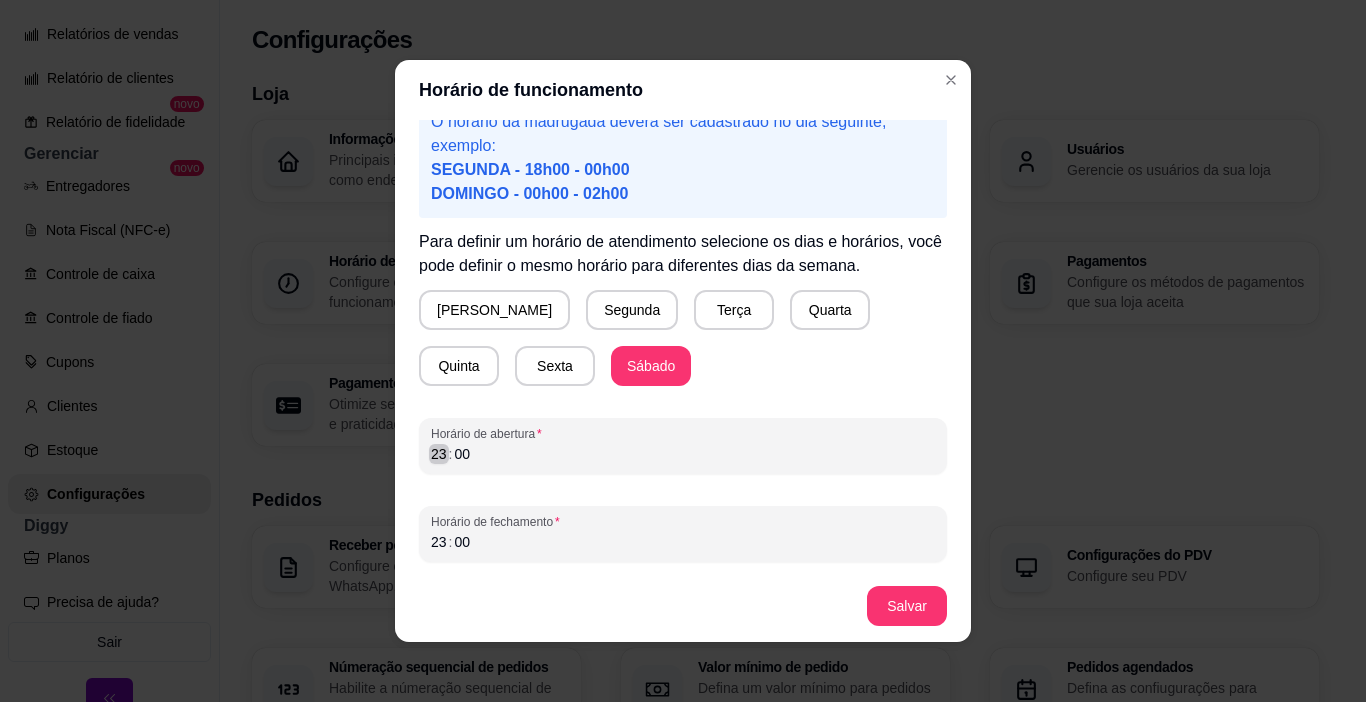 click on "23" at bounding box center (439, 454) 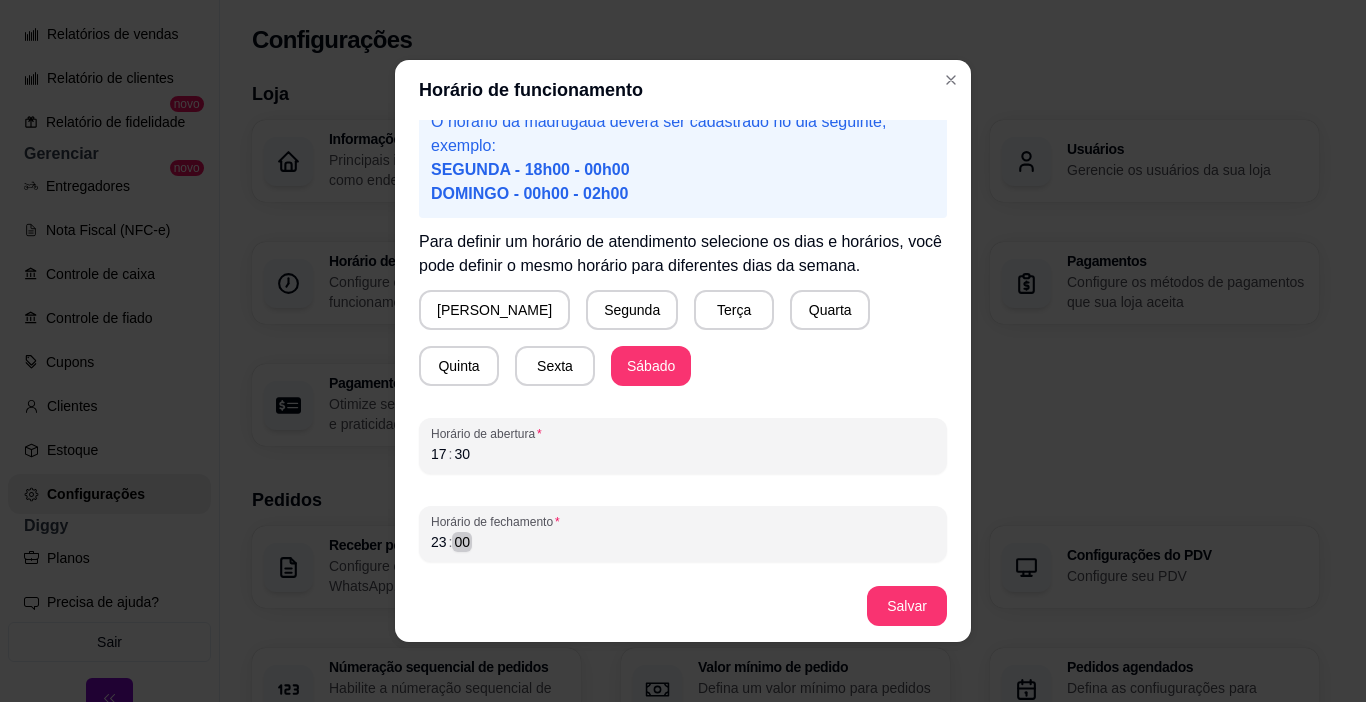 click on "23 : 00" at bounding box center [683, 542] 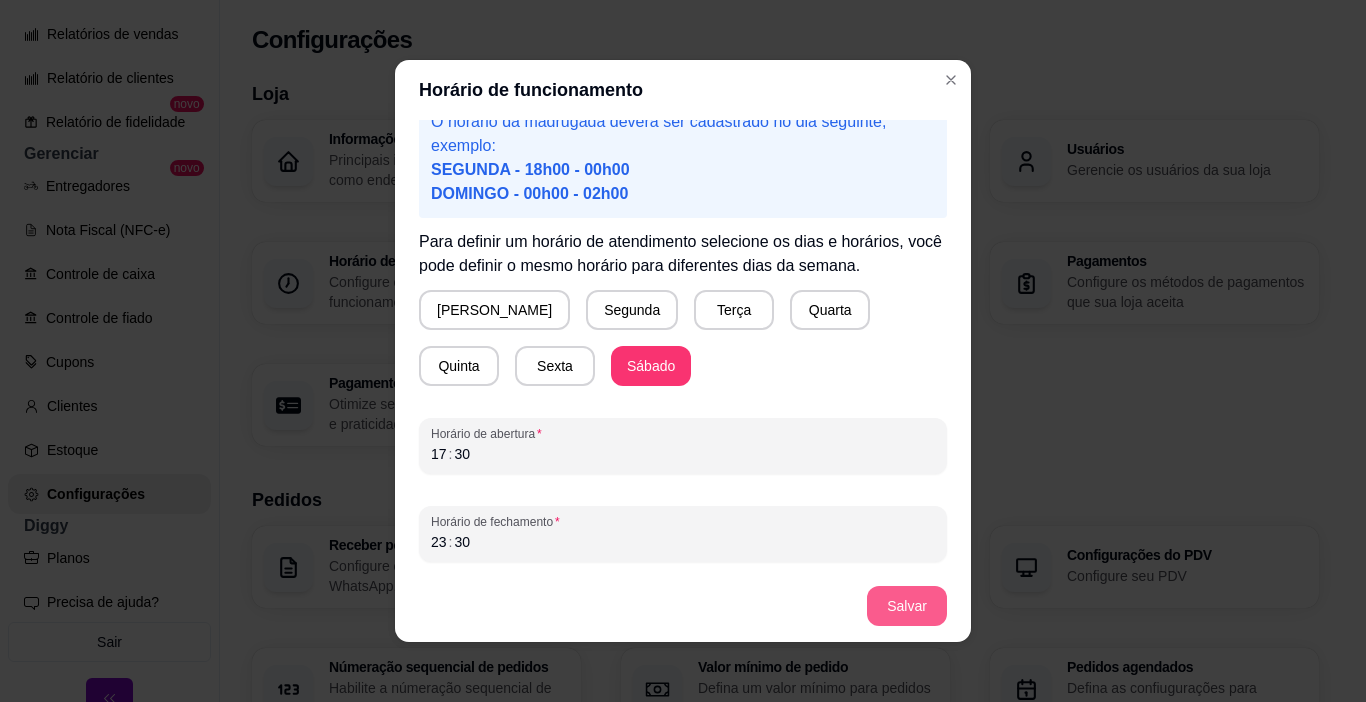 click on "Salvar" at bounding box center [907, 606] 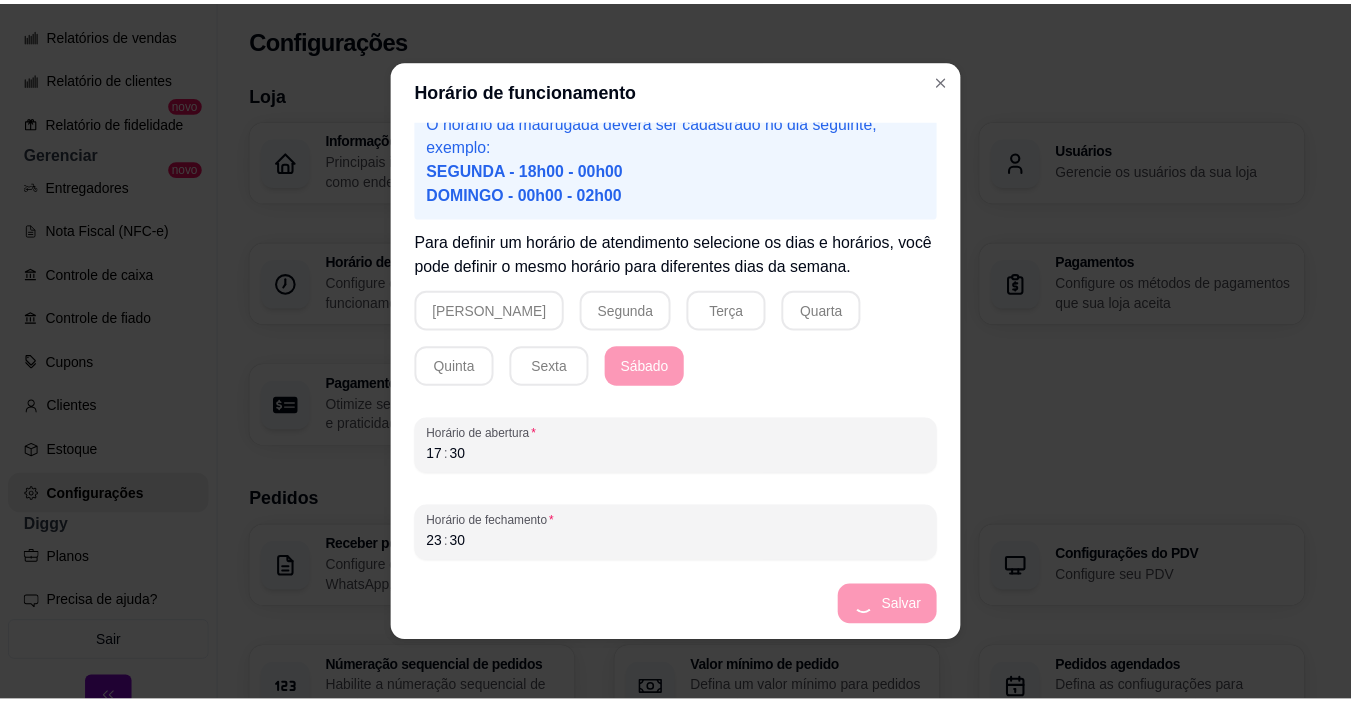 scroll, scrollTop: 78, scrollLeft: 0, axis: vertical 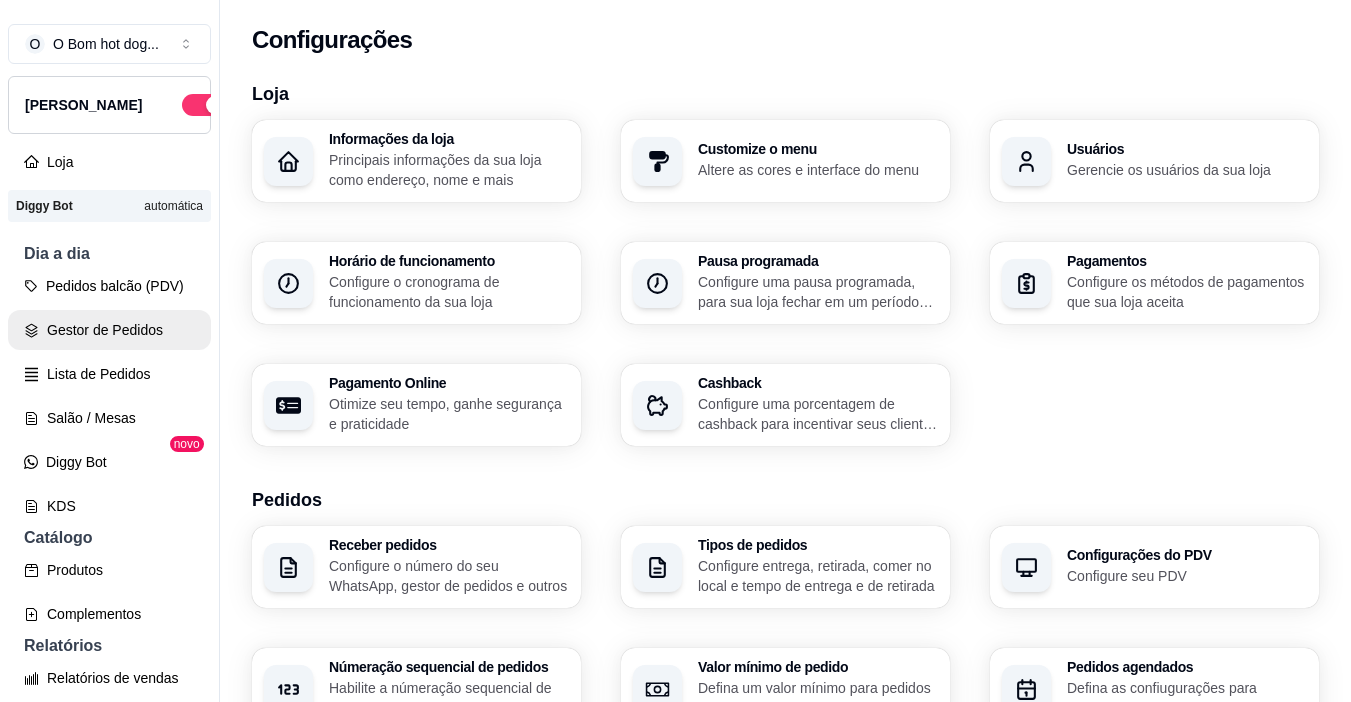 click on "Gestor de Pedidos" at bounding box center [109, 330] 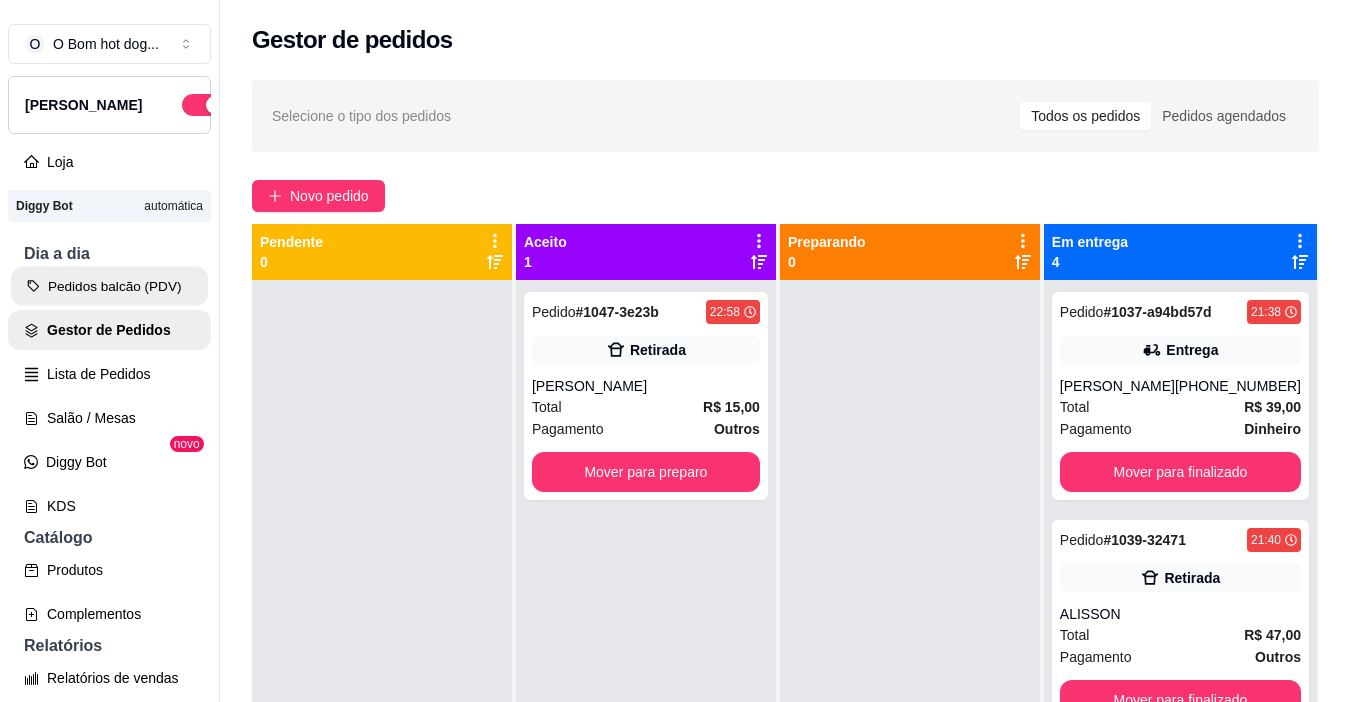 click on "Pedidos balcão (PDV)" at bounding box center (109, 286) 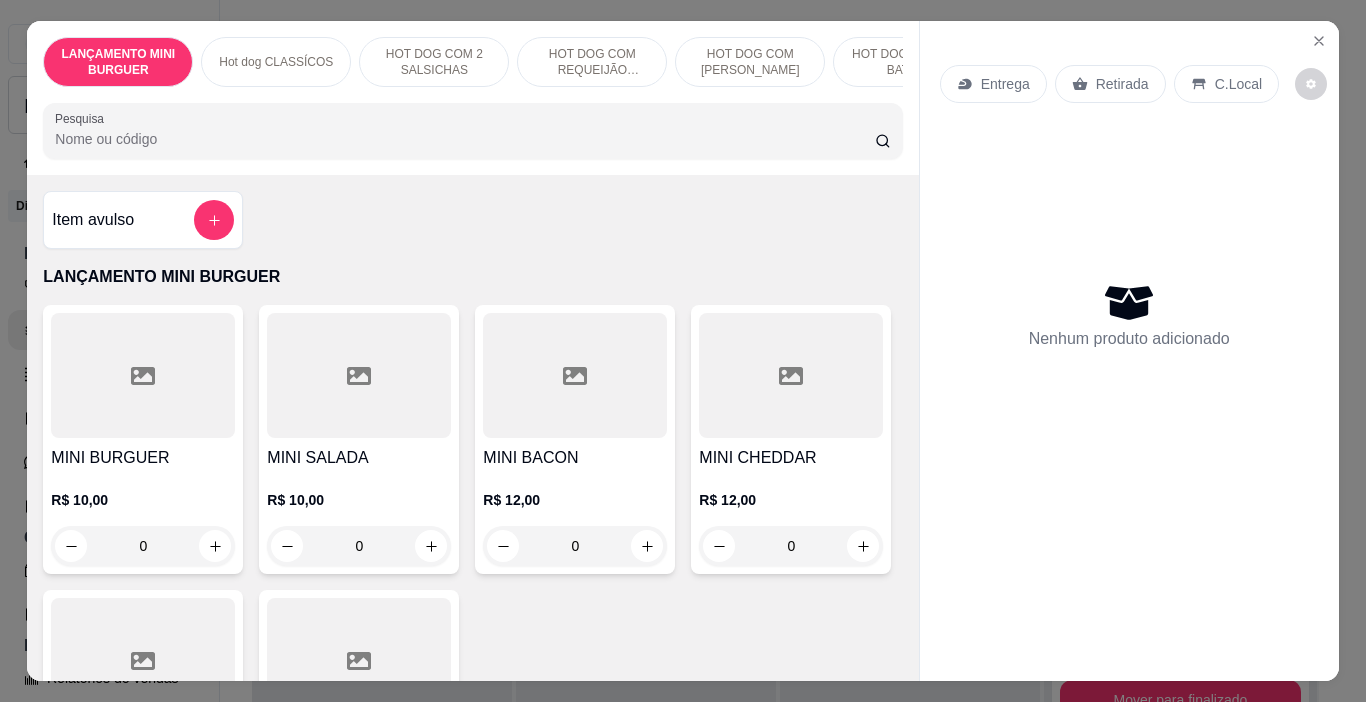 click on "Pesquisa" at bounding box center (465, 139) 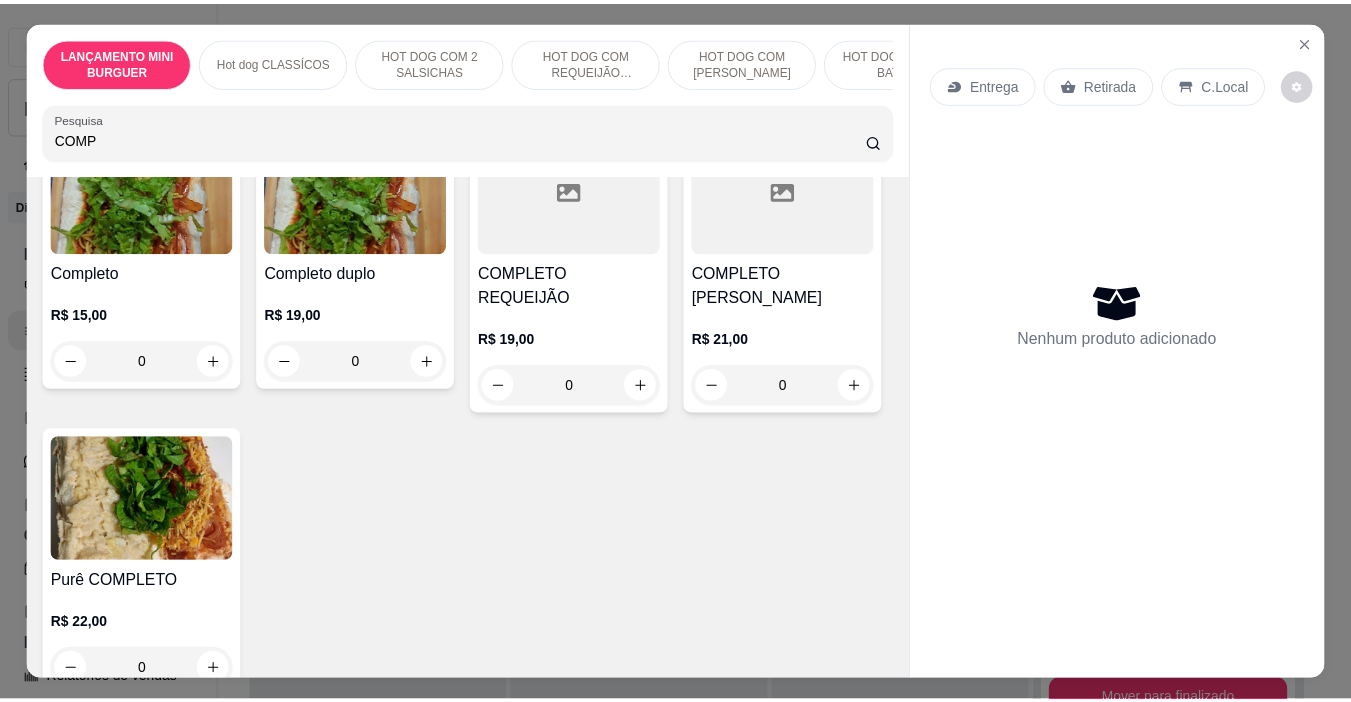 scroll, scrollTop: 200, scrollLeft: 0, axis: vertical 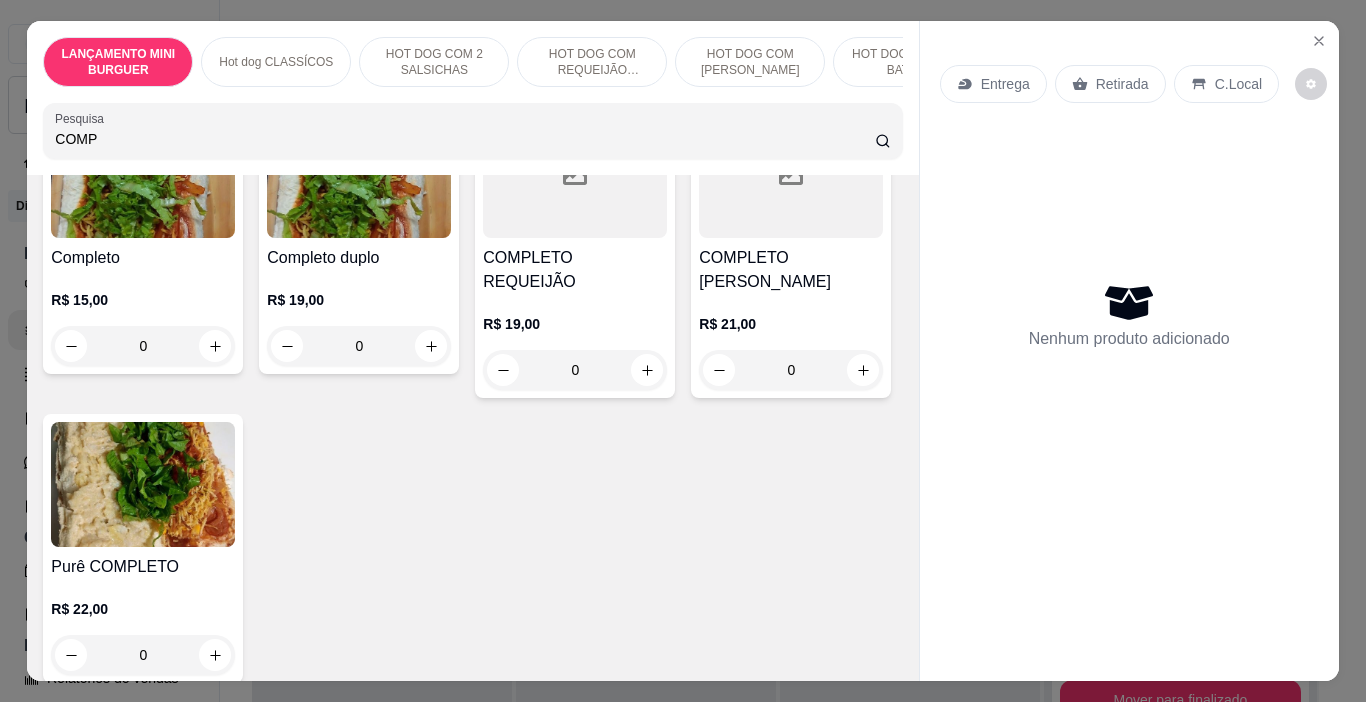 type on "COMP" 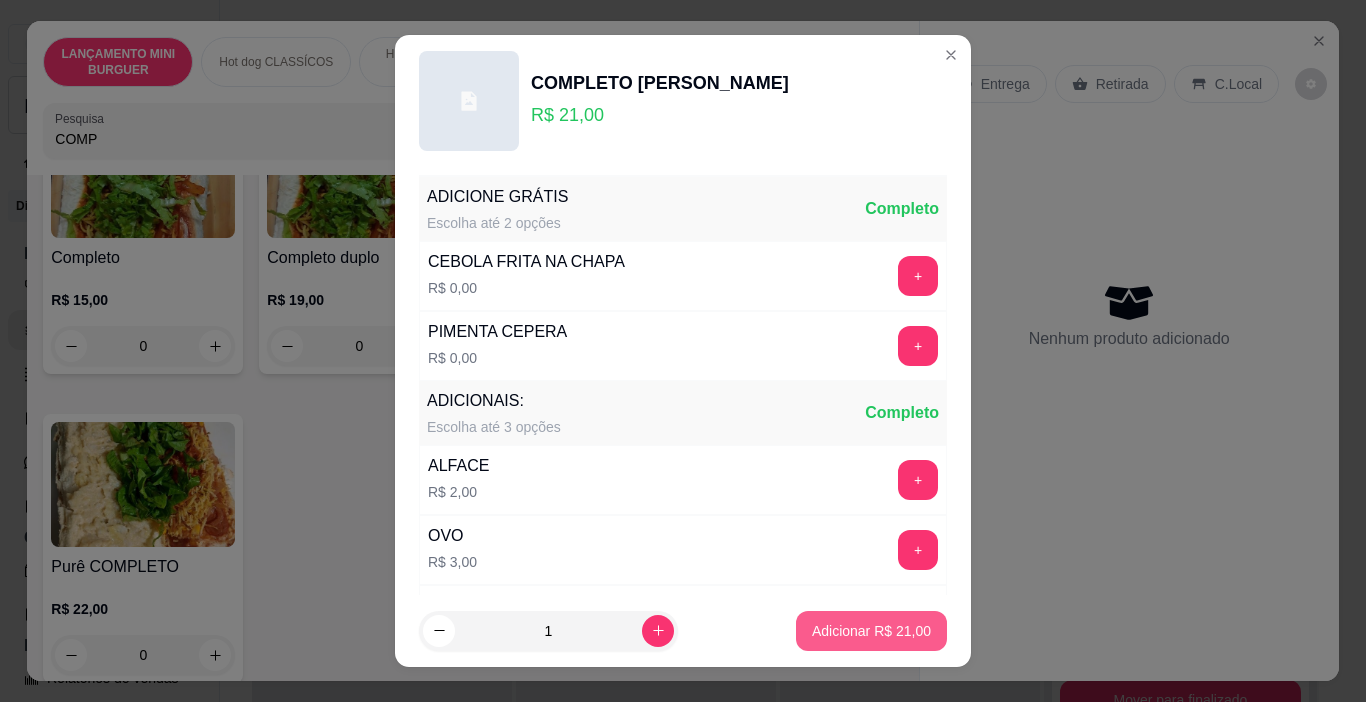 click on "Adicionar   R$ 21,00" at bounding box center (871, 631) 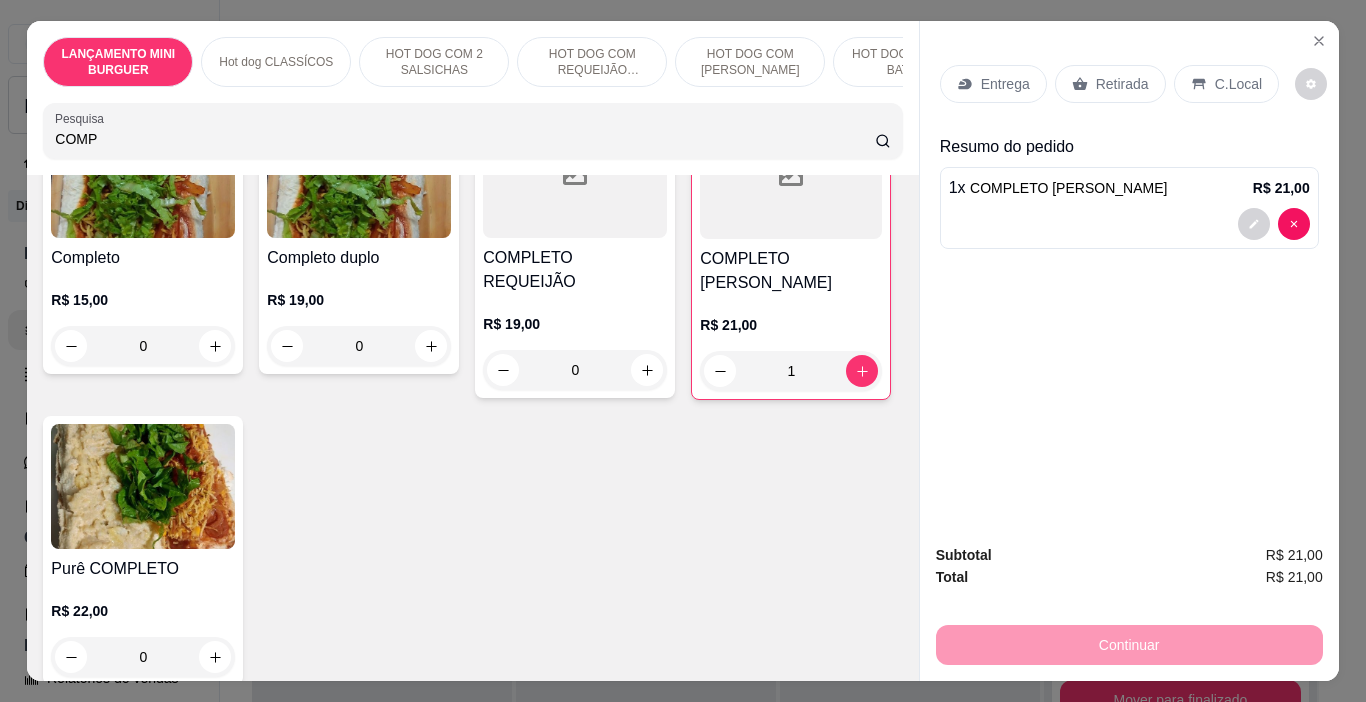 drag, startPoint x: 1073, startPoint y: 65, endPoint x: 1098, endPoint y: 73, distance: 26.24881 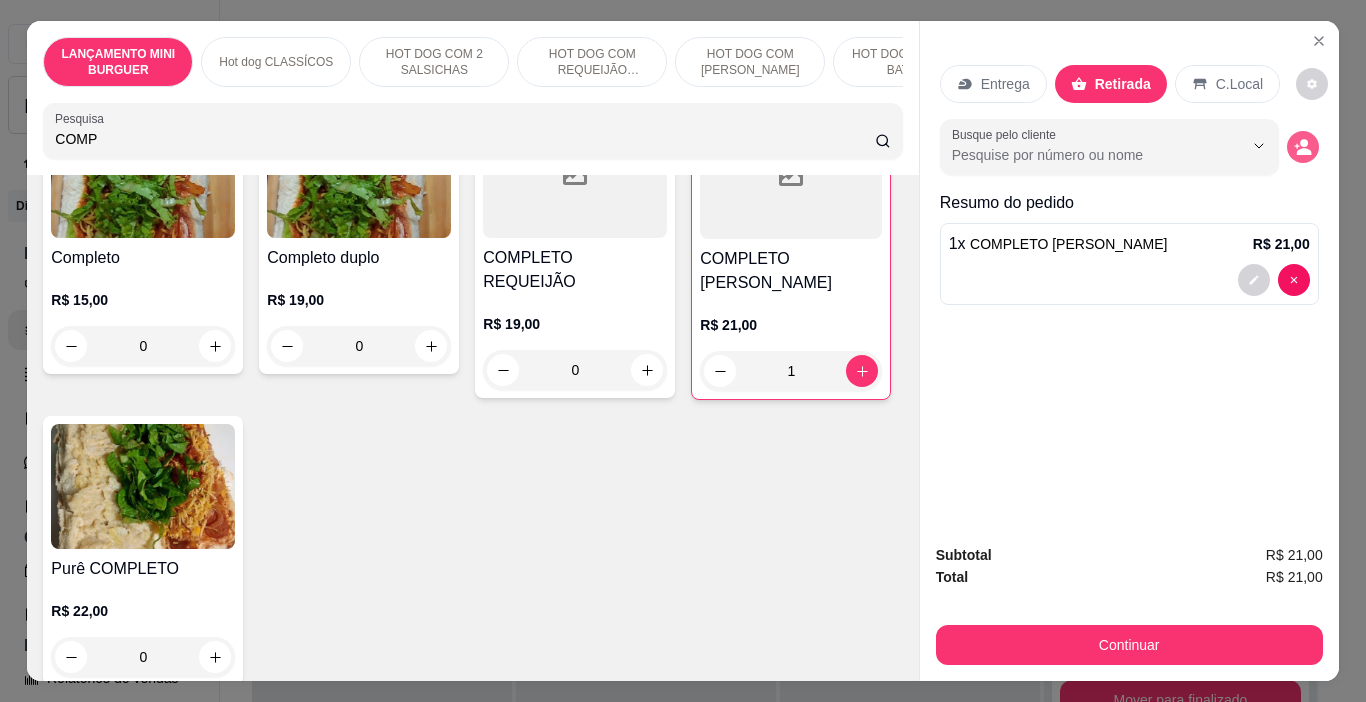 click 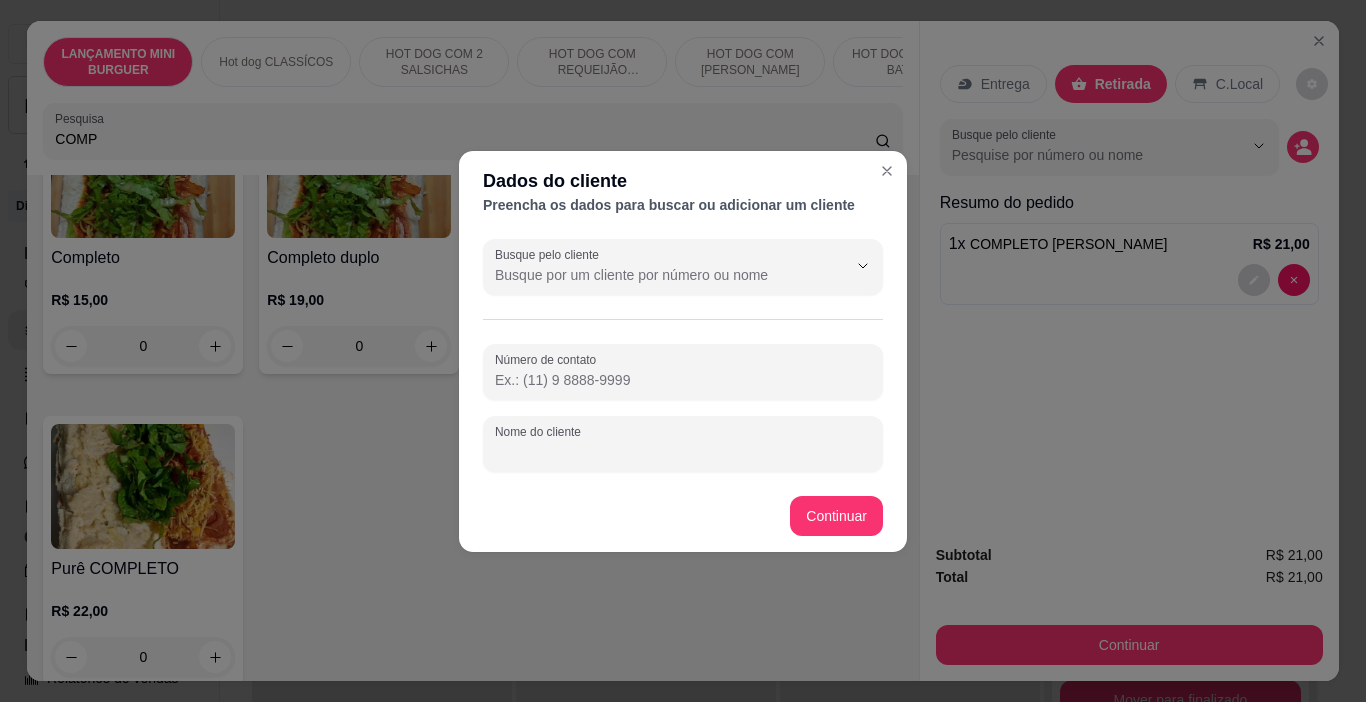 click on "Nome do cliente" at bounding box center [683, 452] 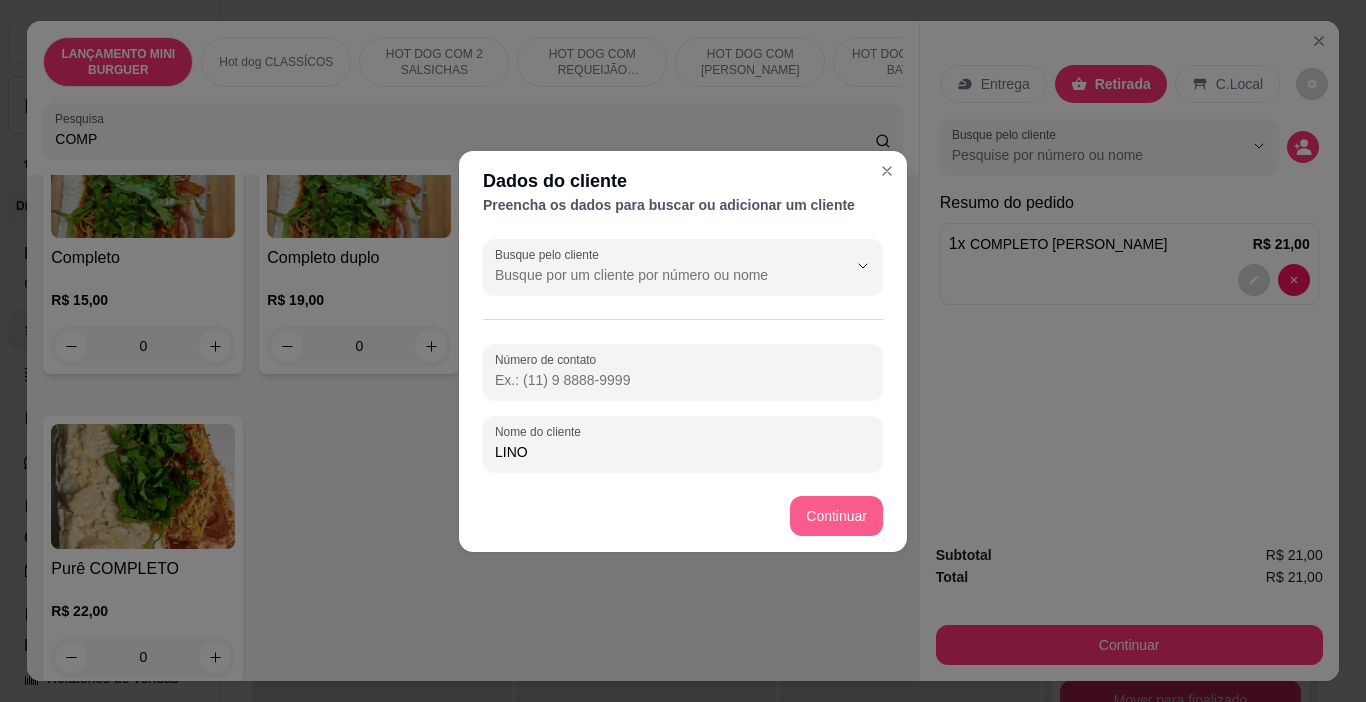 type on "LINO" 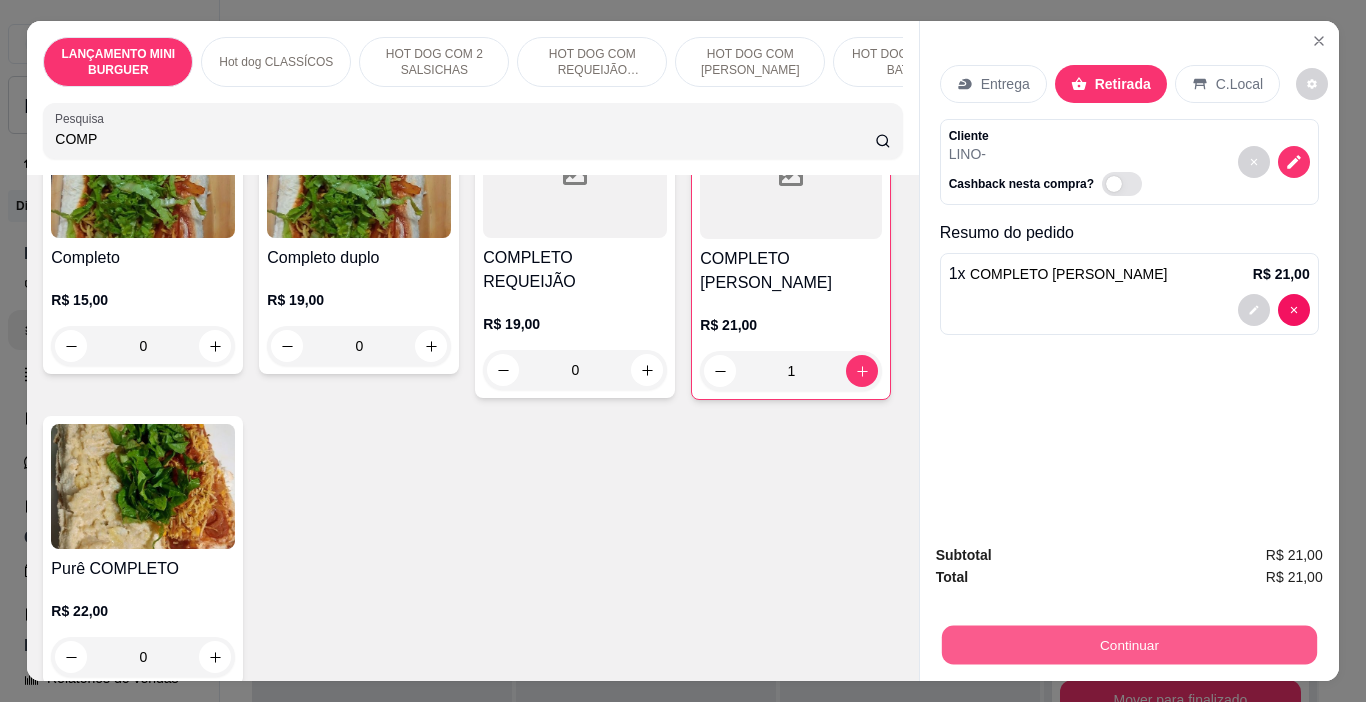 click on "Continuar" at bounding box center [1128, 645] 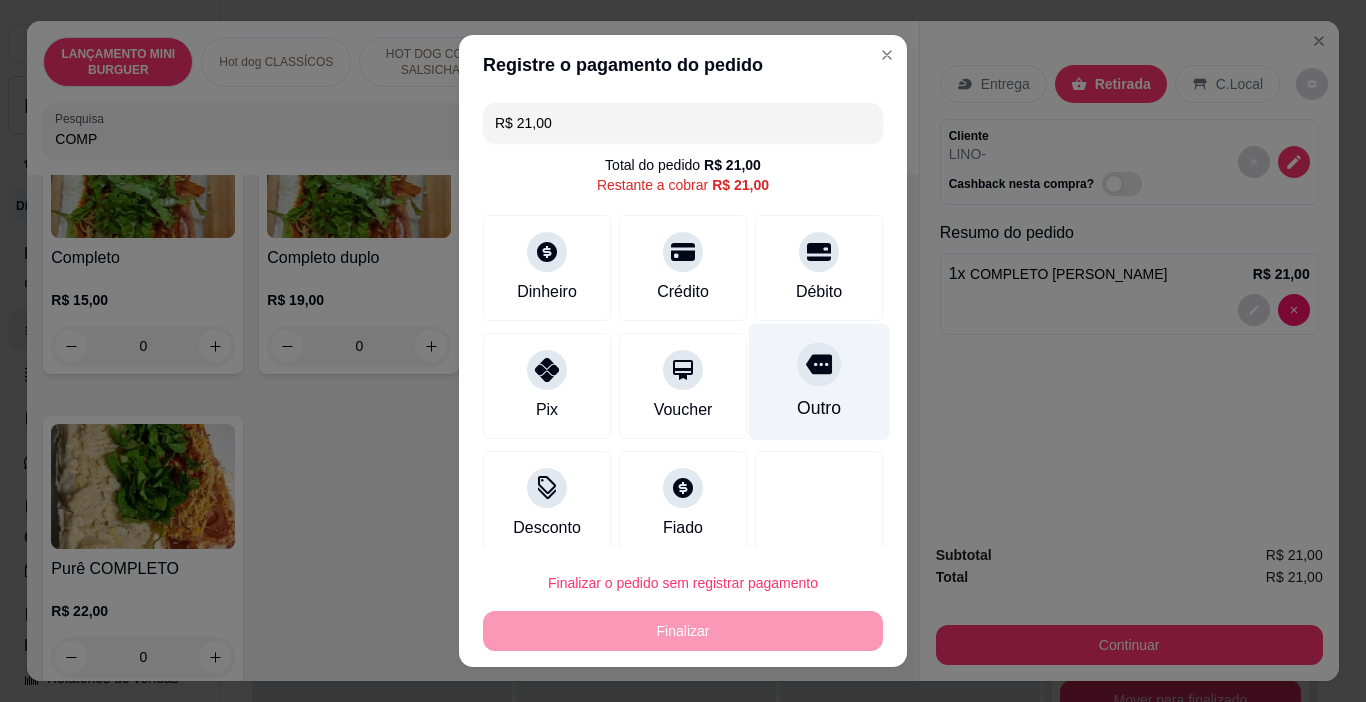 click on "Outro" at bounding box center [819, 408] 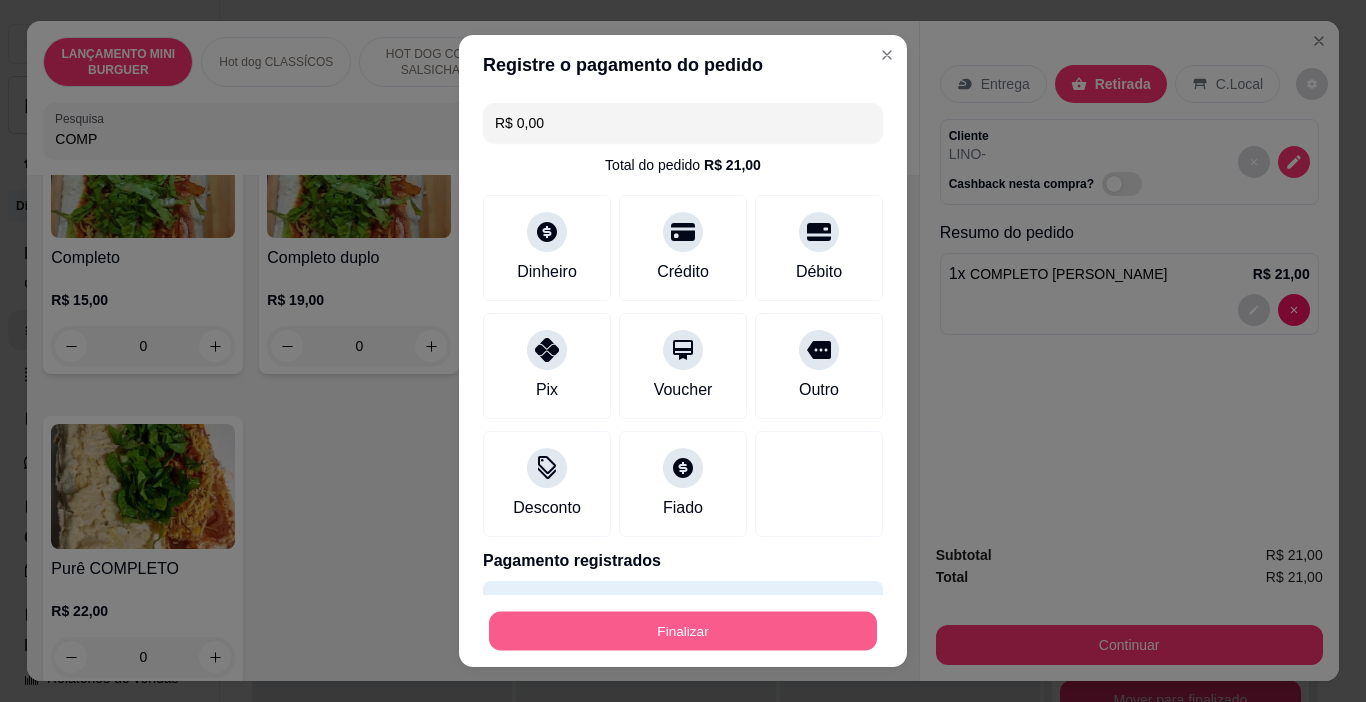 click on "Finalizar" at bounding box center (683, 631) 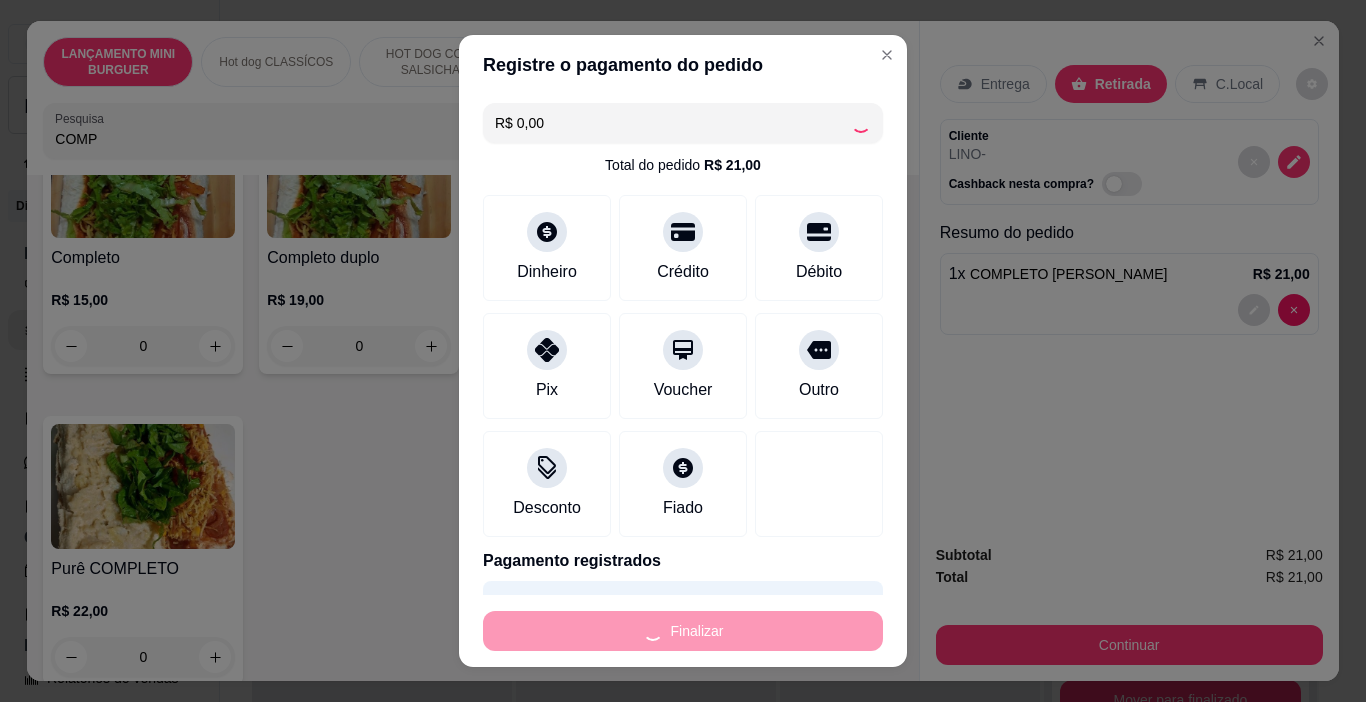 type on "0" 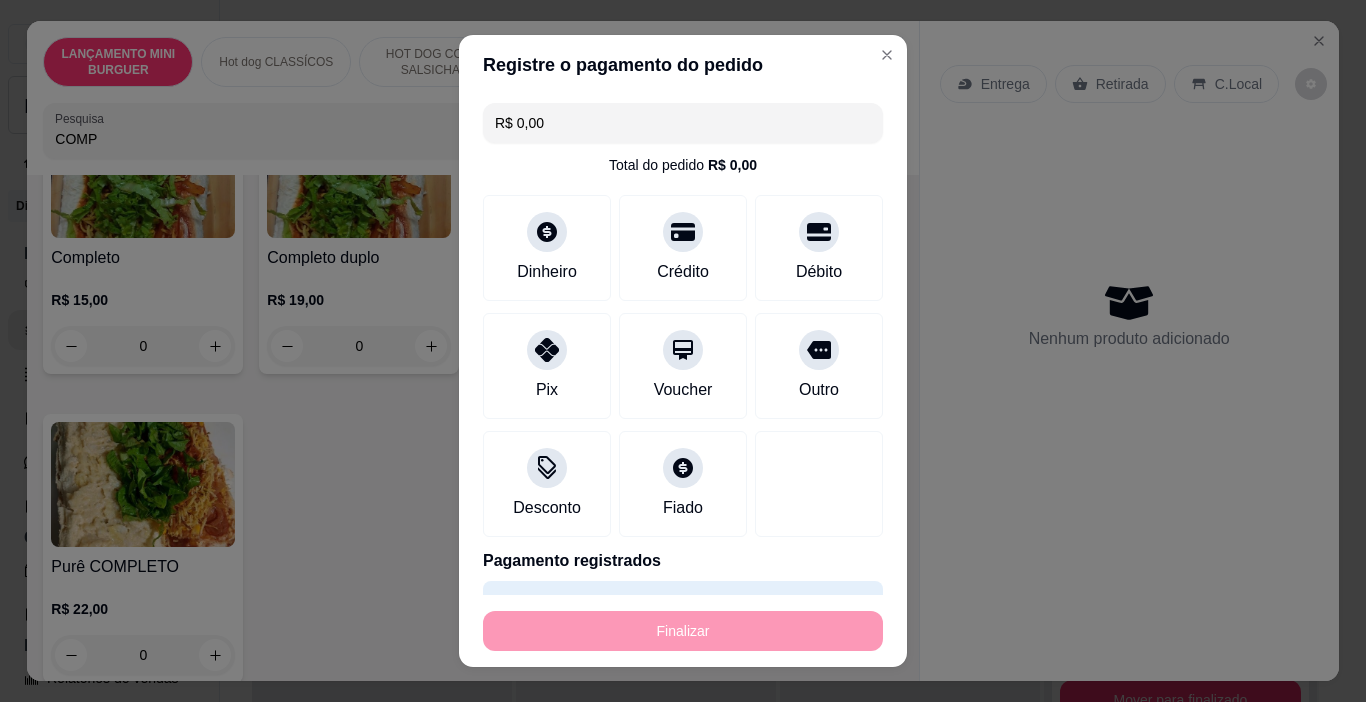 type on "-R$ 21,00" 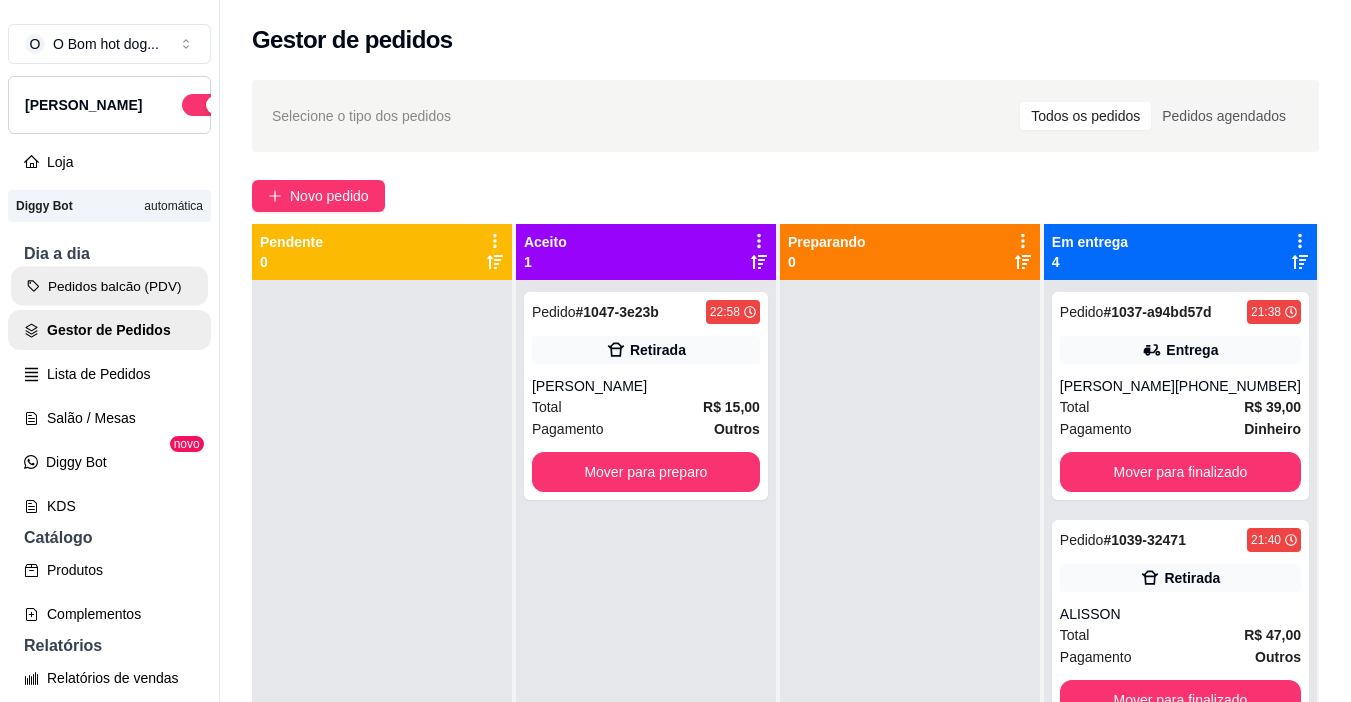 click on "Pedidos balcão (PDV)" at bounding box center (109, 286) 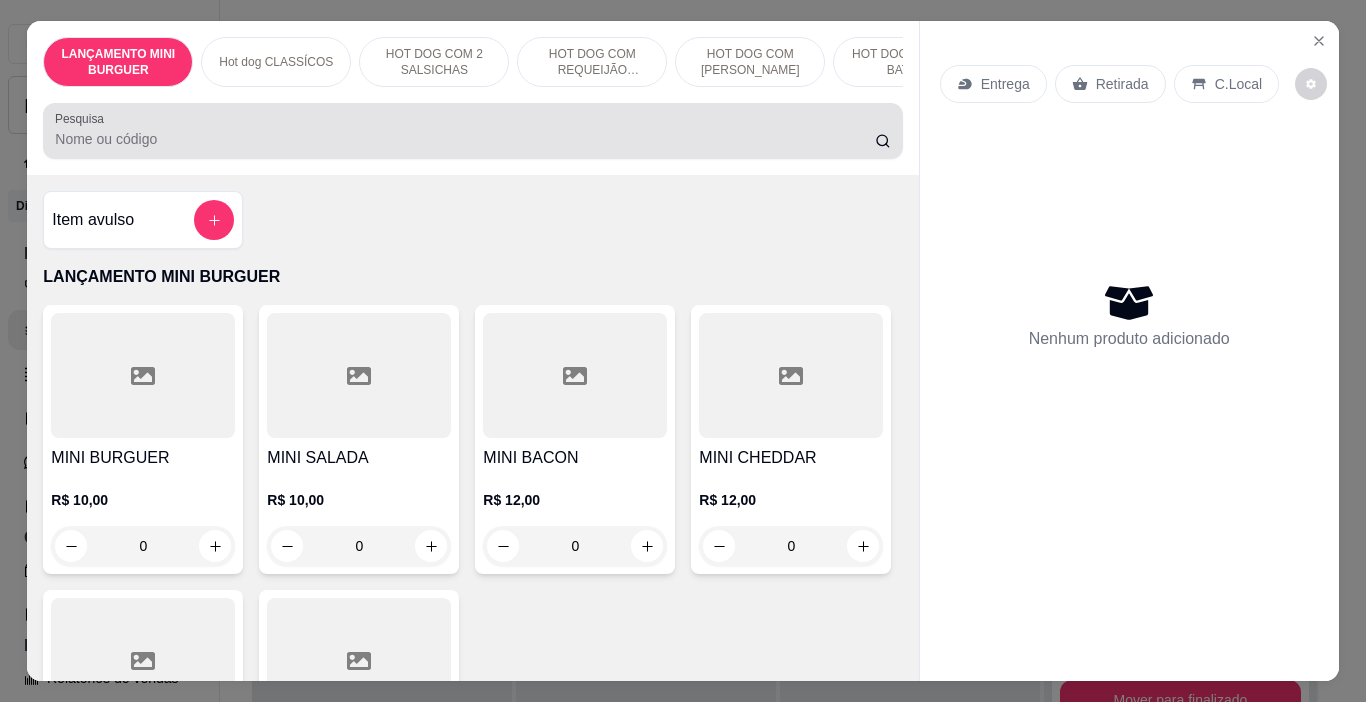 click on "Pesquisa" at bounding box center [465, 139] 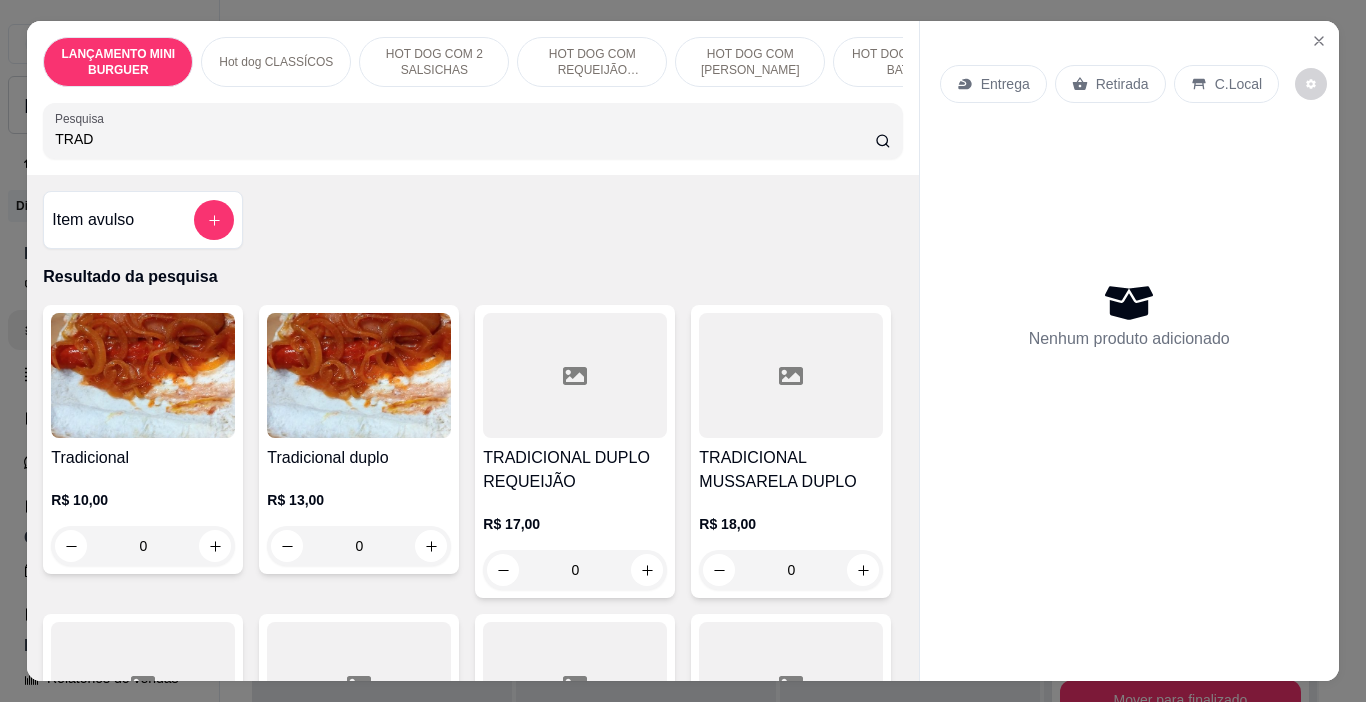 type on "TRAD" 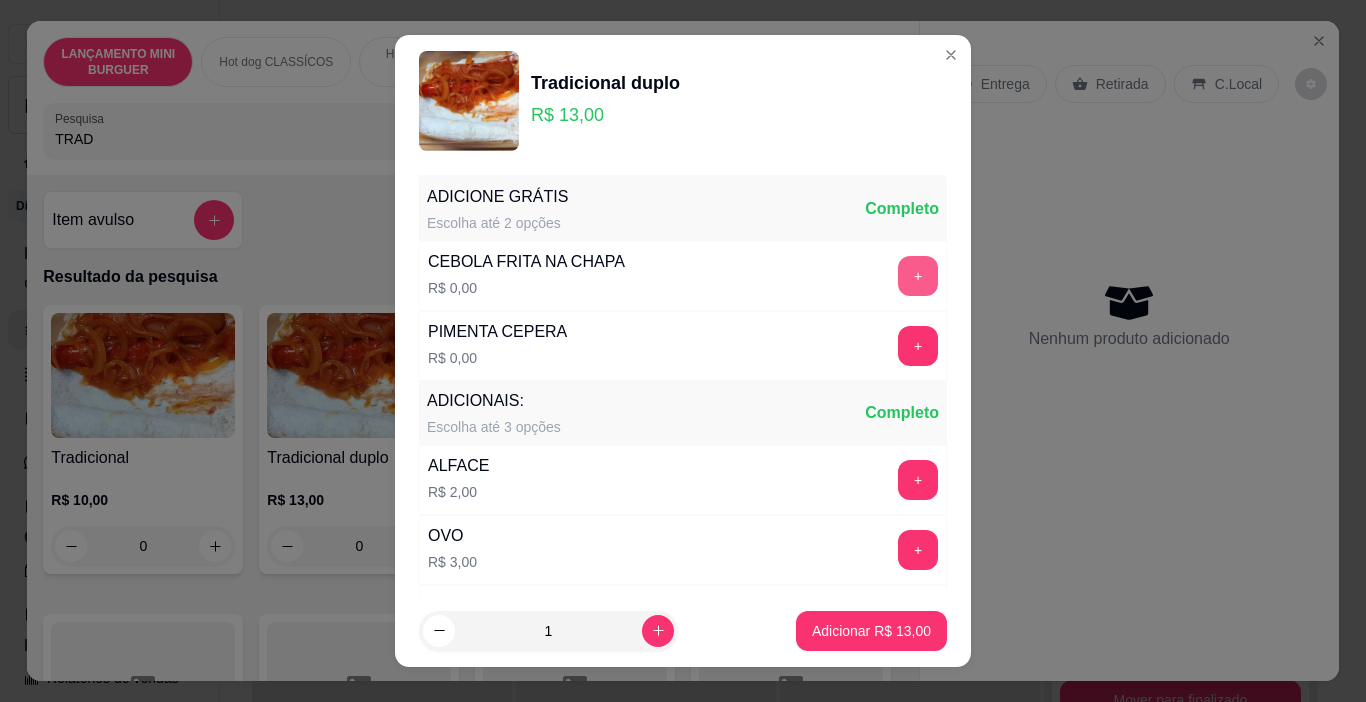 click on "+" at bounding box center (918, 276) 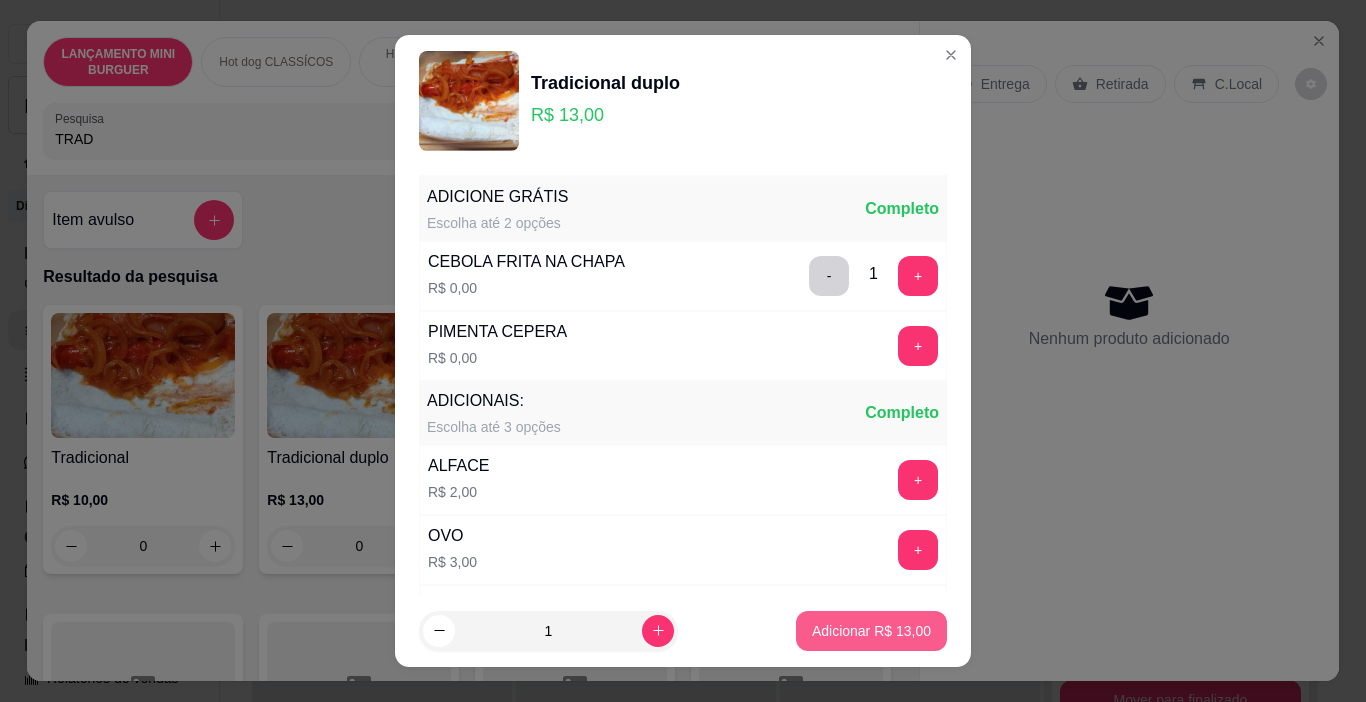 click on "Adicionar   R$ 13,00" at bounding box center [871, 631] 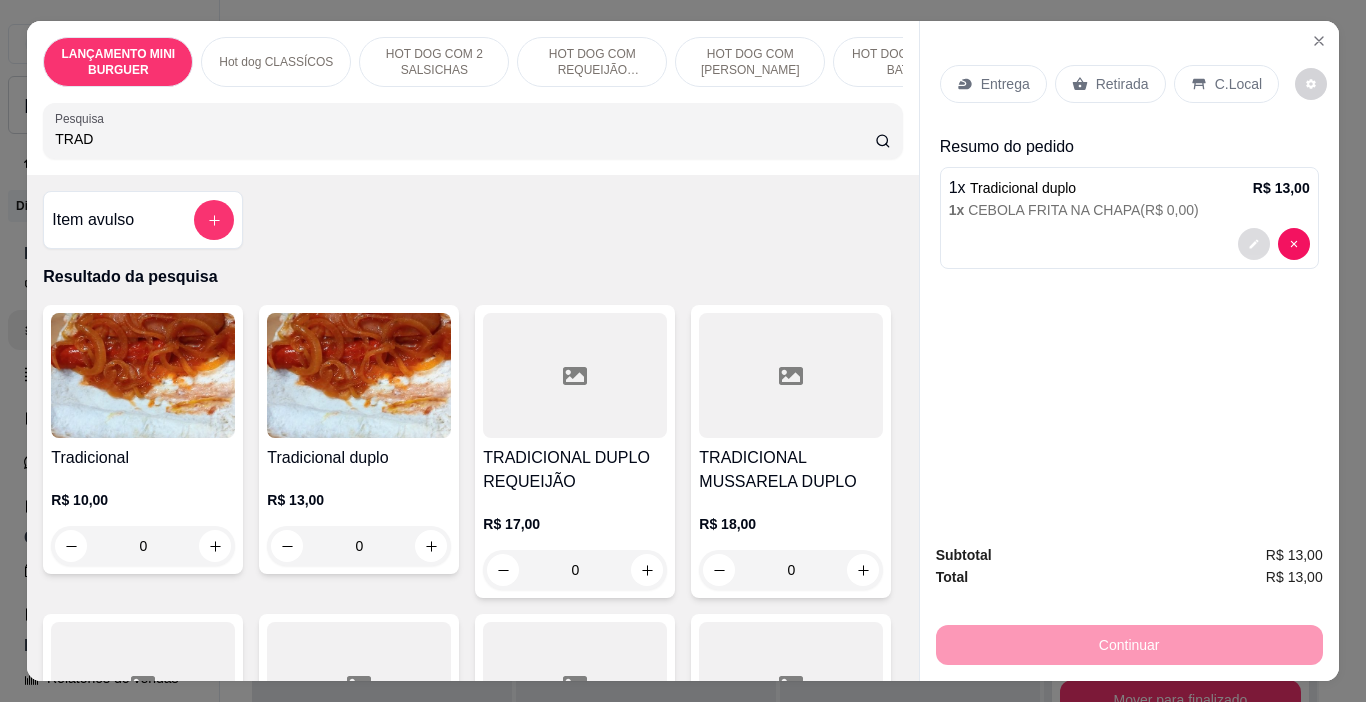 click at bounding box center [1254, 244] 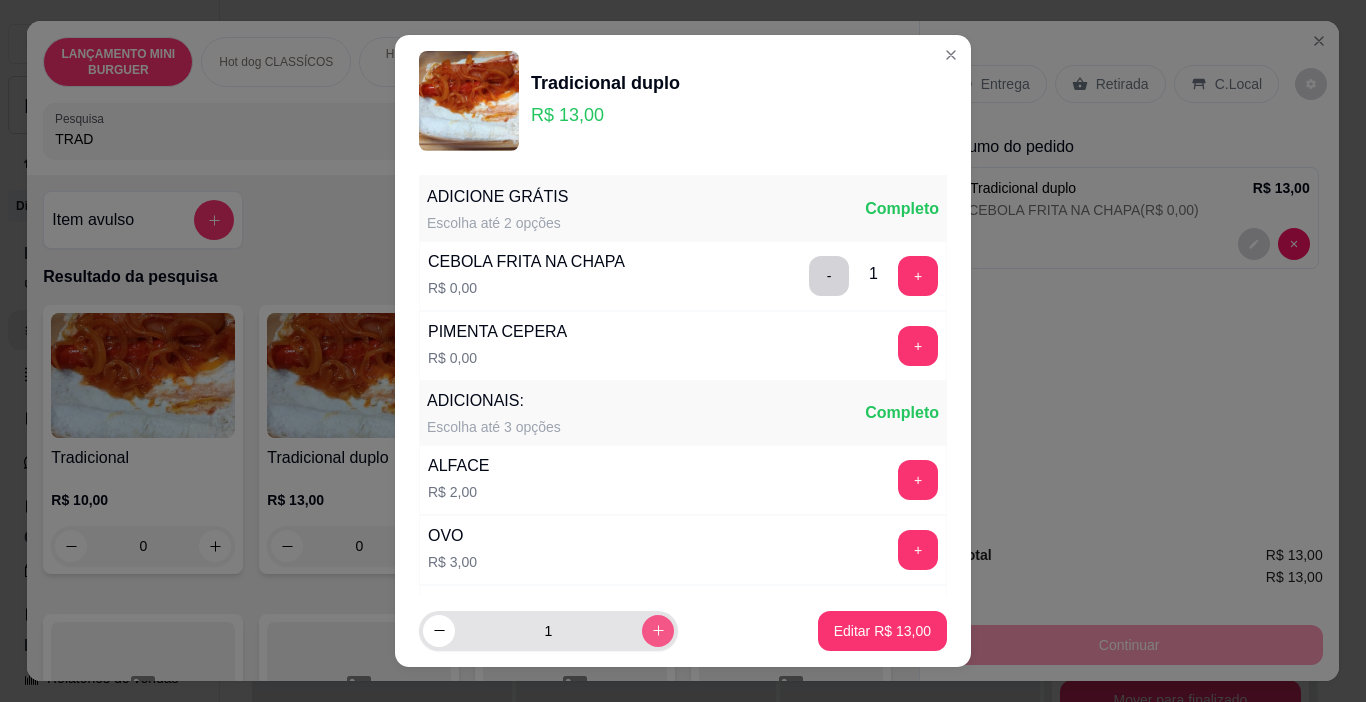 click at bounding box center [658, 631] 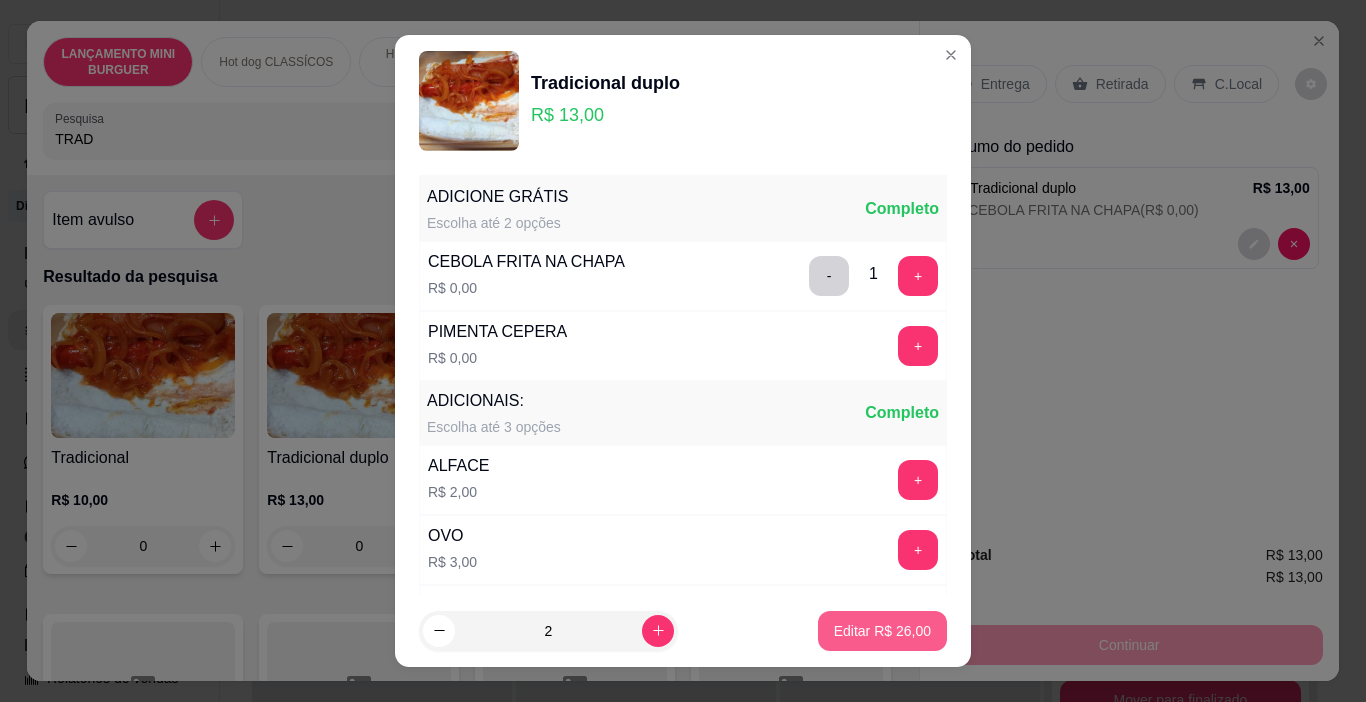 click on "Editar   R$ 26,00" at bounding box center (882, 631) 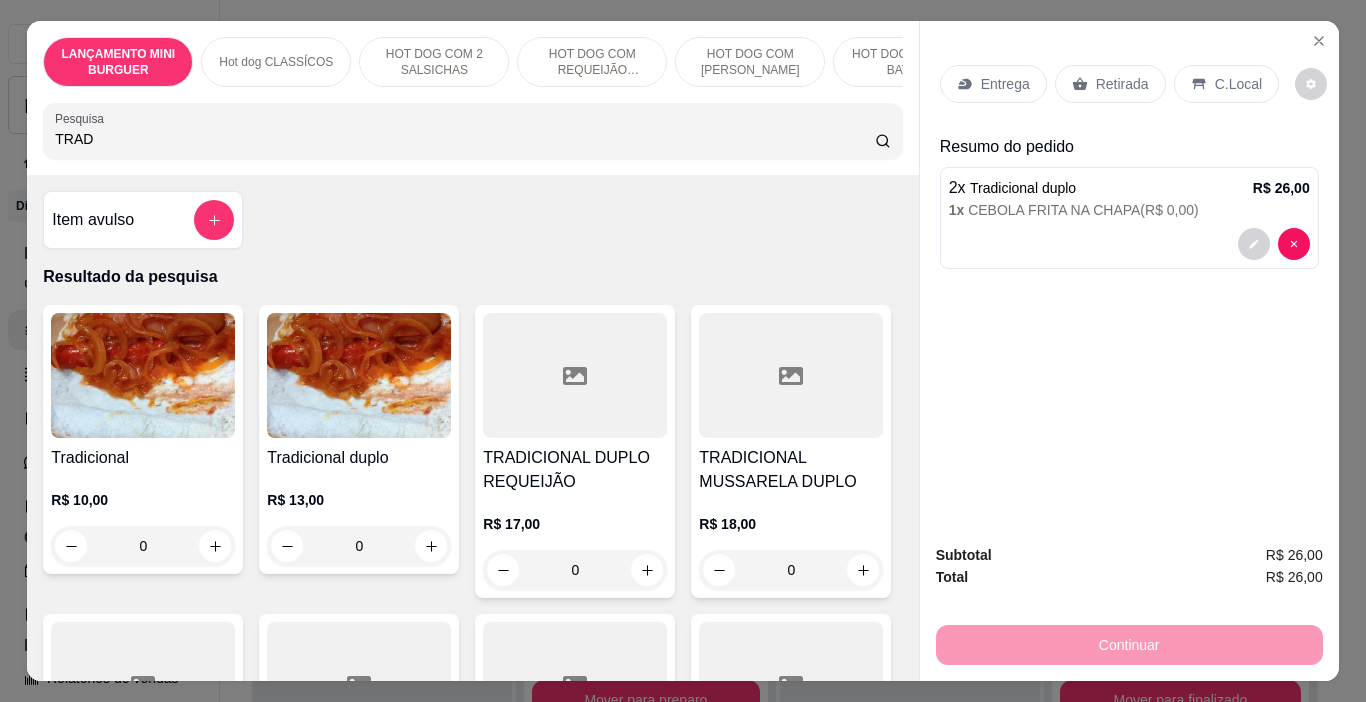 drag, startPoint x: 1071, startPoint y: 76, endPoint x: 1030, endPoint y: 101, distance: 48.02083 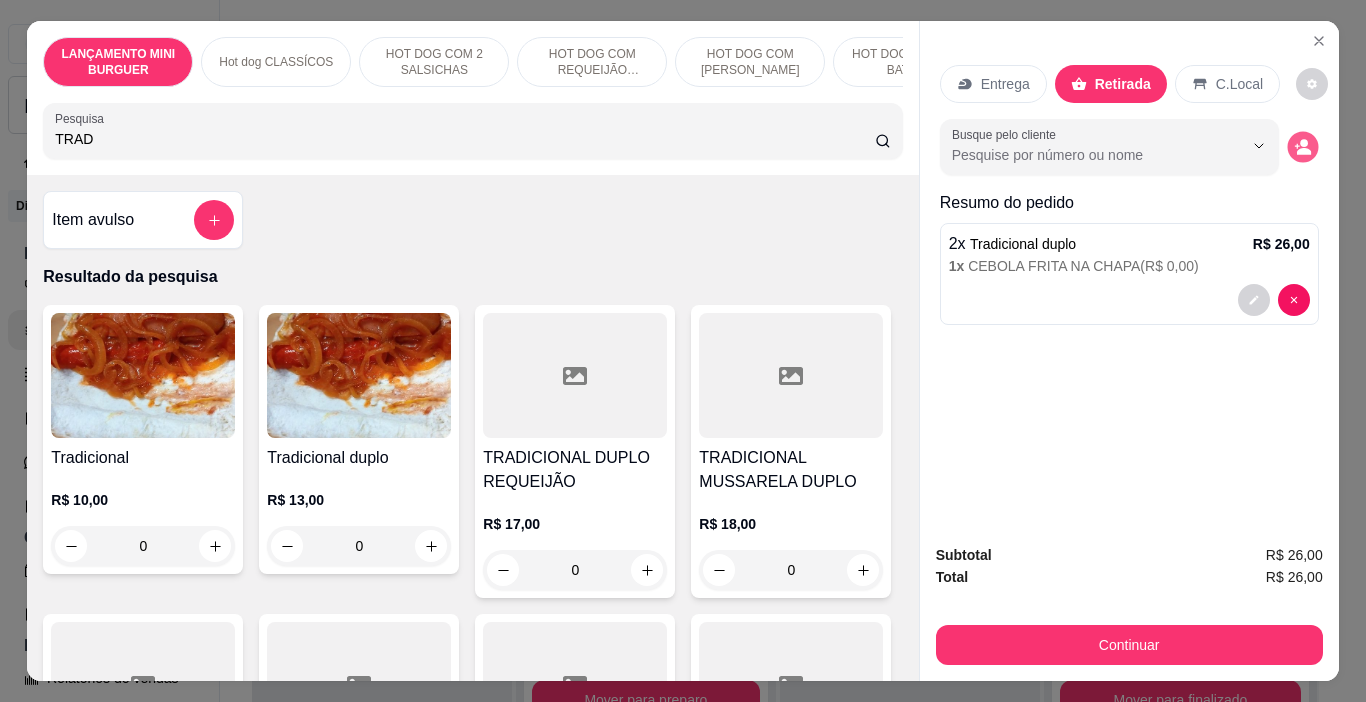 click 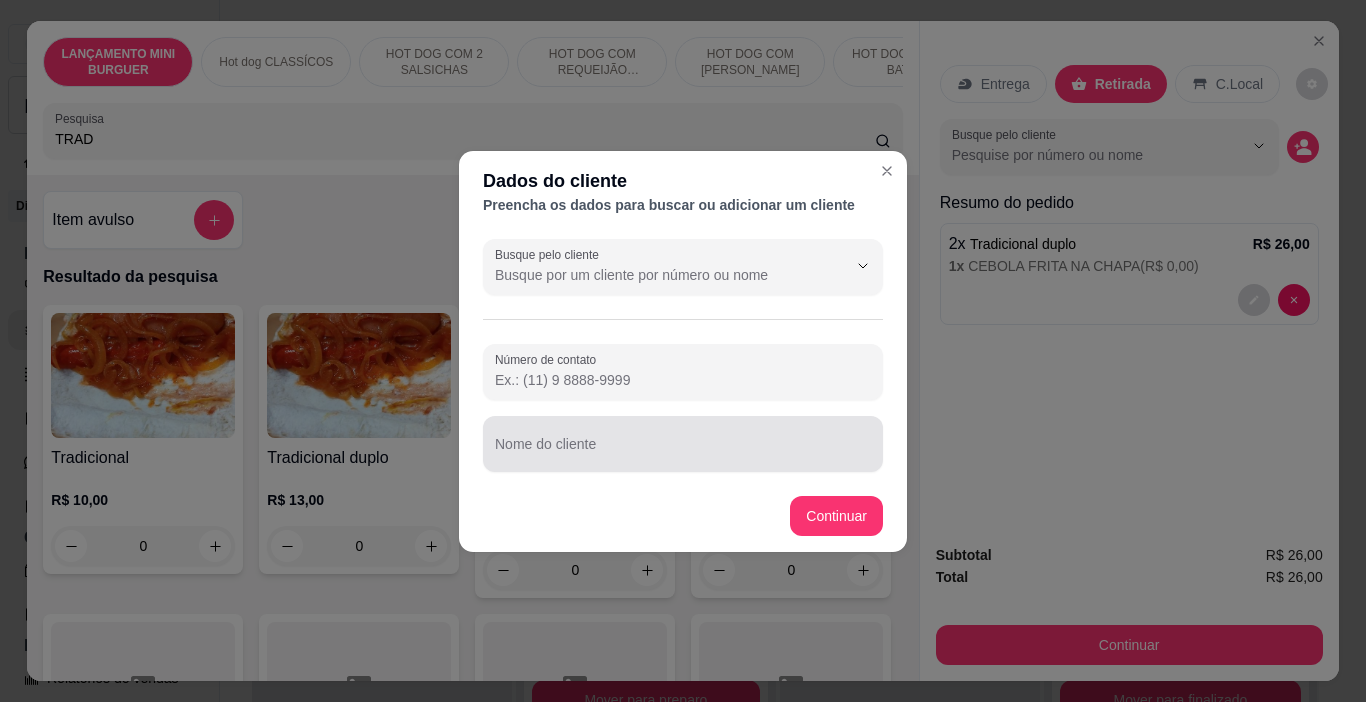 click at bounding box center [683, 444] 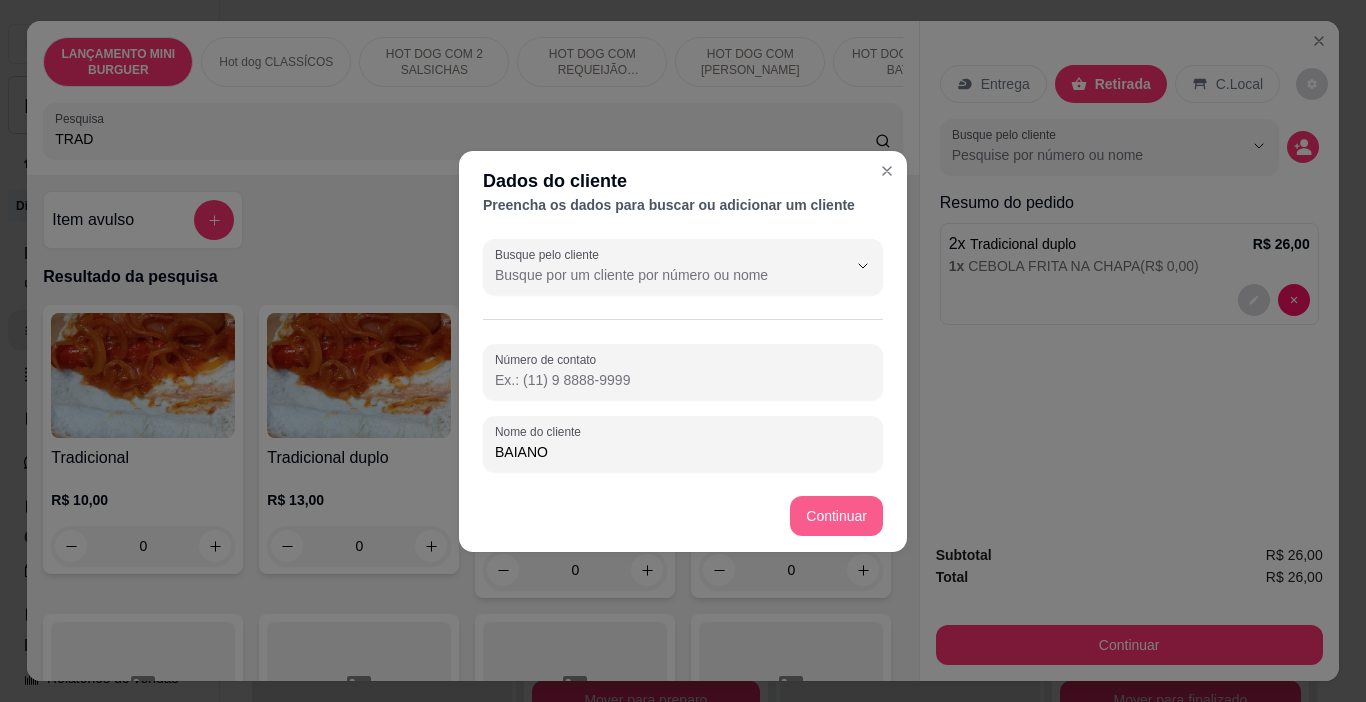 type on "BAIANO" 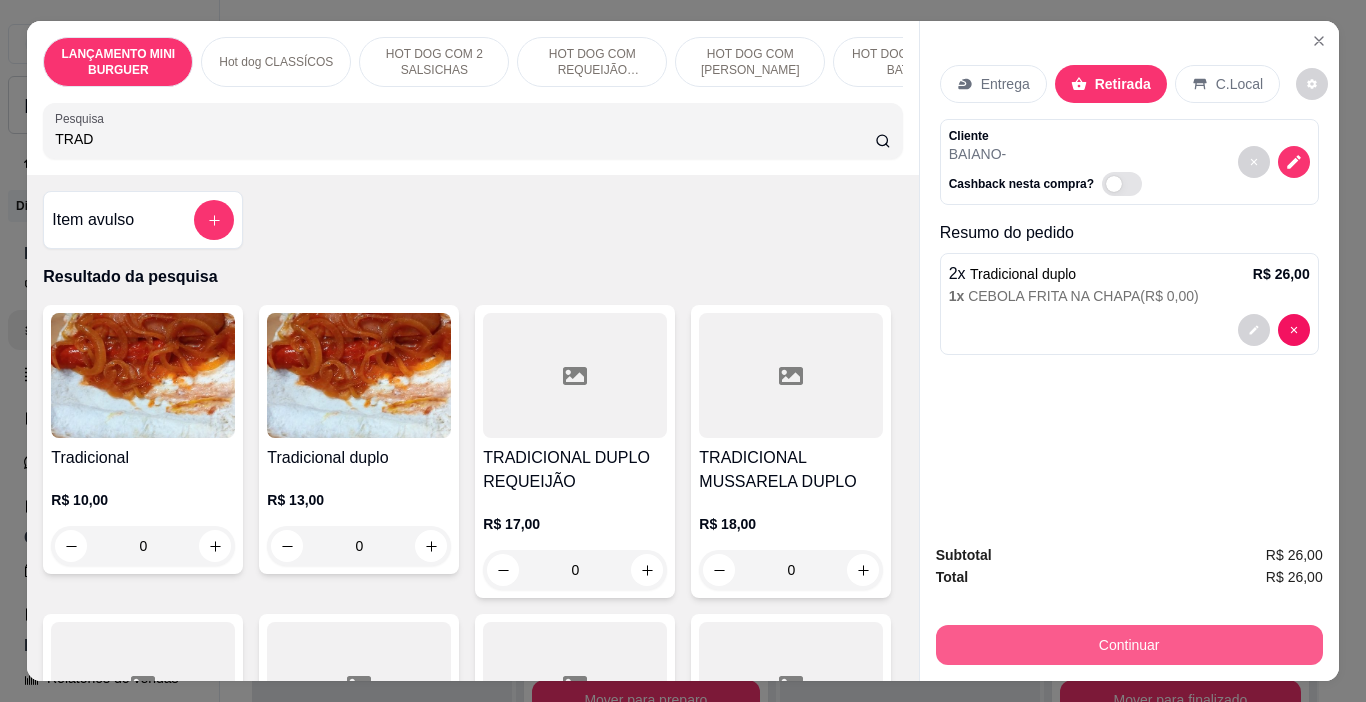 click on "Continuar" at bounding box center [1129, 645] 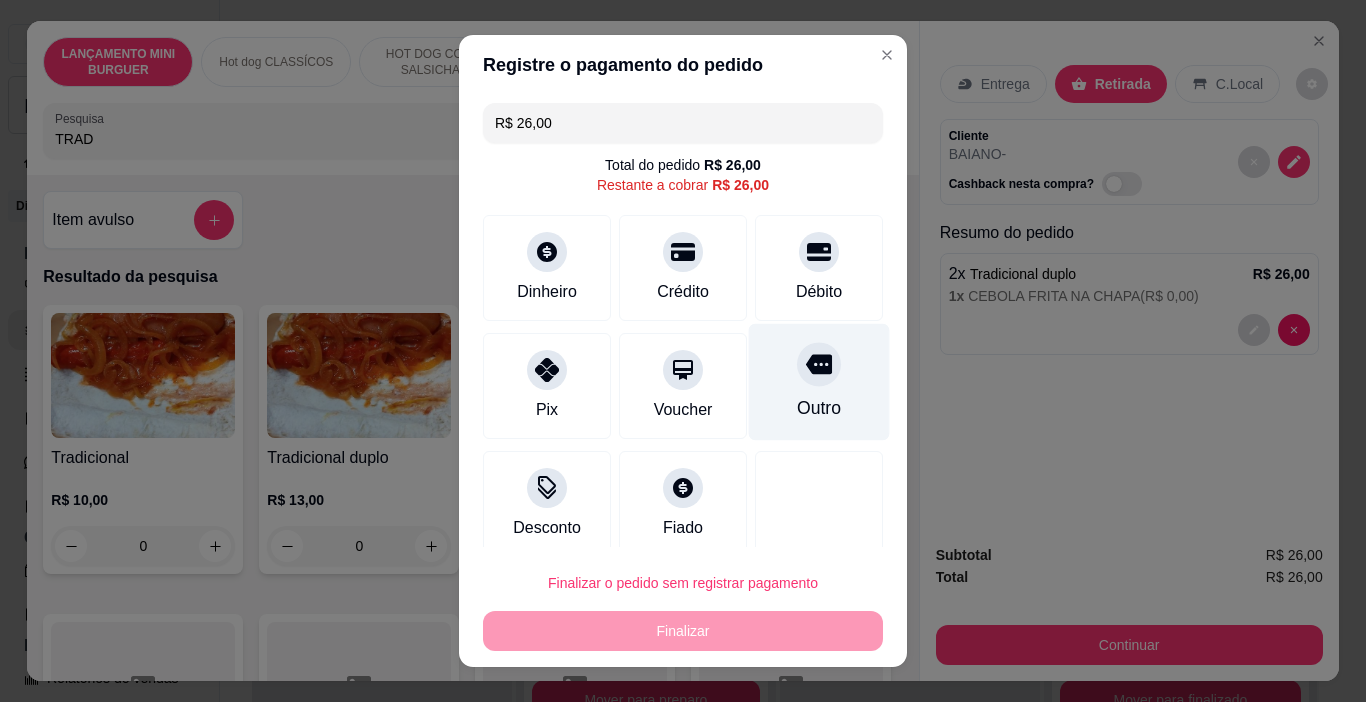 click on "Outro" at bounding box center (819, 382) 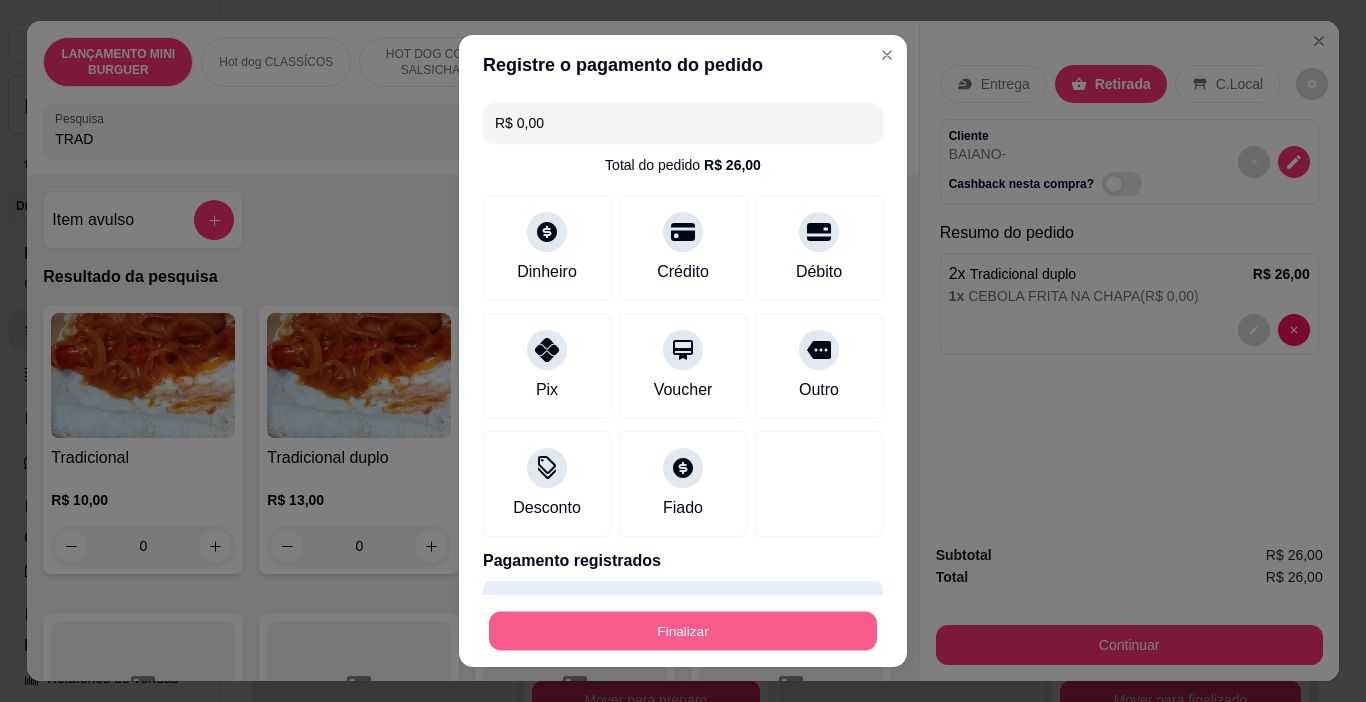 click on "Finalizar" at bounding box center [683, 631] 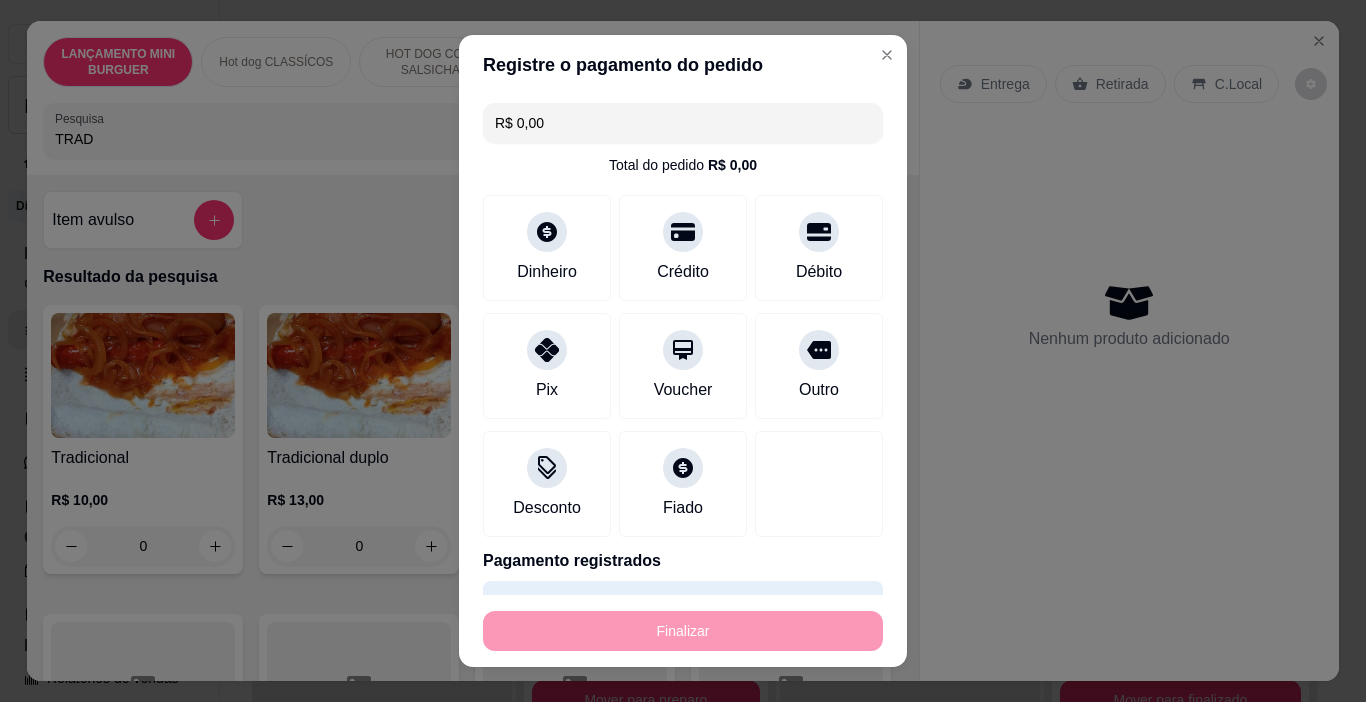 type on "-R$ 26,00" 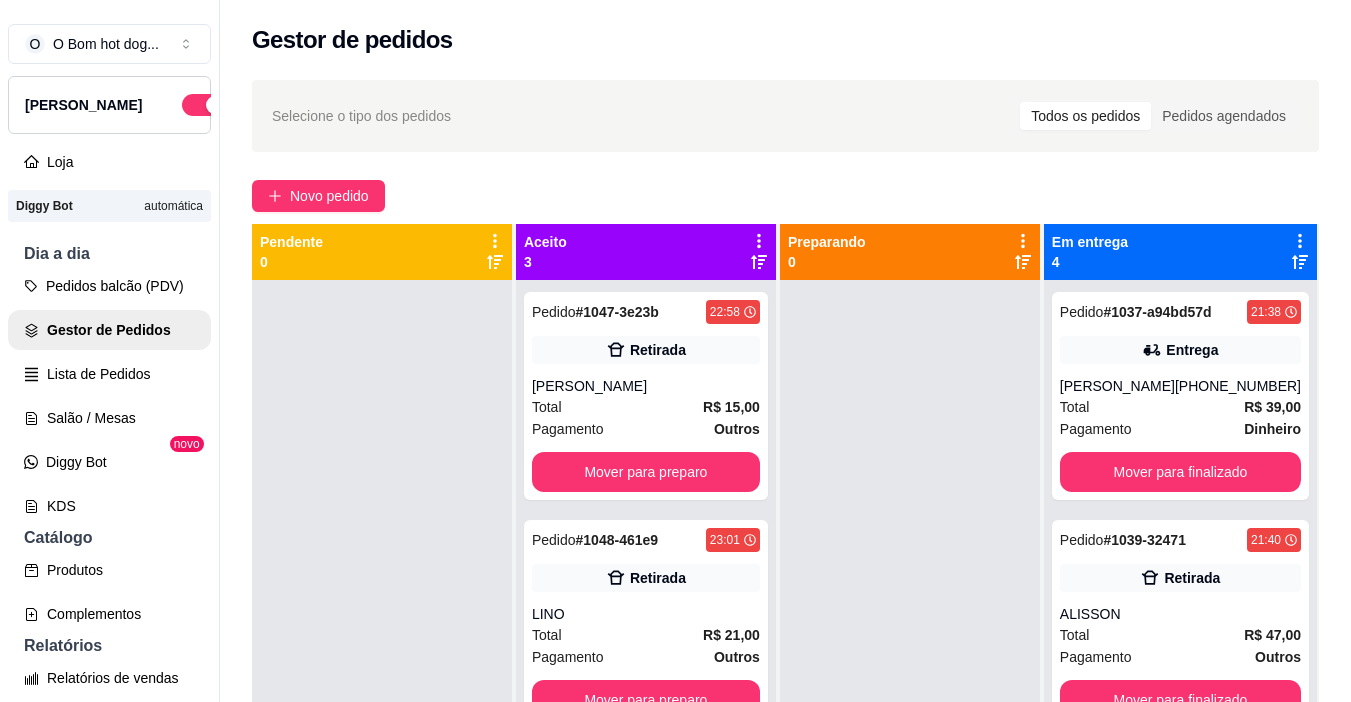 click at bounding box center (382, 631) 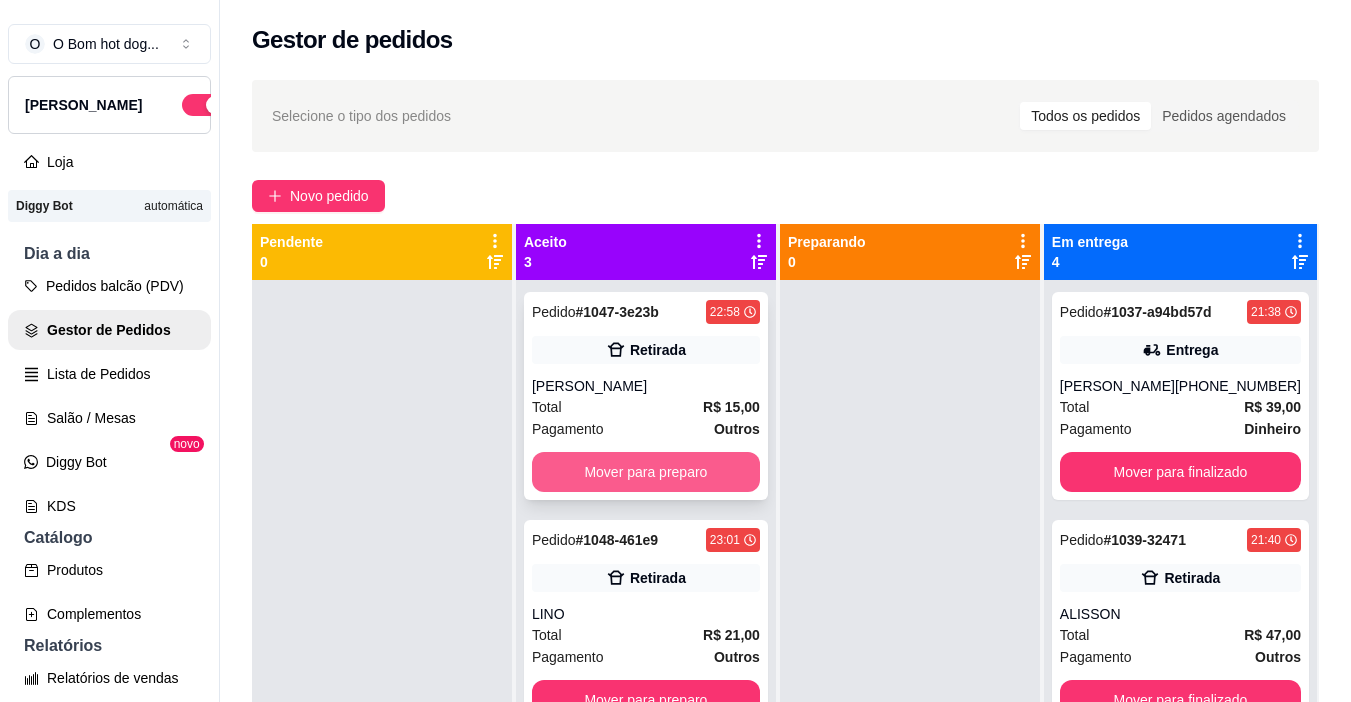 scroll, scrollTop: 2, scrollLeft: 0, axis: vertical 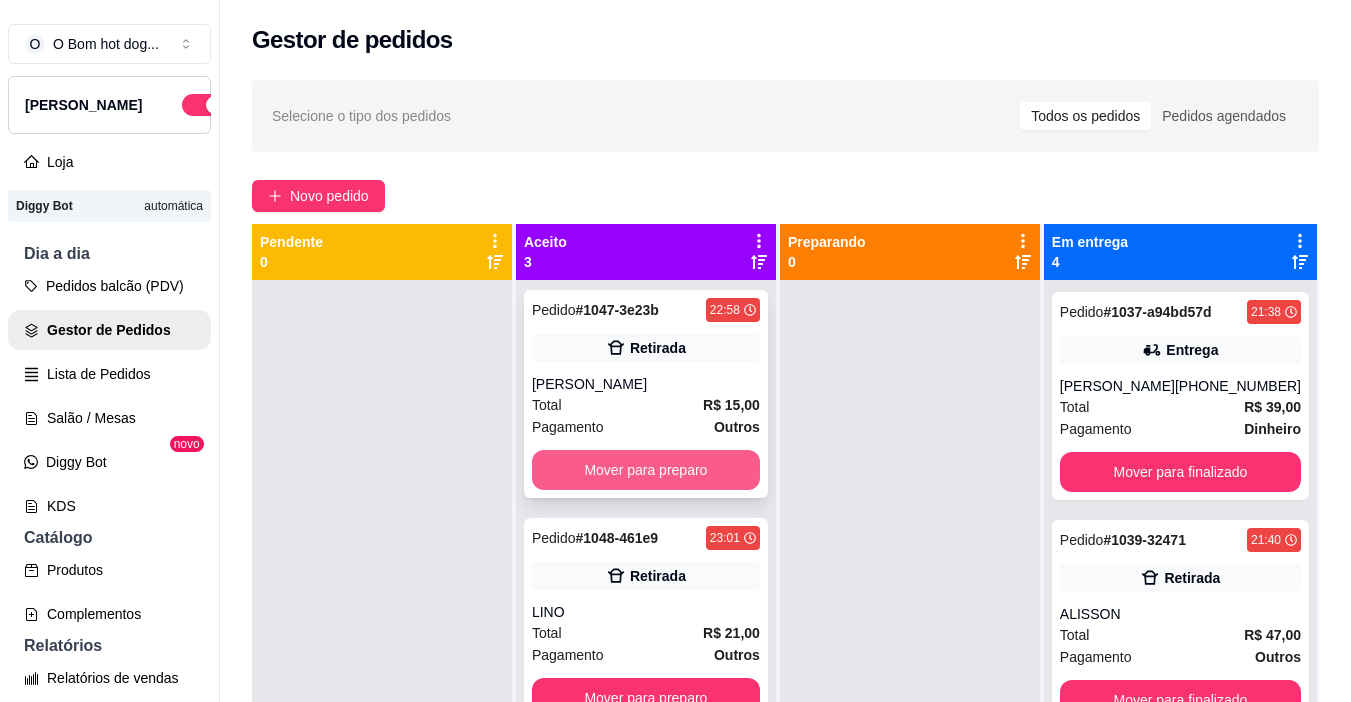 click on "Mover para preparo" at bounding box center [646, 470] 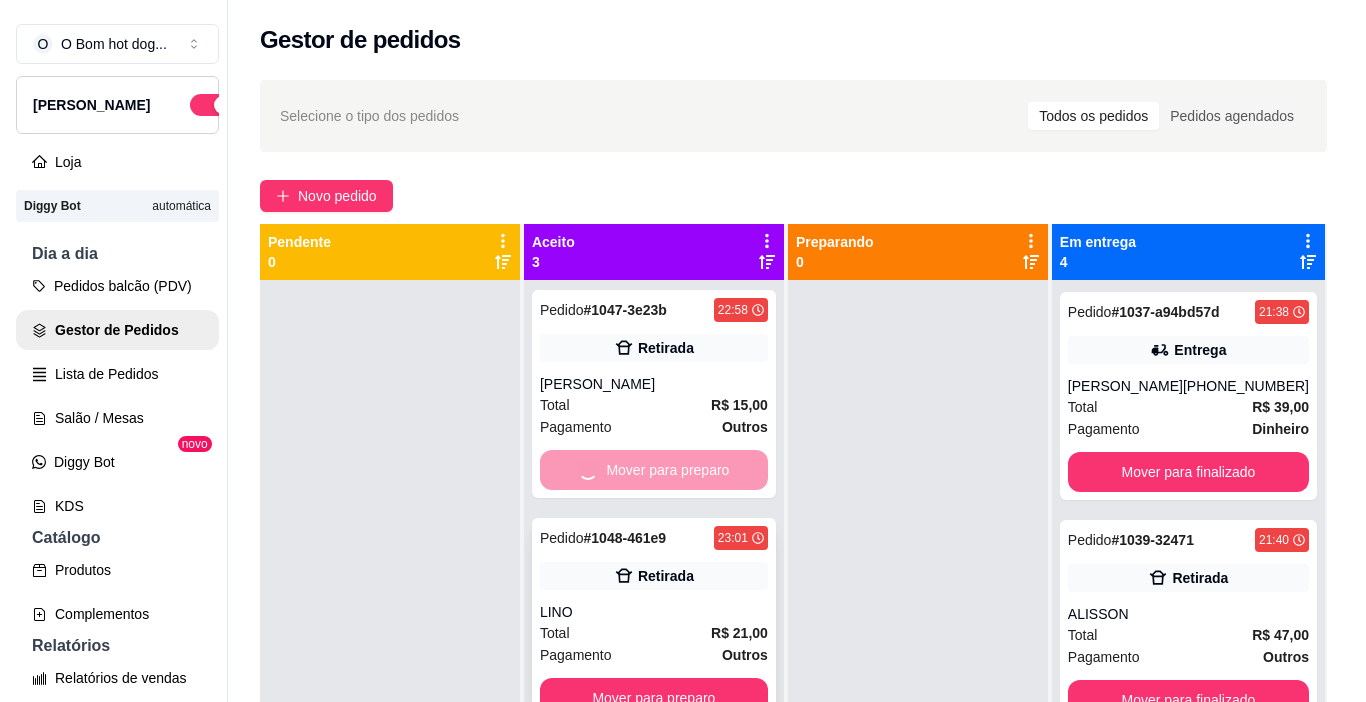 scroll, scrollTop: 0, scrollLeft: 0, axis: both 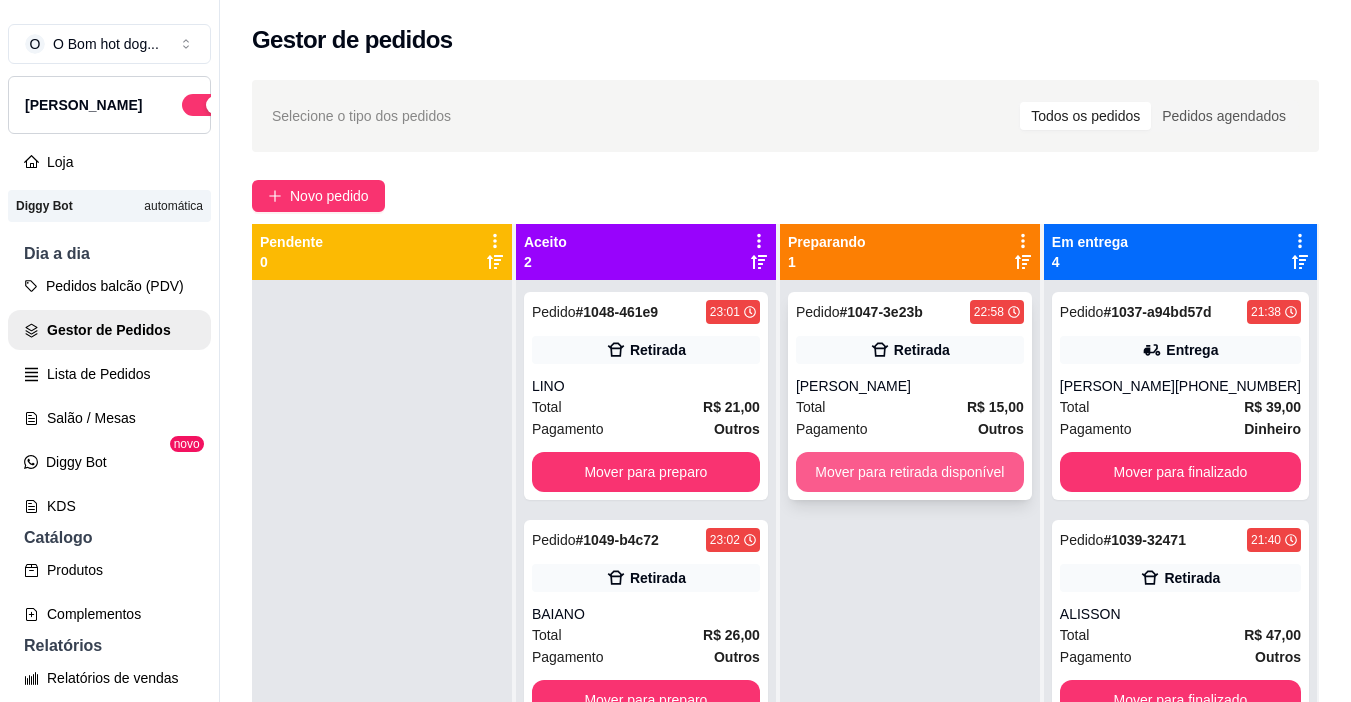 click on "Mover para retirada disponível" at bounding box center [910, 472] 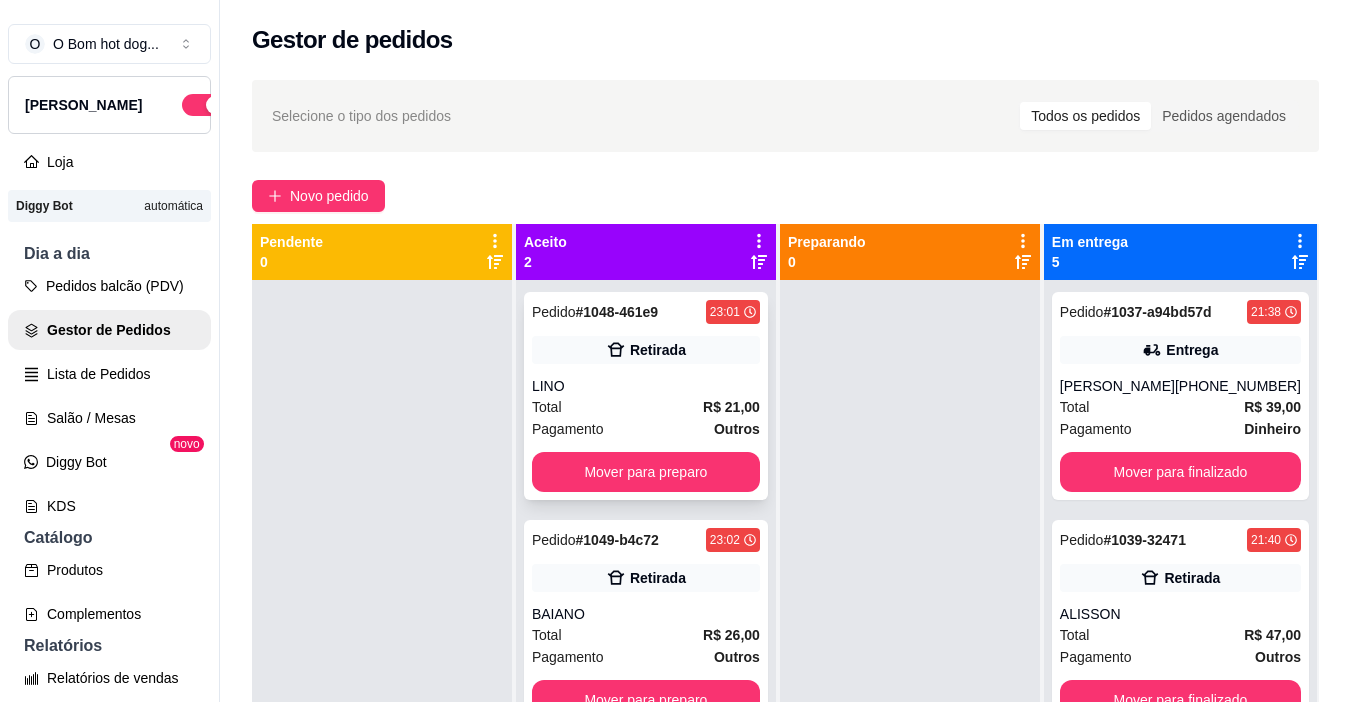 click on "Mover para preparo" at bounding box center [646, 472] 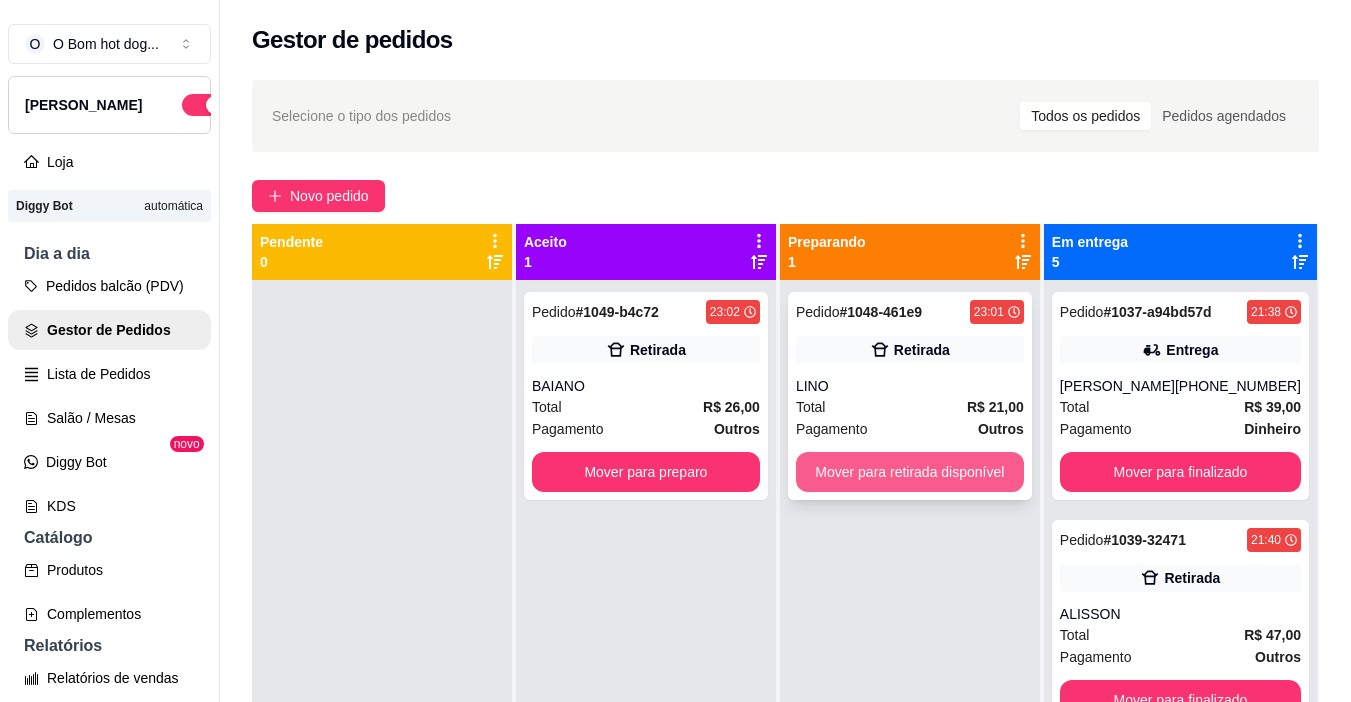 click on "Mover para retirada disponível" at bounding box center [910, 472] 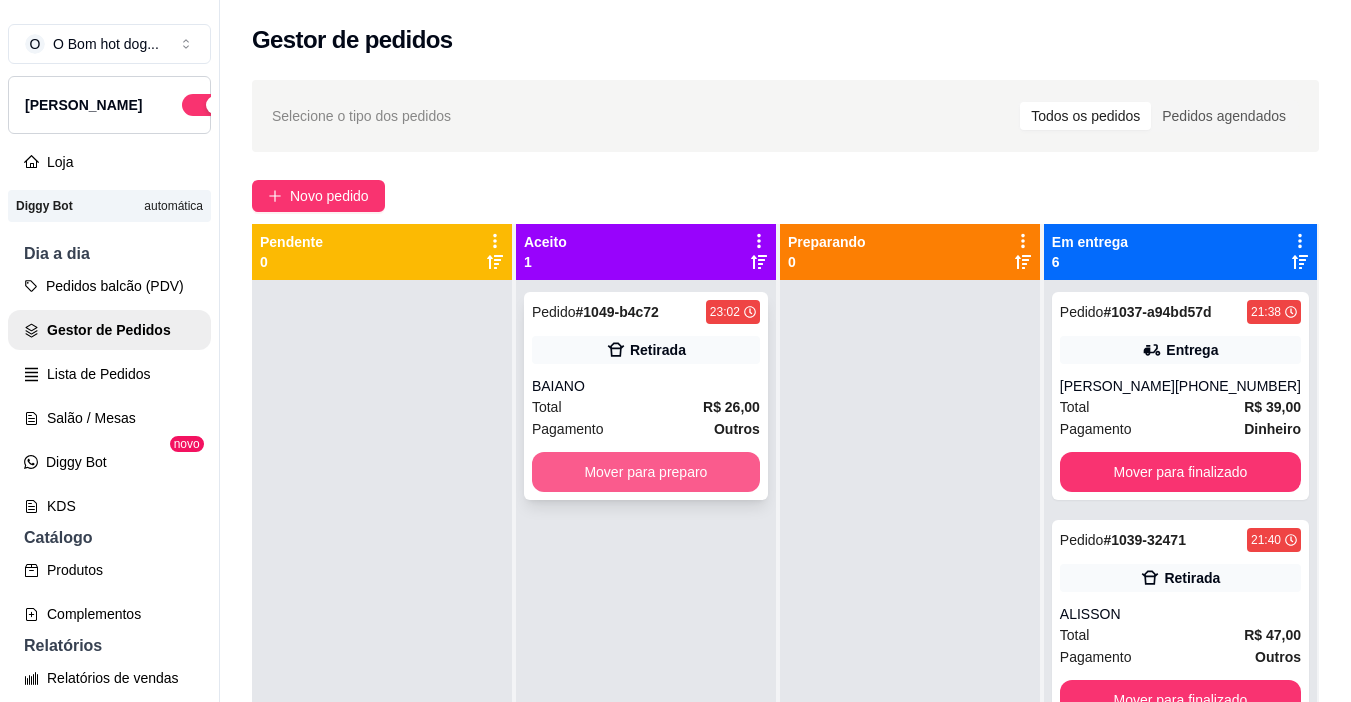 click on "Pedido  # 1049-b4c72 23:02 Retirada BAIANO Total R$ 26,00 Pagamento Outros Mover para preparo" at bounding box center (646, 396) 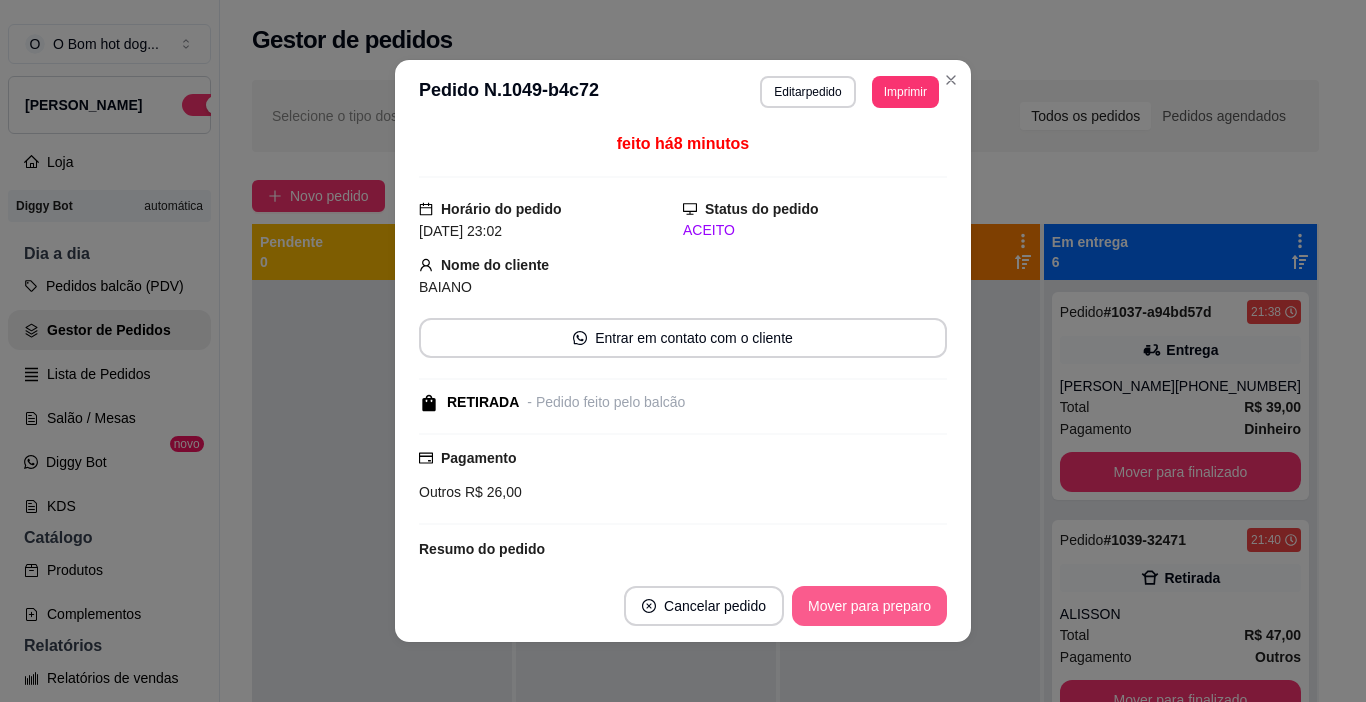 click on "Mover para preparo" at bounding box center (869, 606) 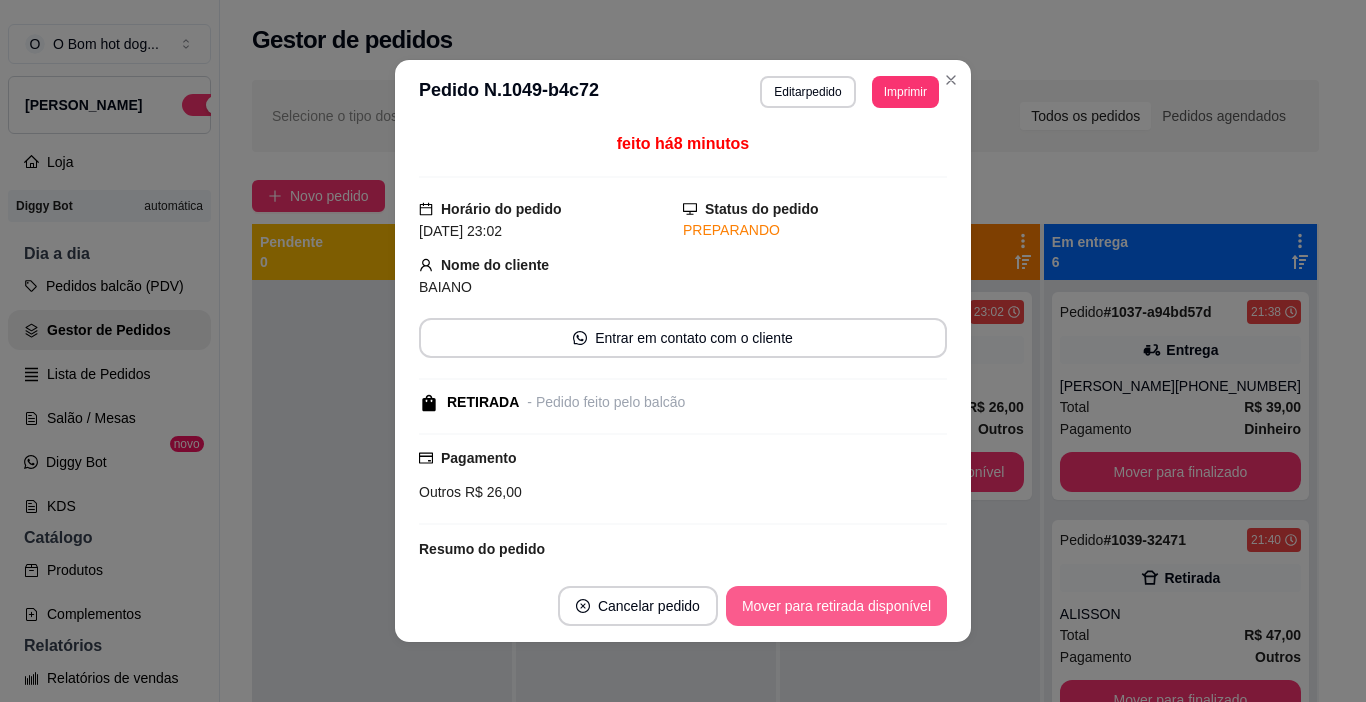 click on "Mover para retirada disponível" at bounding box center (836, 606) 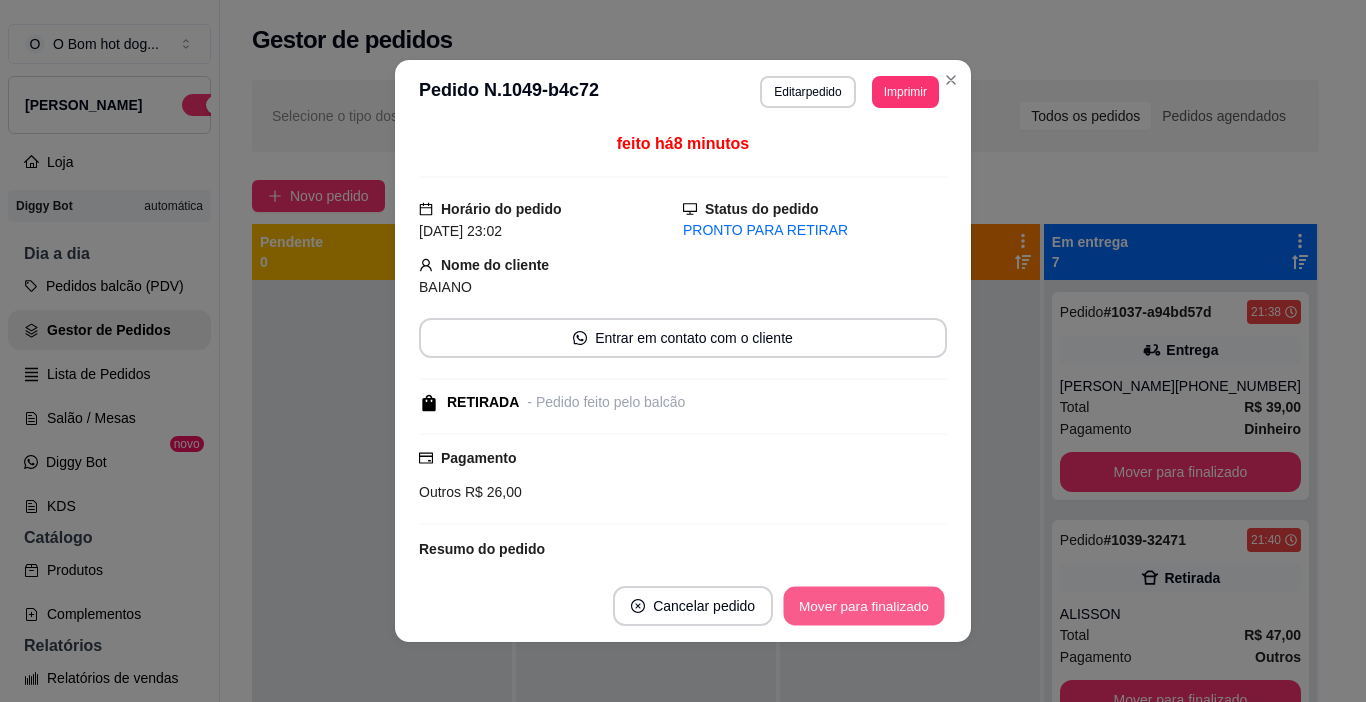 click on "Mover para finalizado" at bounding box center (864, 606) 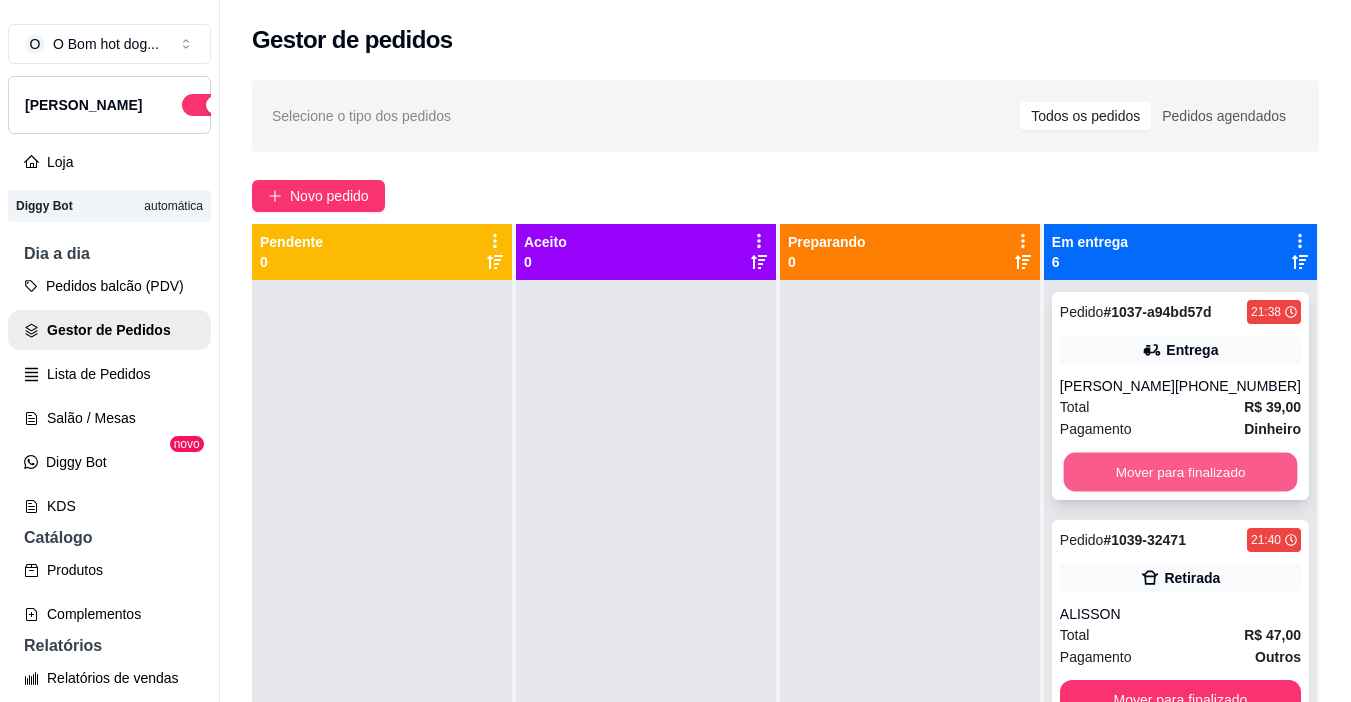 click on "Mover para finalizado" at bounding box center [1180, 472] 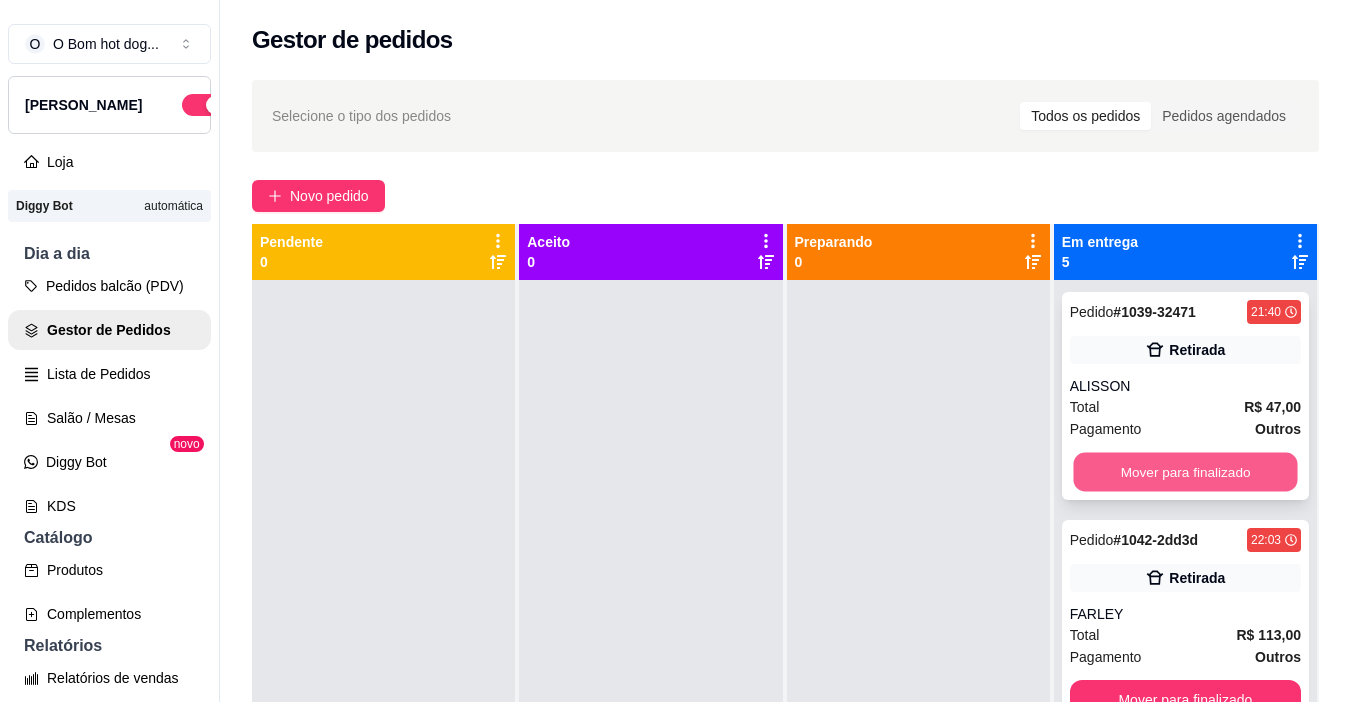 click on "Mover para finalizado" at bounding box center (1185, 472) 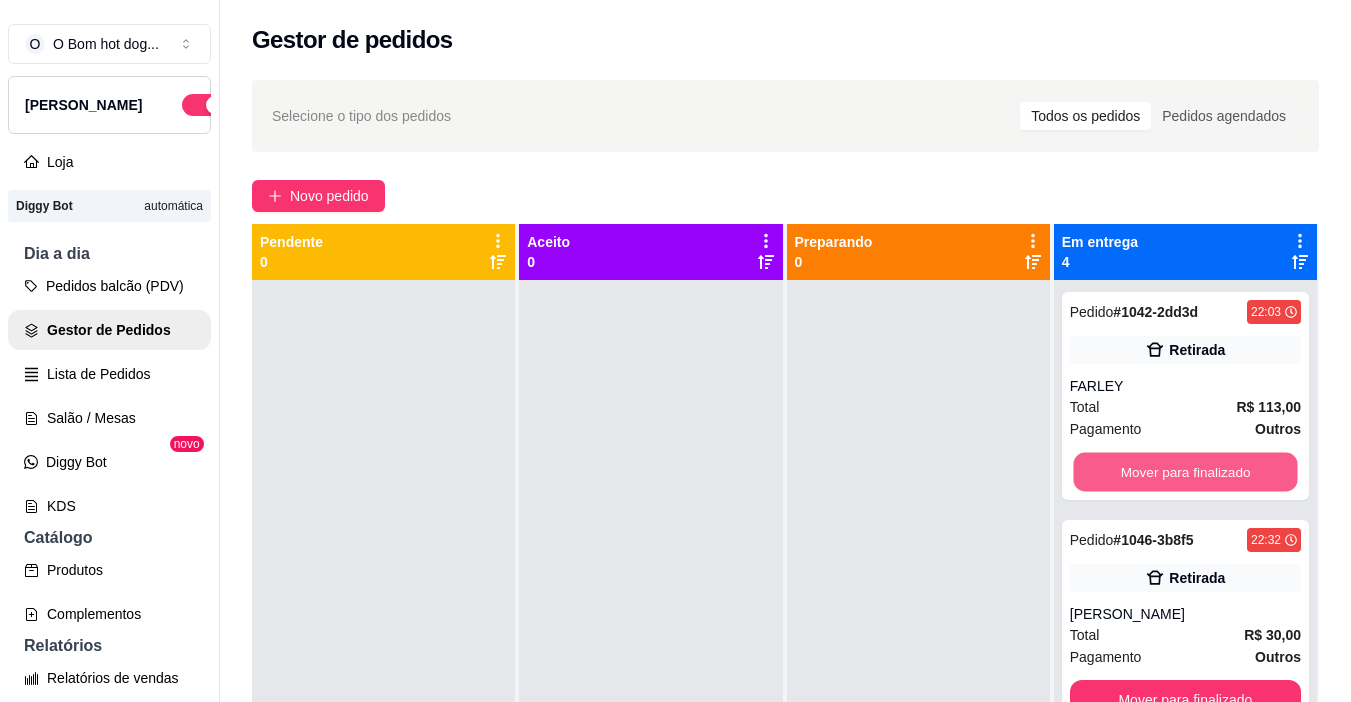 click on "Mover para finalizado" at bounding box center [1185, 472] 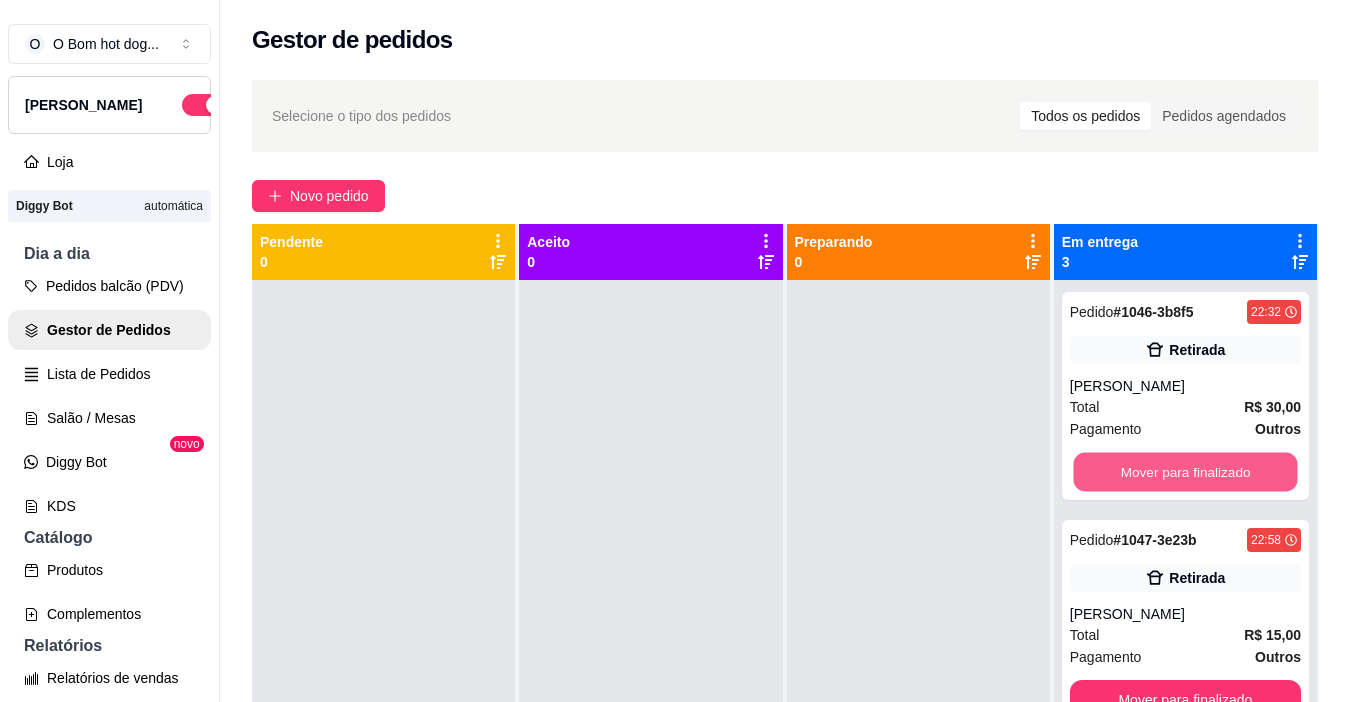 click on "Mover para finalizado" at bounding box center [1185, 472] 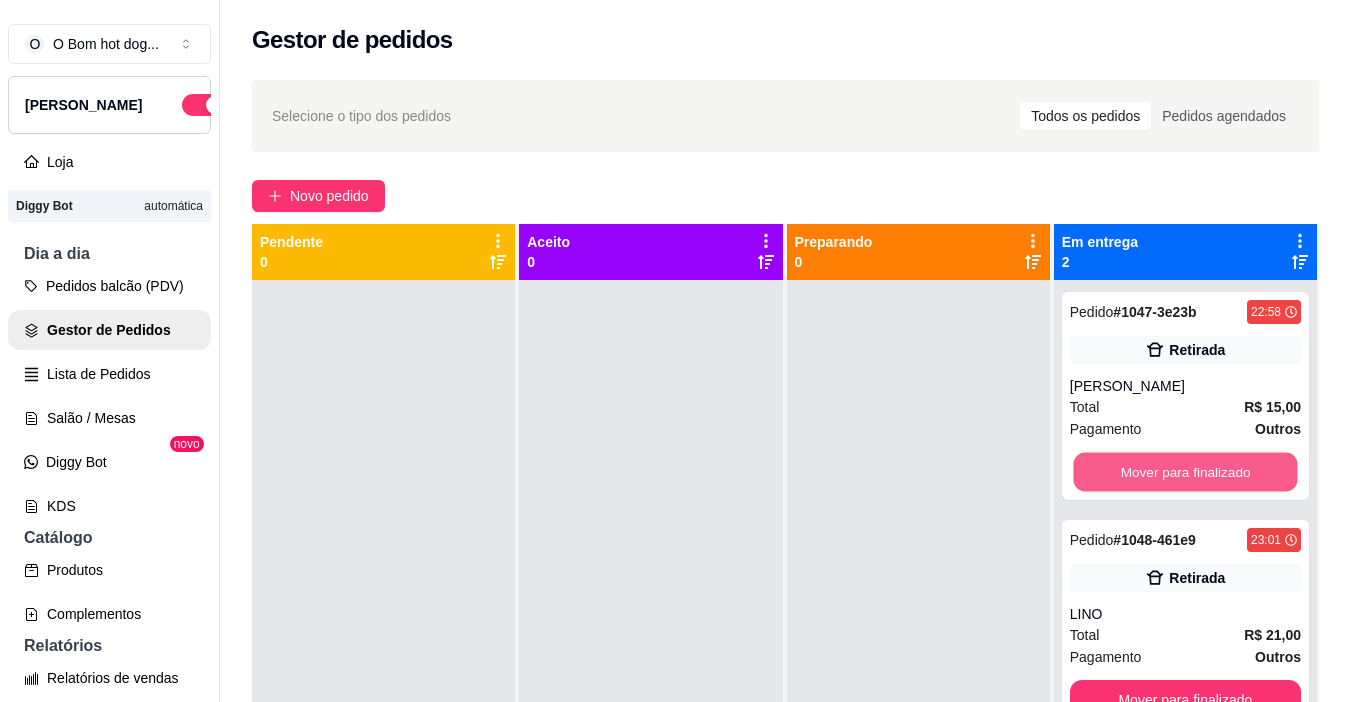 click on "Mover para finalizado" at bounding box center [1185, 472] 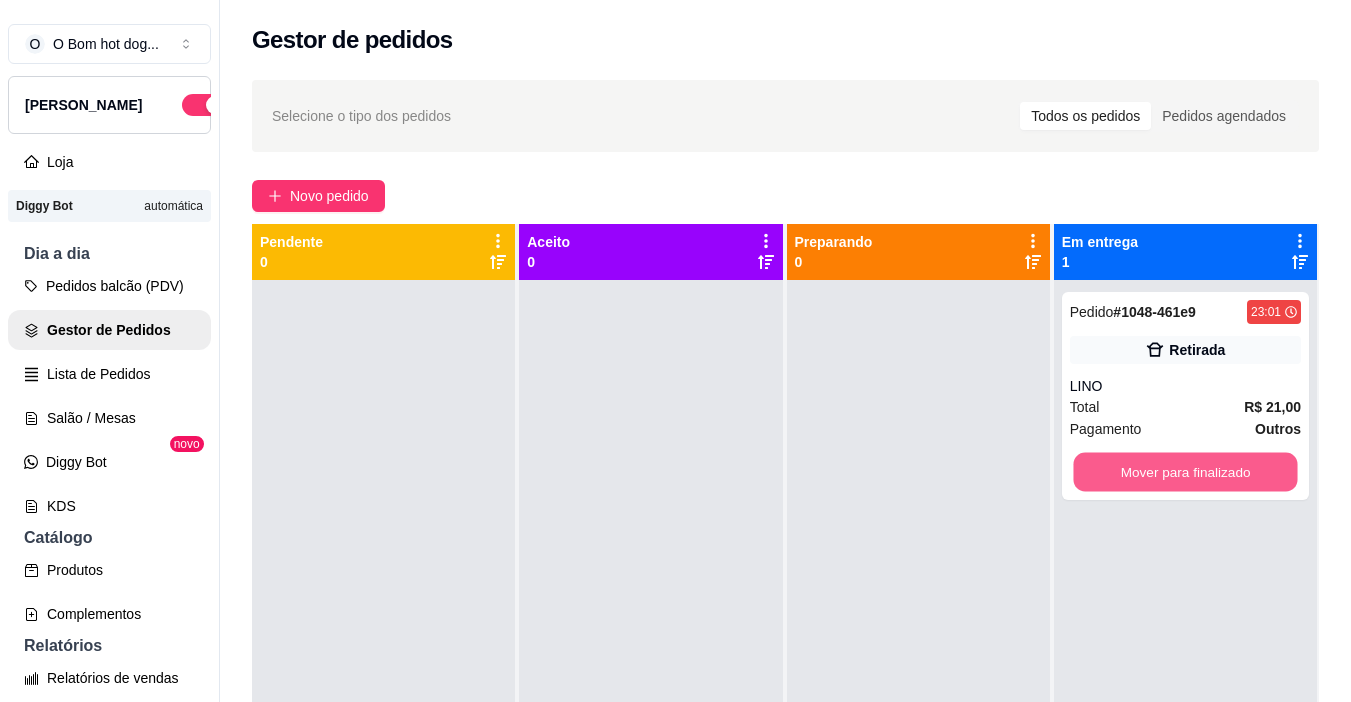 click on "Mover para finalizado" at bounding box center (1185, 472) 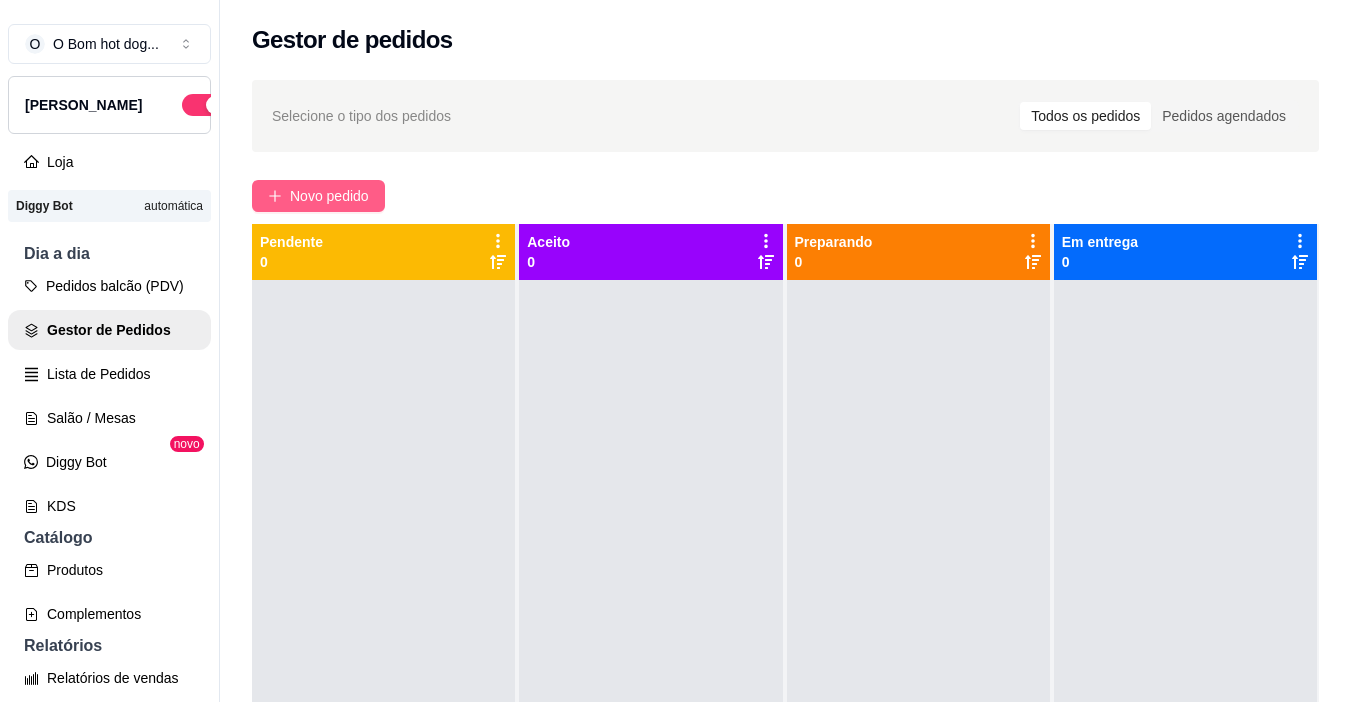 click on "Novo pedido" at bounding box center (329, 196) 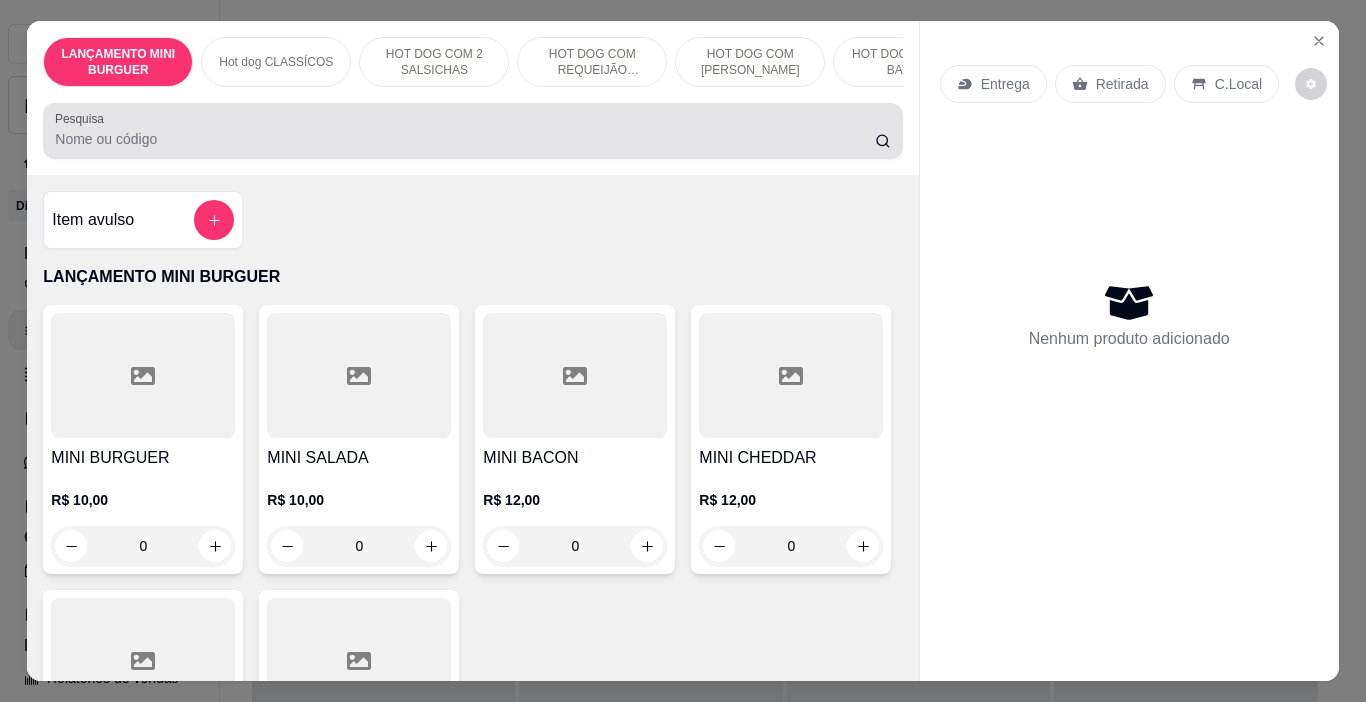 click at bounding box center [472, 131] 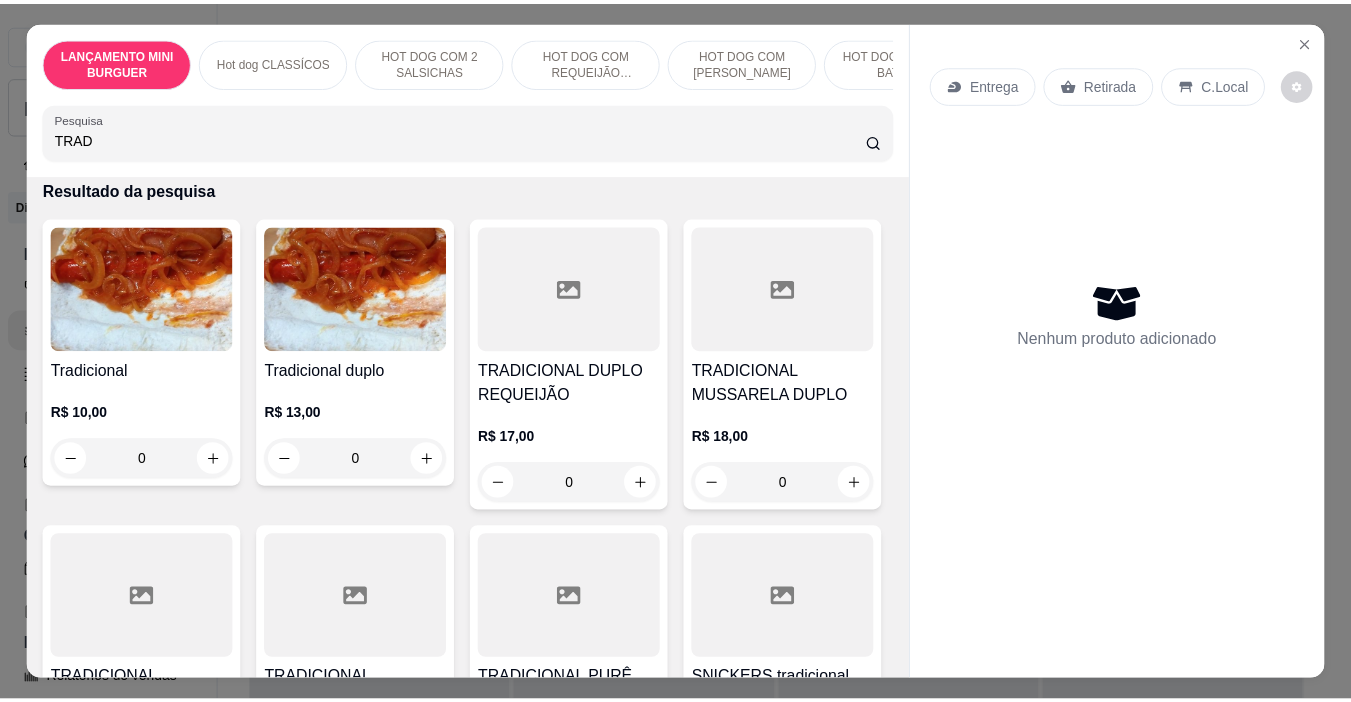 scroll, scrollTop: 200, scrollLeft: 0, axis: vertical 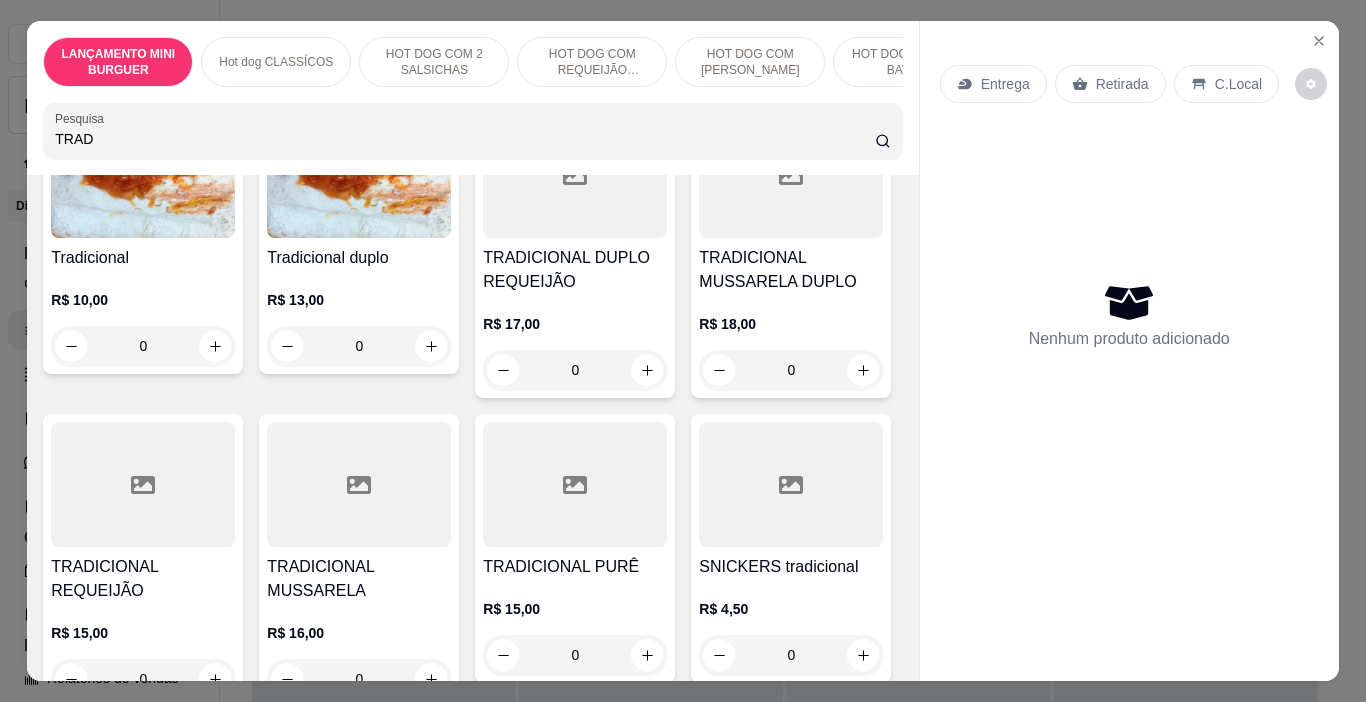 type on "TRAD" 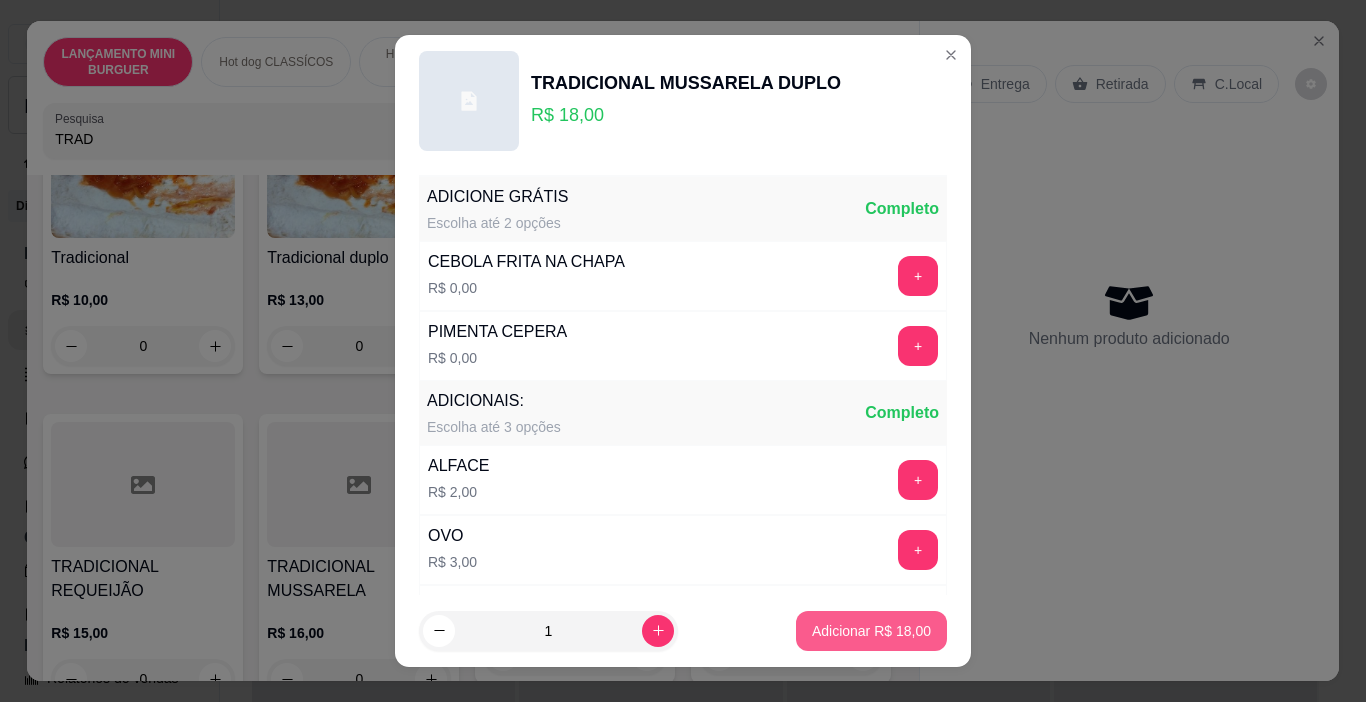 click on "Adicionar   R$ 18,00" at bounding box center (871, 631) 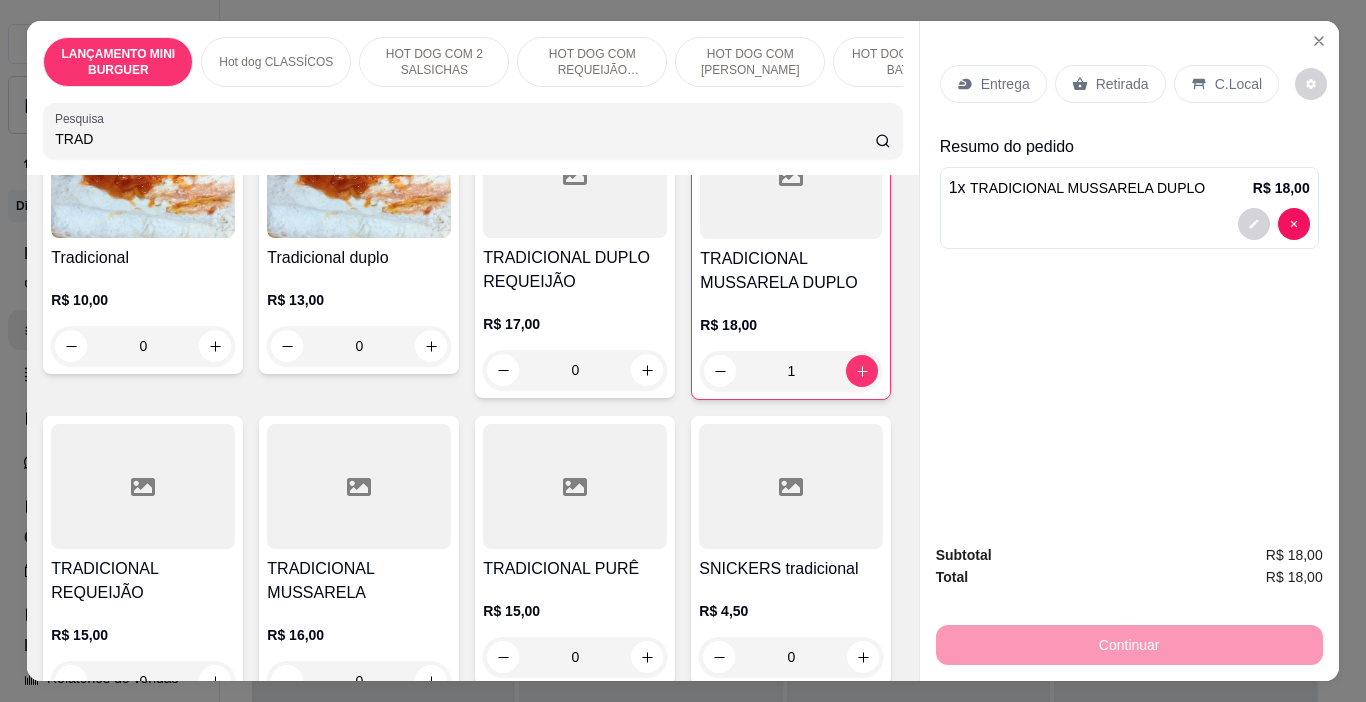 click on "Entrega Retirada C.Local Resumo do pedido 1 x   TRADICIONAL MUSSARELA DUPLO R$ 18,00" at bounding box center [1129, 274] 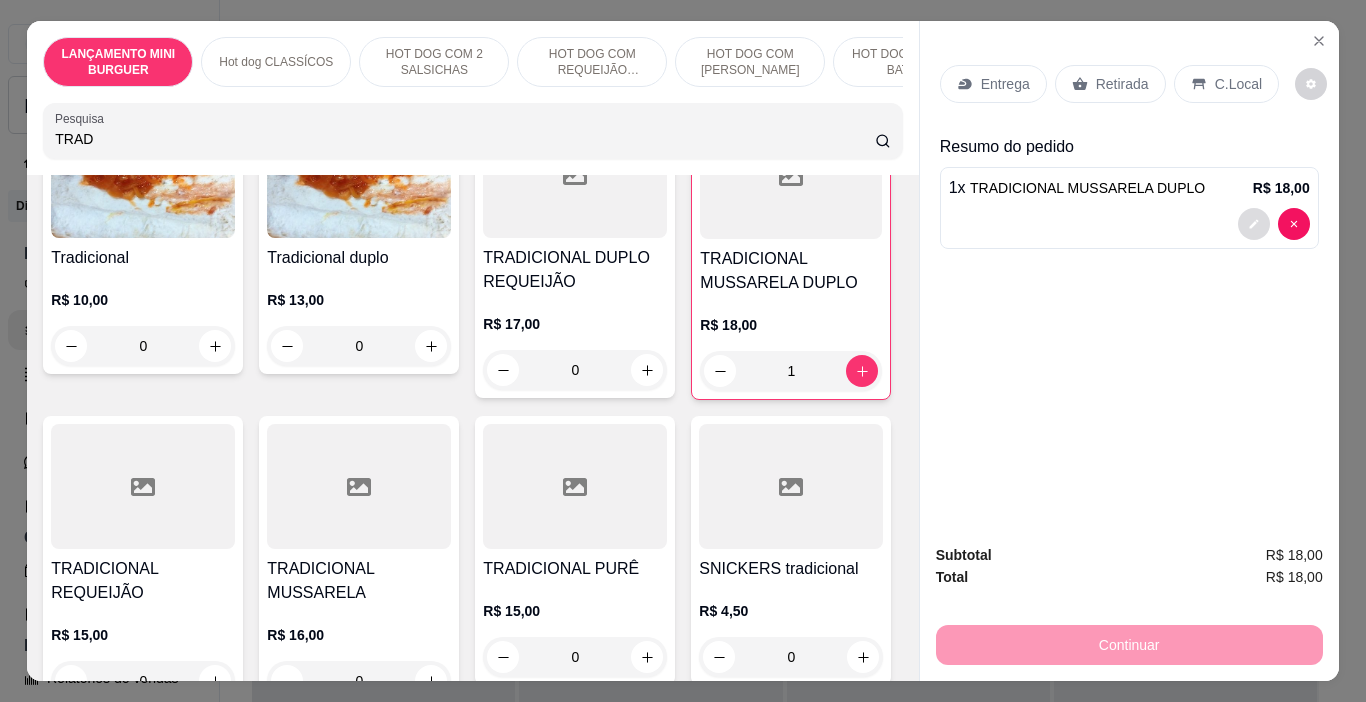 click 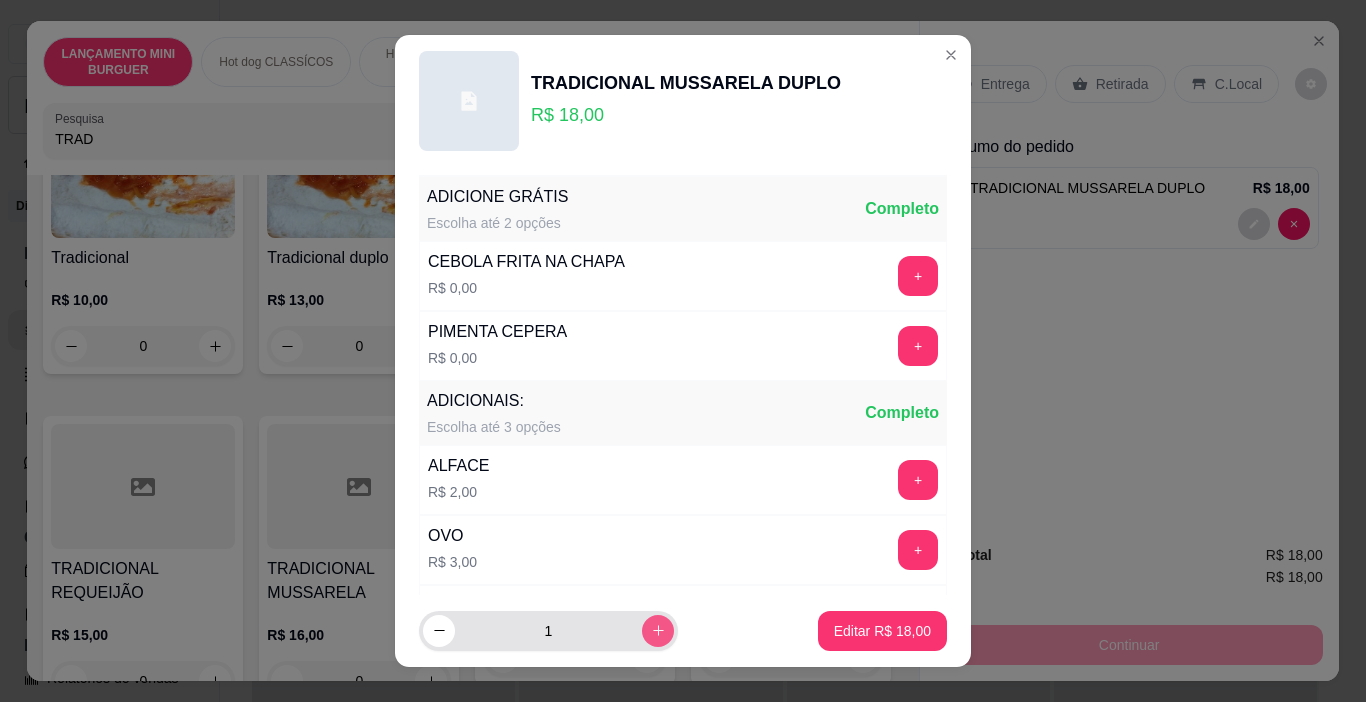 click at bounding box center (658, 631) 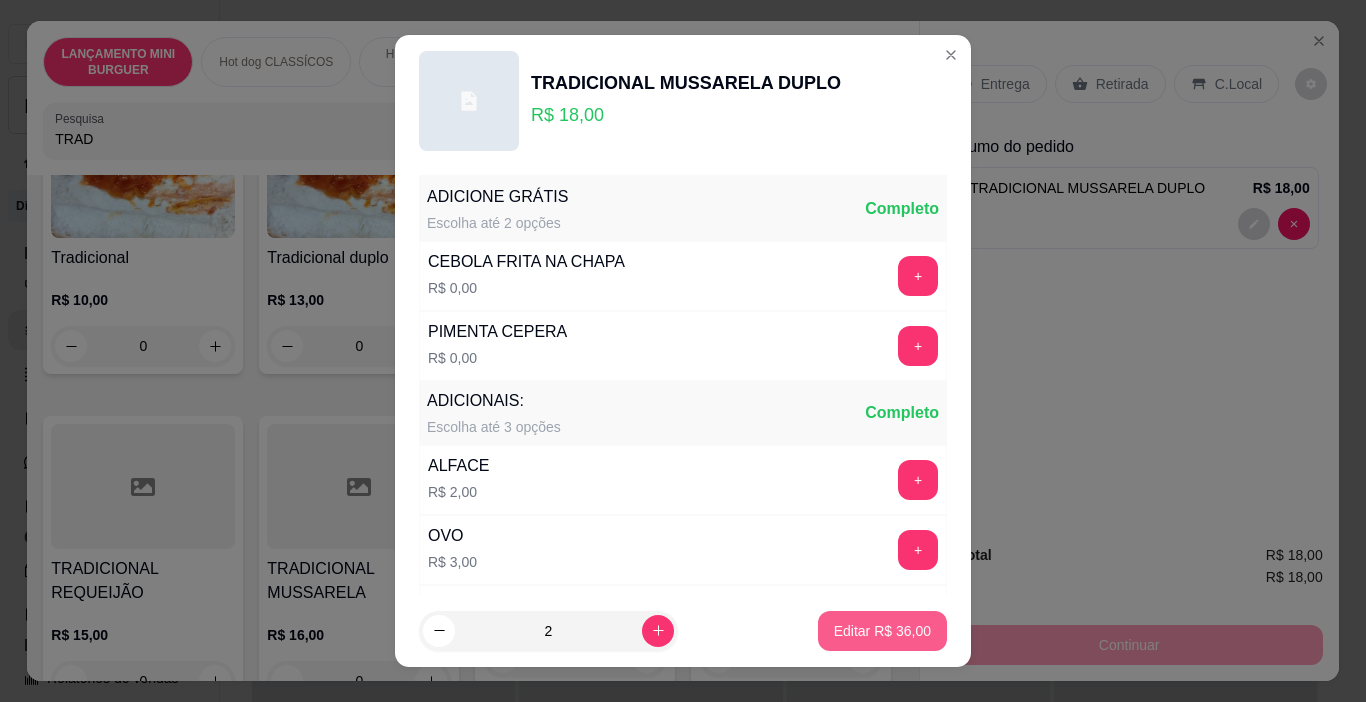 click on "Editar   R$ 36,00" at bounding box center (882, 631) 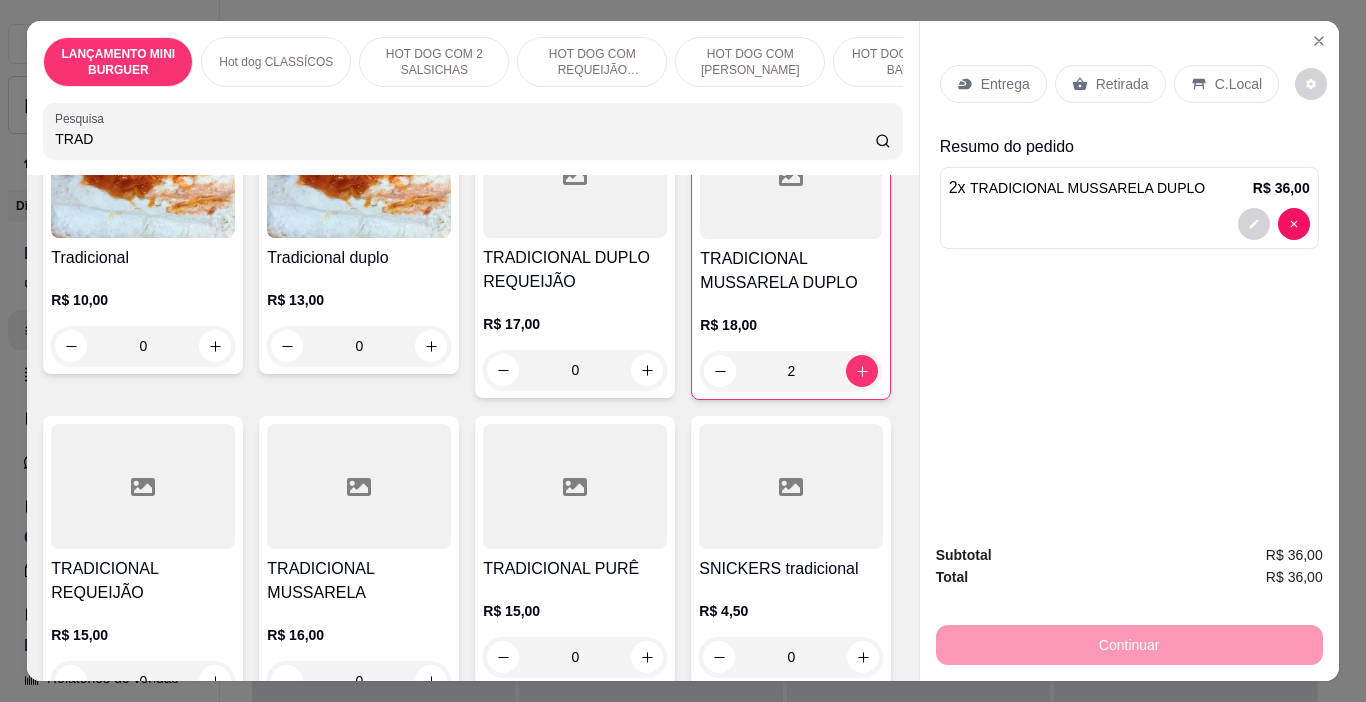 click on "Retirada" at bounding box center [1122, 84] 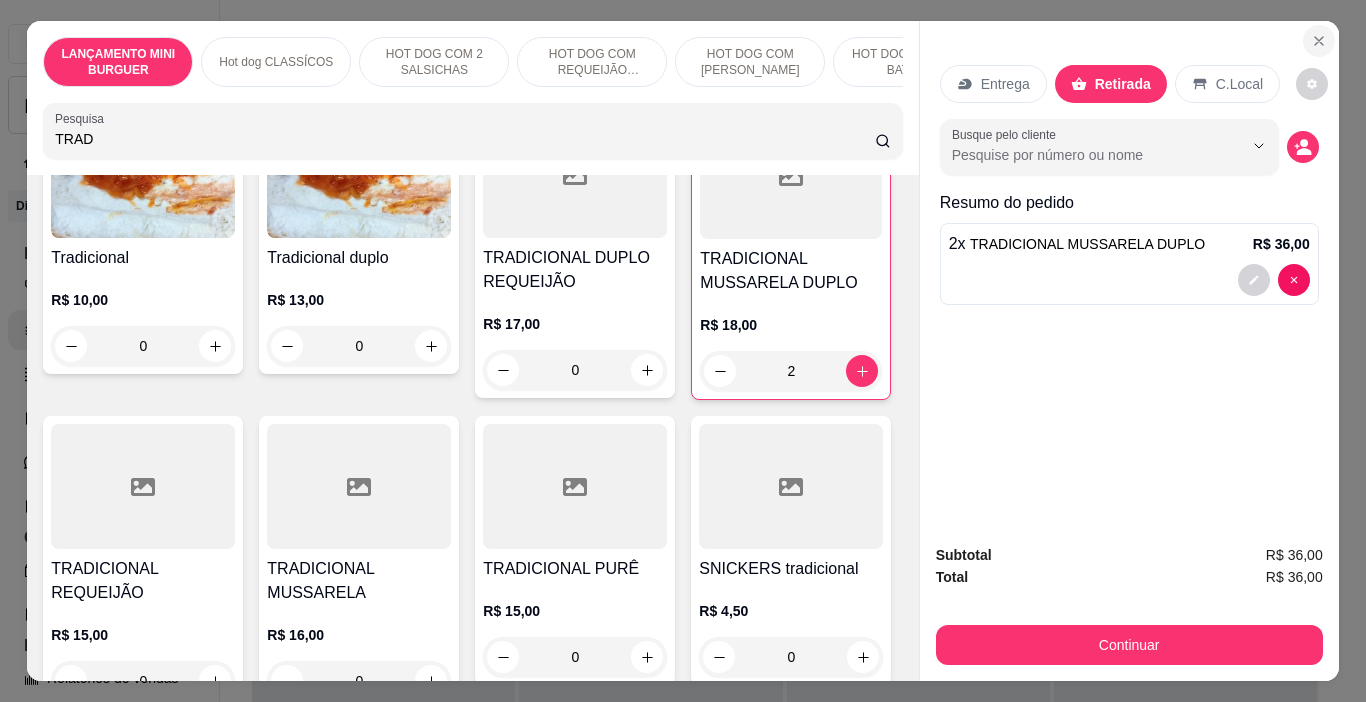 click 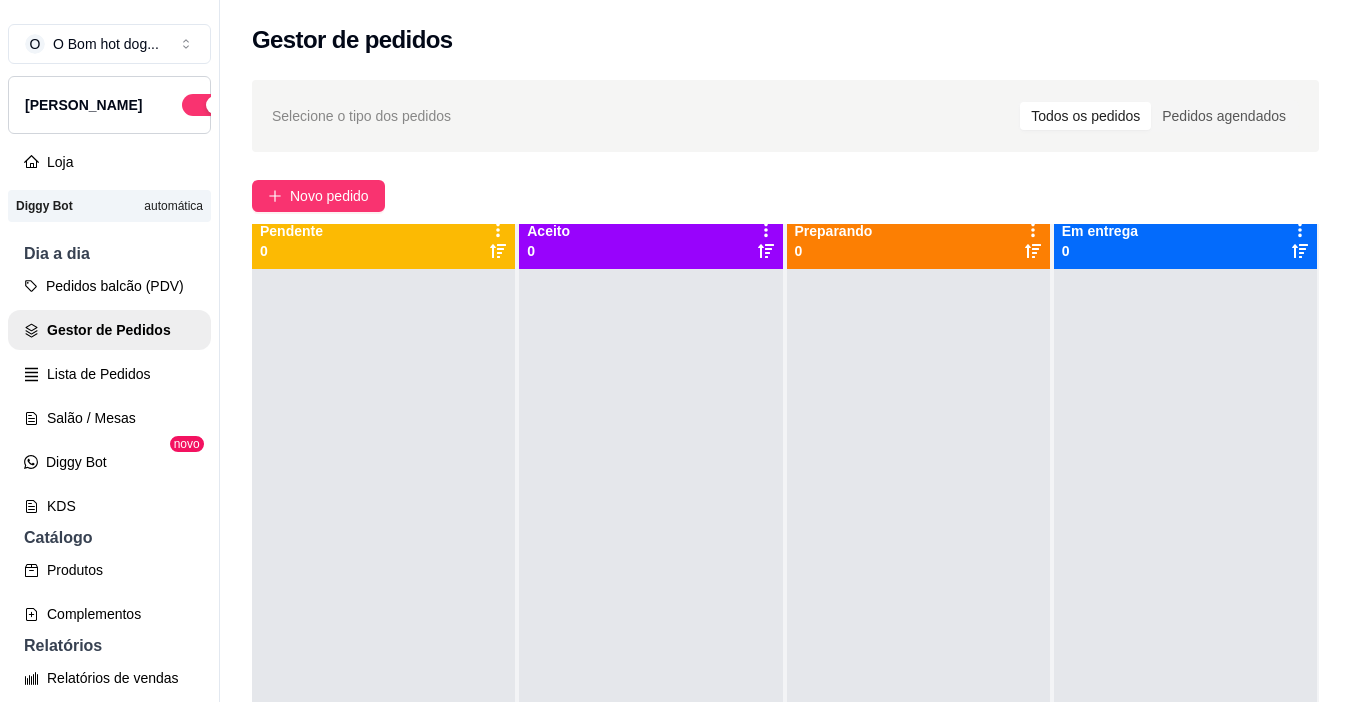 scroll, scrollTop: 0, scrollLeft: 0, axis: both 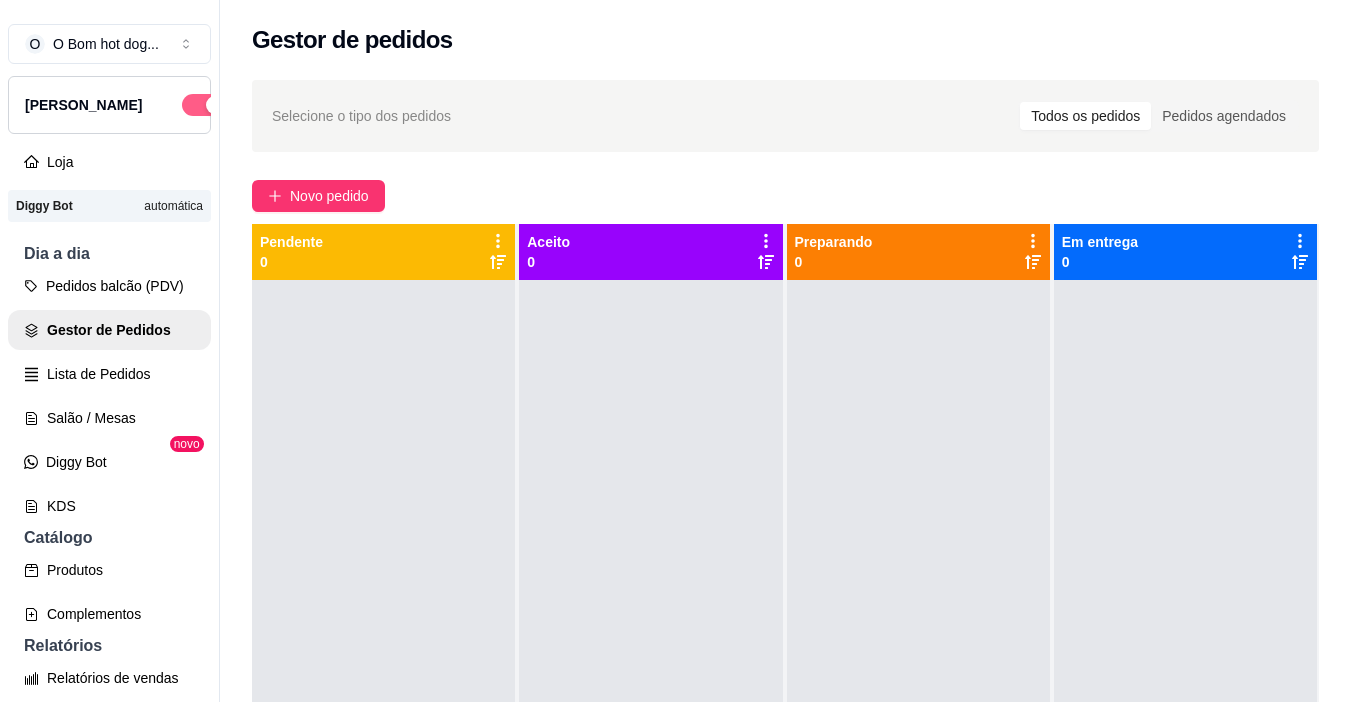 click at bounding box center (204, 105) 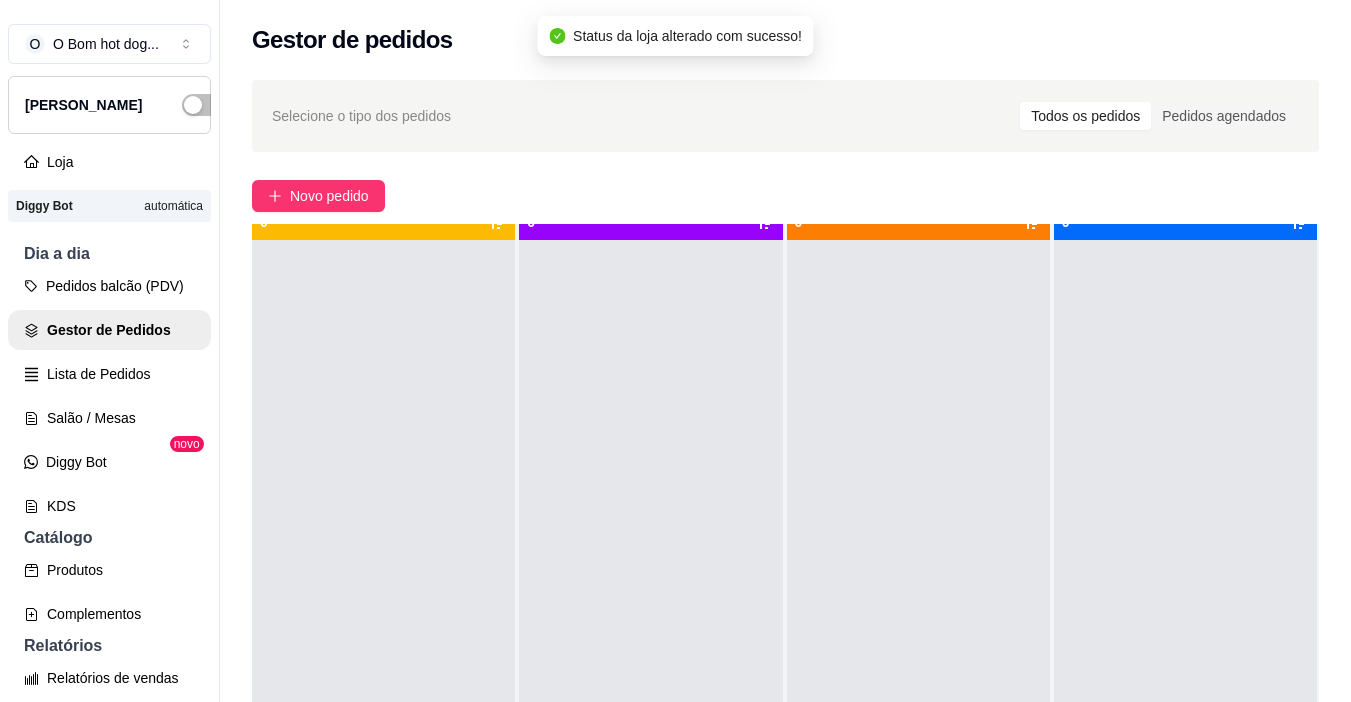 scroll, scrollTop: 56, scrollLeft: 0, axis: vertical 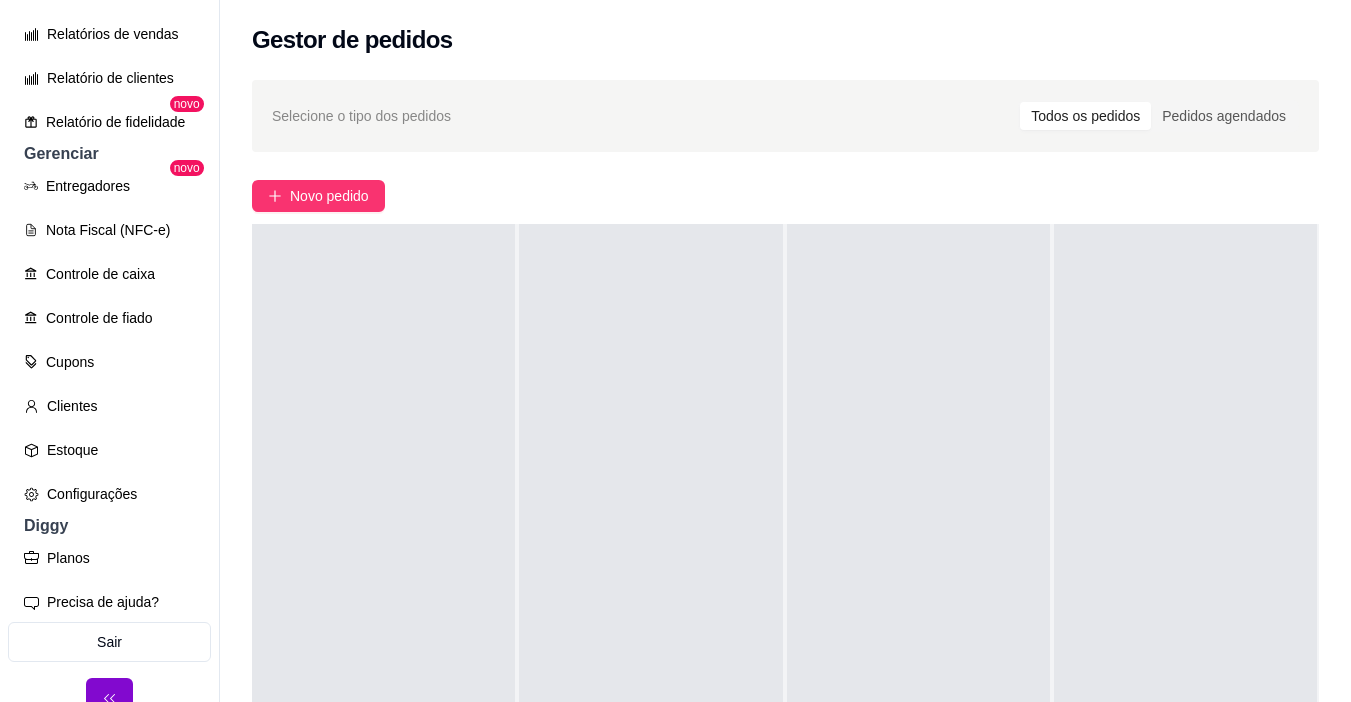 click on "Configurações" at bounding box center (109, 494) 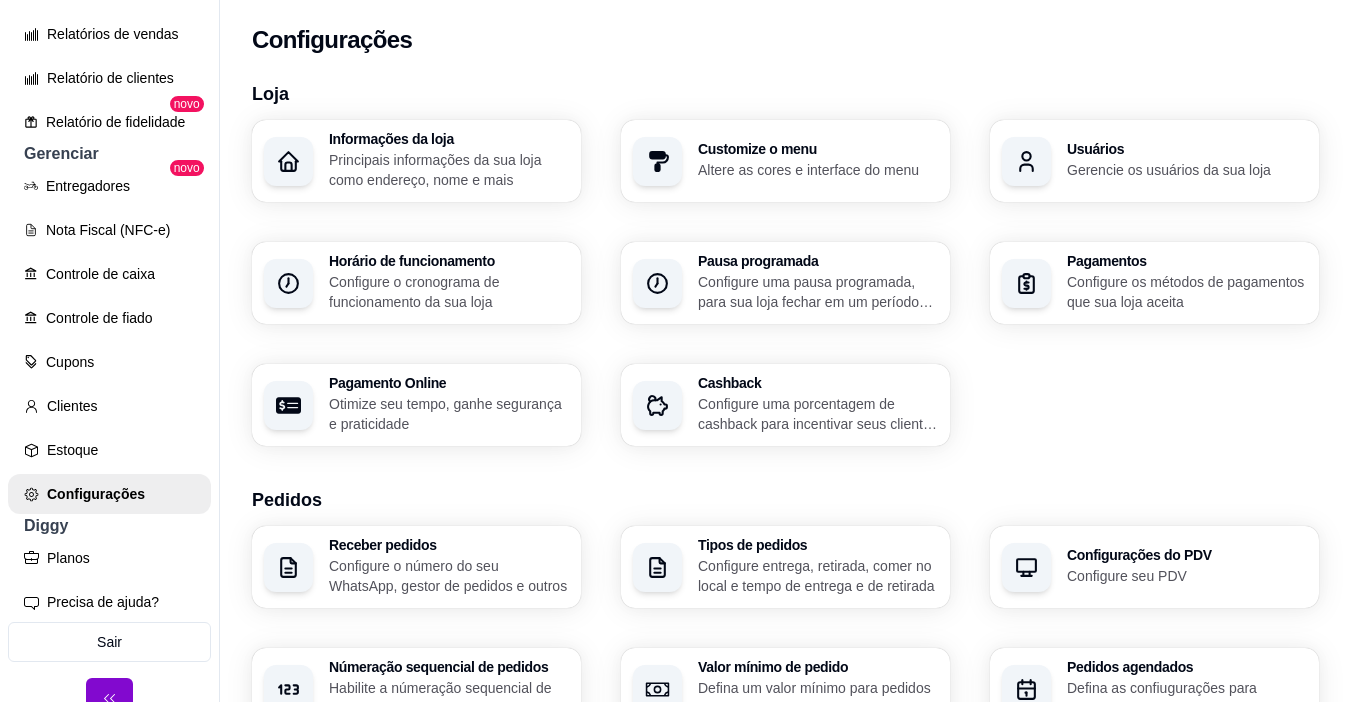 click on "Configure o cronograma de funcionamento da sua loja" at bounding box center [449, 292] 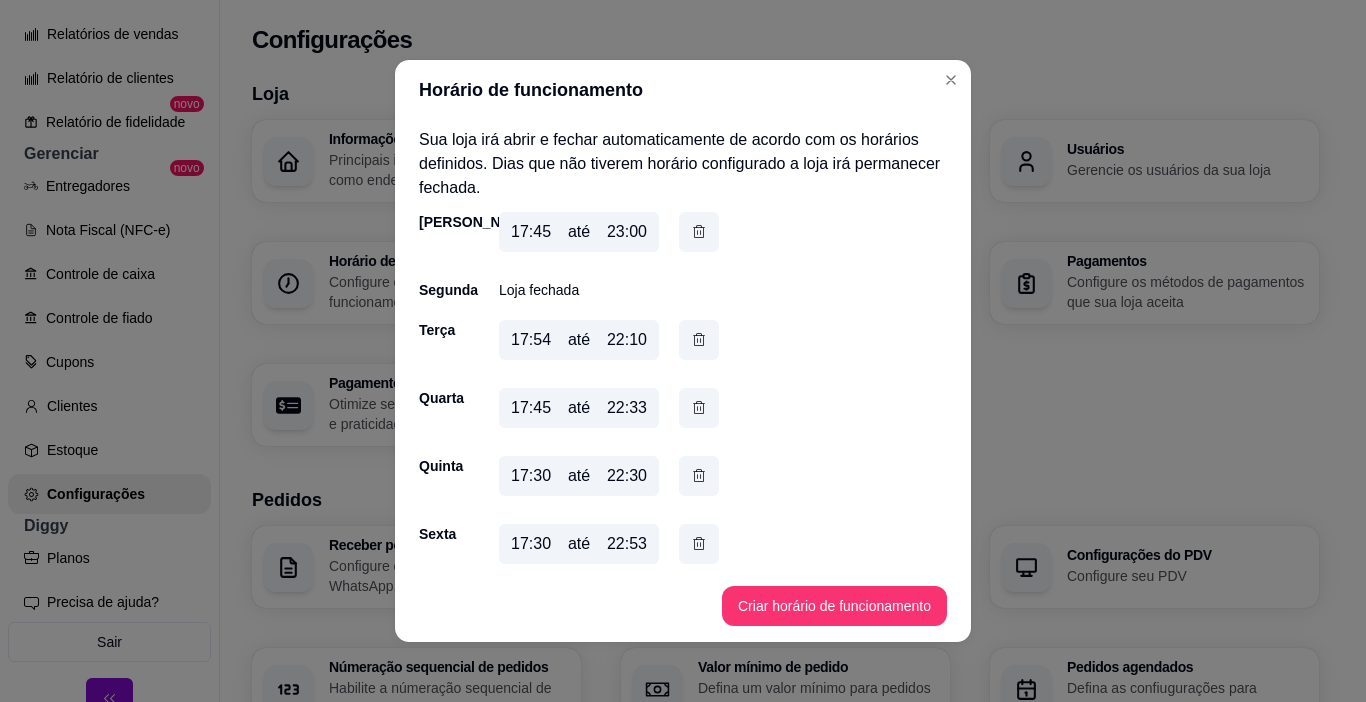 click on "22:53" at bounding box center (627, 544) 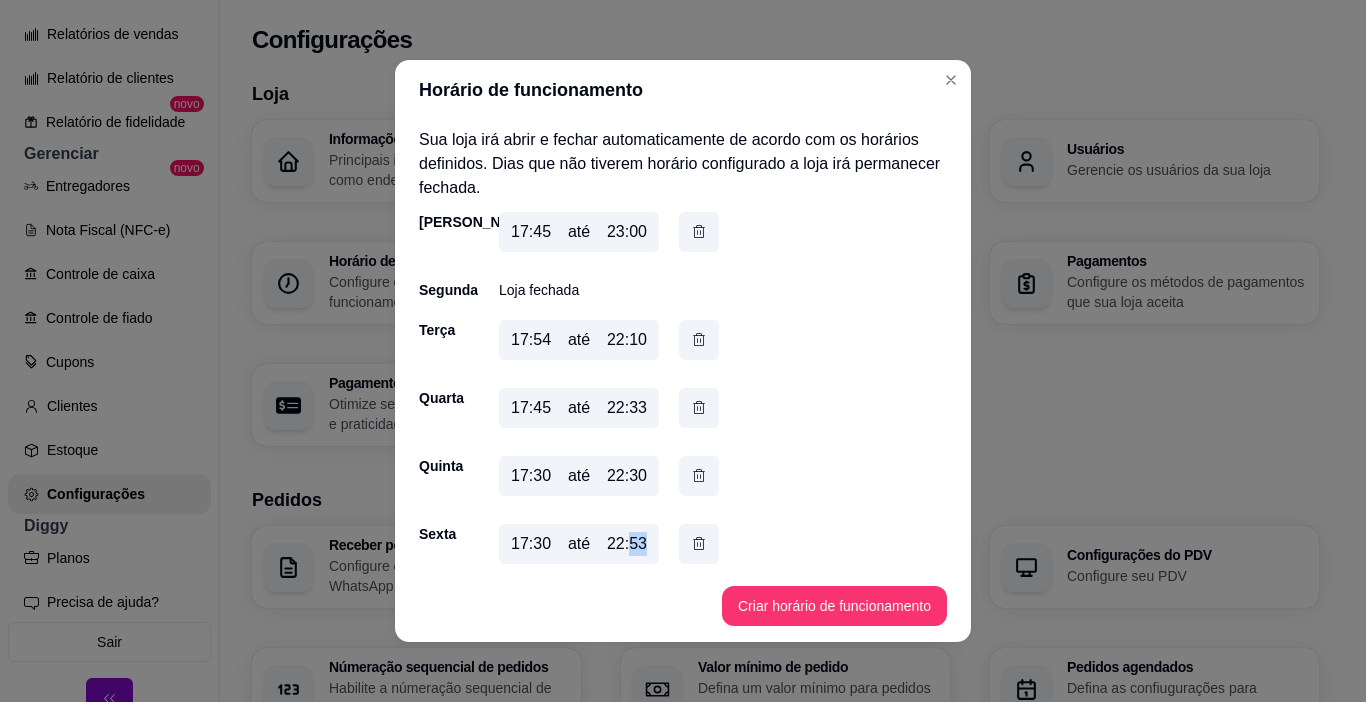 click on "22:53" at bounding box center (627, 544) 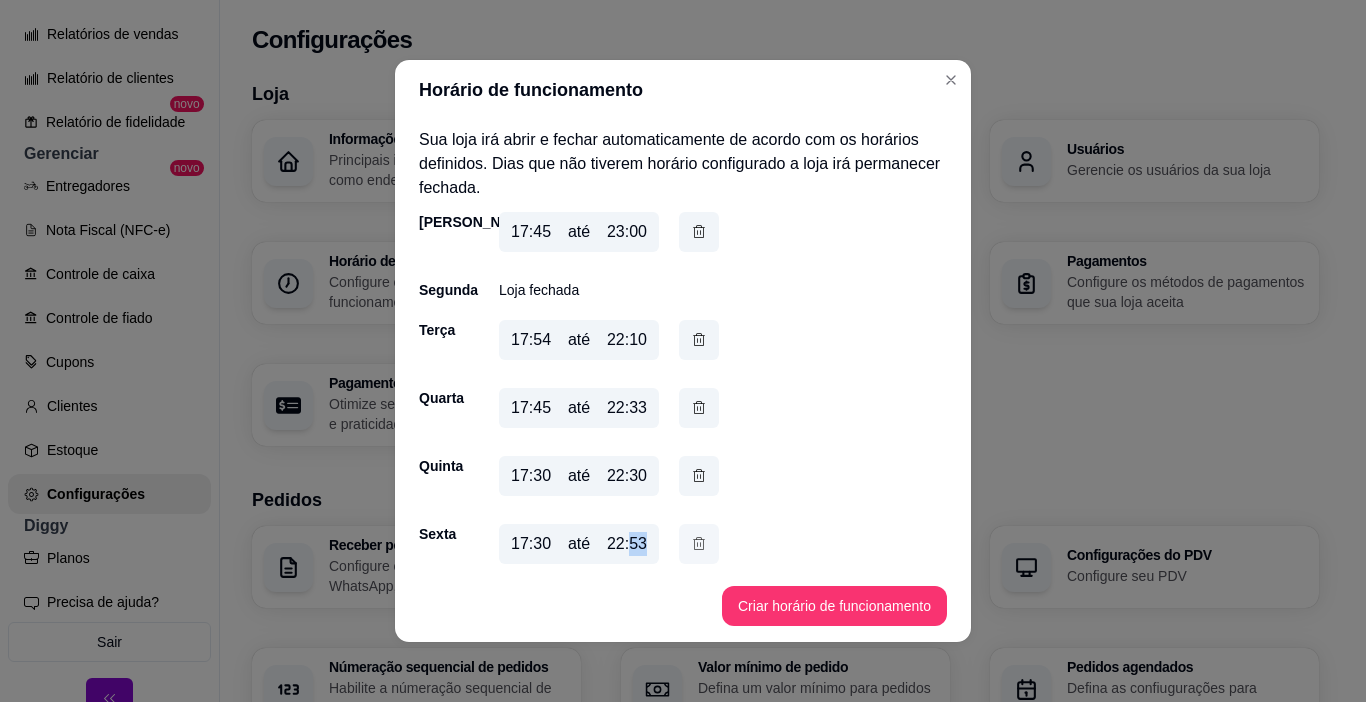 scroll, scrollTop: 78, scrollLeft: 0, axis: vertical 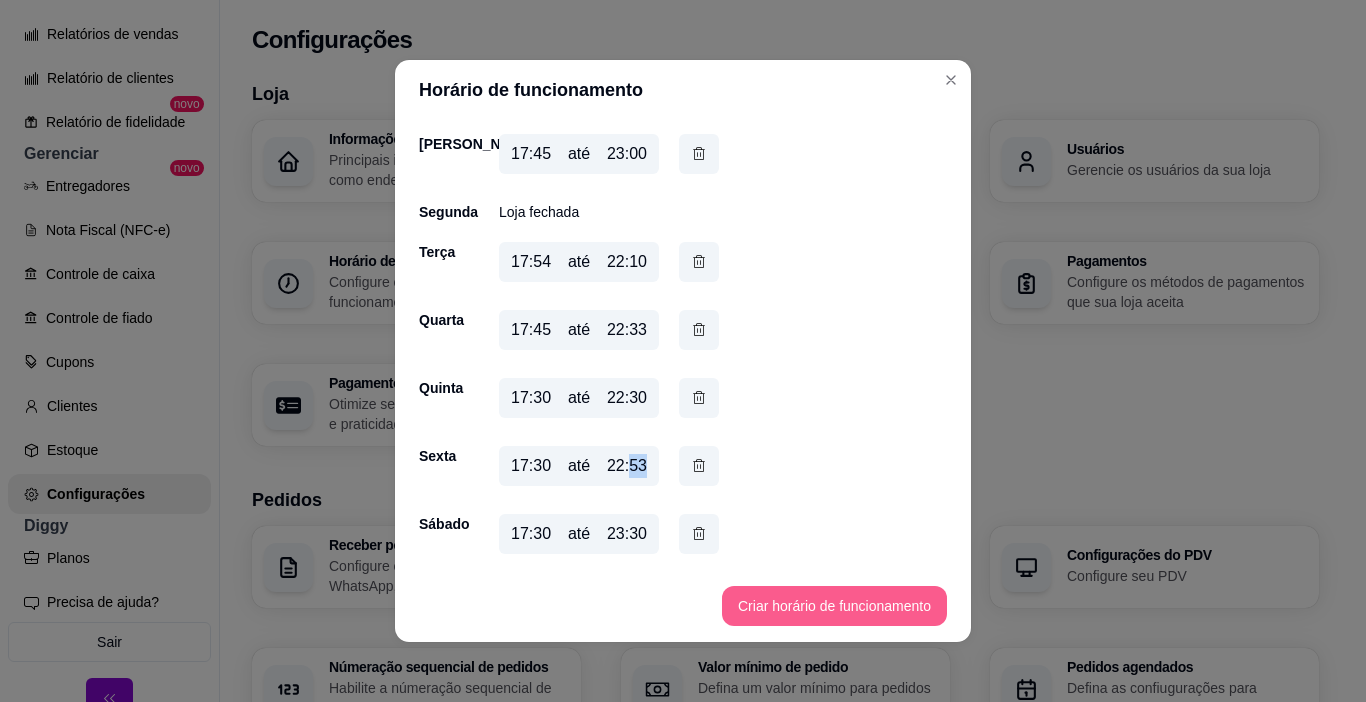 click on "Criar horário de funcionamento" at bounding box center (834, 606) 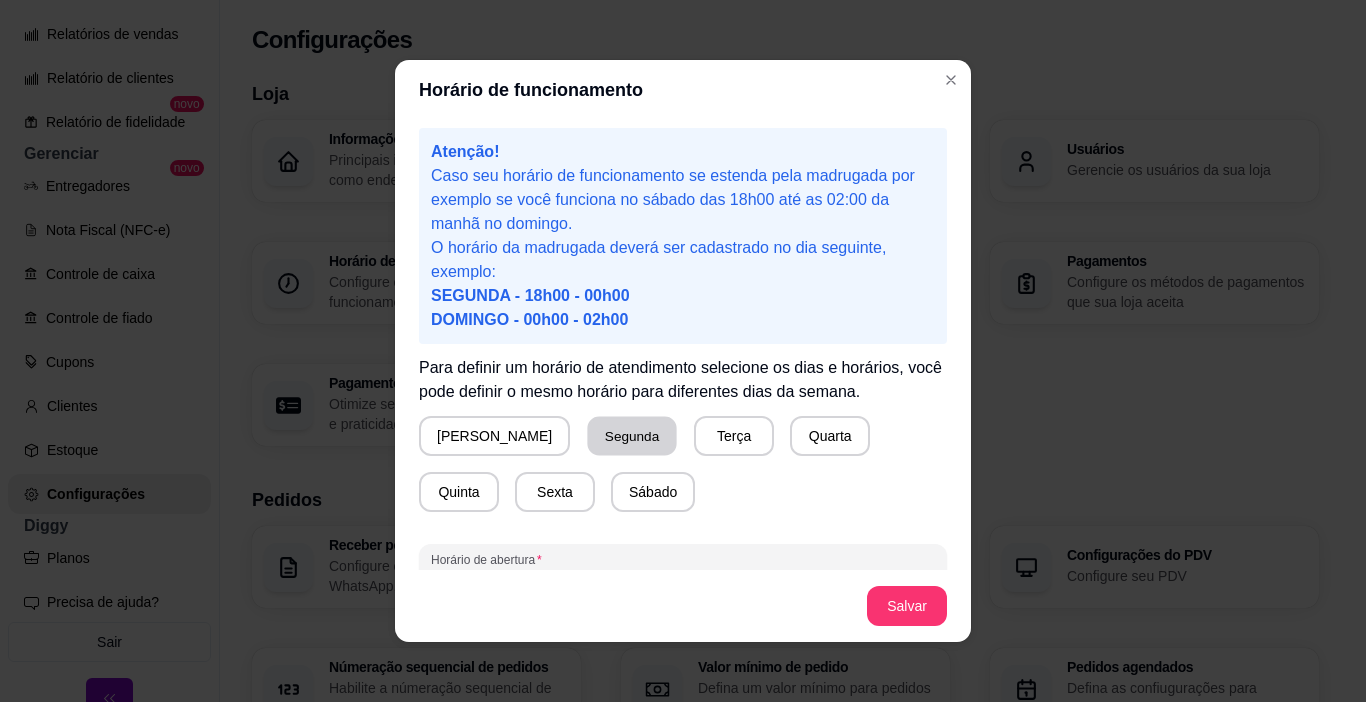 click on "Segunda" at bounding box center [632, 436] 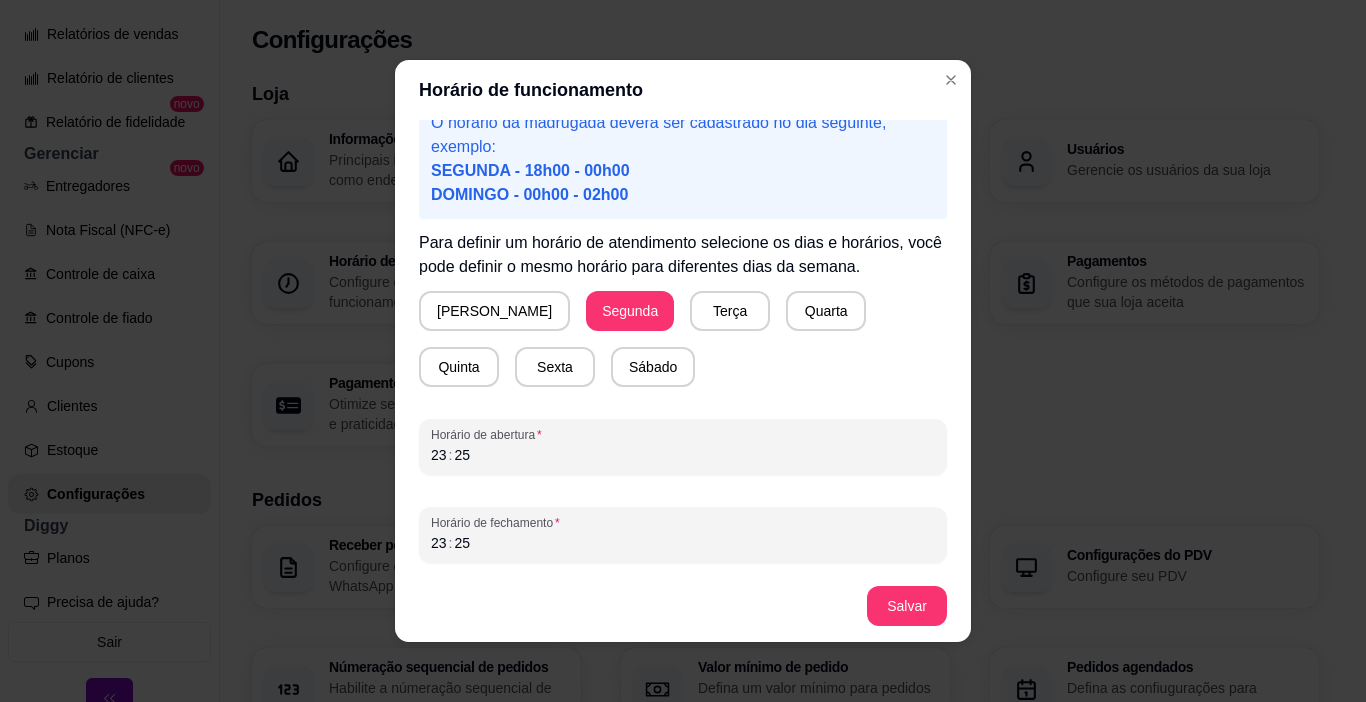 scroll, scrollTop: 126, scrollLeft: 0, axis: vertical 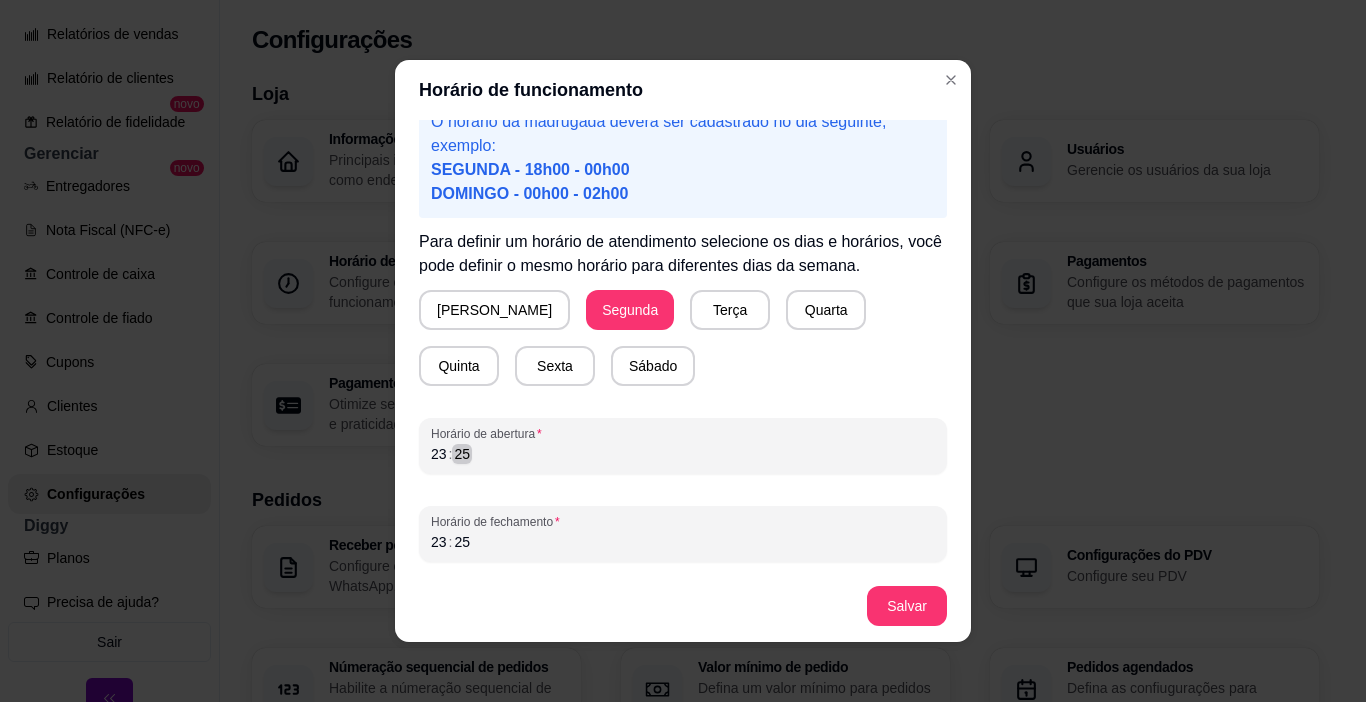 click on "23 : 25" at bounding box center (683, 454) 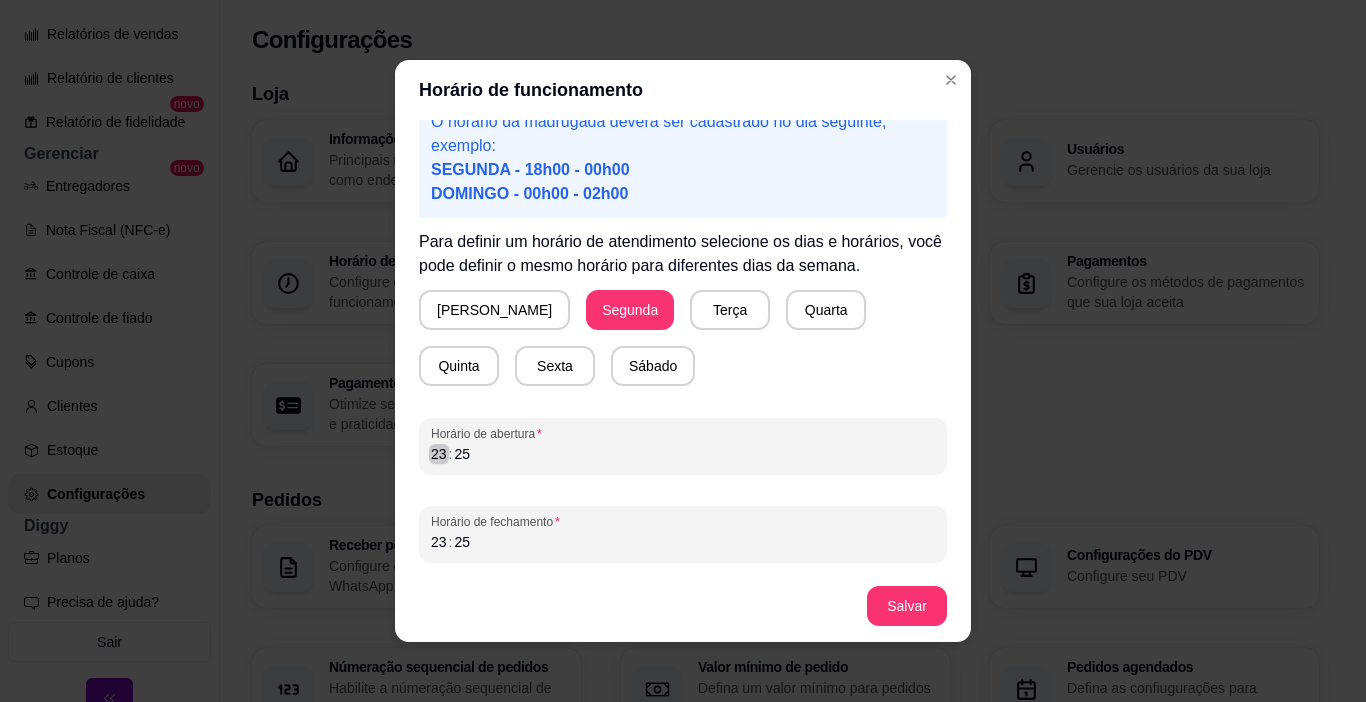 click on "23" at bounding box center (439, 454) 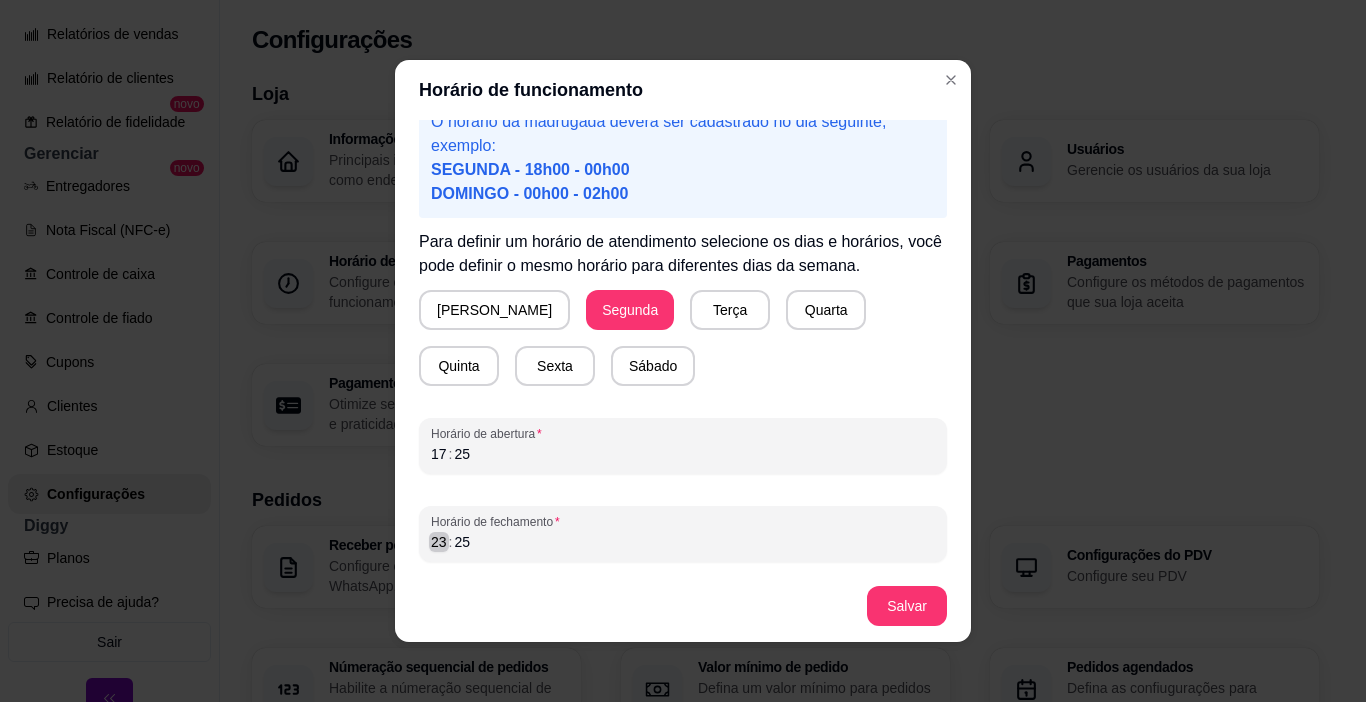 click on ":" at bounding box center [451, 542] 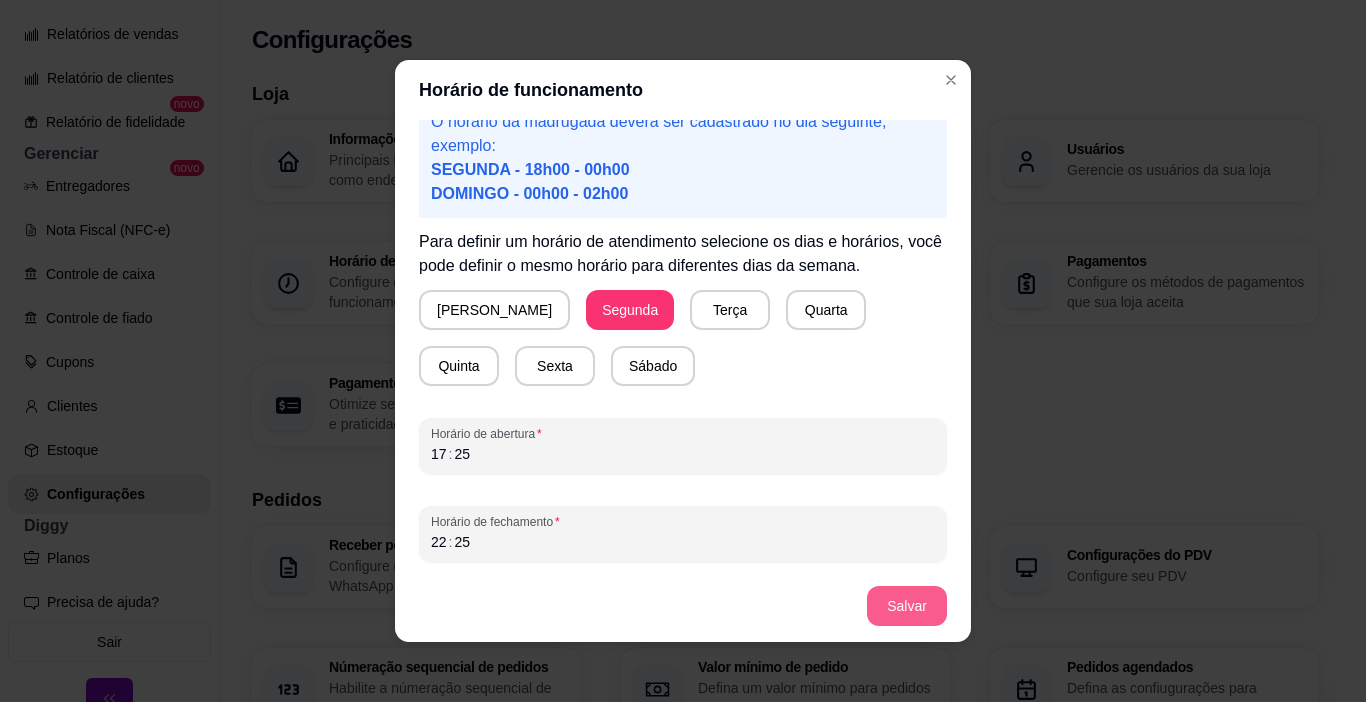 click on "Salvar" at bounding box center (907, 606) 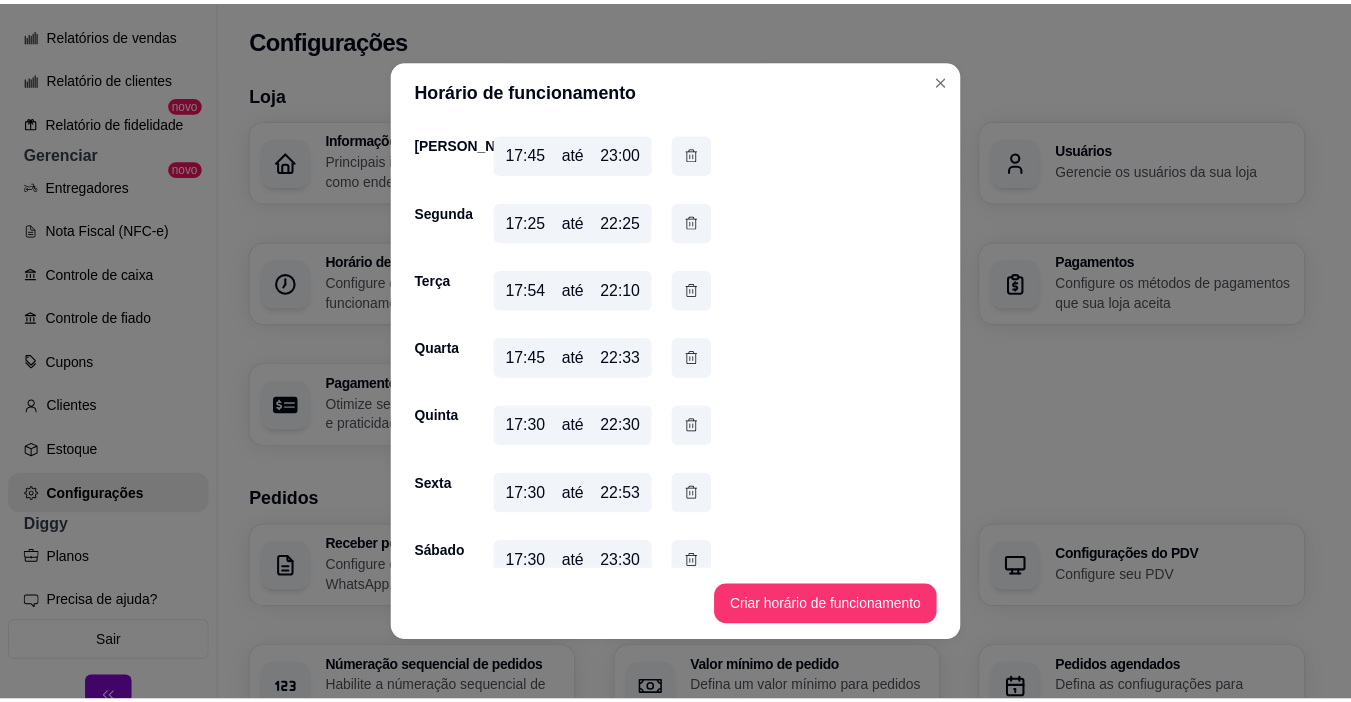 scroll, scrollTop: 106, scrollLeft: 0, axis: vertical 